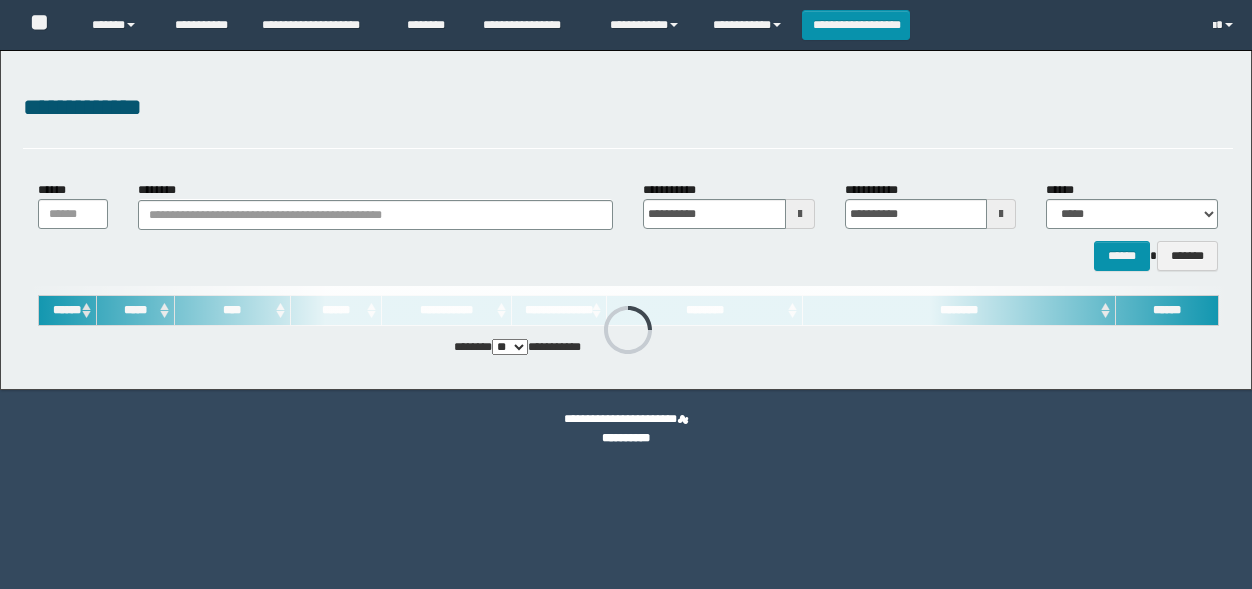 scroll, scrollTop: 0, scrollLeft: 0, axis: both 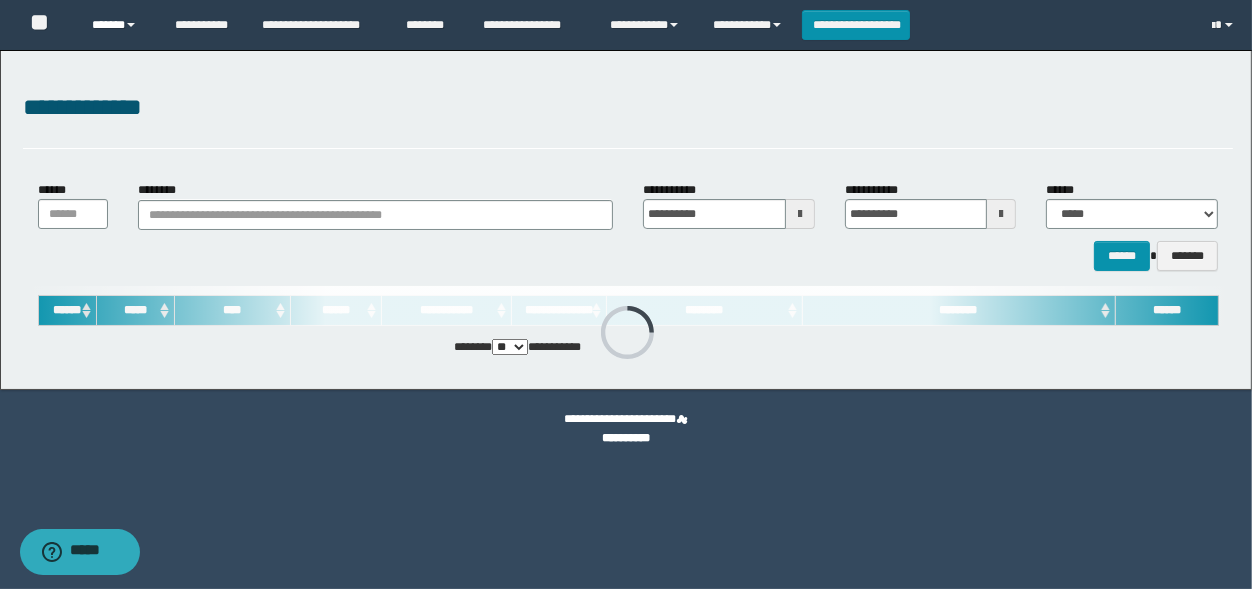 click on "******" at bounding box center (119, 25) 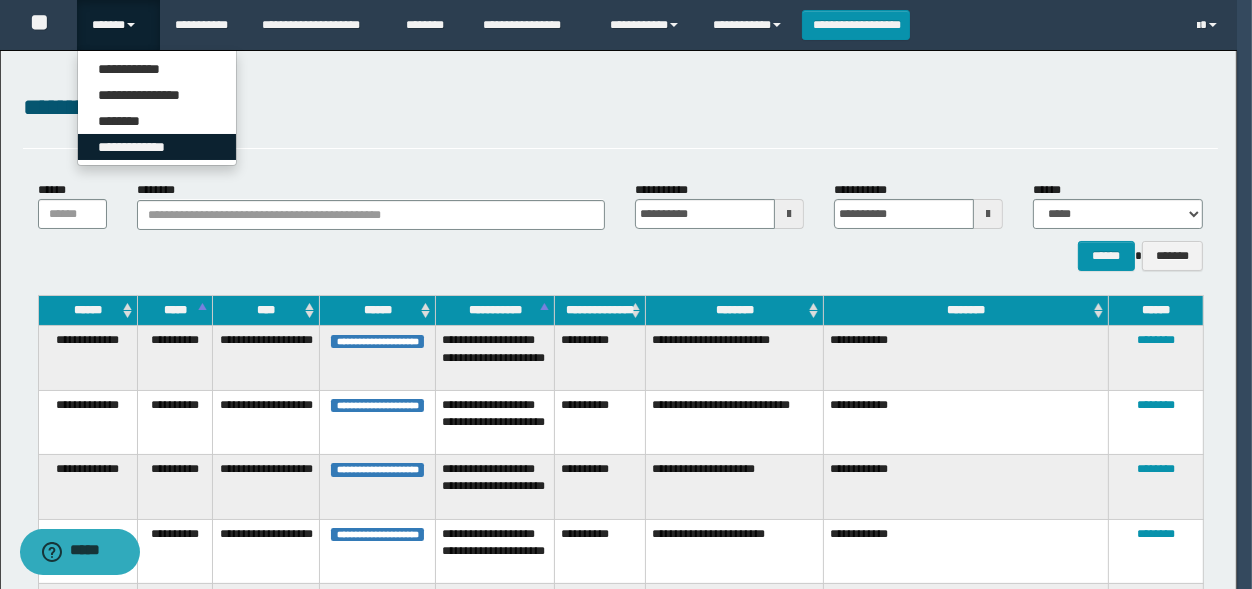click on "**********" at bounding box center [157, 147] 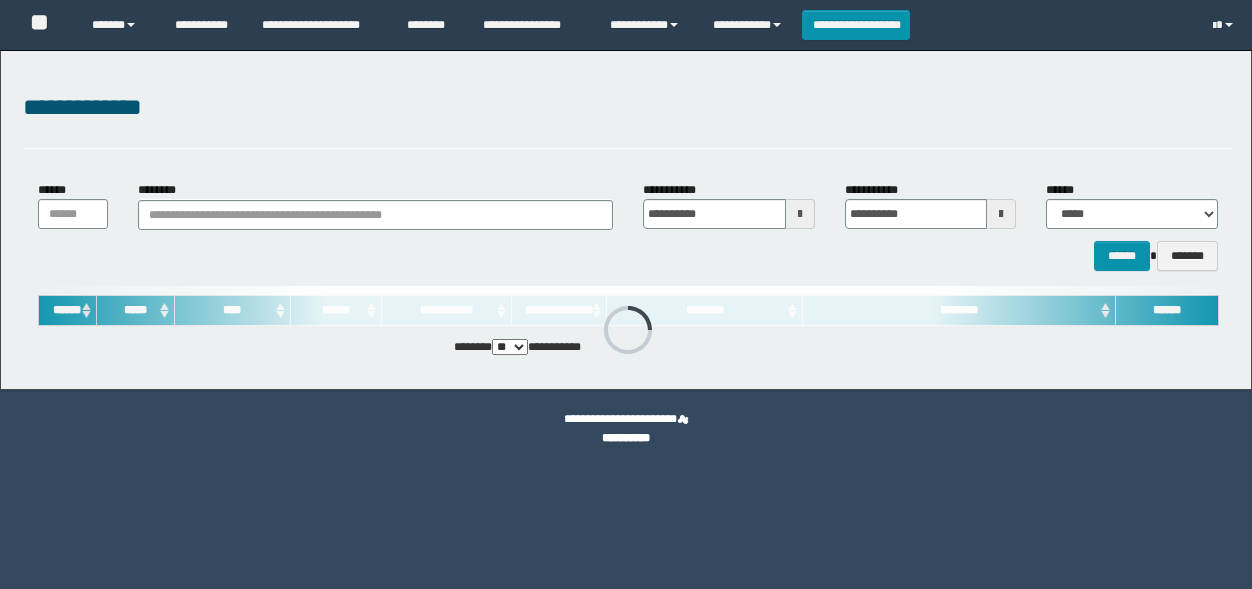 scroll, scrollTop: 0, scrollLeft: 0, axis: both 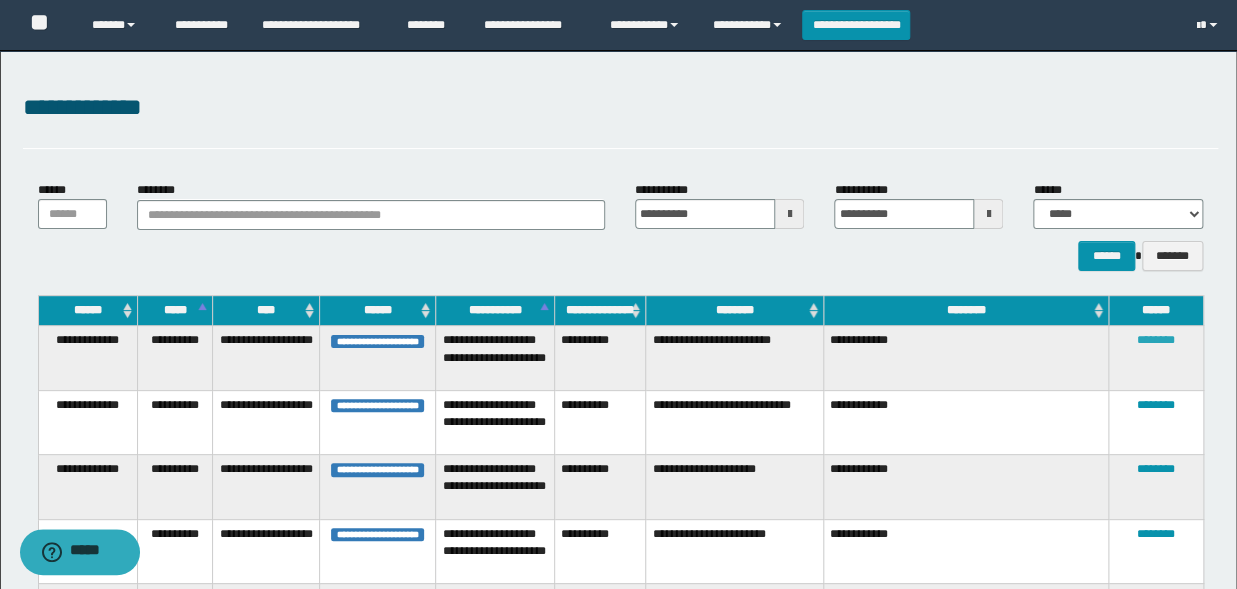 click on "********" at bounding box center (1156, 340) 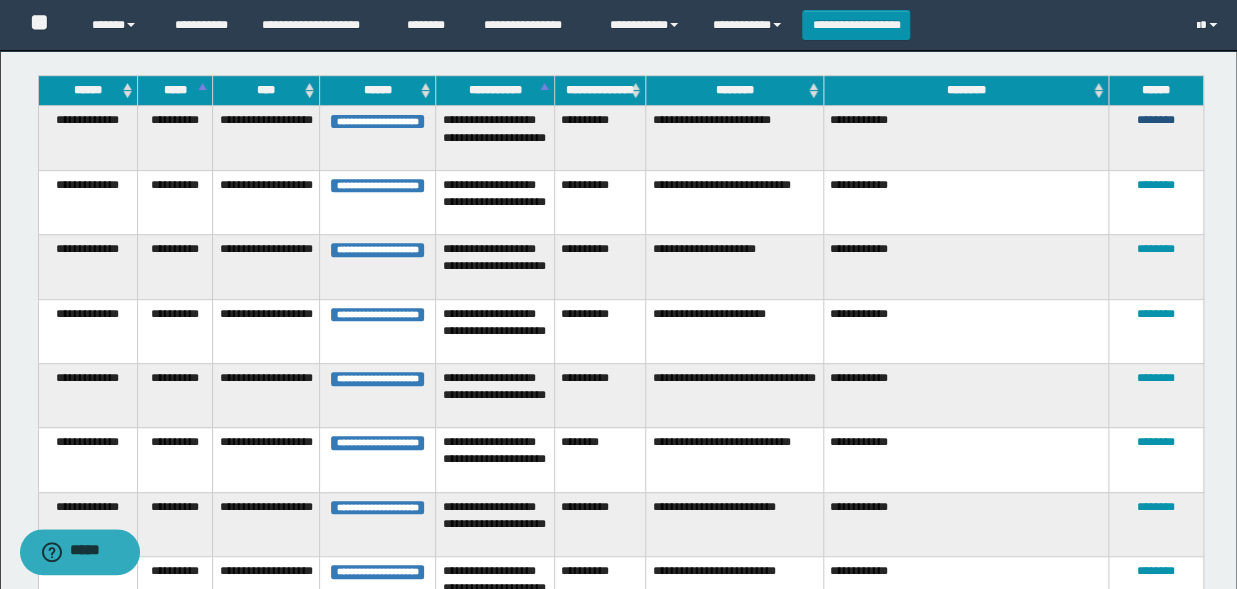 scroll, scrollTop: 0, scrollLeft: 0, axis: both 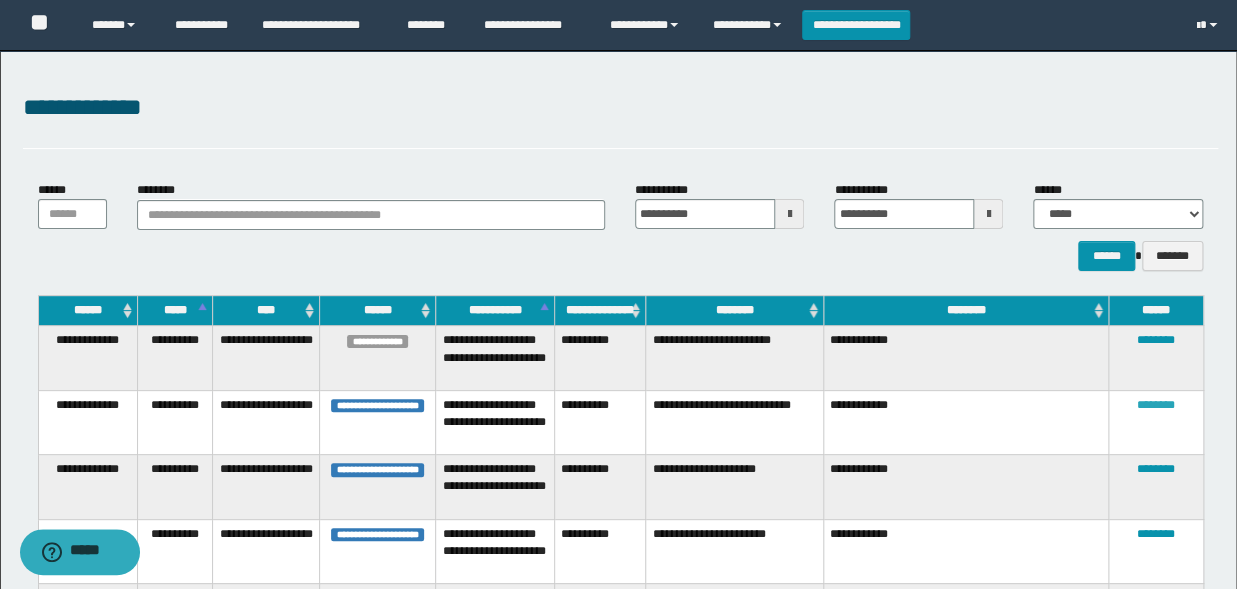 click on "********" at bounding box center [1156, 405] 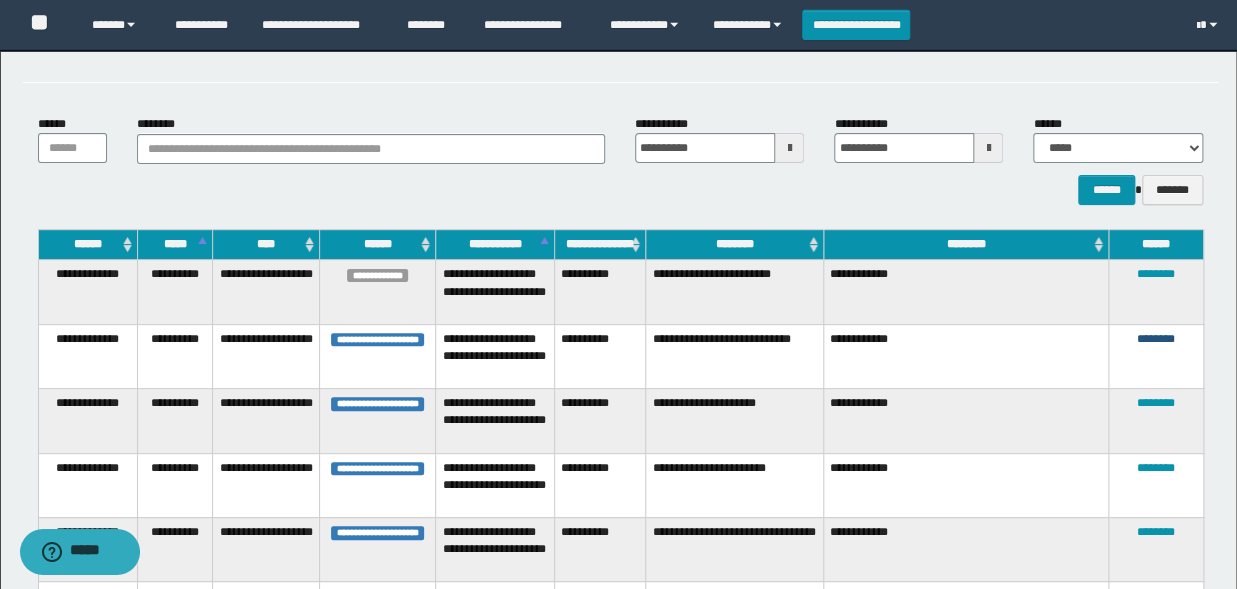 scroll, scrollTop: 110, scrollLeft: 0, axis: vertical 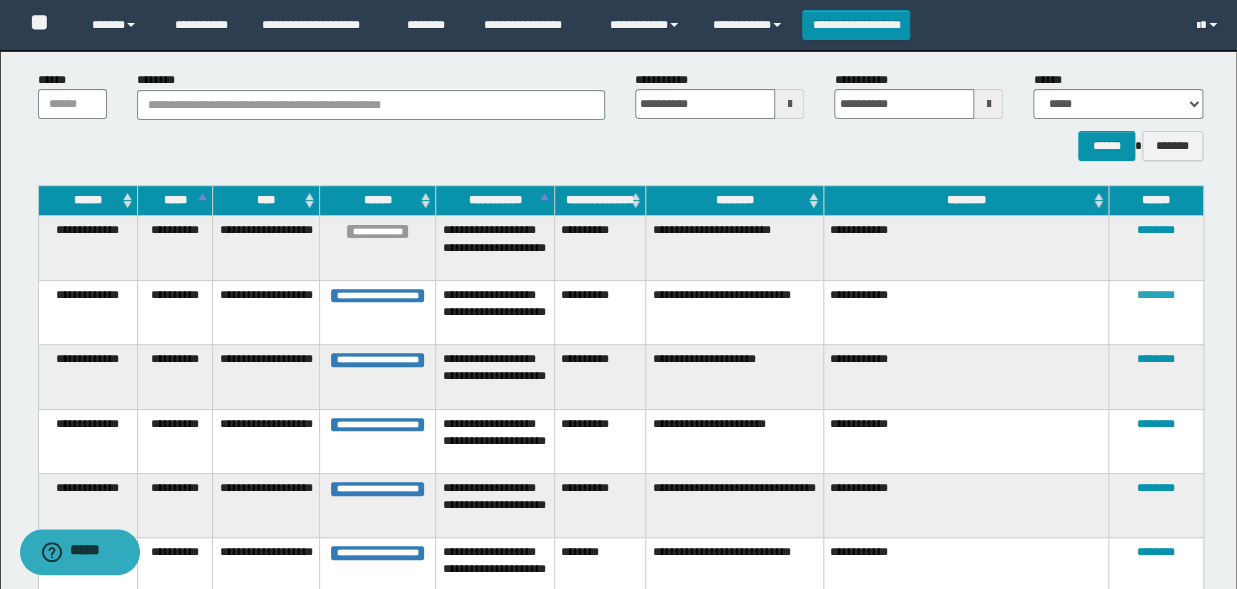 click on "********" at bounding box center [1156, 295] 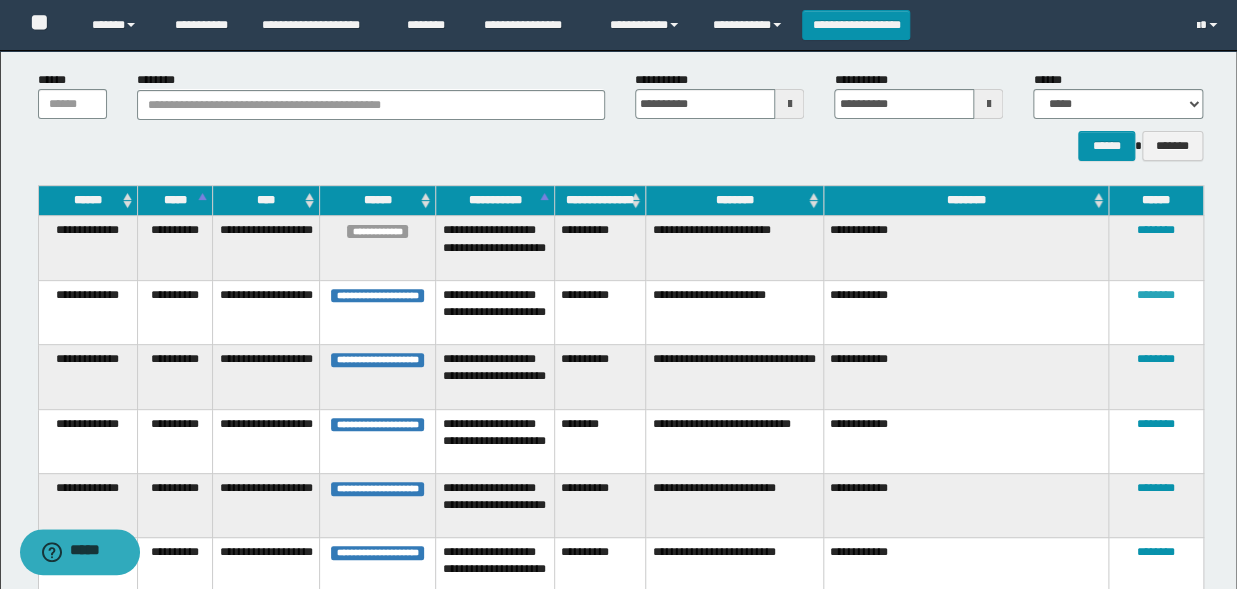 click on "********" at bounding box center [1156, 295] 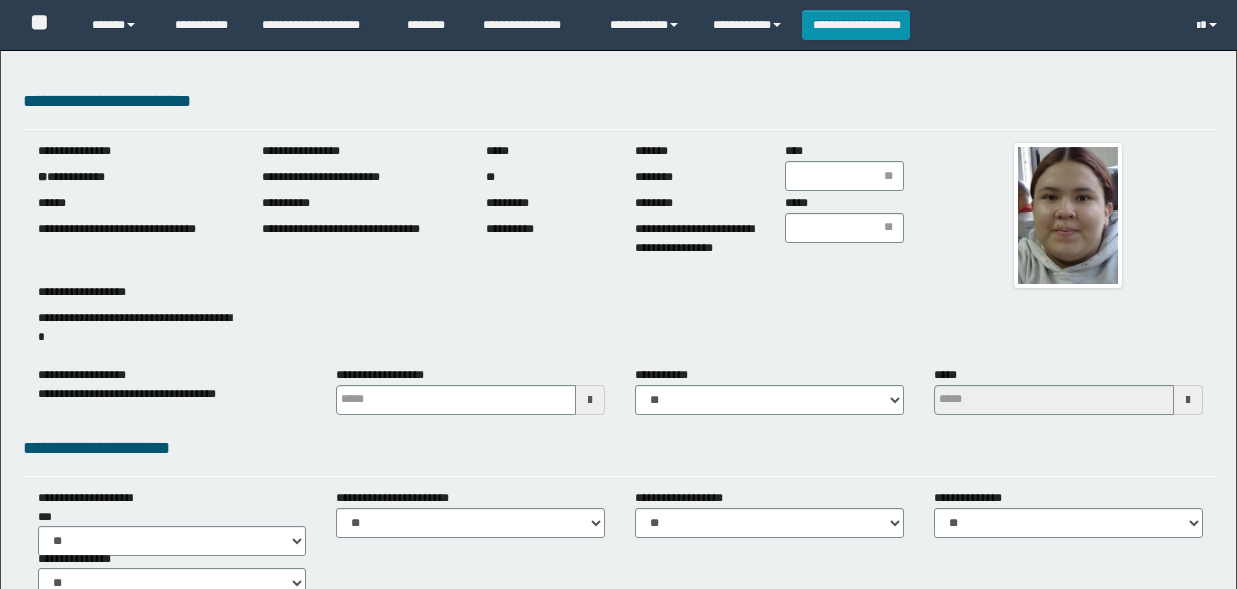 scroll, scrollTop: 0, scrollLeft: 0, axis: both 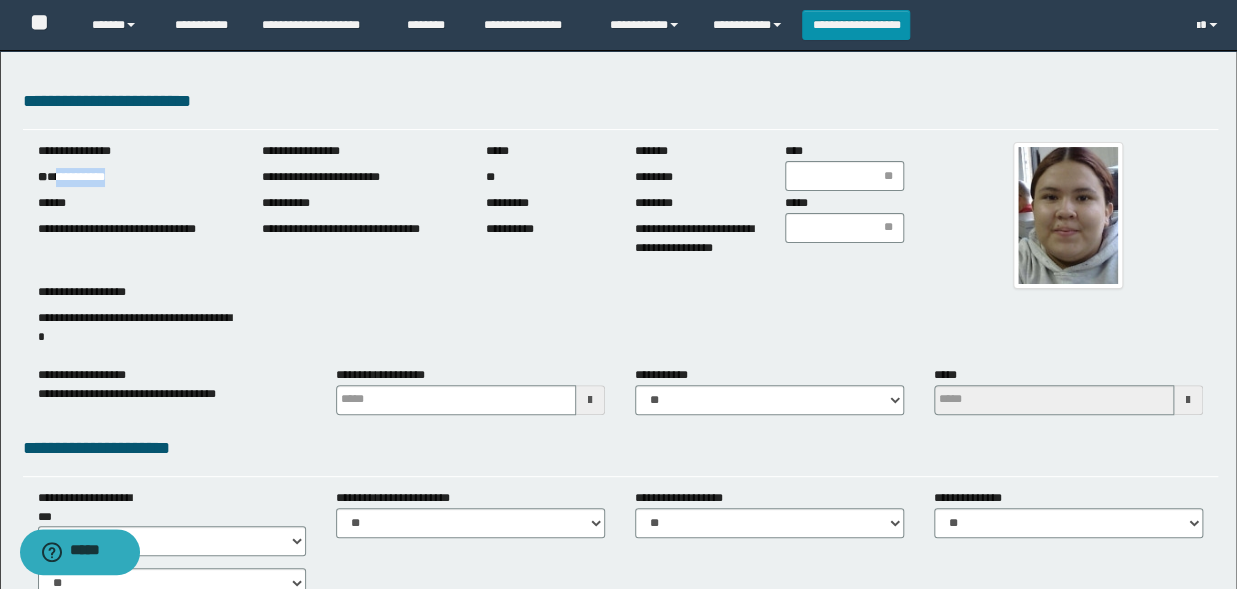 drag, startPoint x: 122, startPoint y: 182, endPoint x: 60, endPoint y: 193, distance: 62.968246 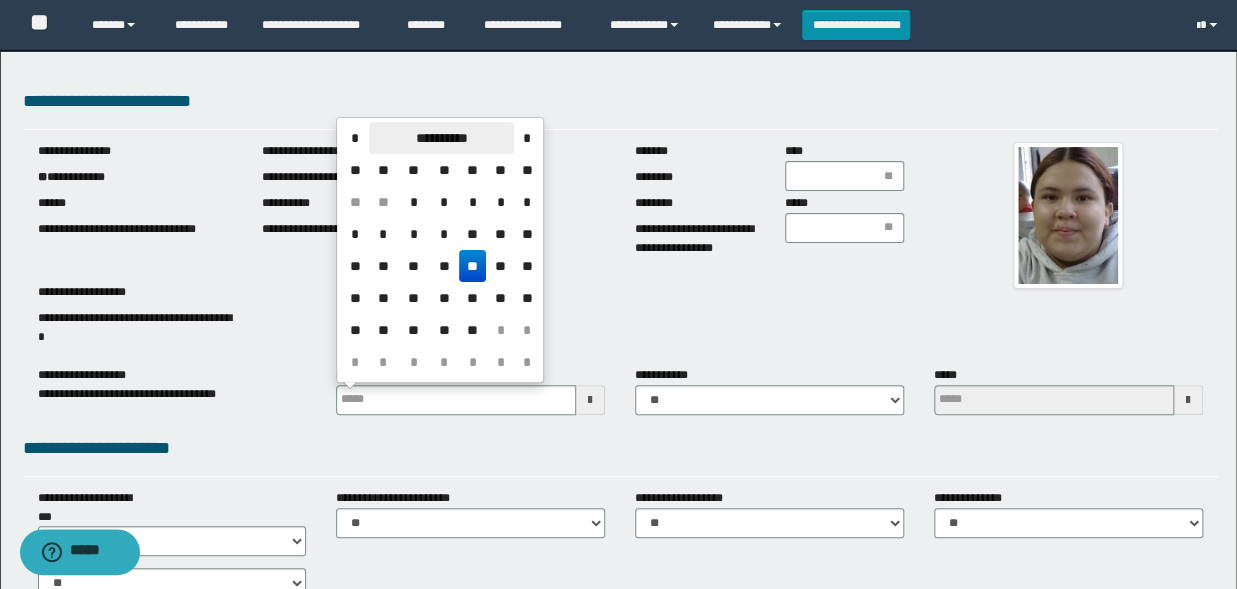 click on "**********" at bounding box center [441, 138] 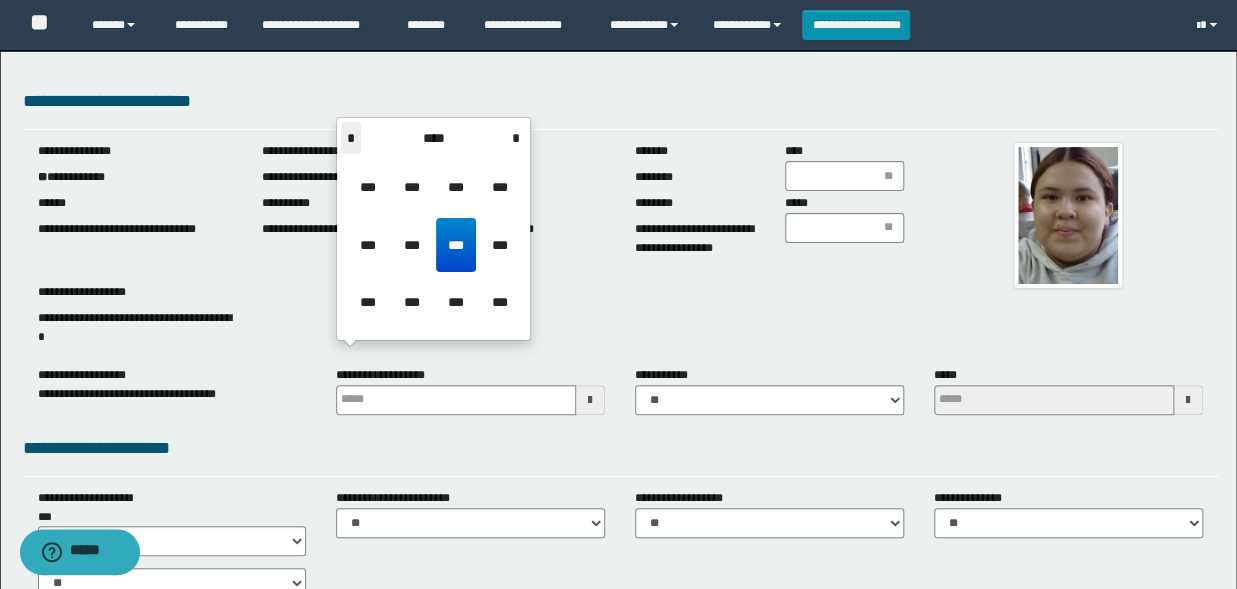 click on "*" at bounding box center [351, 138] 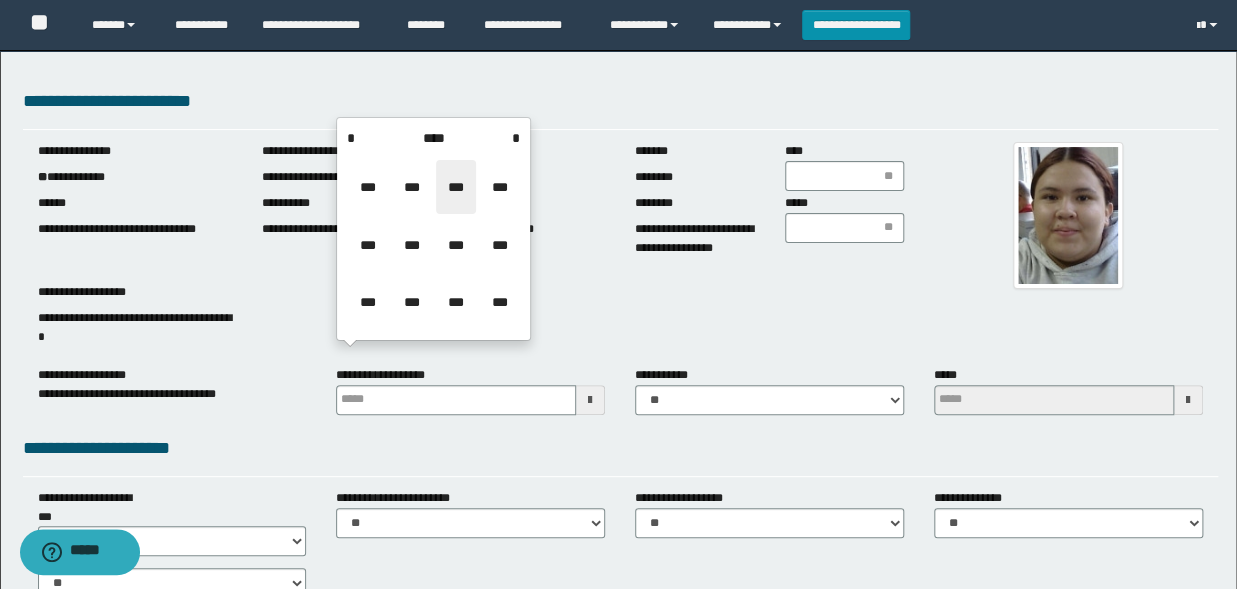 click on "***" at bounding box center (456, 187) 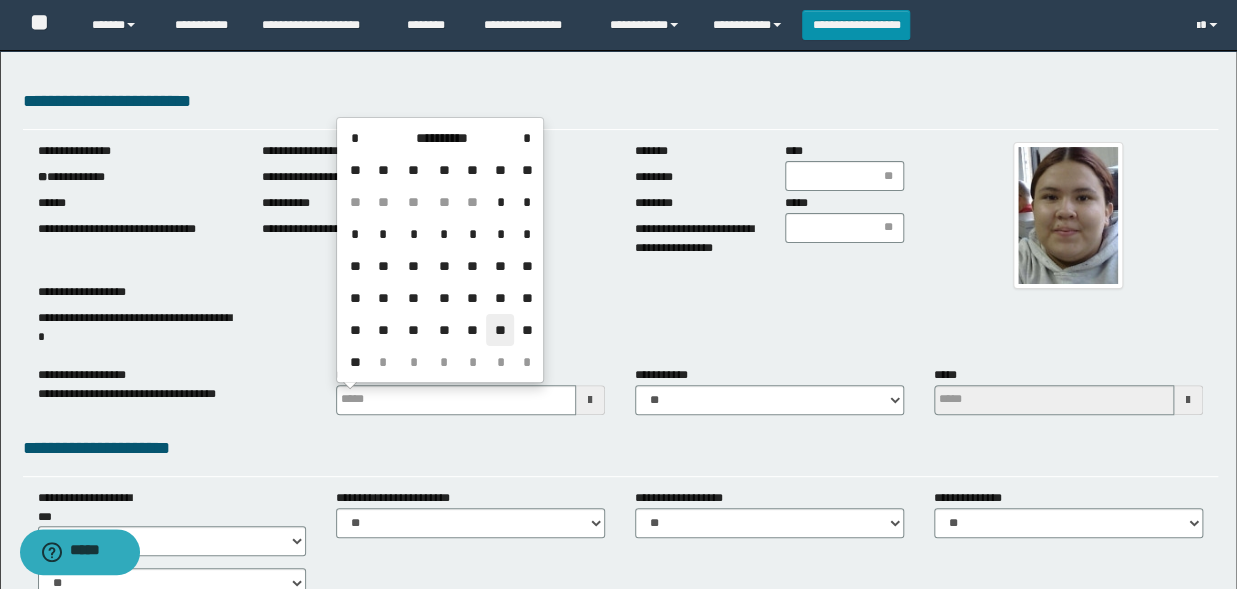 click on "**" at bounding box center (500, 330) 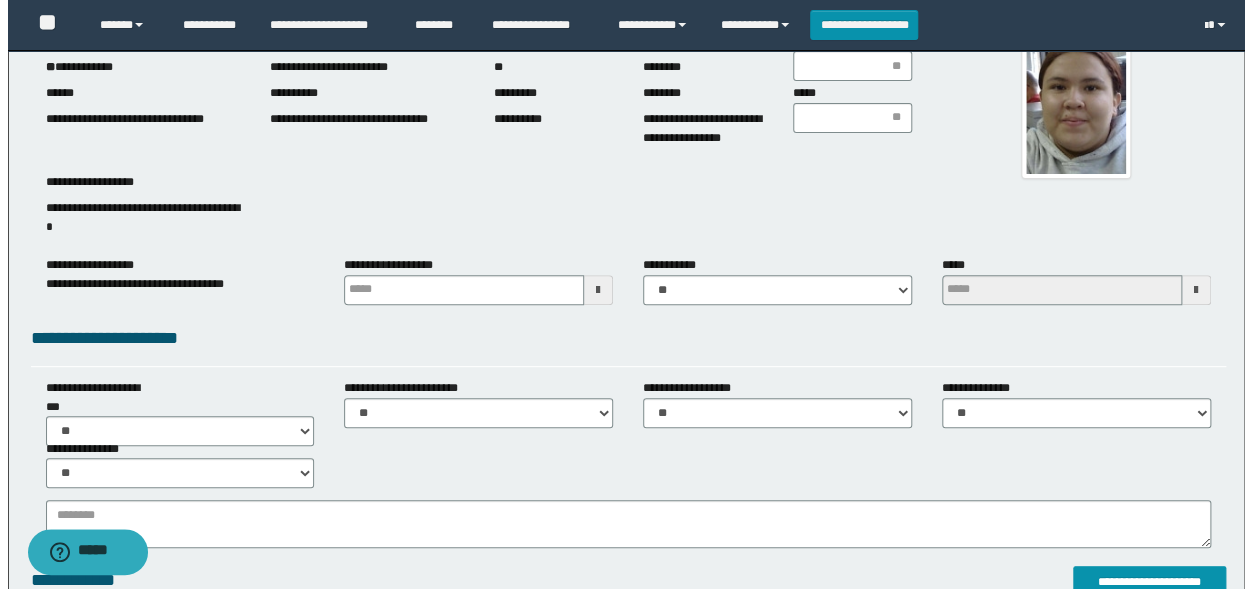 scroll, scrollTop: 330, scrollLeft: 0, axis: vertical 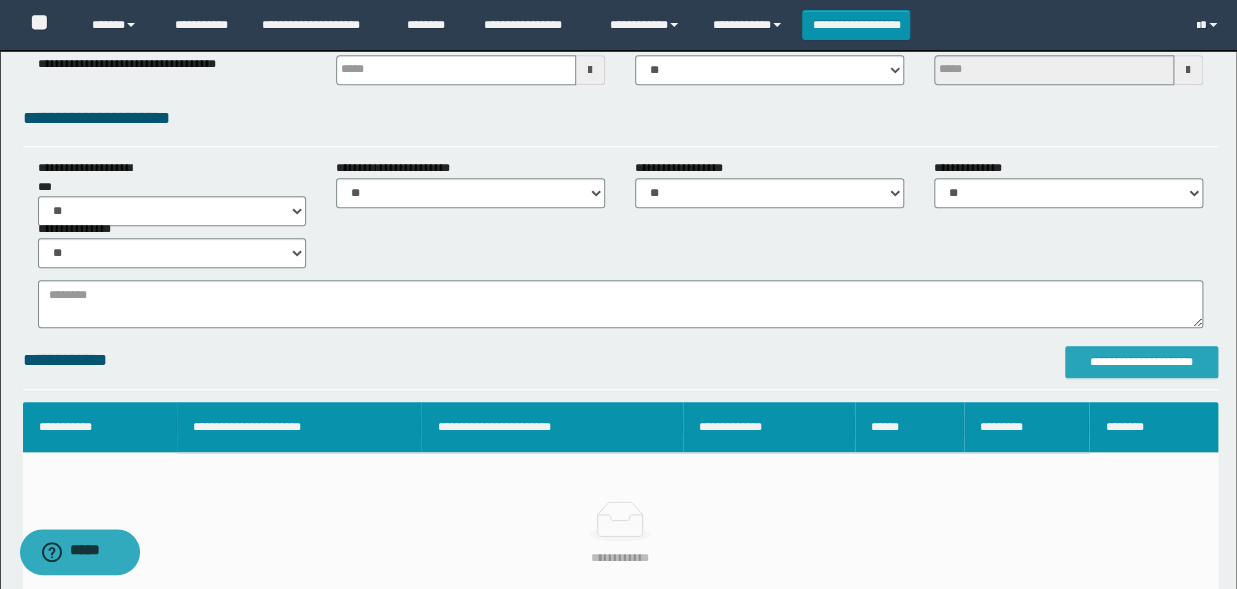 click on "**********" at bounding box center (1141, 362) 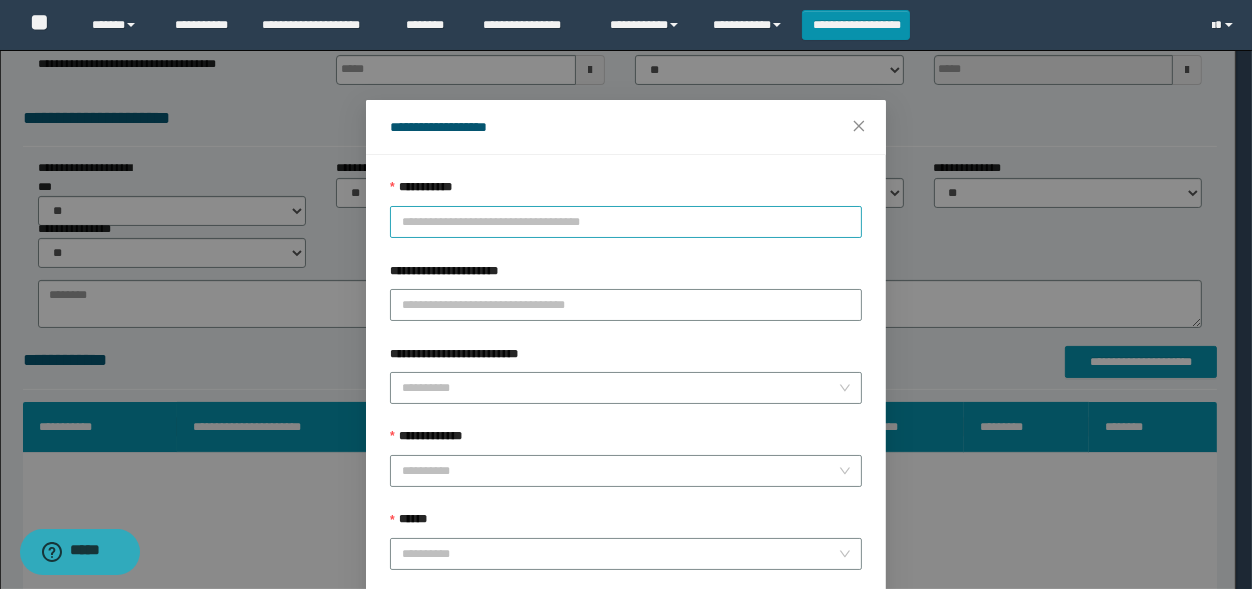 click on "**********" at bounding box center [626, 222] 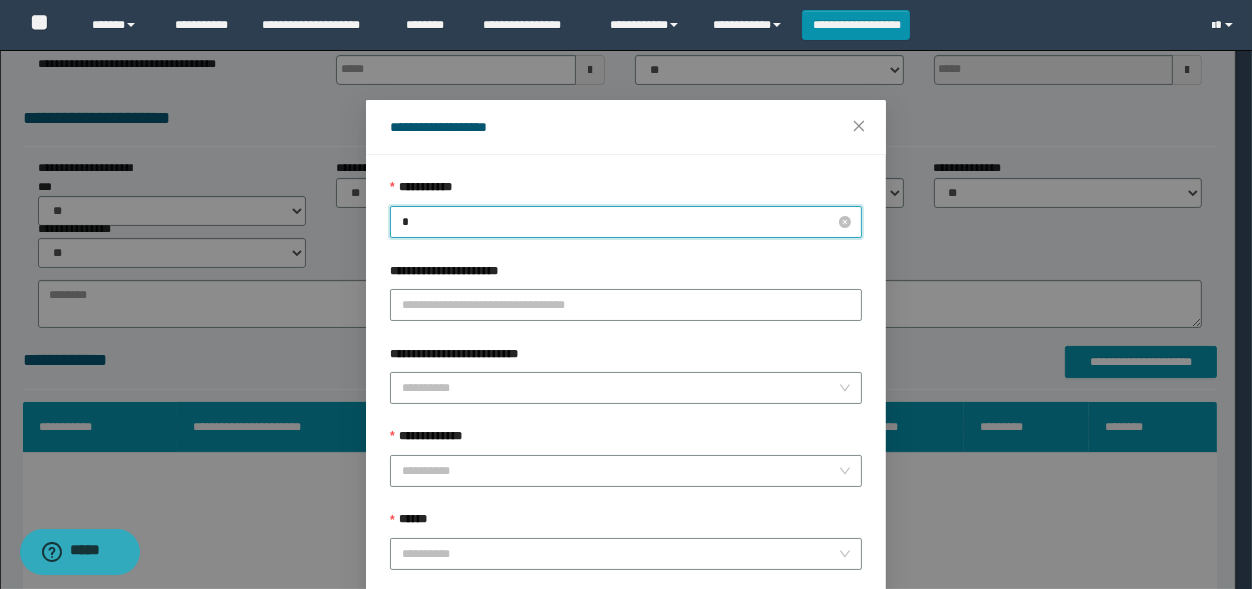 type on "**" 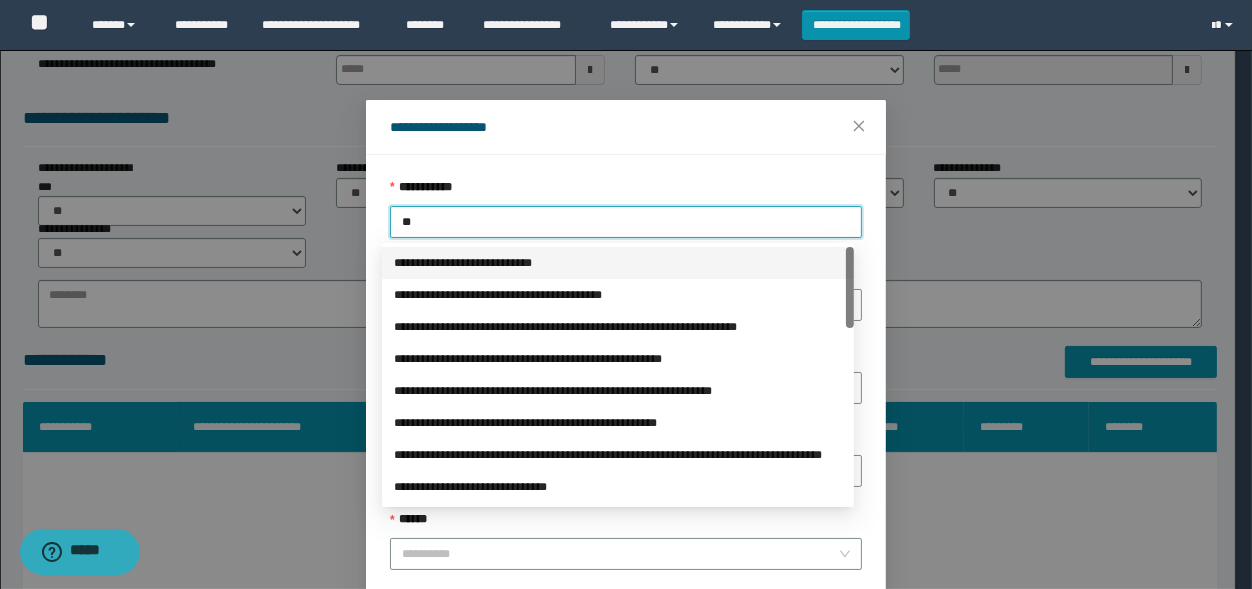 click on "**********" at bounding box center [618, 263] 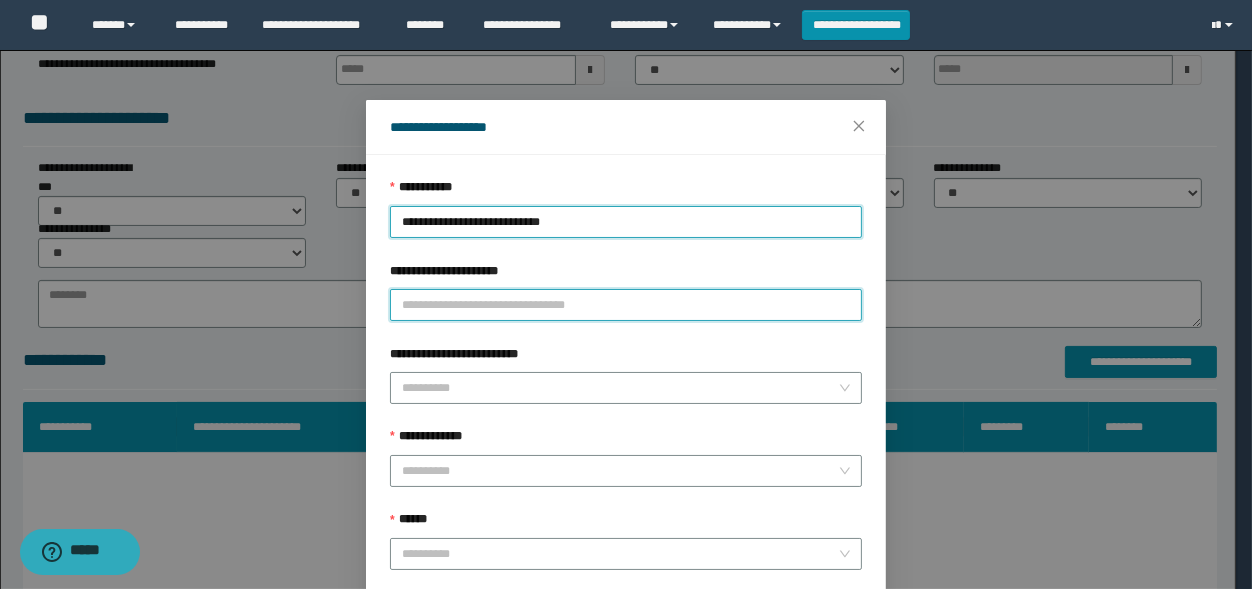 click on "**********" at bounding box center (626, 305) 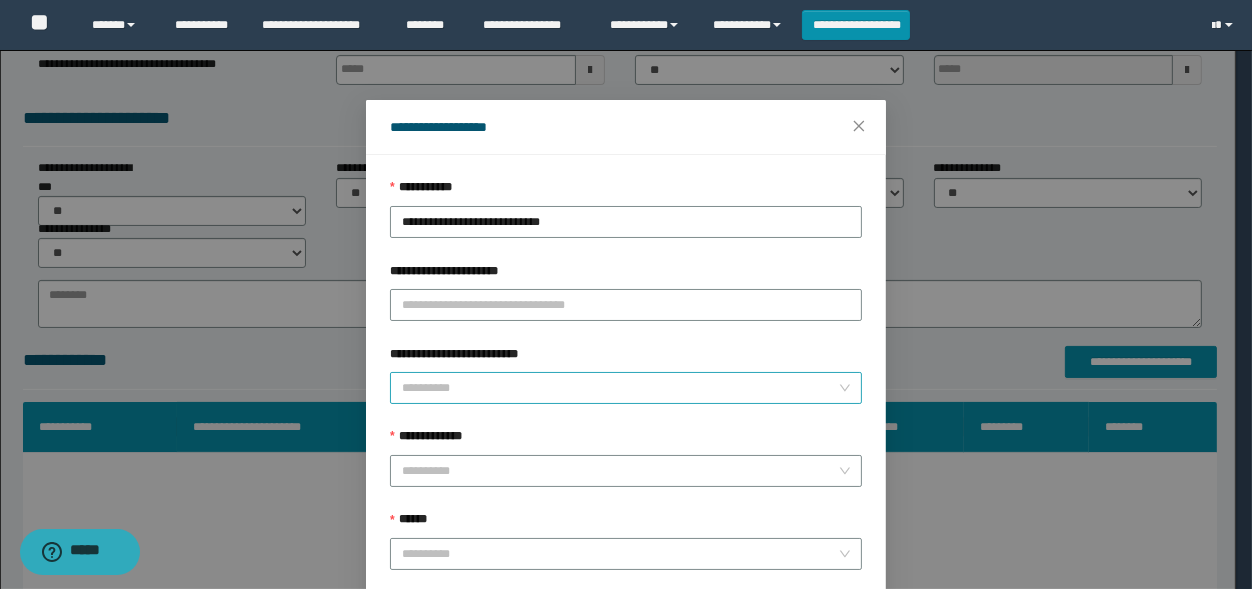 click on "**********" at bounding box center [620, 388] 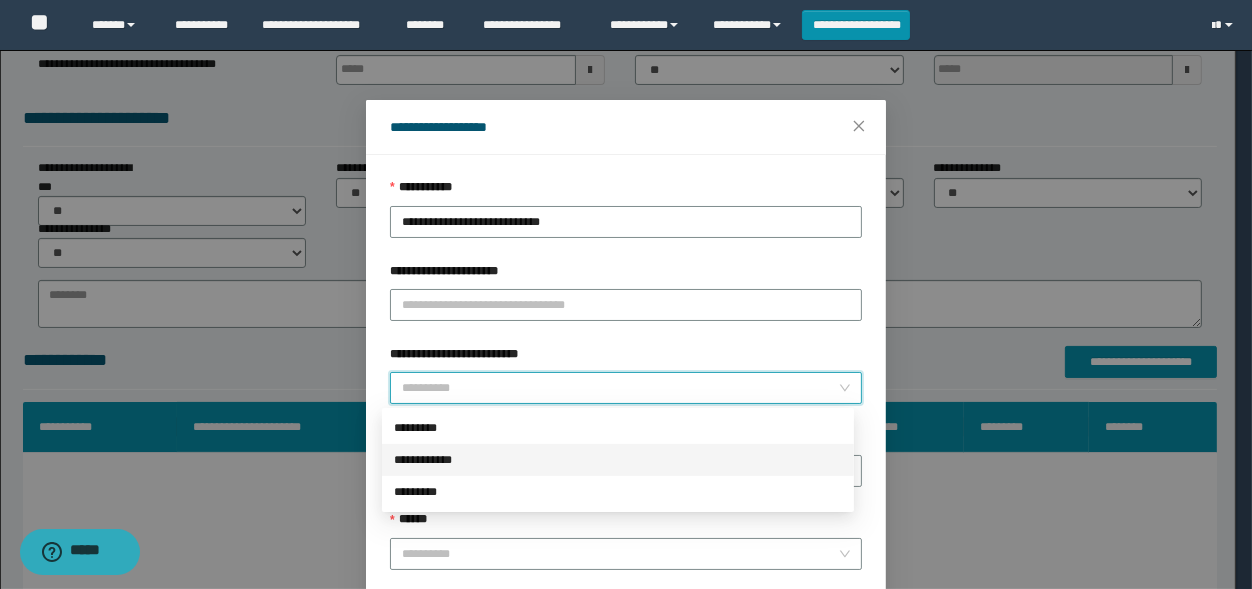 click on "**********" at bounding box center [618, 460] 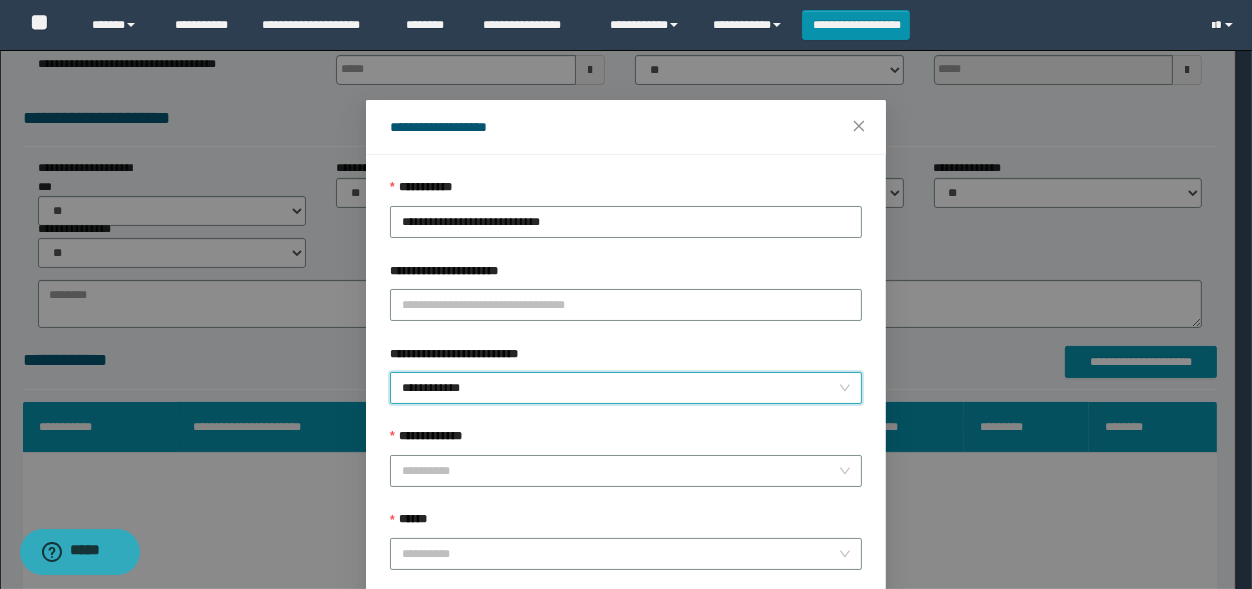 click on "**********" at bounding box center [626, 388] 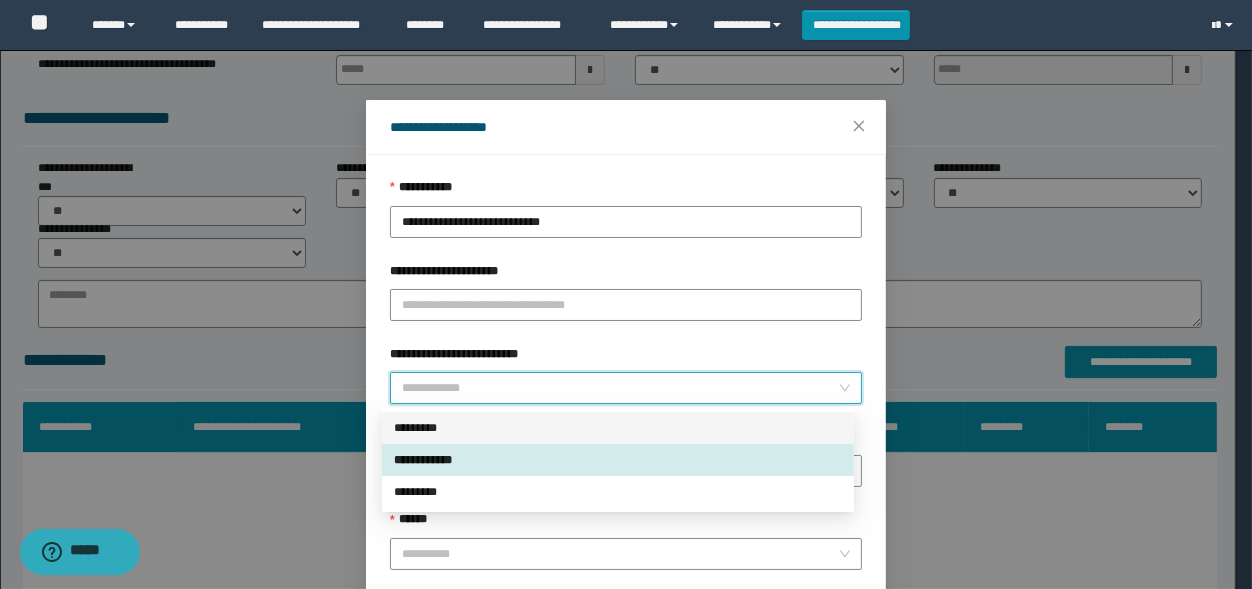 click on "*********" at bounding box center (618, 428) 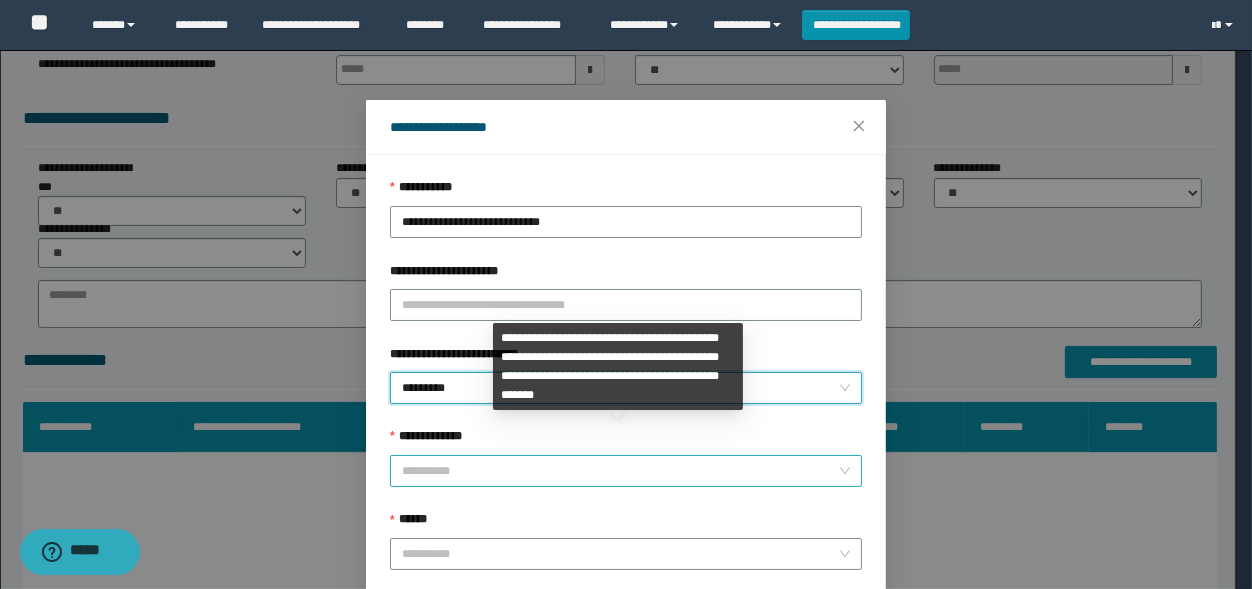 click on "**********" at bounding box center [620, 471] 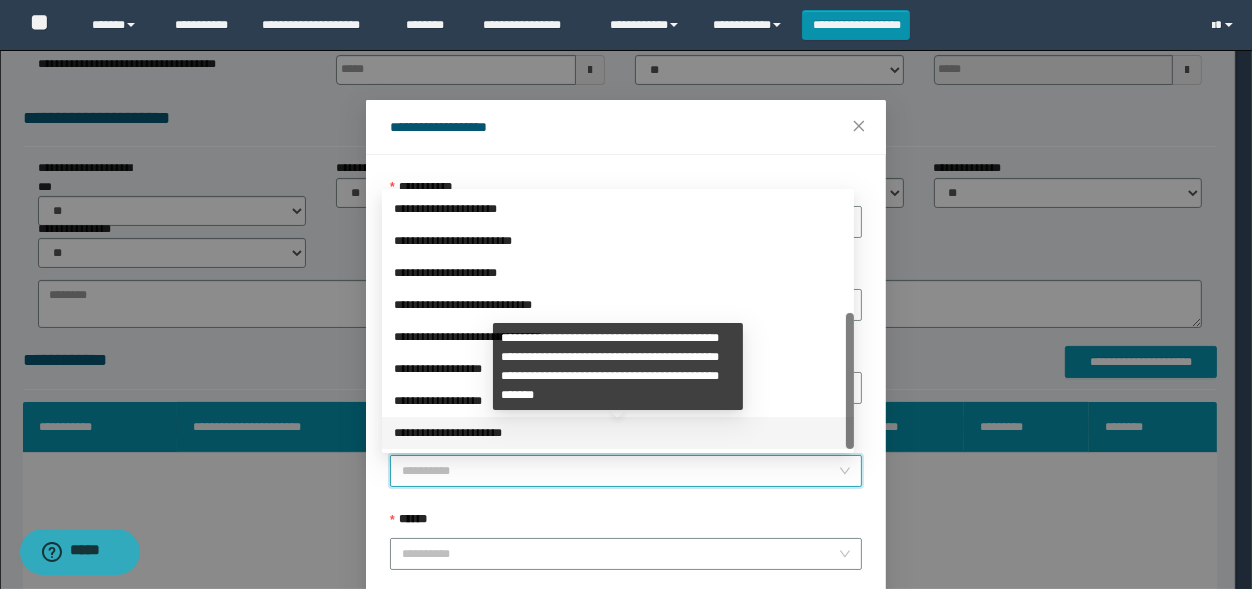 click on "**********" at bounding box center [618, 433] 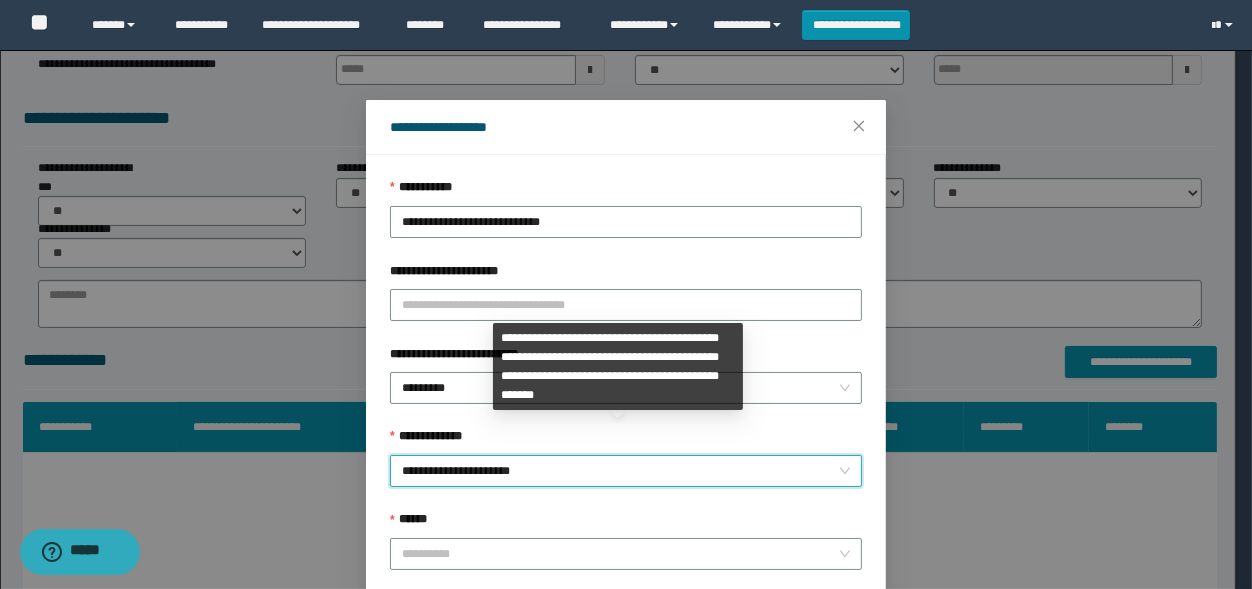 scroll, scrollTop: 224, scrollLeft: 0, axis: vertical 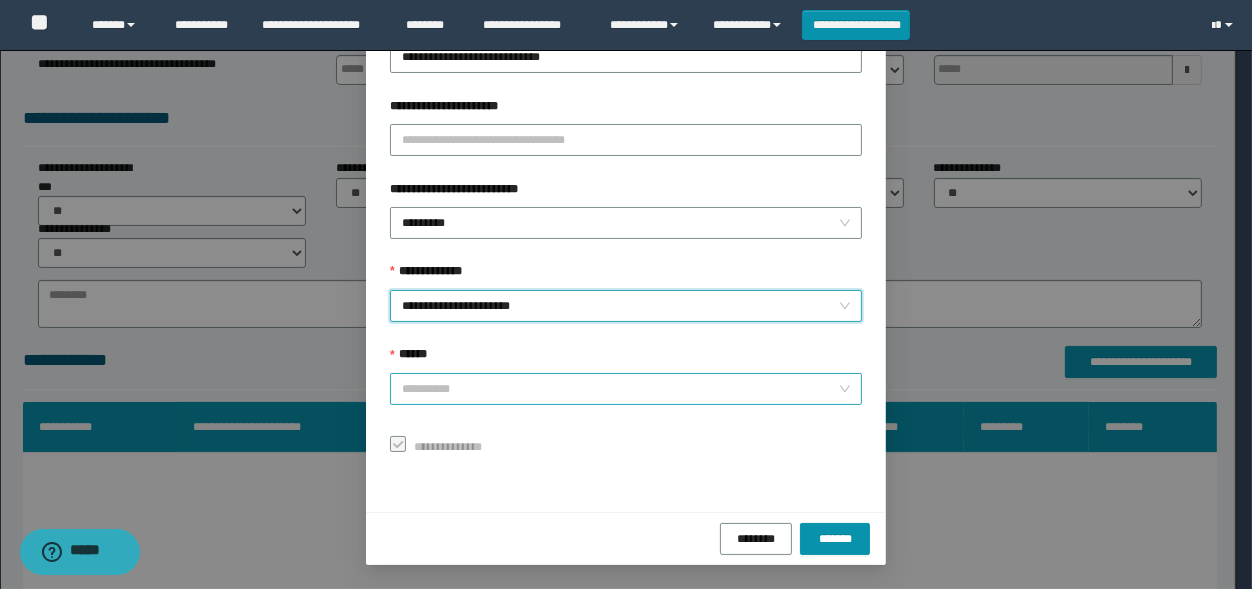 click on "******" at bounding box center (620, 389) 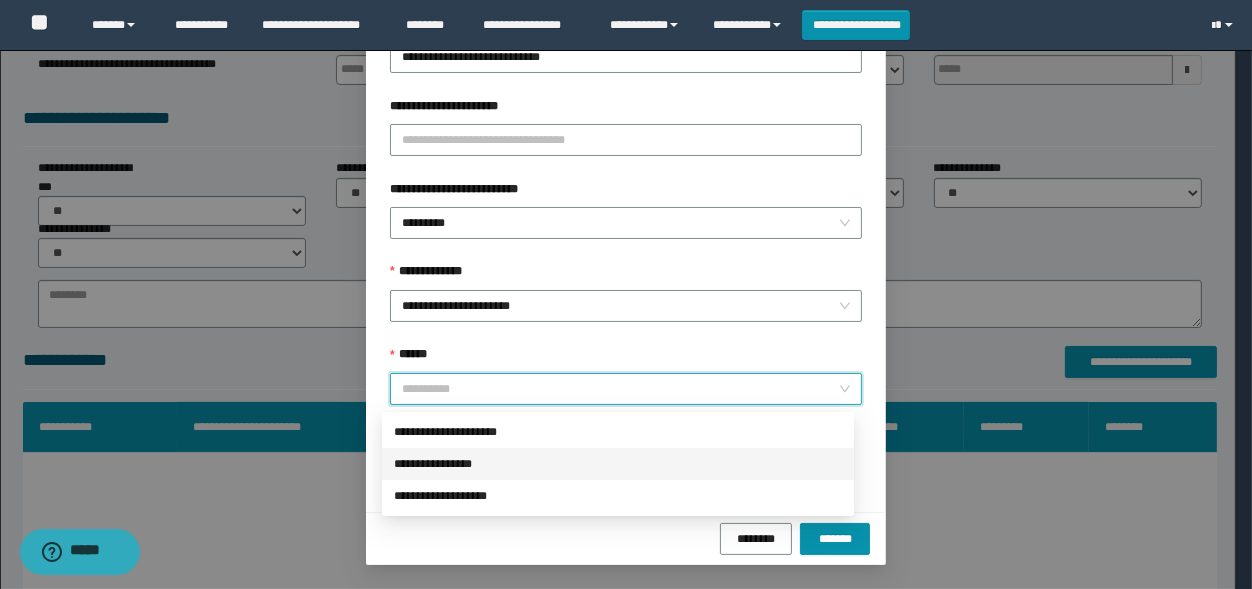 click on "**********" at bounding box center [618, 464] 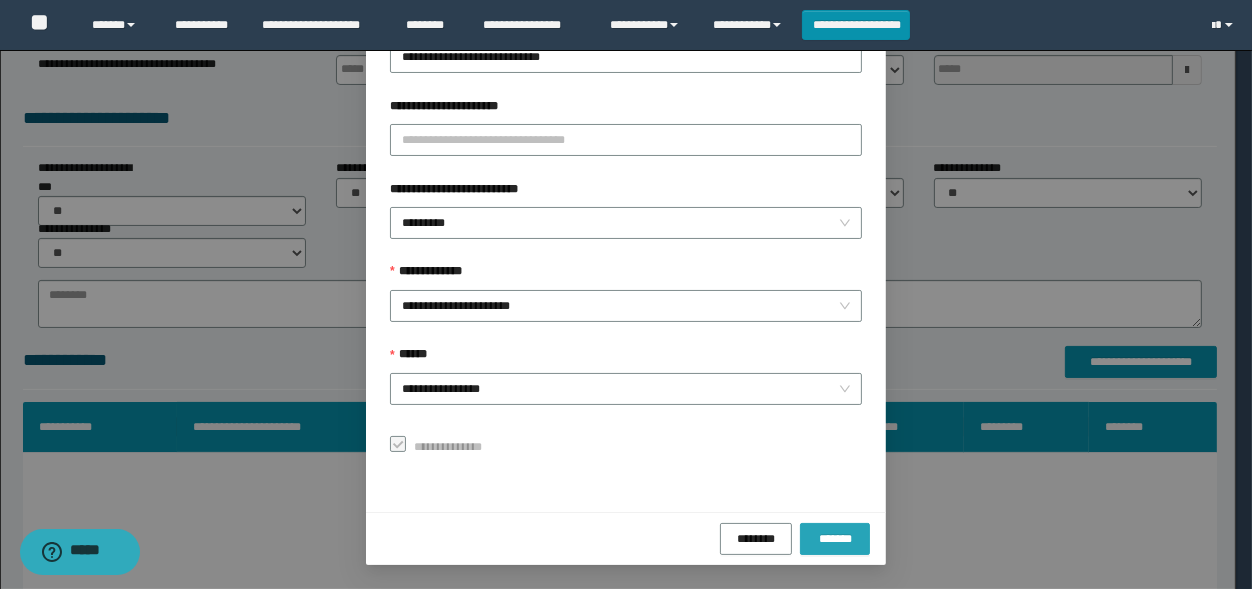 click on "*******" at bounding box center [835, 538] 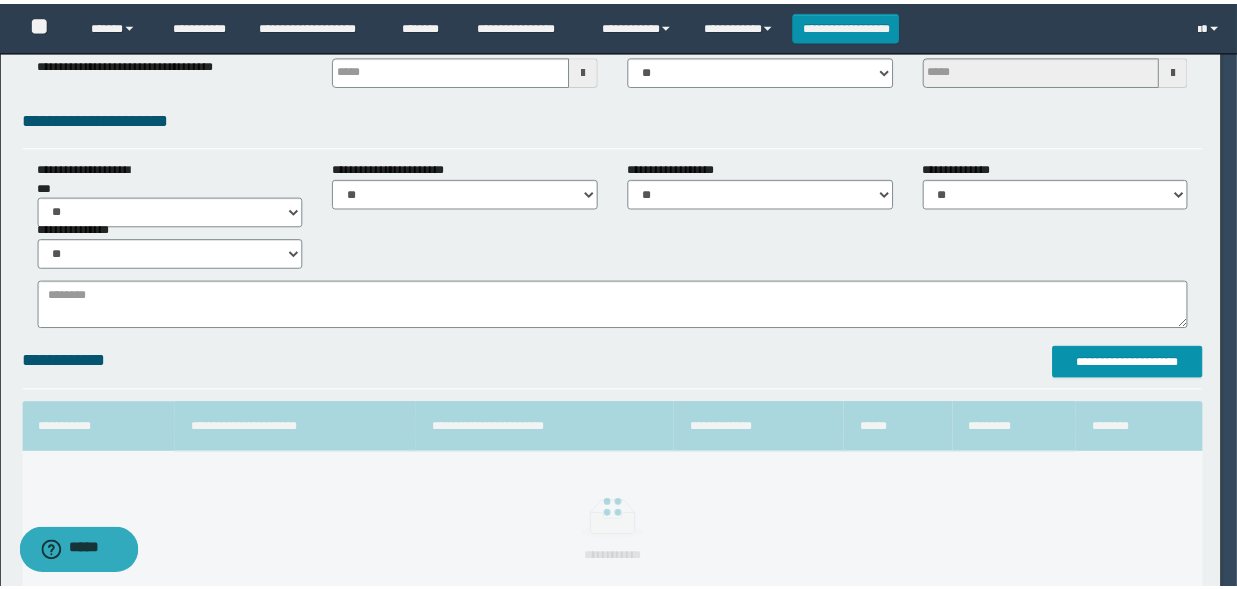 scroll, scrollTop: 117, scrollLeft: 0, axis: vertical 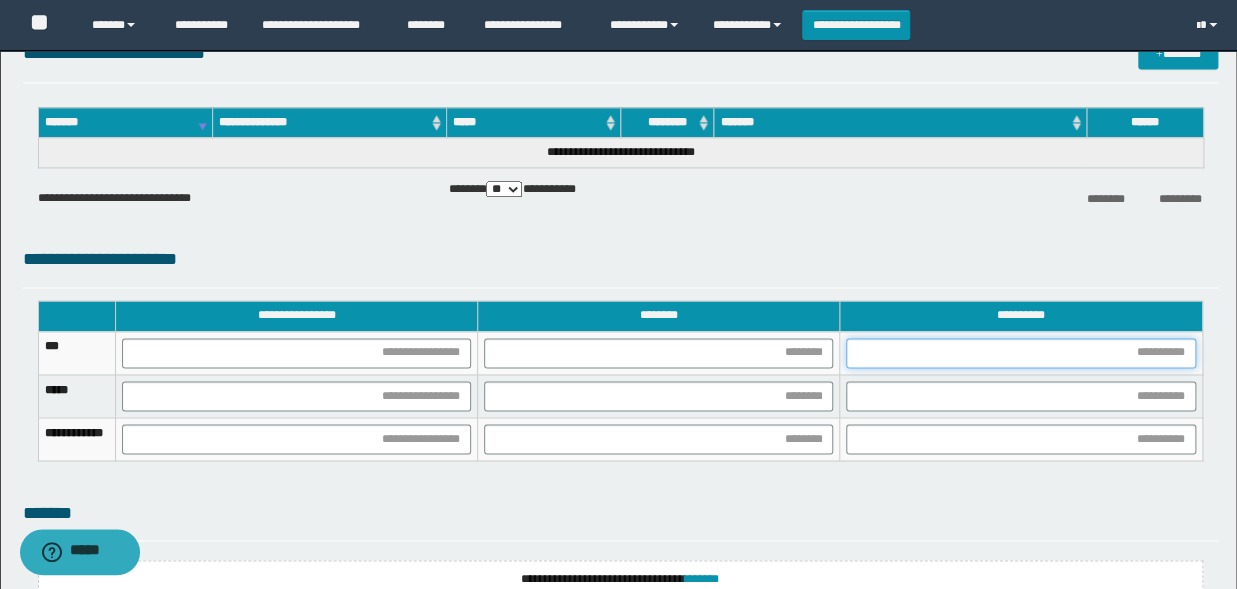click at bounding box center (1020, 353) 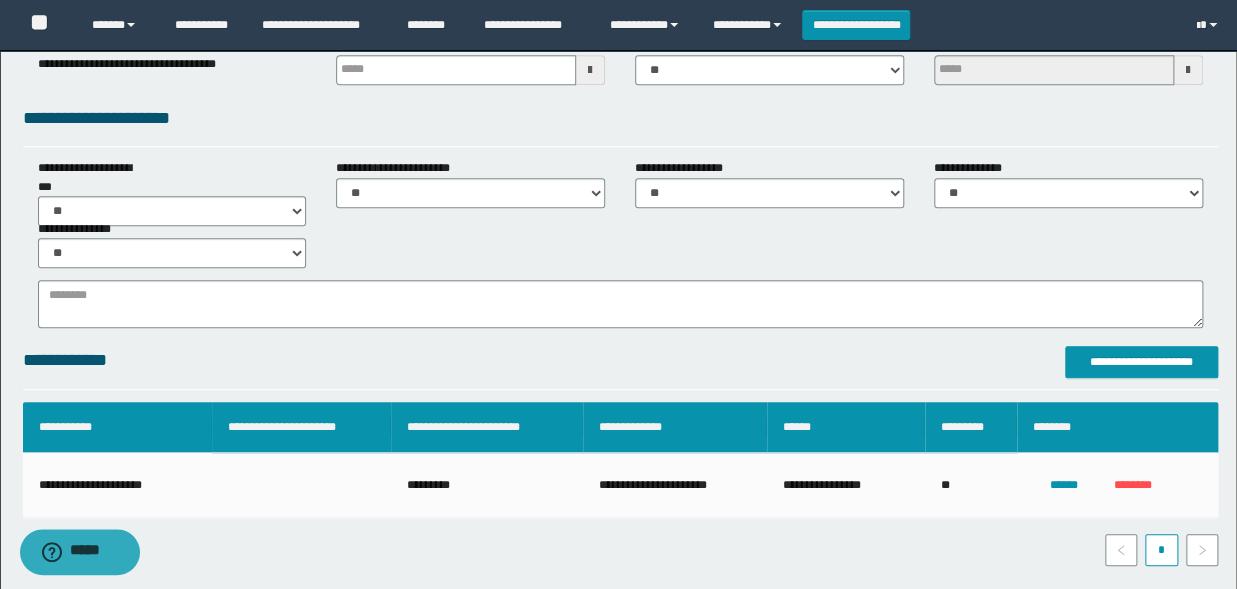 scroll, scrollTop: 0, scrollLeft: 0, axis: both 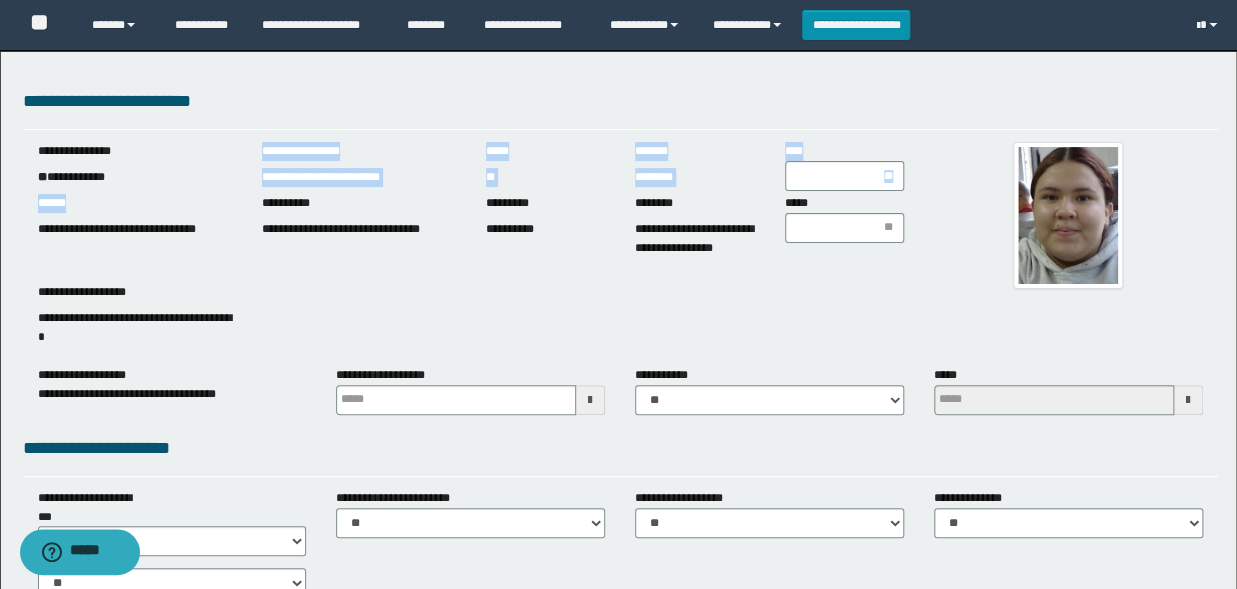 drag, startPoint x: 132, startPoint y: 188, endPoint x: 74, endPoint y: 193, distance: 58.21512 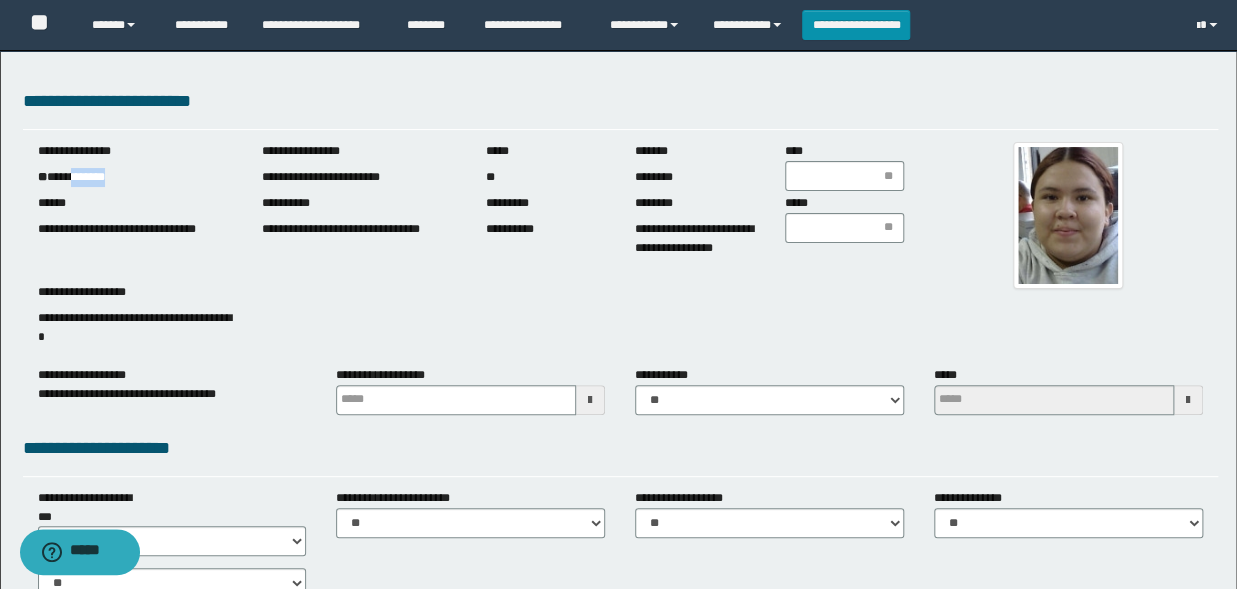 click on "**********" at bounding box center (135, 177) 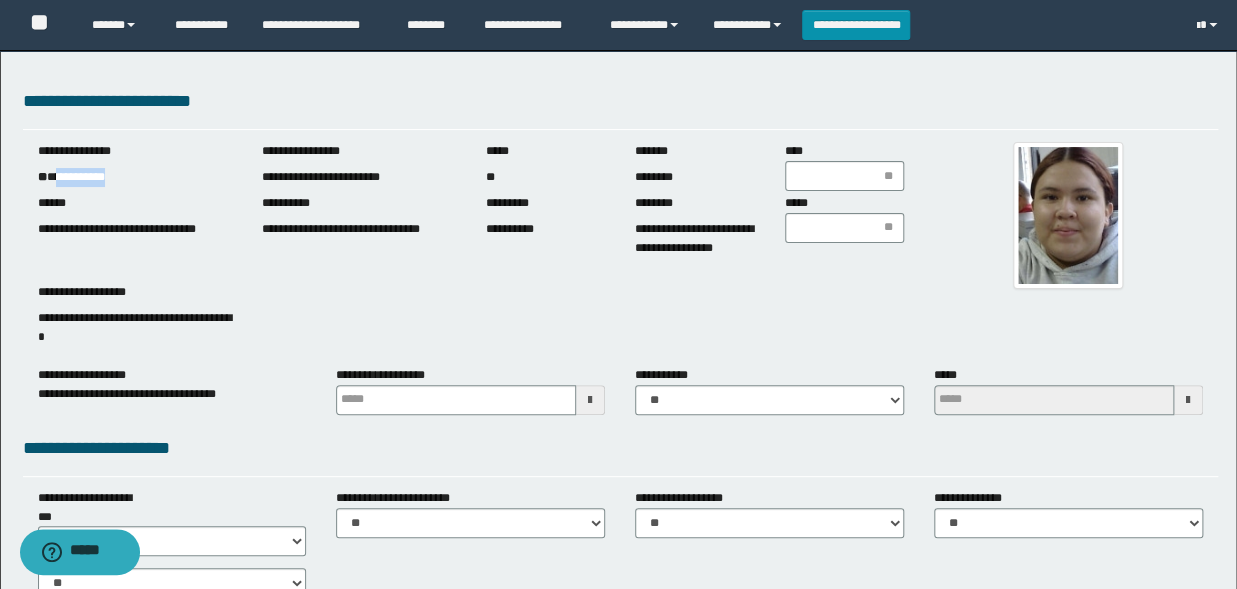 drag, startPoint x: 137, startPoint y: 176, endPoint x: 59, endPoint y: 187, distance: 78.77182 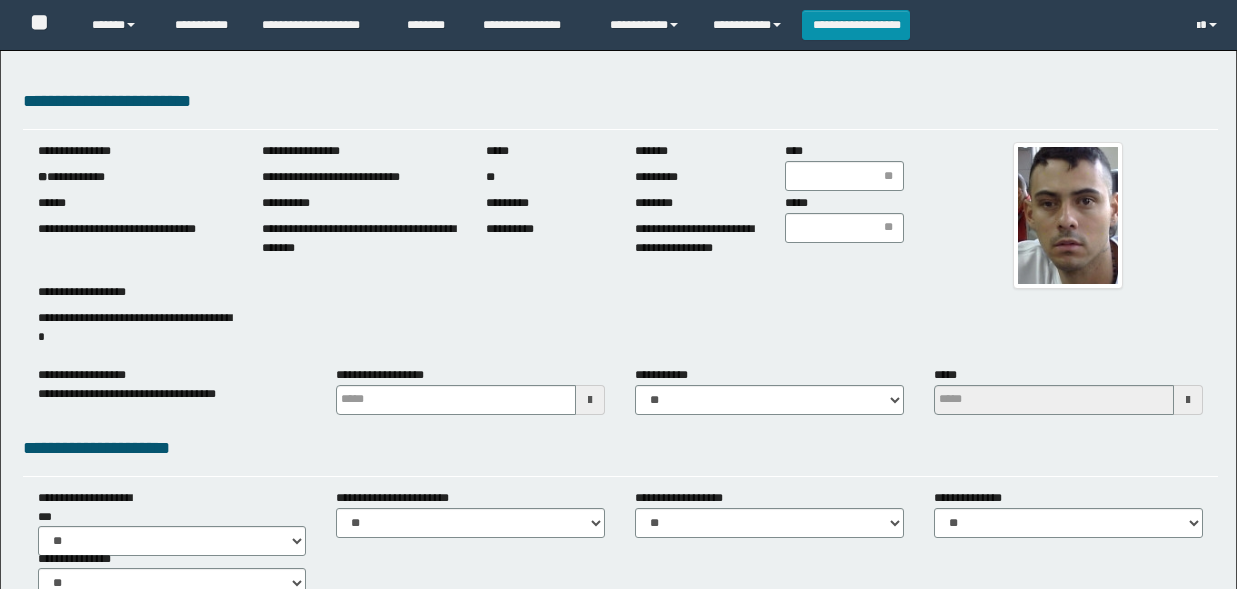 scroll, scrollTop: 0, scrollLeft: 0, axis: both 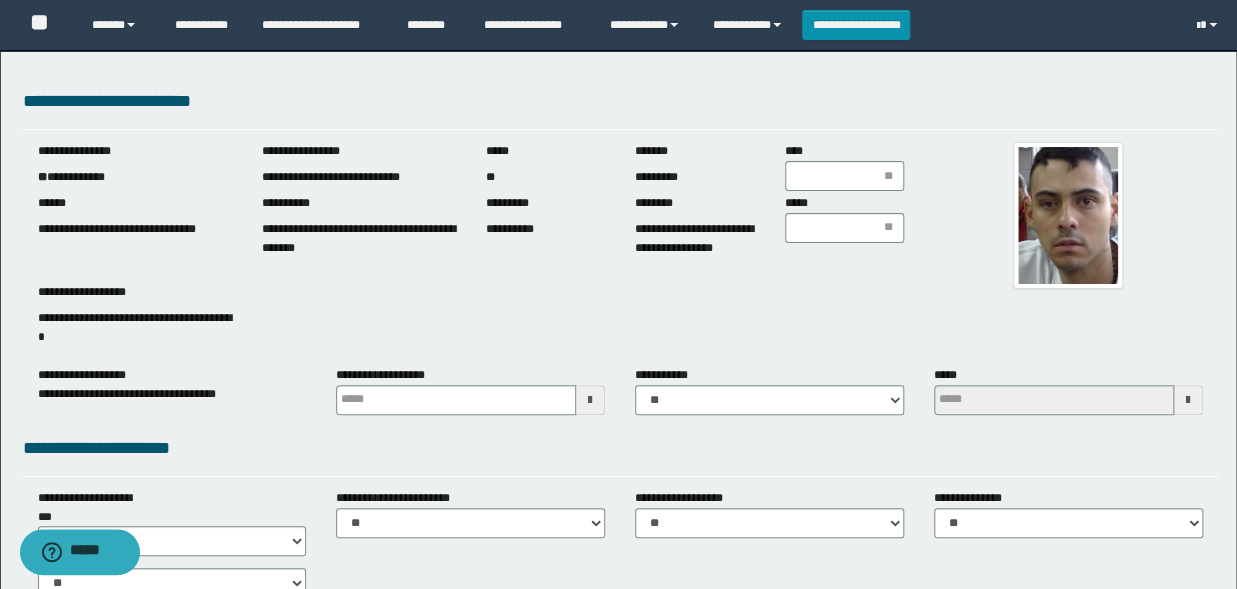 click at bounding box center [590, 400] 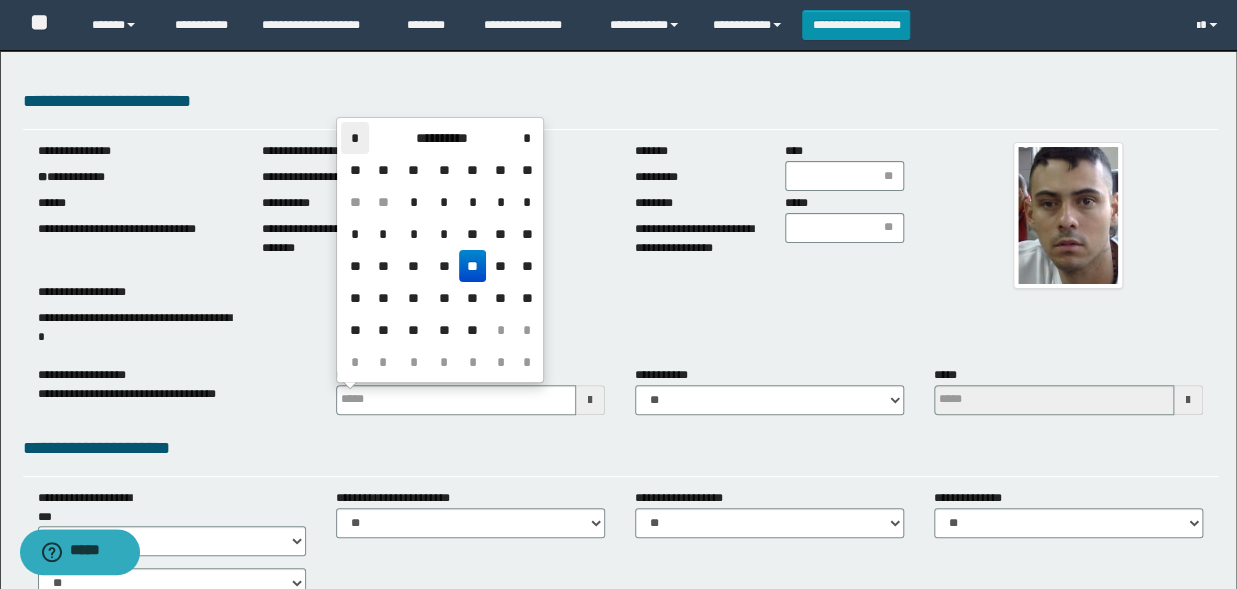 click on "*" at bounding box center (355, 138) 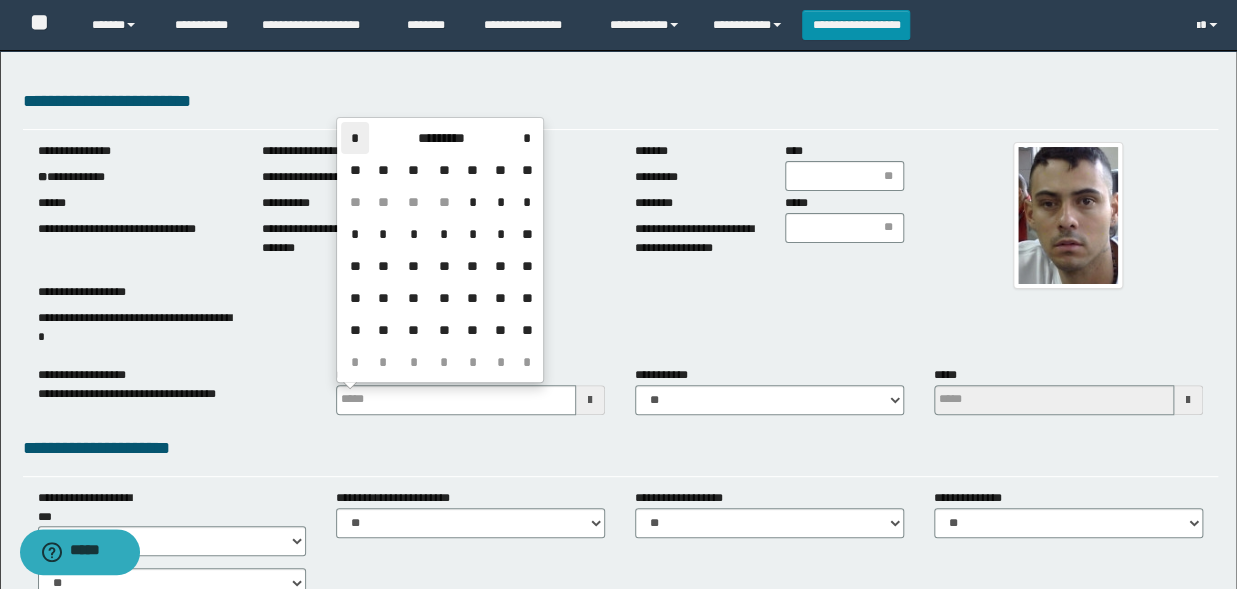click on "*" at bounding box center [355, 138] 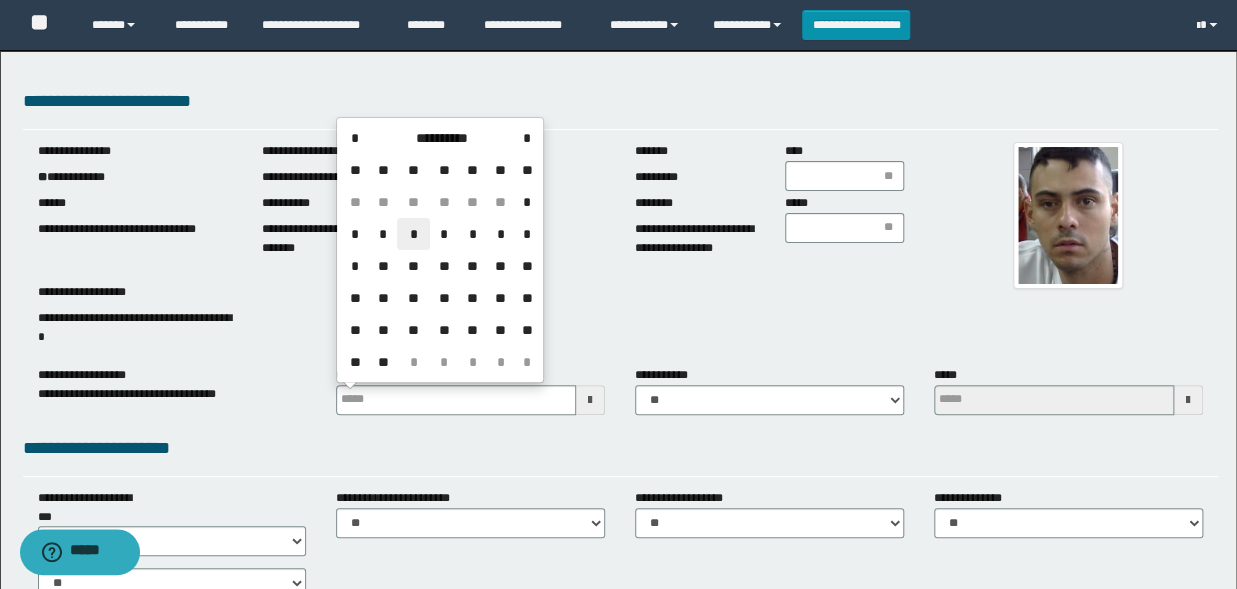 click on "*" at bounding box center [413, 234] 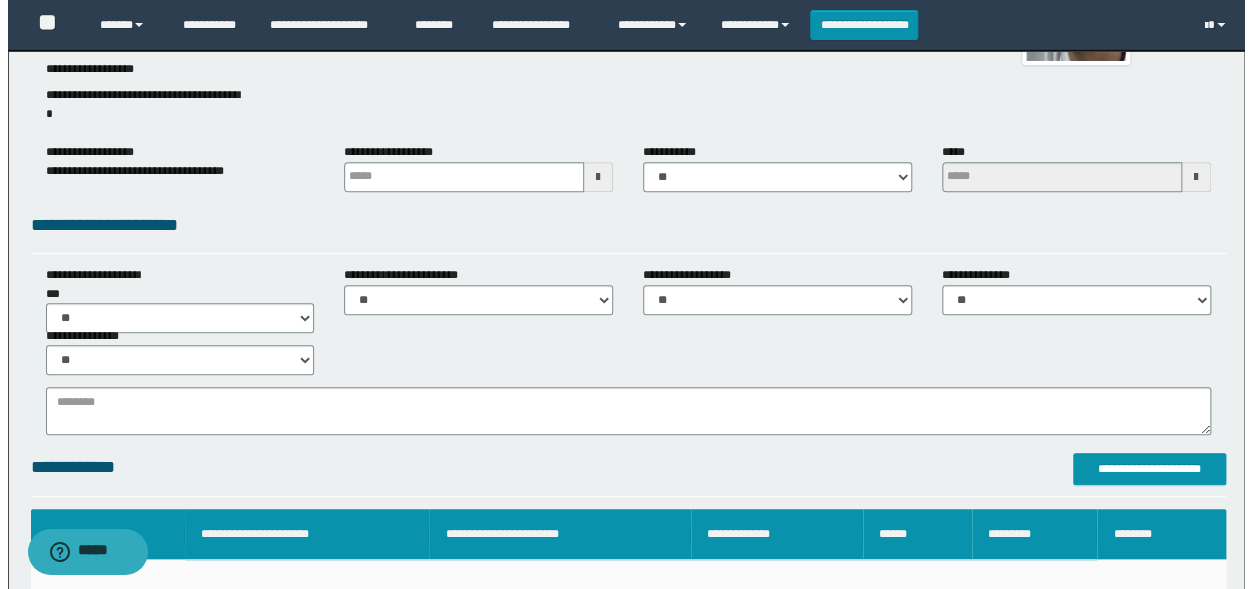 scroll, scrollTop: 330, scrollLeft: 0, axis: vertical 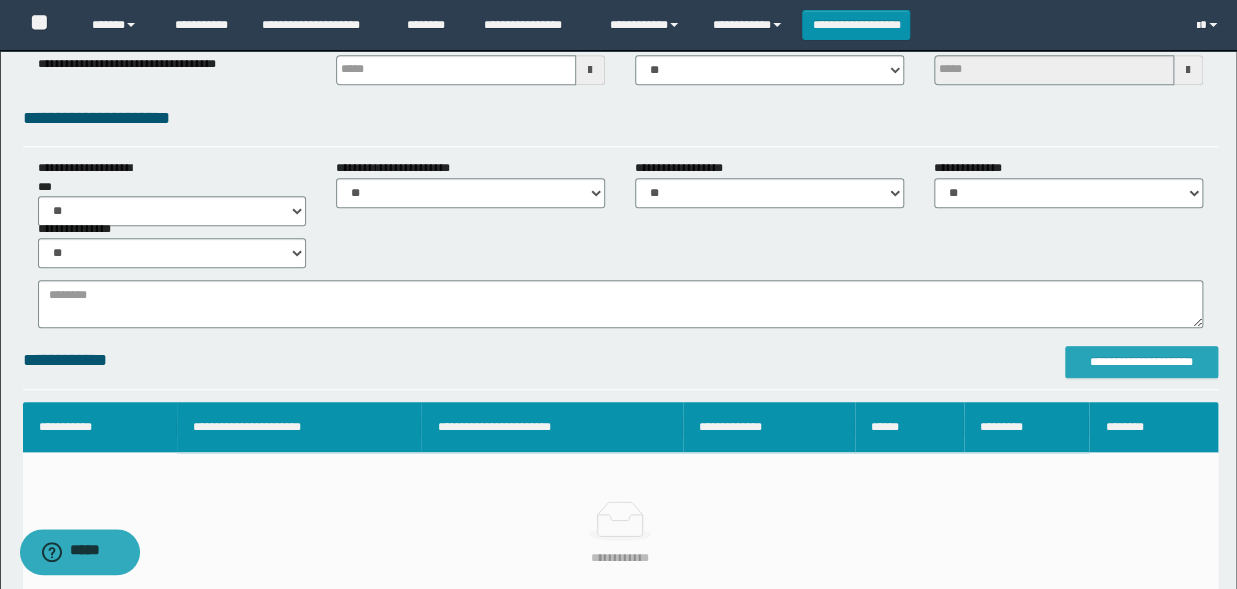 click on "**********" at bounding box center (1141, 362) 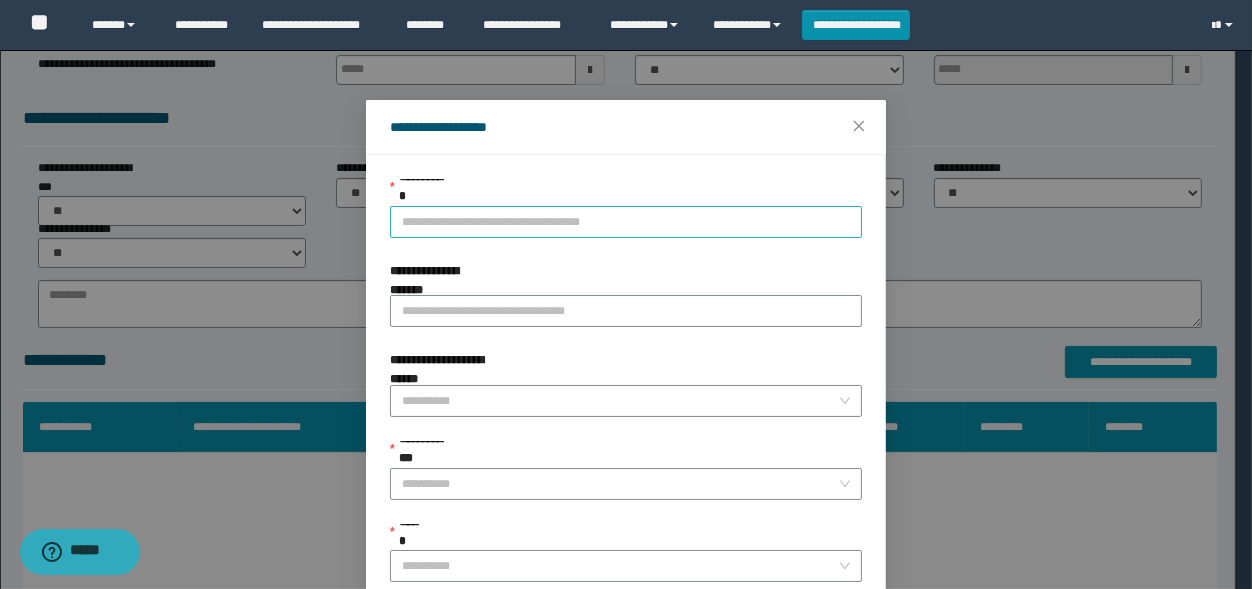 click on "**********" at bounding box center [626, 222] 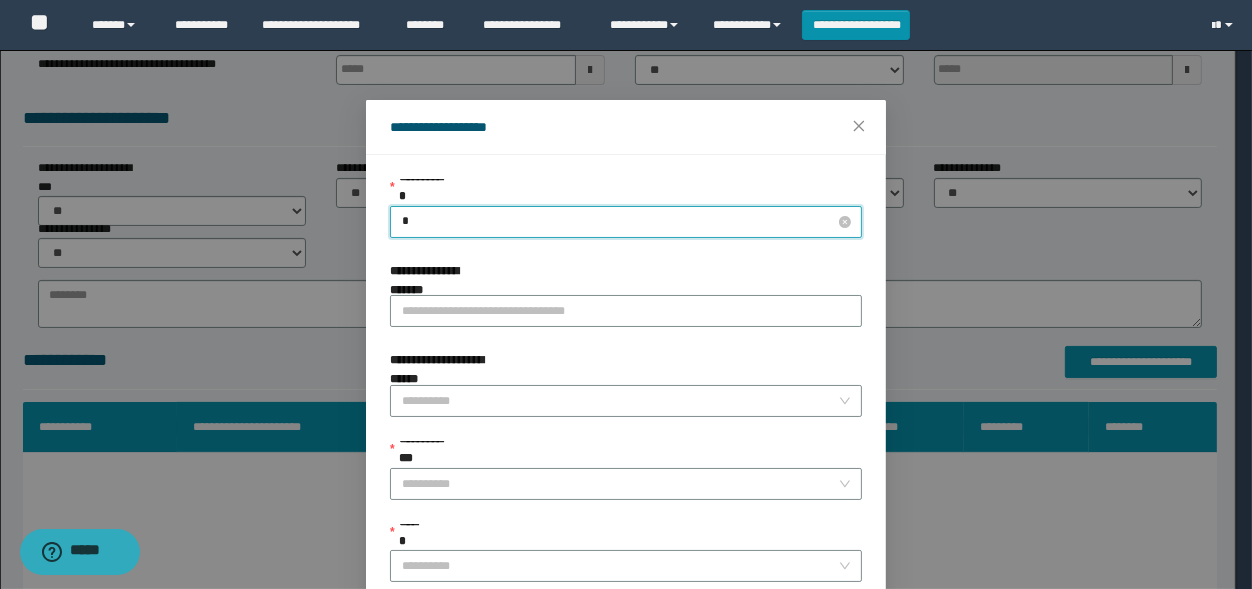 type on "**" 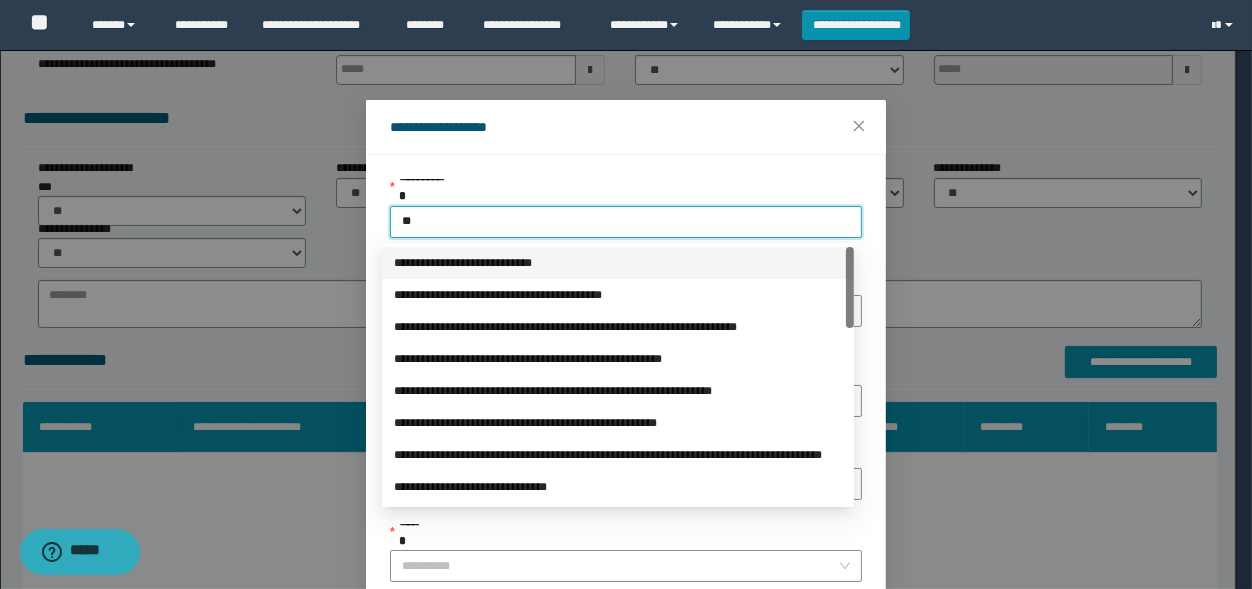 click on "**********" at bounding box center [618, 263] 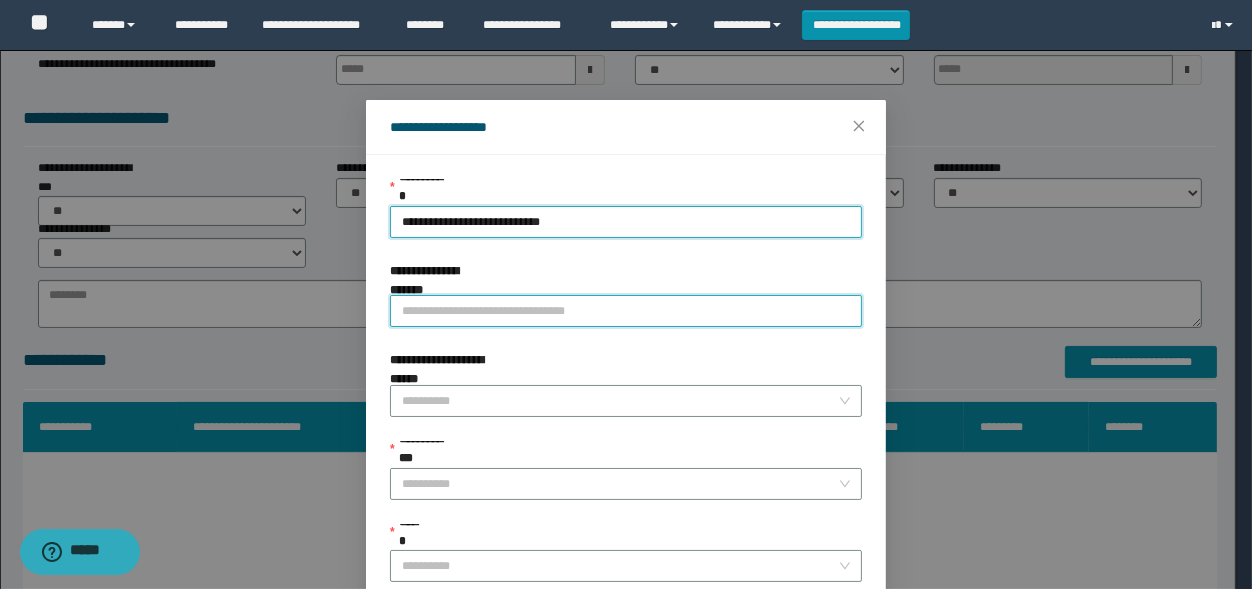 click on "**********" at bounding box center [626, 311] 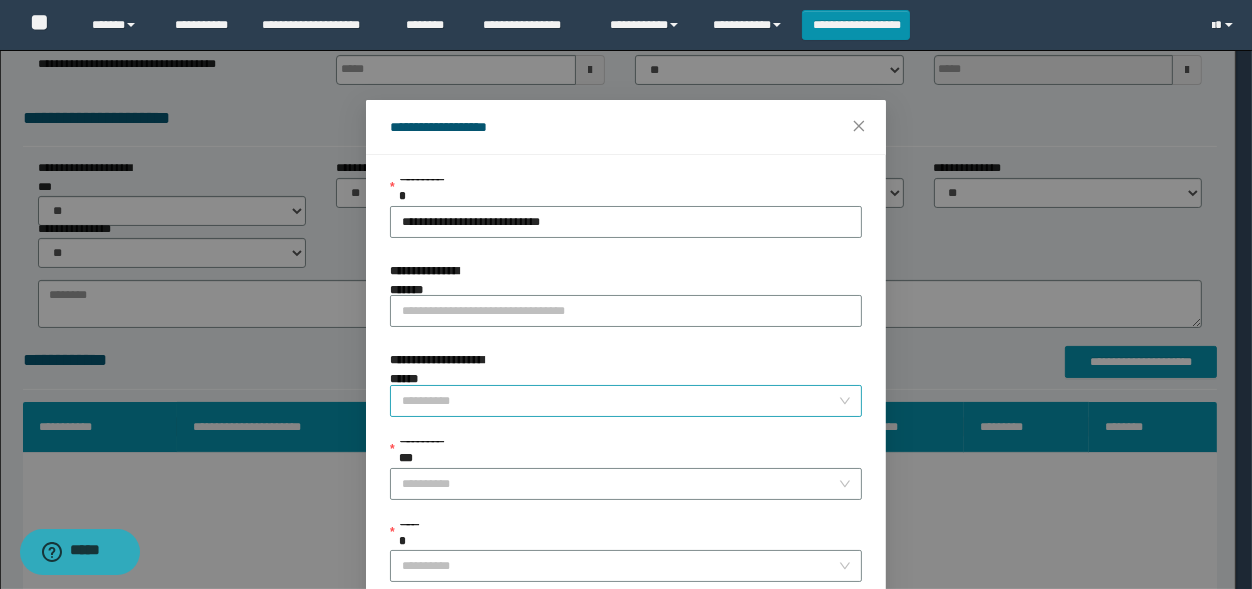 click on "**********" at bounding box center [620, 401] 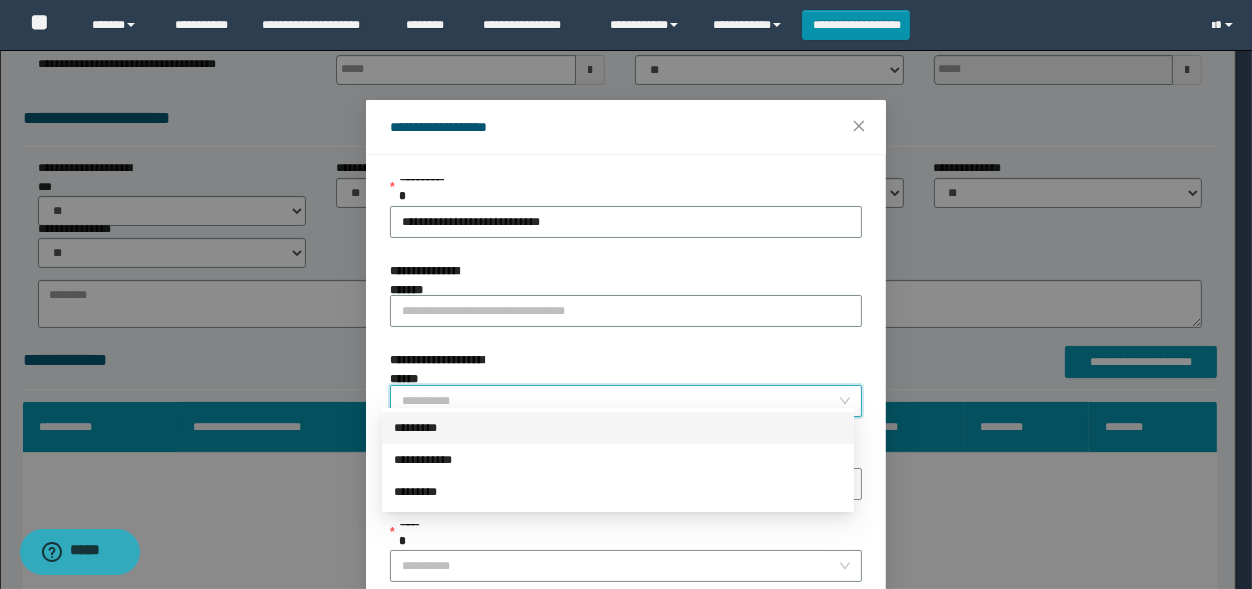 scroll, scrollTop: 165, scrollLeft: 0, axis: vertical 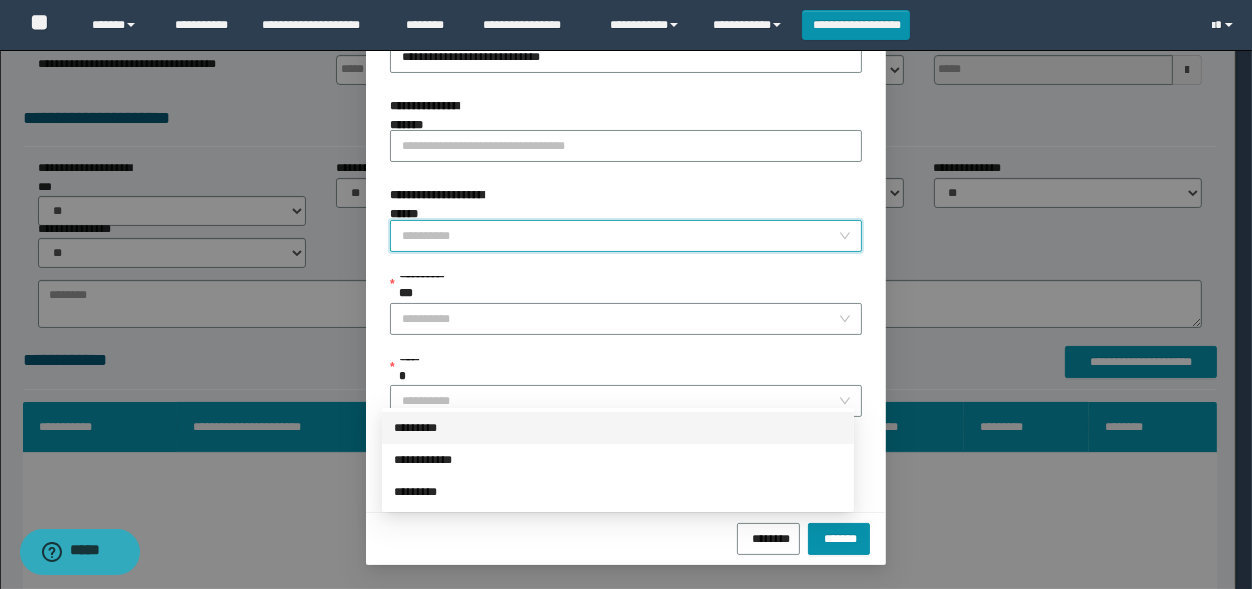 click on "*********" at bounding box center [618, 428] 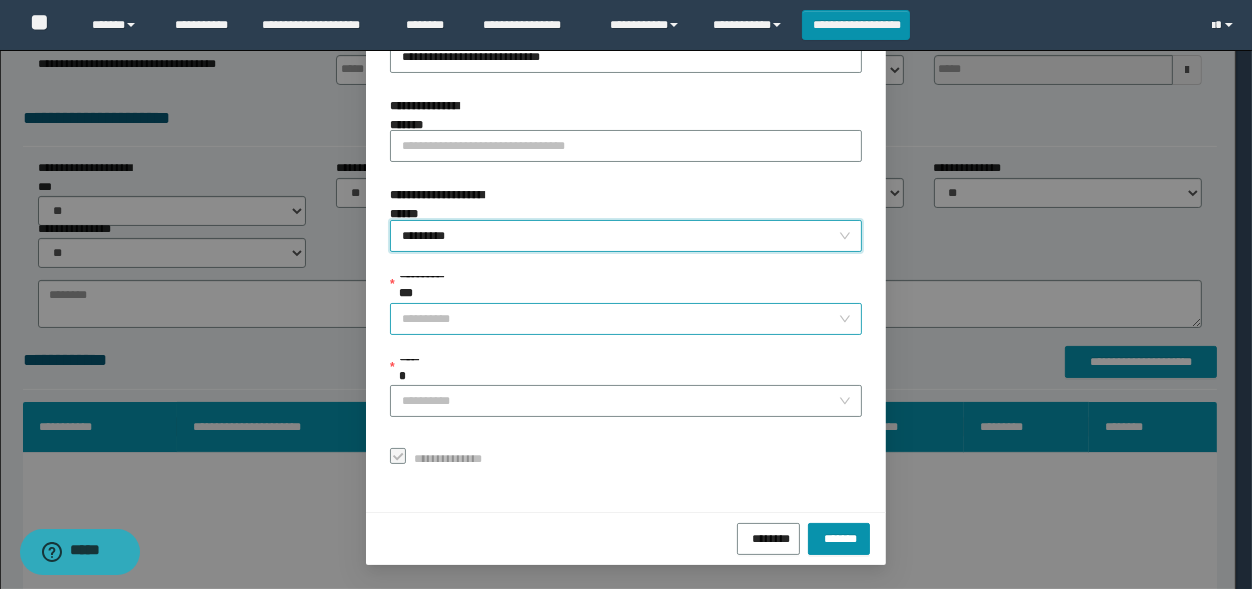 click on "**********" at bounding box center (620, 319) 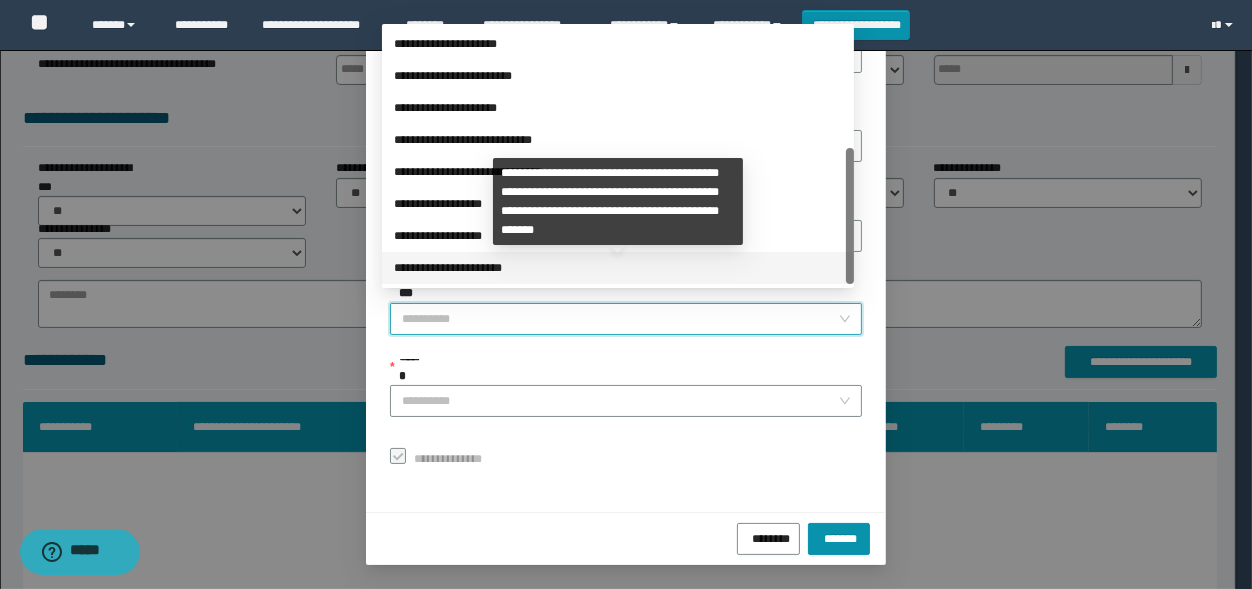 click on "**********" at bounding box center (618, 268) 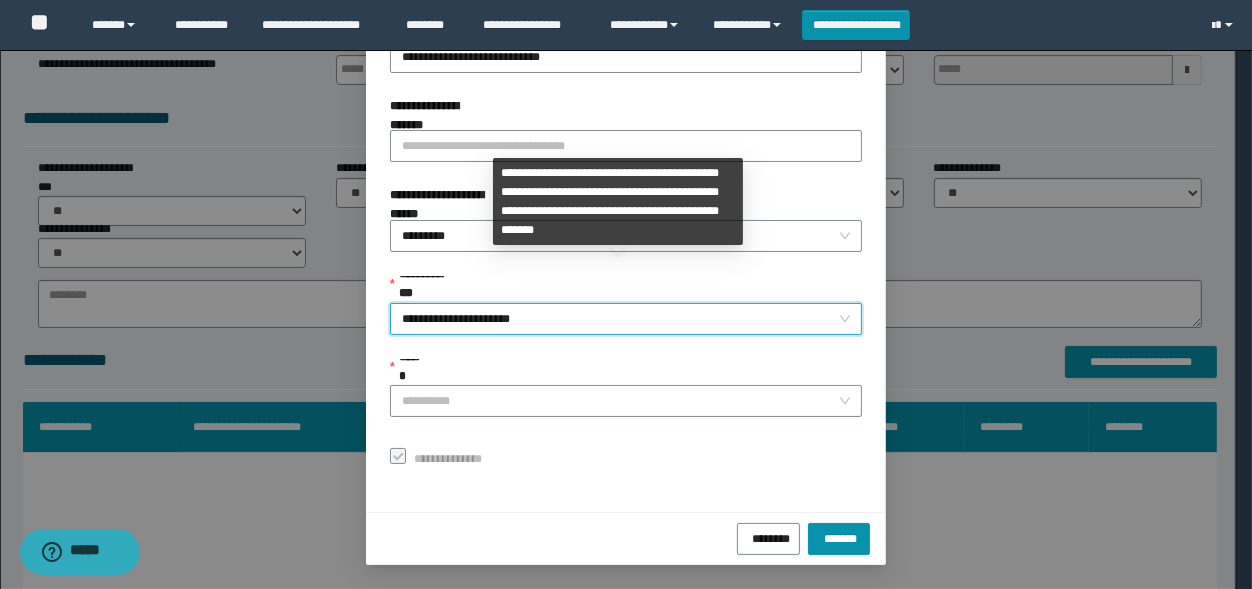 scroll, scrollTop: 224, scrollLeft: 0, axis: vertical 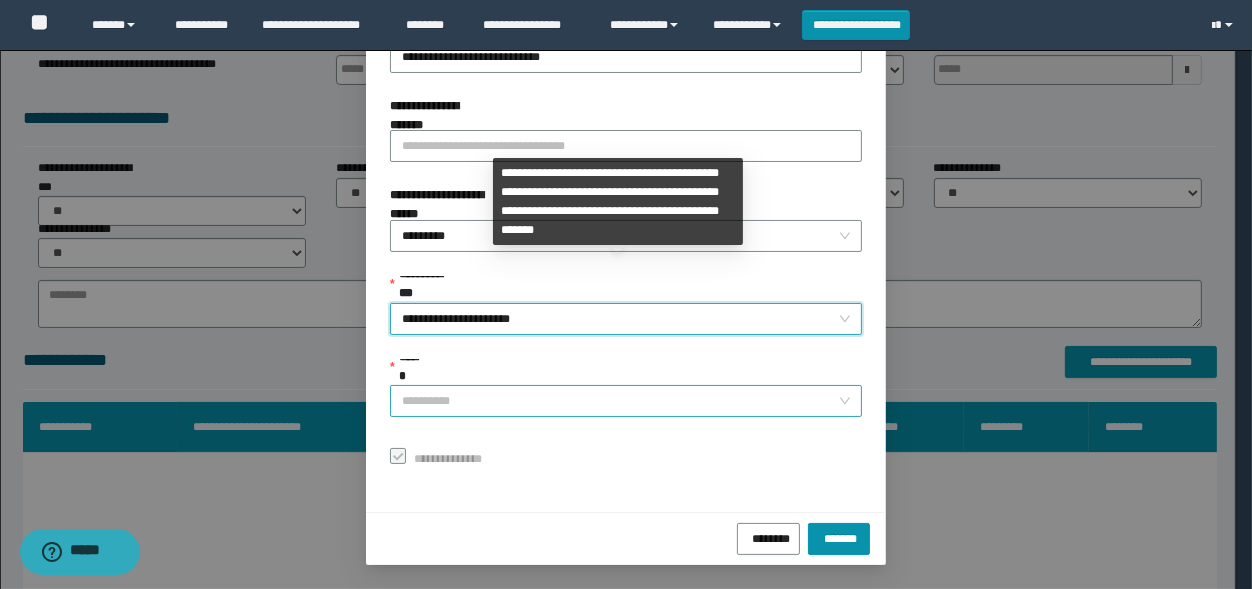 click on "******" at bounding box center (620, 401) 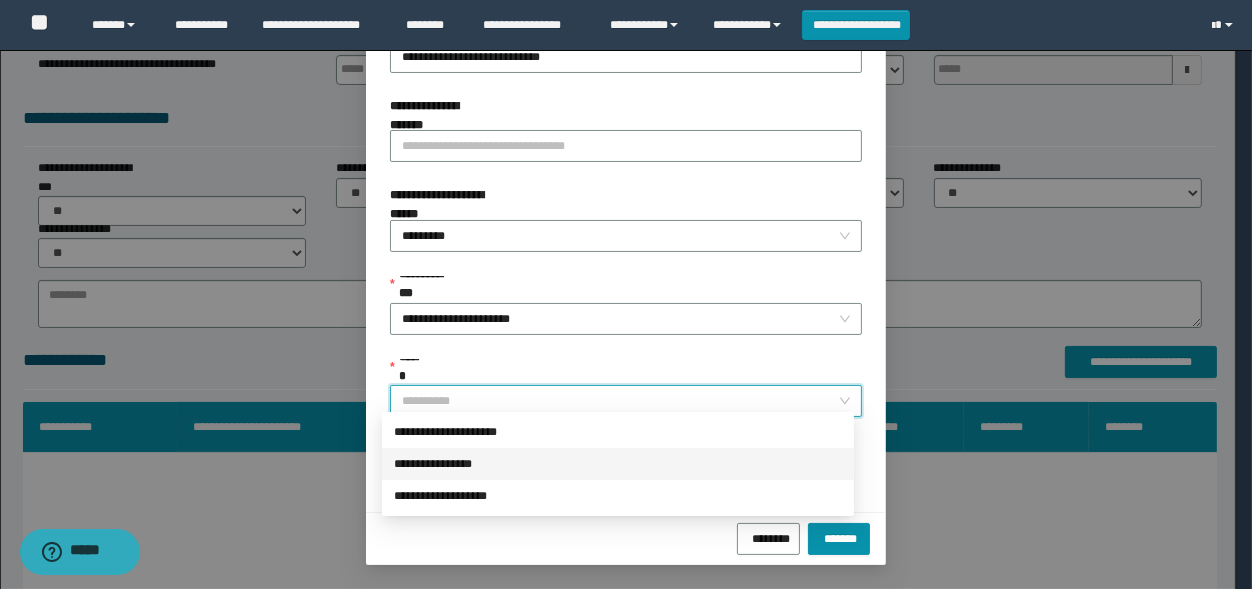 click on "**********" at bounding box center (618, 464) 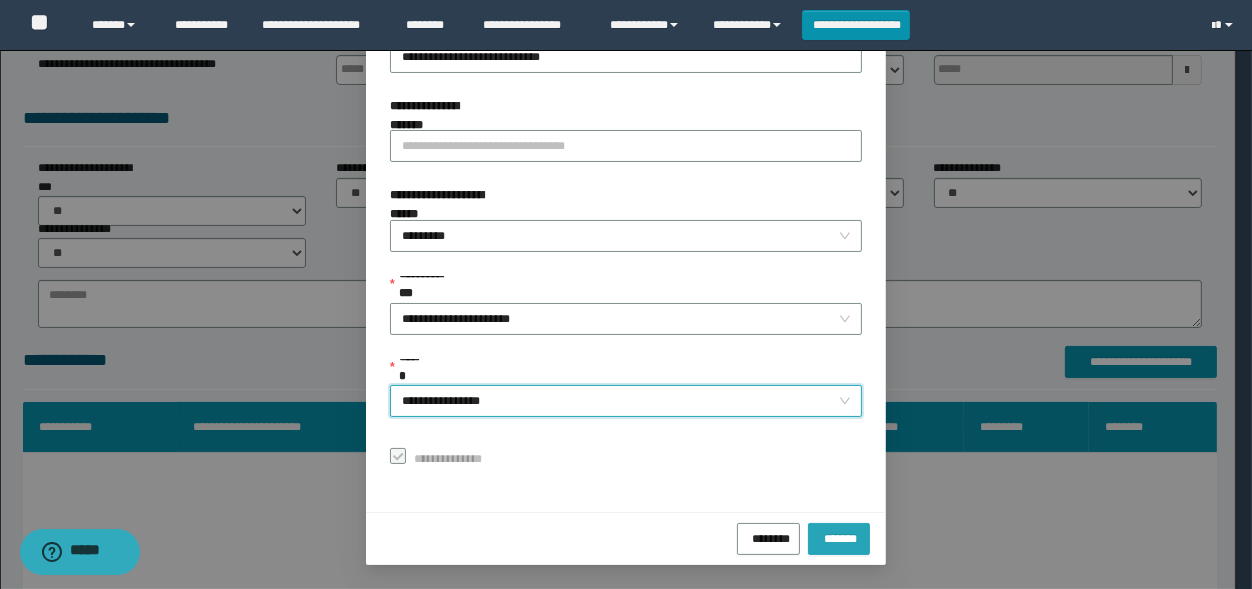 click on "*******" at bounding box center (839, 536) 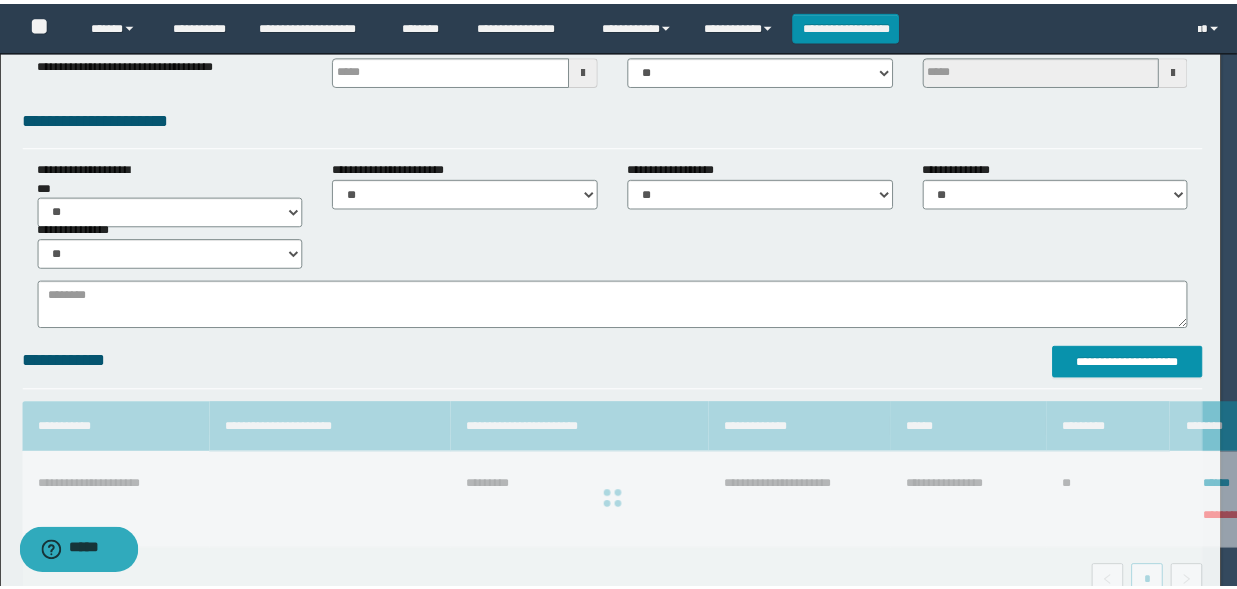 scroll, scrollTop: 117, scrollLeft: 0, axis: vertical 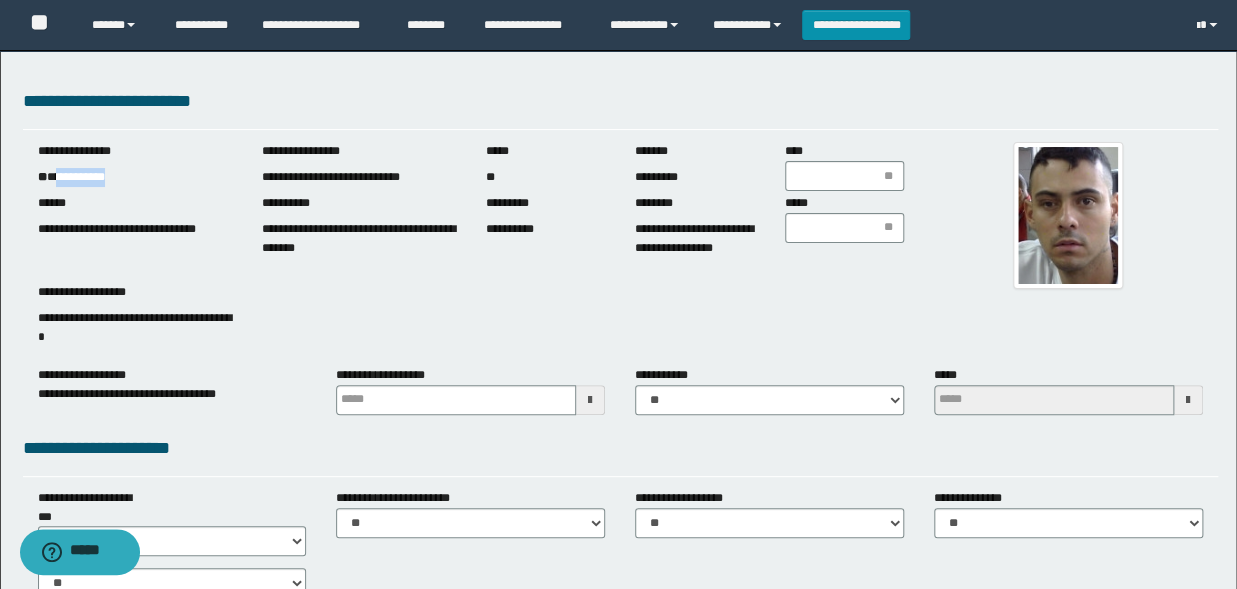 drag, startPoint x: 128, startPoint y: 182, endPoint x: 61, endPoint y: 192, distance: 67.74216 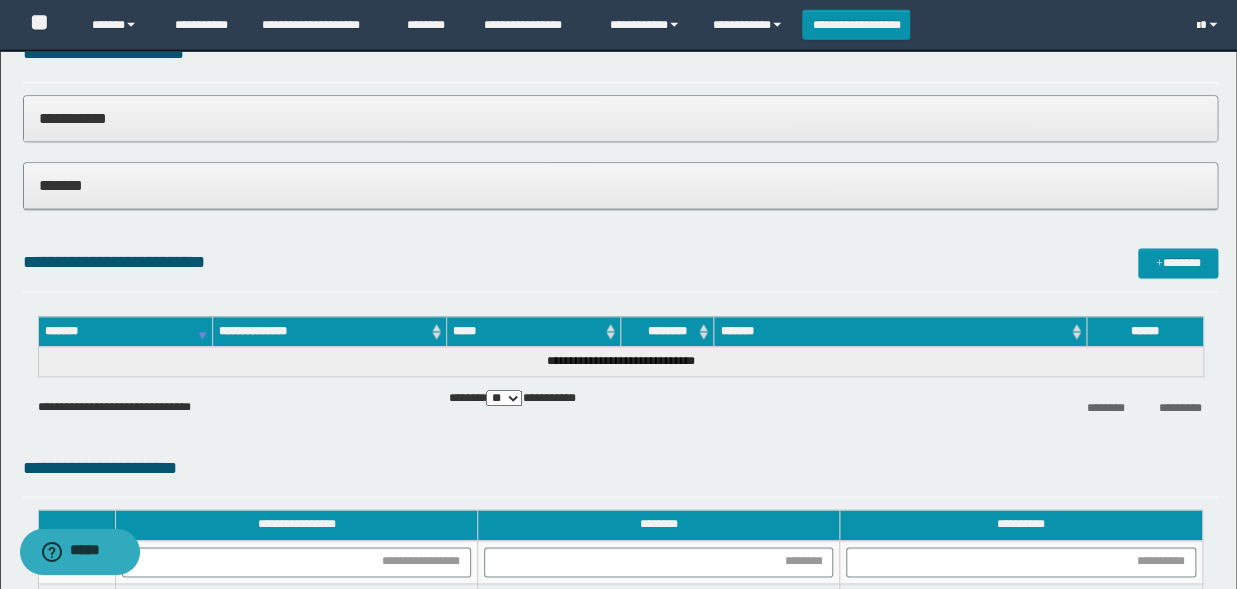 scroll, scrollTop: 990, scrollLeft: 0, axis: vertical 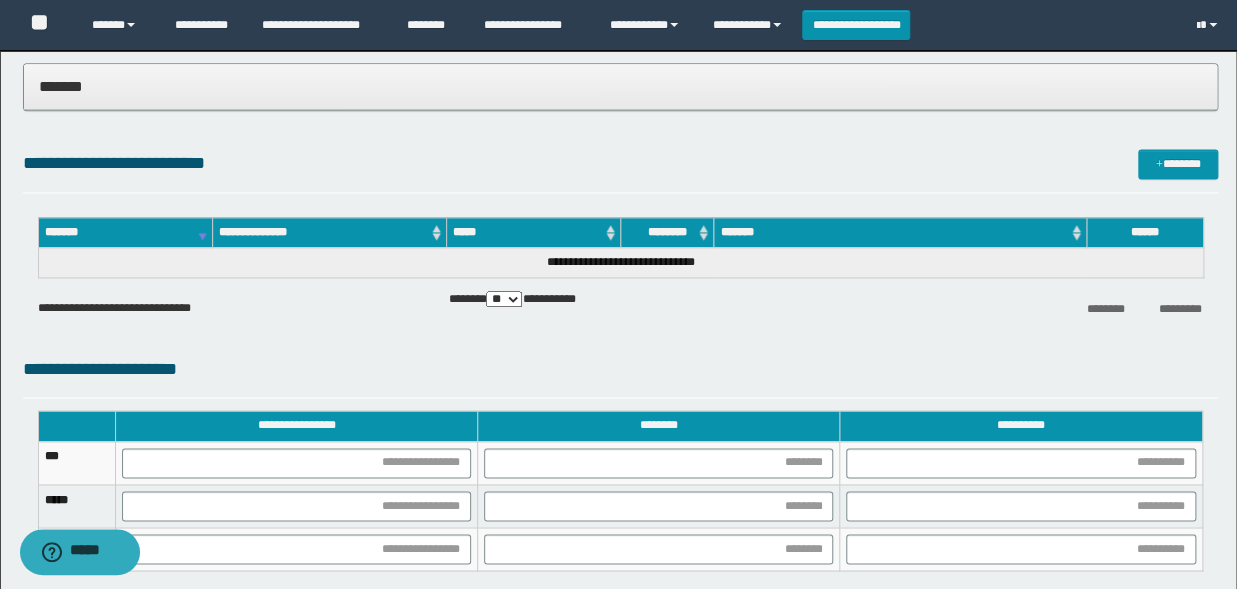 click at bounding box center (1021, 462) 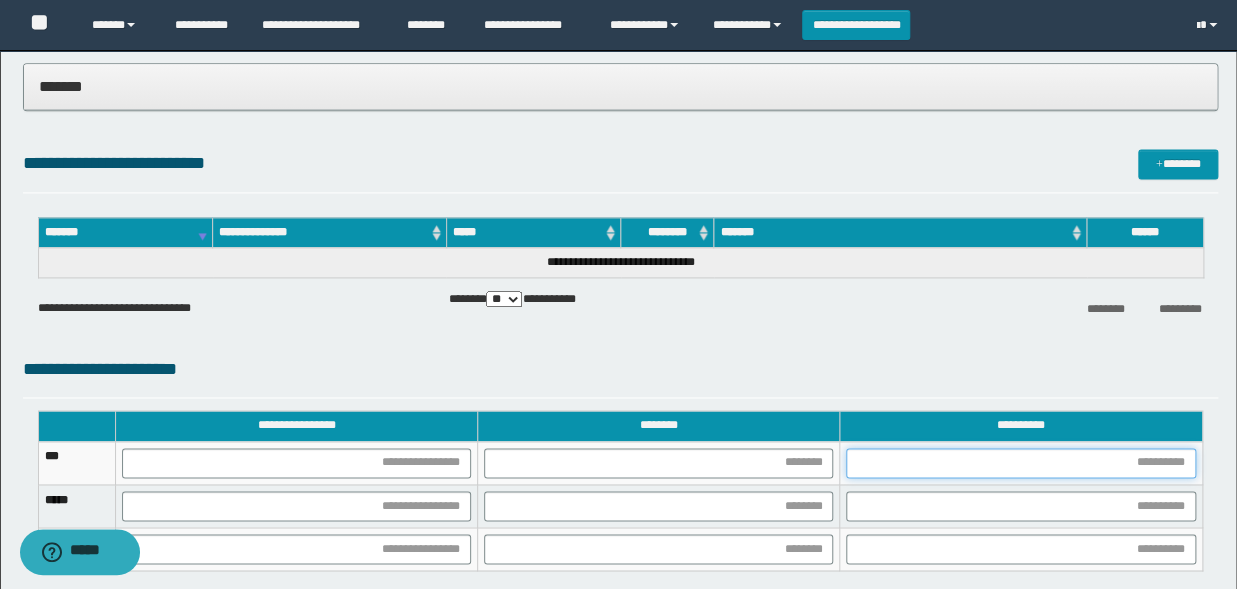 click at bounding box center [1020, 463] 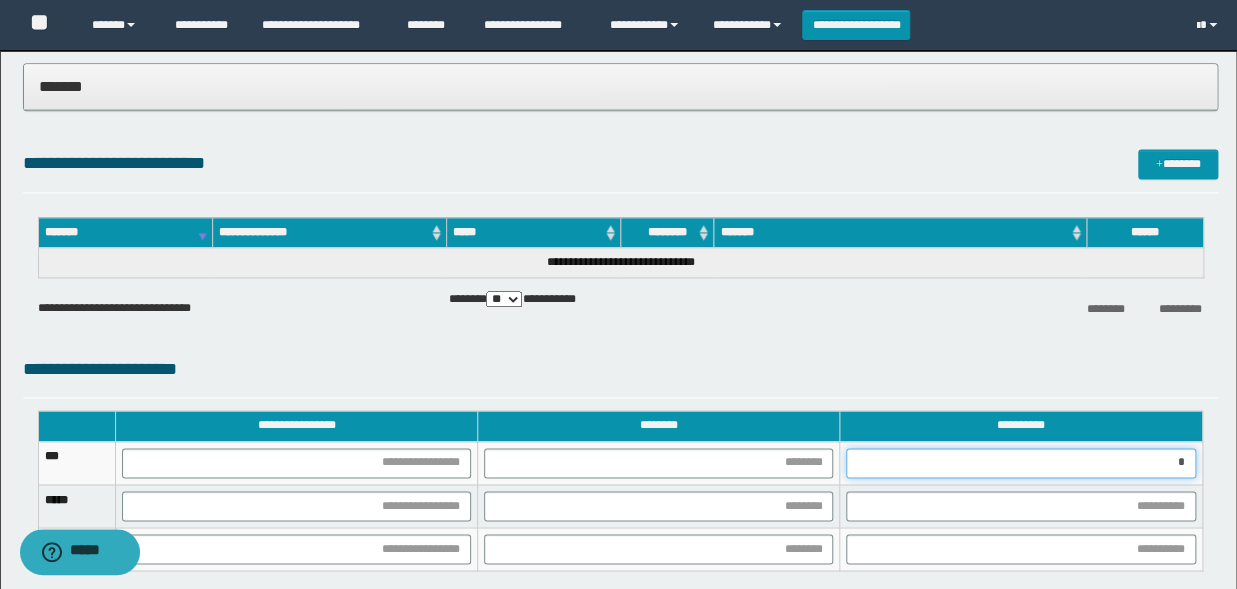 type on "**" 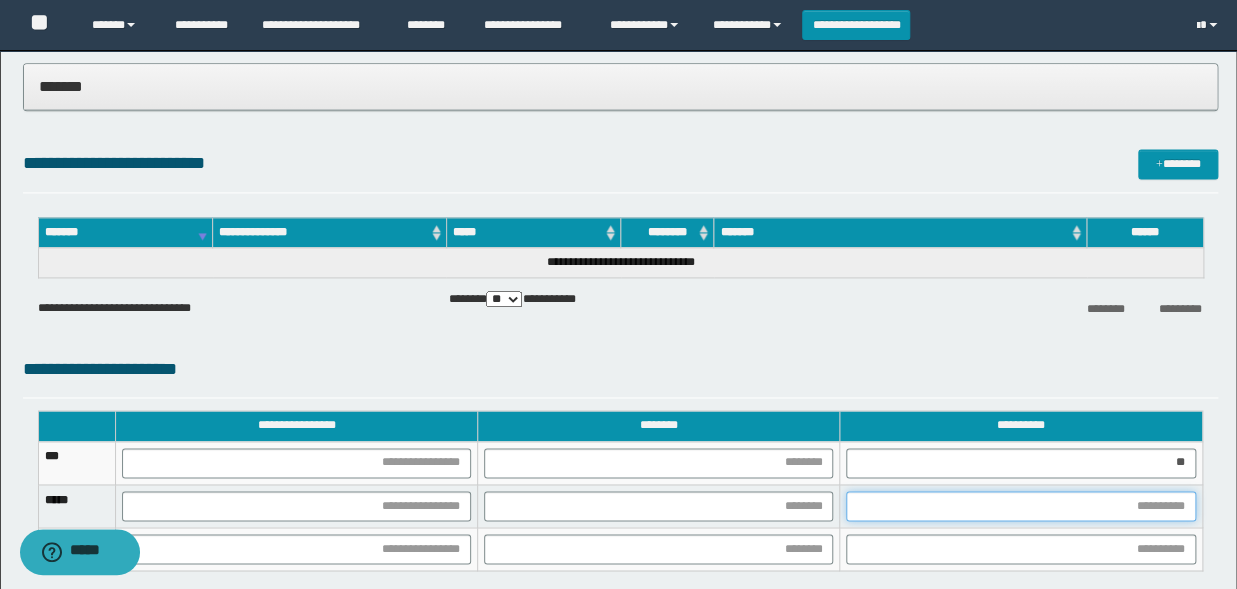 click at bounding box center (1020, 506) 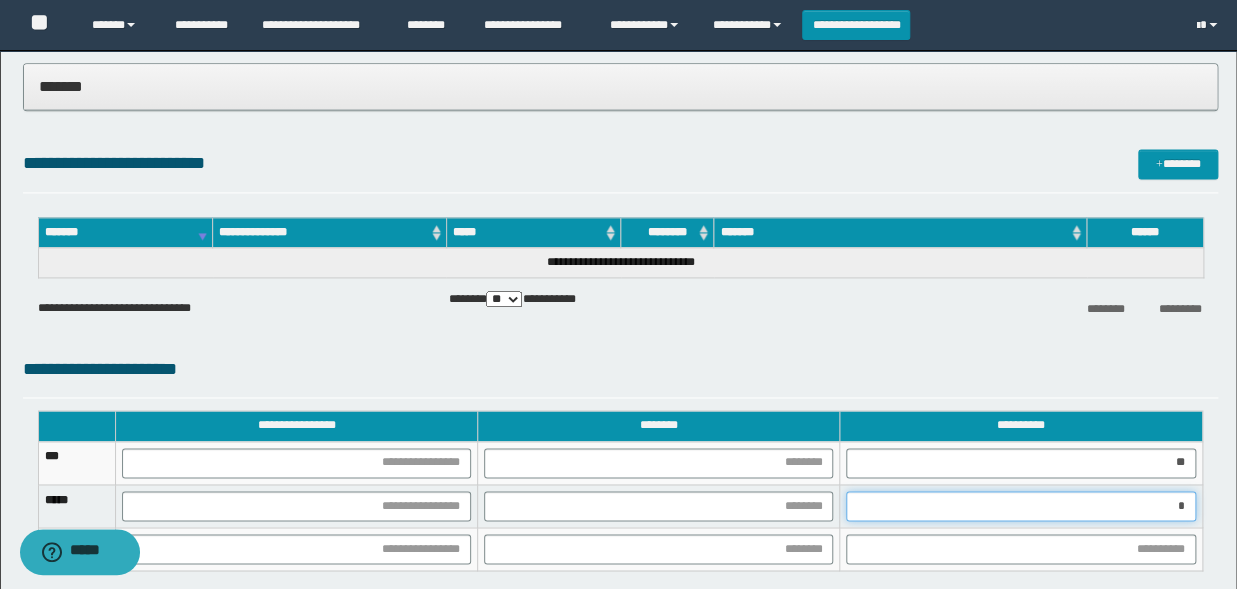 type on "**" 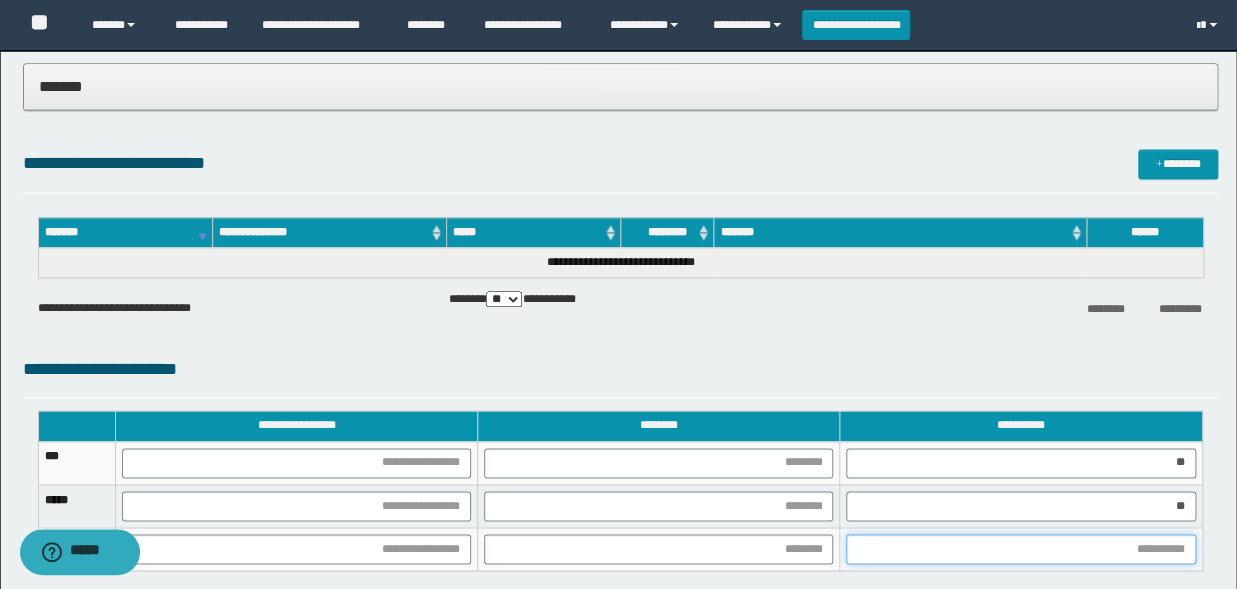 click at bounding box center [1020, 549] 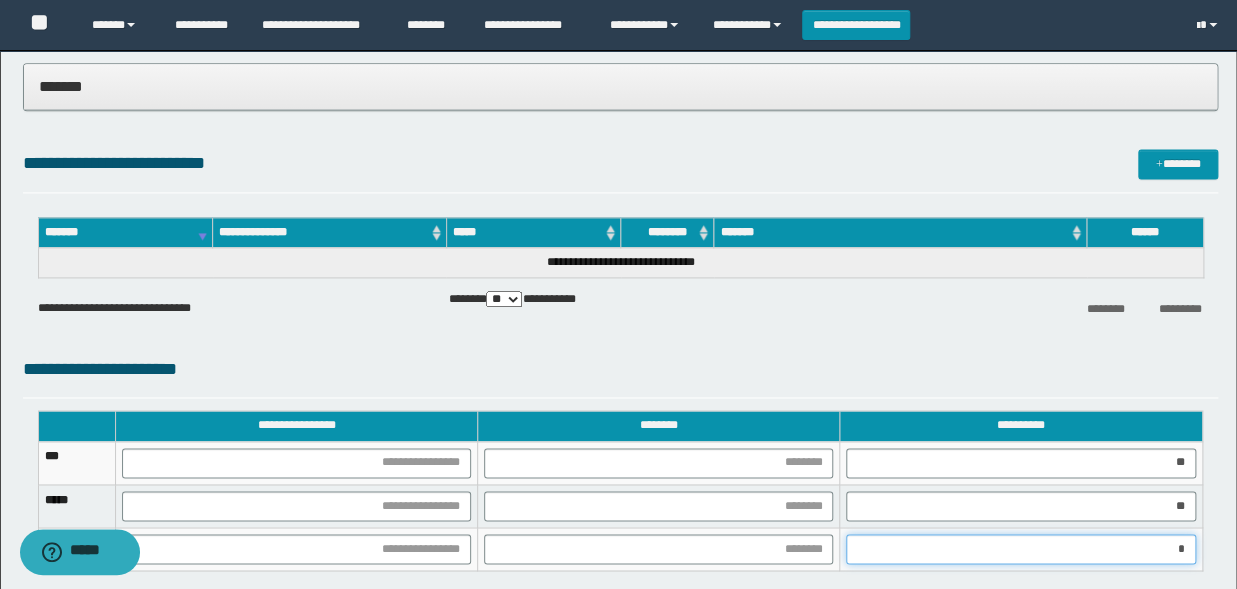 type on "**" 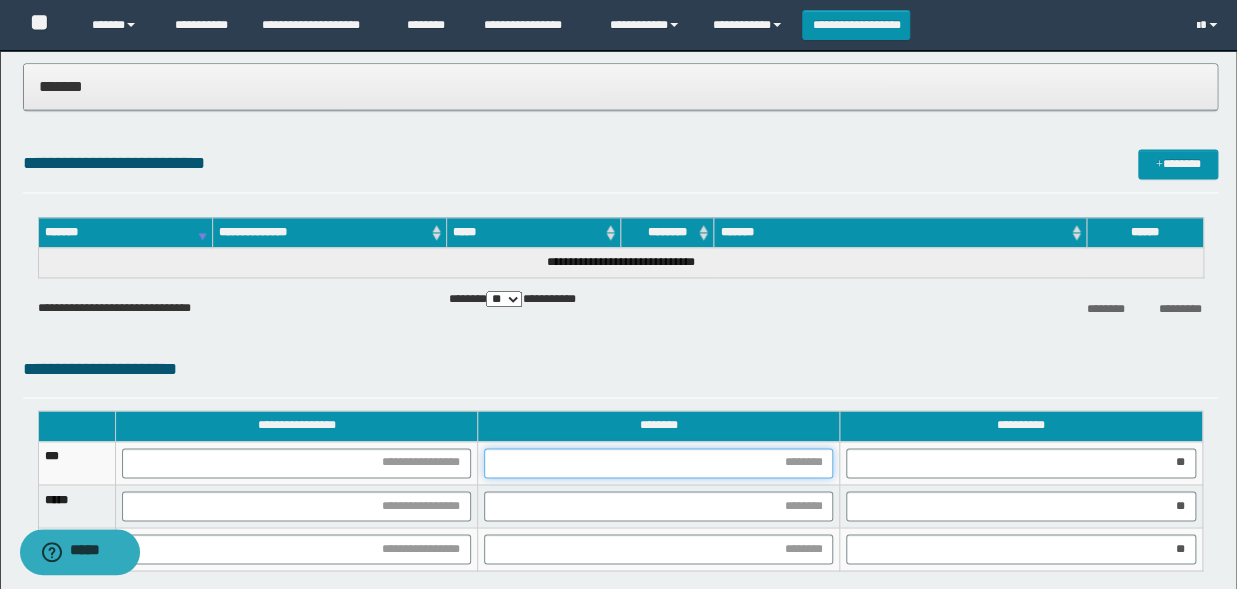 click at bounding box center (658, 463) 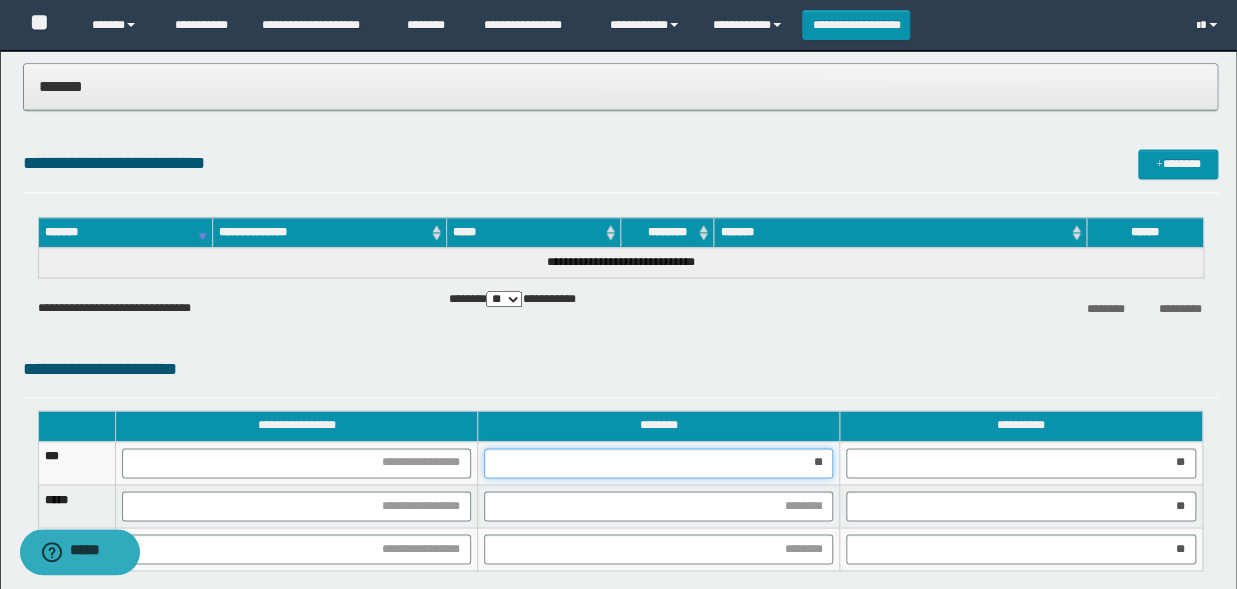 type on "***" 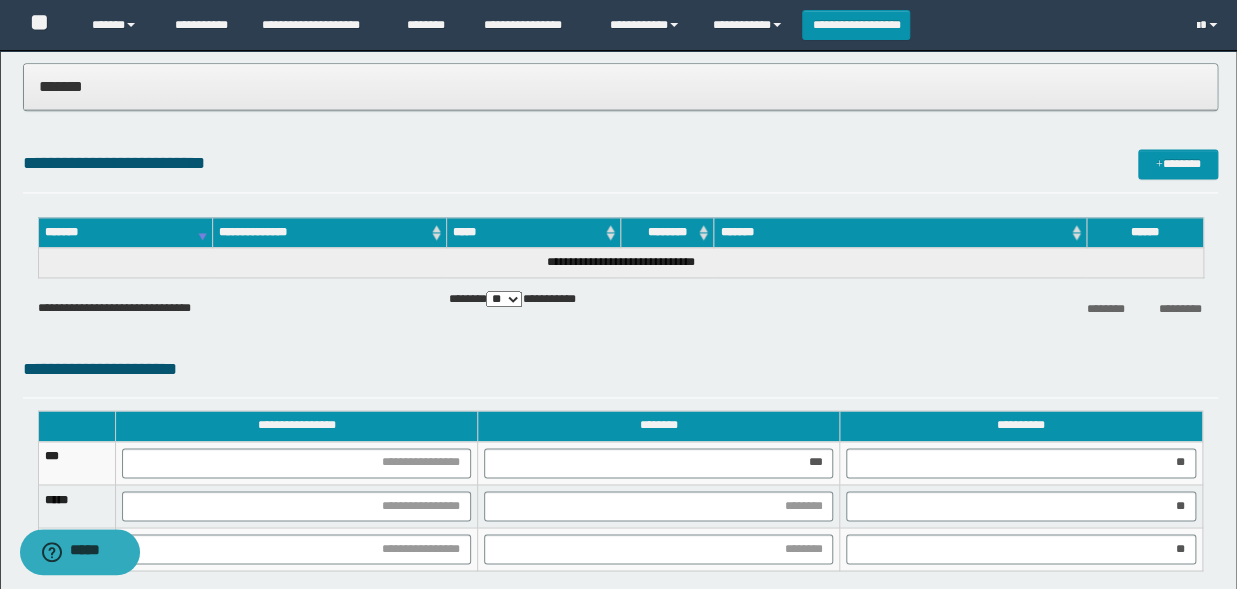 click at bounding box center (659, 505) 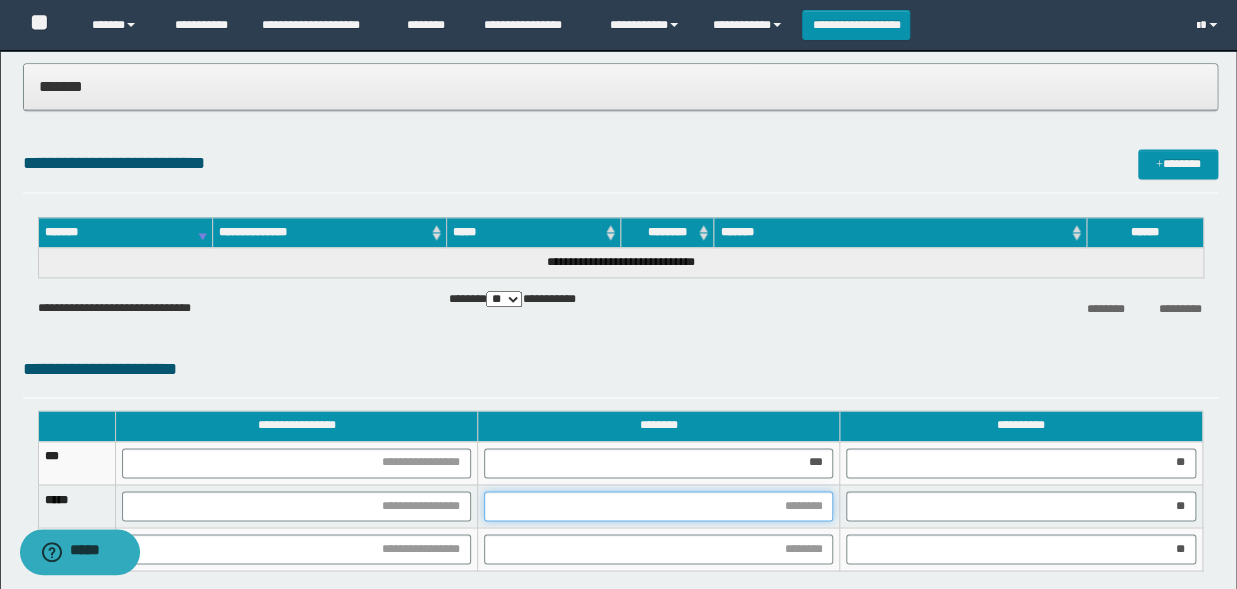 click at bounding box center (658, 506) 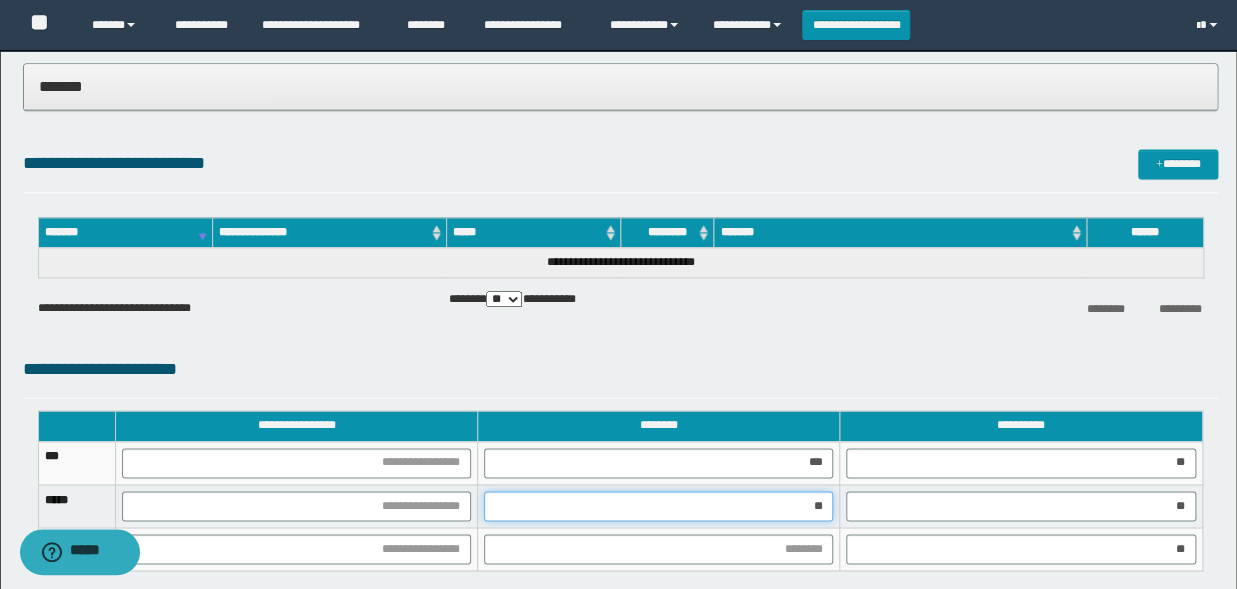 type on "***" 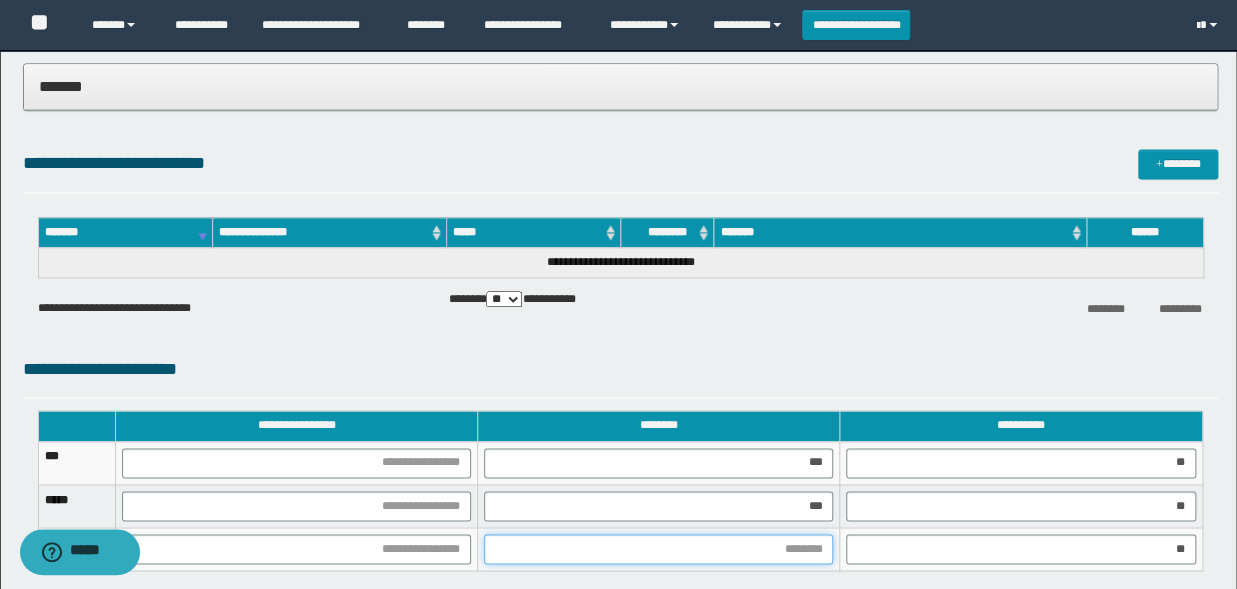click at bounding box center [658, 549] 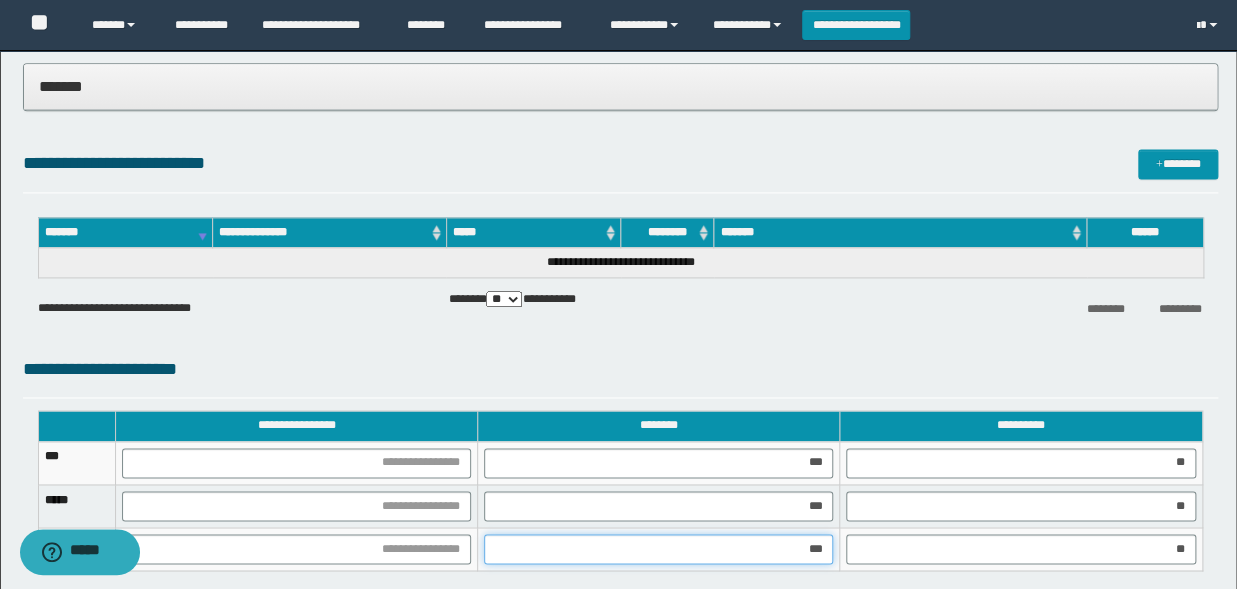 type on "****" 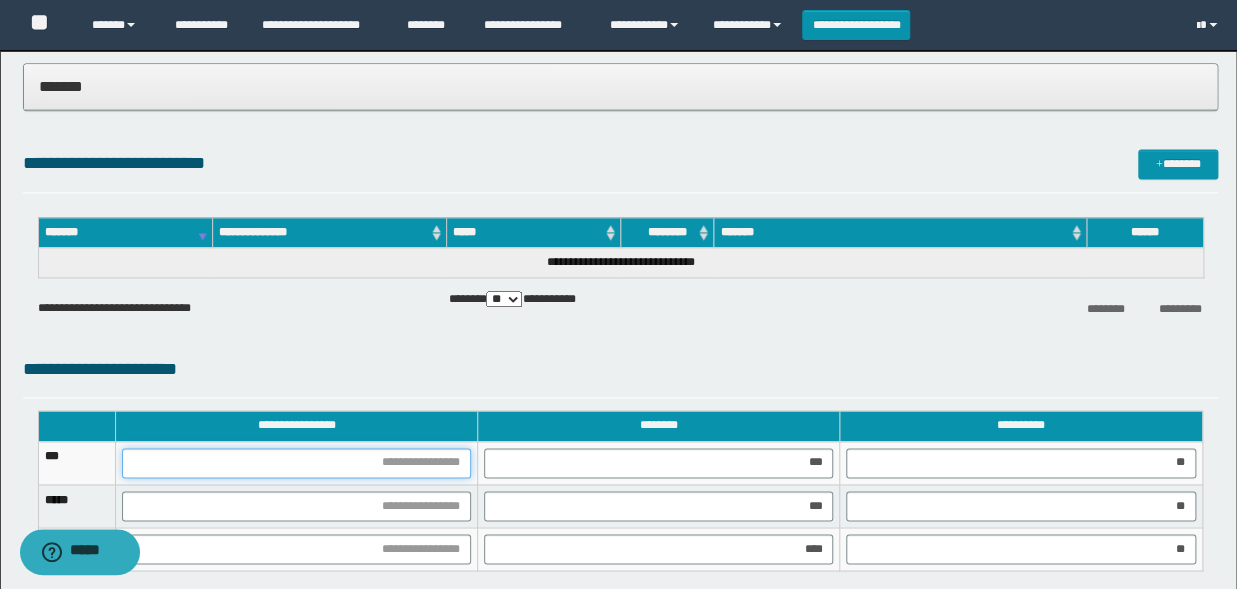 click at bounding box center [296, 463] 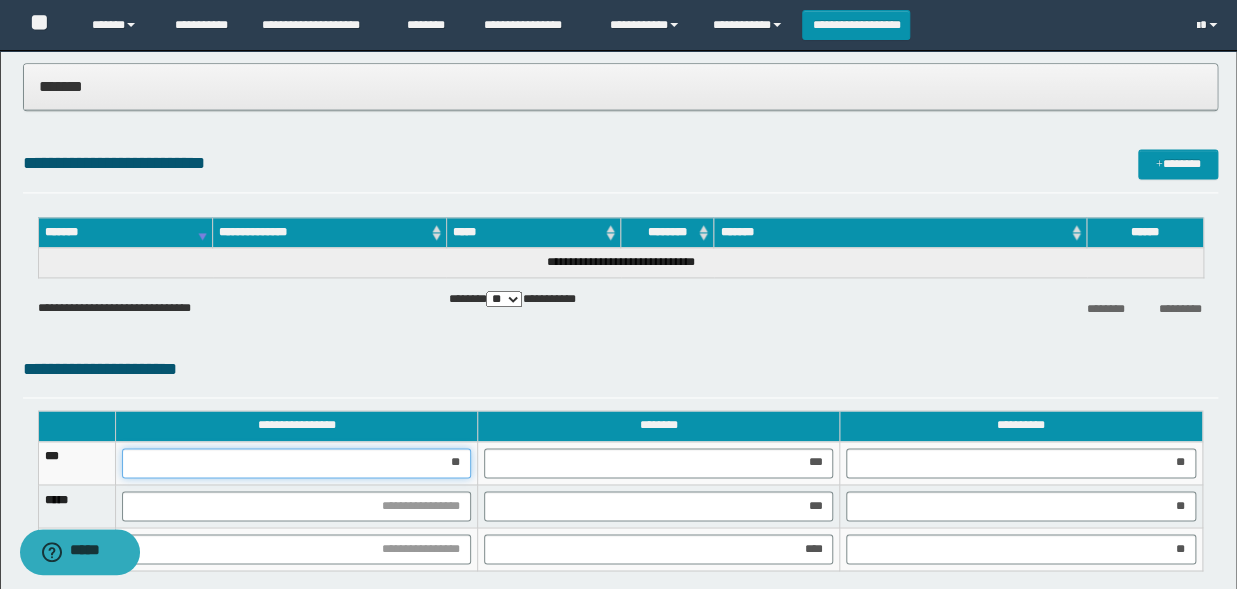 type on "***" 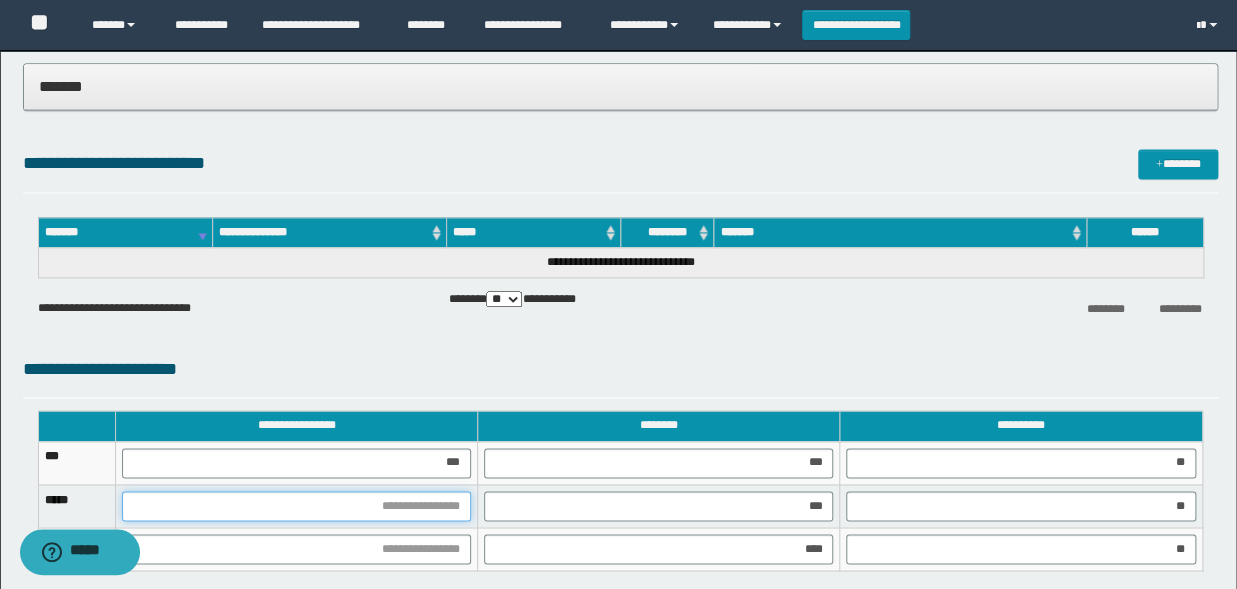 click at bounding box center (296, 506) 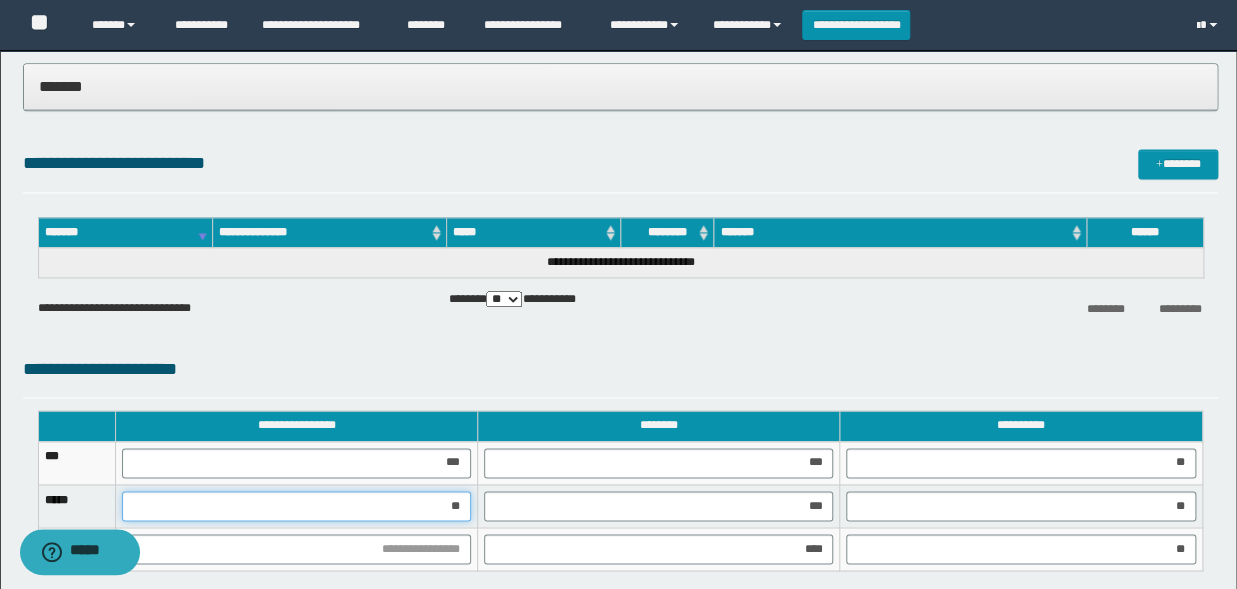 type on "***" 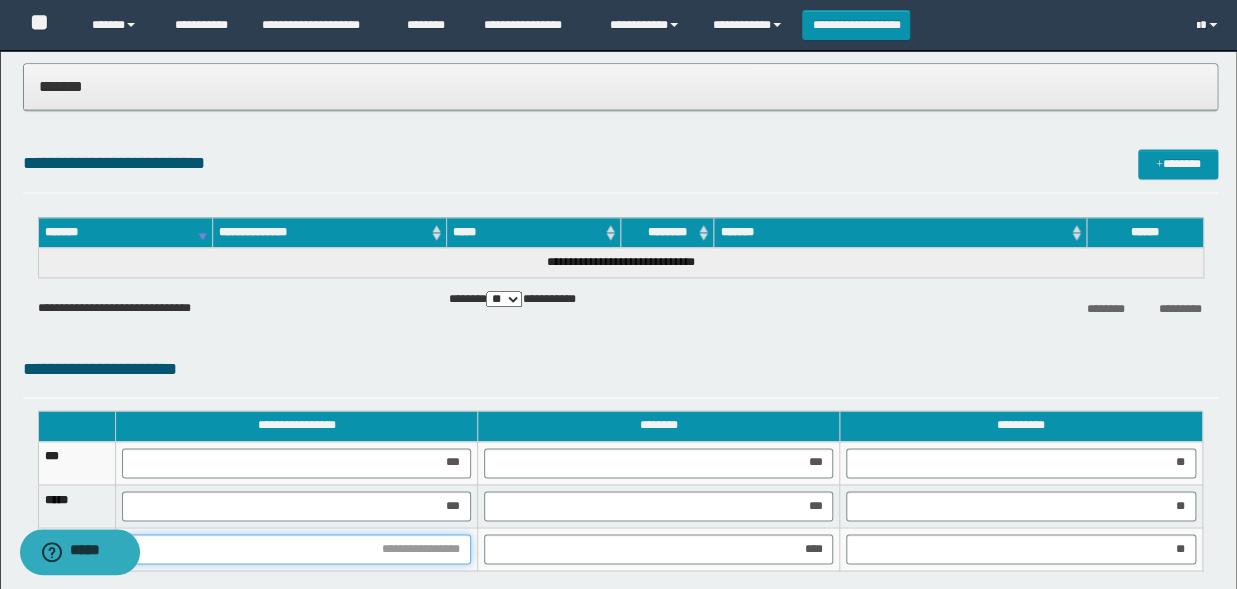 click at bounding box center [296, 549] 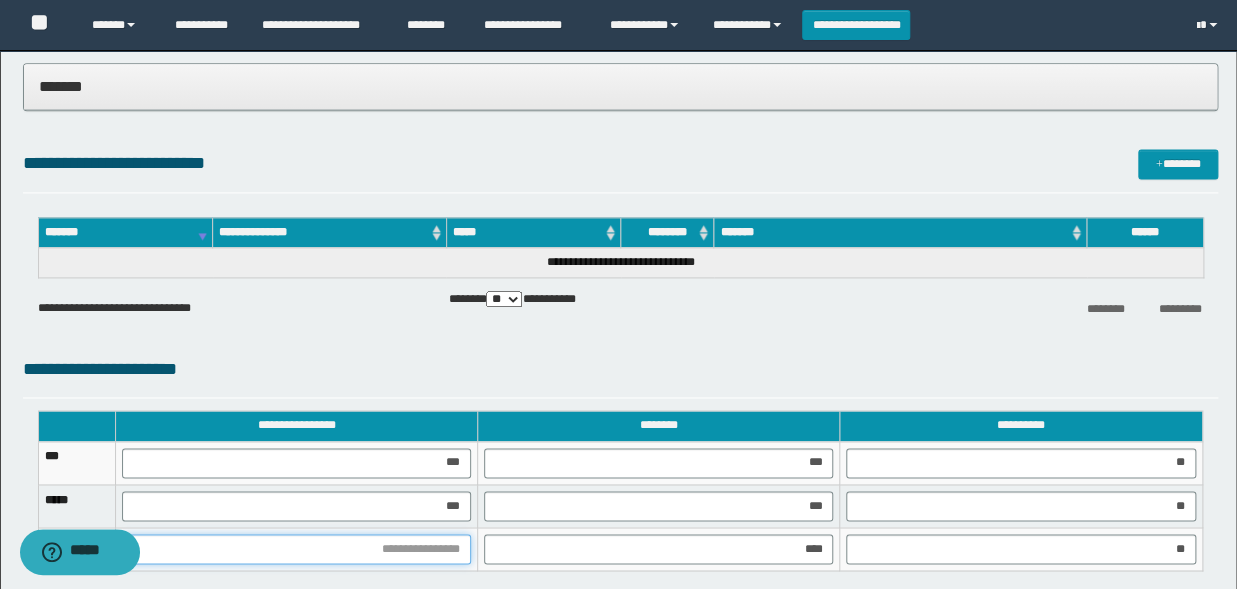 click at bounding box center (296, 549) 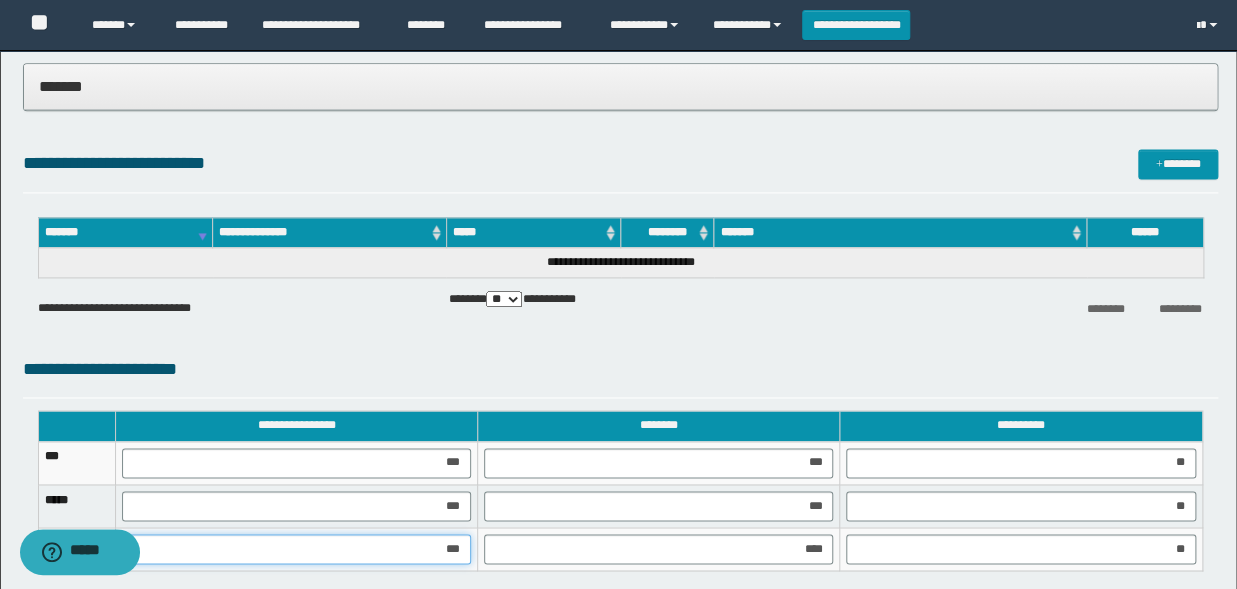 type on "****" 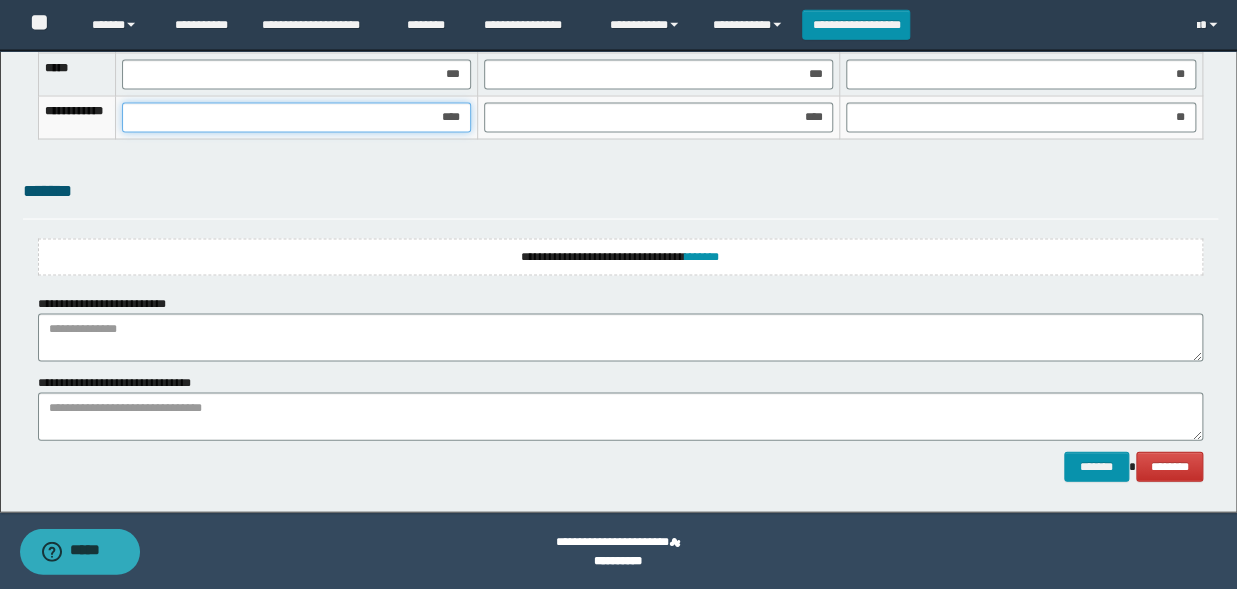 scroll, scrollTop: 1422, scrollLeft: 0, axis: vertical 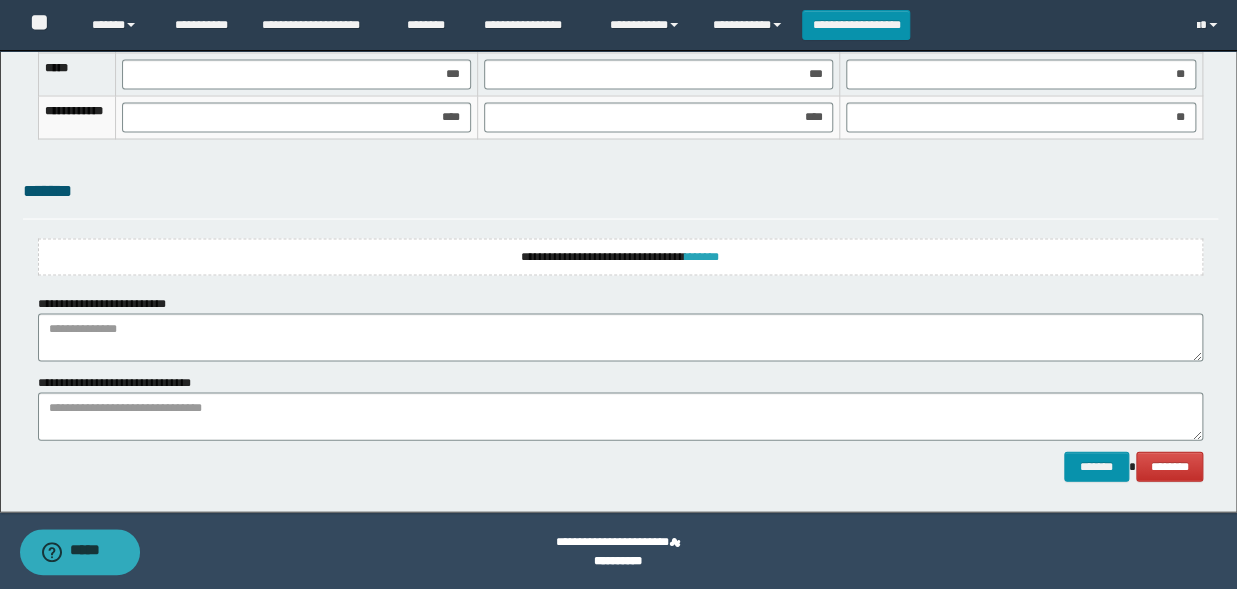 click on "*******" at bounding box center (702, 256) 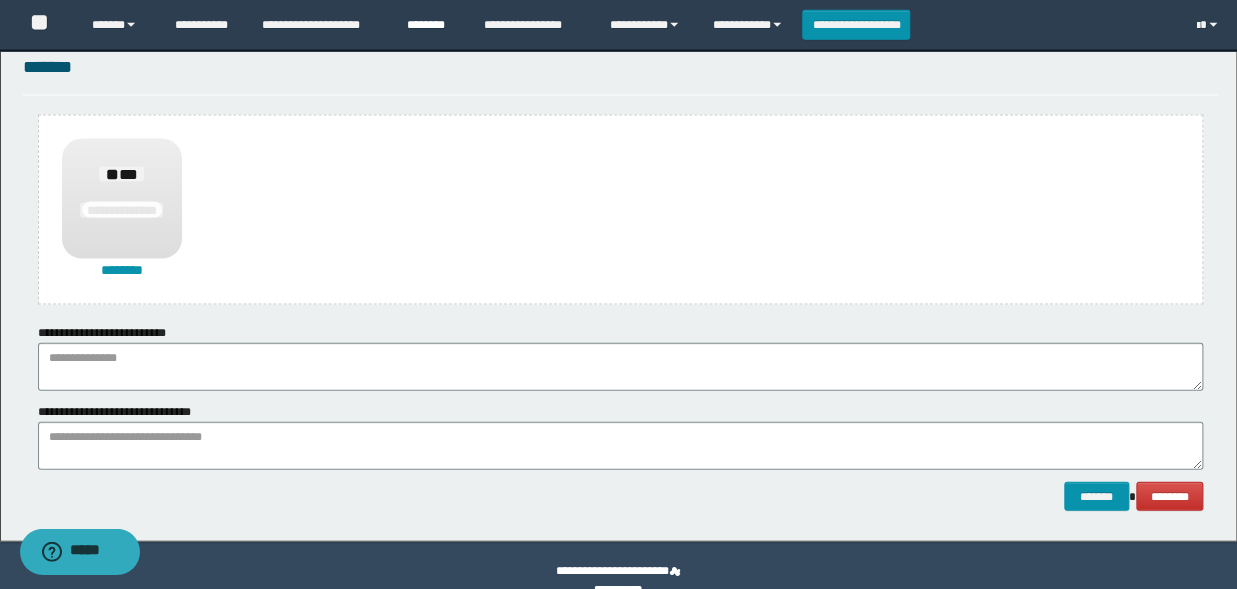 scroll, scrollTop: 1575, scrollLeft: 0, axis: vertical 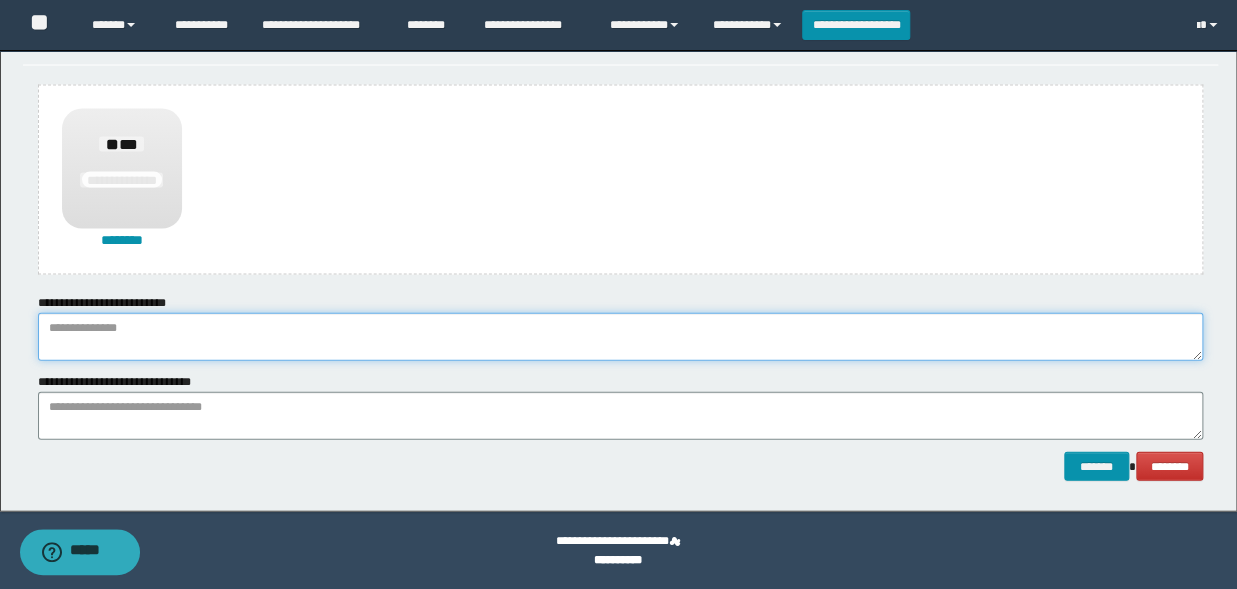 click at bounding box center (620, 337) 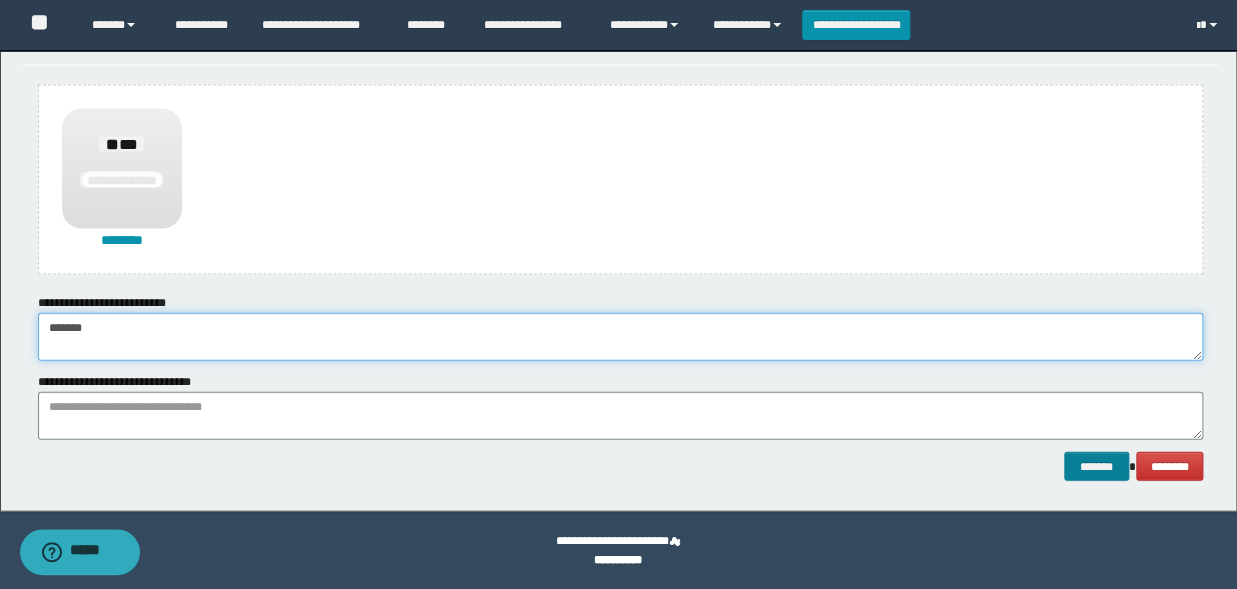 type on "******" 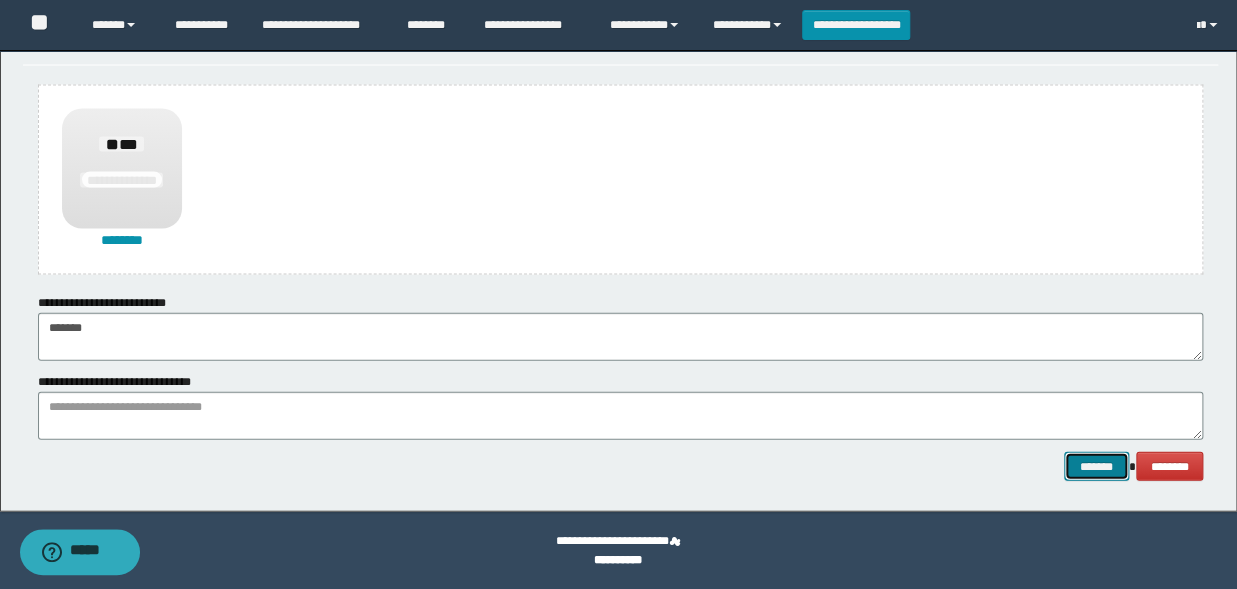 click on "*******" at bounding box center [1096, 467] 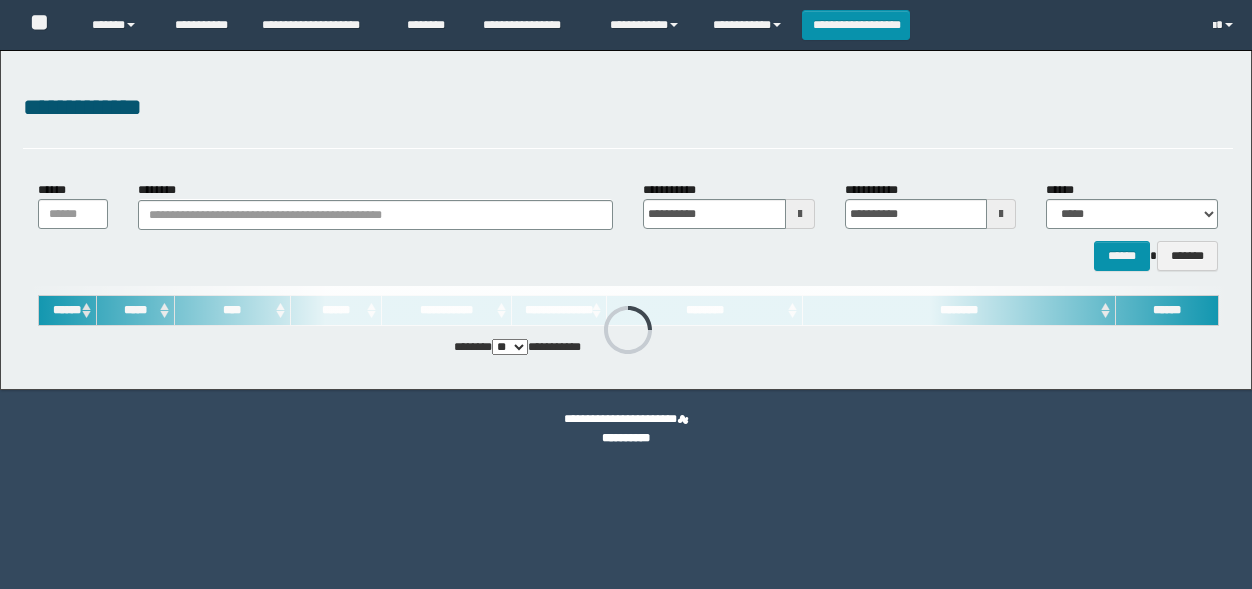 scroll, scrollTop: 0, scrollLeft: 0, axis: both 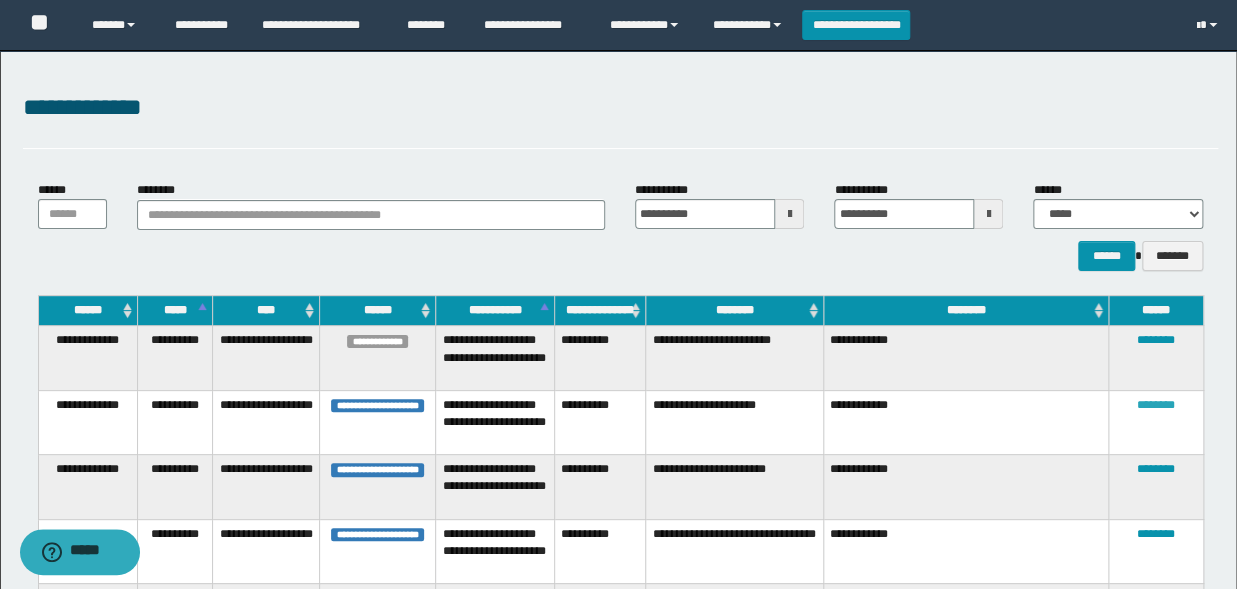 click on "********" at bounding box center [1156, 405] 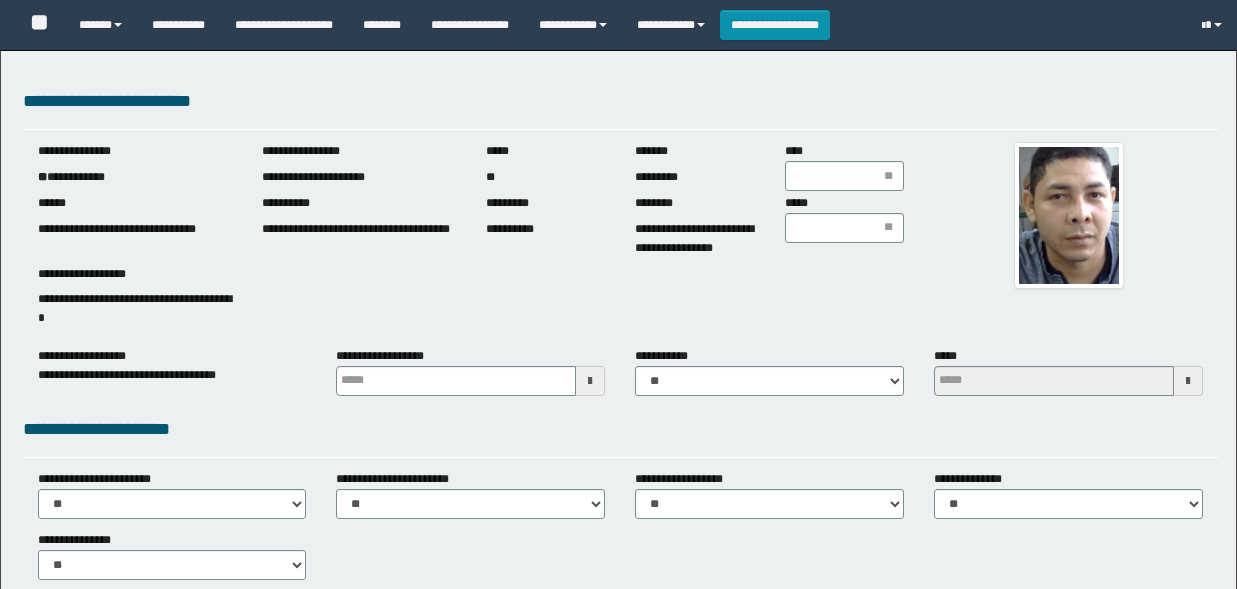 scroll, scrollTop: 0, scrollLeft: 0, axis: both 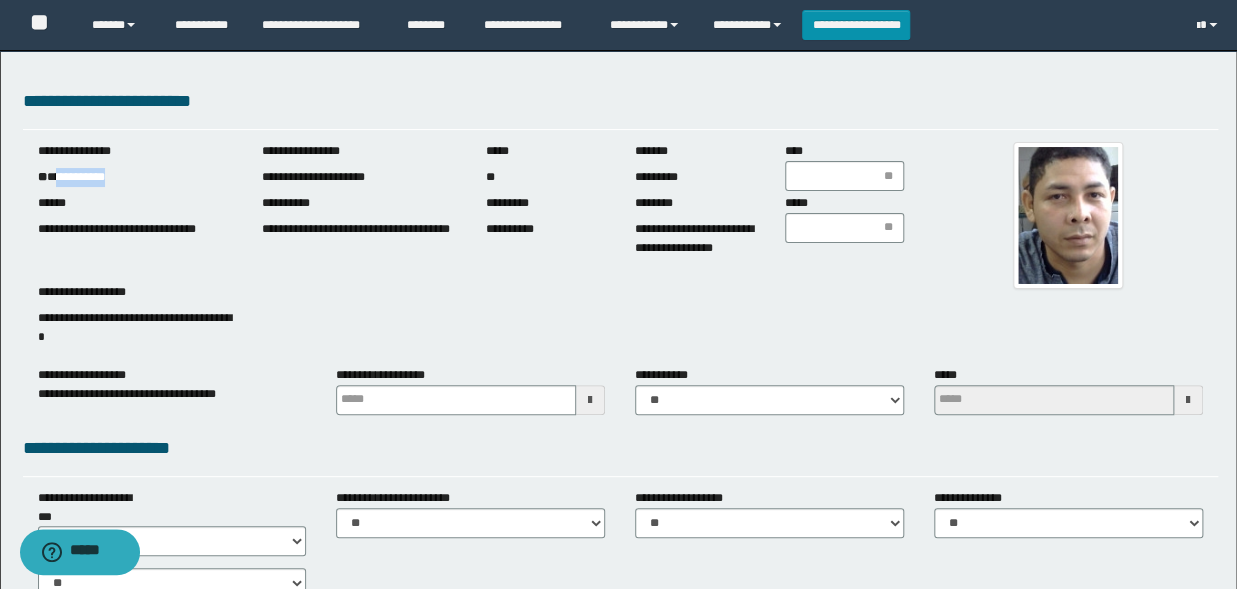 drag, startPoint x: 130, startPoint y: 176, endPoint x: 59, endPoint y: 187, distance: 71.84706 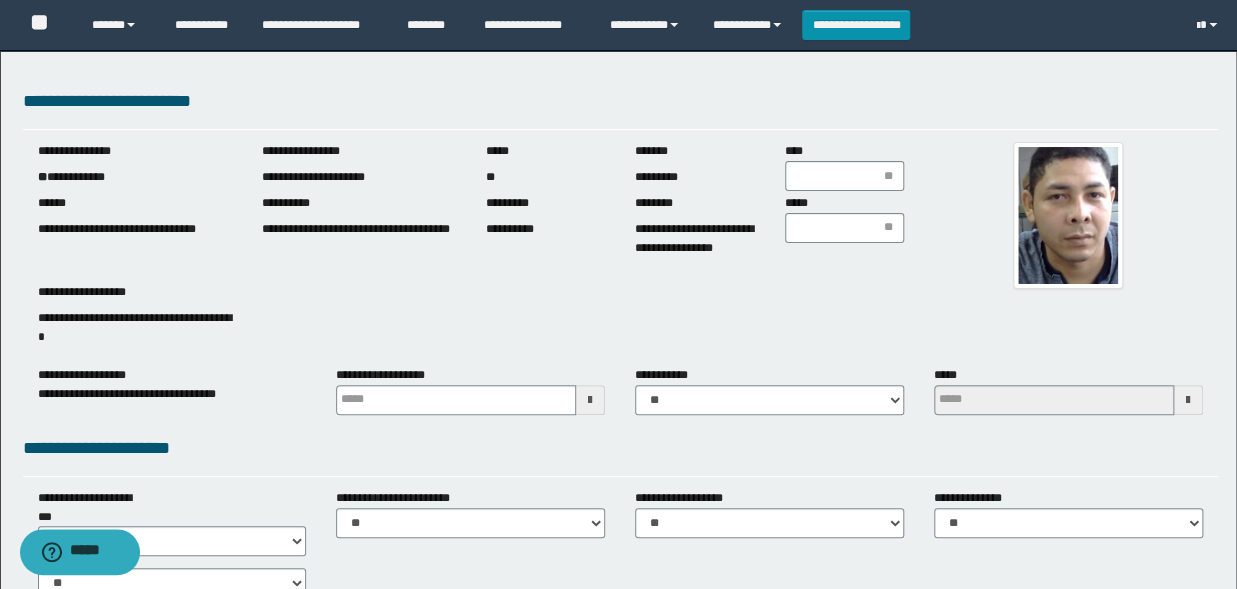 drag, startPoint x: 582, startPoint y: 415, endPoint x: 556, endPoint y: 371, distance: 51.10773 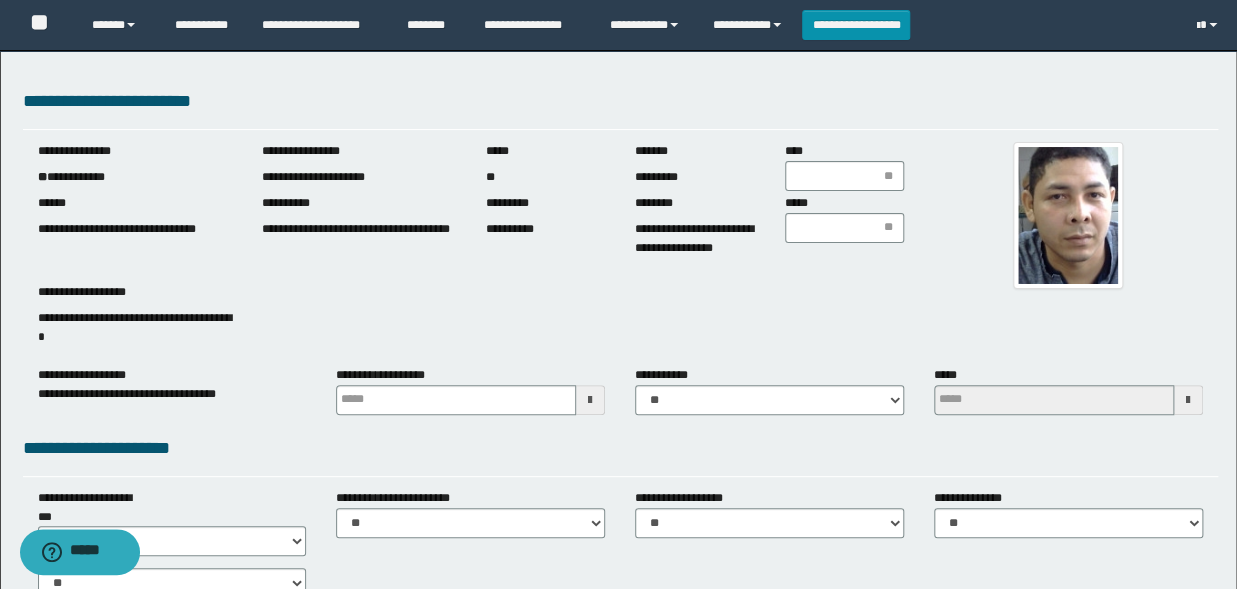click at bounding box center (590, 400) 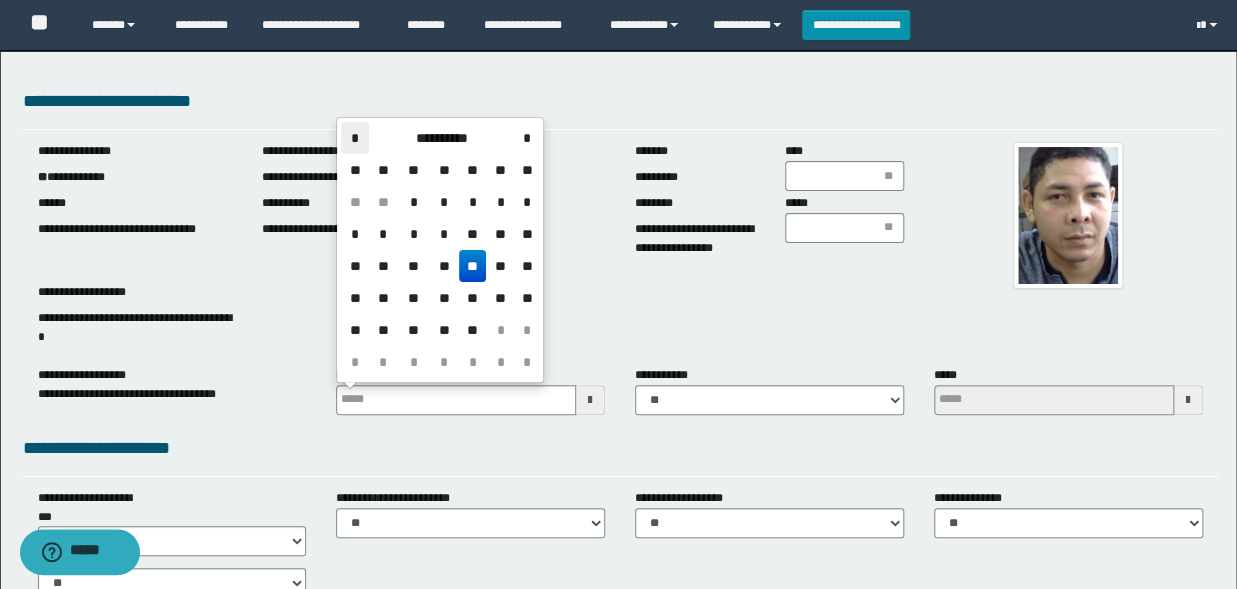 click on "*" at bounding box center [355, 138] 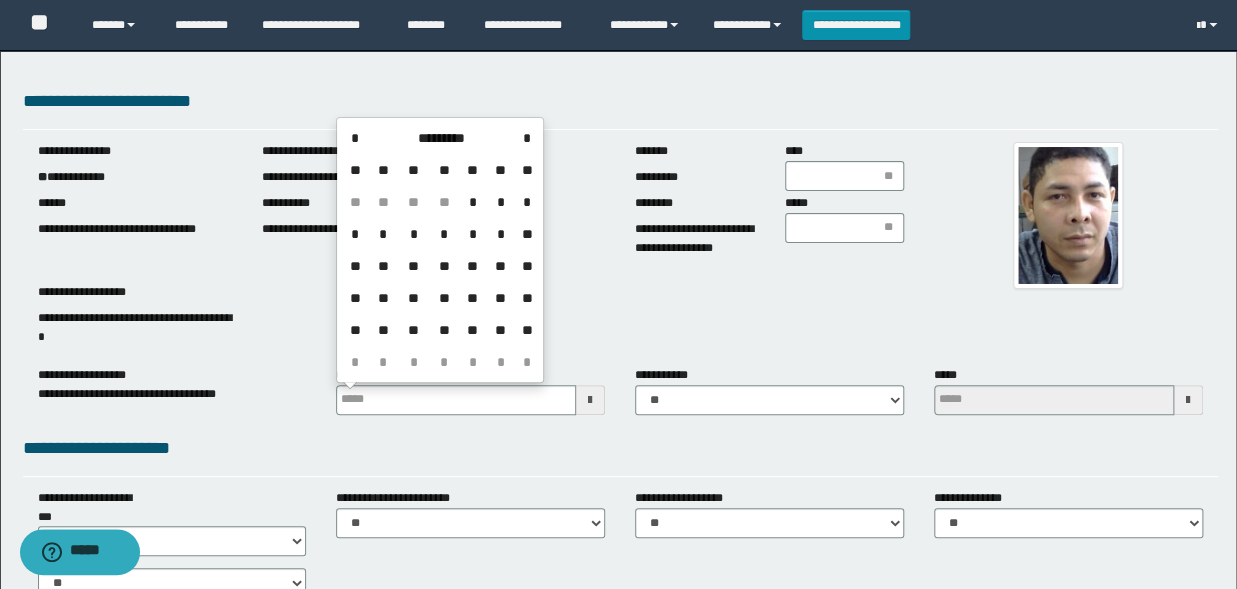 click on "*" at bounding box center [355, 138] 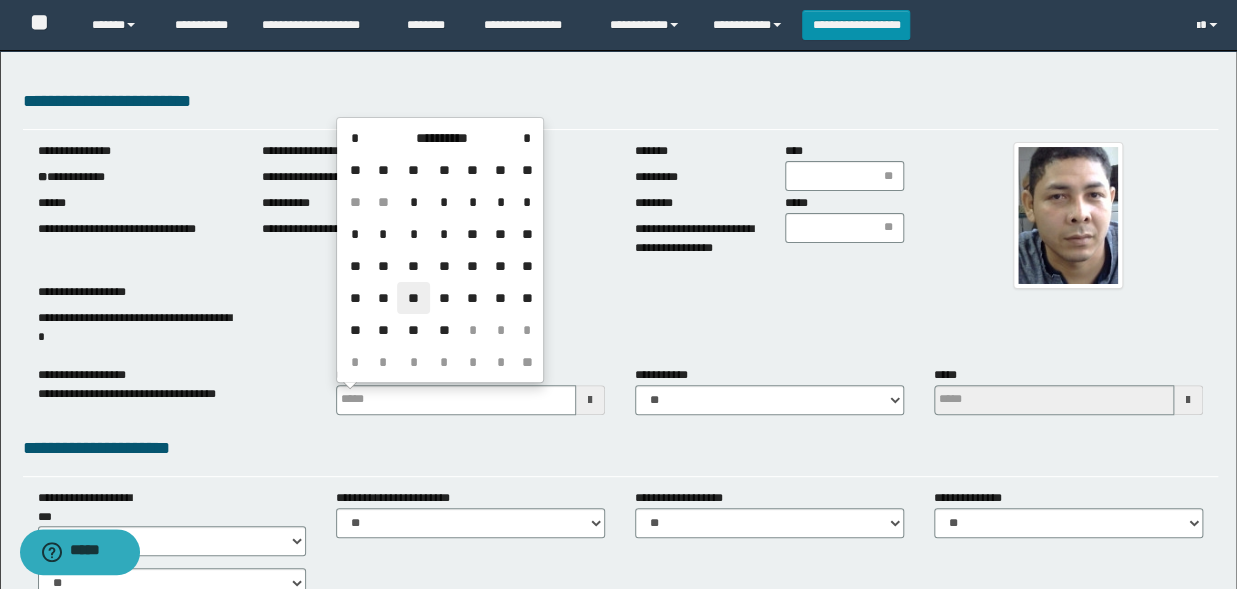 click on "**" at bounding box center [413, 298] 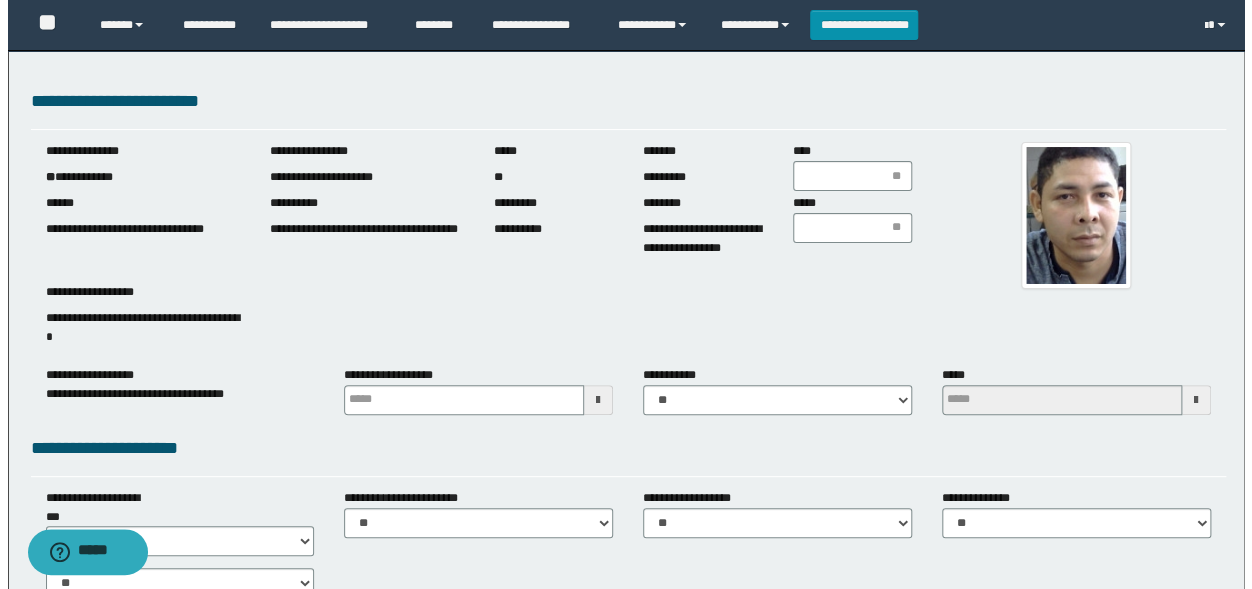 scroll, scrollTop: 220, scrollLeft: 0, axis: vertical 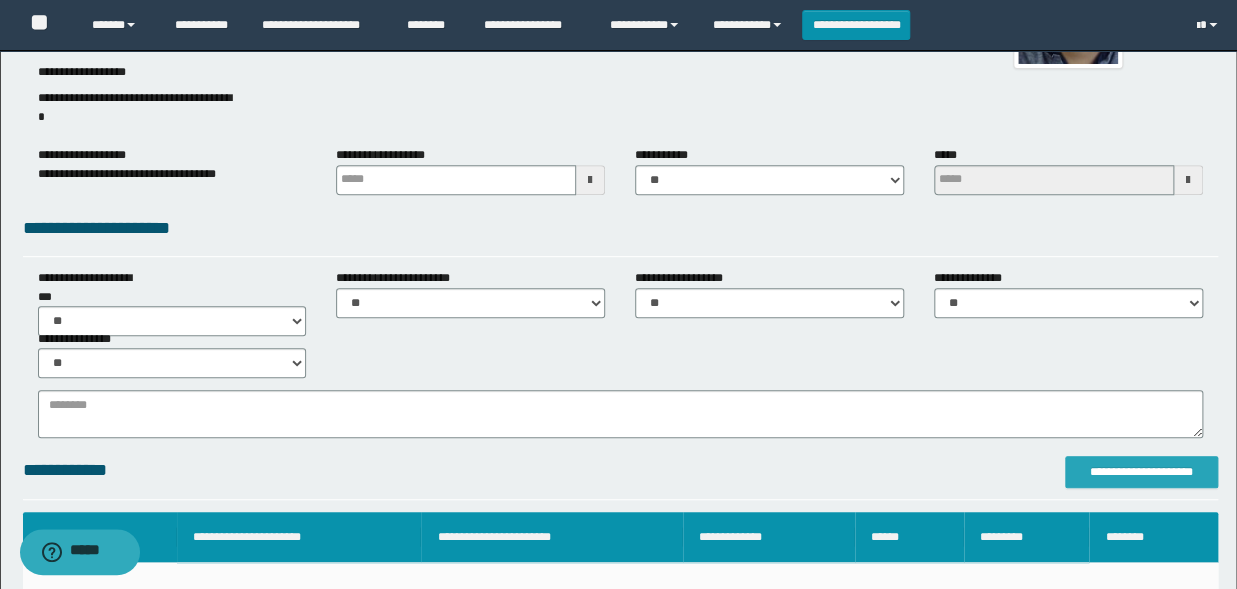 click on "**********" at bounding box center (1141, 472) 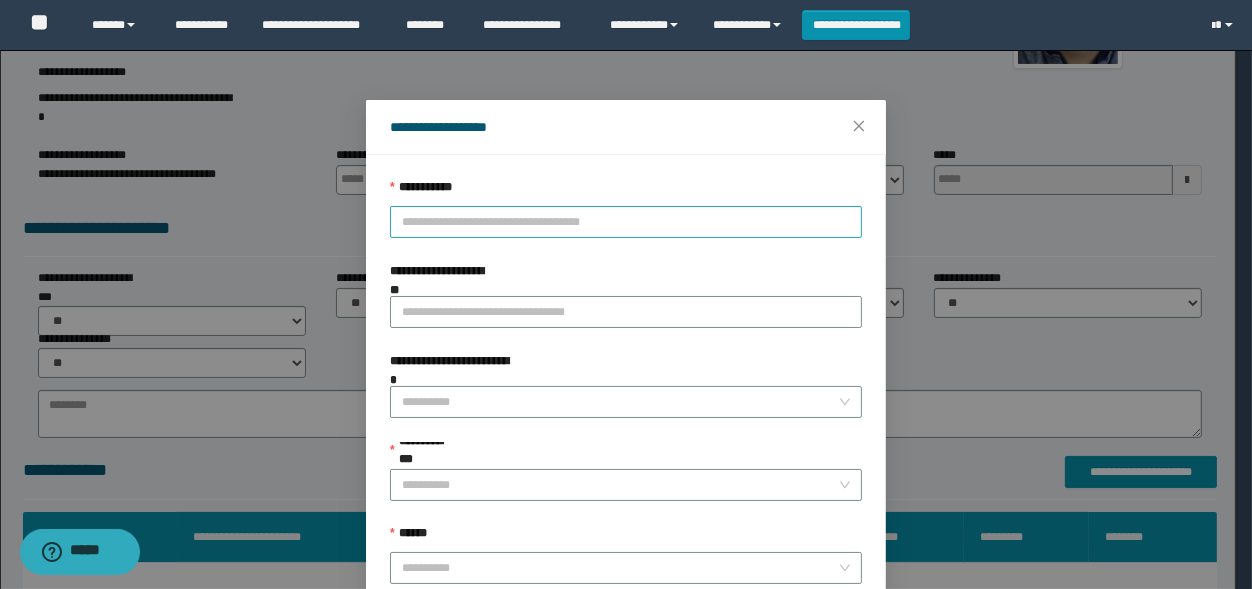 click on "**********" at bounding box center [626, 222] 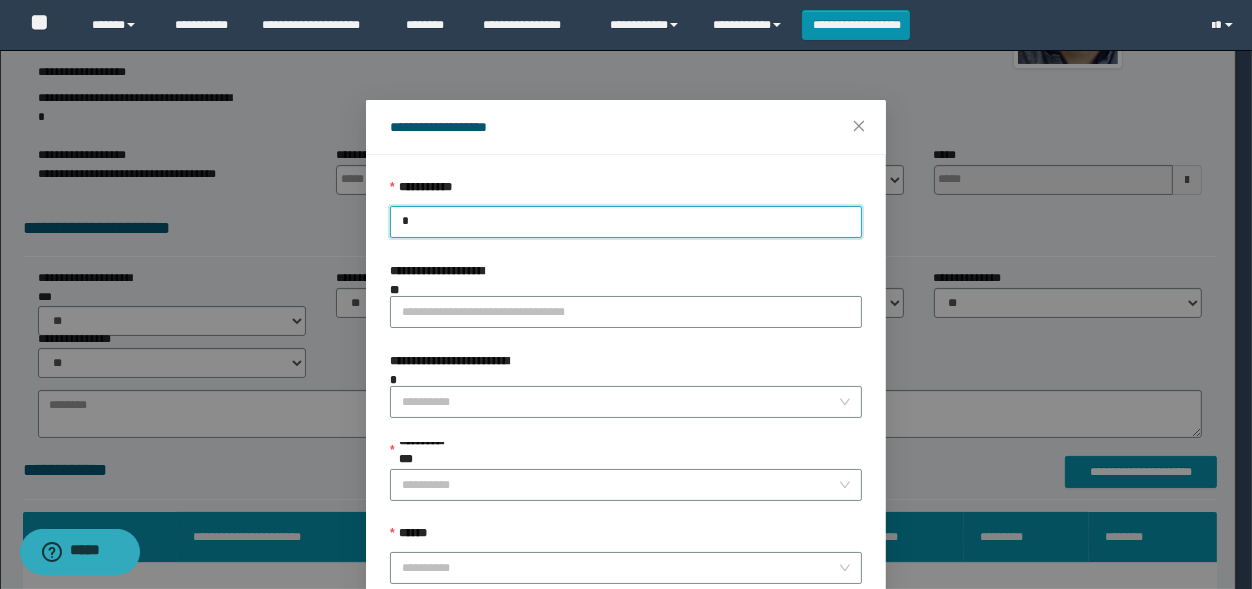type on "**" 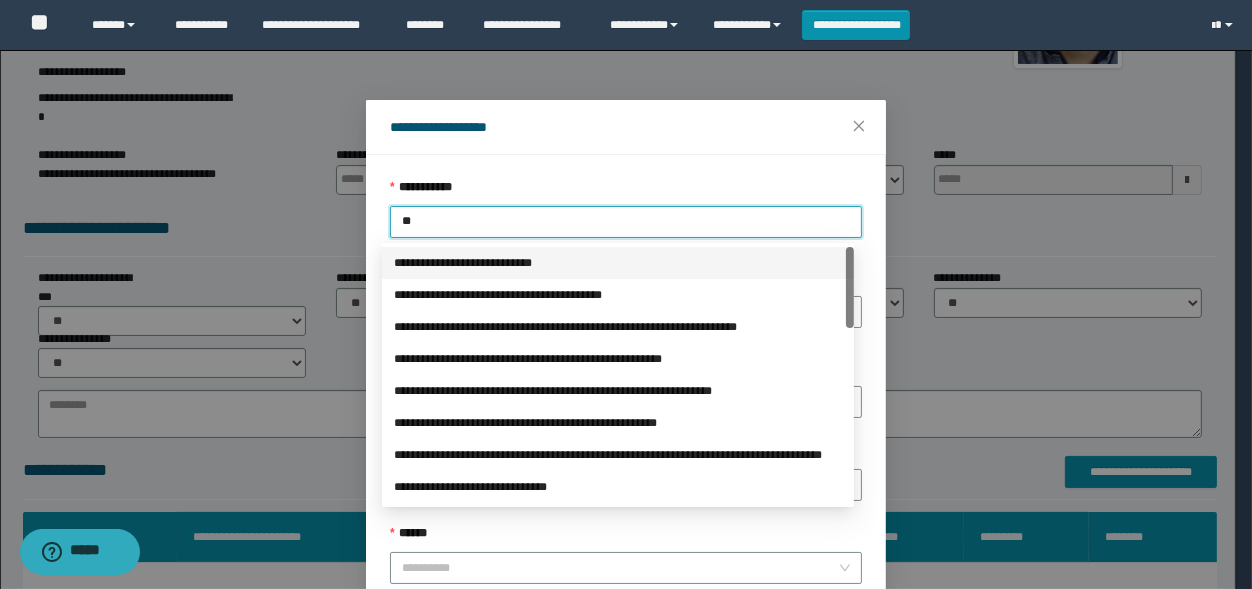 click on "**********" at bounding box center (618, 263) 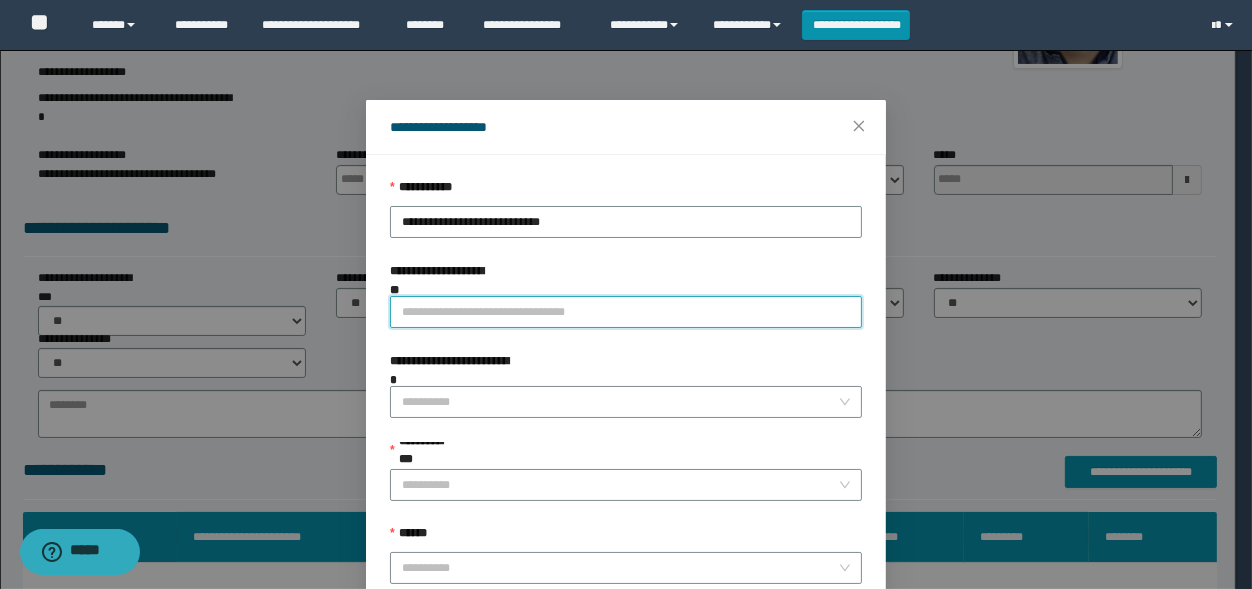click on "**********" at bounding box center [626, 312] 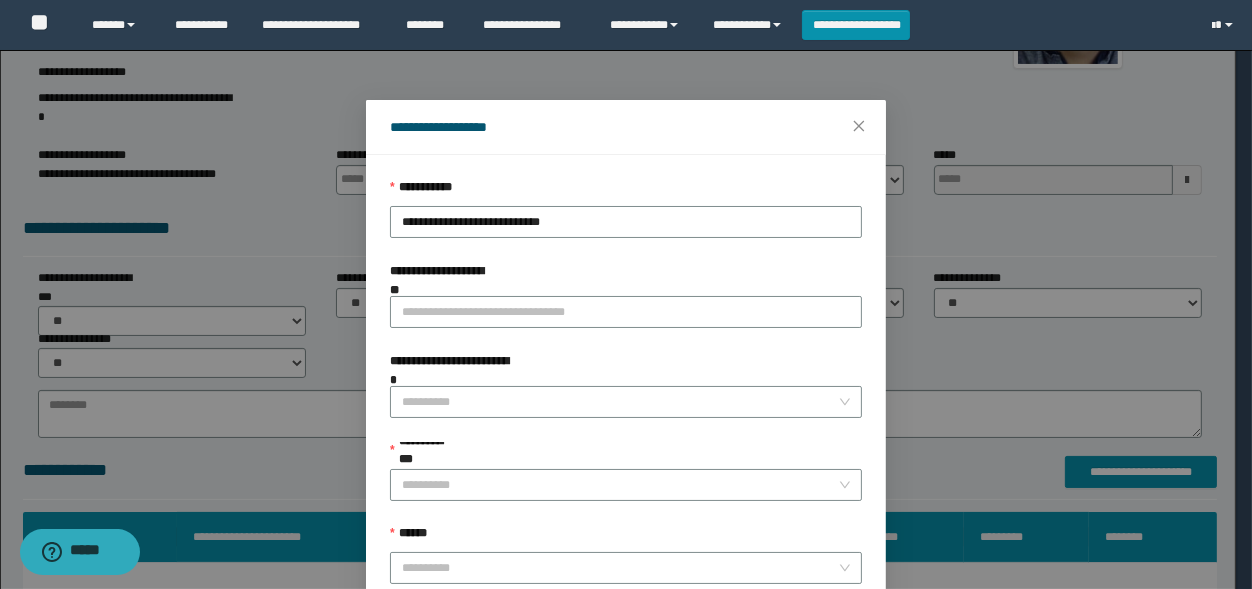 click on "**********" at bounding box center [626, 409] 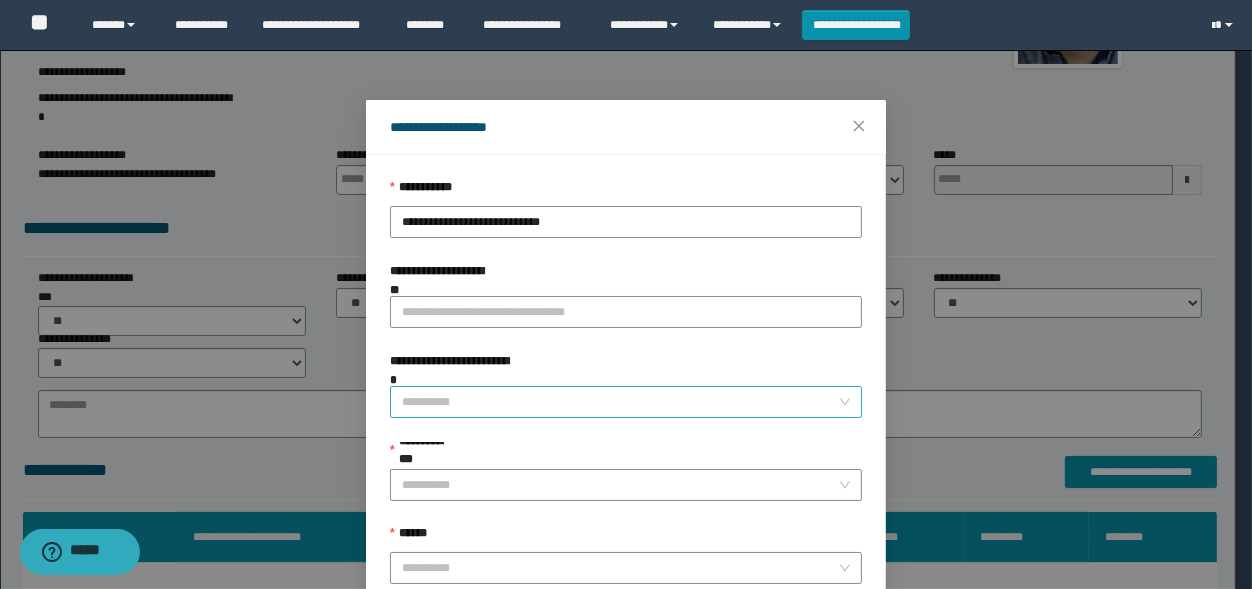 click on "**********" at bounding box center (620, 402) 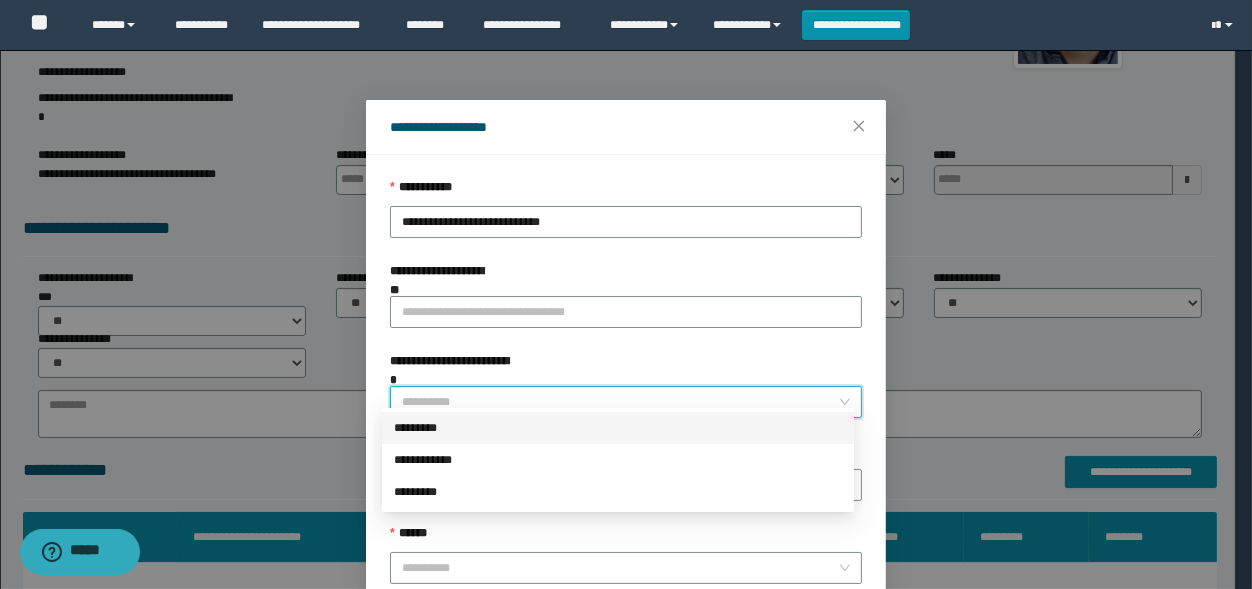 click on "*********" at bounding box center [618, 428] 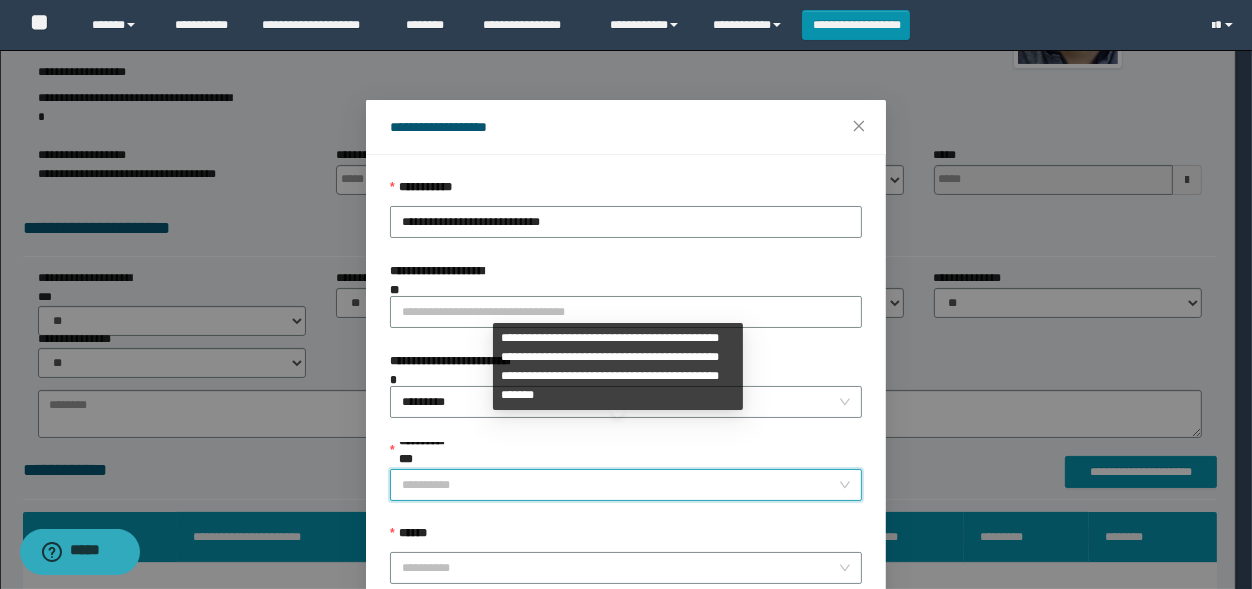 click on "**********" at bounding box center (620, 485) 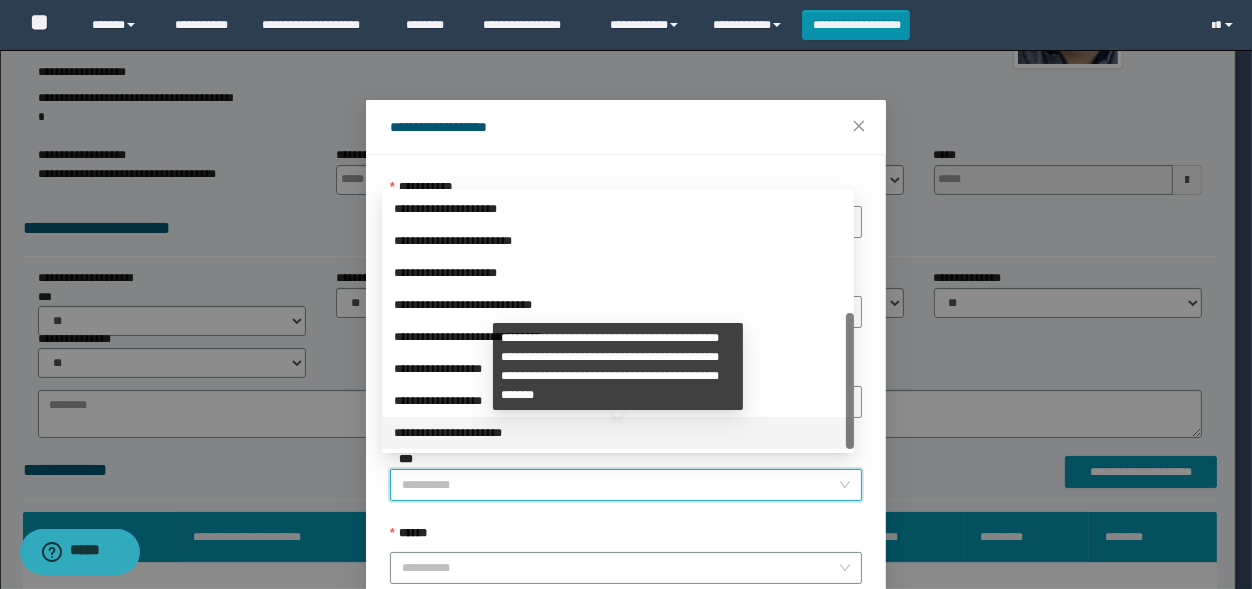 click on "**********" at bounding box center (618, 433) 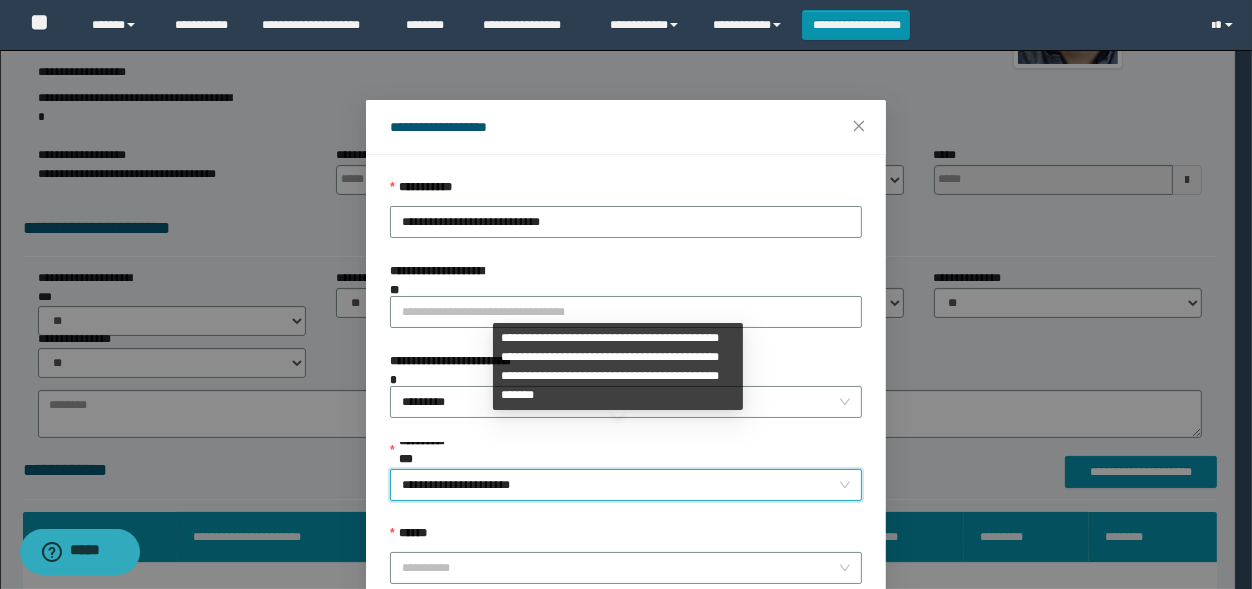 scroll, scrollTop: 224, scrollLeft: 0, axis: vertical 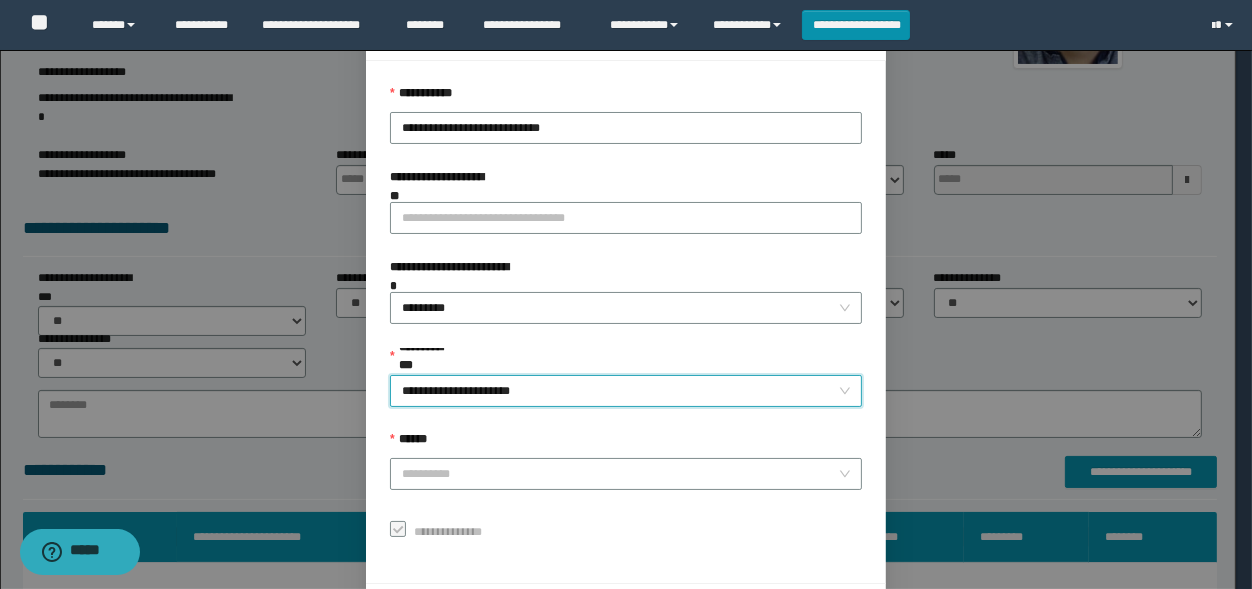 click on "******" at bounding box center (626, 444) 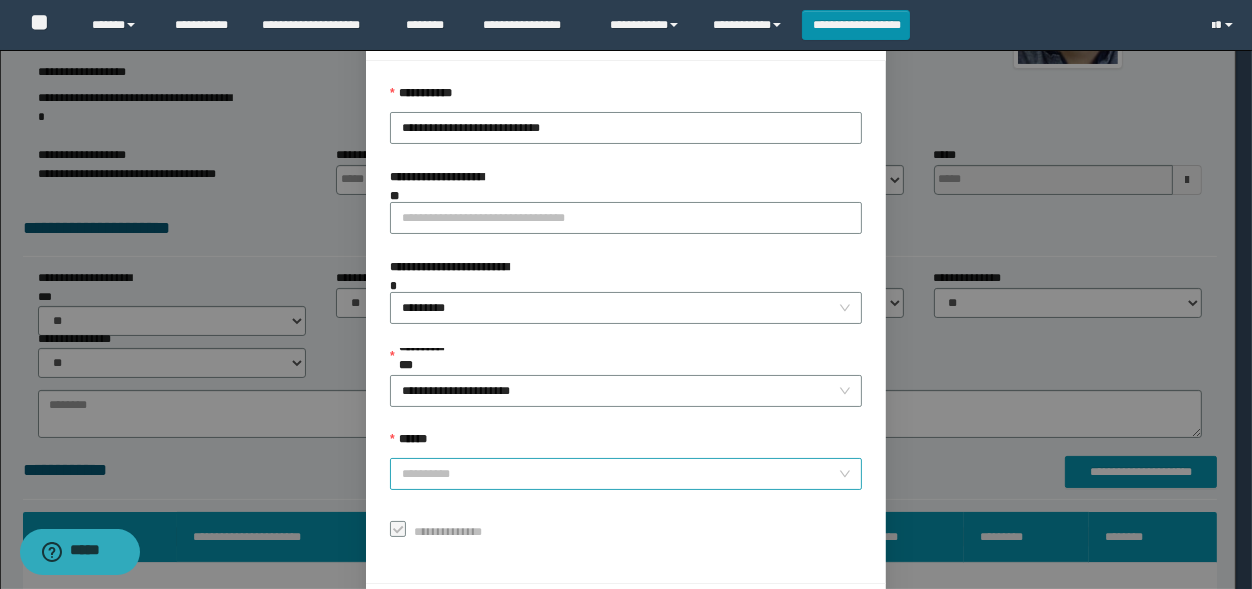 click on "******" at bounding box center (620, 474) 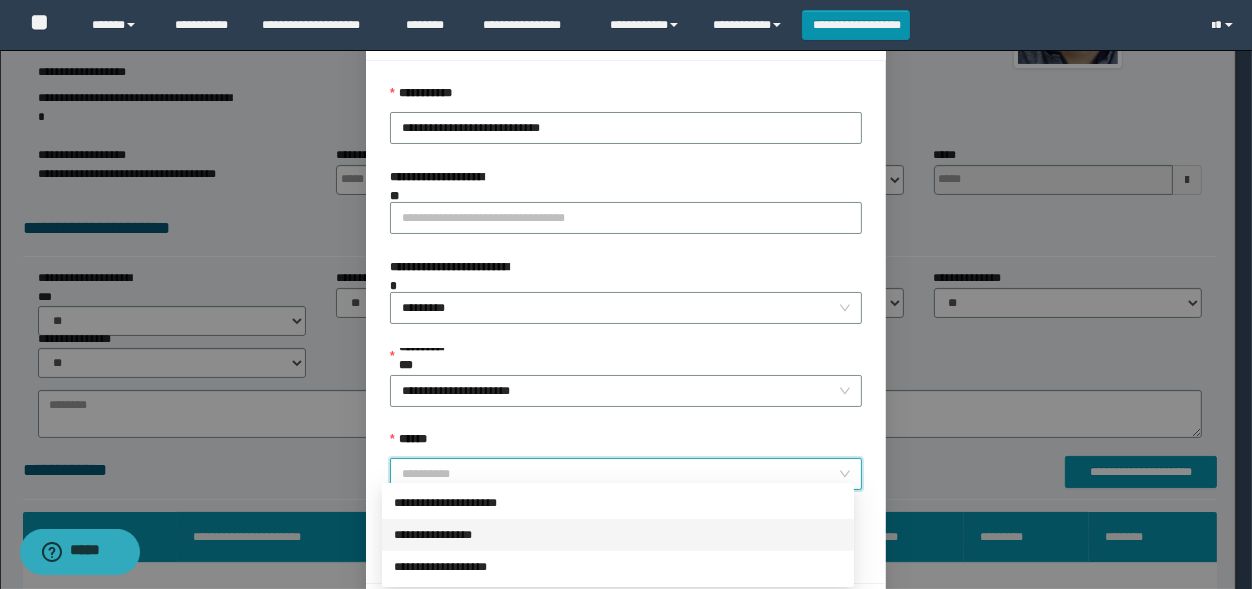 click on "**********" at bounding box center [618, 535] 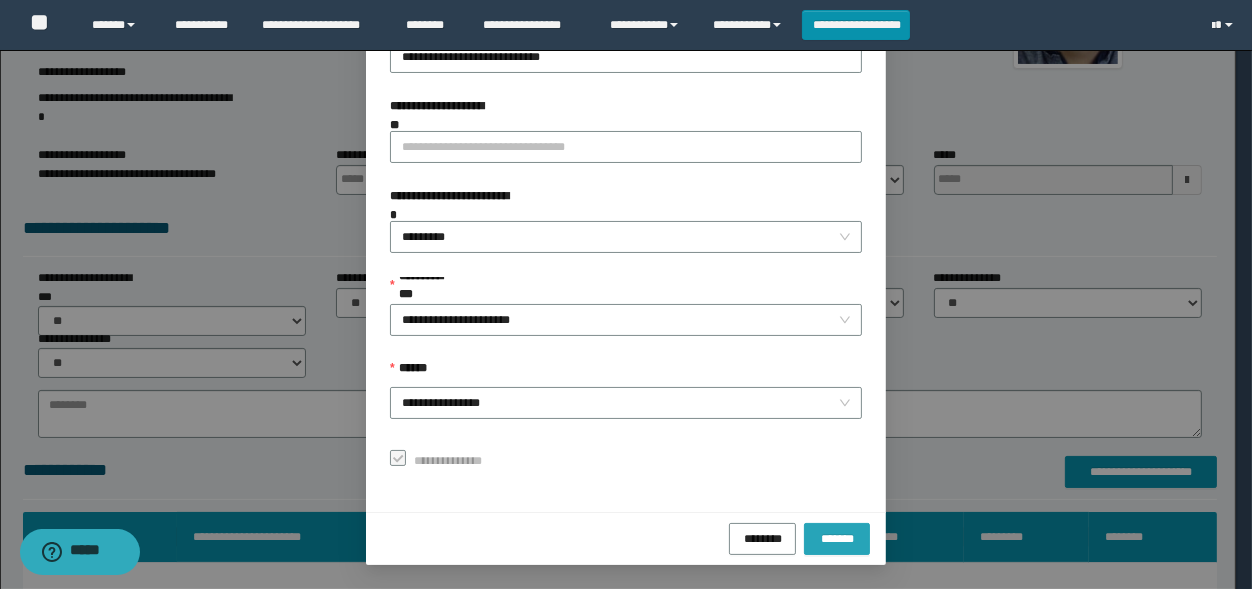 click on "*******" at bounding box center [837, 539] 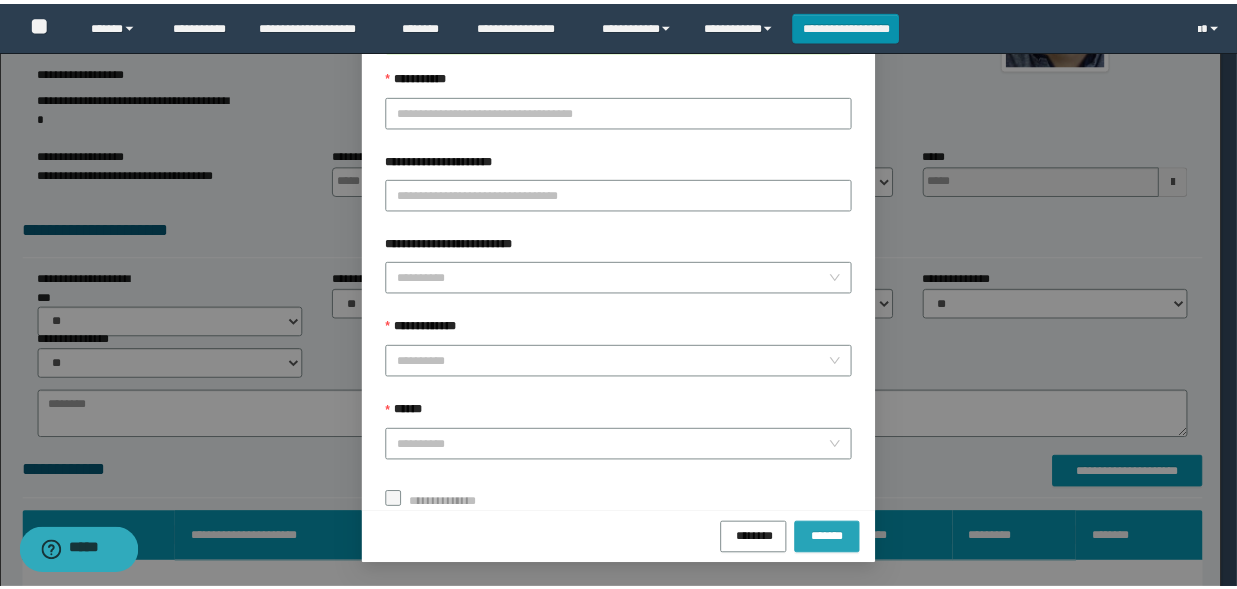scroll, scrollTop: 117, scrollLeft: 0, axis: vertical 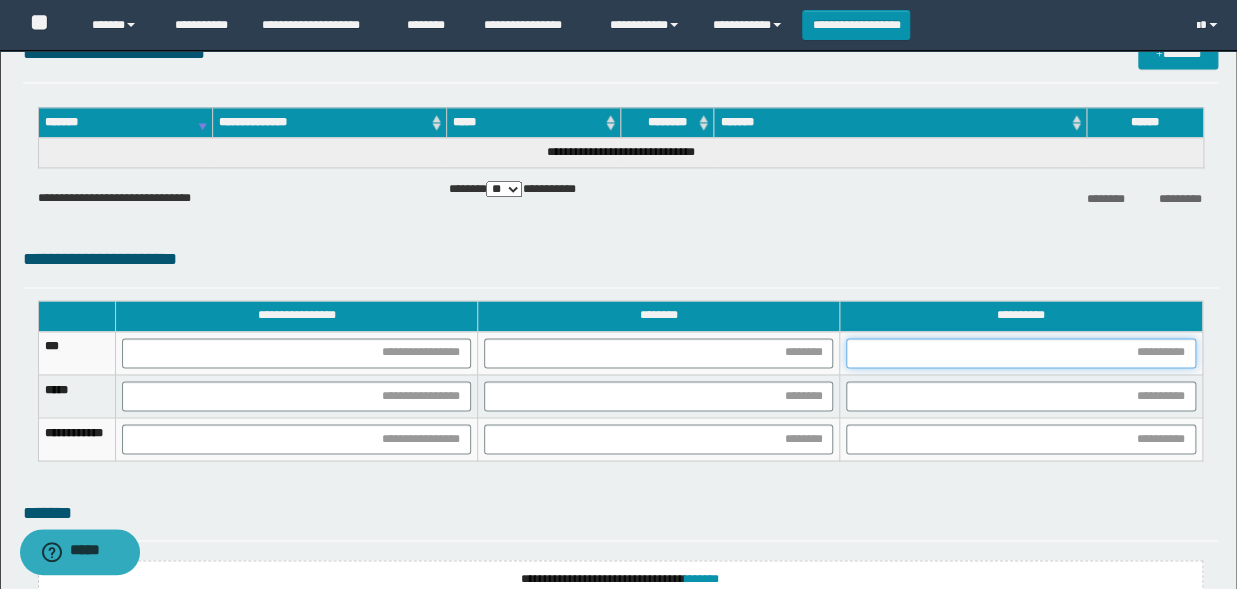 click at bounding box center [1020, 353] 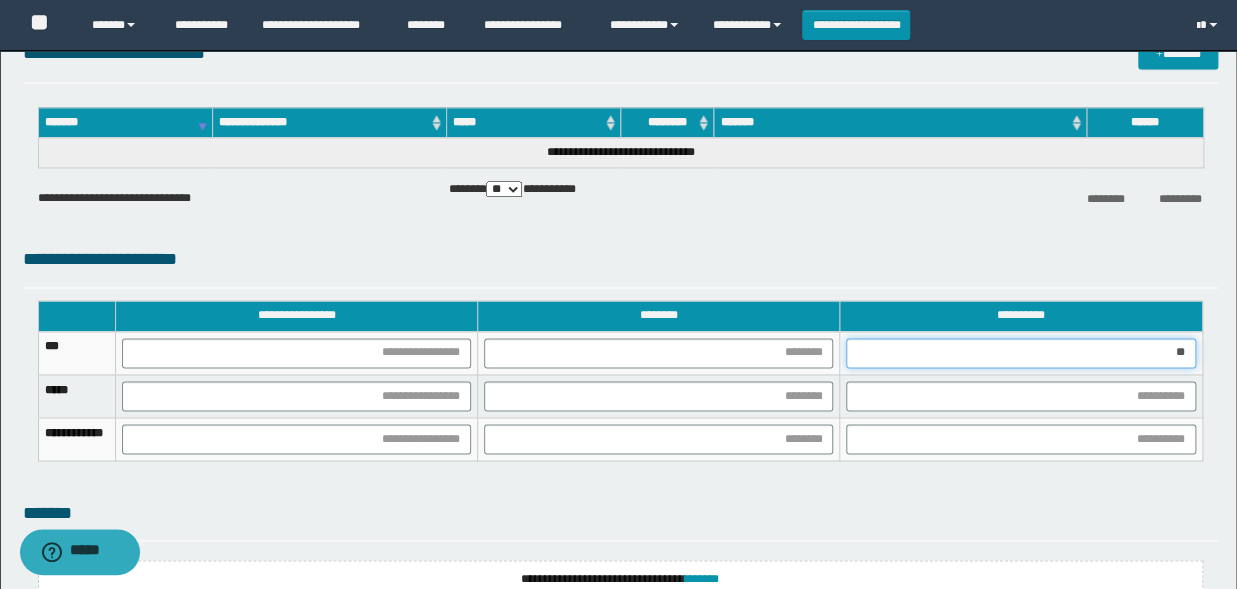 type on "***" 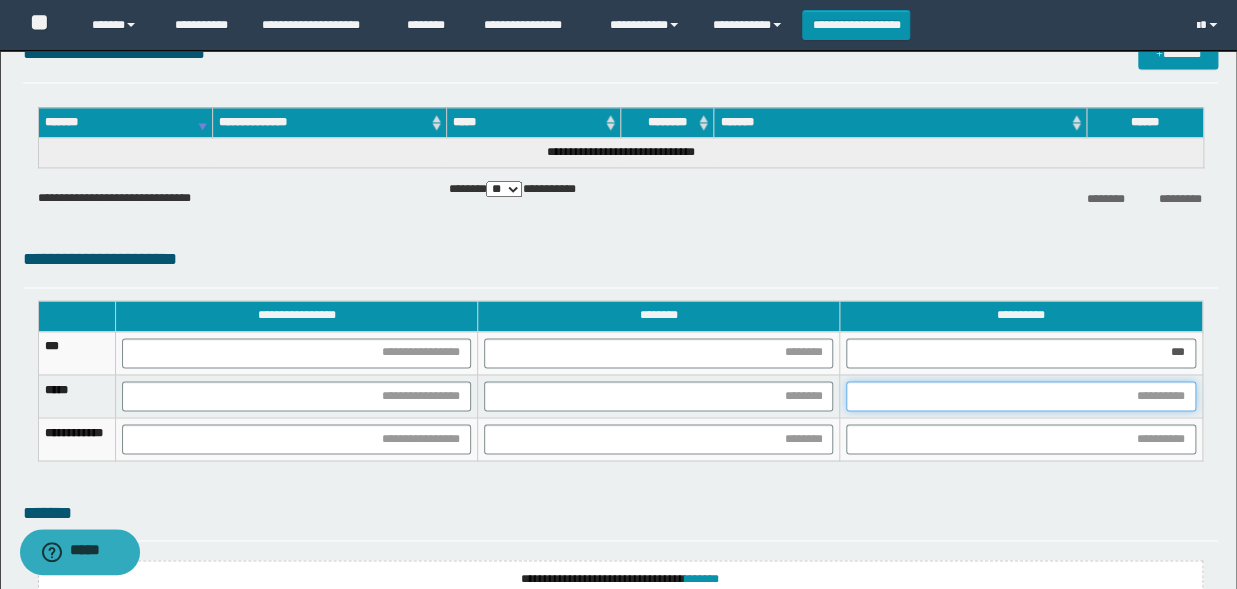 click at bounding box center [1020, 396] 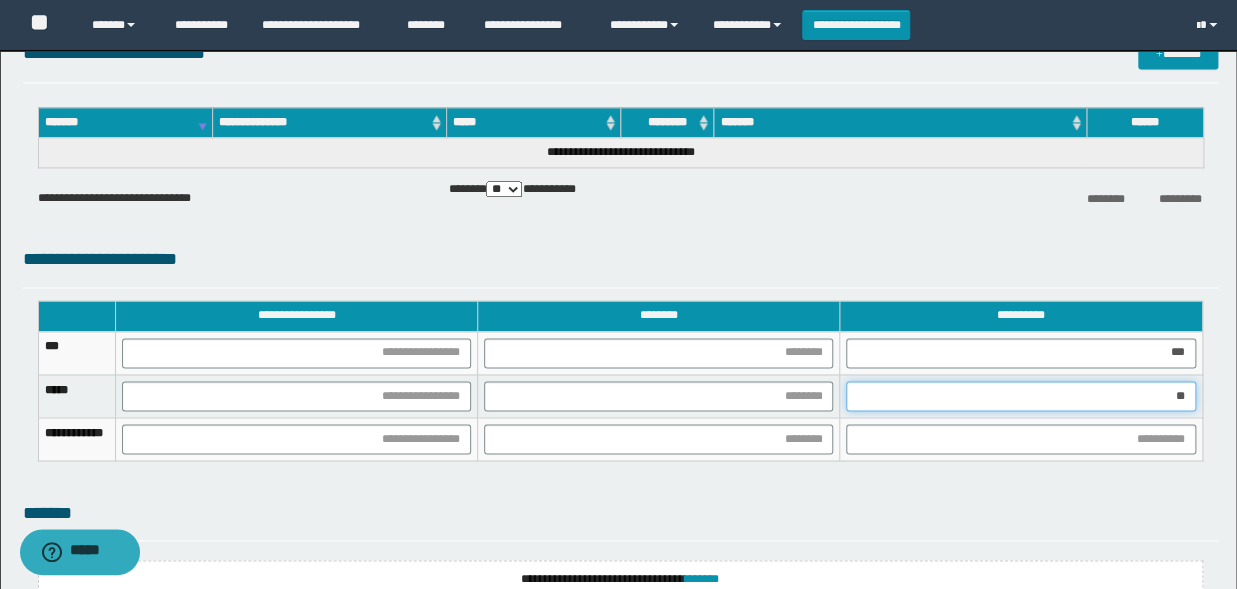 type on "***" 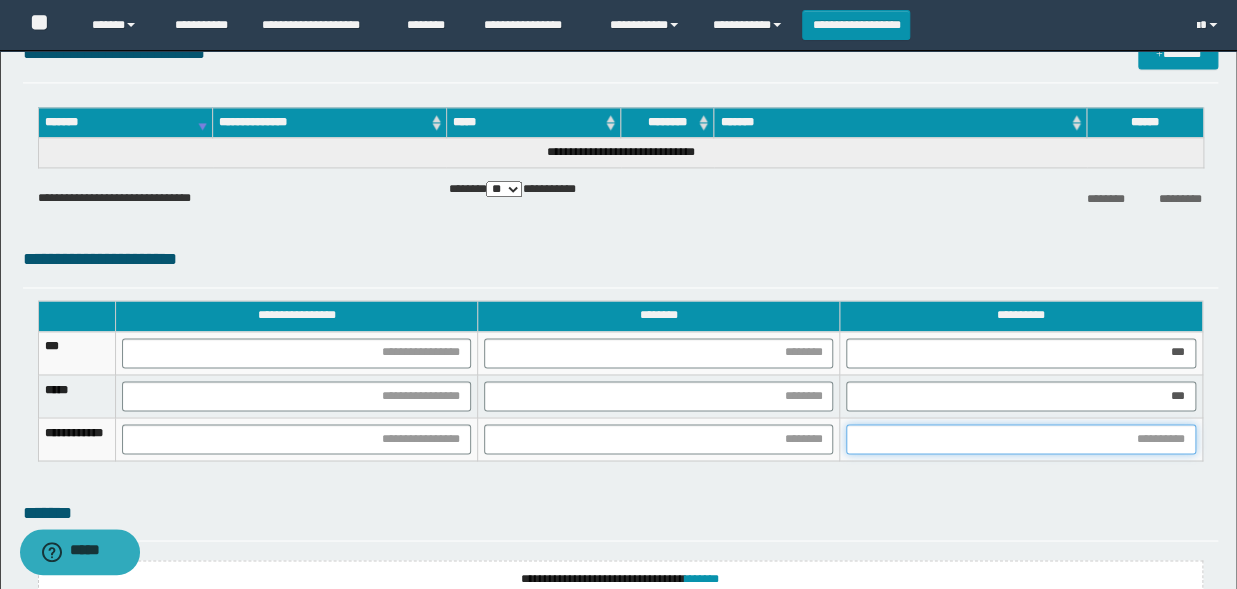 click at bounding box center [1020, 439] 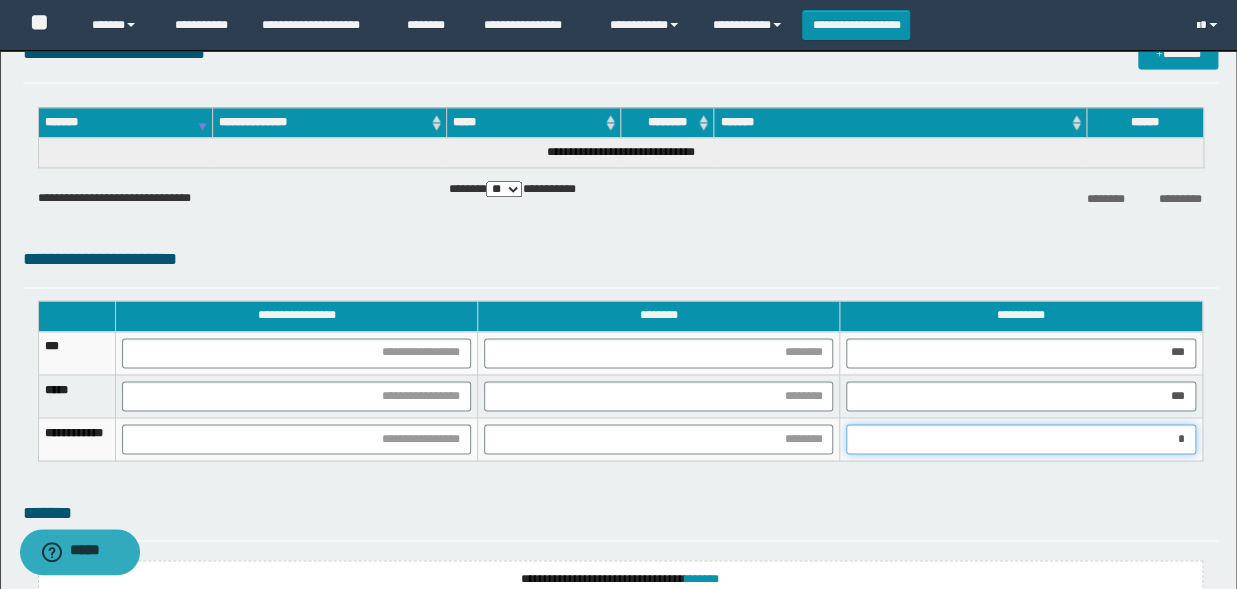 type on "**" 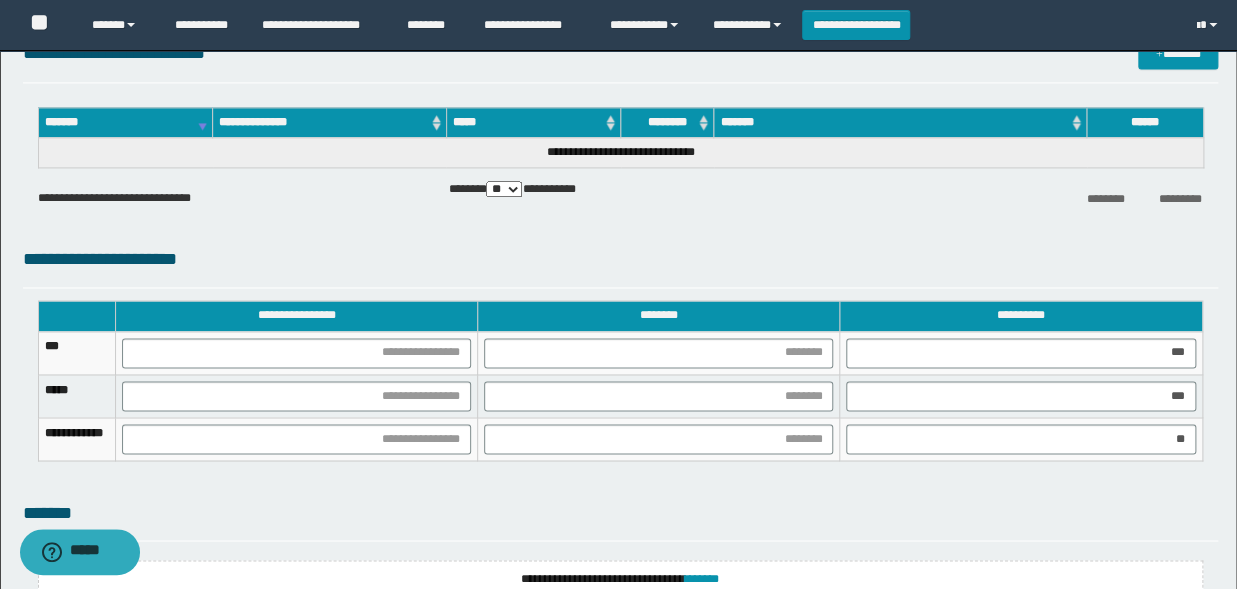 click at bounding box center [659, 395] 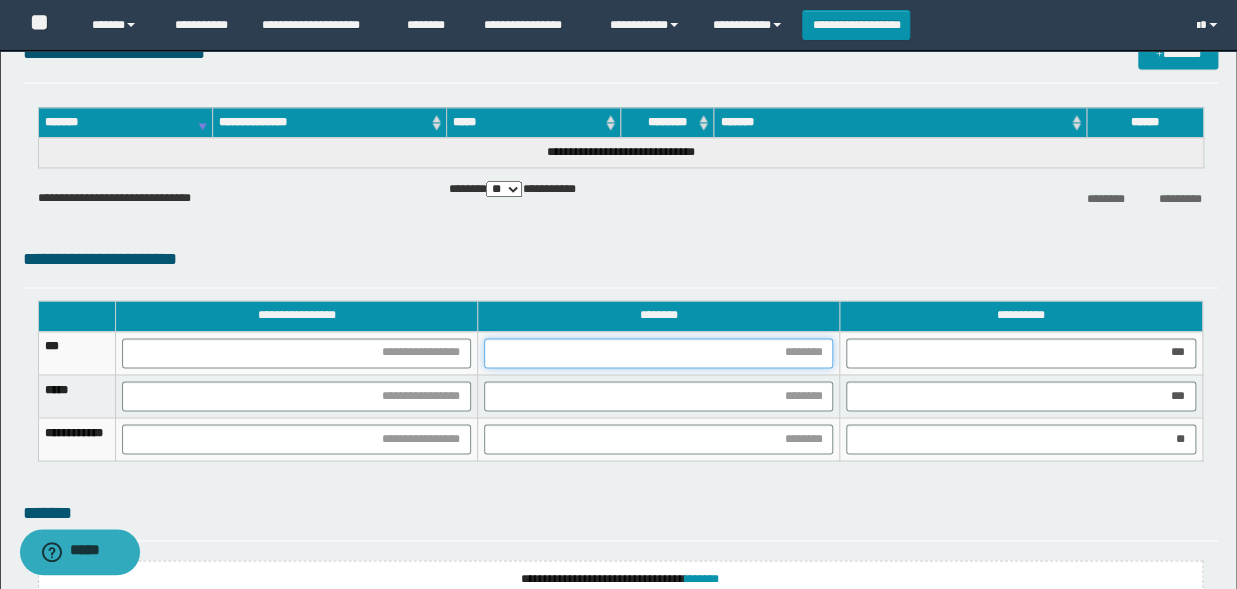 click at bounding box center [658, 353] 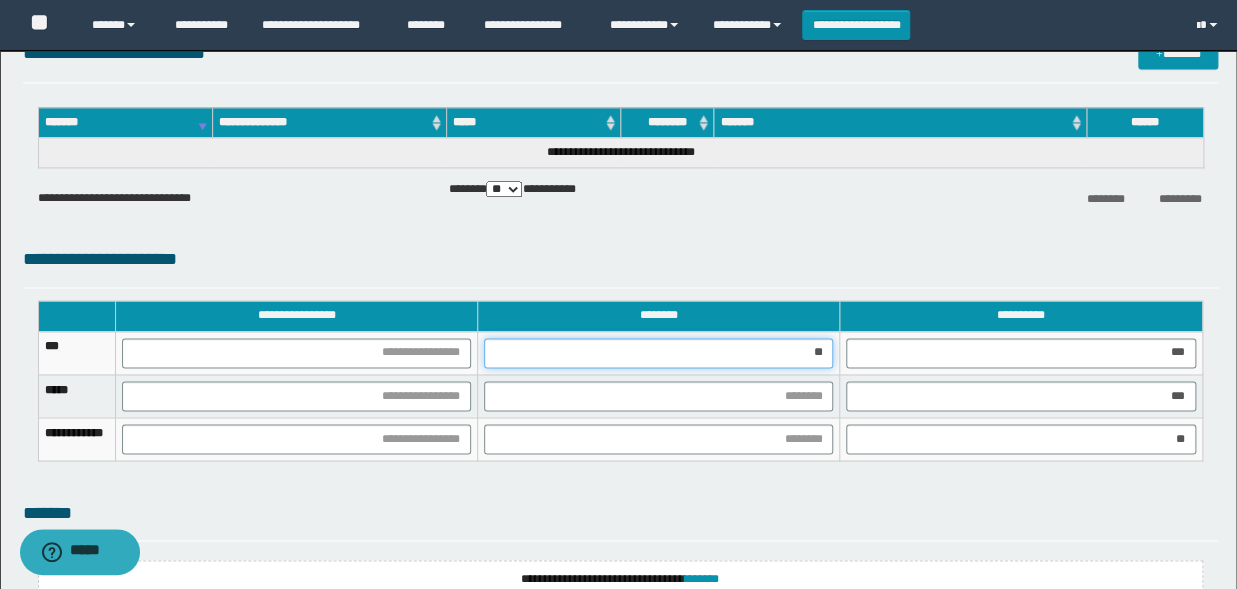 type on "***" 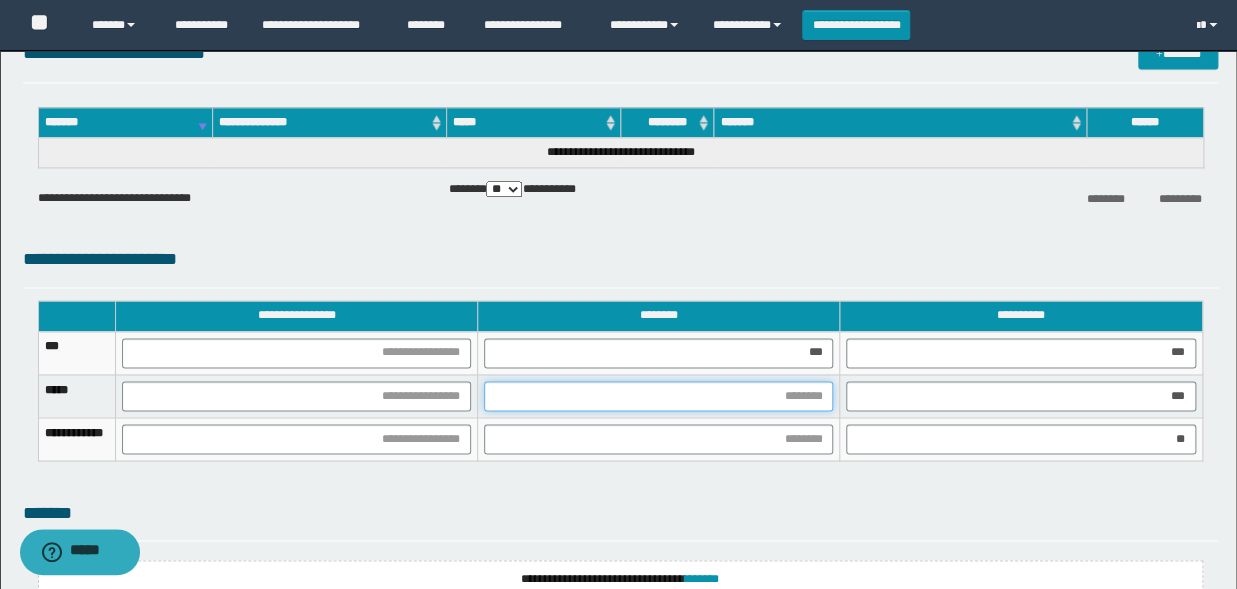 click at bounding box center (658, 396) 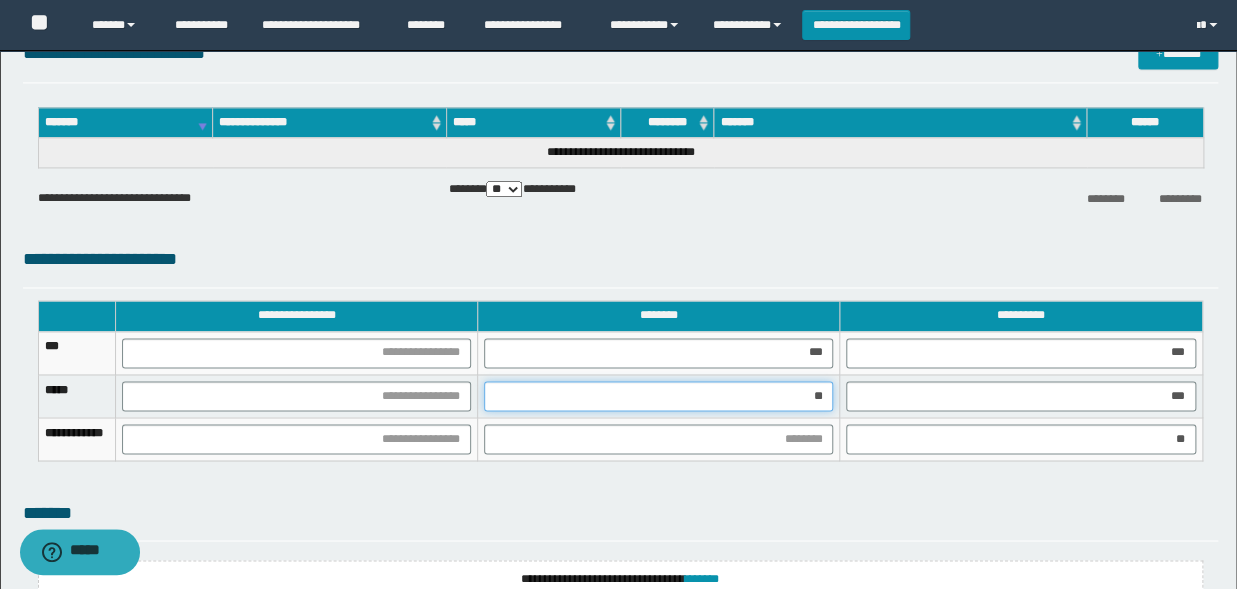 type on "***" 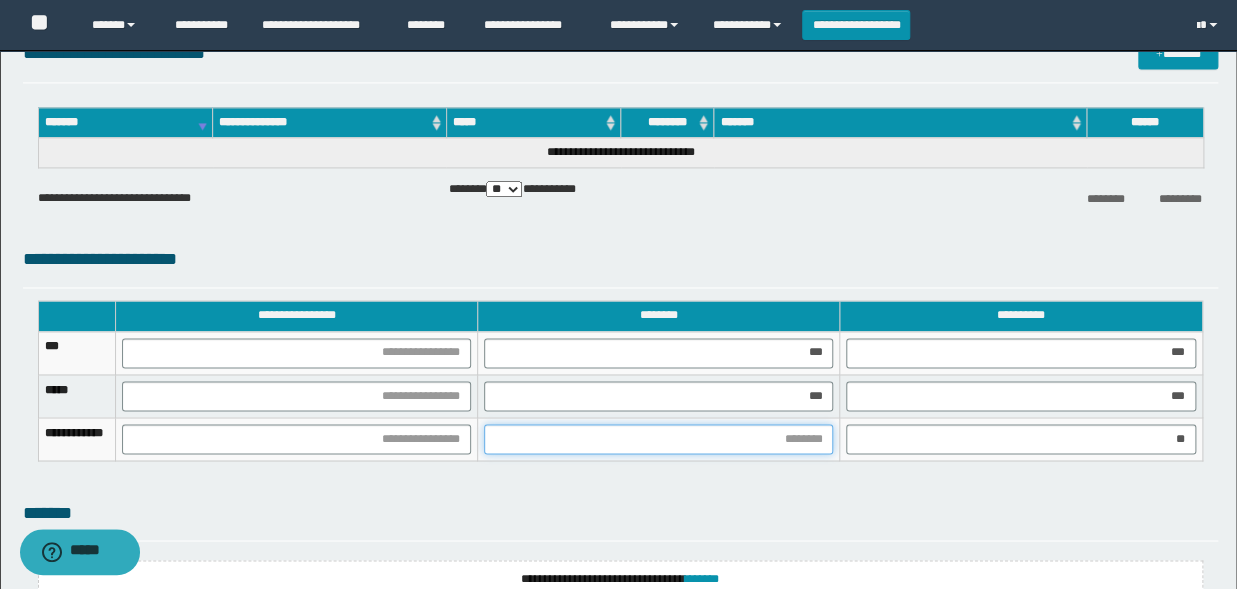 click at bounding box center [658, 439] 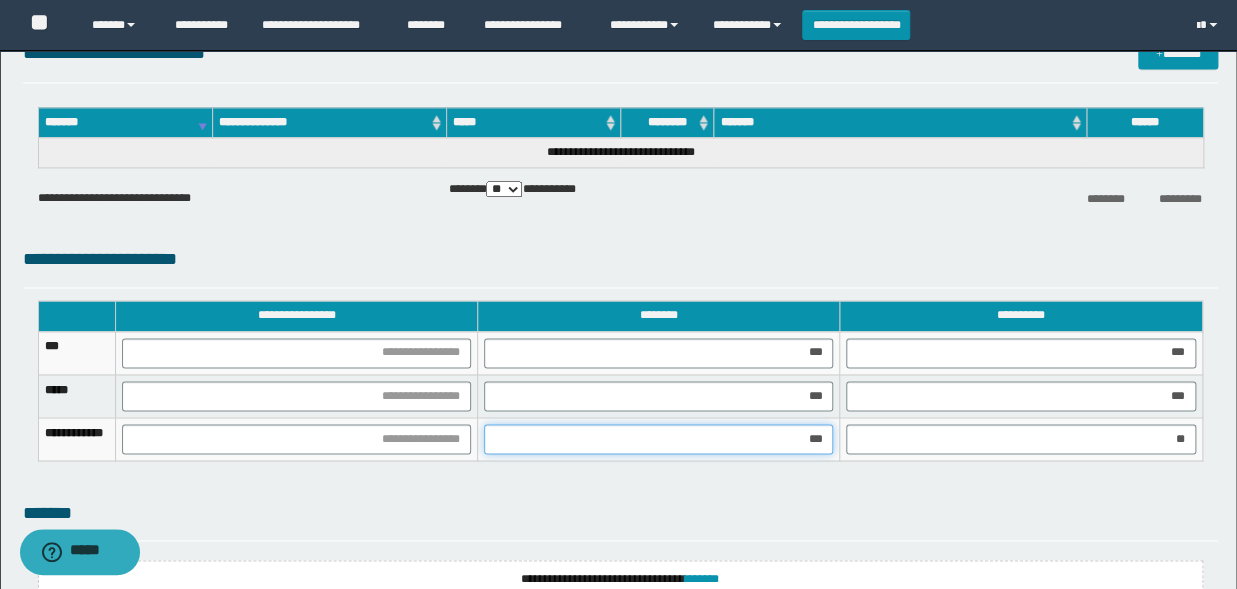 type on "****" 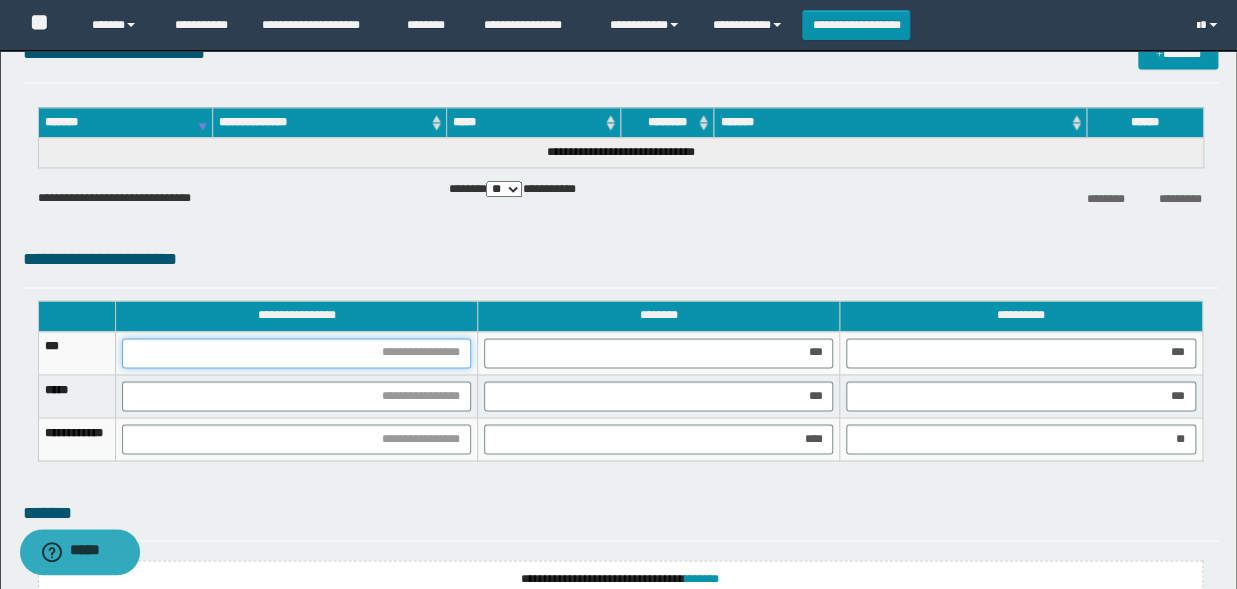 click at bounding box center (296, 353) 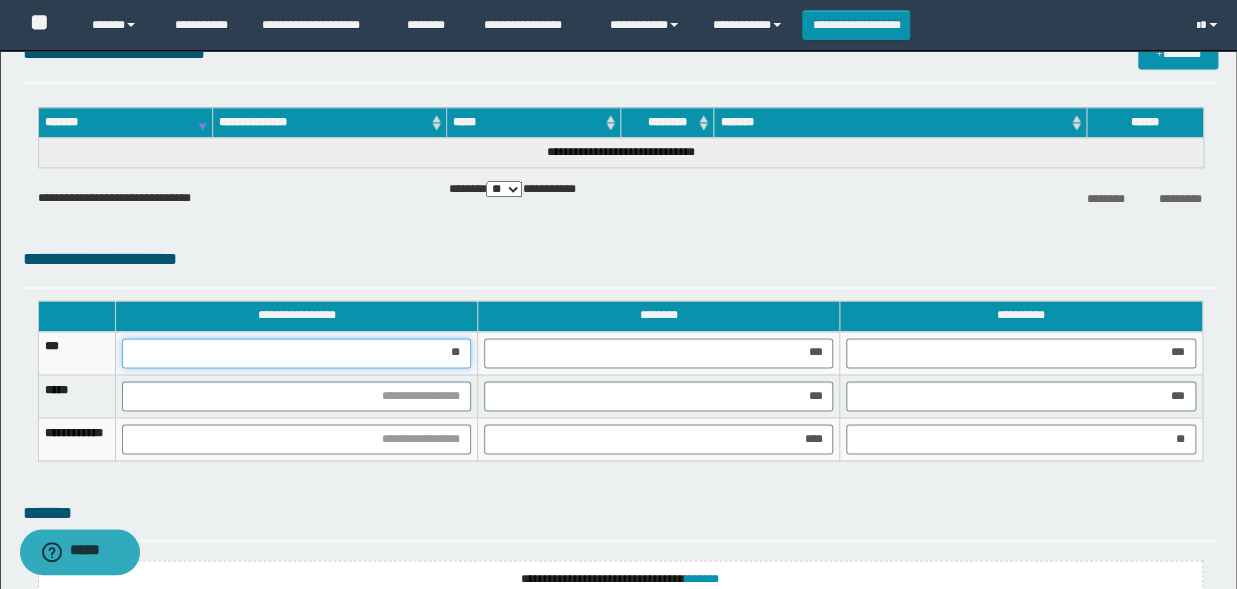 type on "***" 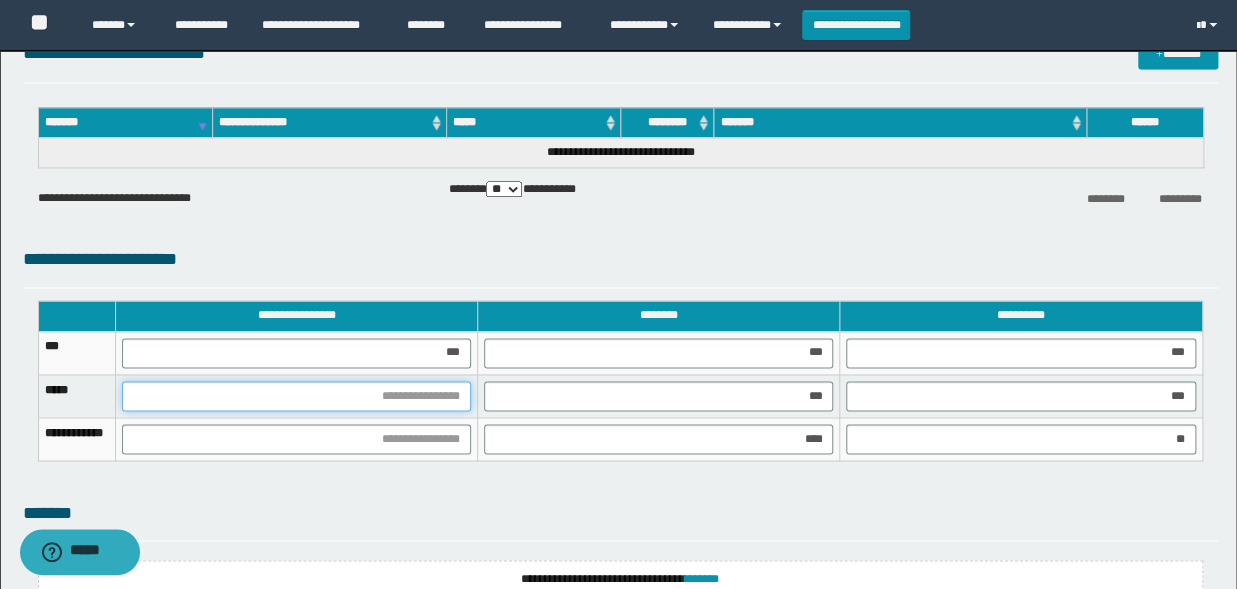 click at bounding box center [296, 396] 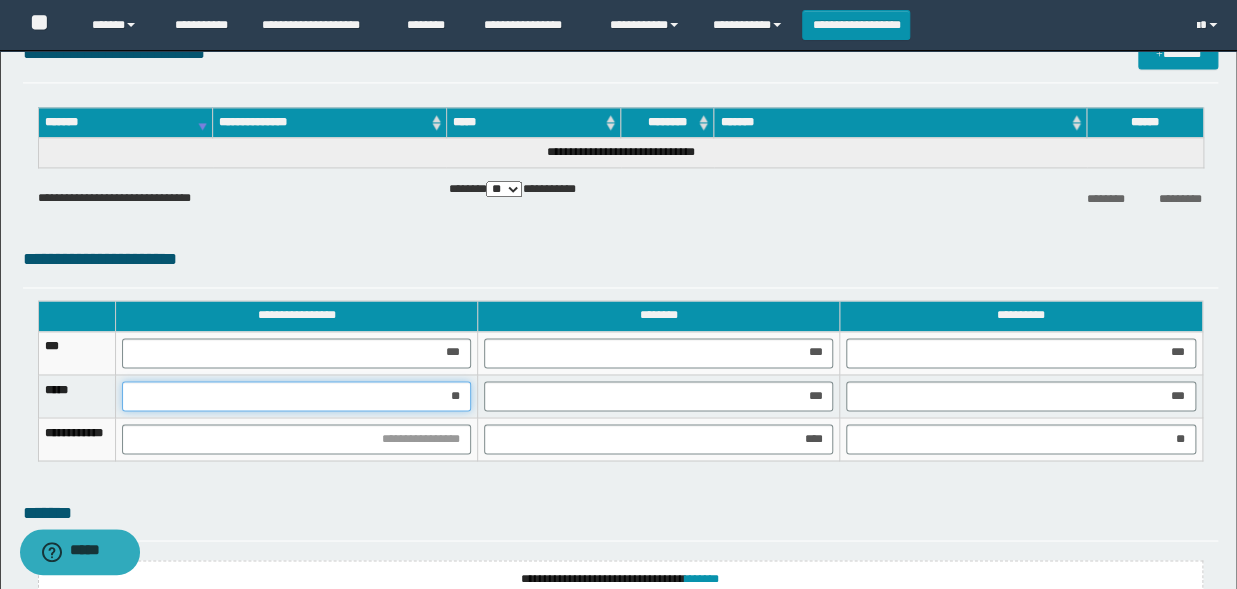 type on "***" 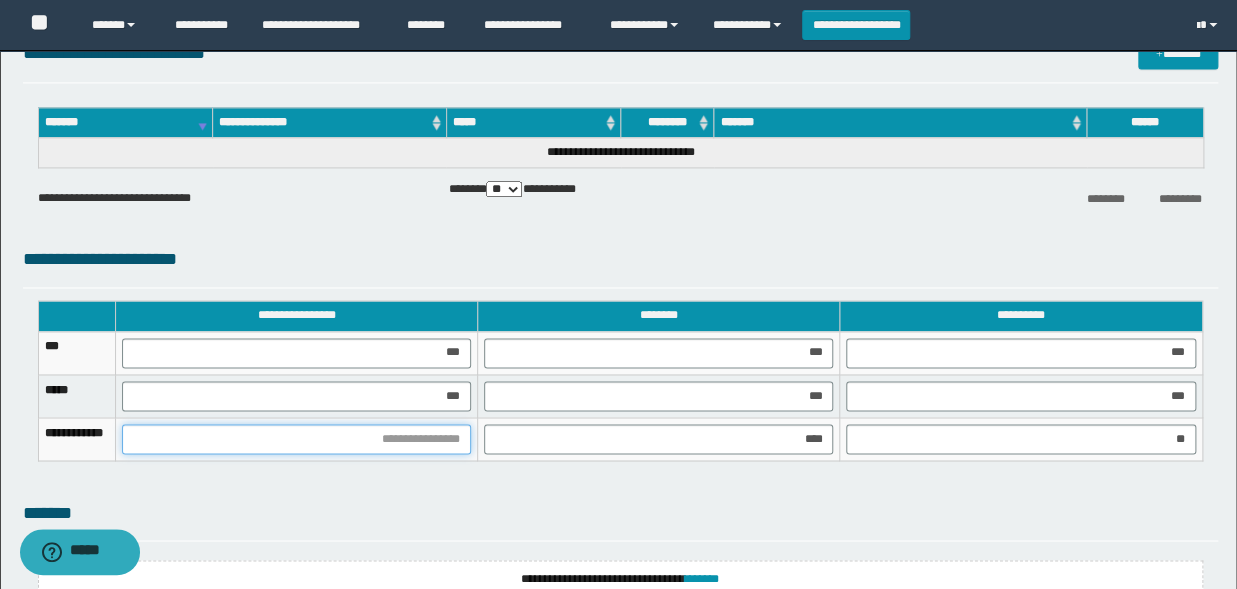 click at bounding box center (296, 439) 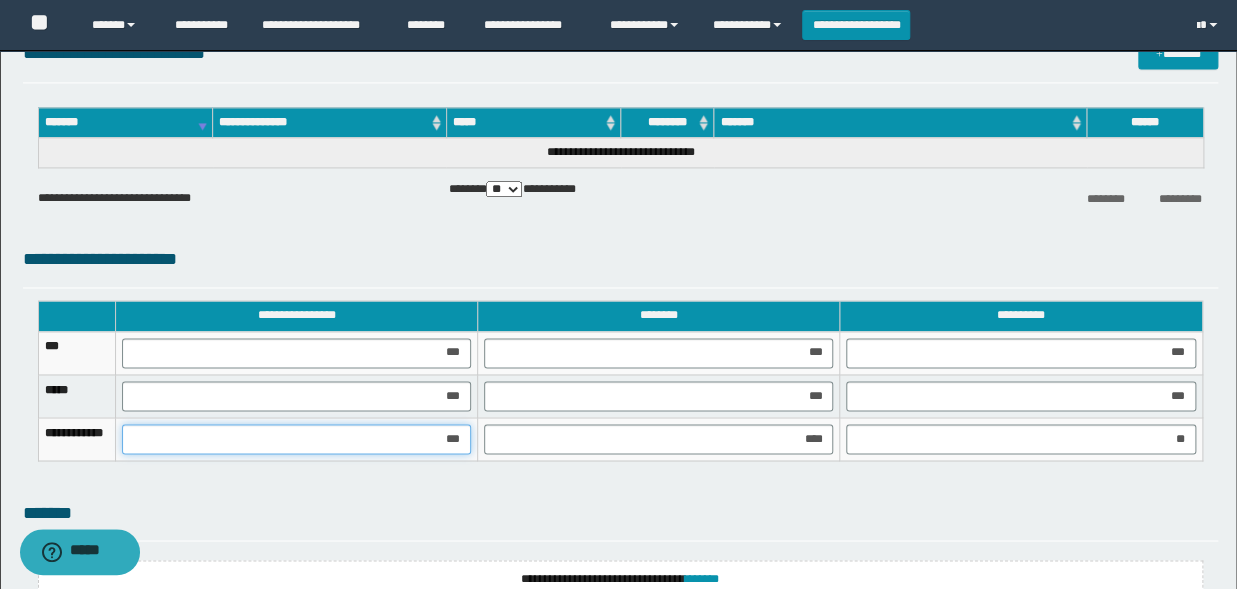 type on "****" 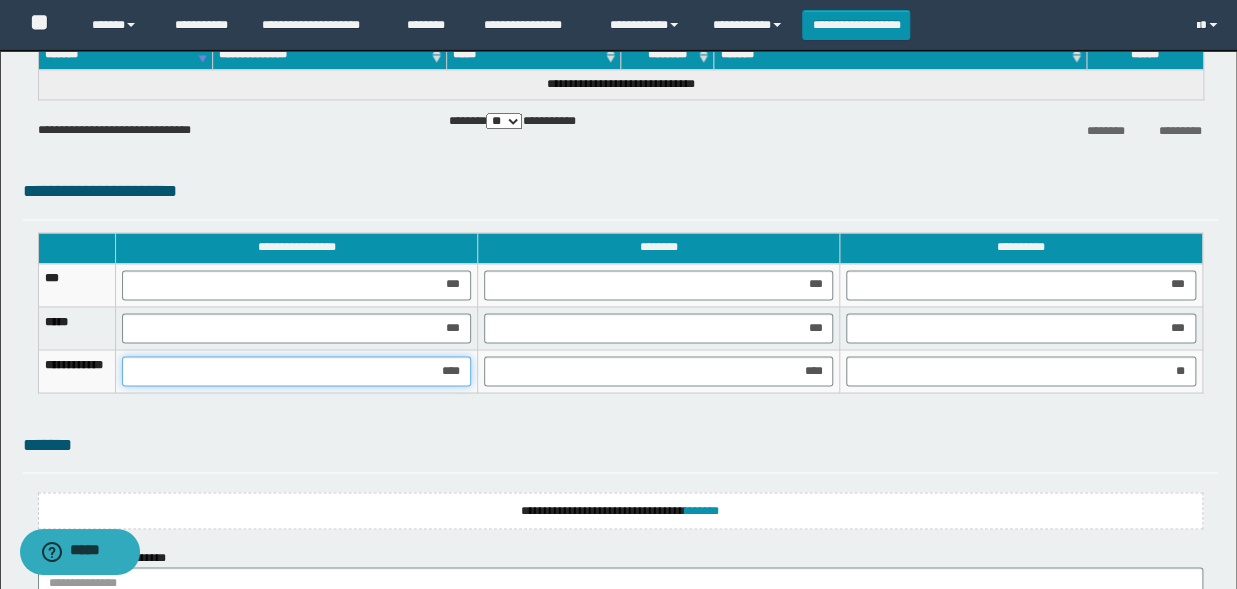 scroll, scrollTop: 1210, scrollLeft: 0, axis: vertical 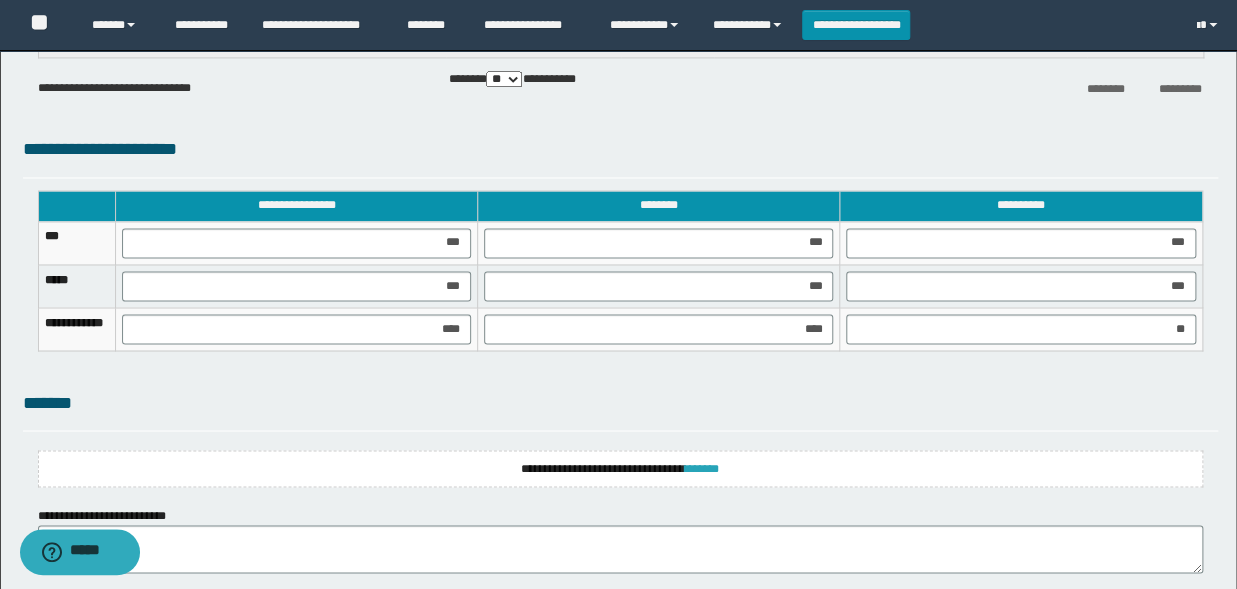 click on "*******" at bounding box center (702, 468) 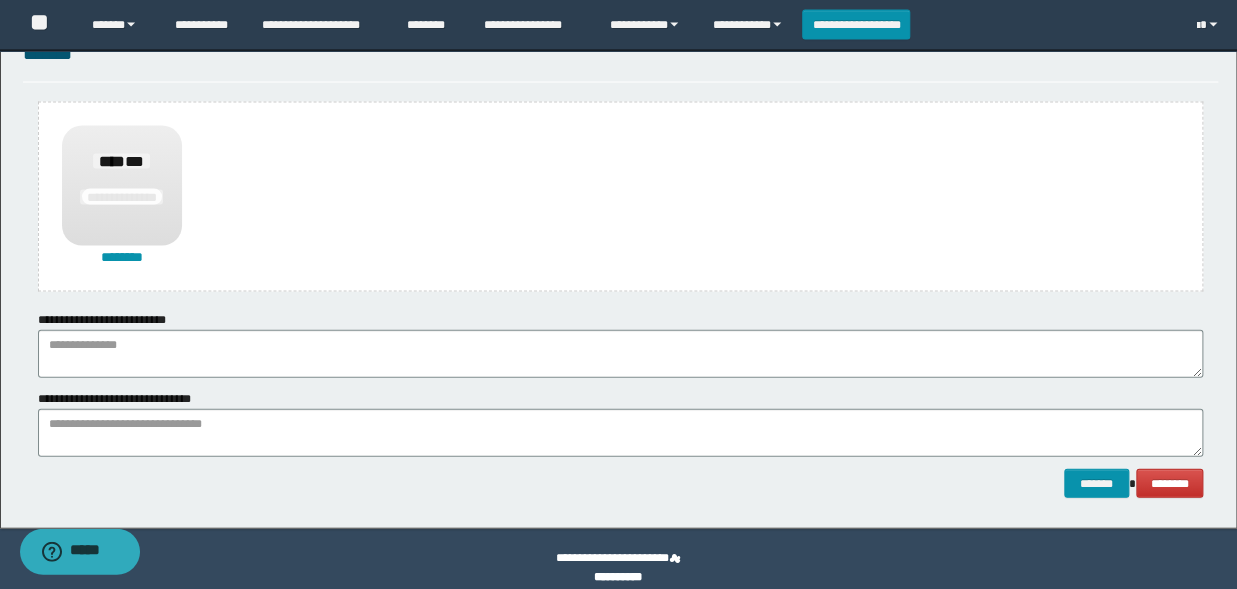 scroll, scrollTop: 1575, scrollLeft: 0, axis: vertical 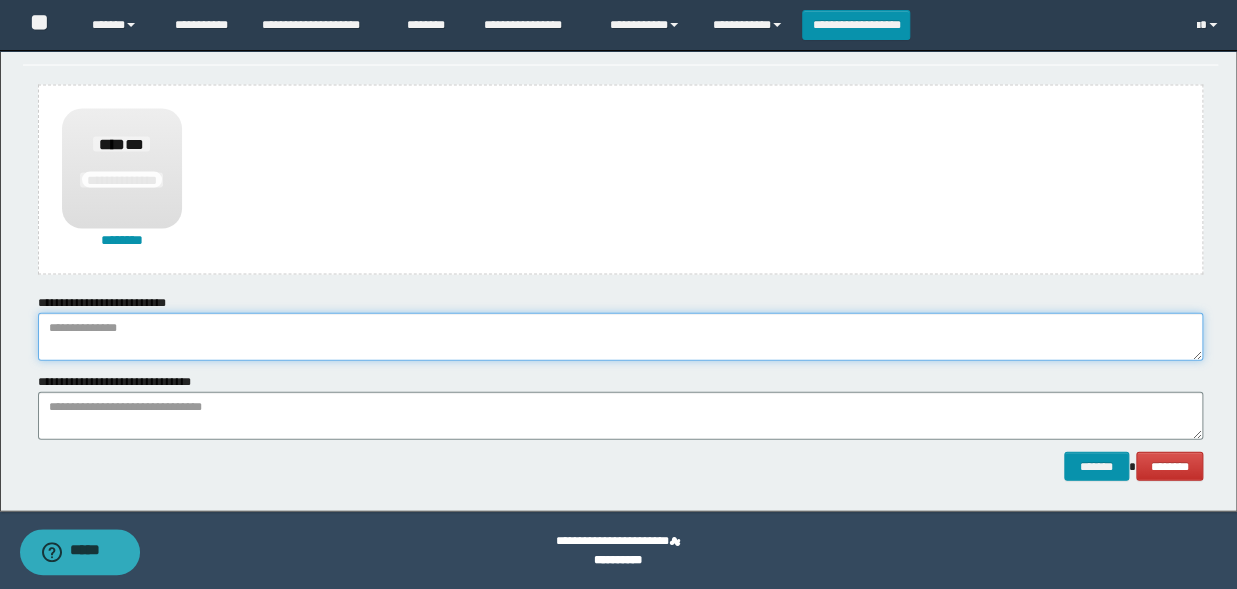 click at bounding box center [620, 337] 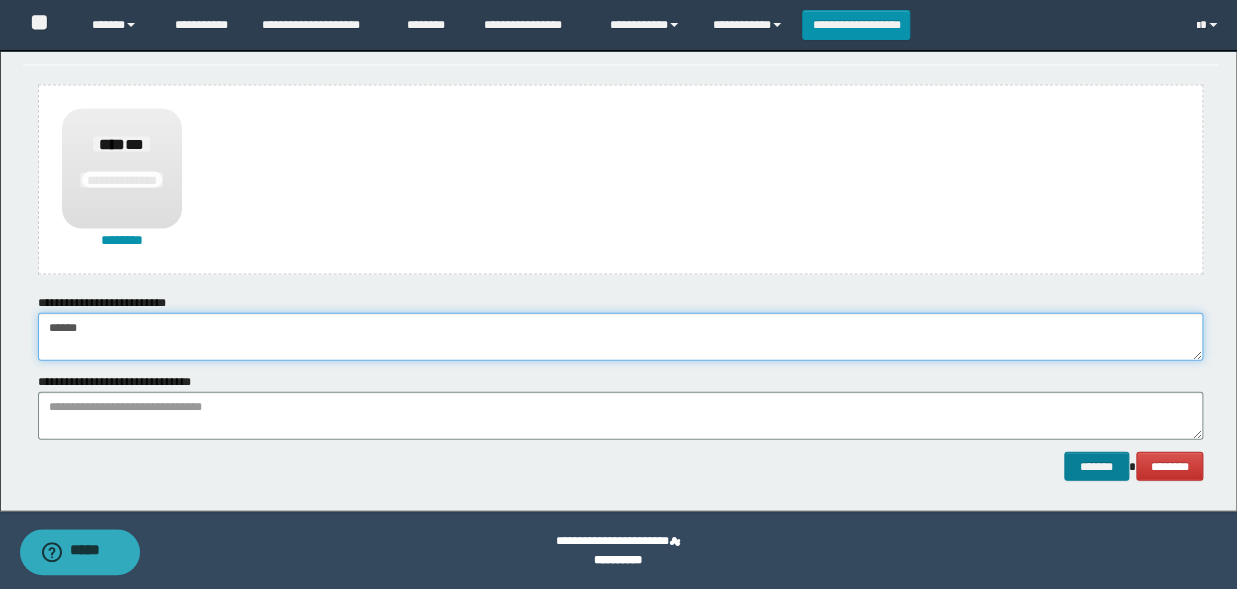 type on "******" 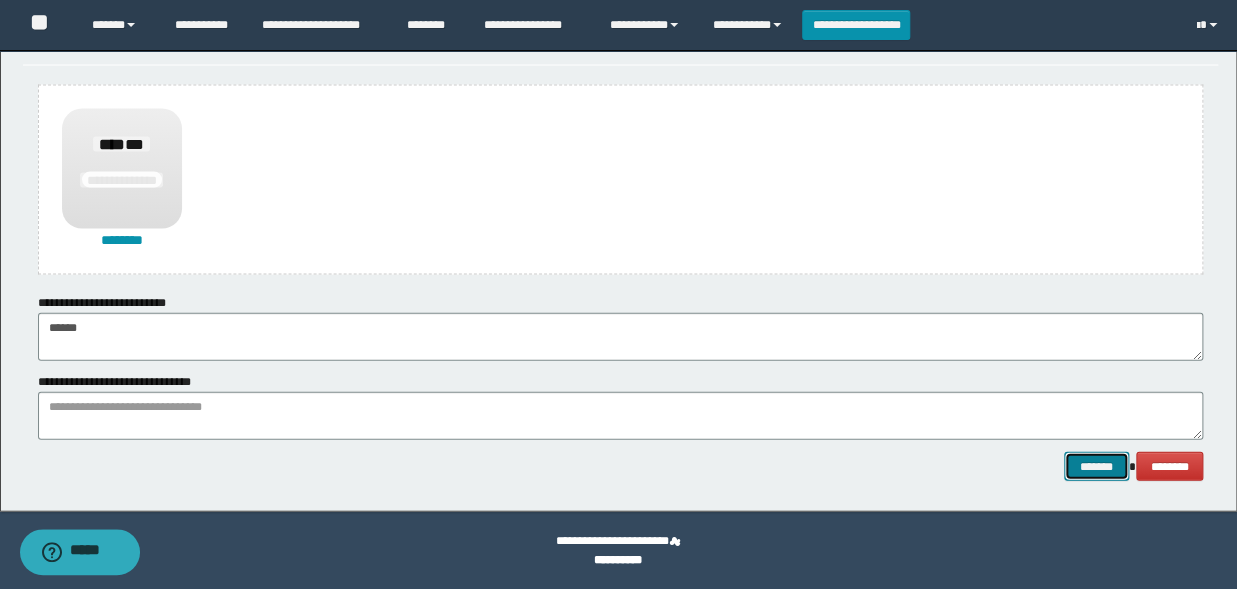 click on "*******" at bounding box center [1096, 467] 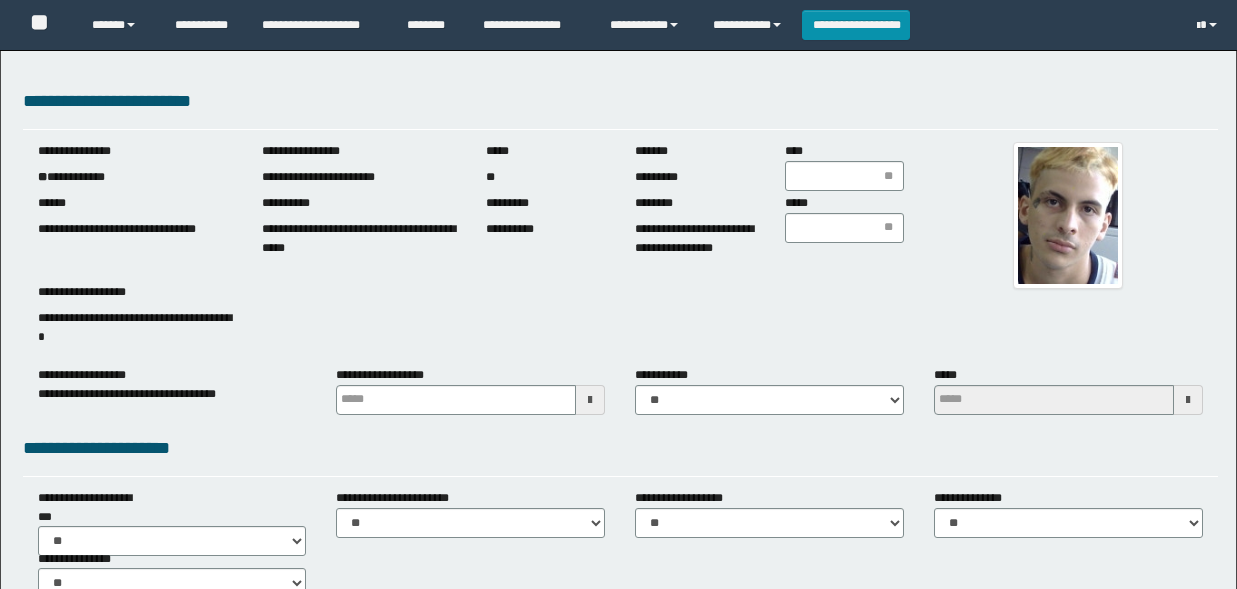 scroll, scrollTop: 0, scrollLeft: 0, axis: both 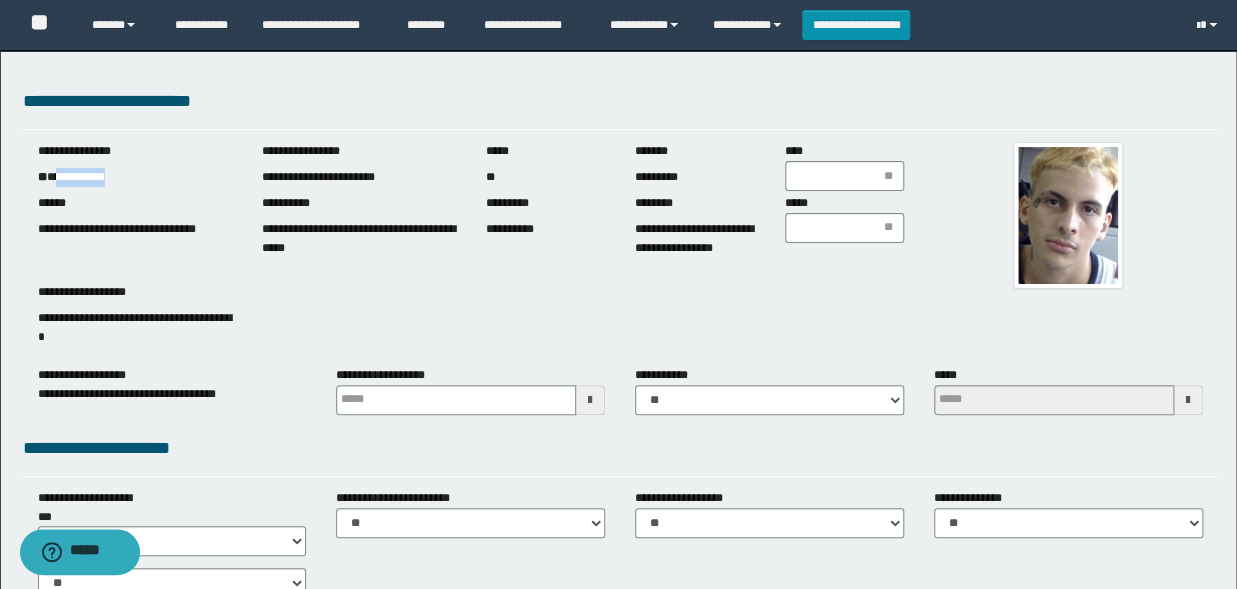 drag, startPoint x: 133, startPoint y: 180, endPoint x: 61, endPoint y: 188, distance: 72.443085 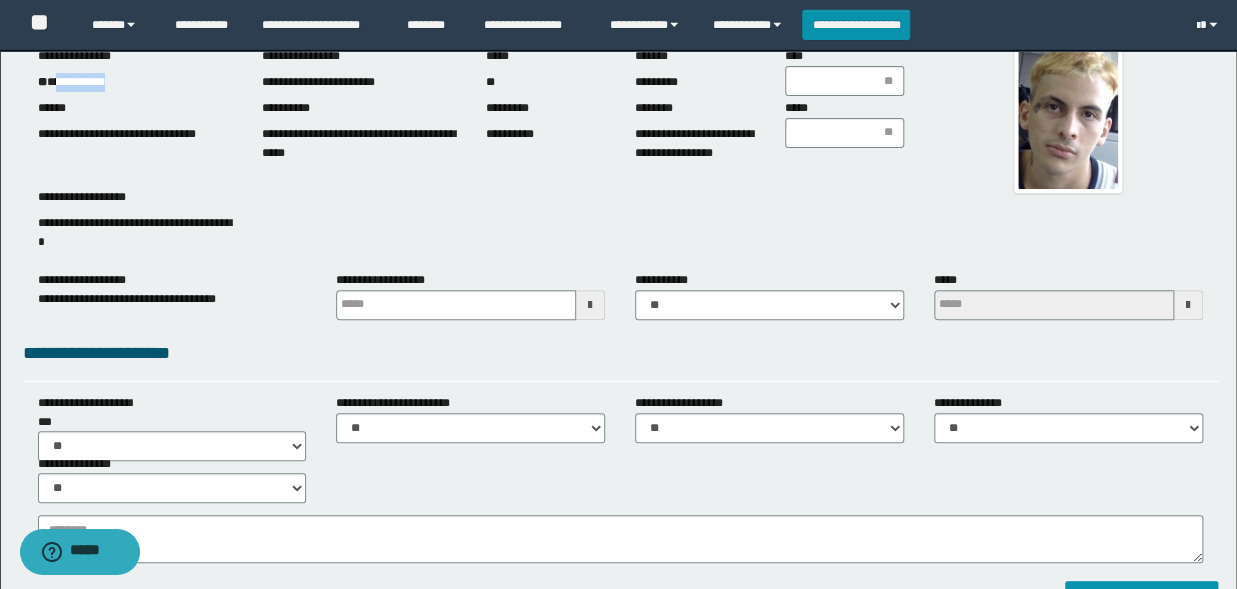 scroll, scrollTop: 110, scrollLeft: 0, axis: vertical 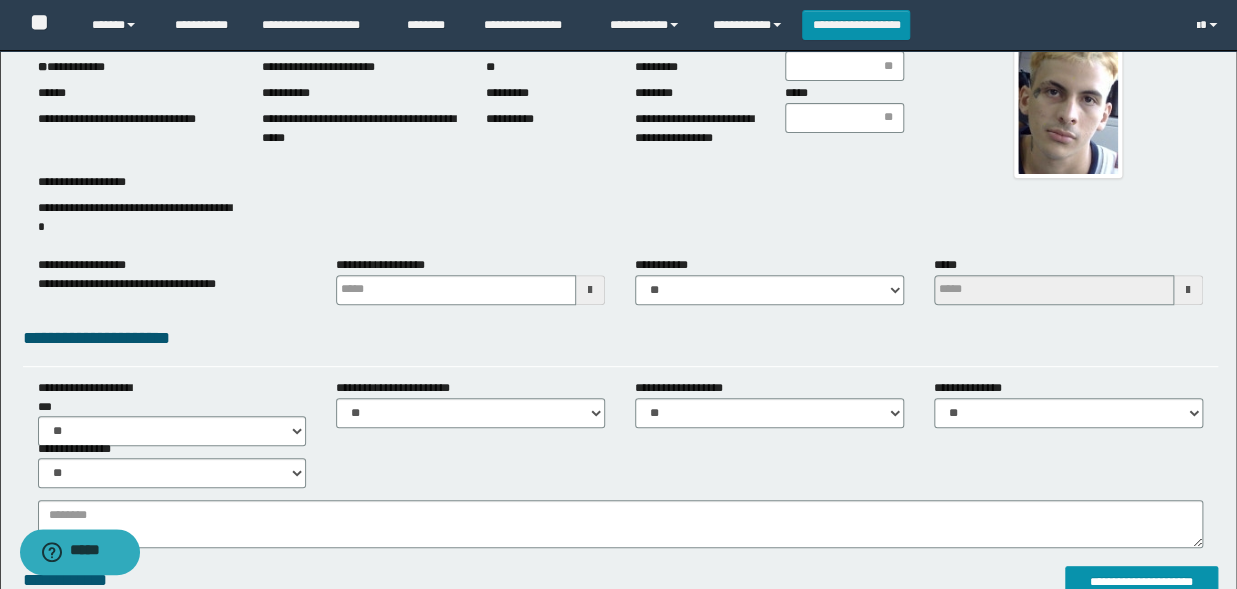 click at bounding box center (590, 290) 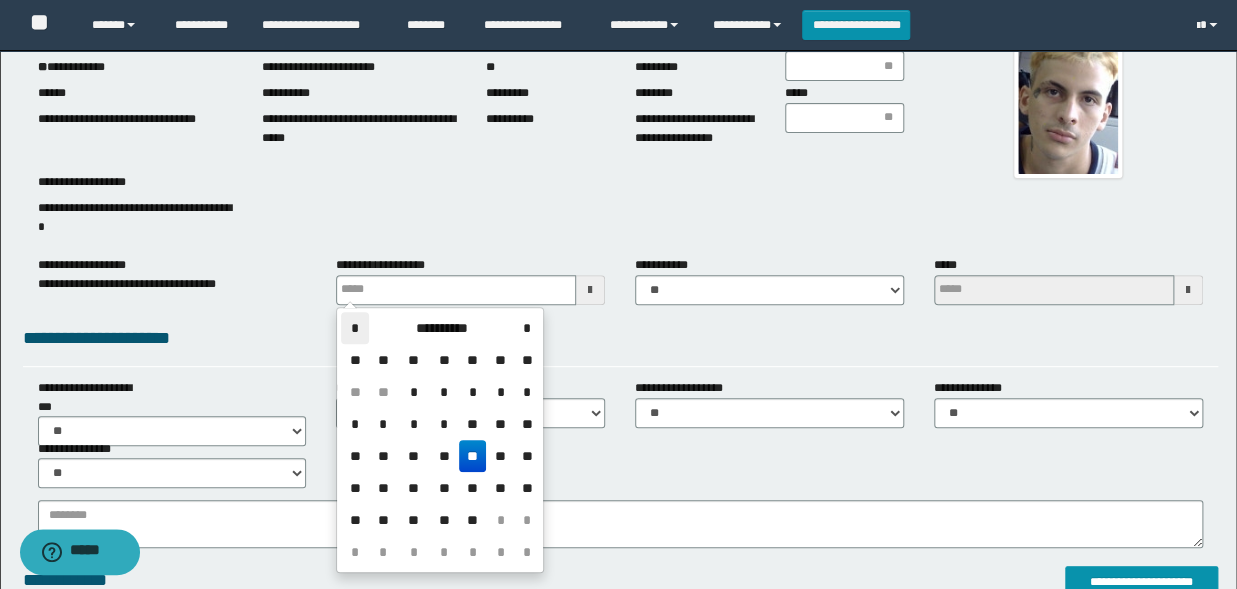 click on "*" at bounding box center [355, 328] 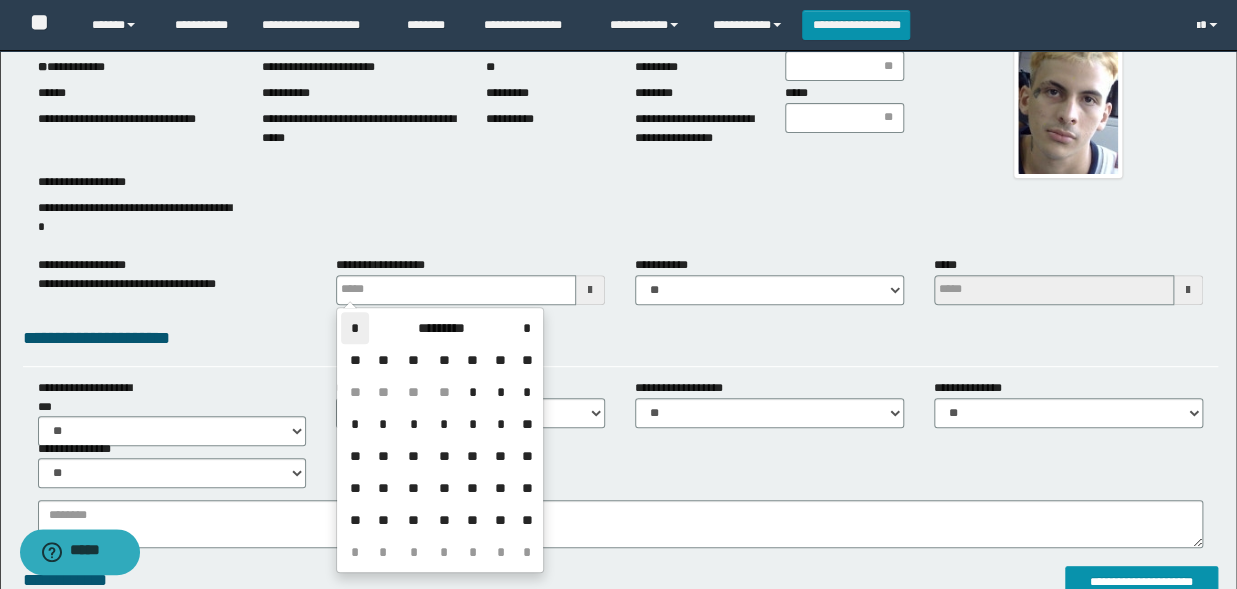 click on "*" at bounding box center (355, 328) 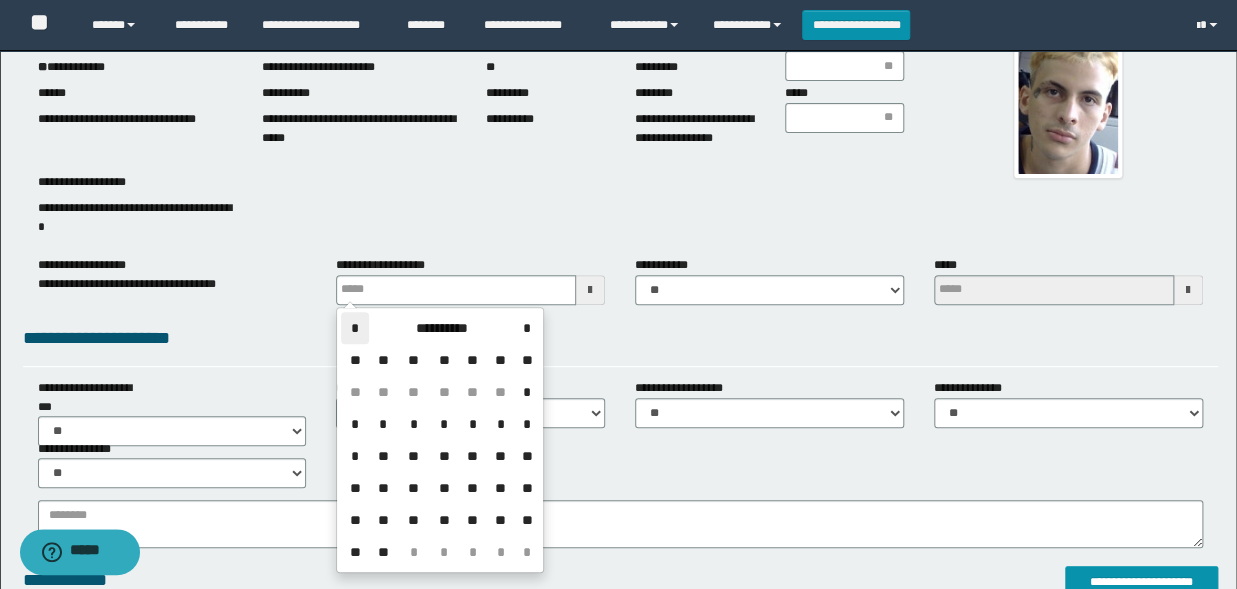 click on "*" at bounding box center (355, 328) 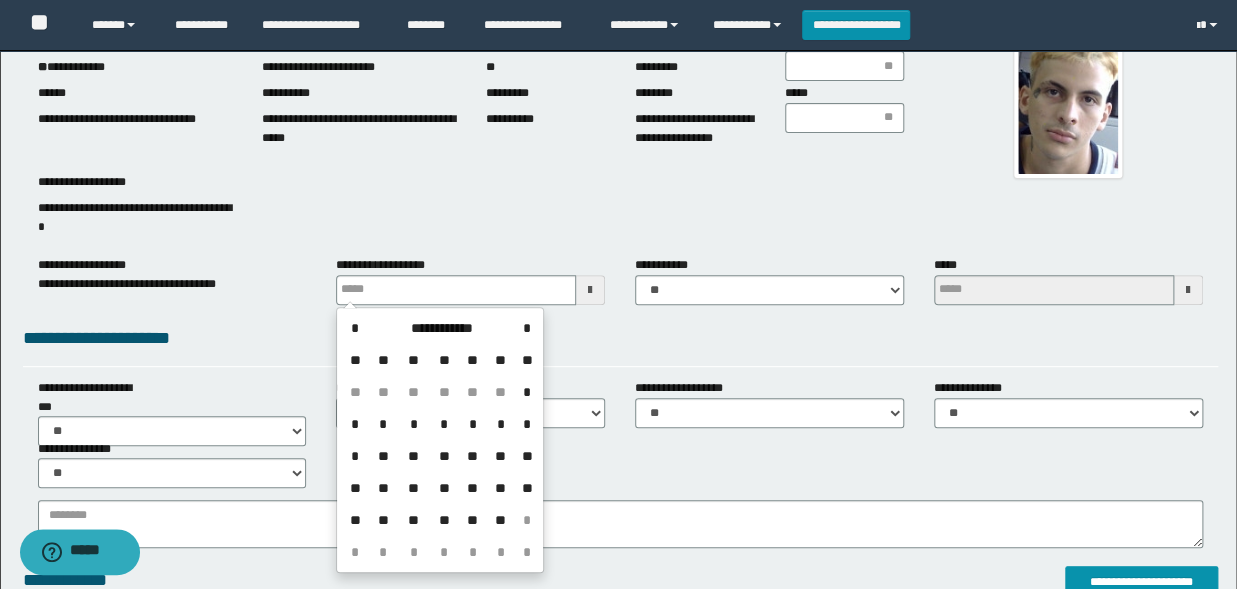 click on "**" at bounding box center [444, 456] 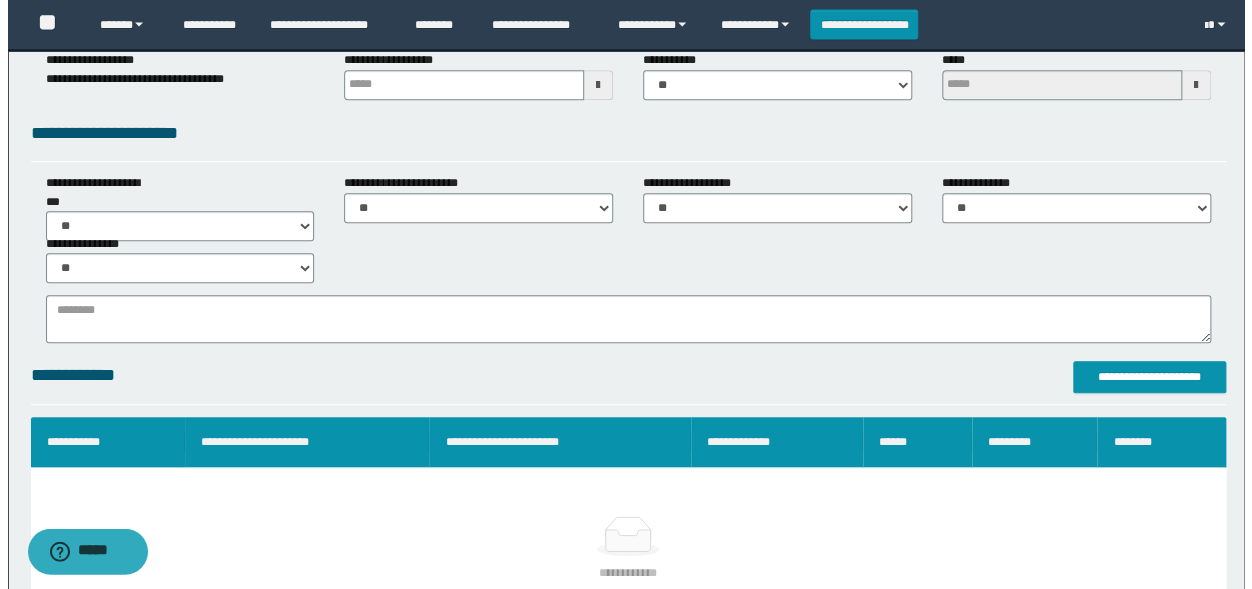 scroll, scrollTop: 440, scrollLeft: 0, axis: vertical 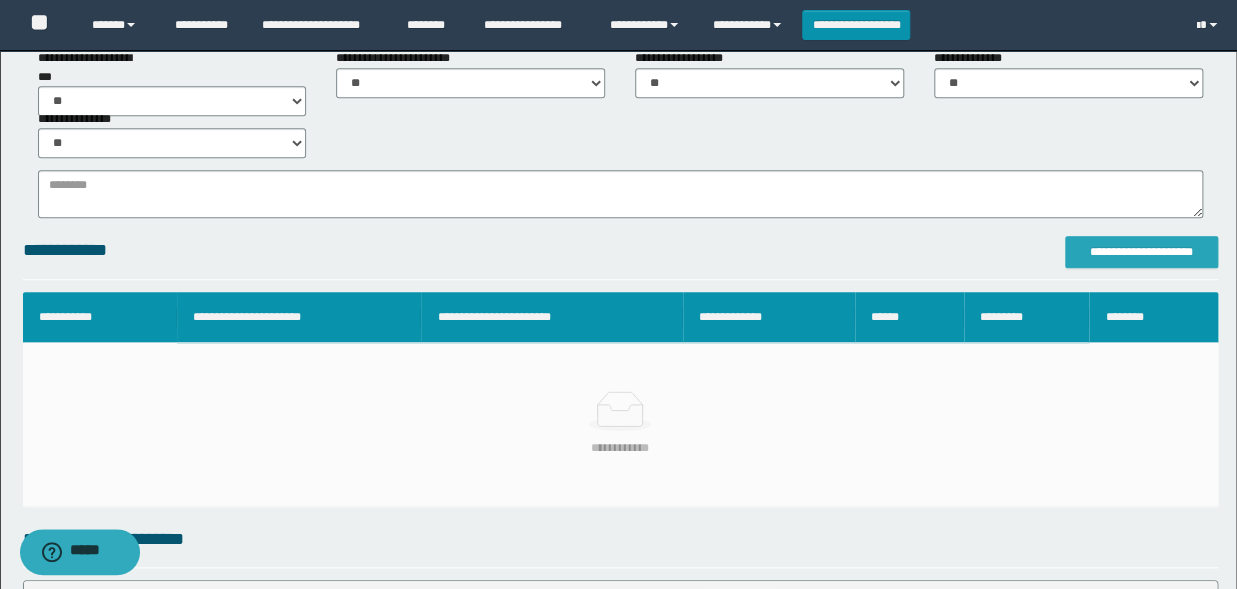 click on "**********" at bounding box center (1141, 252) 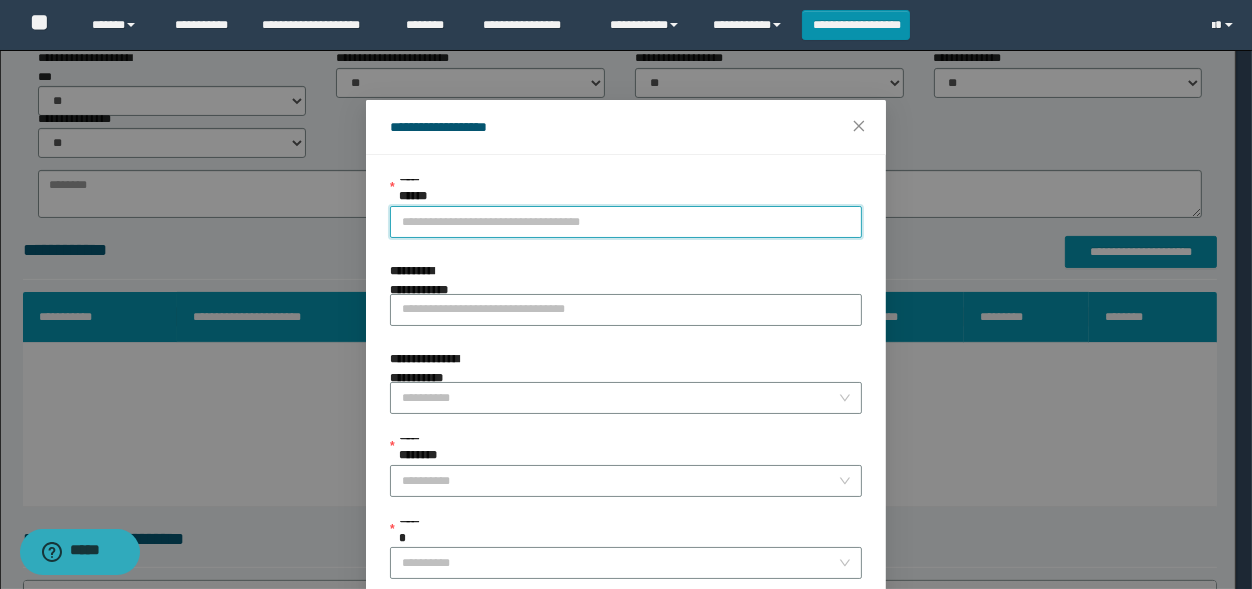 click on "**********" at bounding box center (626, 222) 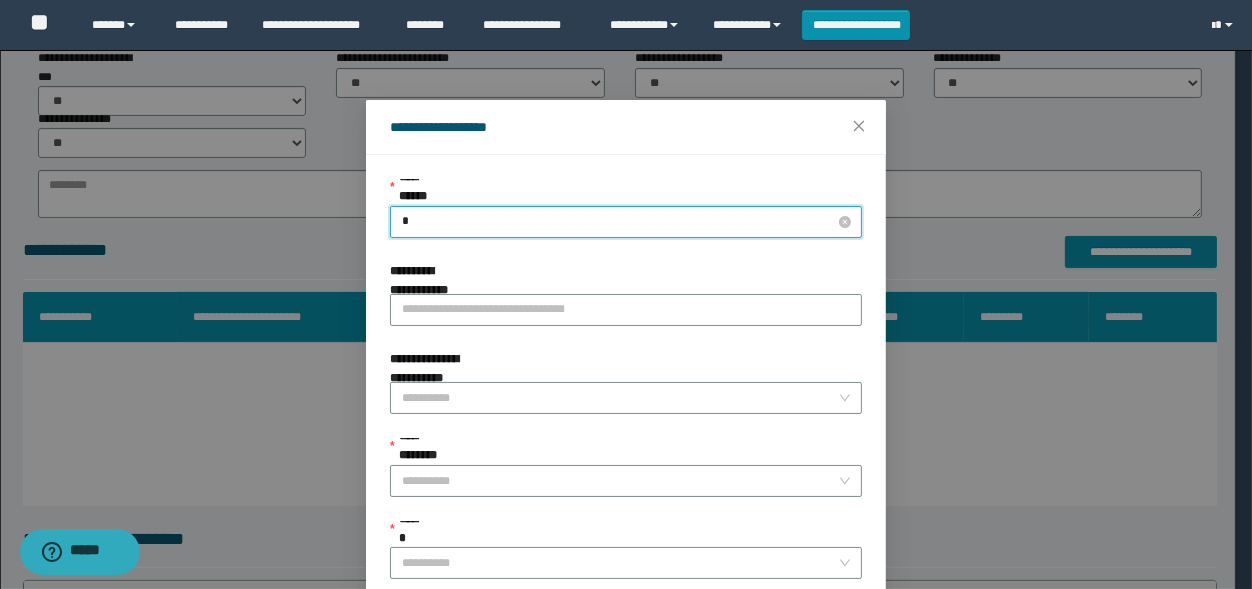 type on "**" 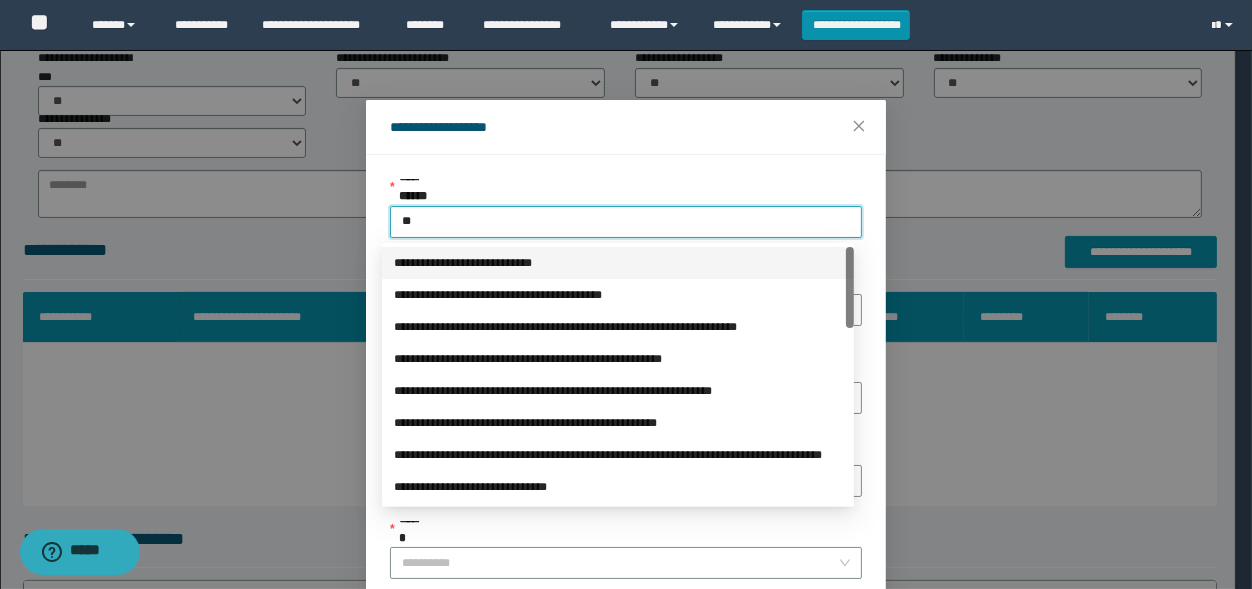click on "**********" at bounding box center [618, 263] 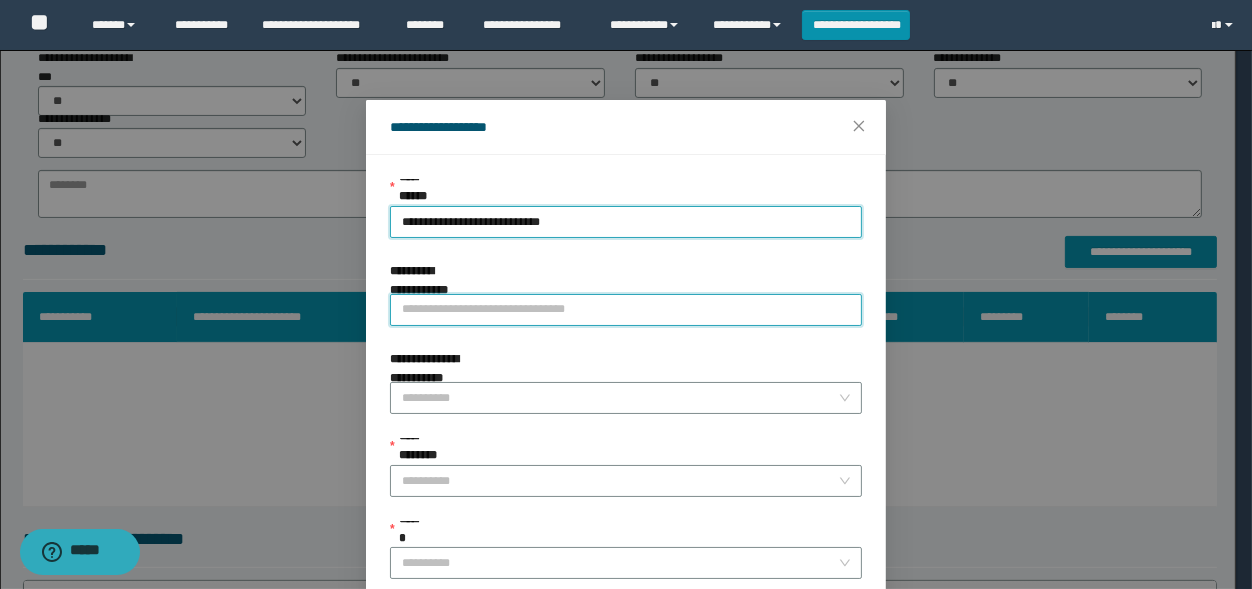click on "**********" at bounding box center (626, 310) 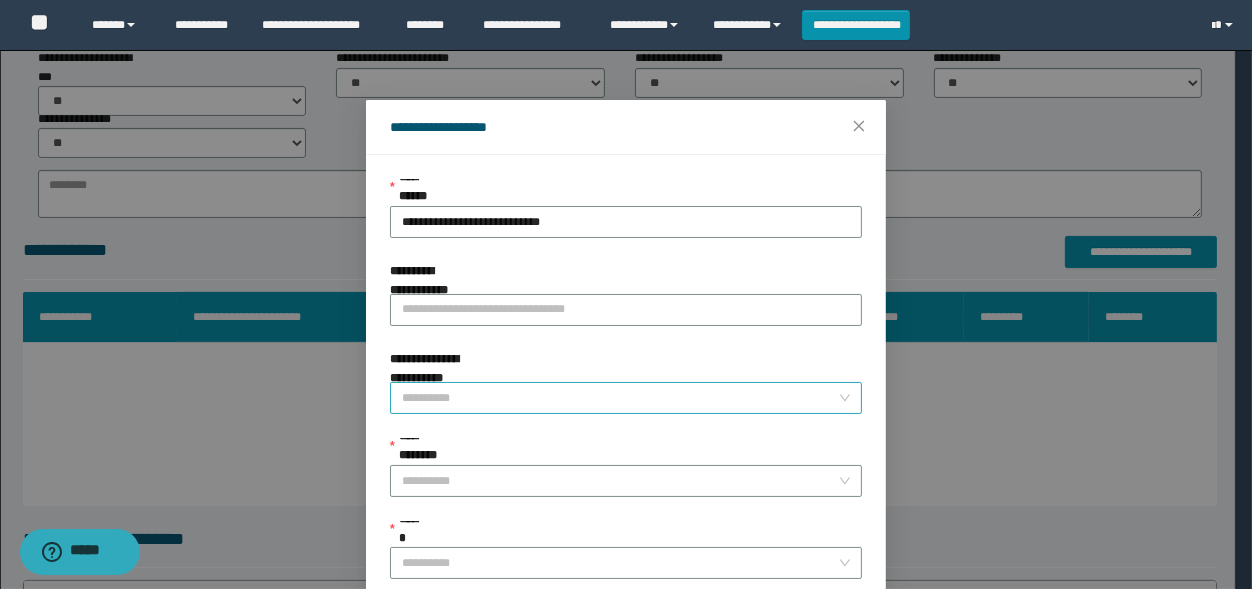 click on "**********" at bounding box center [620, 398] 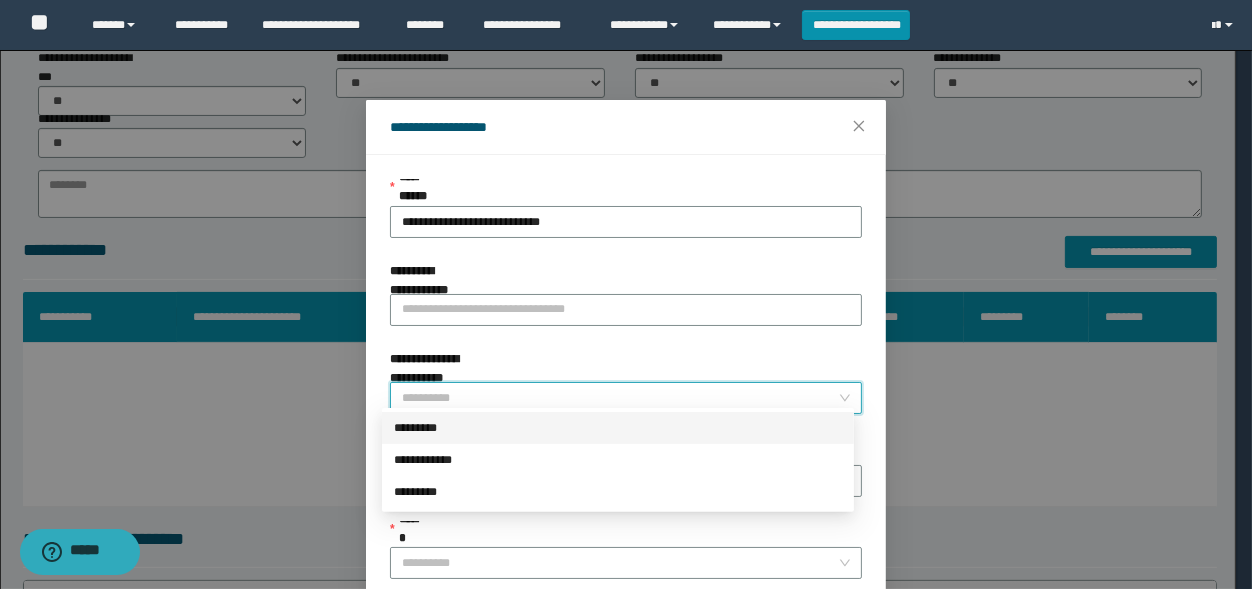 click on "*********" at bounding box center [618, 428] 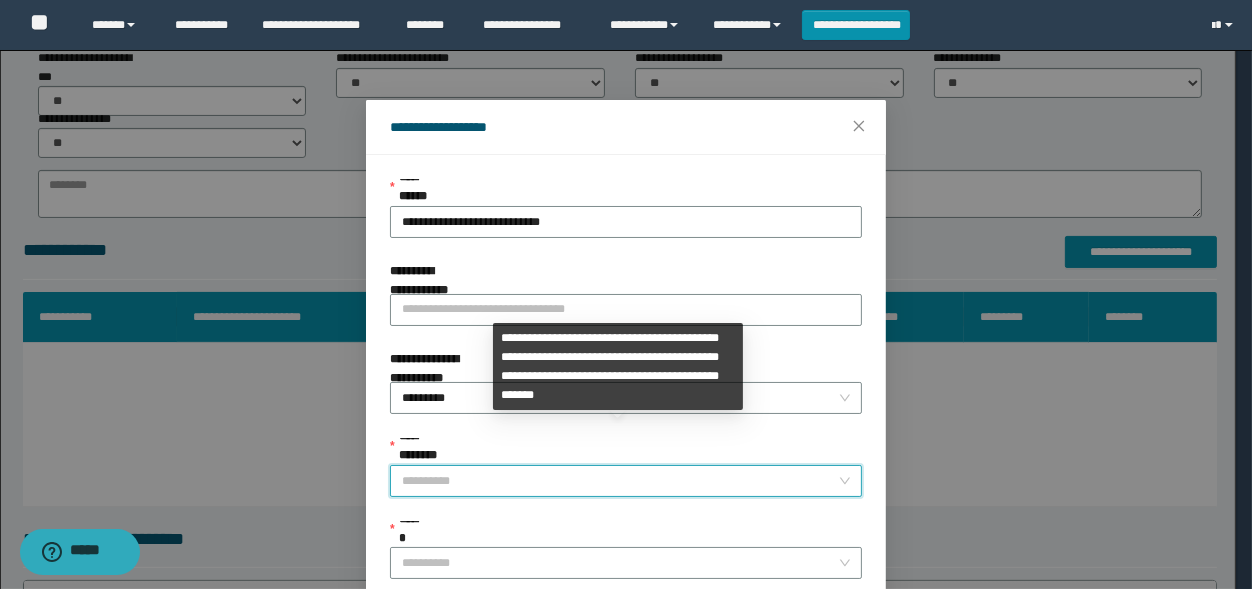 click on "**********" at bounding box center [620, 481] 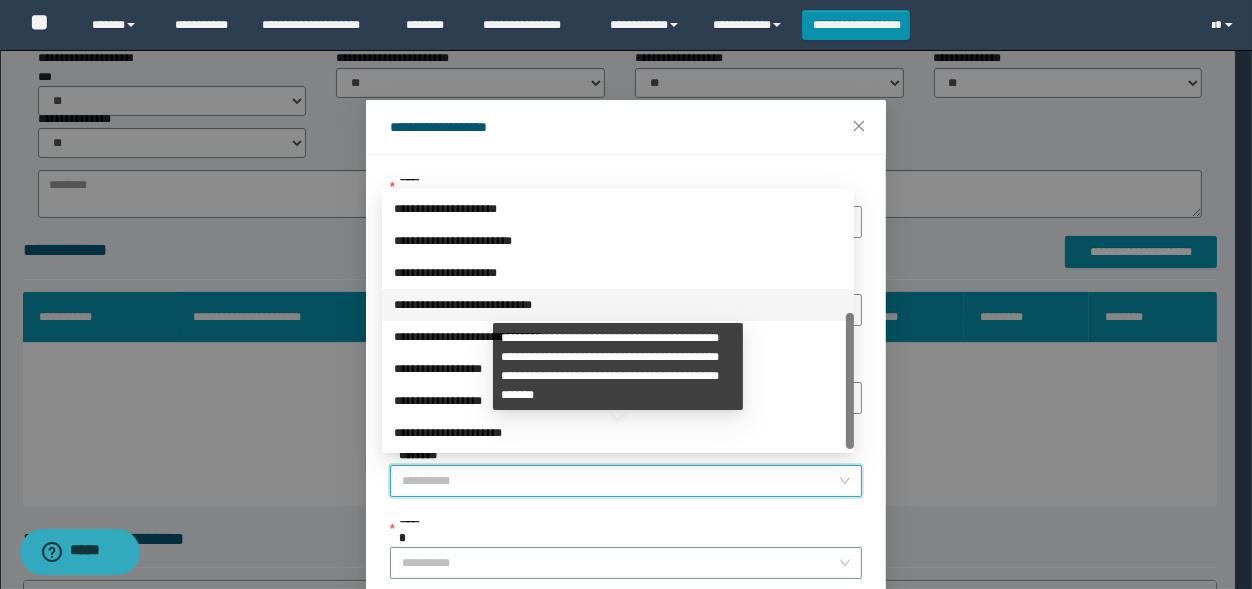 click on "**********" at bounding box center (618, 433) 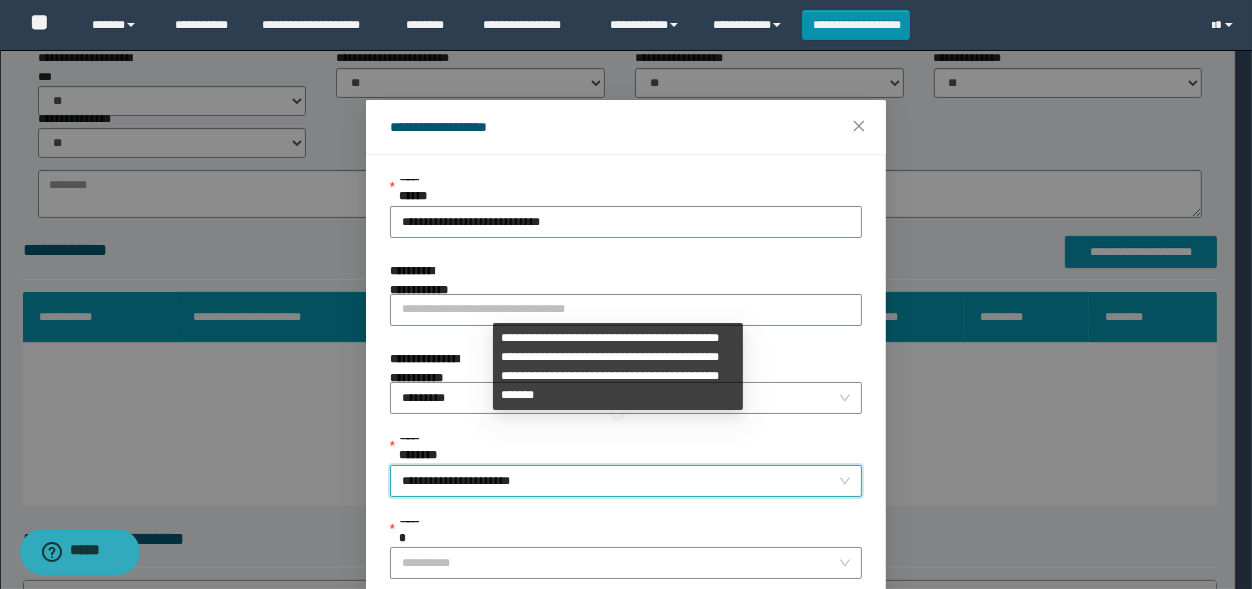 scroll, scrollTop: 224, scrollLeft: 0, axis: vertical 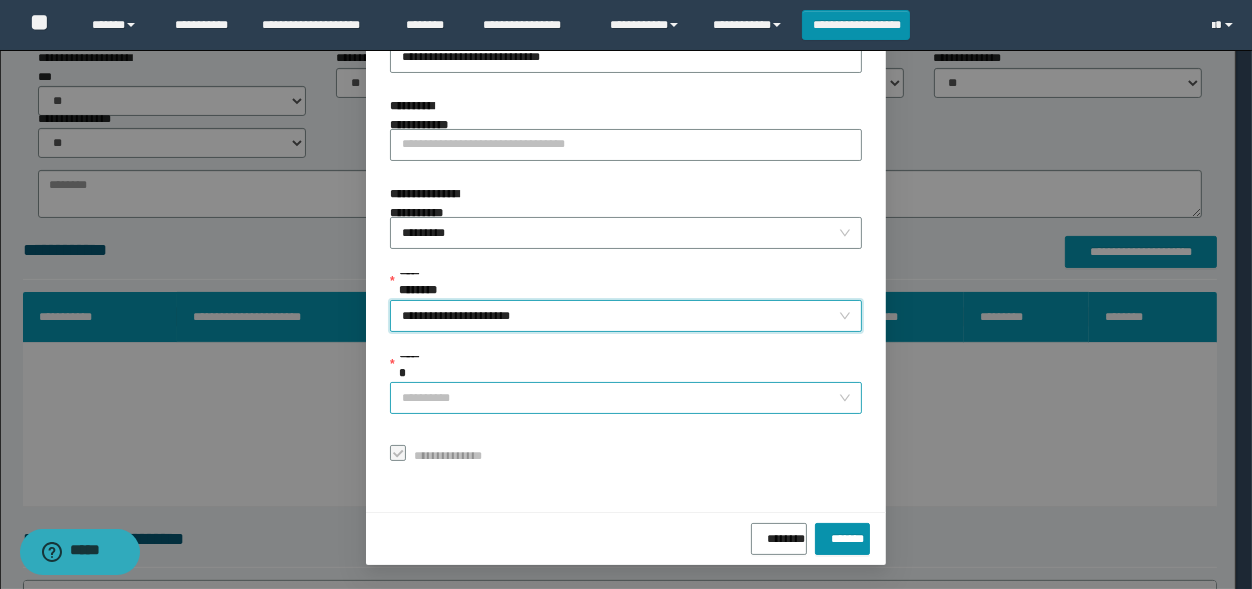 click on "******" at bounding box center (620, 398) 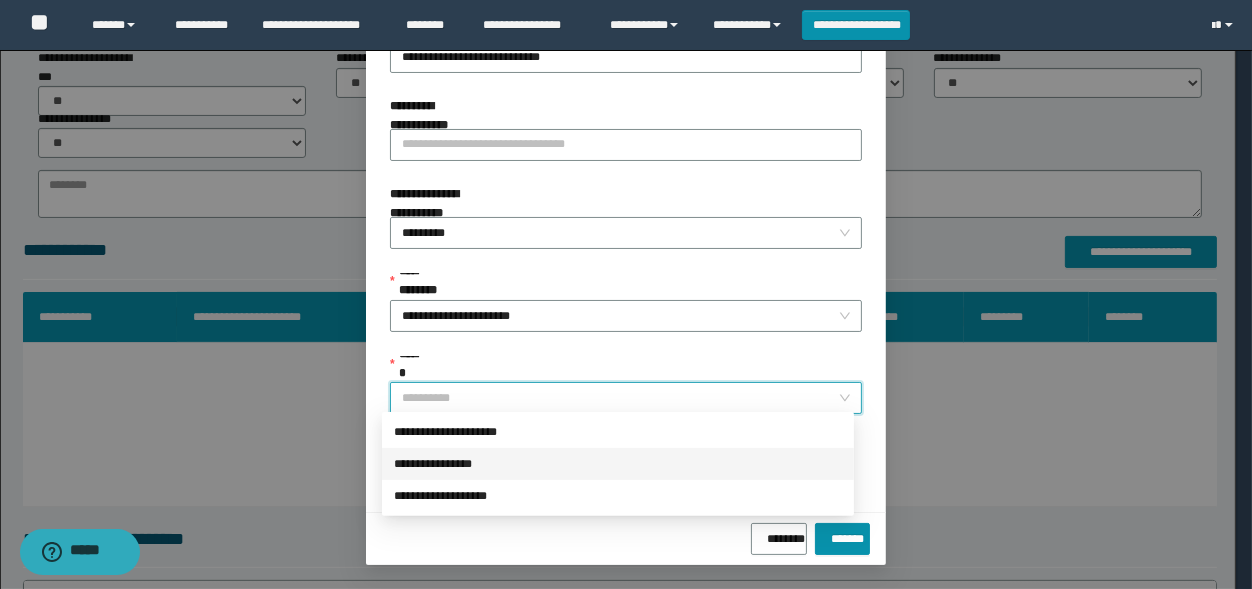 click on "**********" at bounding box center (618, 464) 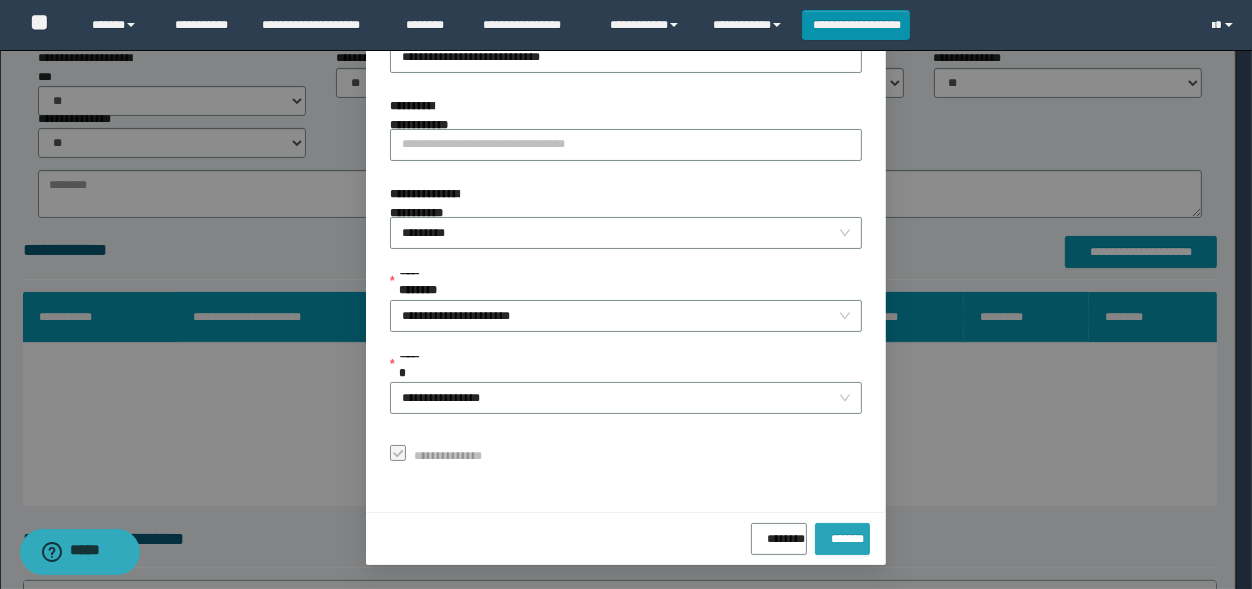 click on "*******" at bounding box center (842, 535) 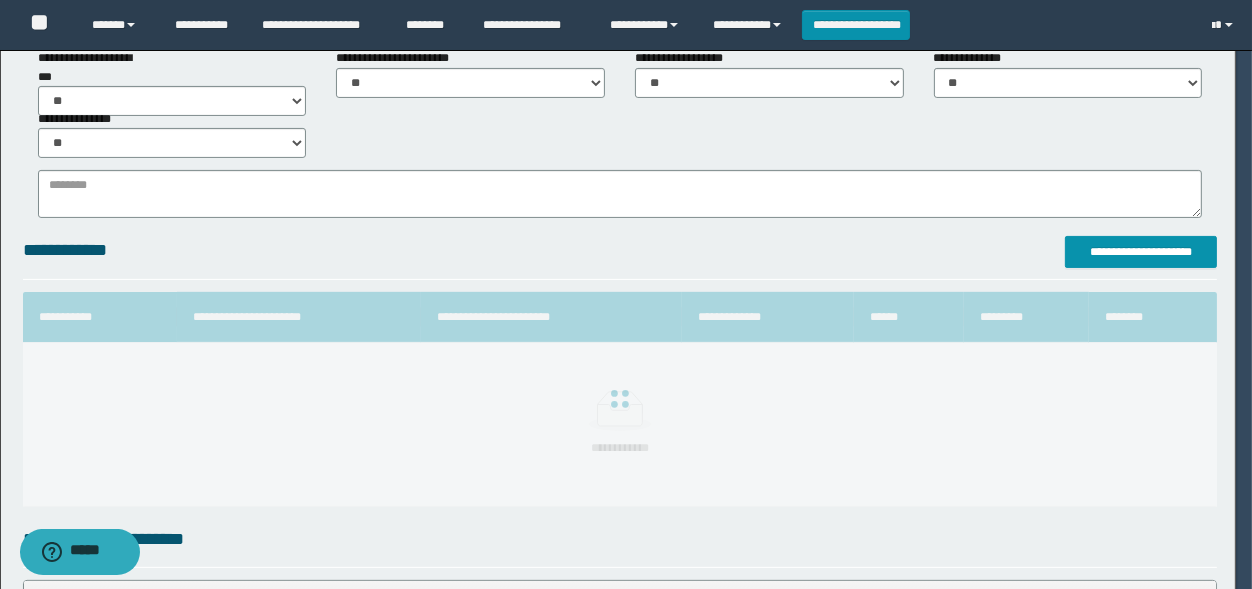 scroll, scrollTop: 117, scrollLeft: 0, axis: vertical 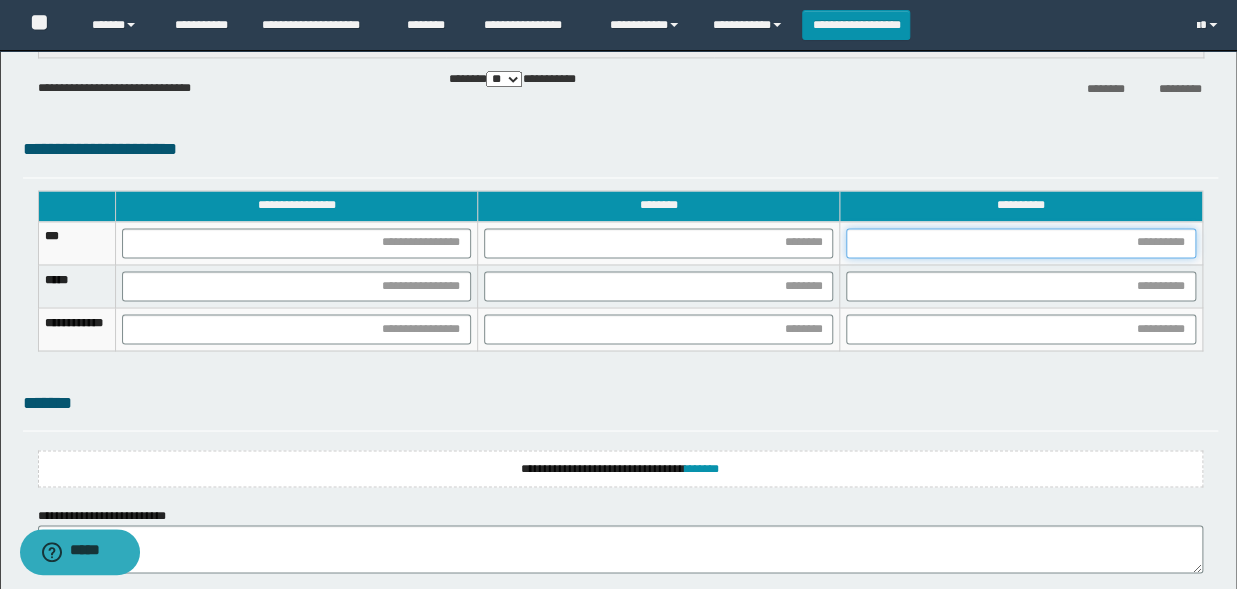 click at bounding box center [1020, 243] 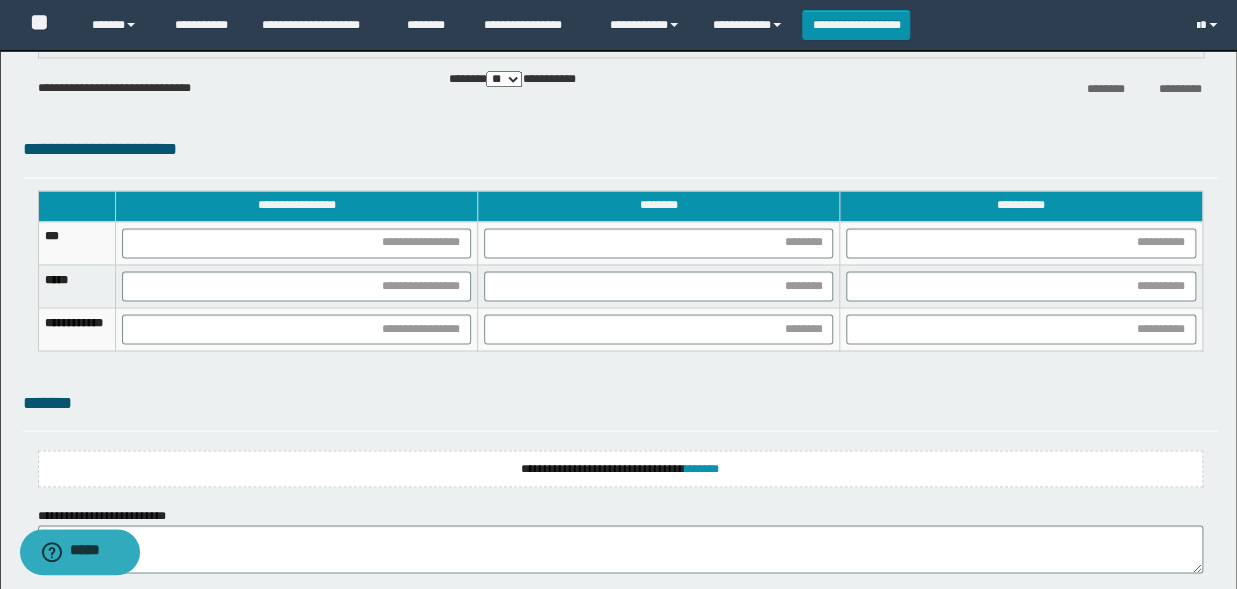 click at bounding box center (1021, 285) 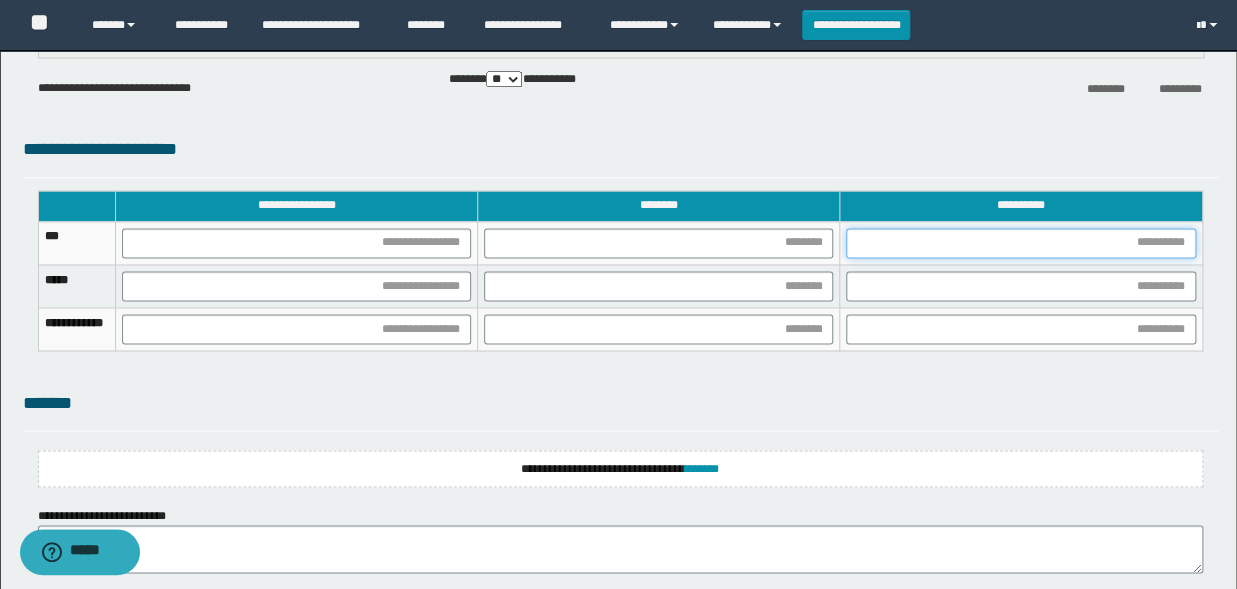 click at bounding box center [1020, 243] 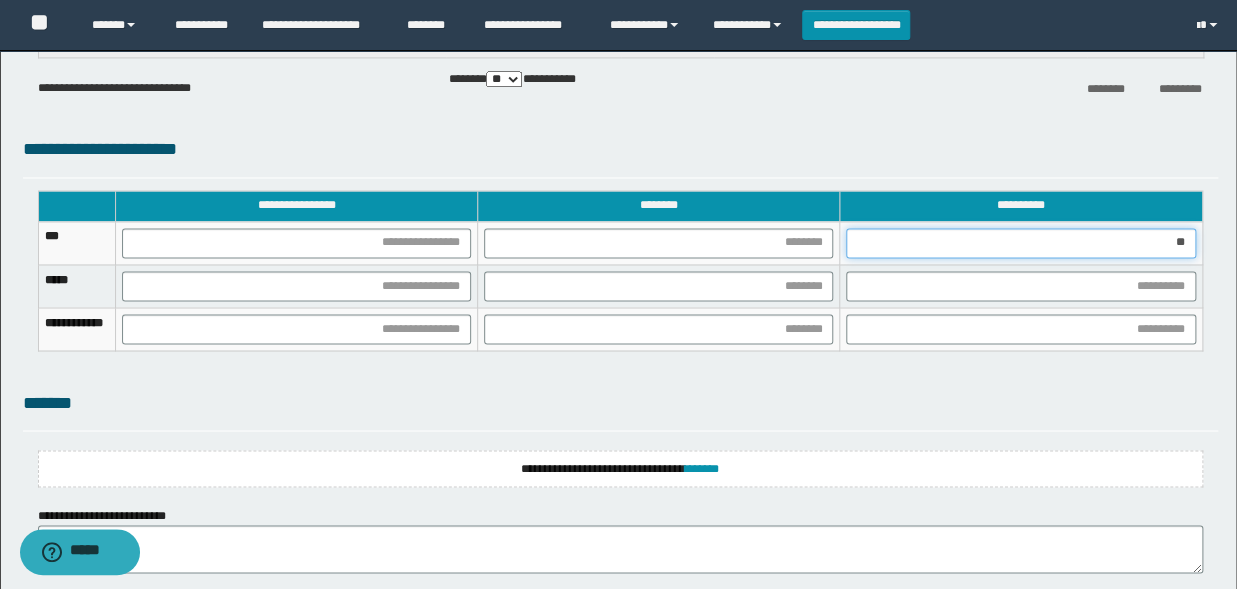 type on "***" 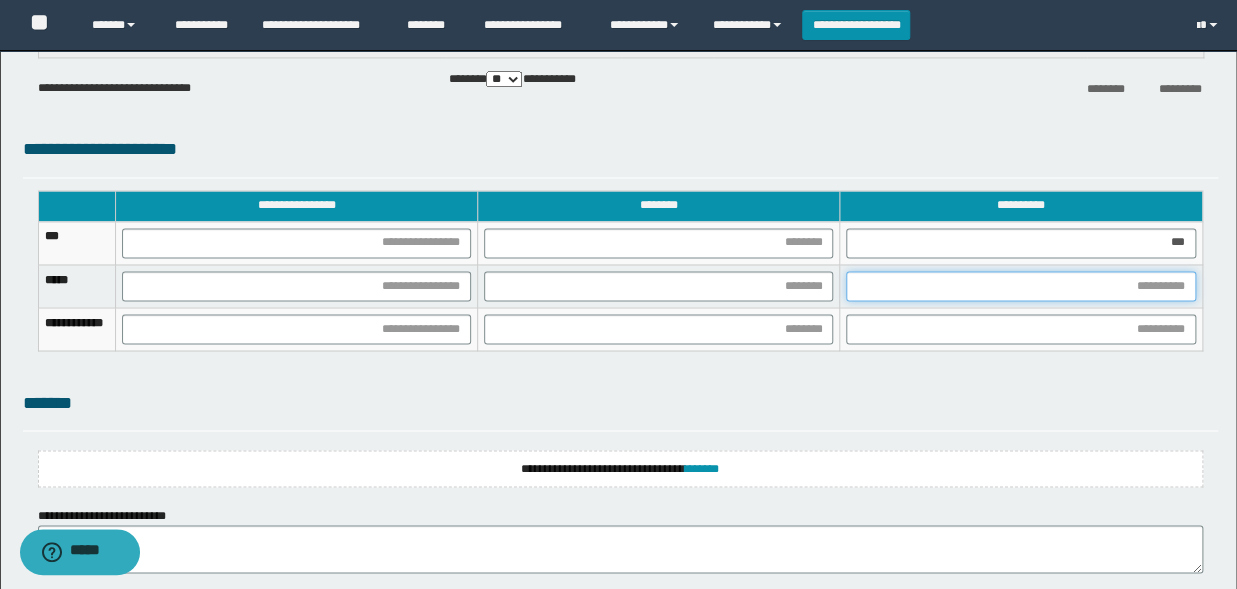 click at bounding box center (1020, 286) 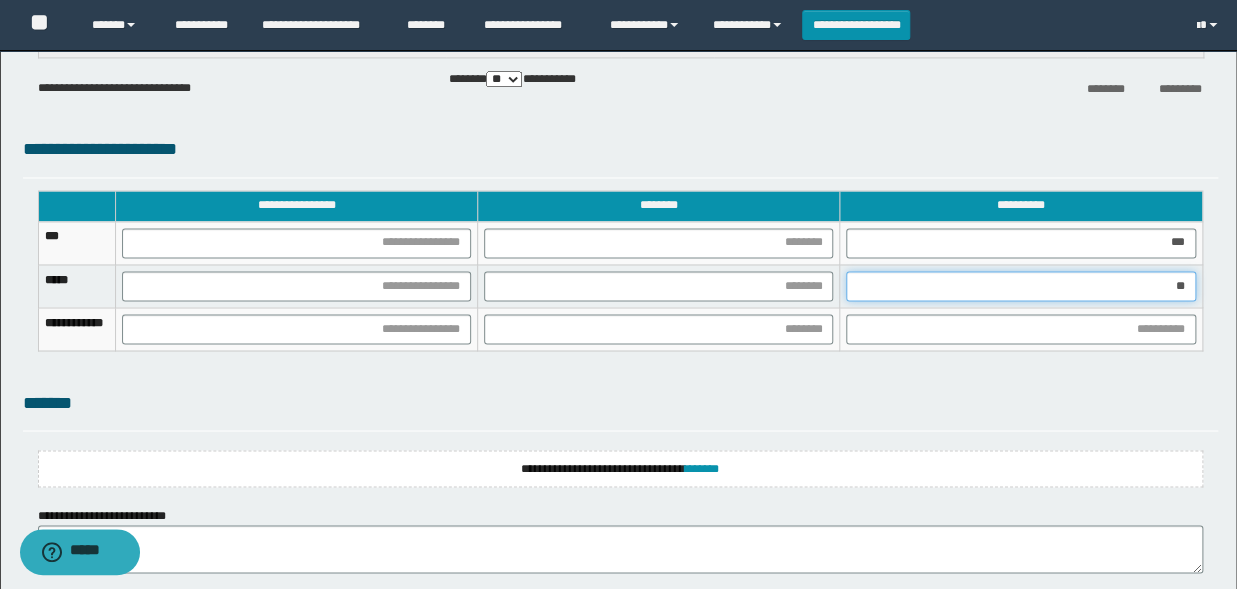 type on "***" 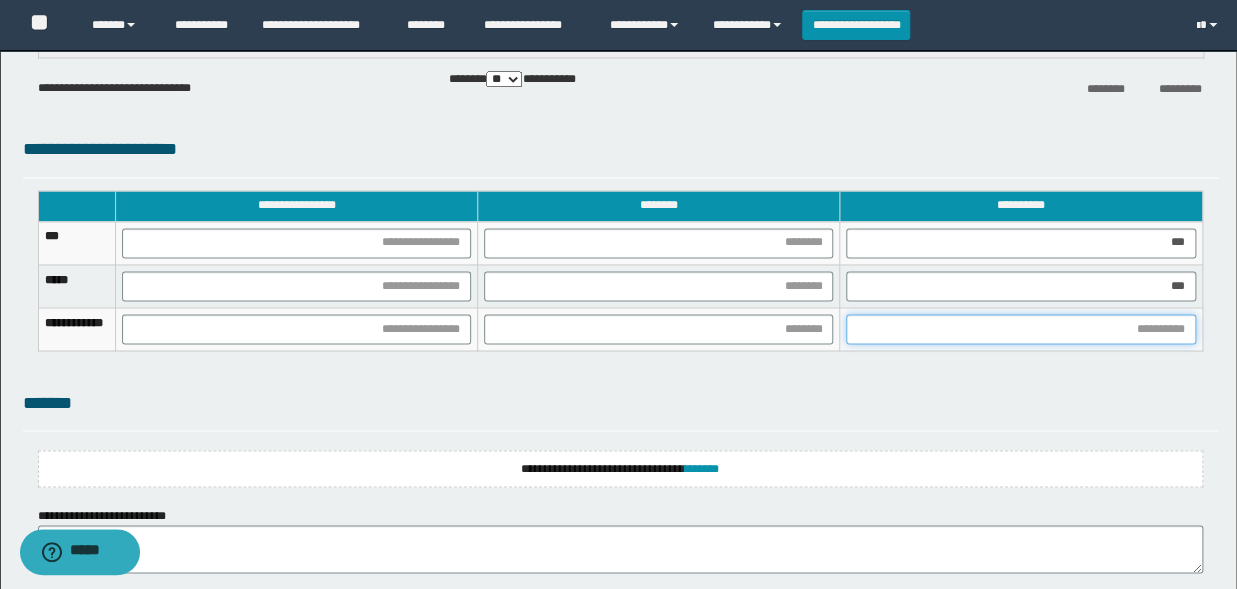 click at bounding box center [1020, 329] 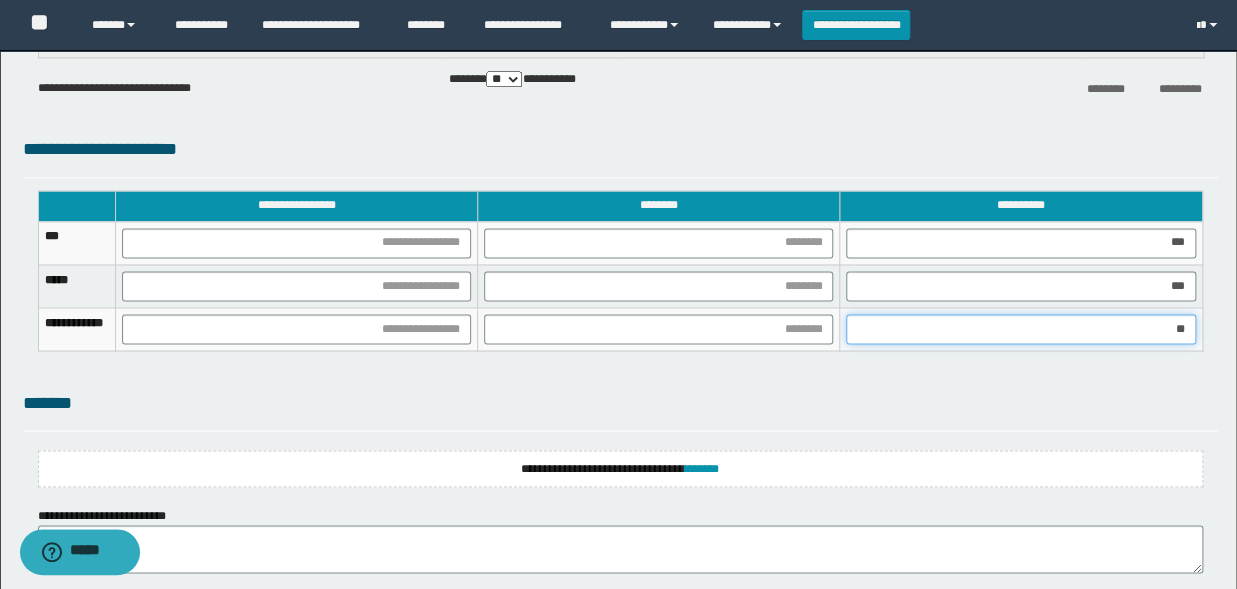 type on "***" 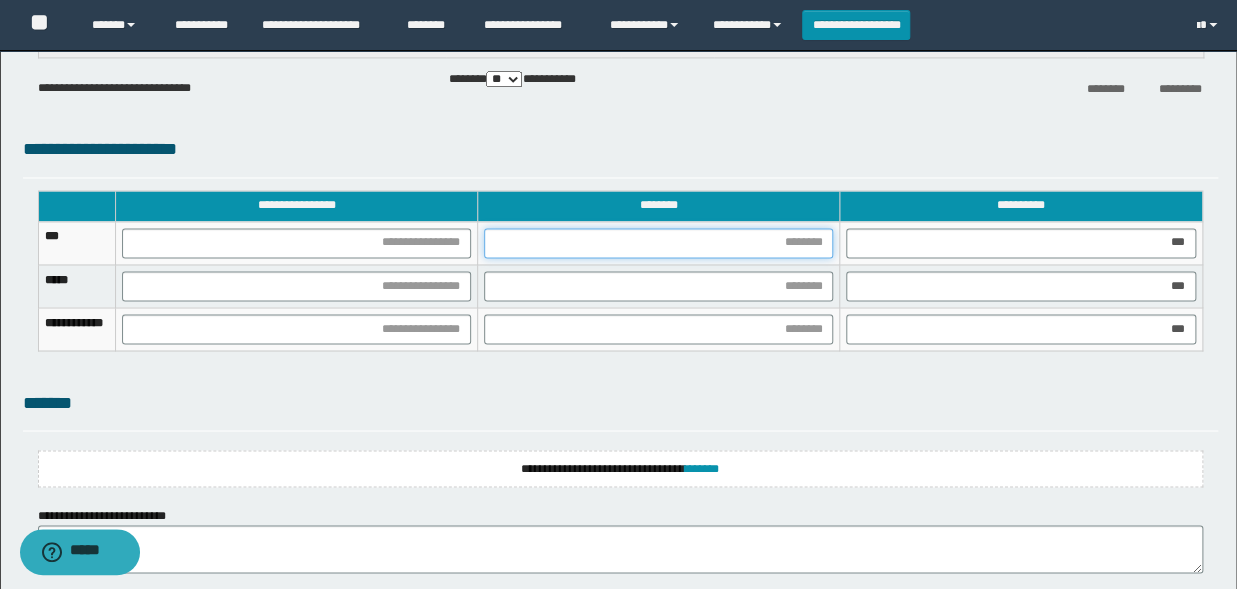 click at bounding box center [658, 243] 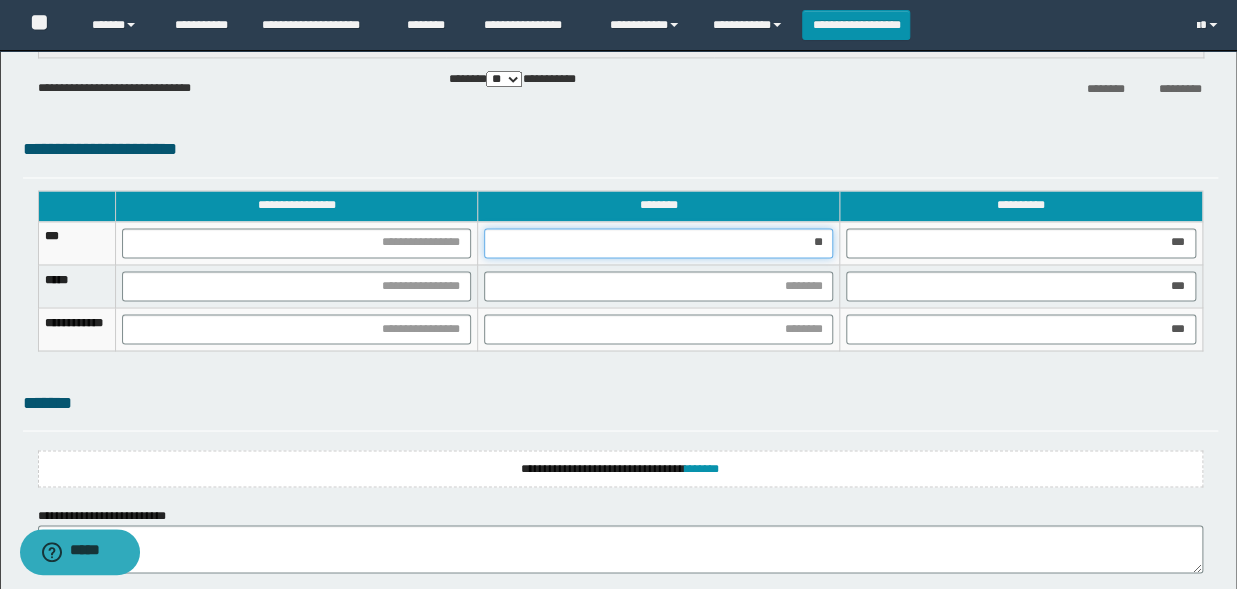 type on "***" 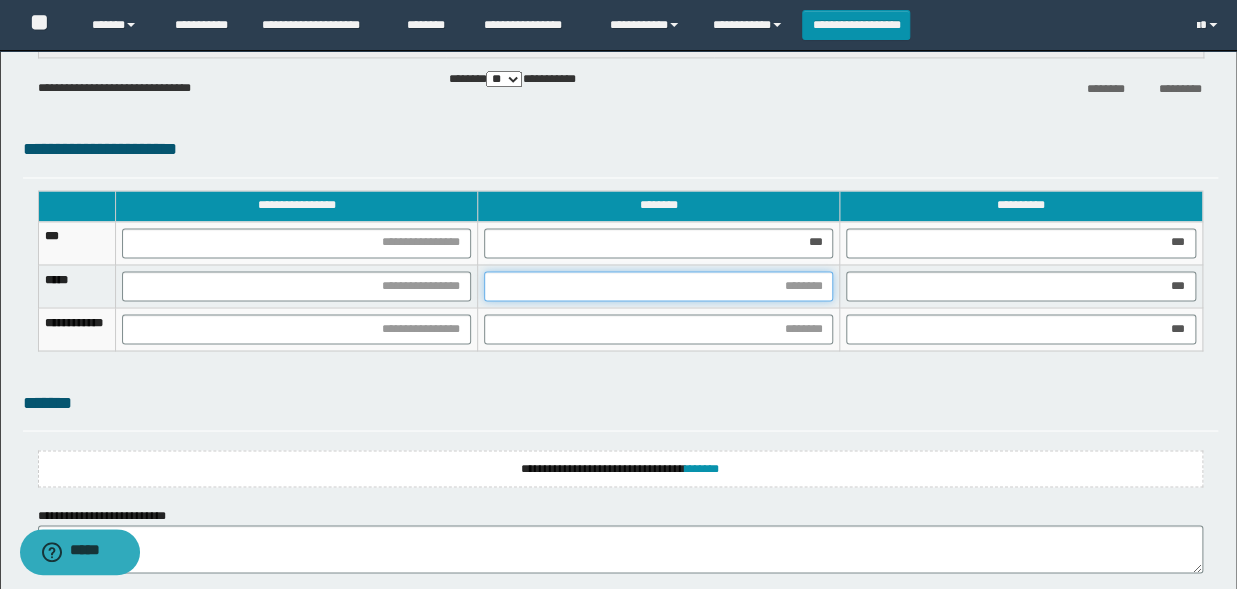 click at bounding box center [658, 286] 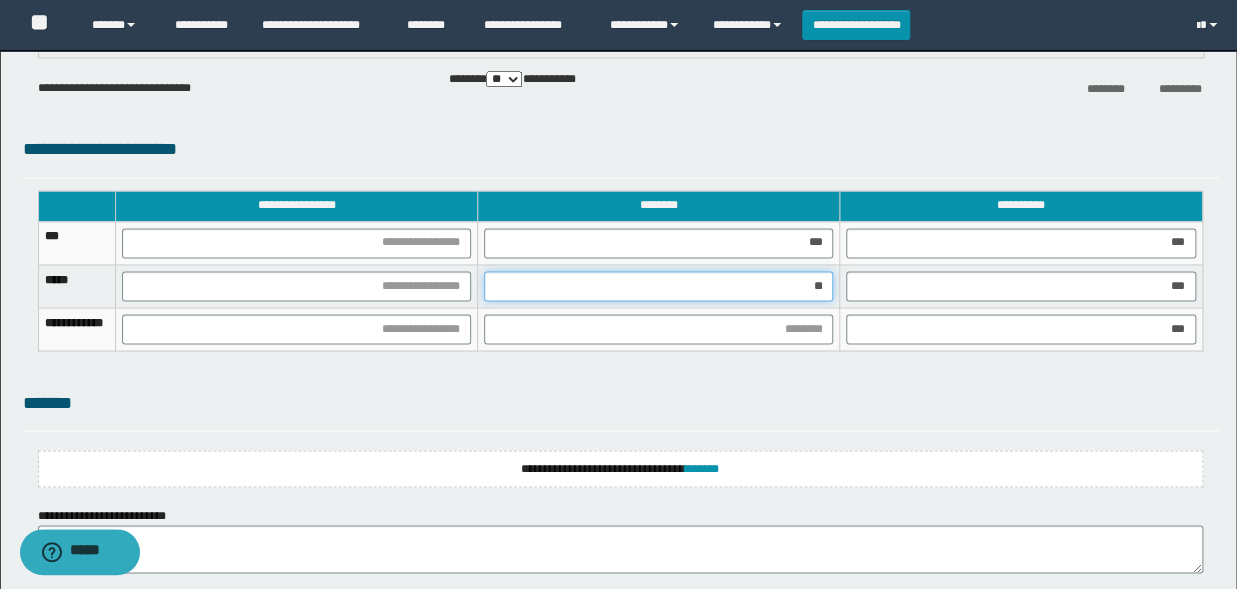 type on "***" 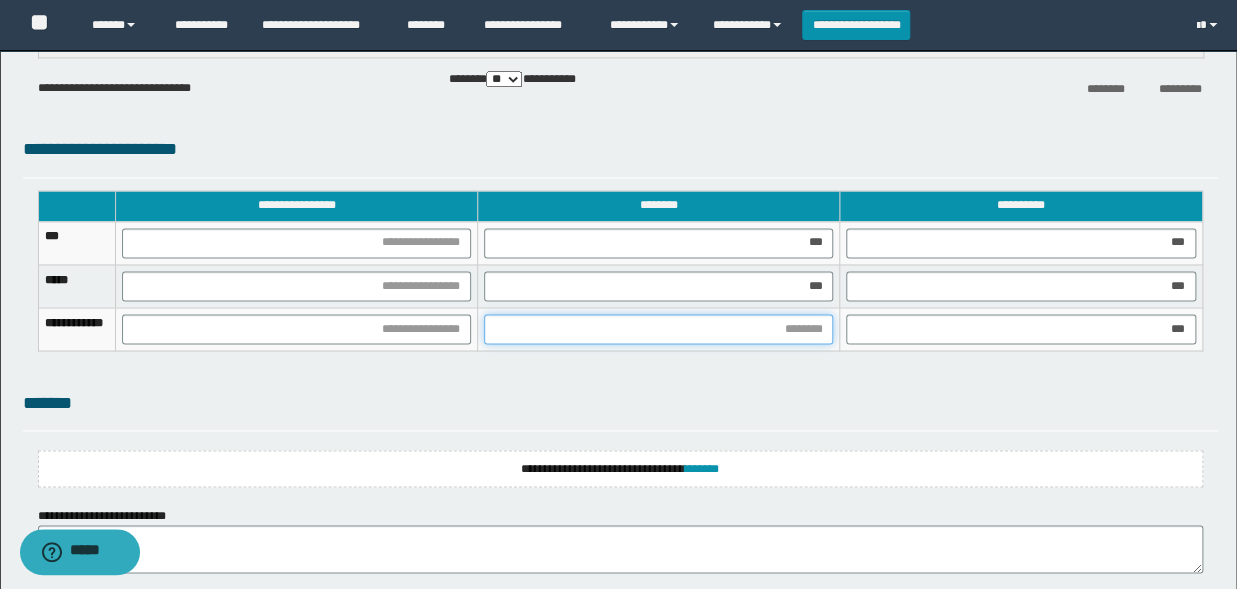 click at bounding box center (658, 329) 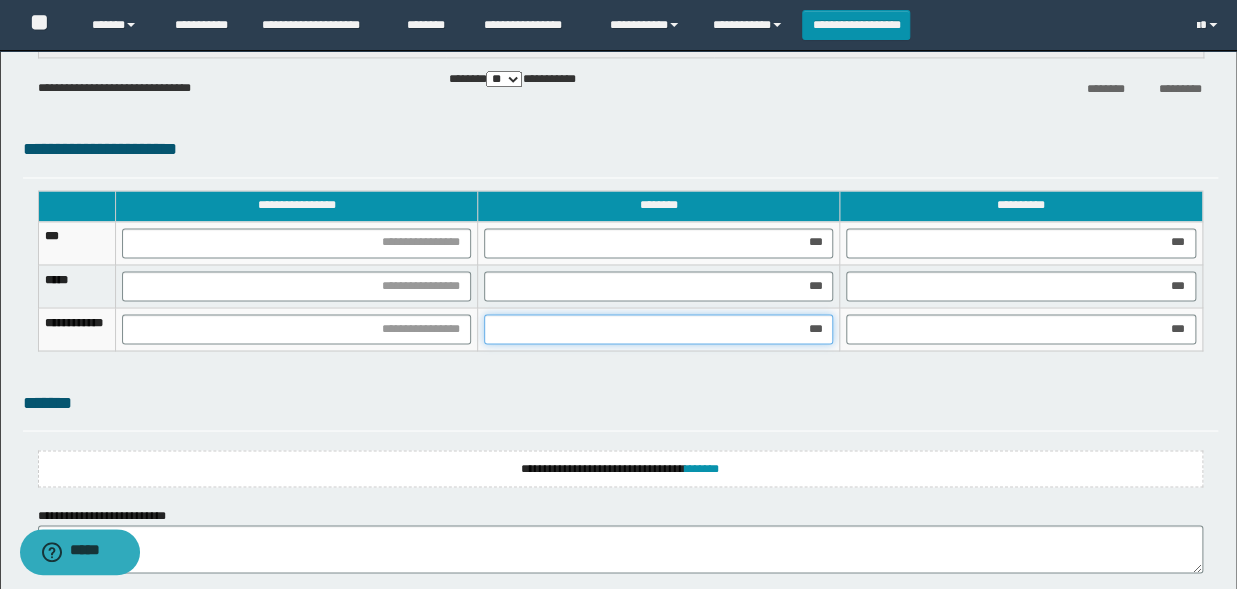 type on "****" 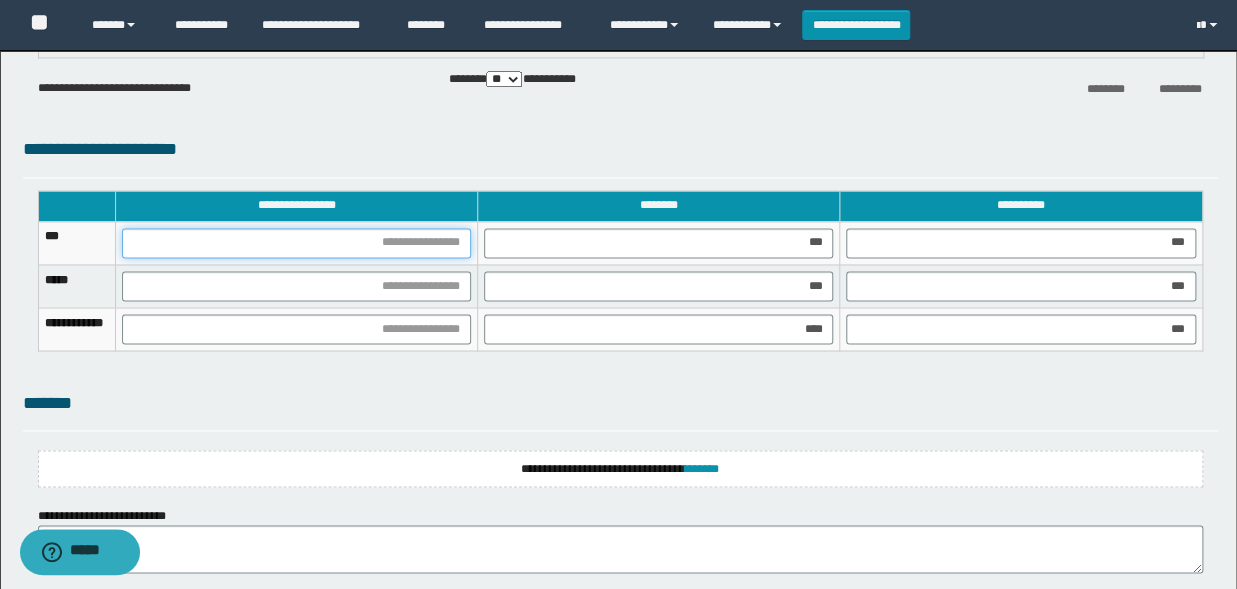 click at bounding box center [296, 243] 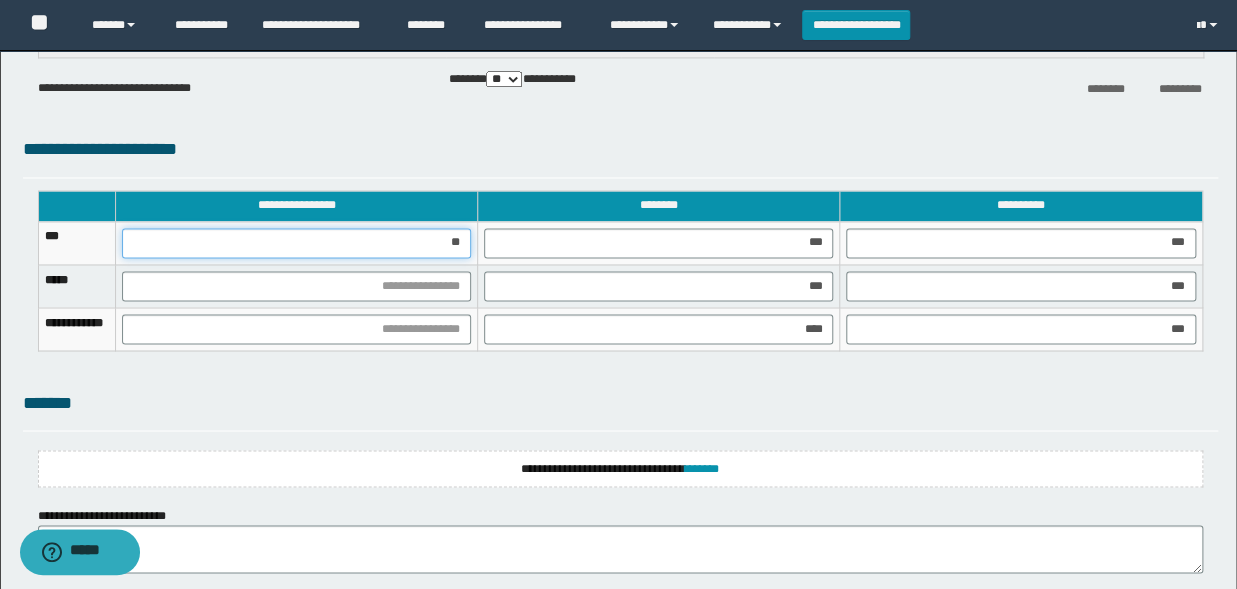 type on "***" 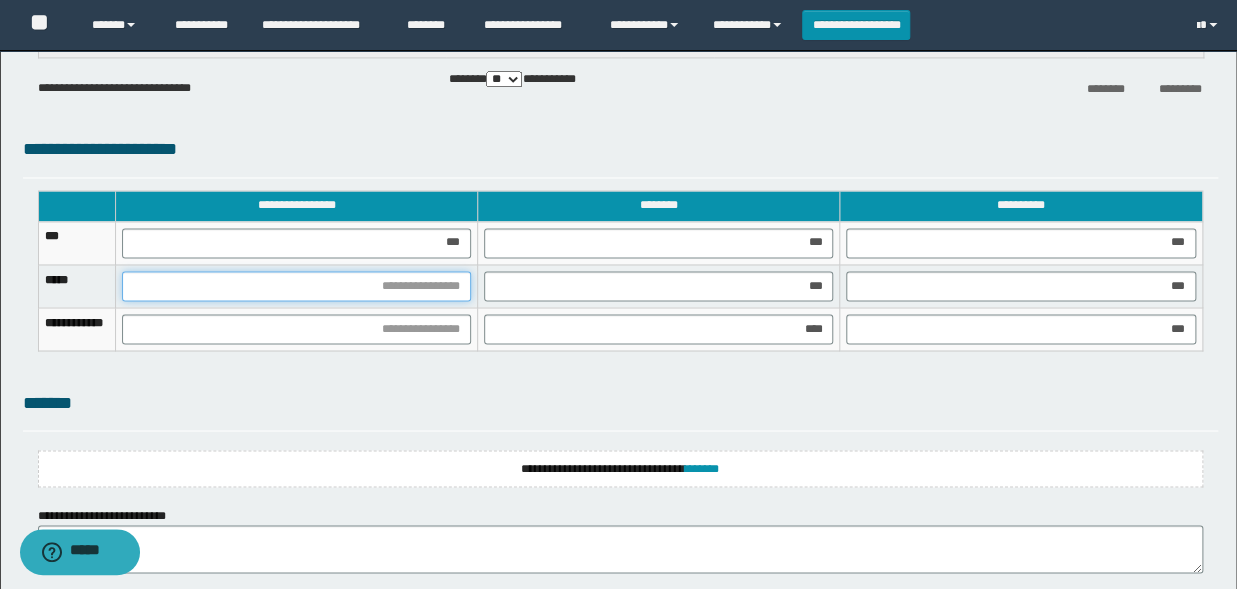 click at bounding box center [296, 286] 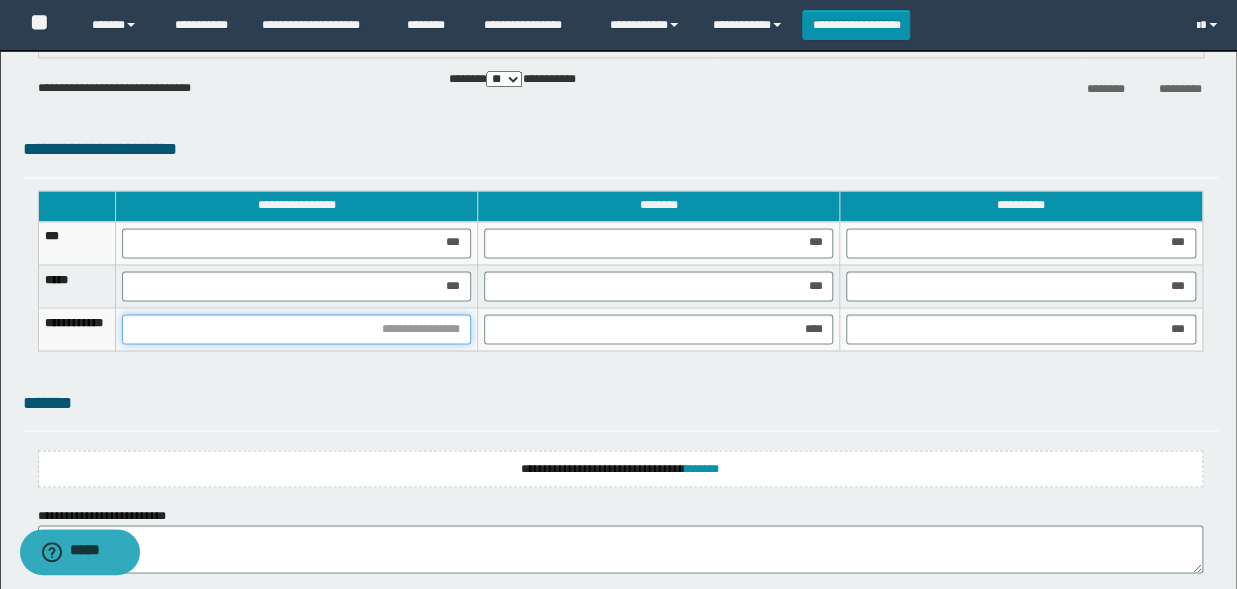 click at bounding box center [296, 329] 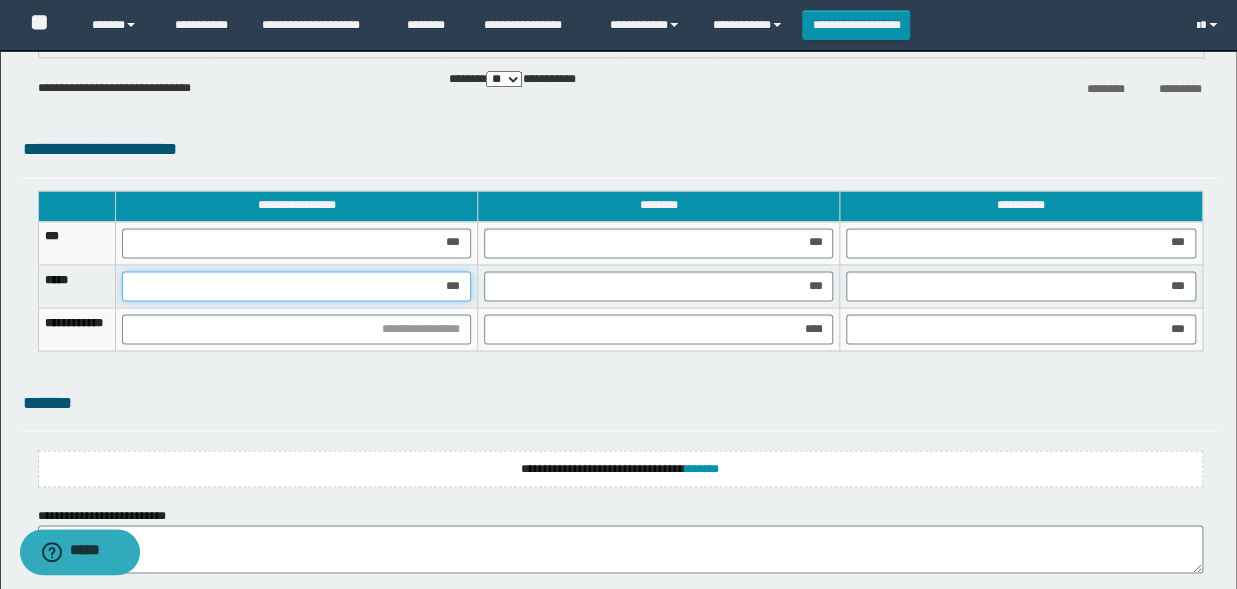 click on "***" at bounding box center [296, 286] 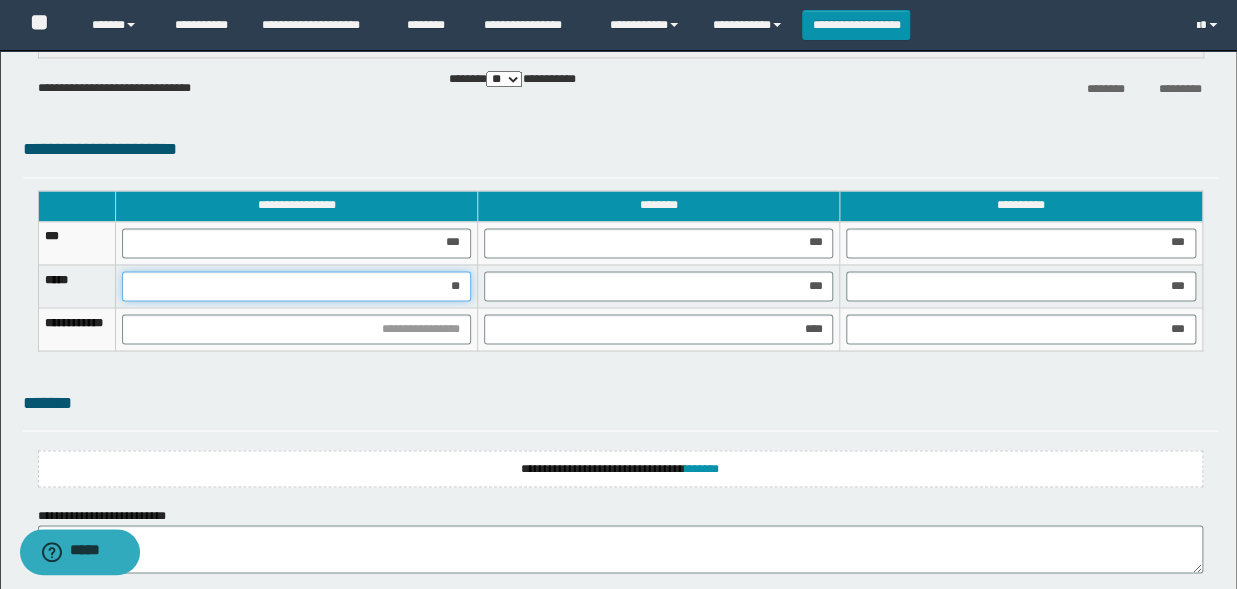 type on "***" 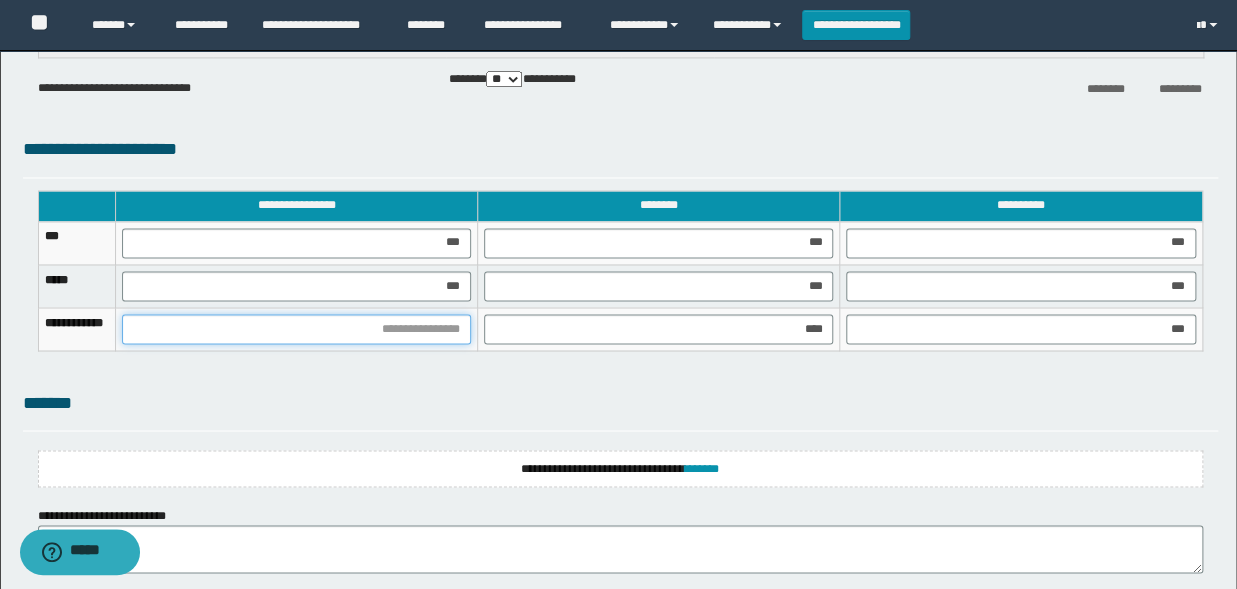 drag, startPoint x: 518, startPoint y: 329, endPoint x: 488, endPoint y: 159, distance: 172.62677 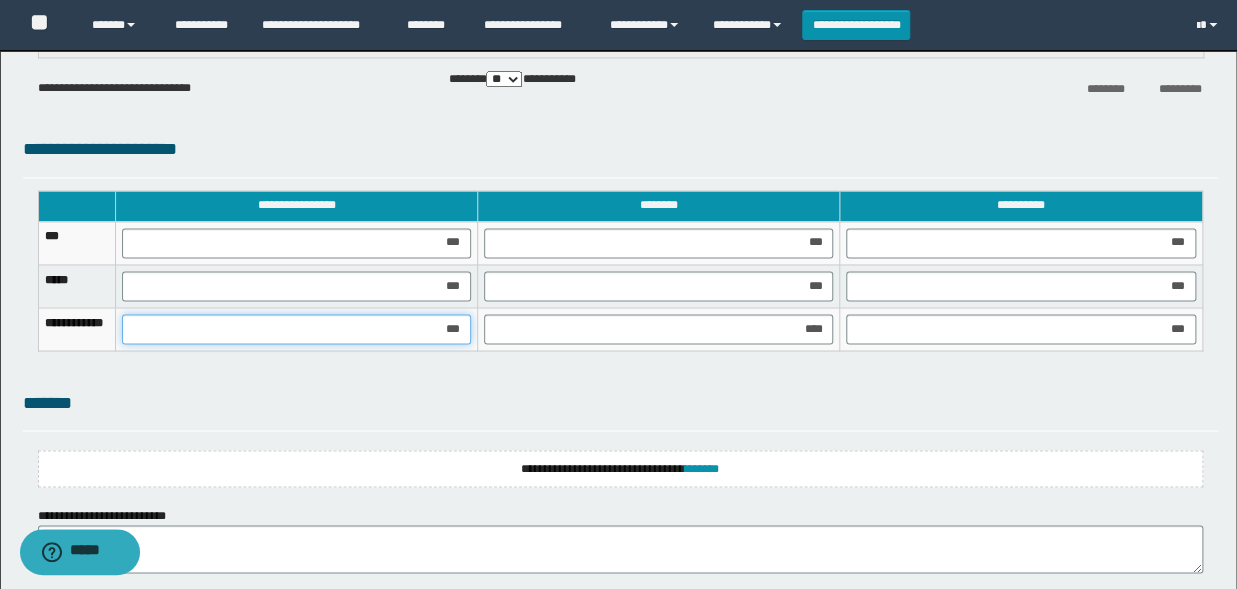 type on "****" 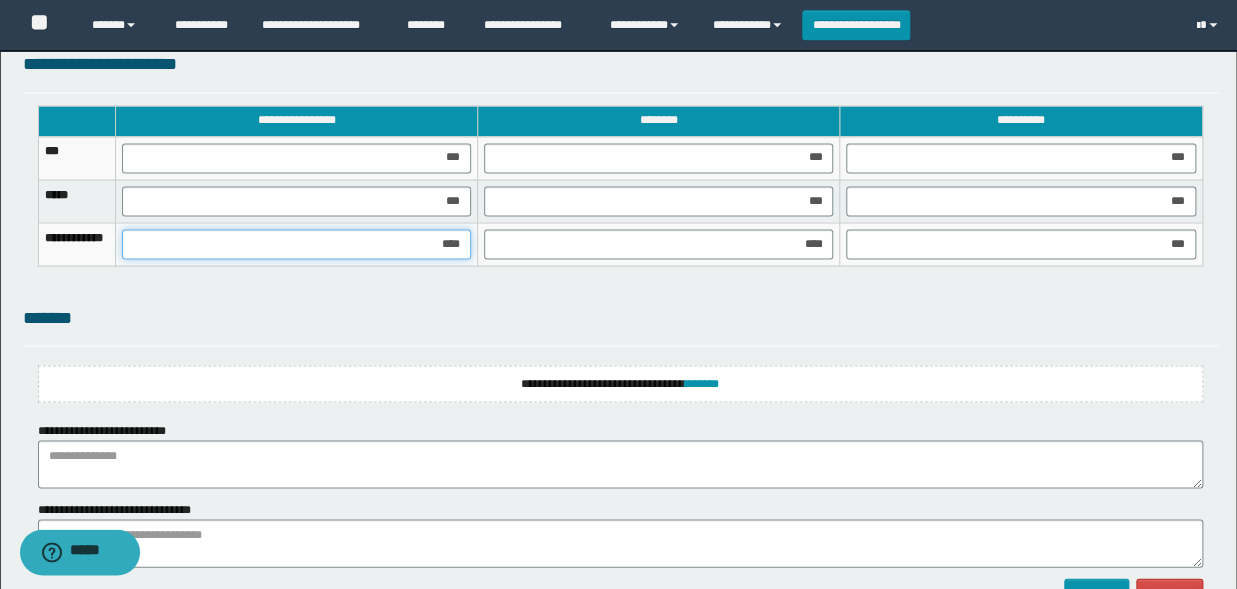 scroll, scrollTop: 1320, scrollLeft: 0, axis: vertical 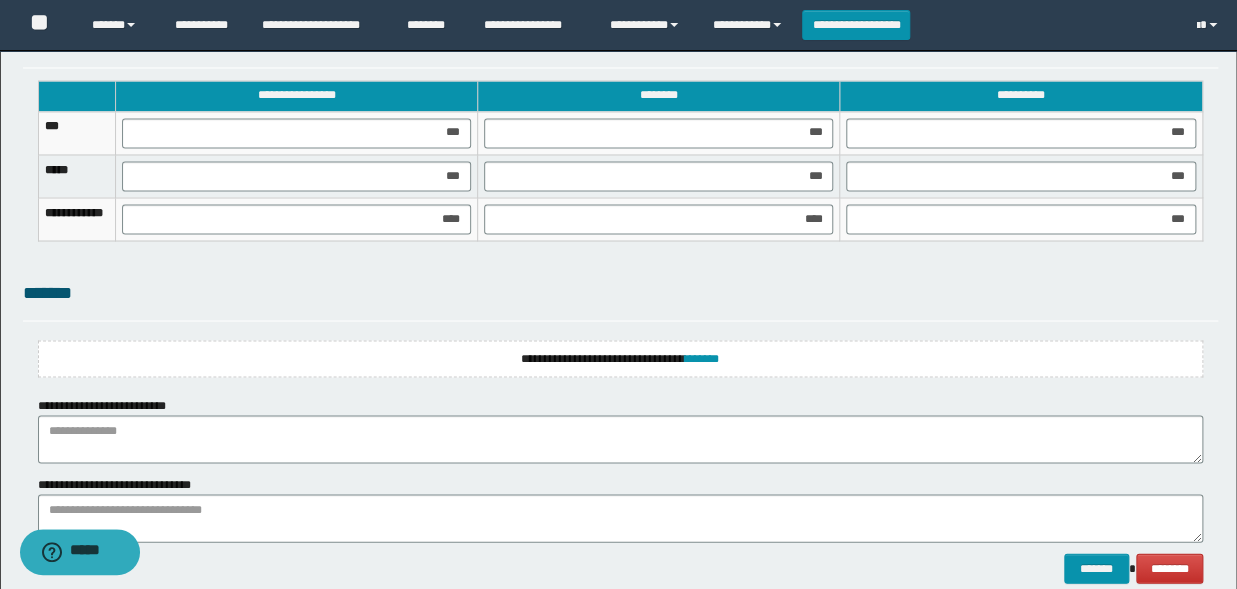 click on "**********" at bounding box center [620, 358] 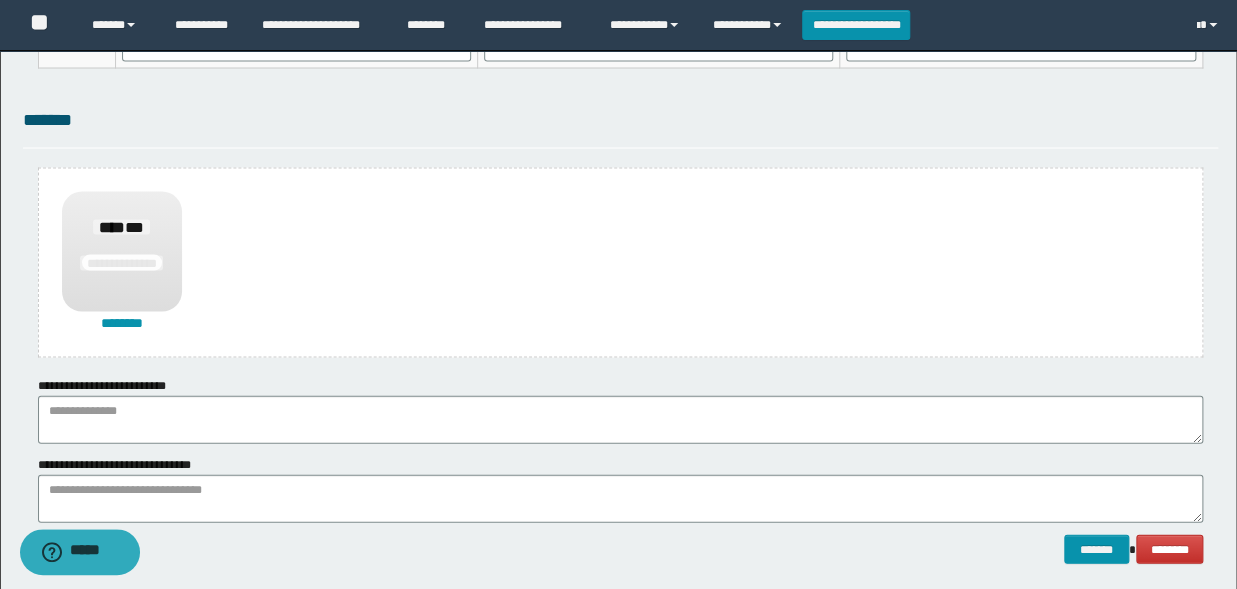 scroll, scrollTop: 1575, scrollLeft: 0, axis: vertical 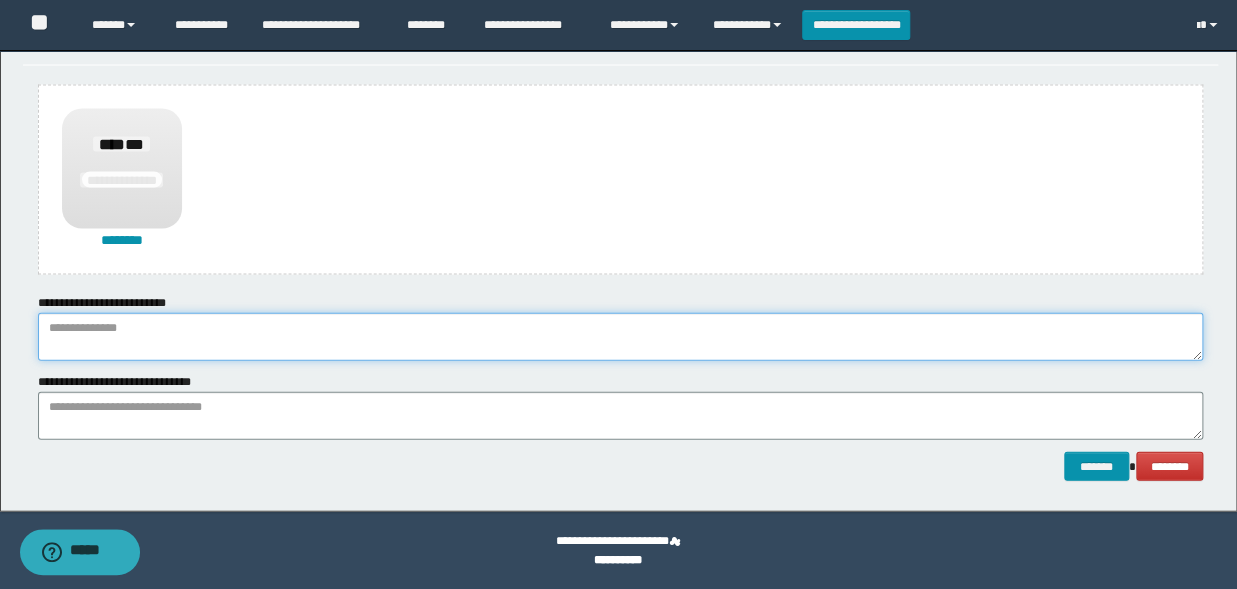 click at bounding box center (620, 337) 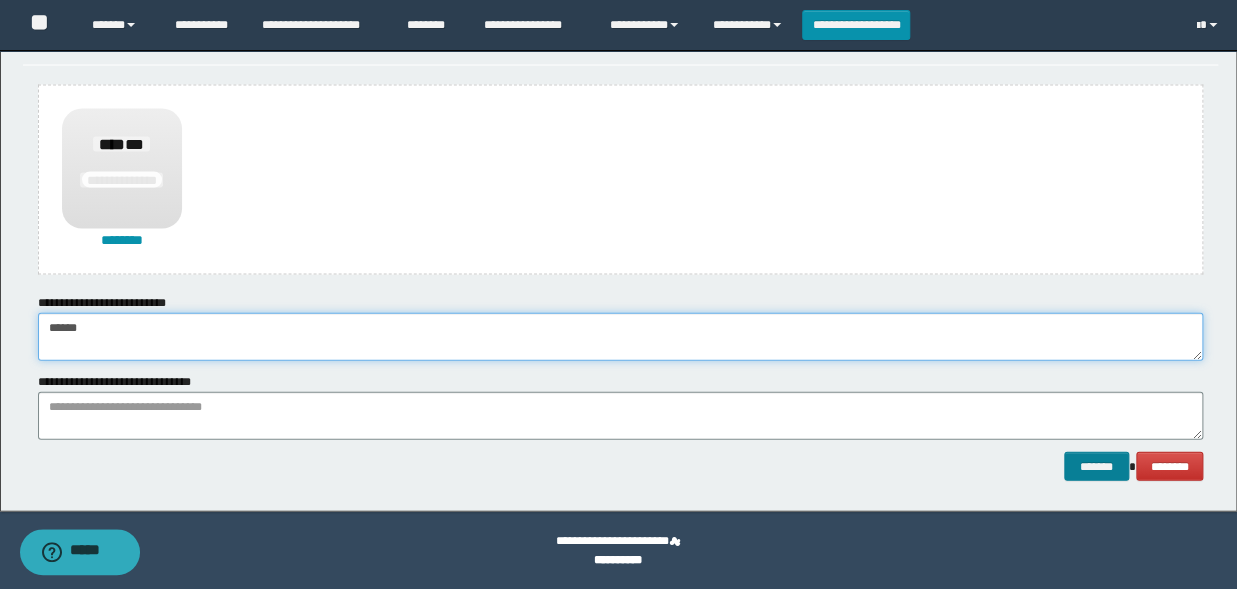 type on "******" 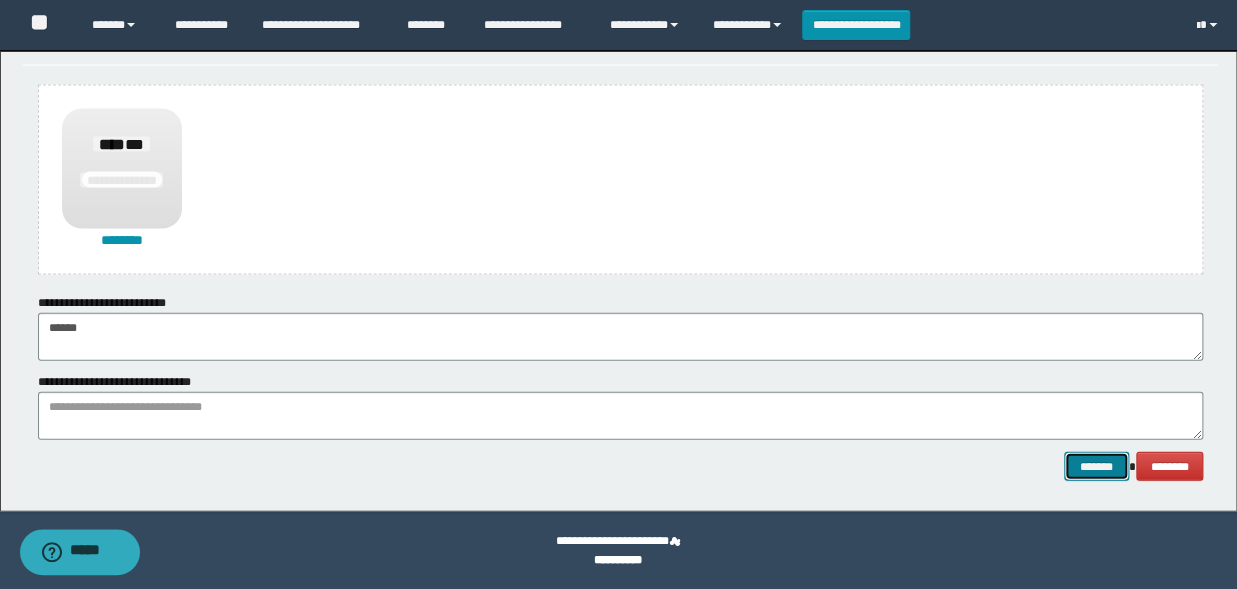 click on "*******" at bounding box center (1096, 467) 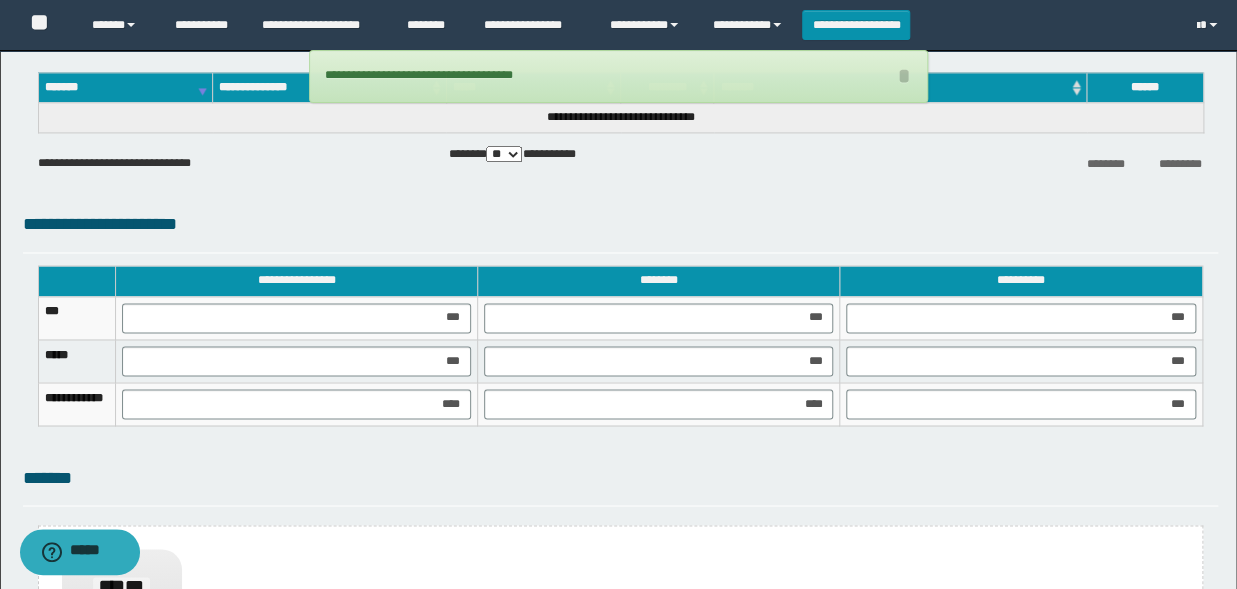 scroll, scrollTop: 695, scrollLeft: 0, axis: vertical 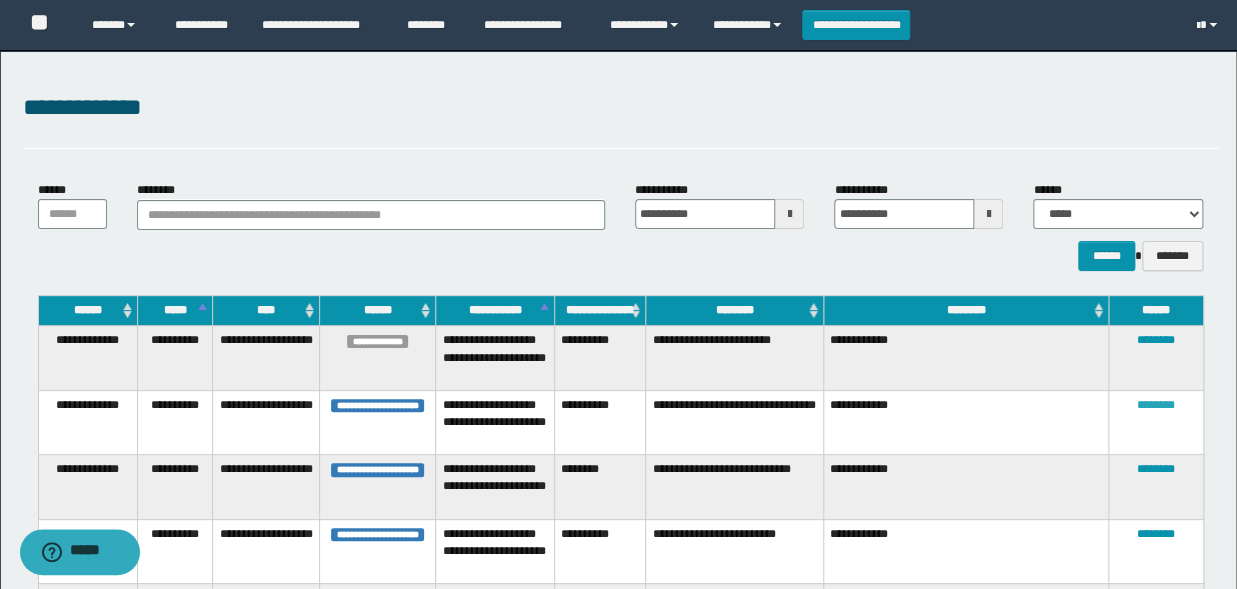 click on "********" at bounding box center [1156, 405] 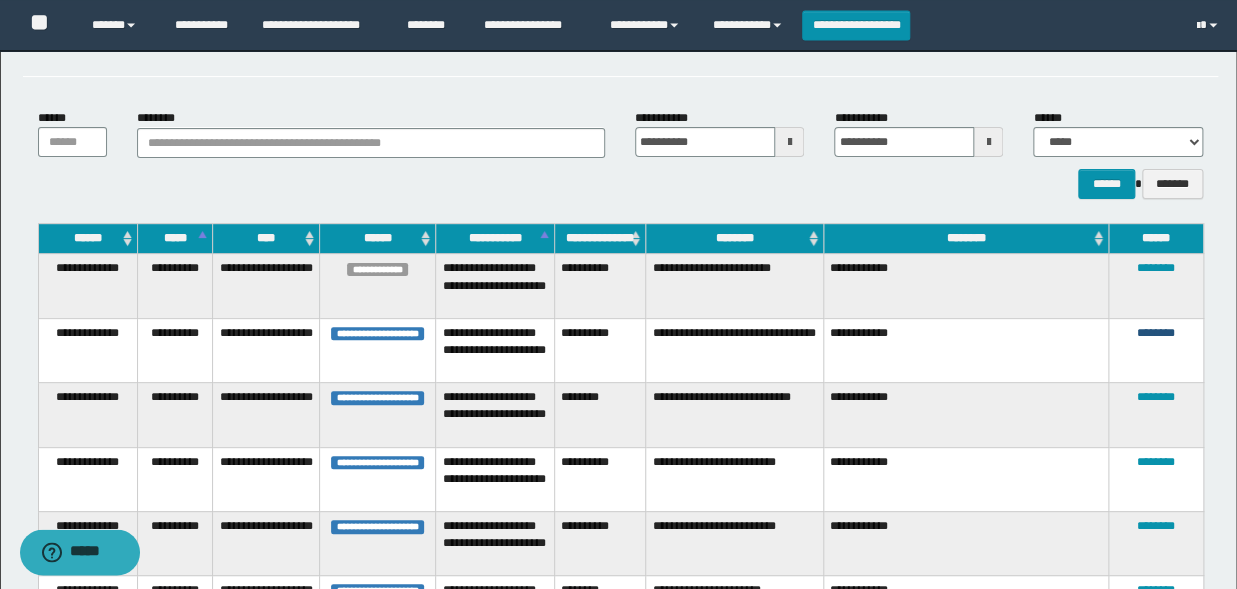scroll, scrollTop: 110, scrollLeft: 0, axis: vertical 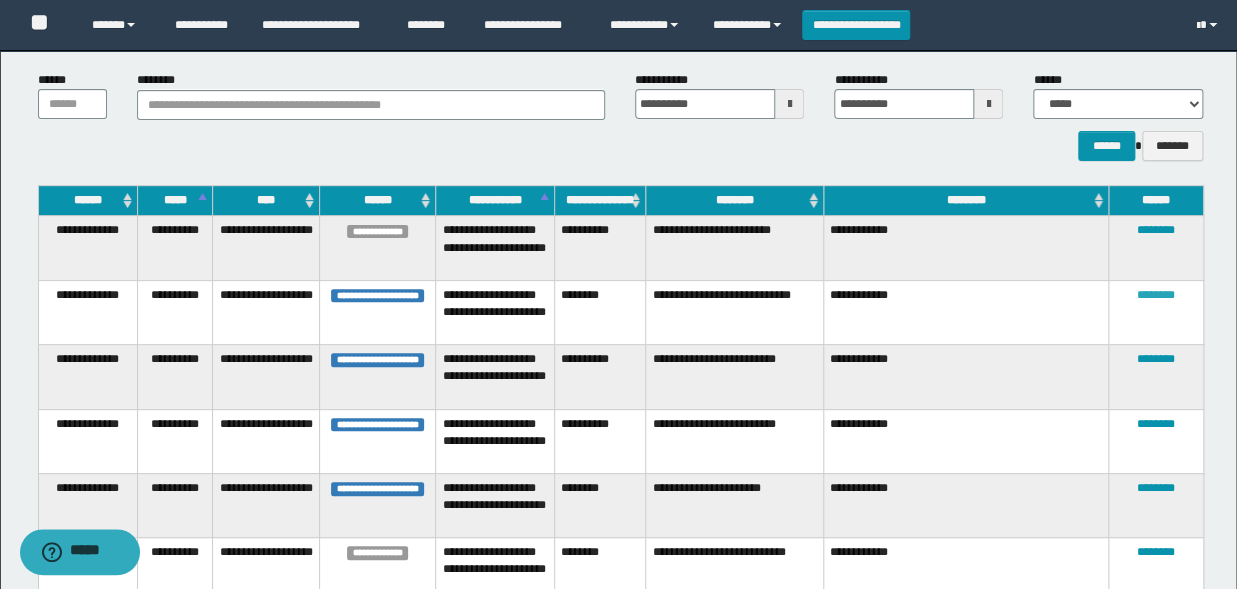 click on "********" at bounding box center [1156, 295] 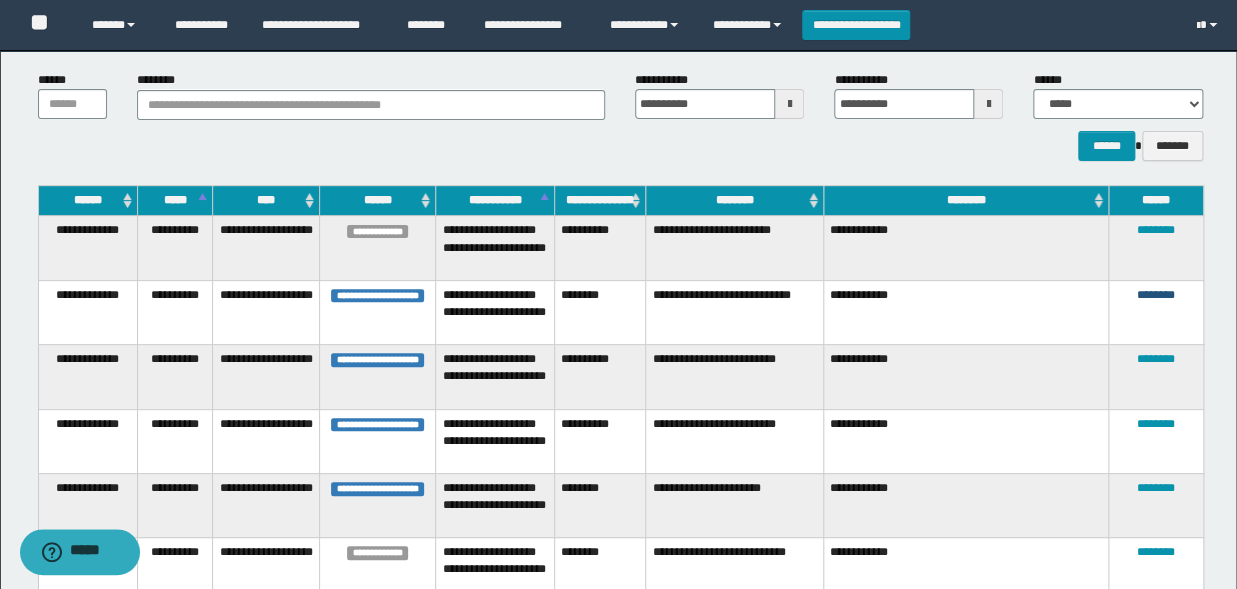 scroll, scrollTop: 220, scrollLeft: 0, axis: vertical 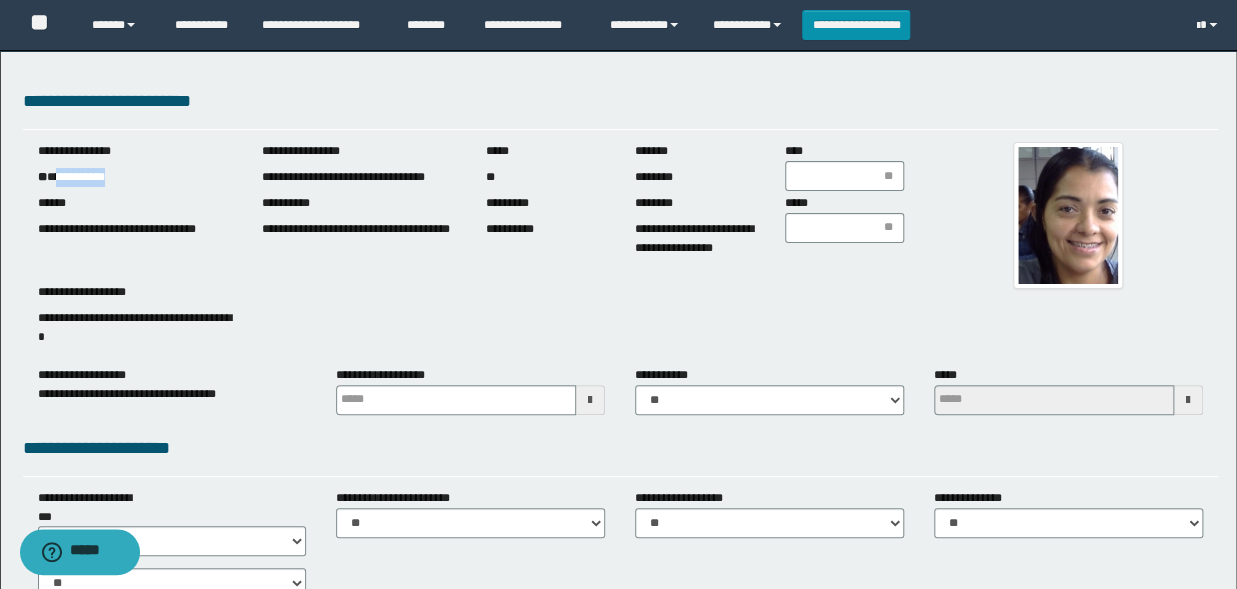 drag, startPoint x: 114, startPoint y: 176, endPoint x: 61, endPoint y: 187, distance: 54.129475 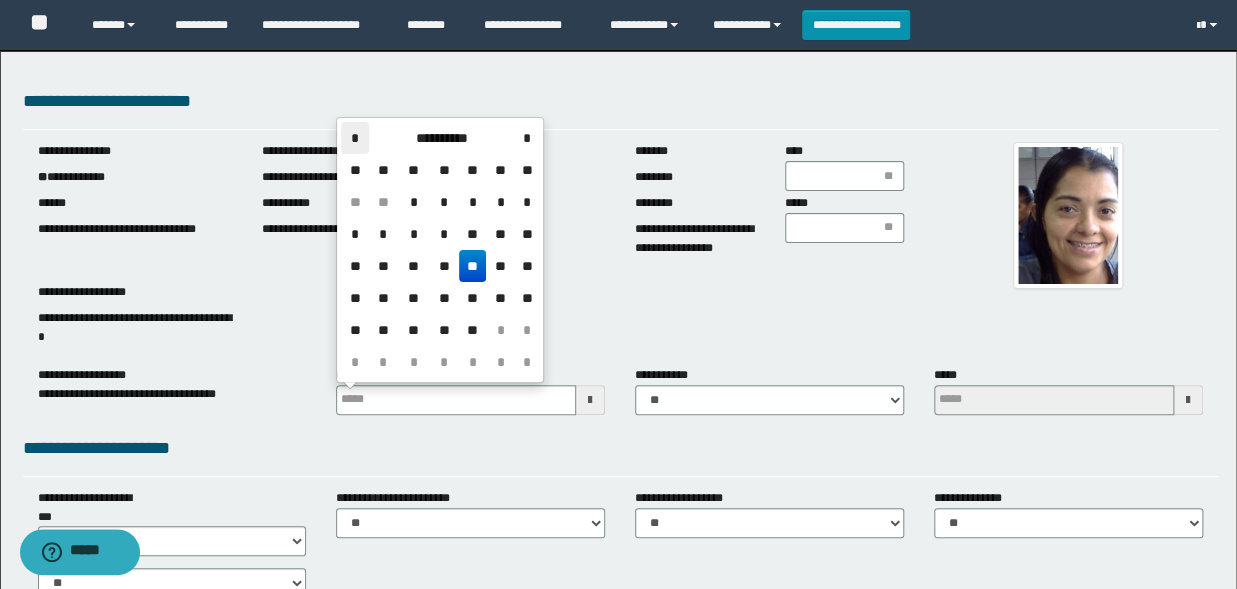 click on "*" at bounding box center (355, 138) 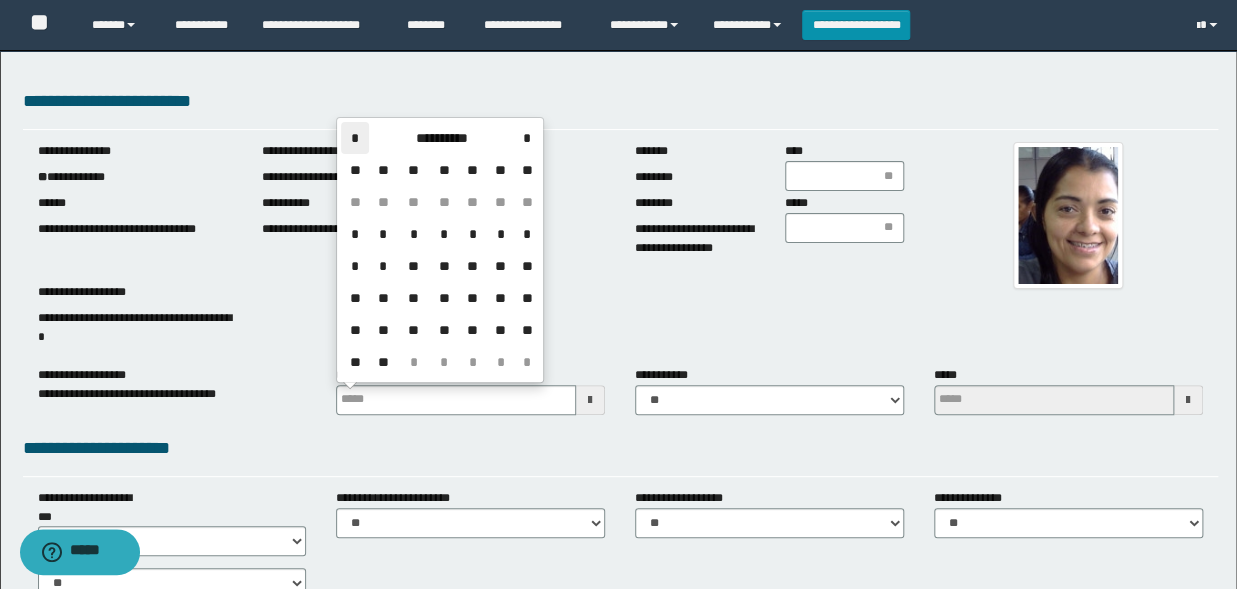 click on "*" at bounding box center (355, 138) 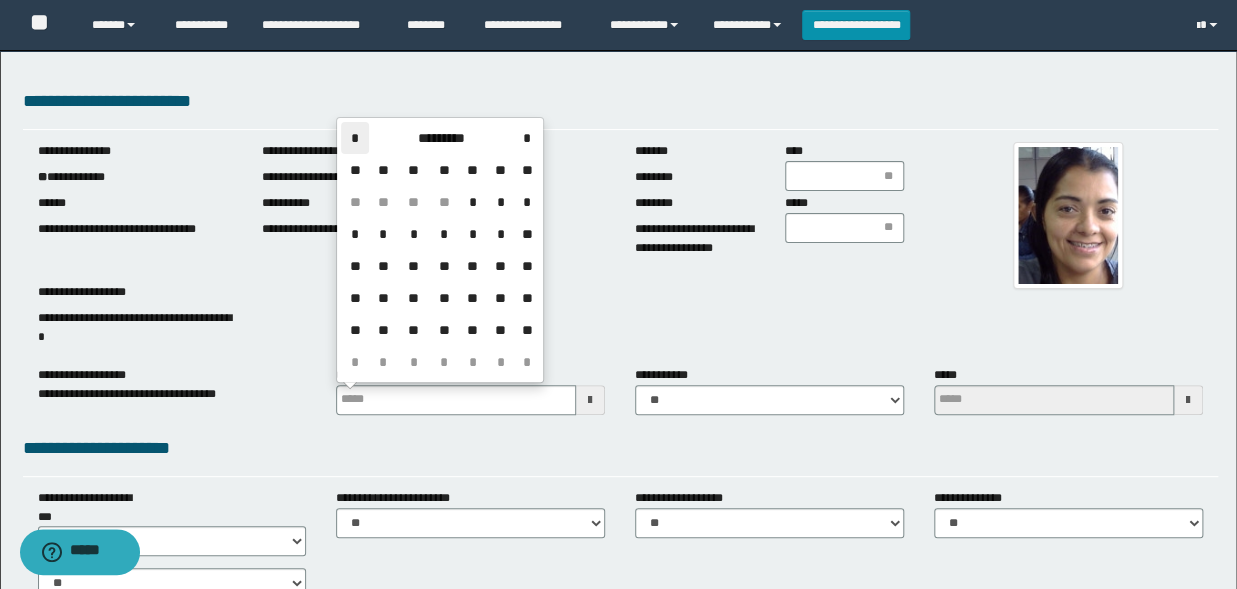 click on "*" at bounding box center [355, 138] 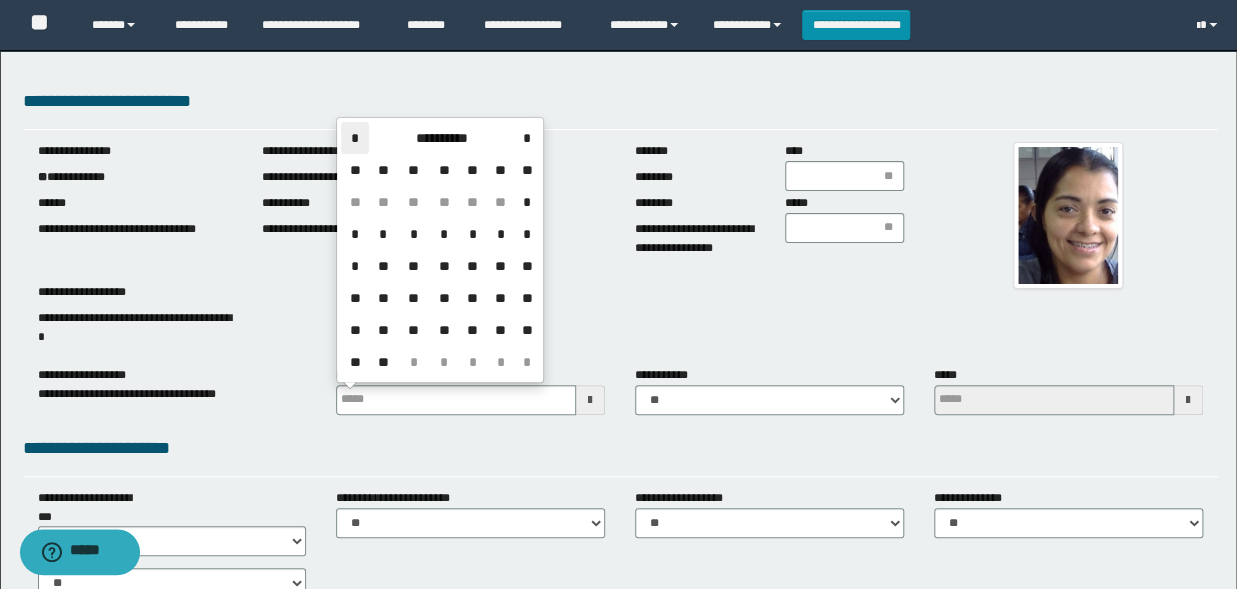click on "*" at bounding box center (355, 138) 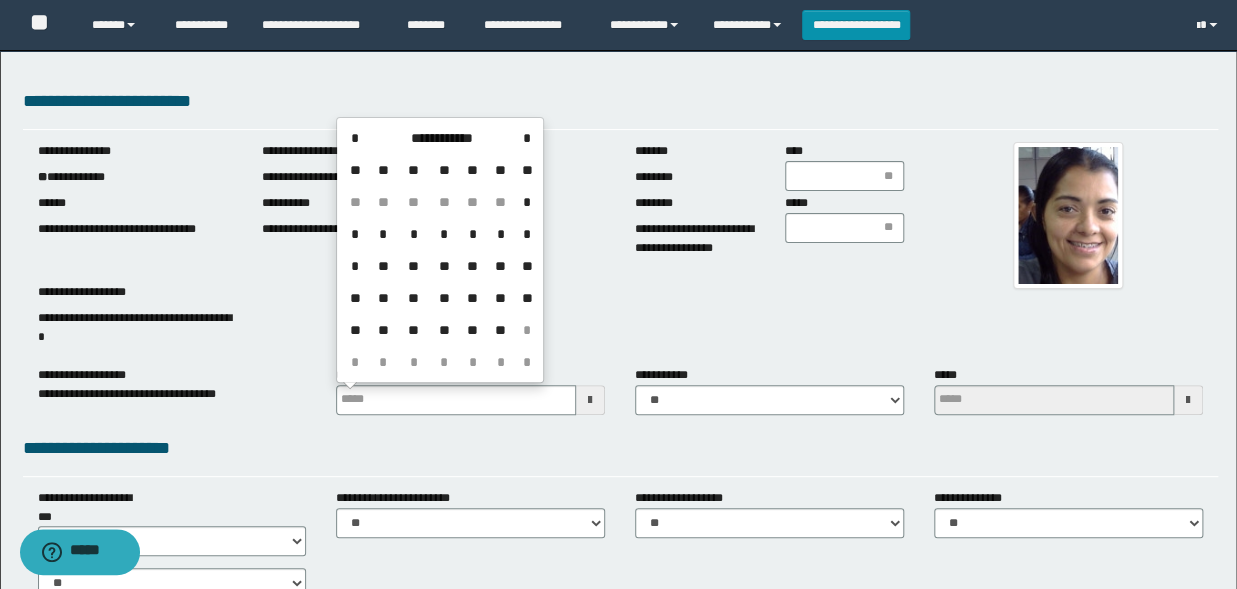 click on "**" at bounding box center (383, 202) 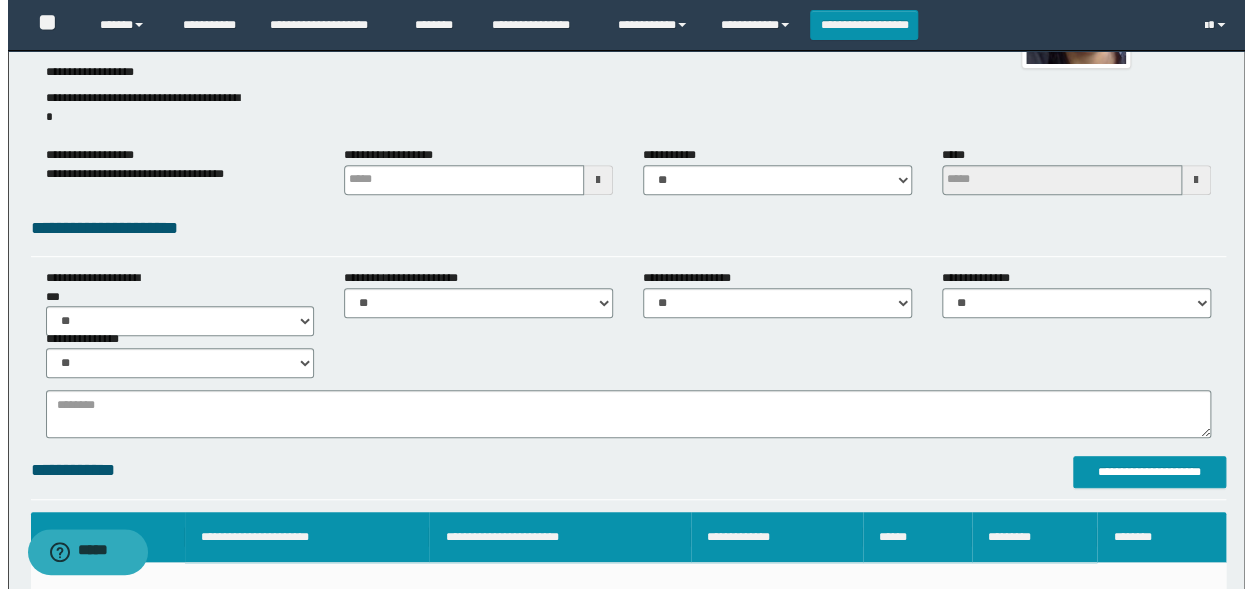 scroll, scrollTop: 440, scrollLeft: 0, axis: vertical 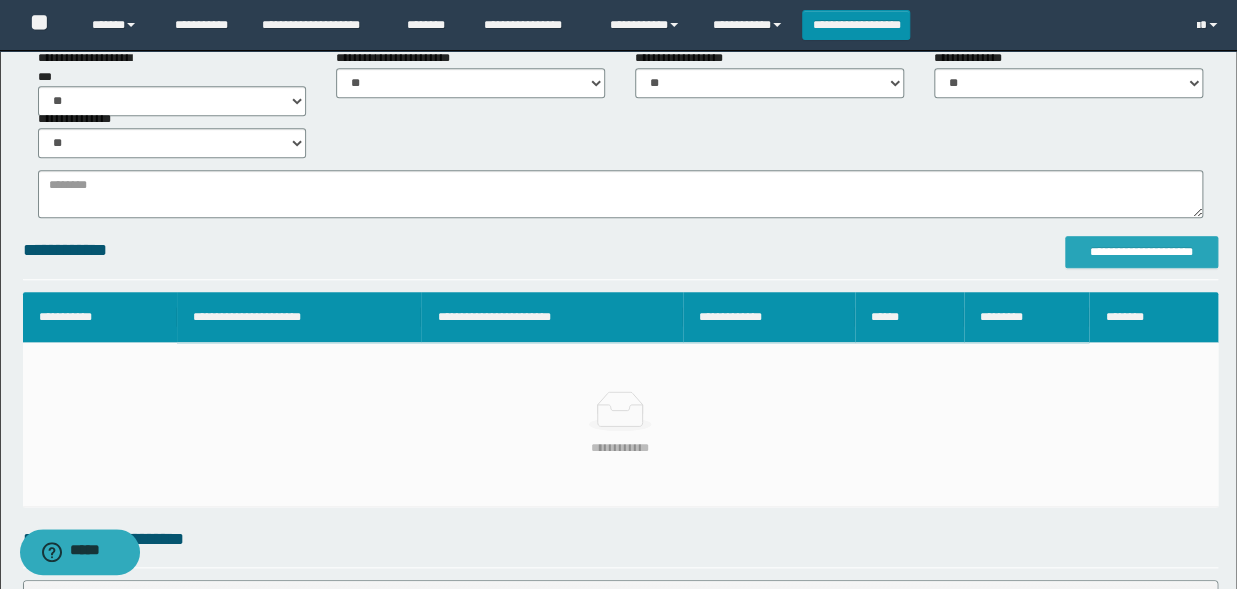 click on "**********" at bounding box center [1141, 252] 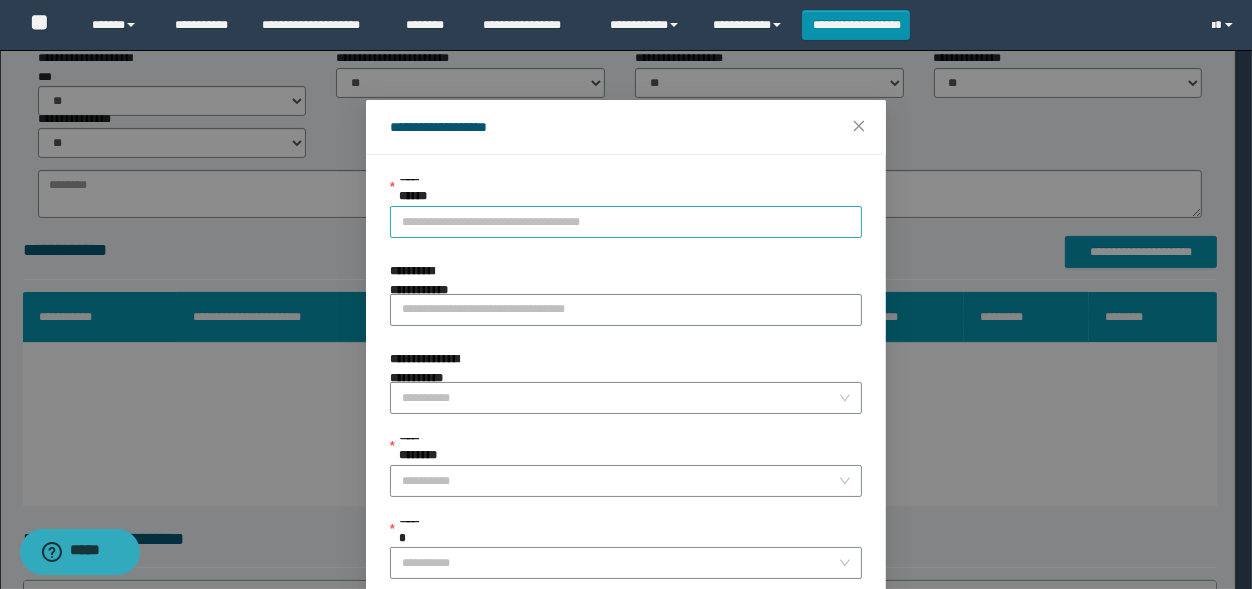 click on "**********" at bounding box center (626, 222) 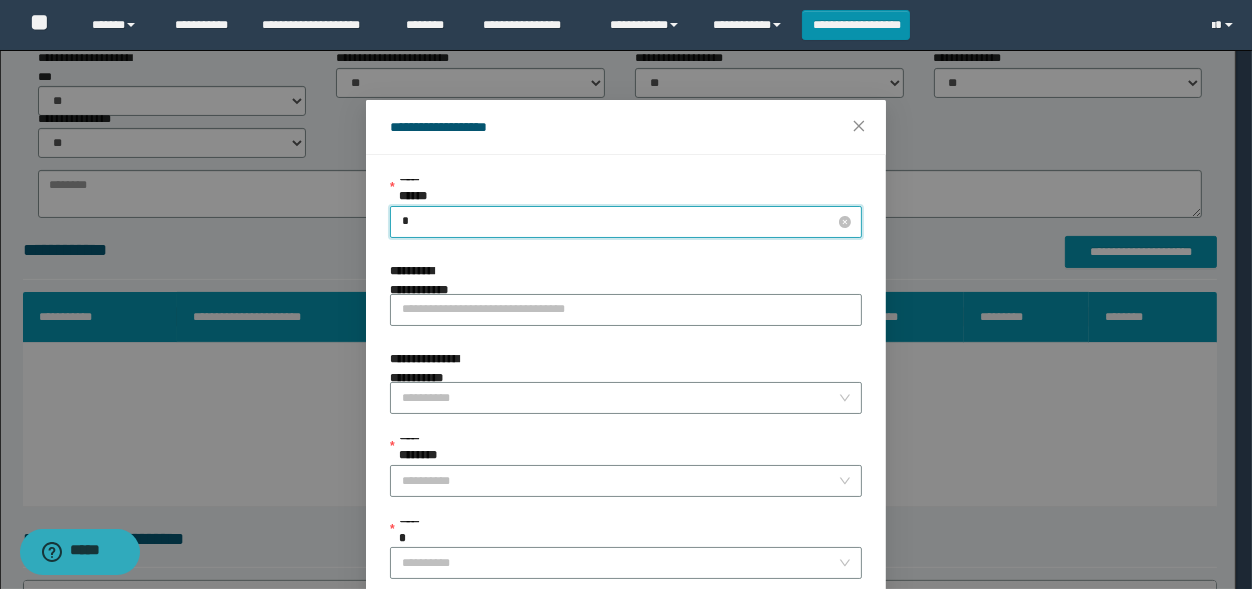 type on "**" 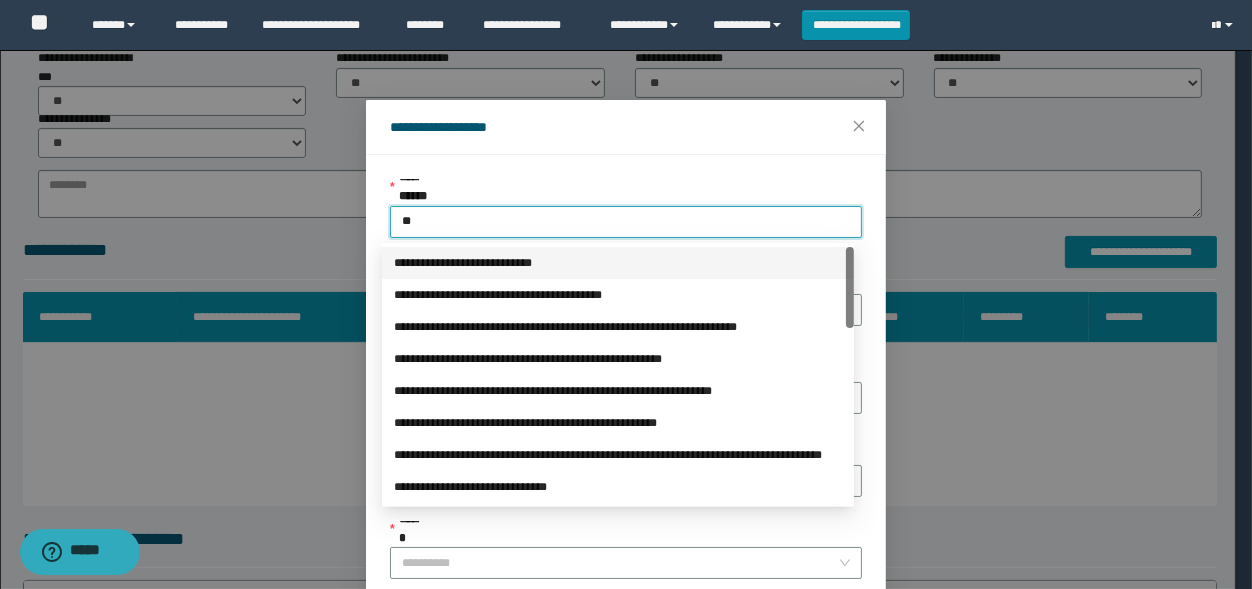 click on "**********" at bounding box center (618, 263) 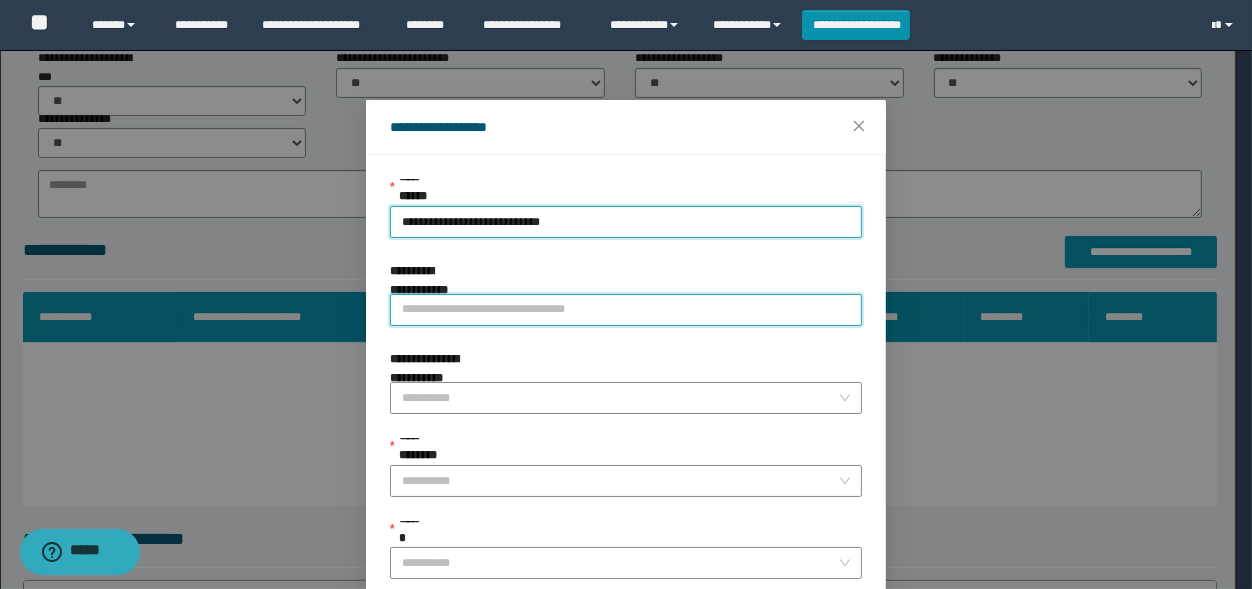 click on "**********" at bounding box center (626, 310) 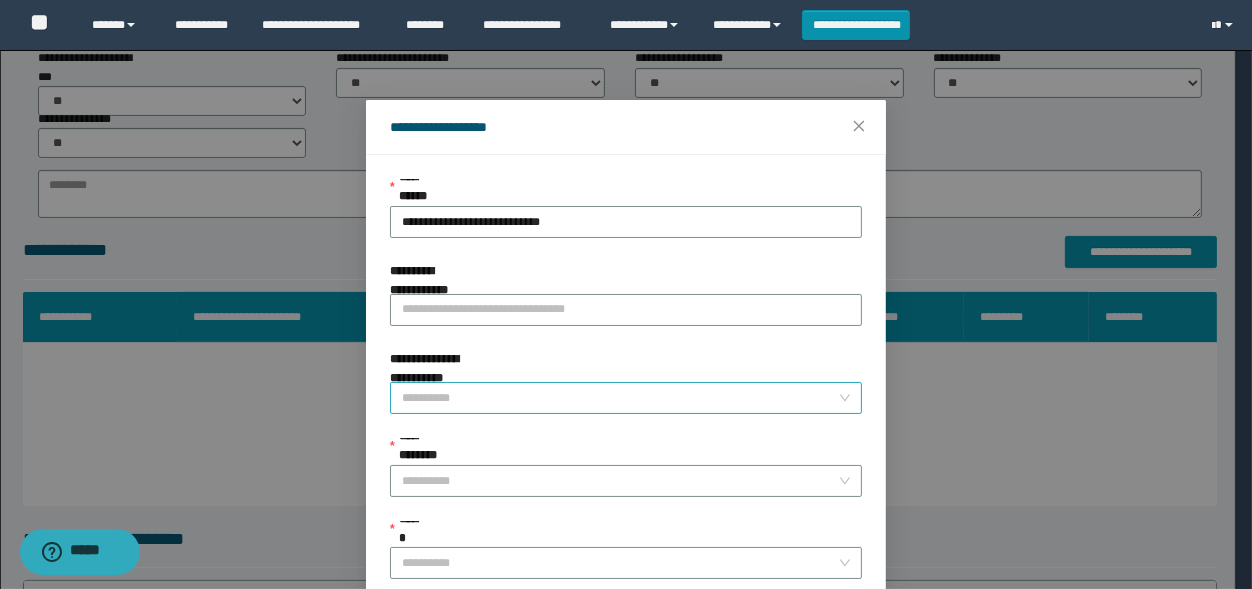 click on "**********" at bounding box center (620, 398) 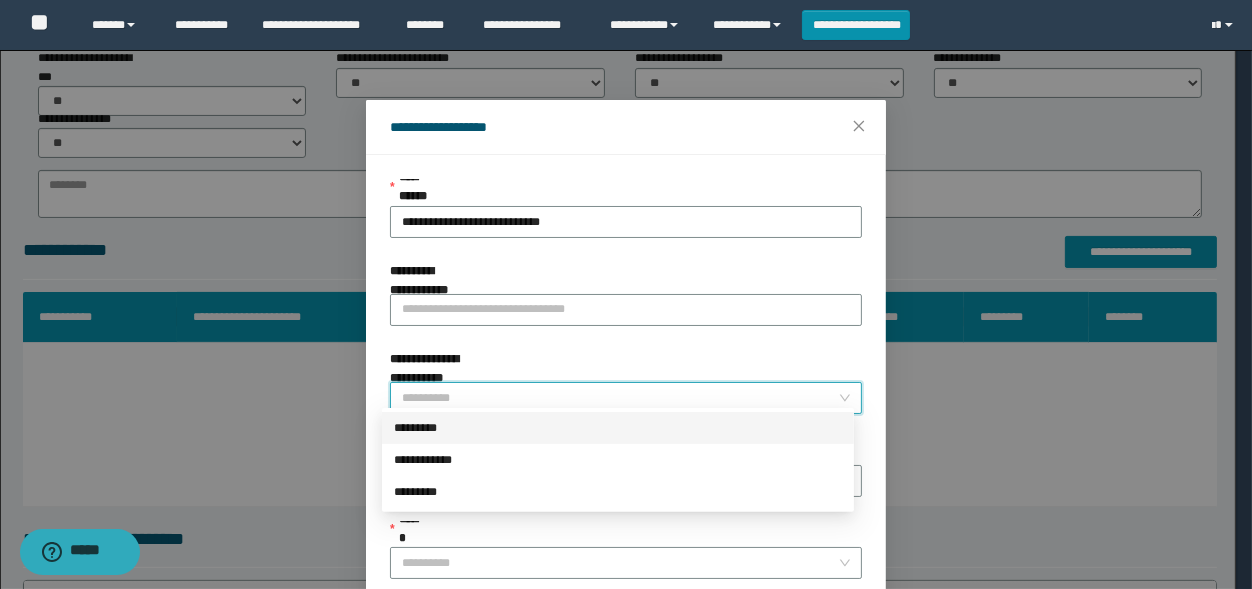 click on "*********" at bounding box center (618, 428) 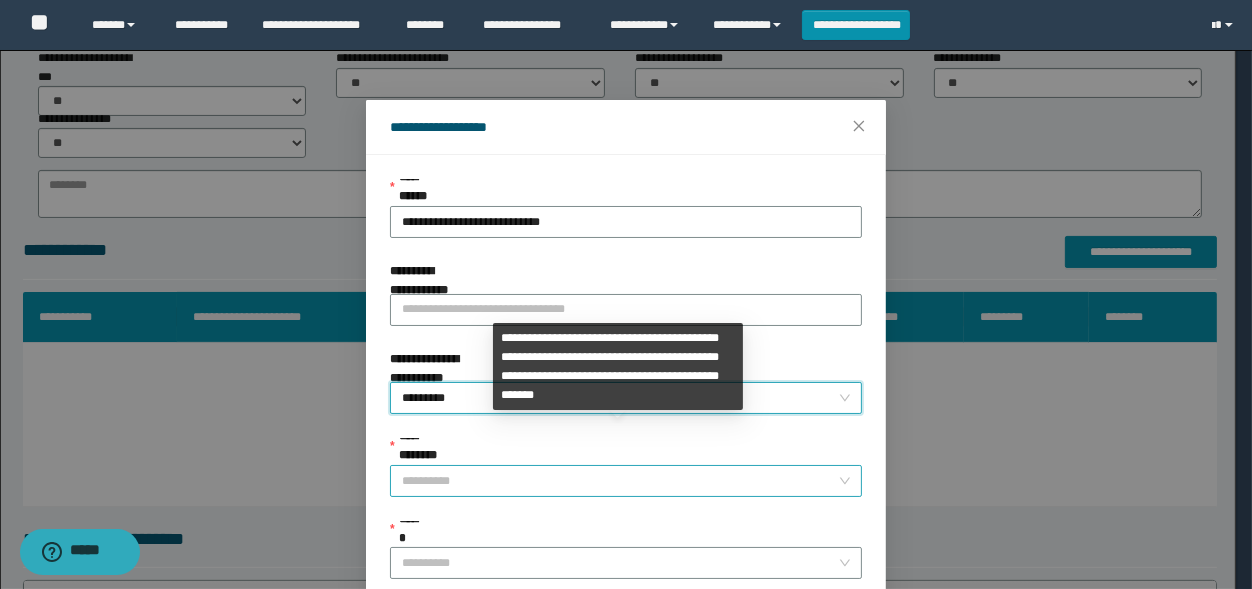 click on "**********" at bounding box center (620, 481) 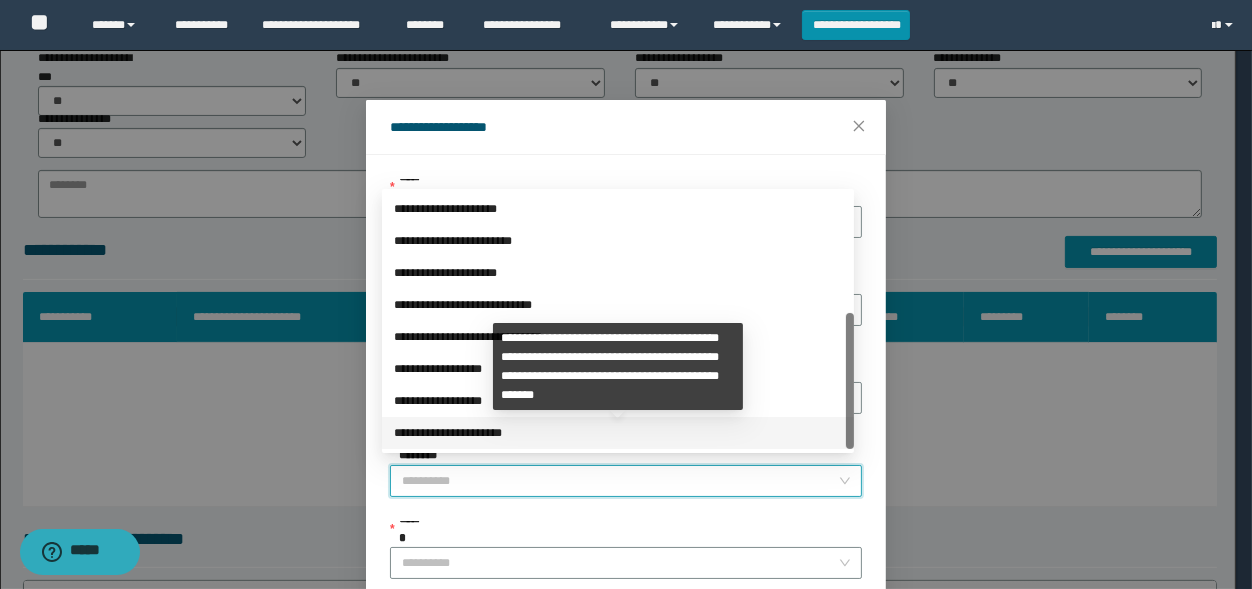 click on "**********" at bounding box center (618, 433) 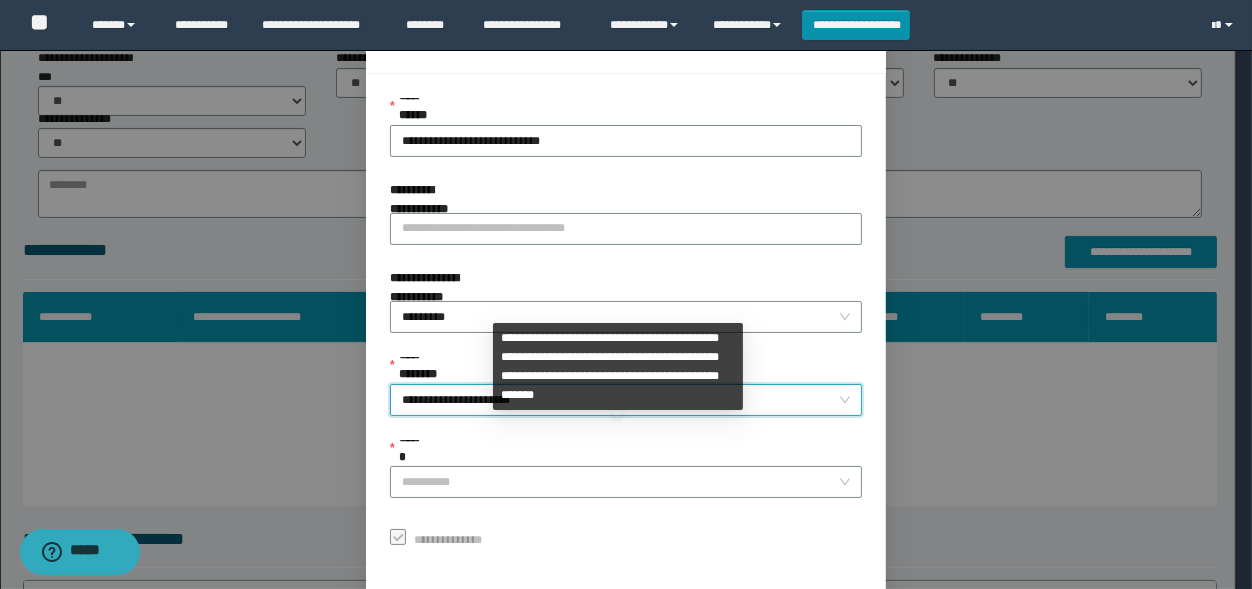 scroll, scrollTop: 165, scrollLeft: 0, axis: vertical 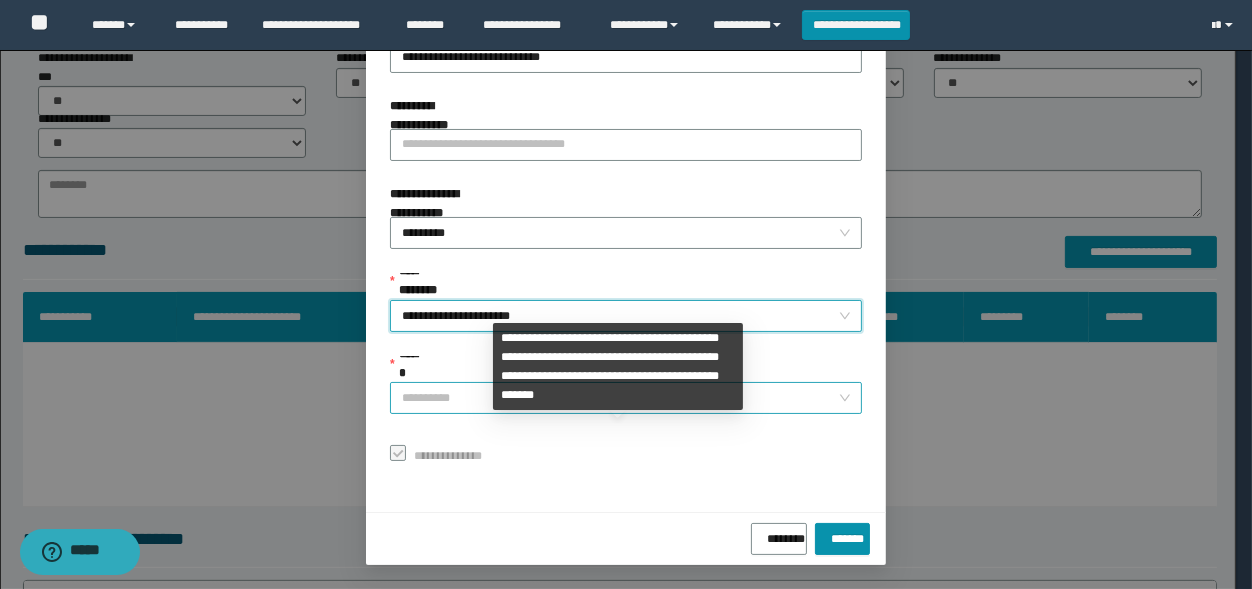 click on "**********" at bounding box center [626, 398] 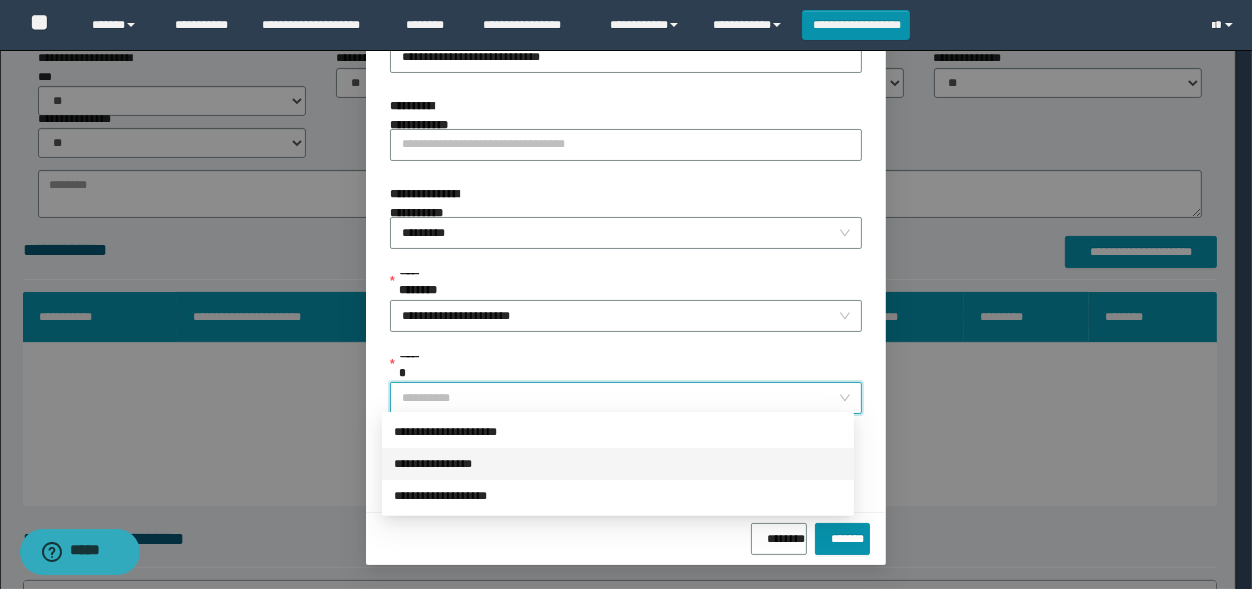 click on "**********" at bounding box center (618, 464) 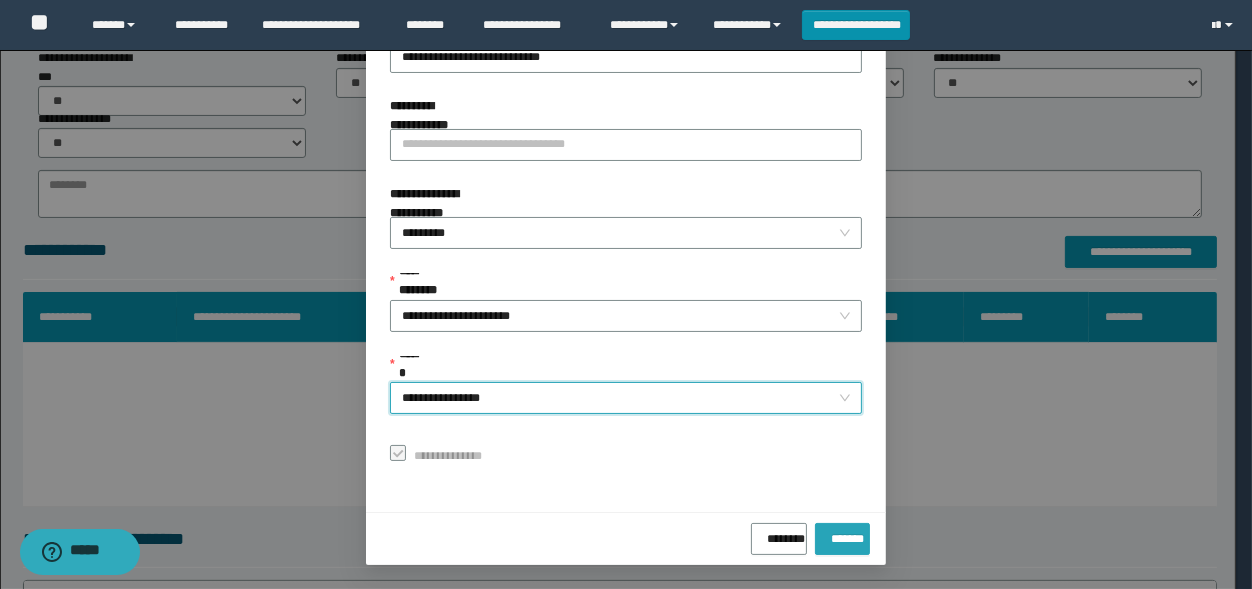 click on "*******" at bounding box center (842, 539) 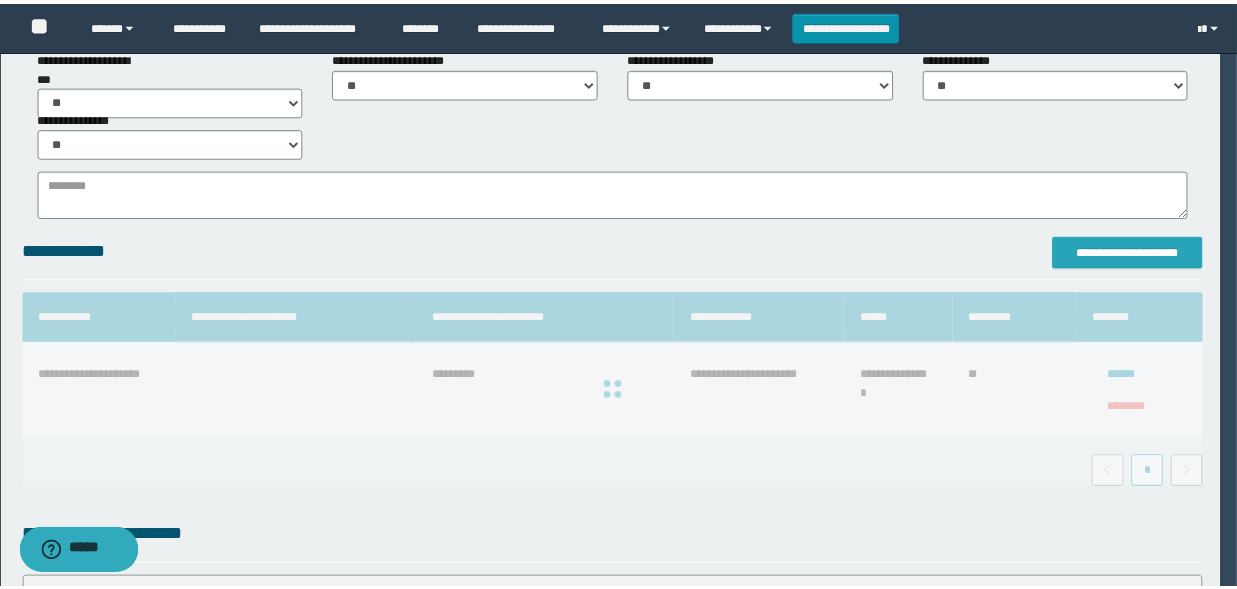 scroll, scrollTop: 0, scrollLeft: 0, axis: both 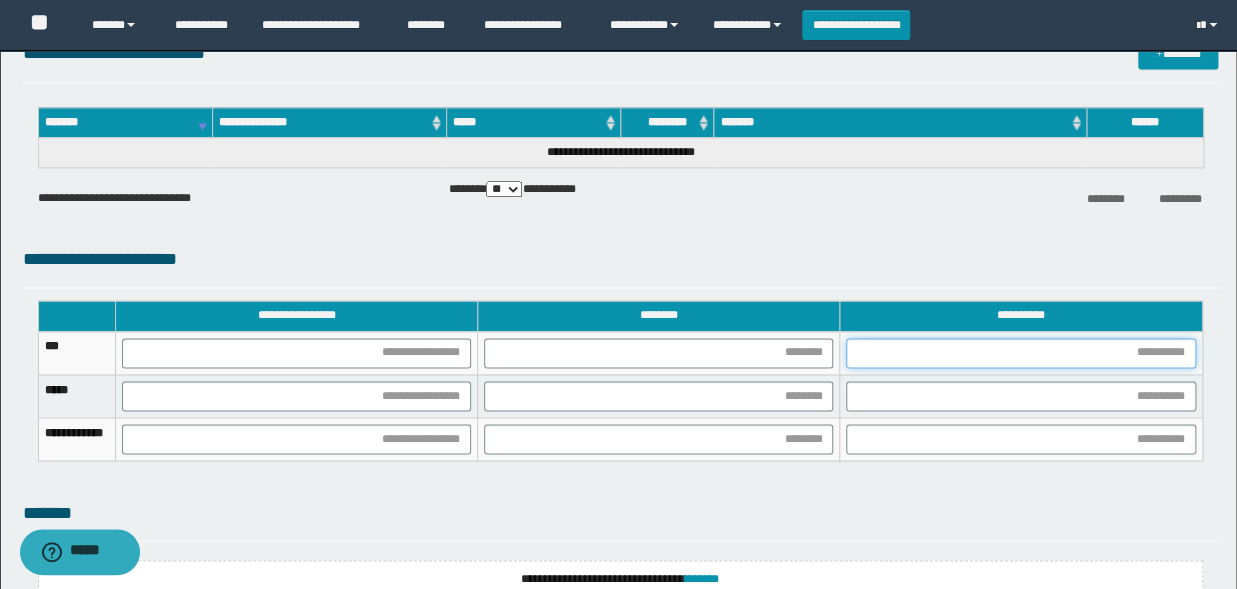 click at bounding box center (1020, 353) 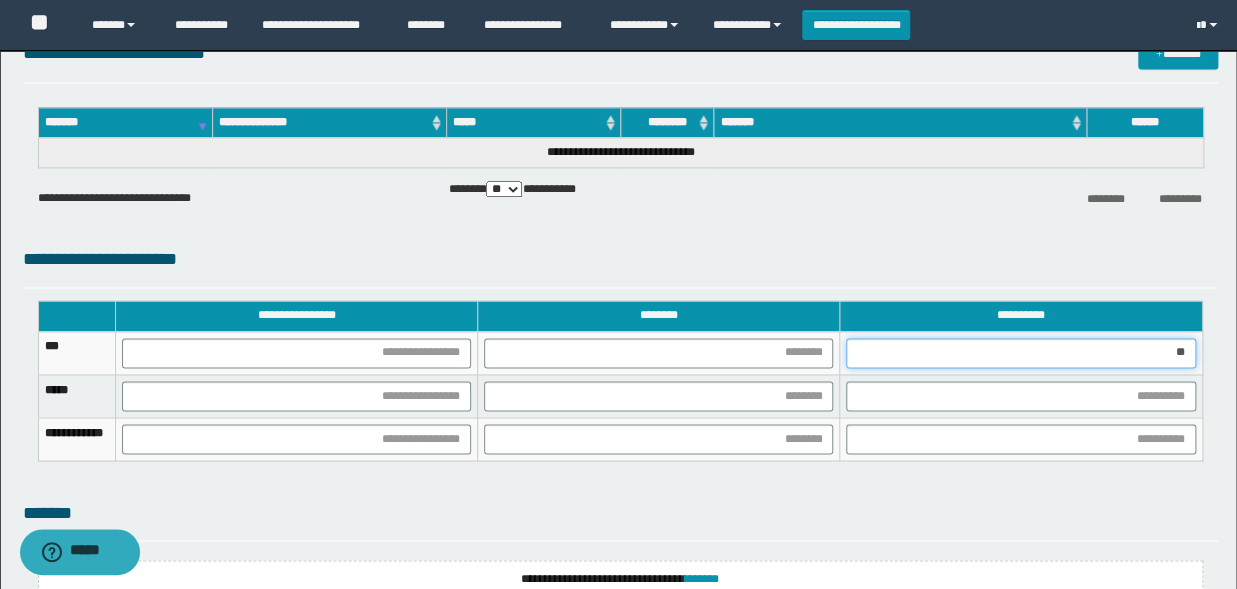 type on "***" 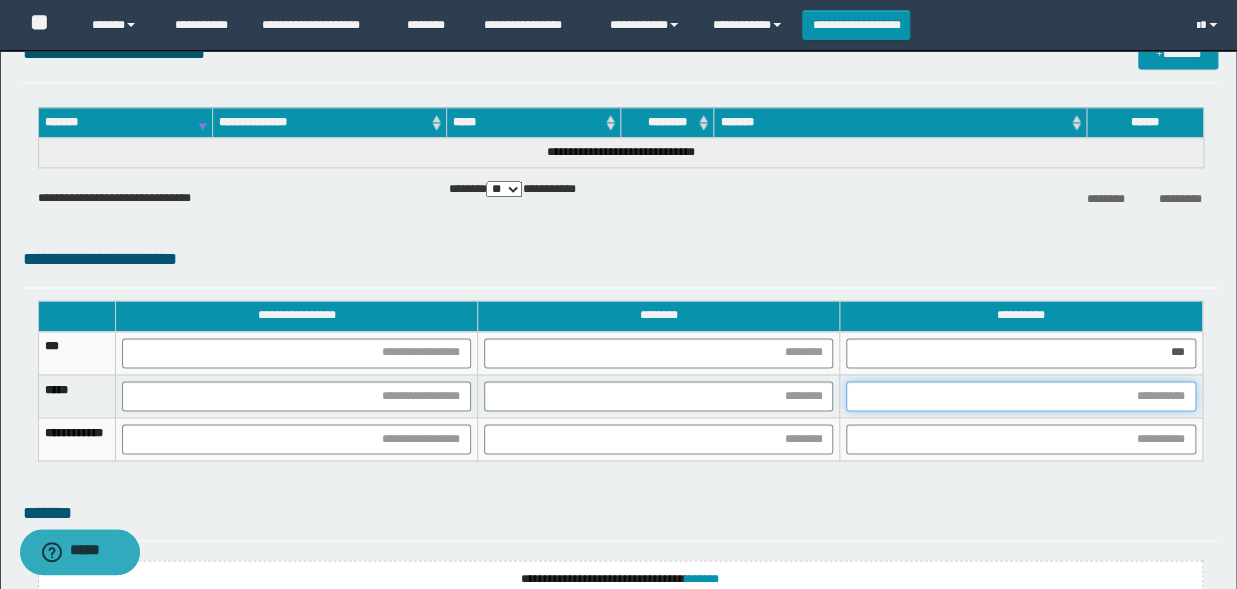 click at bounding box center (1020, 396) 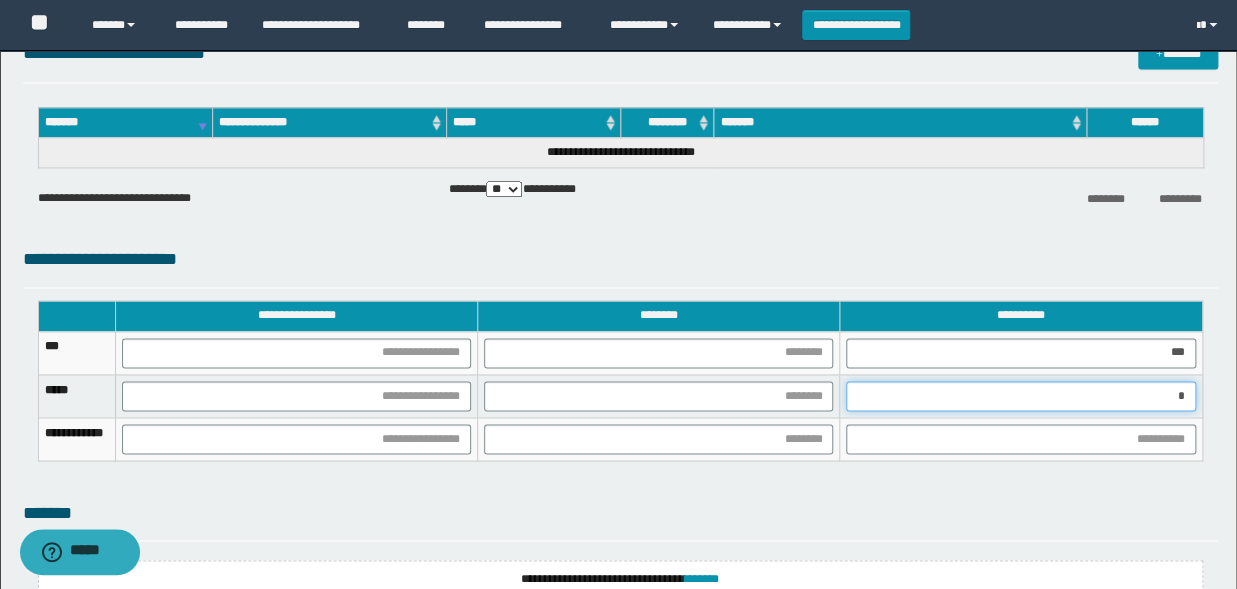 type on "**" 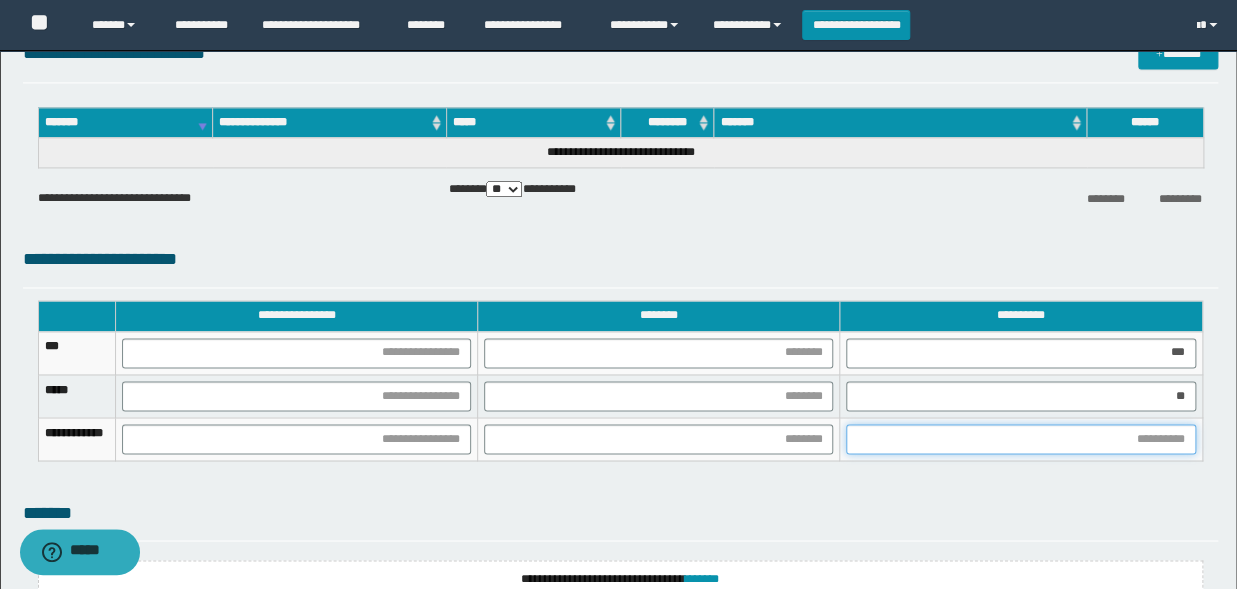 click at bounding box center [1020, 439] 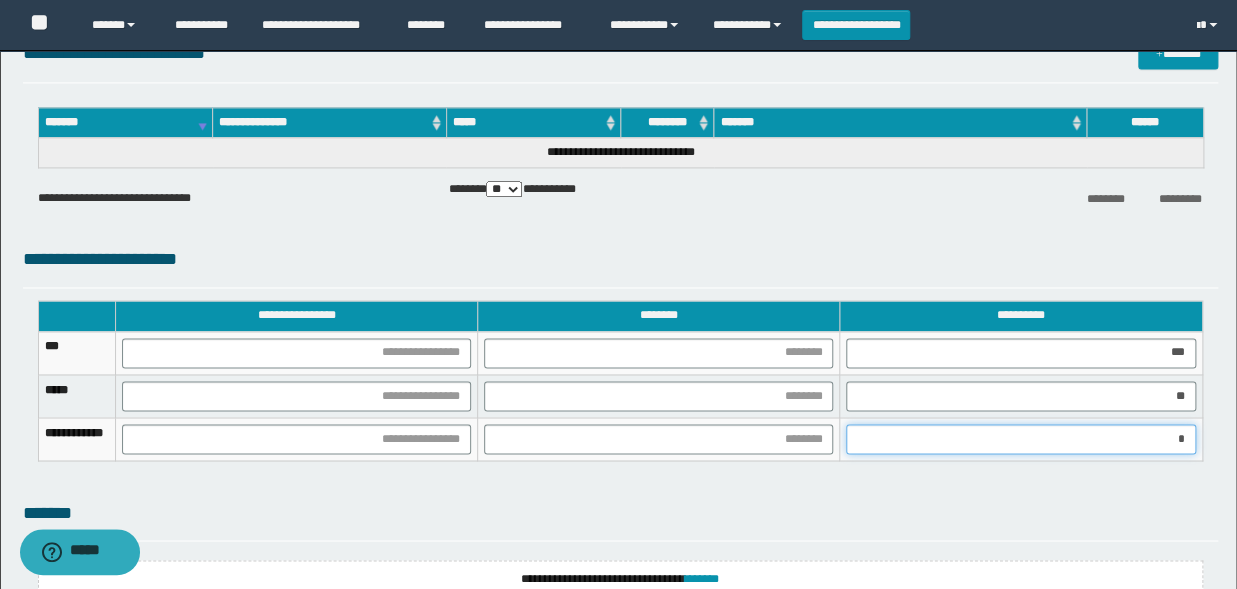 type on "**" 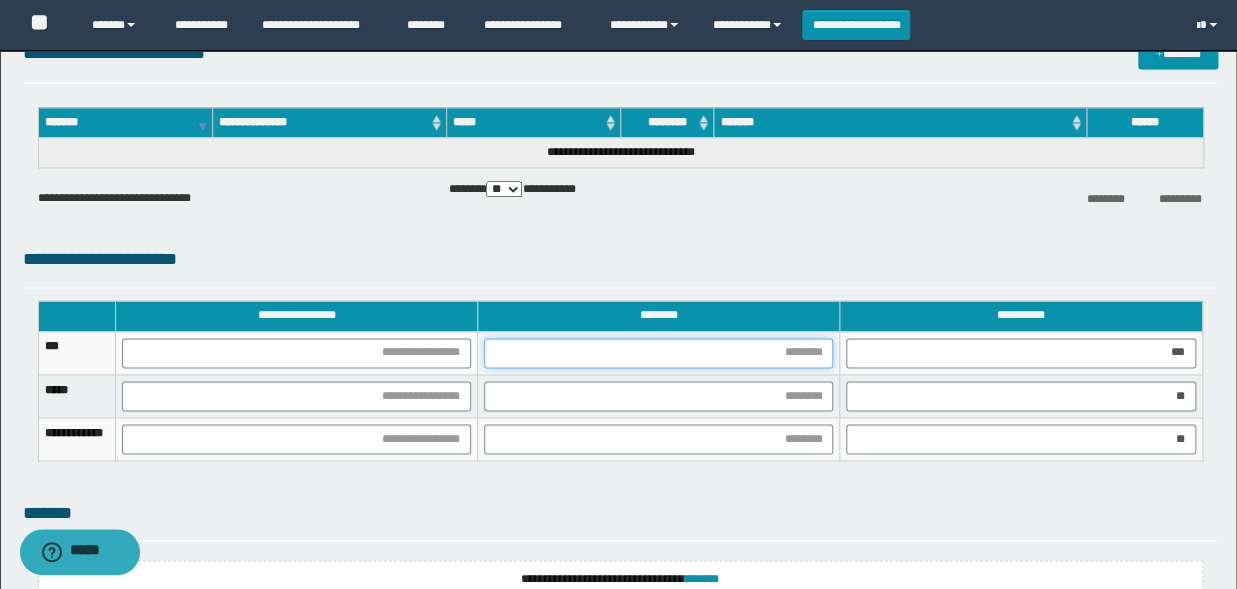 click at bounding box center (658, 353) 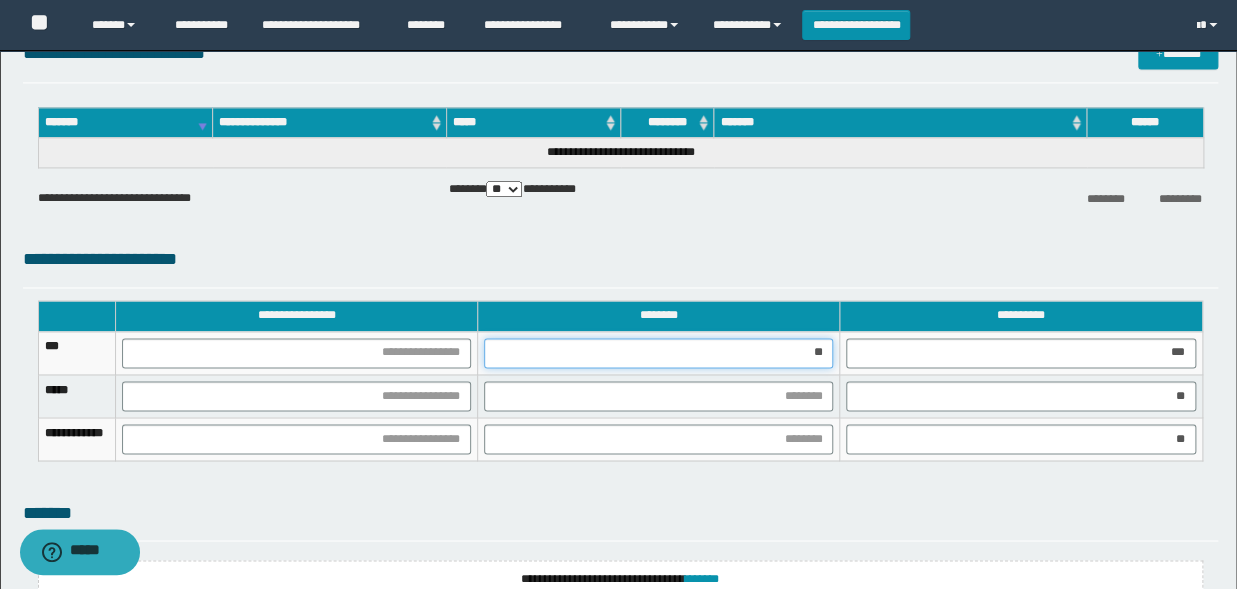 type on "***" 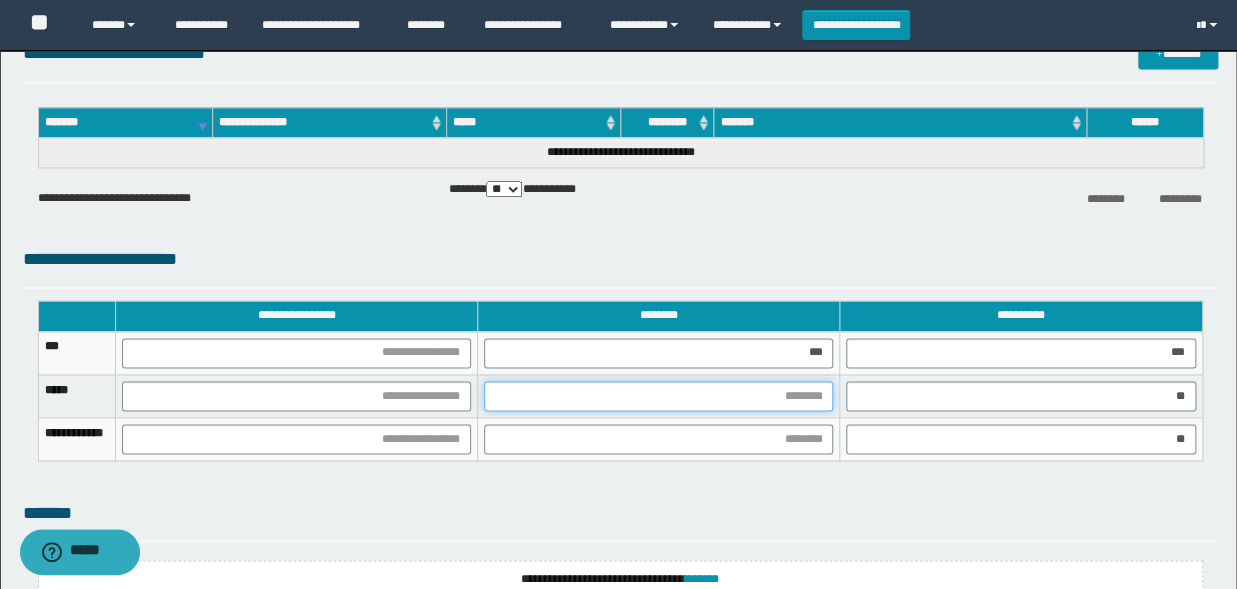 click at bounding box center [658, 396] 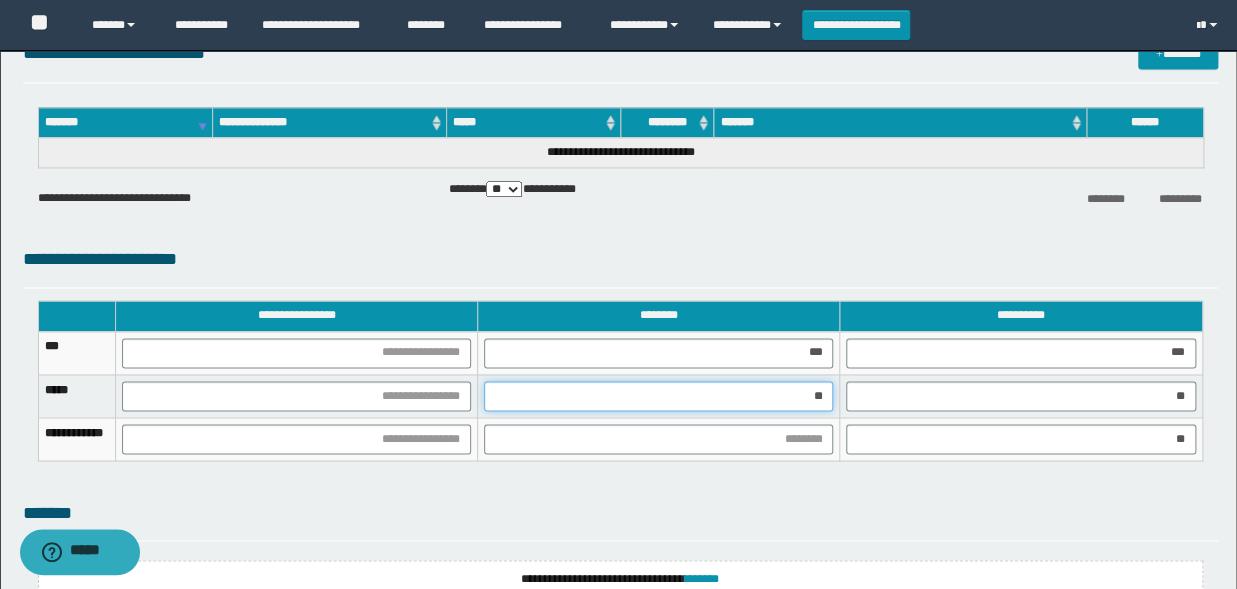 type on "***" 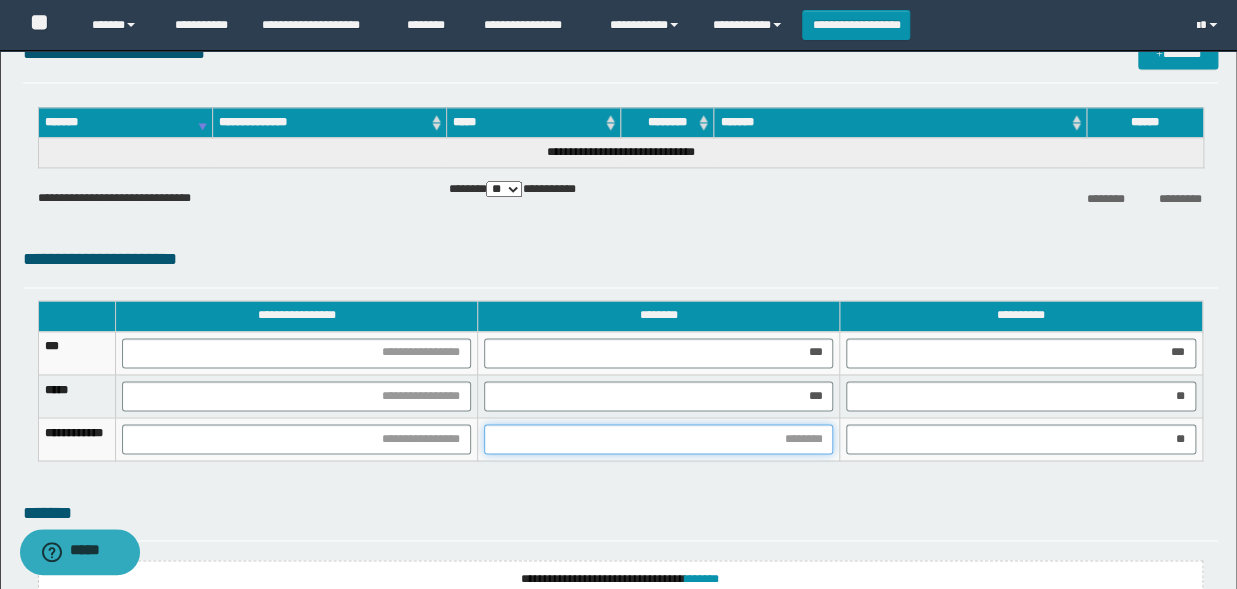 click at bounding box center [658, 439] 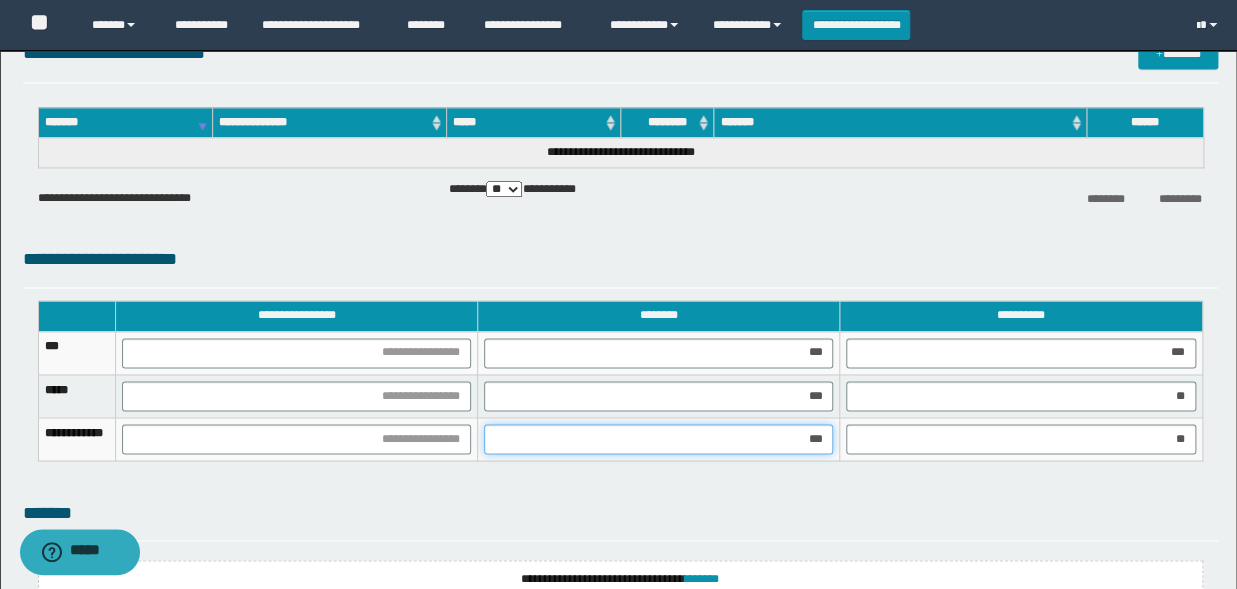 type on "****" 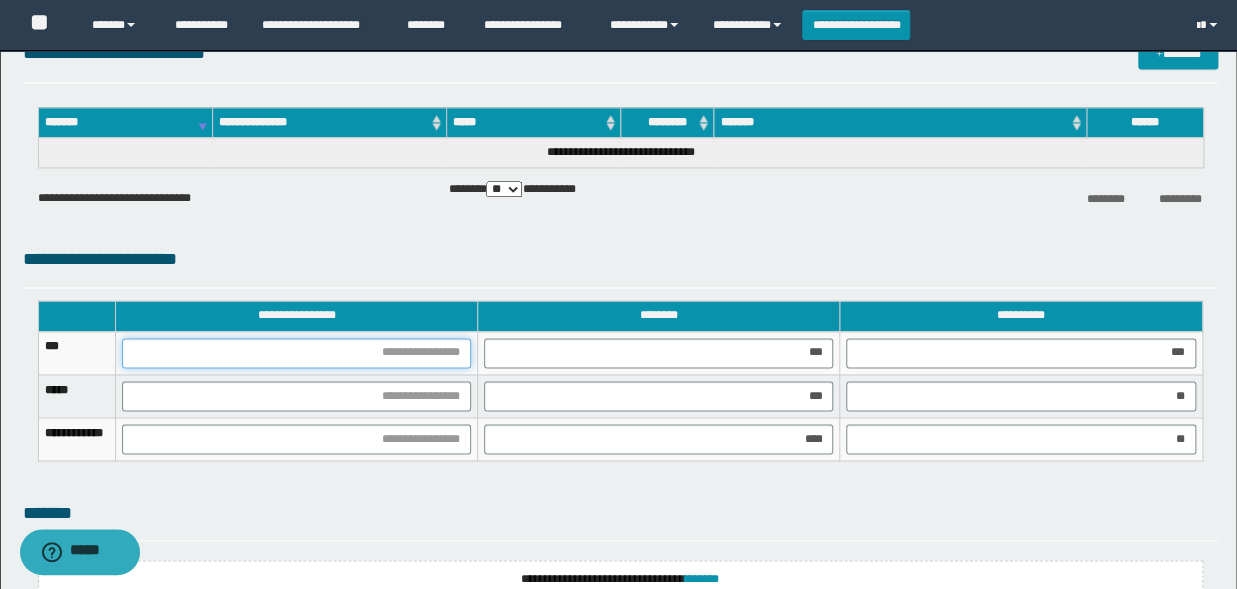 click at bounding box center (296, 353) 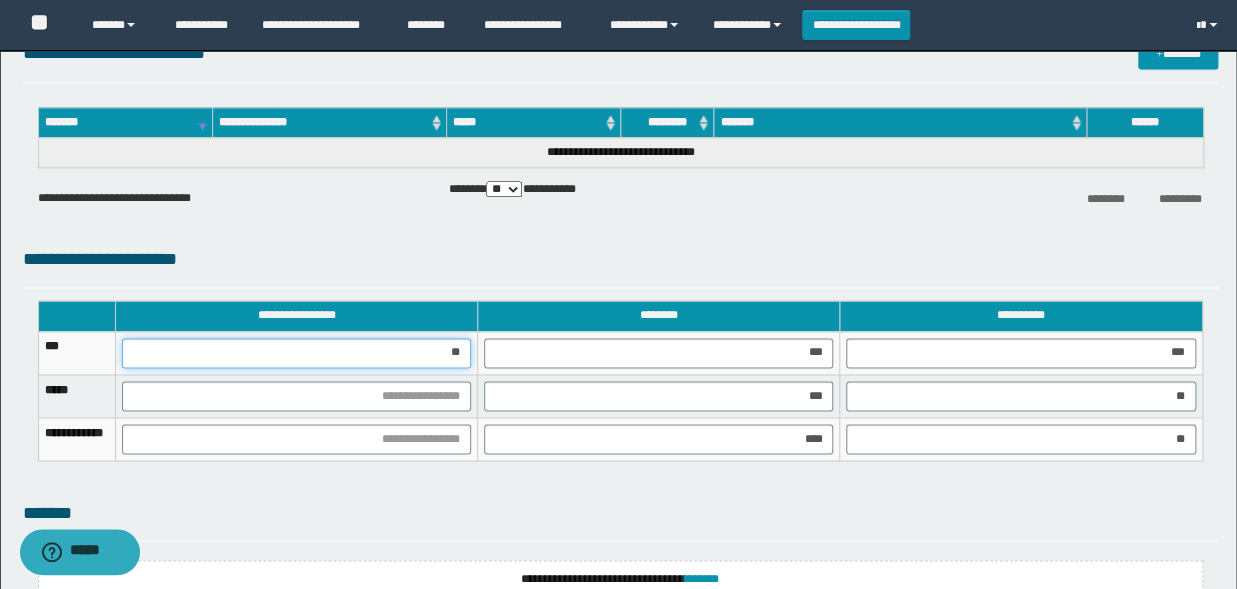 type on "***" 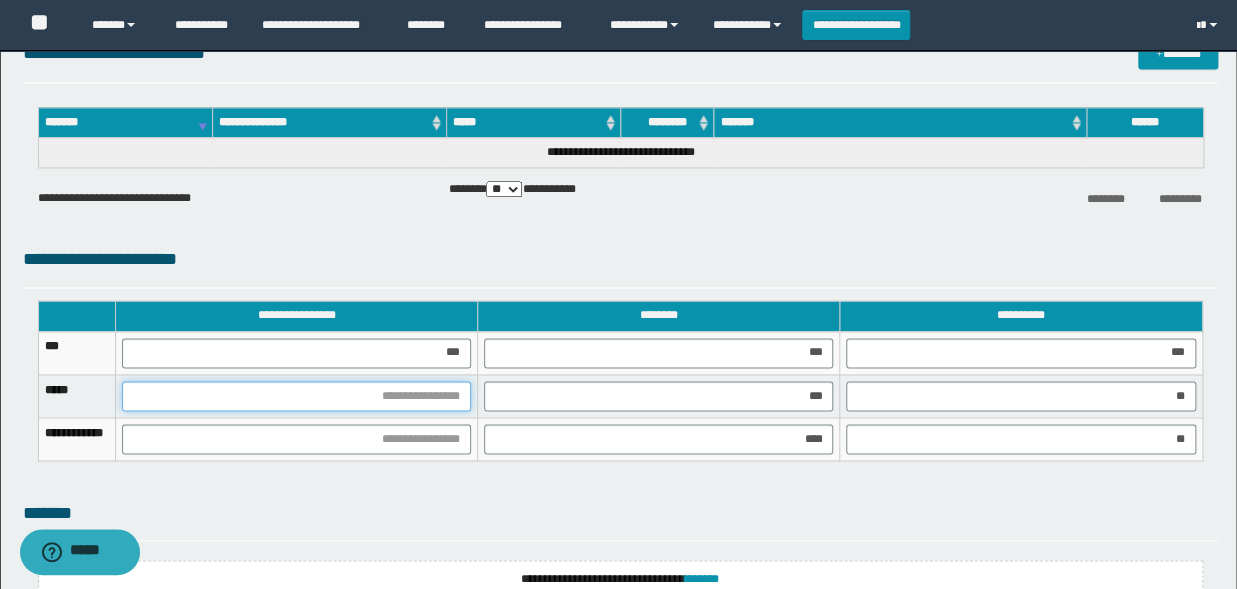 click at bounding box center (296, 396) 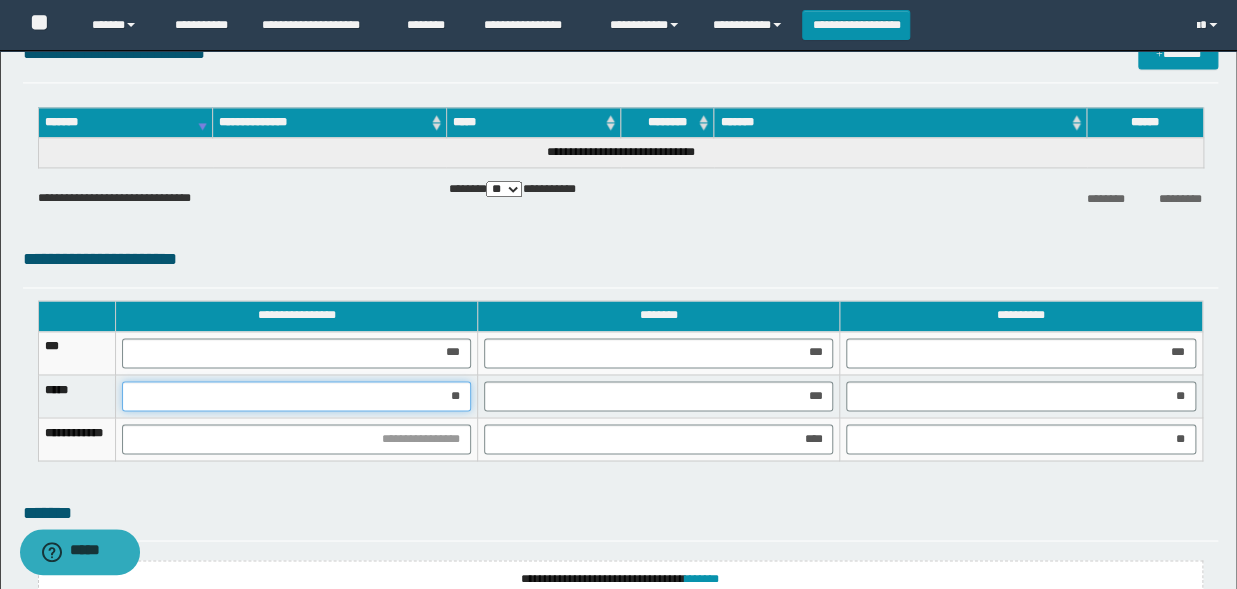 type on "***" 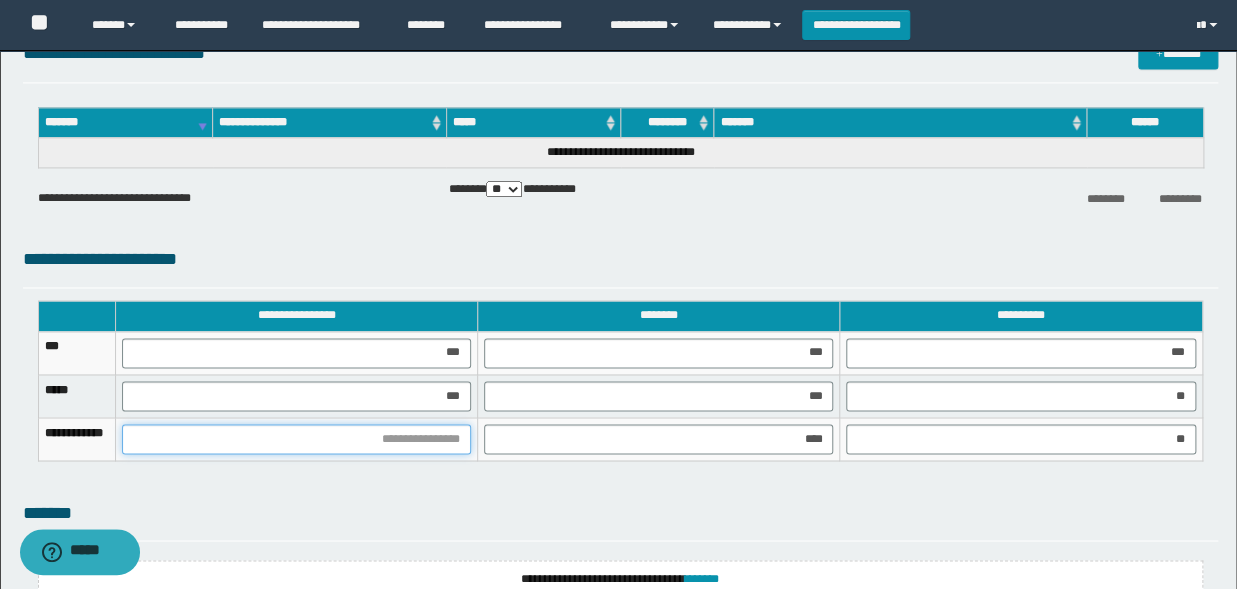 click at bounding box center (296, 439) 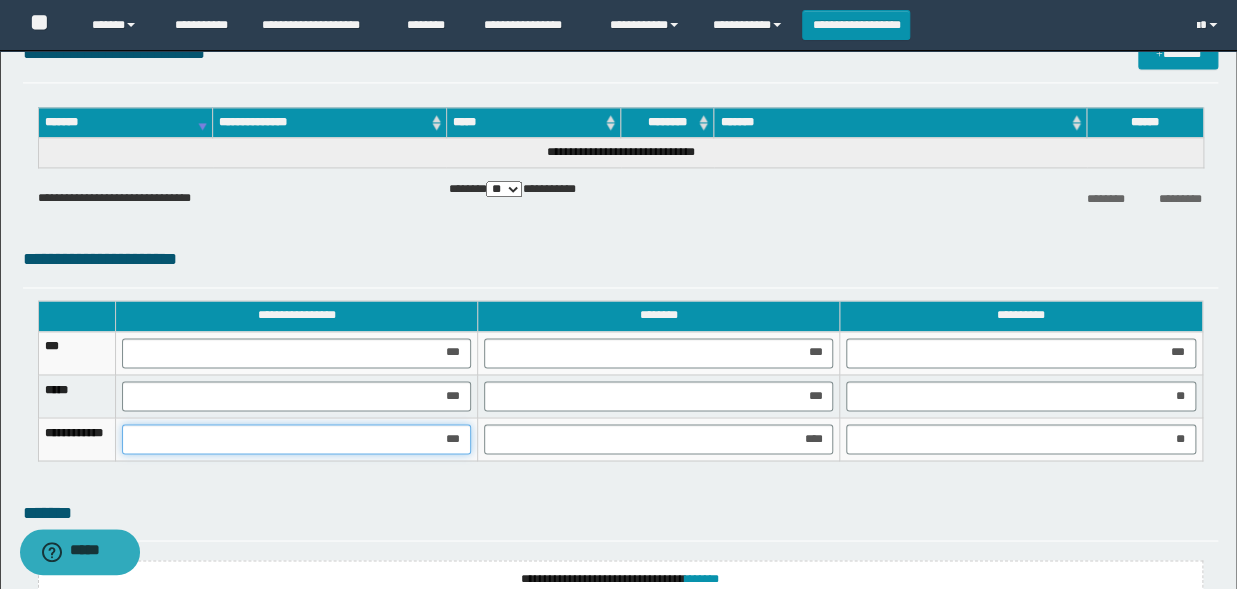 type on "****" 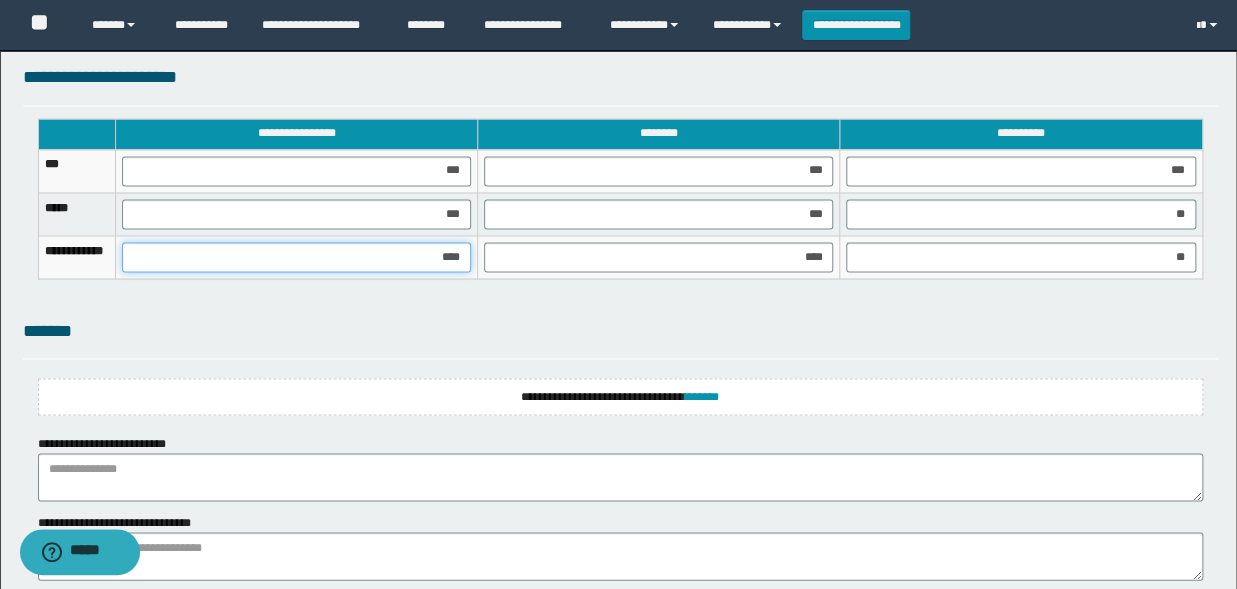 scroll, scrollTop: 1320, scrollLeft: 0, axis: vertical 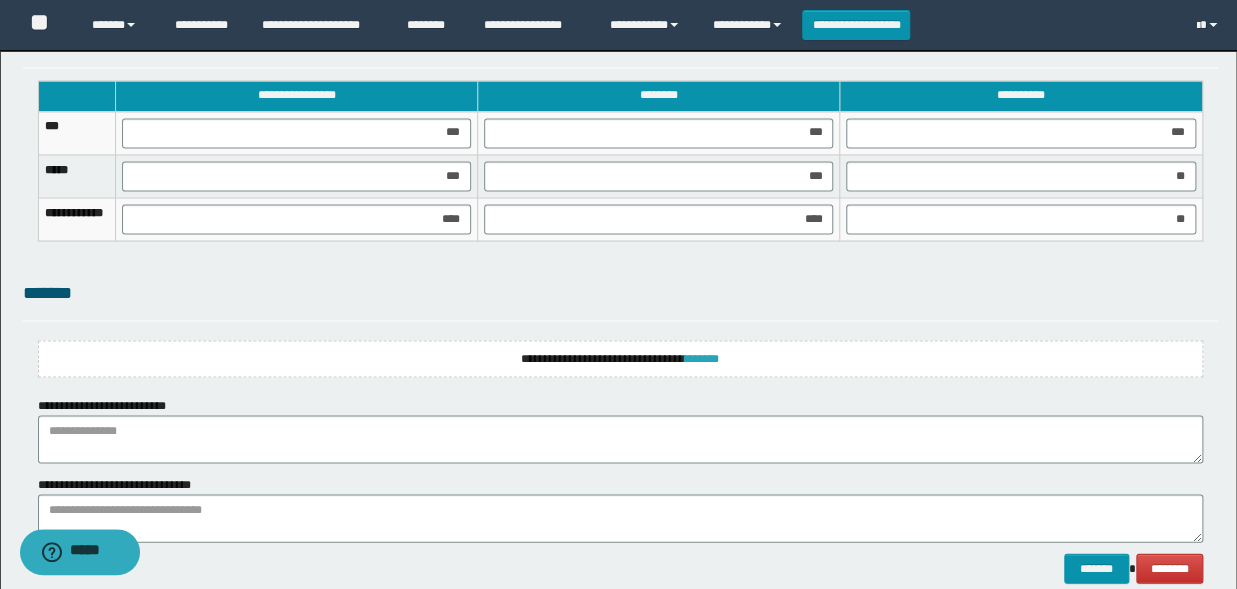 click on "*******" at bounding box center (702, 358) 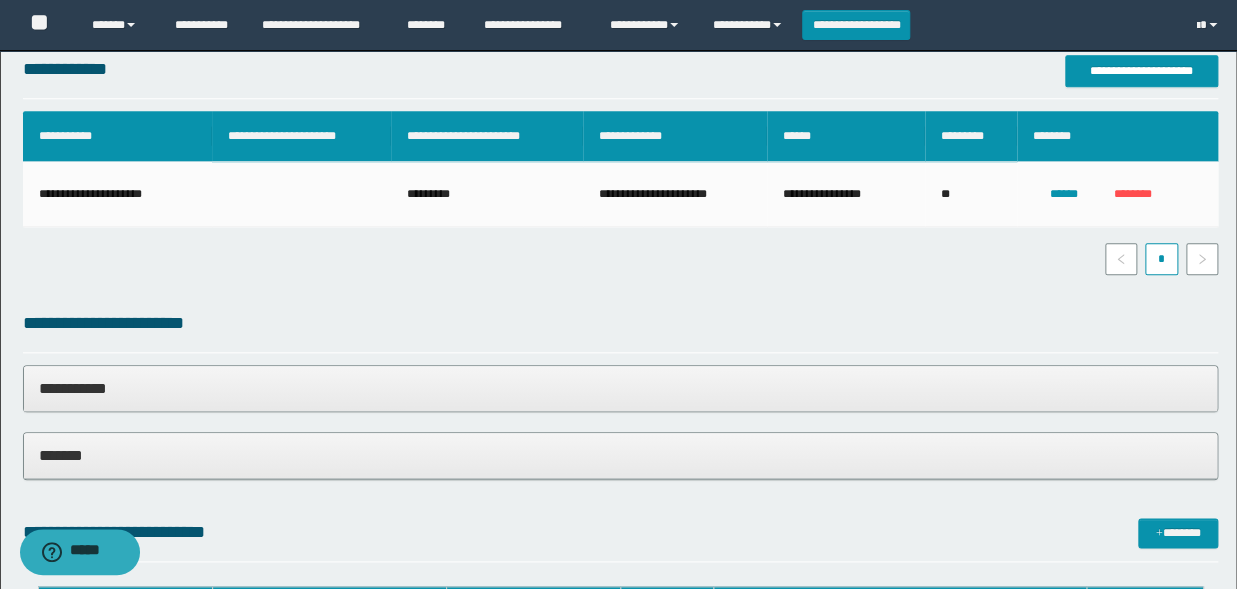 scroll, scrollTop: 660, scrollLeft: 0, axis: vertical 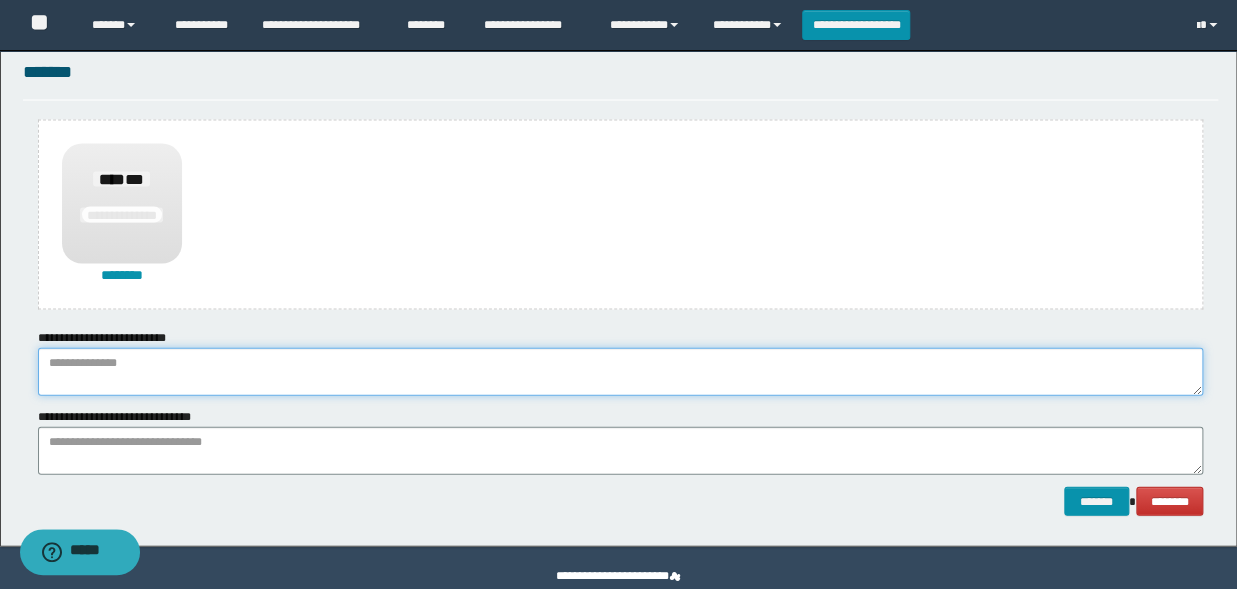 click at bounding box center (620, 372) 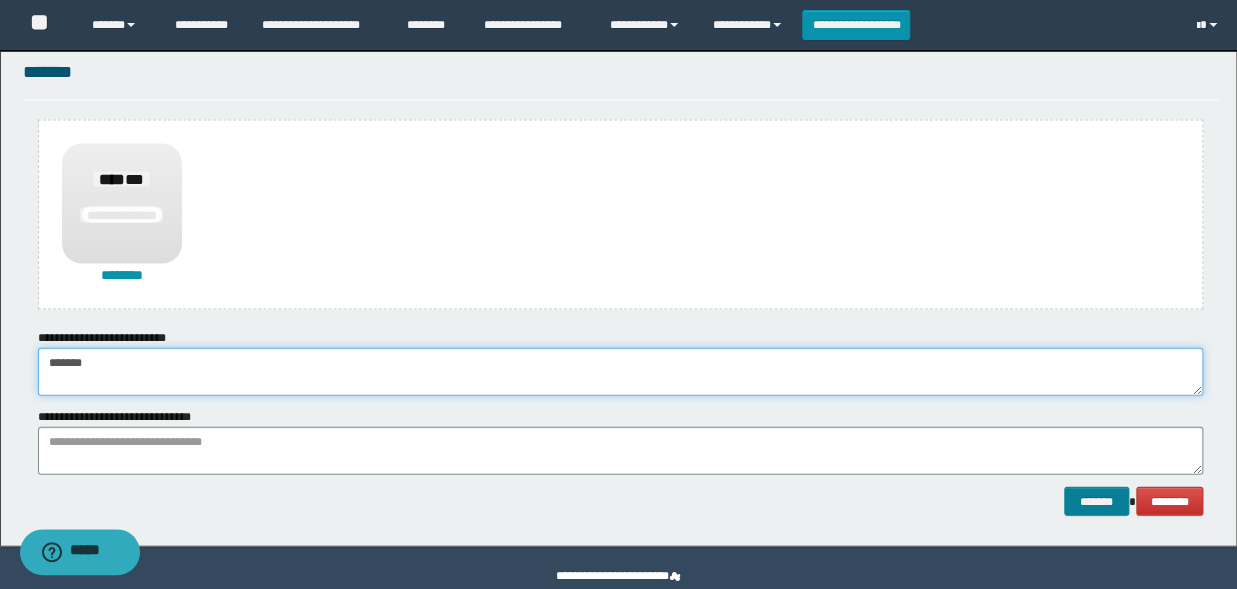 type on "******" 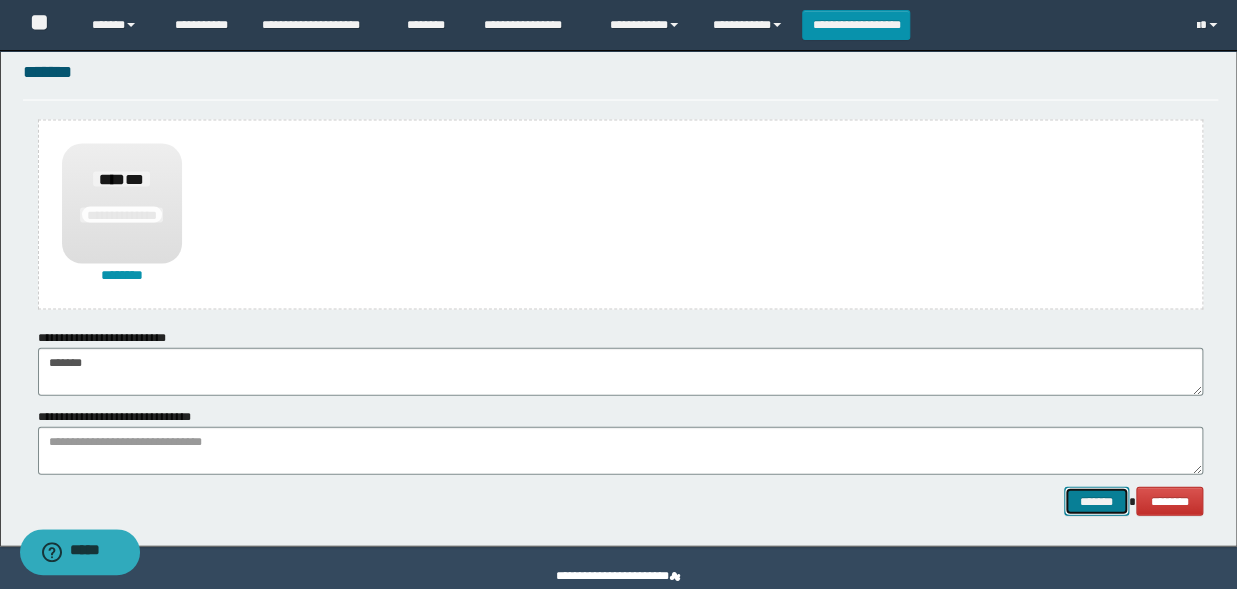 click on "*******" at bounding box center [1096, 502] 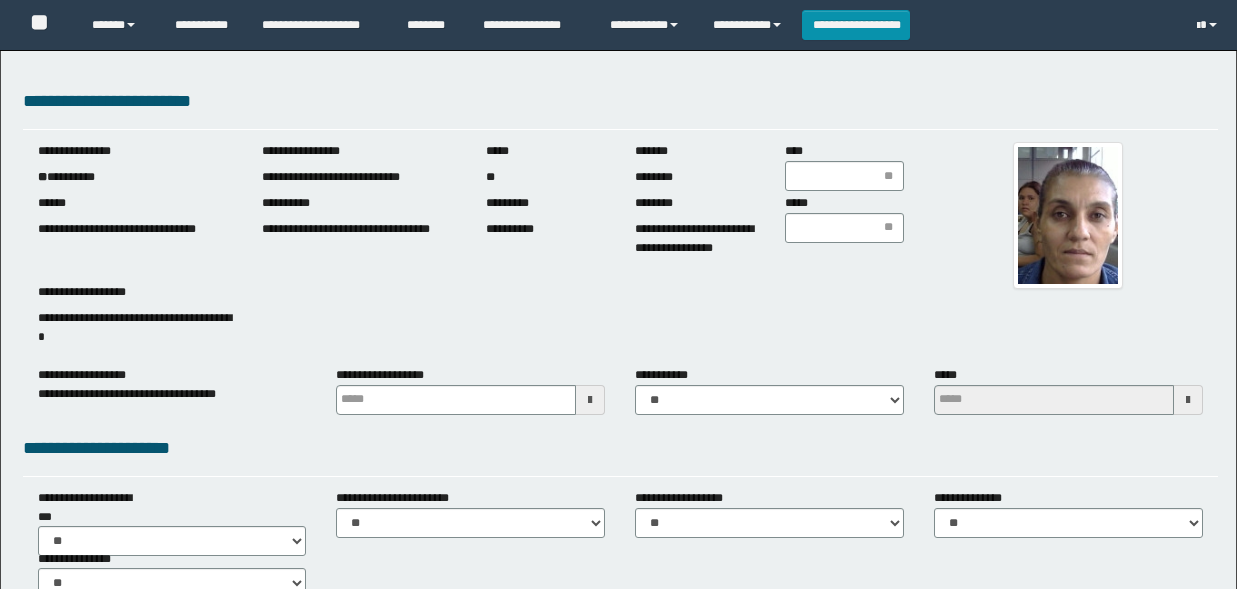scroll, scrollTop: 0, scrollLeft: 0, axis: both 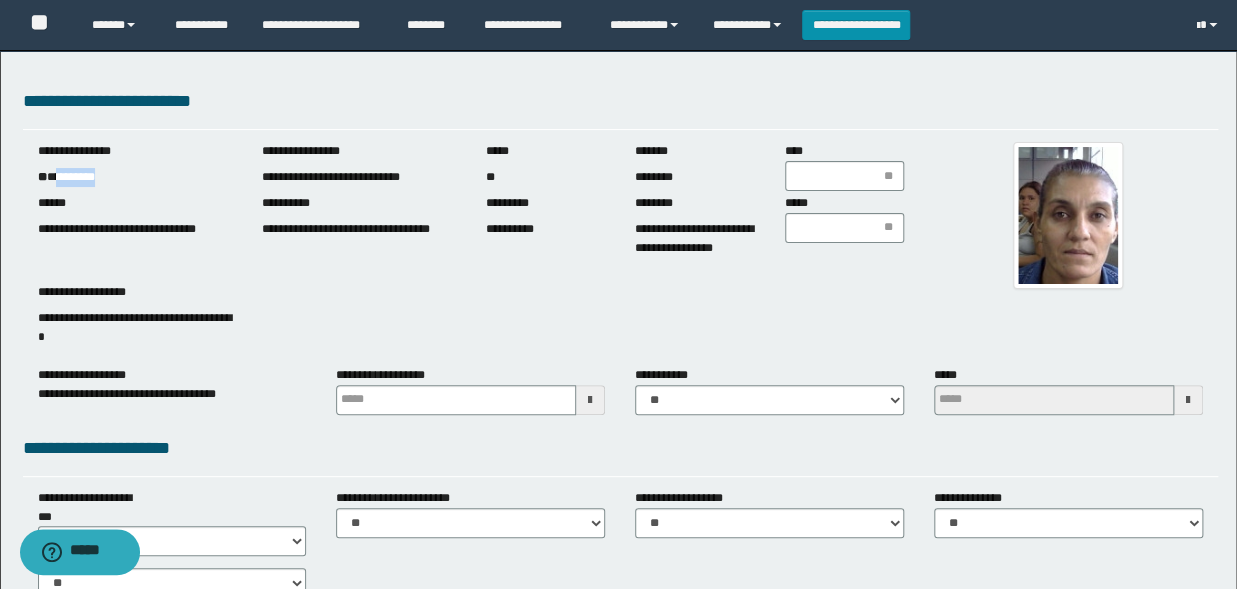 drag, startPoint x: 138, startPoint y: 182, endPoint x: 57, endPoint y: 186, distance: 81.09871 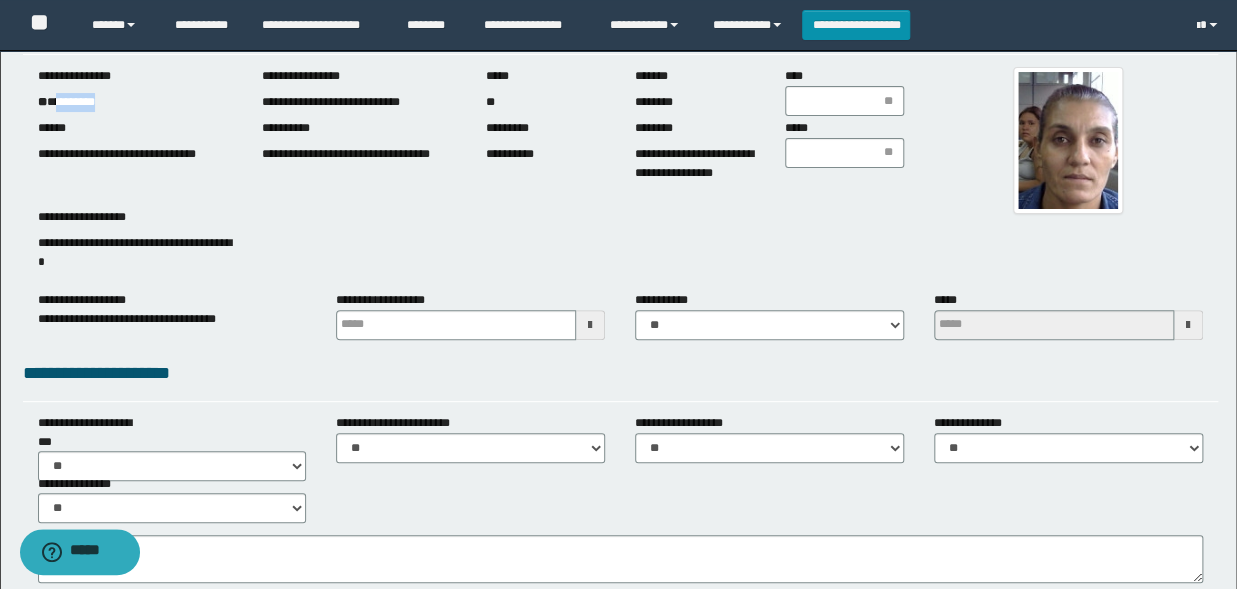 scroll, scrollTop: 110, scrollLeft: 0, axis: vertical 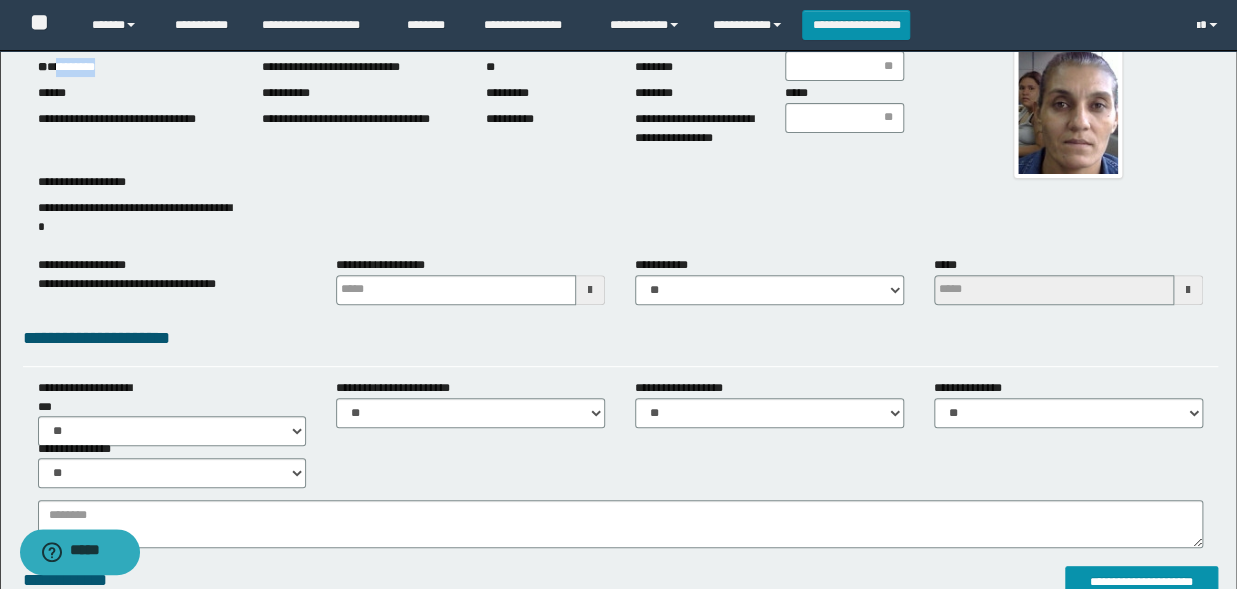 click at bounding box center (590, 290) 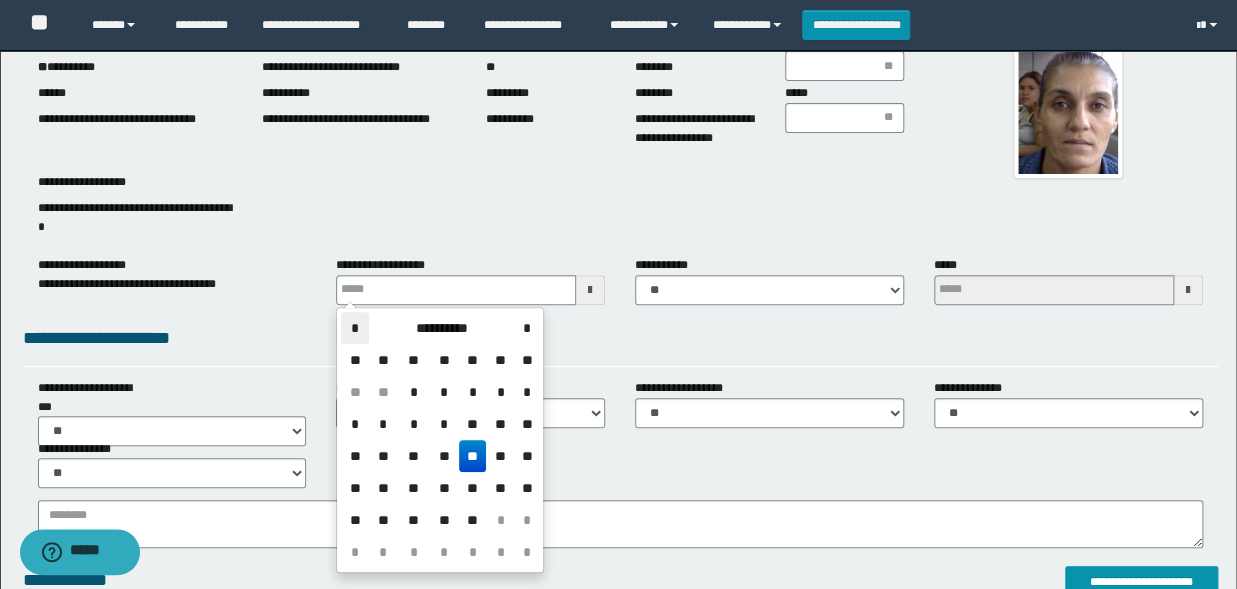 click on "*" at bounding box center (355, 328) 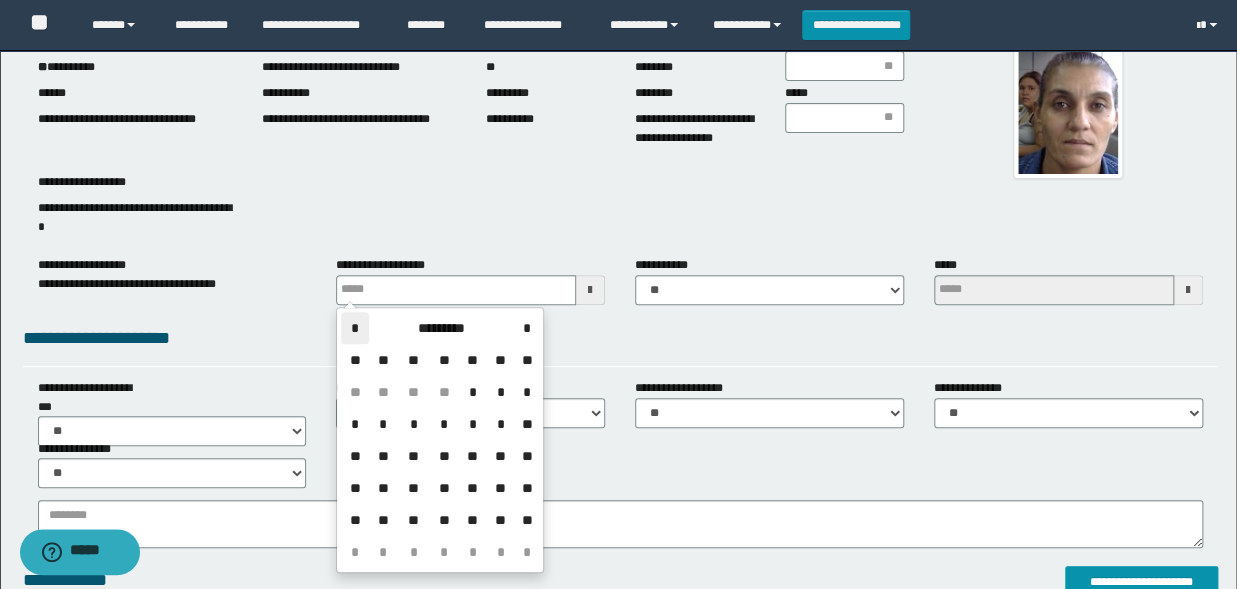 click on "*" at bounding box center [355, 328] 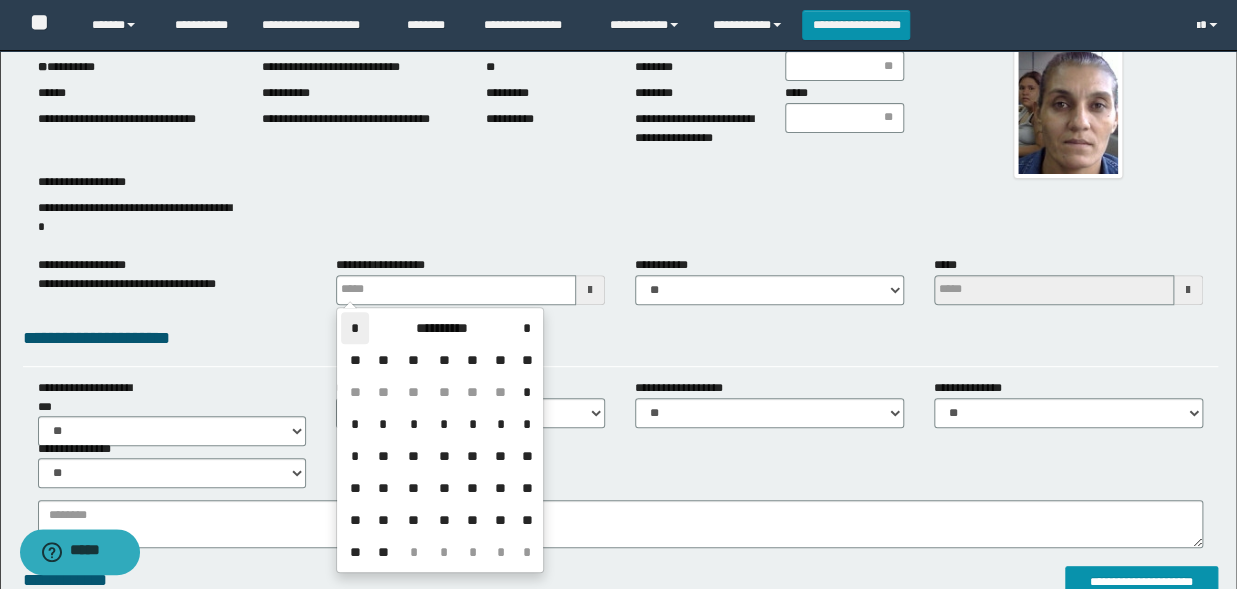 click on "*" at bounding box center [355, 328] 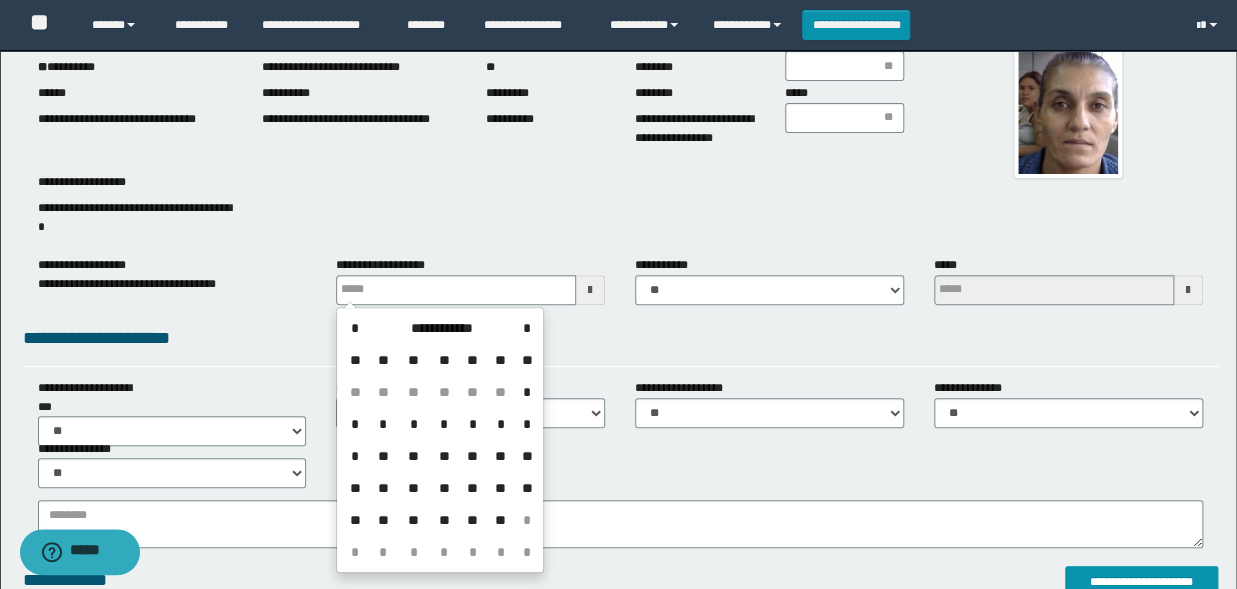 click on "**" at bounding box center [383, 456] 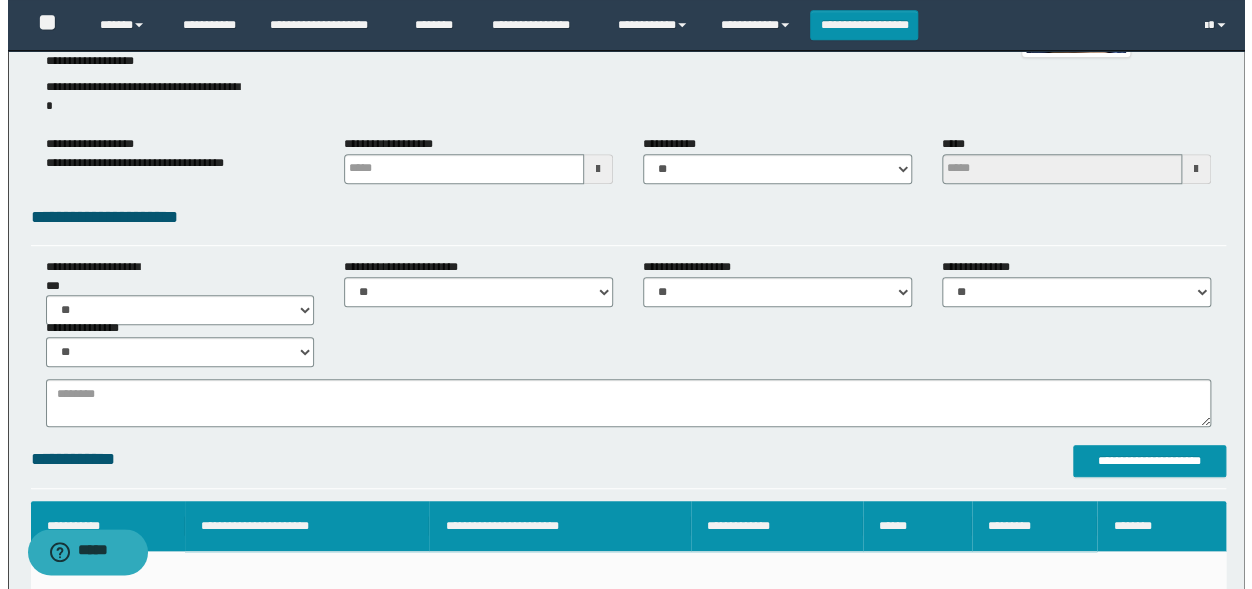 scroll, scrollTop: 330, scrollLeft: 0, axis: vertical 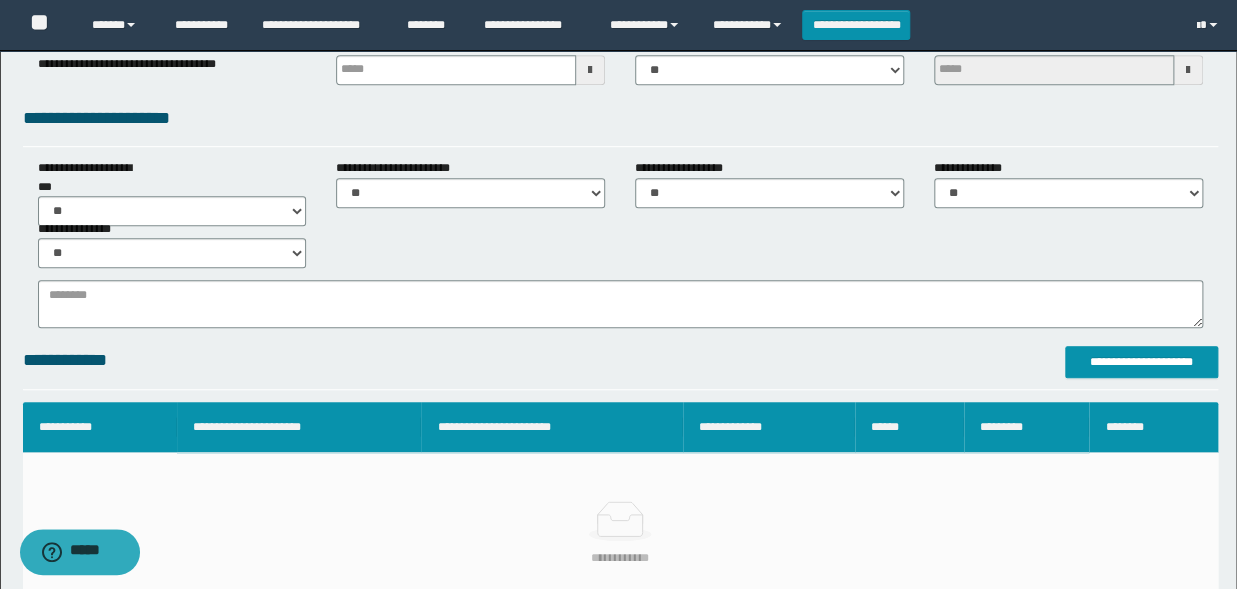click on "**********" at bounding box center (620, 367) 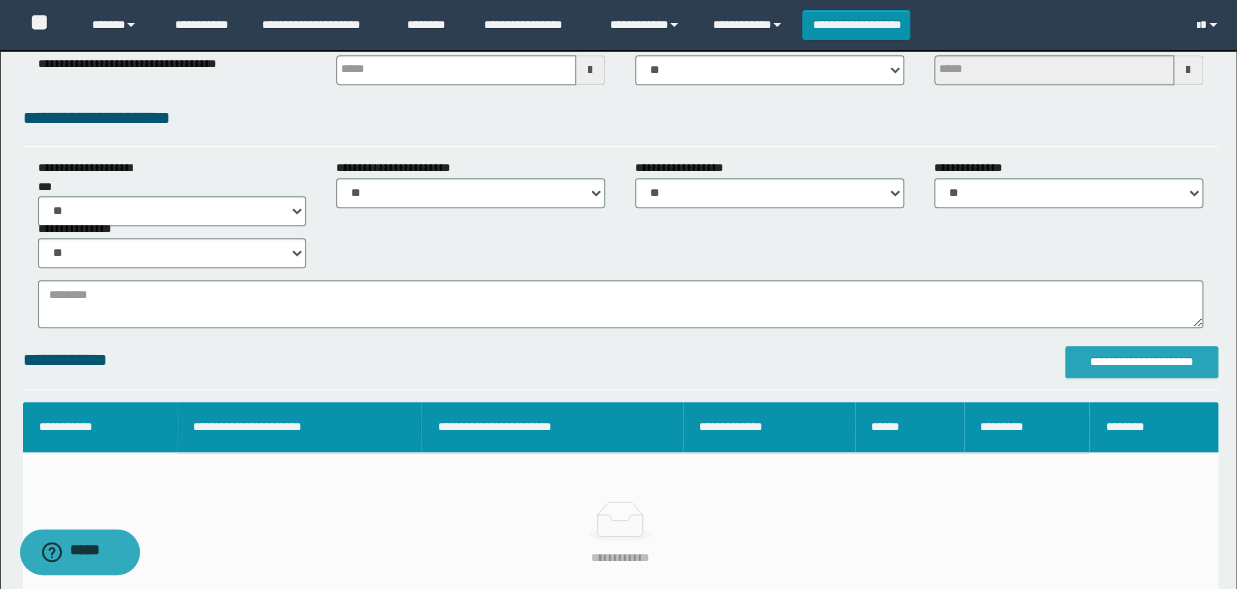 click on "**********" at bounding box center [1141, 362] 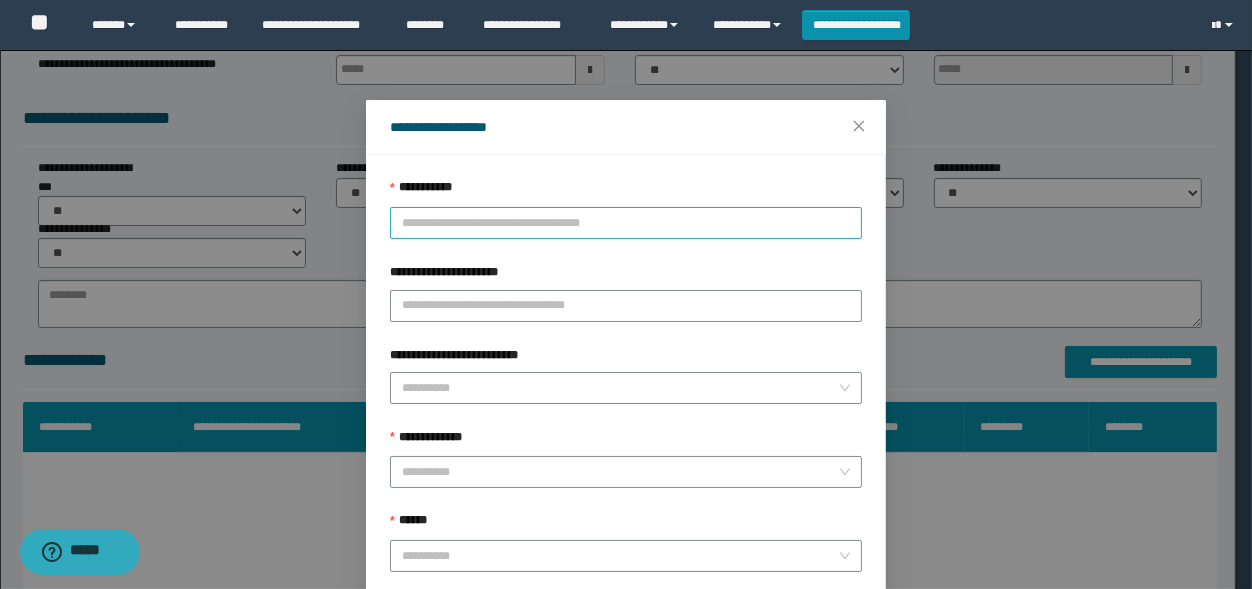 click on "**********" at bounding box center (626, 223) 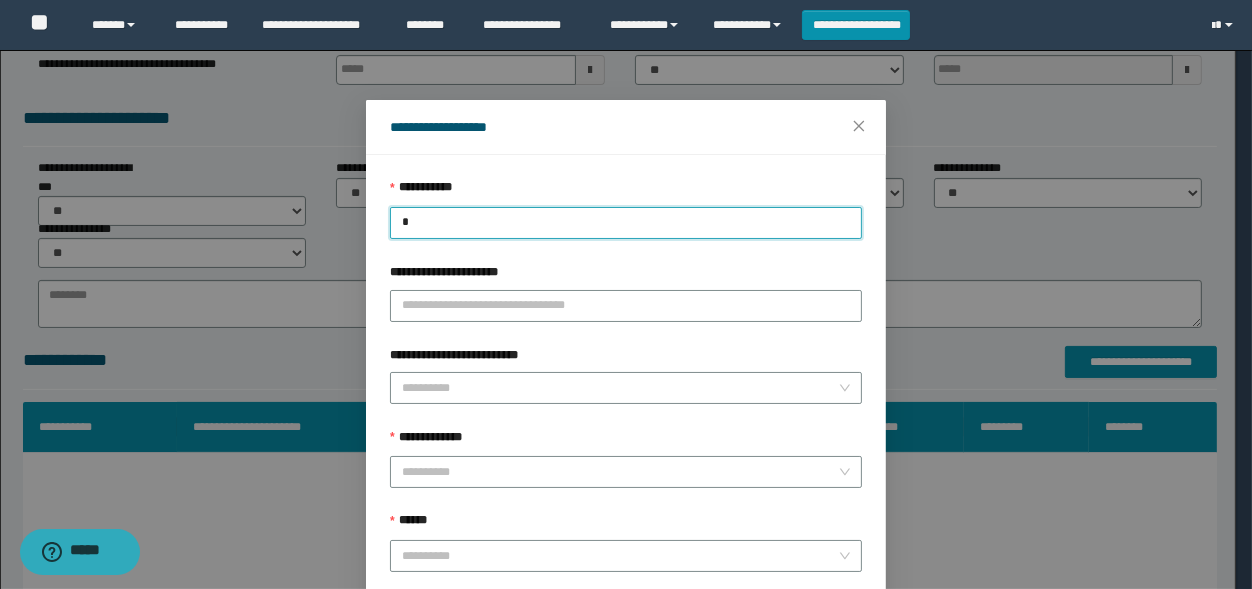 type on "**" 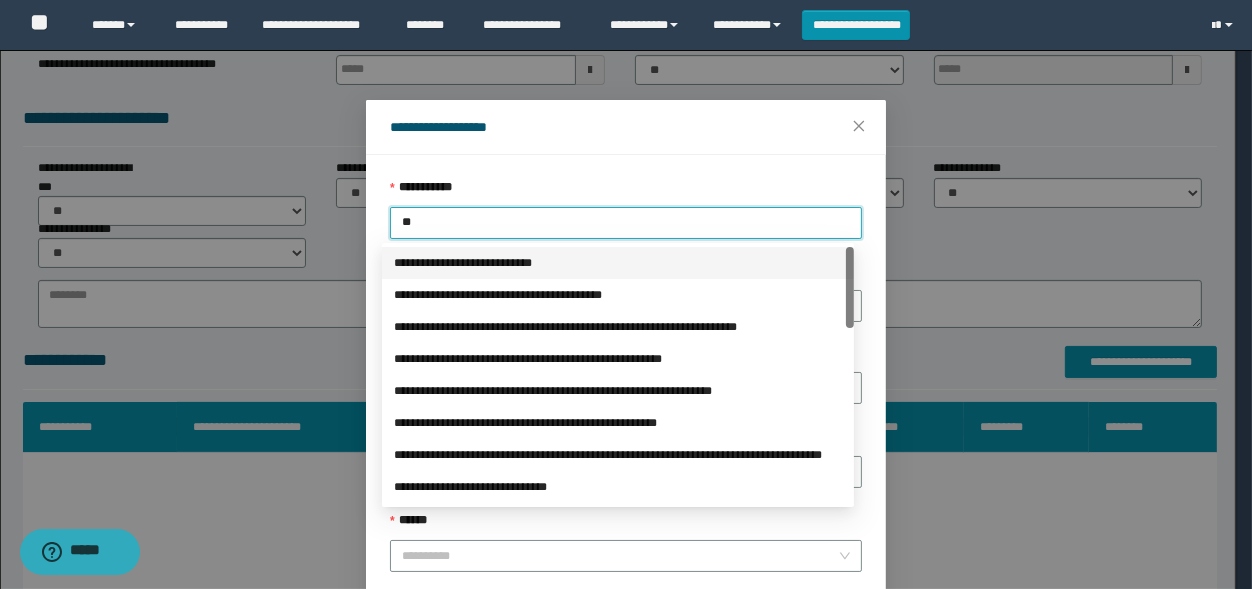 click on "**********" at bounding box center [618, 263] 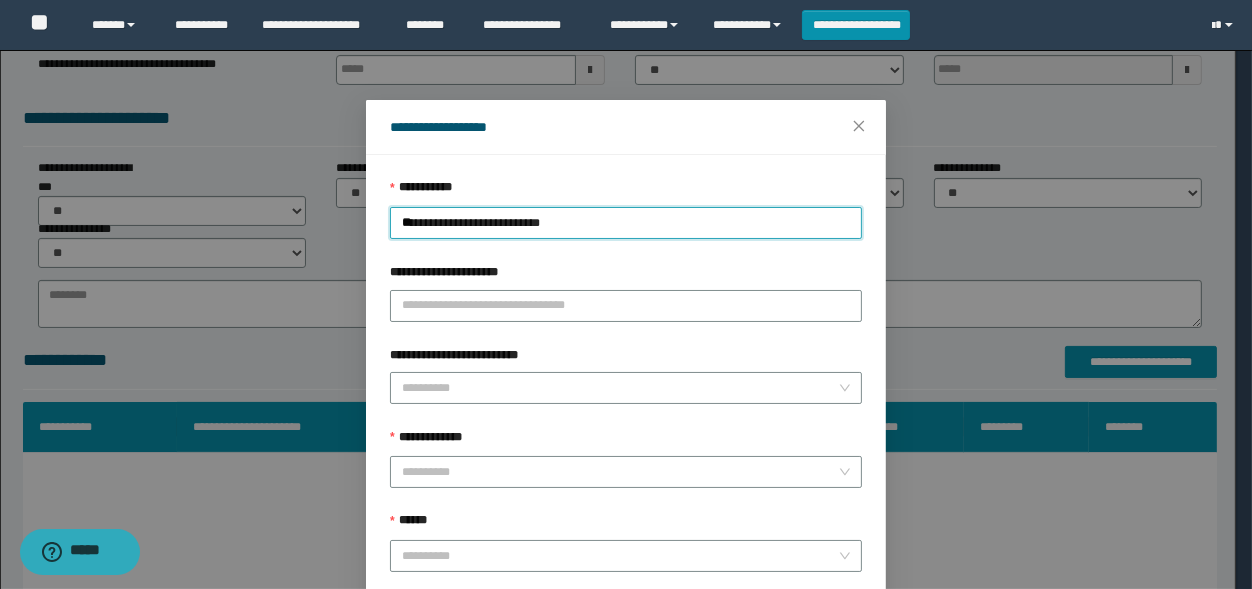 type 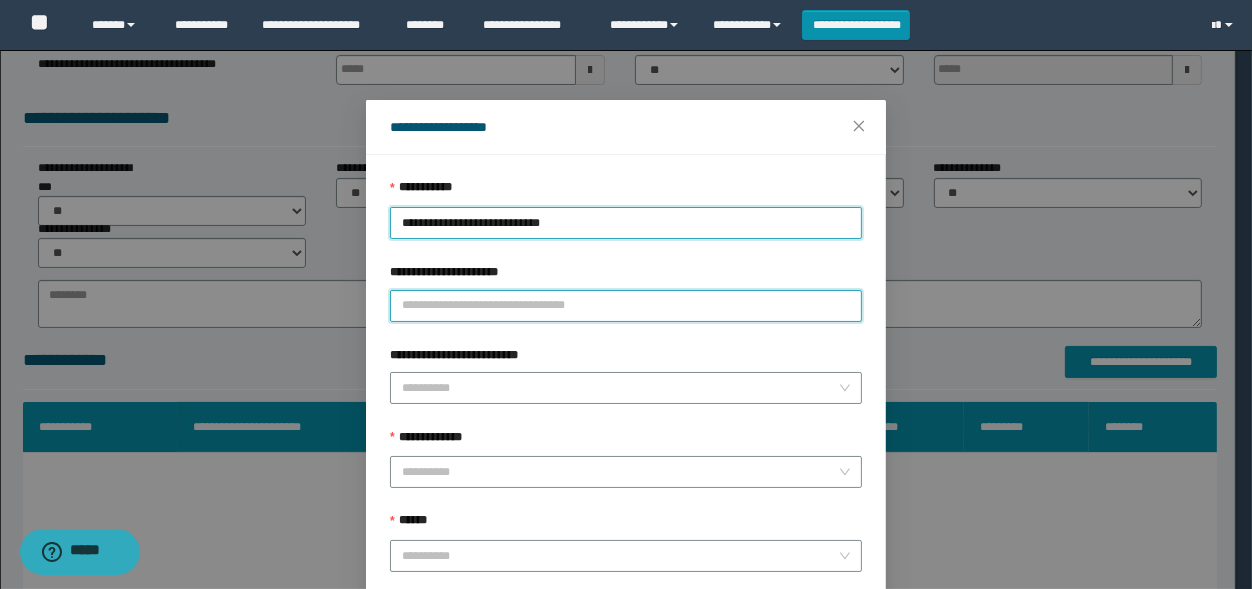 click on "**********" at bounding box center [626, 306] 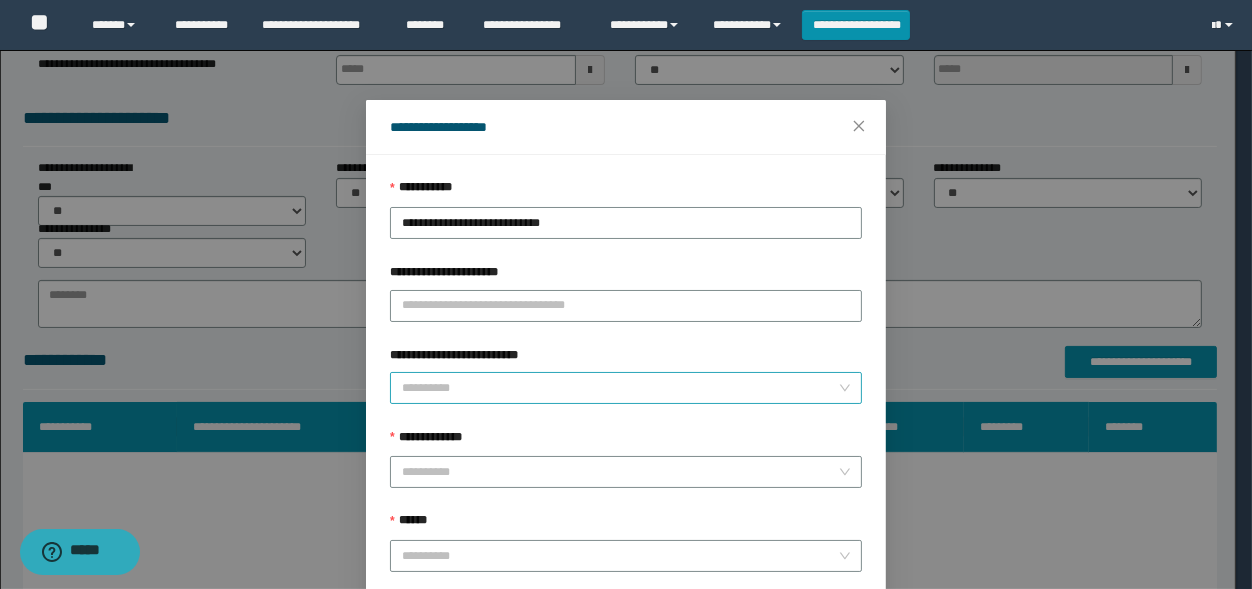 click on "**********" at bounding box center (620, 388) 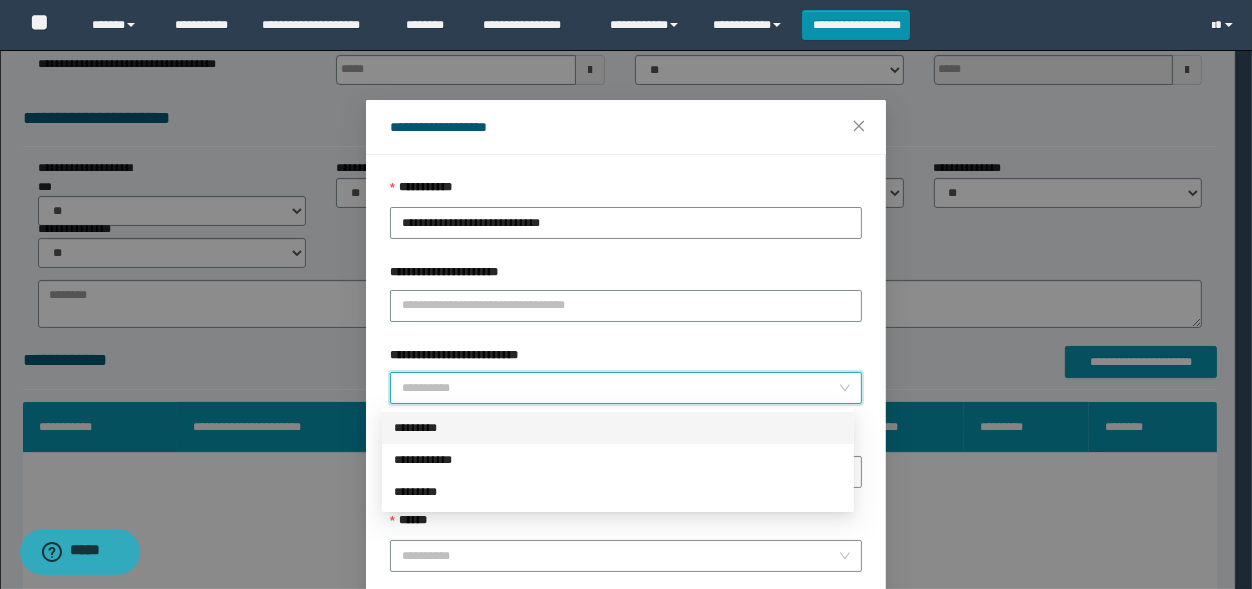 click on "*********" at bounding box center (618, 428) 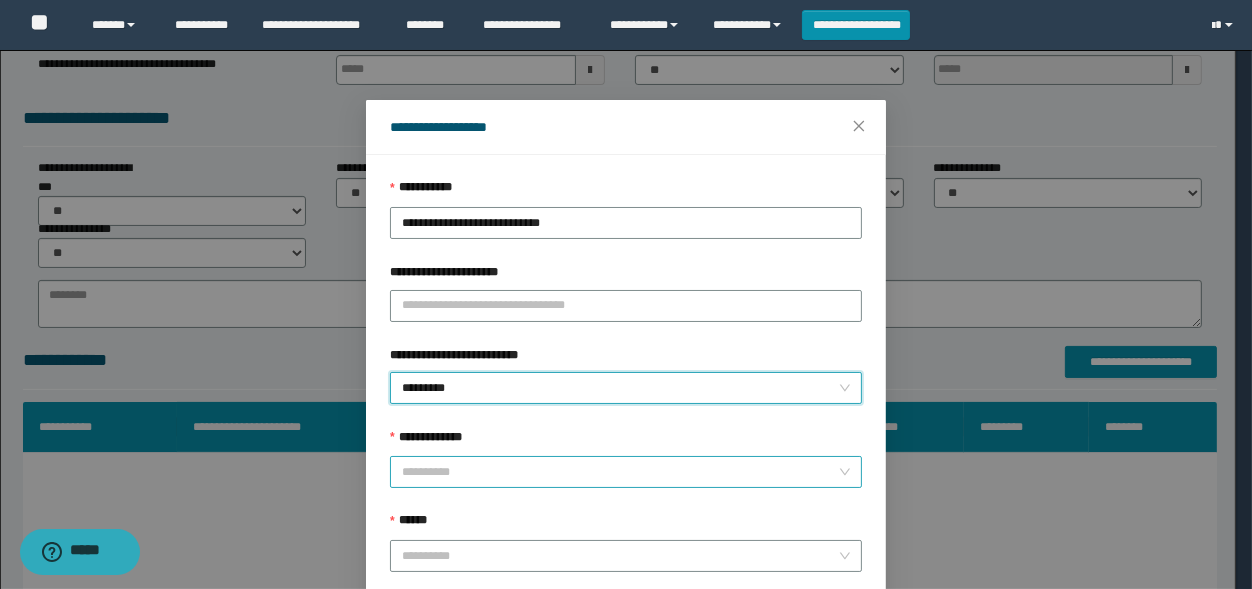 click on "**********" at bounding box center (620, 472) 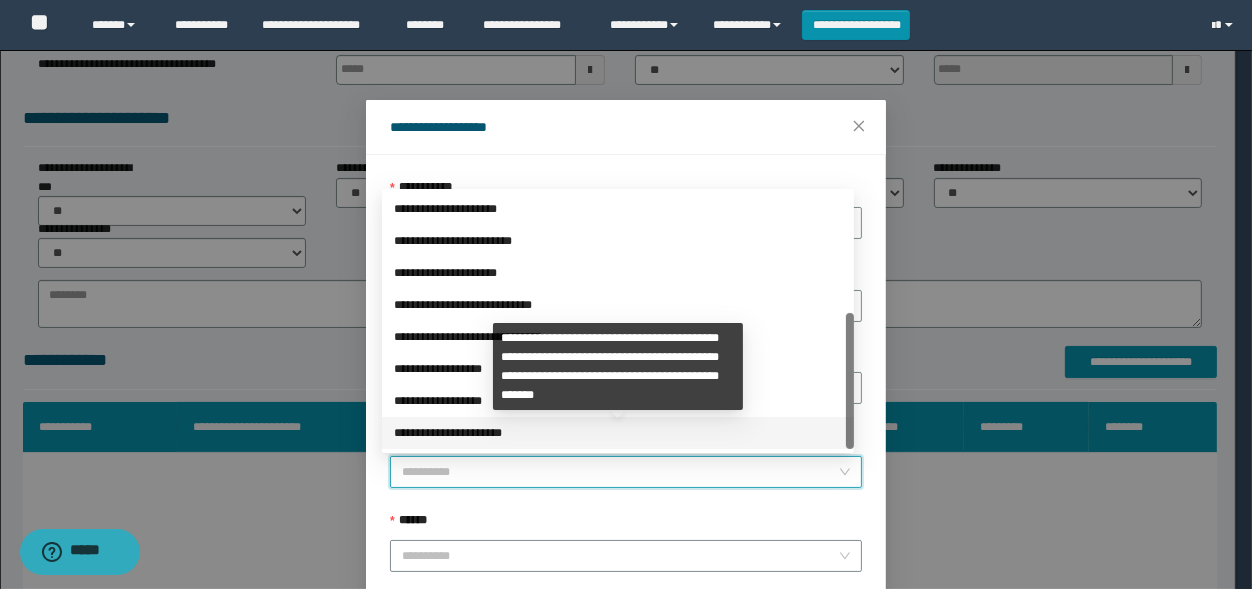 click on "**********" at bounding box center [618, 433] 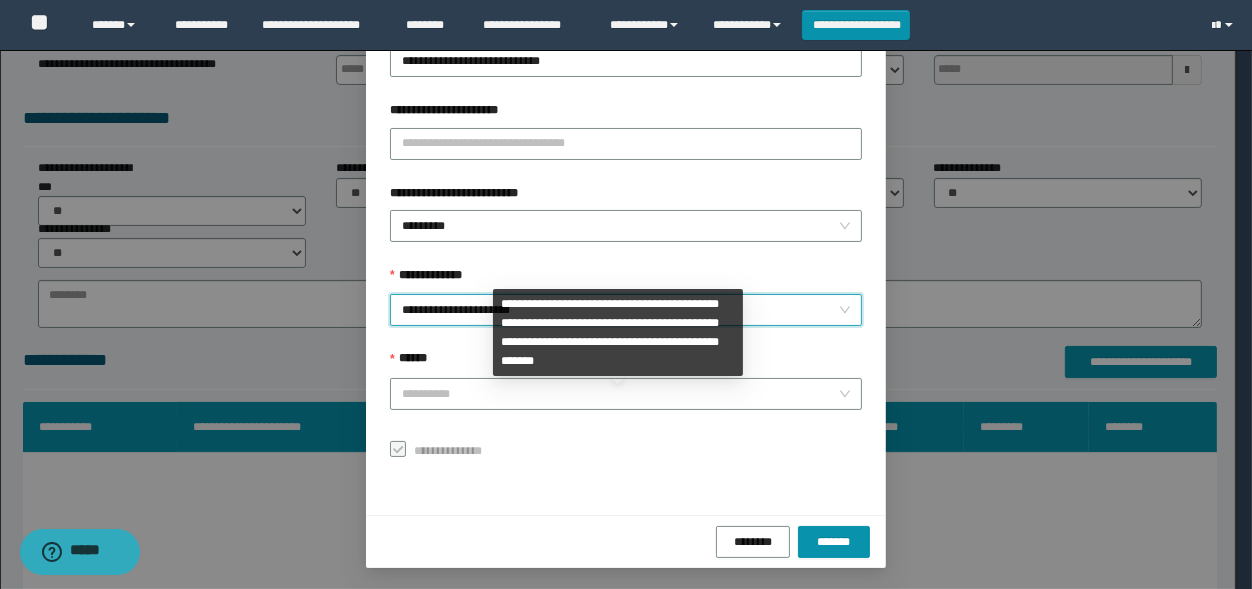 scroll, scrollTop: 165, scrollLeft: 0, axis: vertical 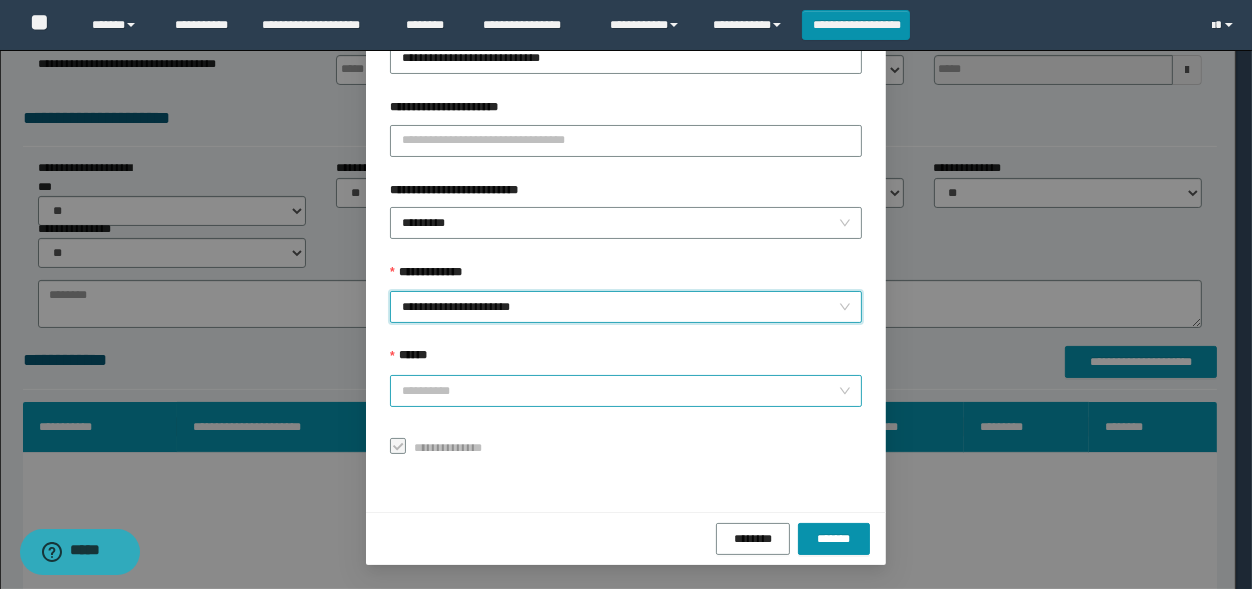 click on "******" at bounding box center (620, 391) 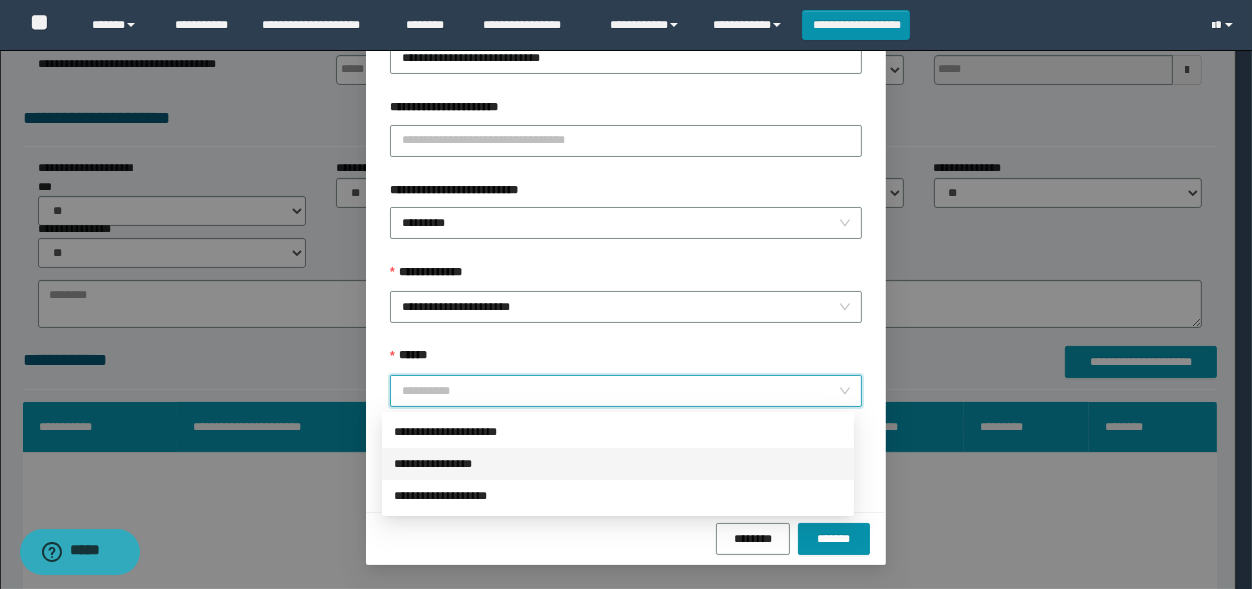 click on "**********" at bounding box center [618, 464] 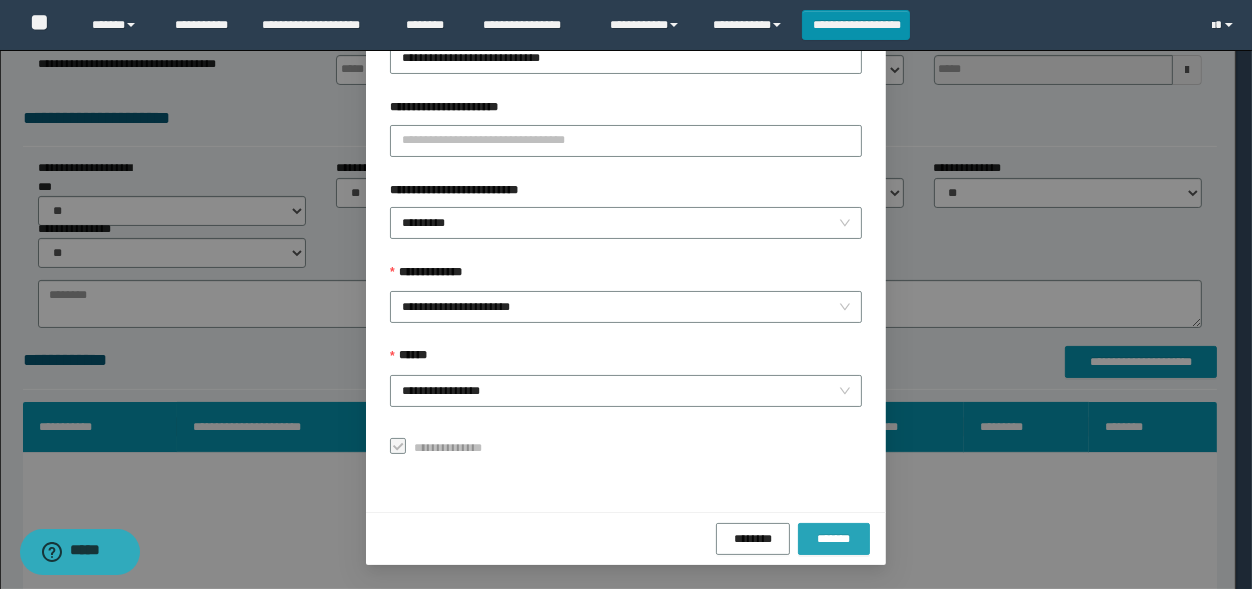 click on "*******" at bounding box center [834, 539] 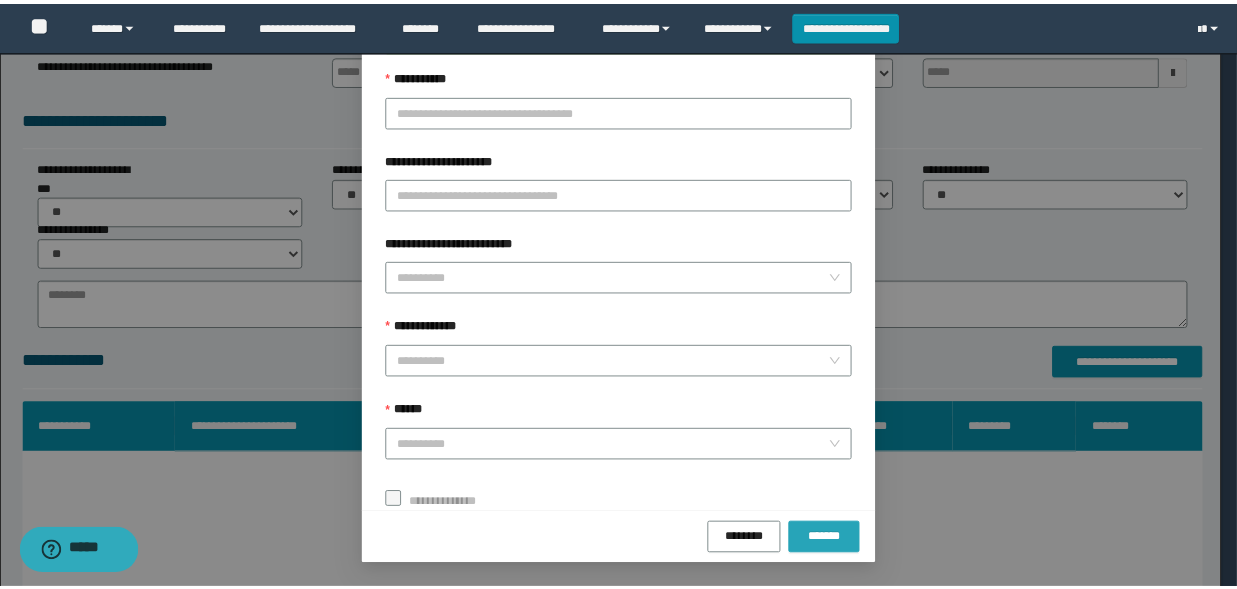 scroll, scrollTop: 117, scrollLeft: 0, axis: vertical 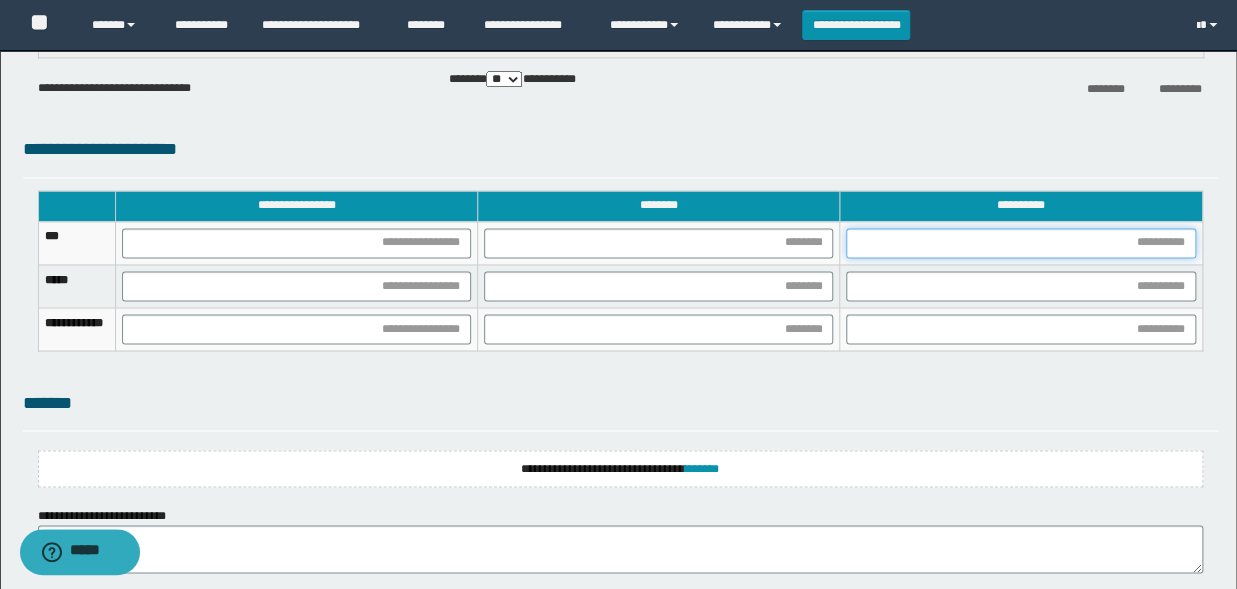 click at bounding box center [1020, 243] 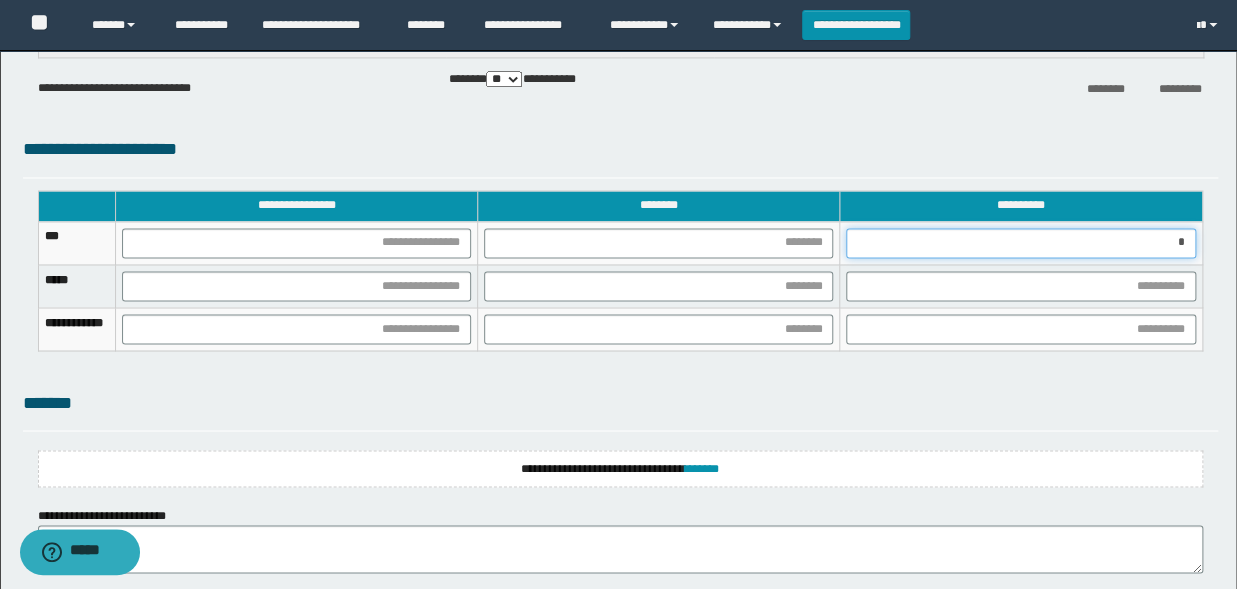 type on "**" 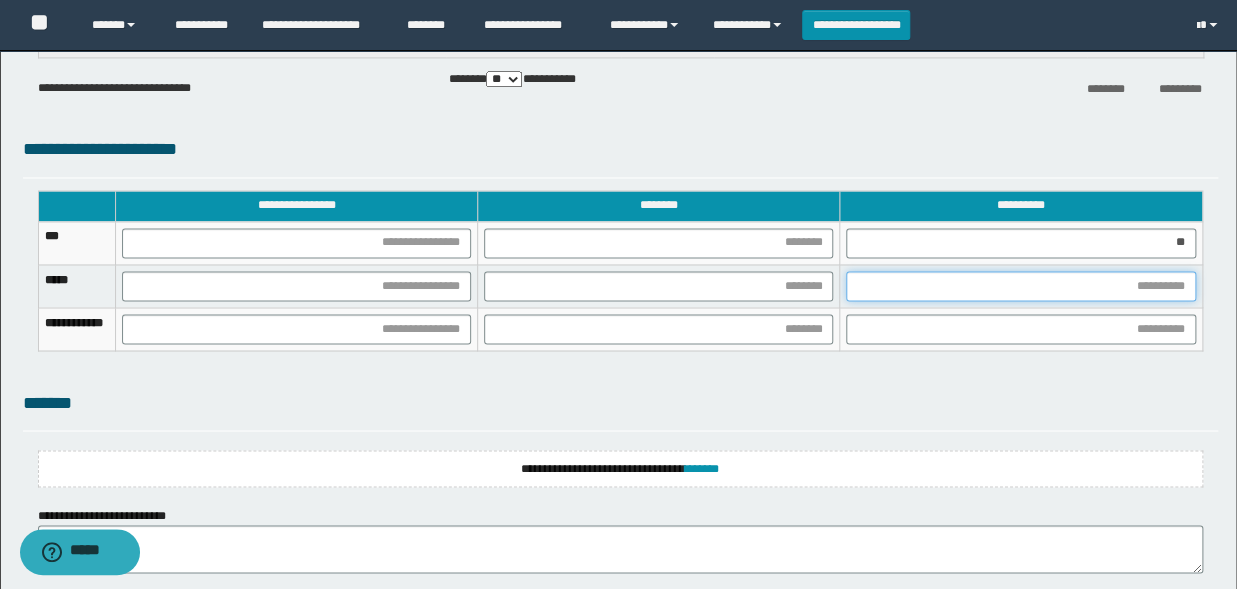 click at bounding box center [1020, 286] 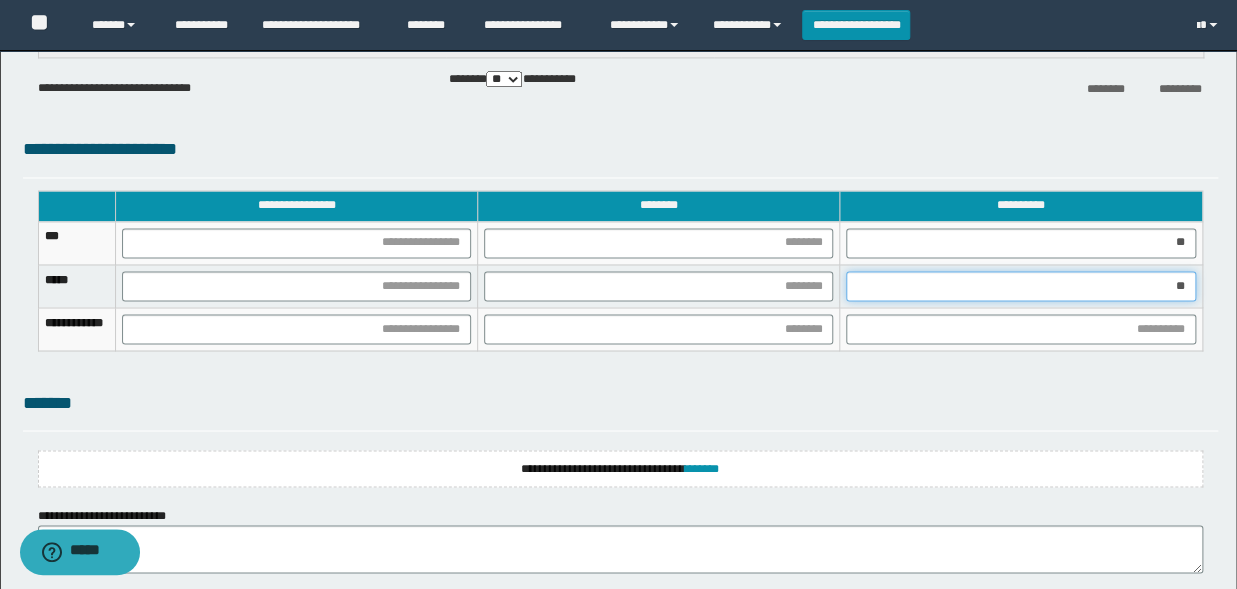 type on "***" 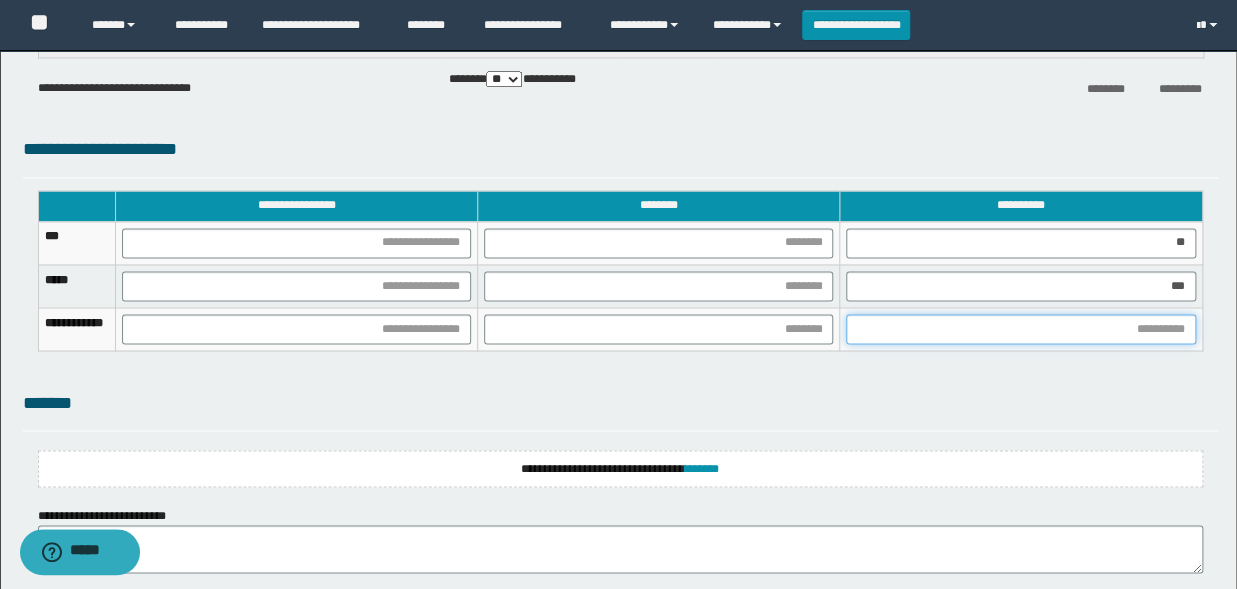 click at bounding box center (1020, 329) 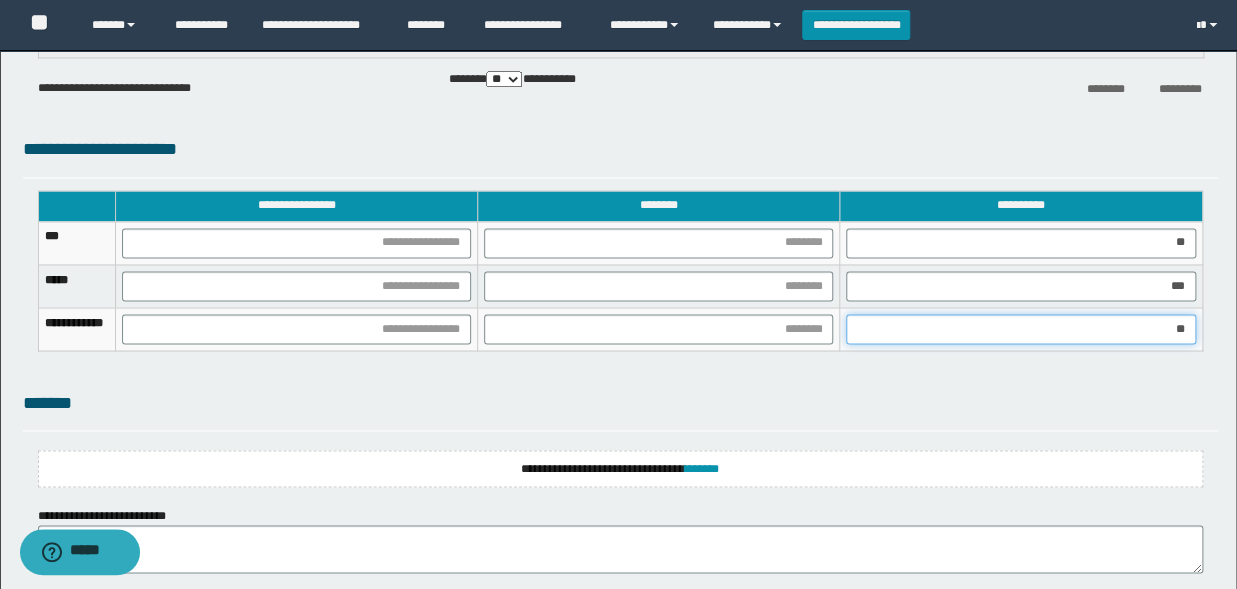 type on "***" 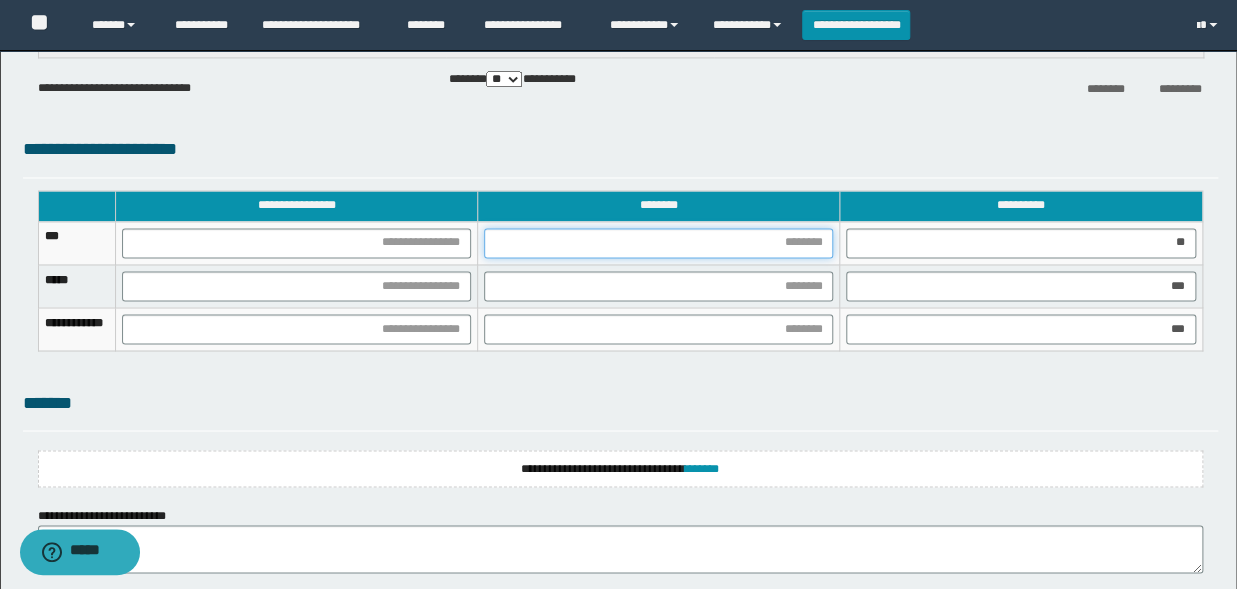 click at bounding box center [658, 243] 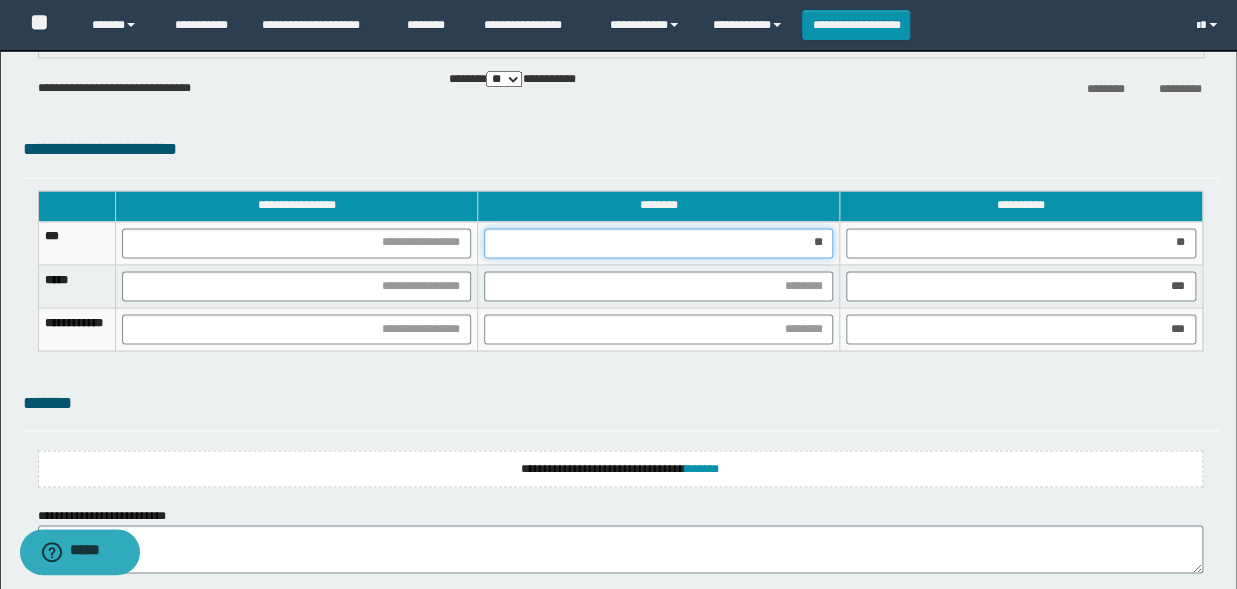 type on "***" 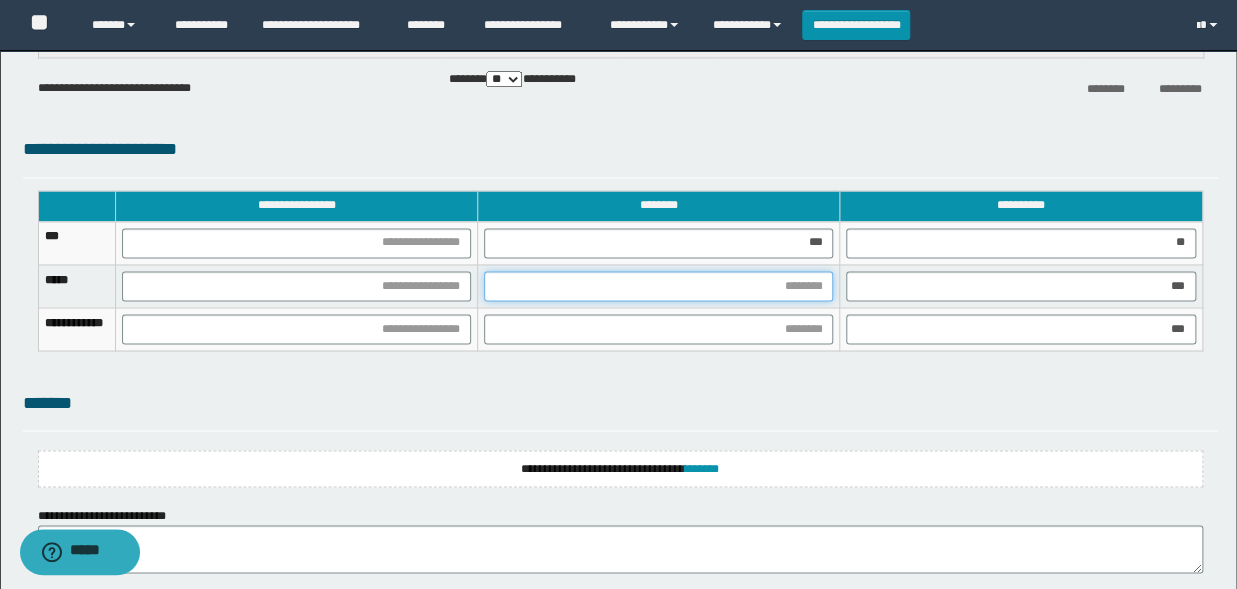 click at bounding box center [658, 286] 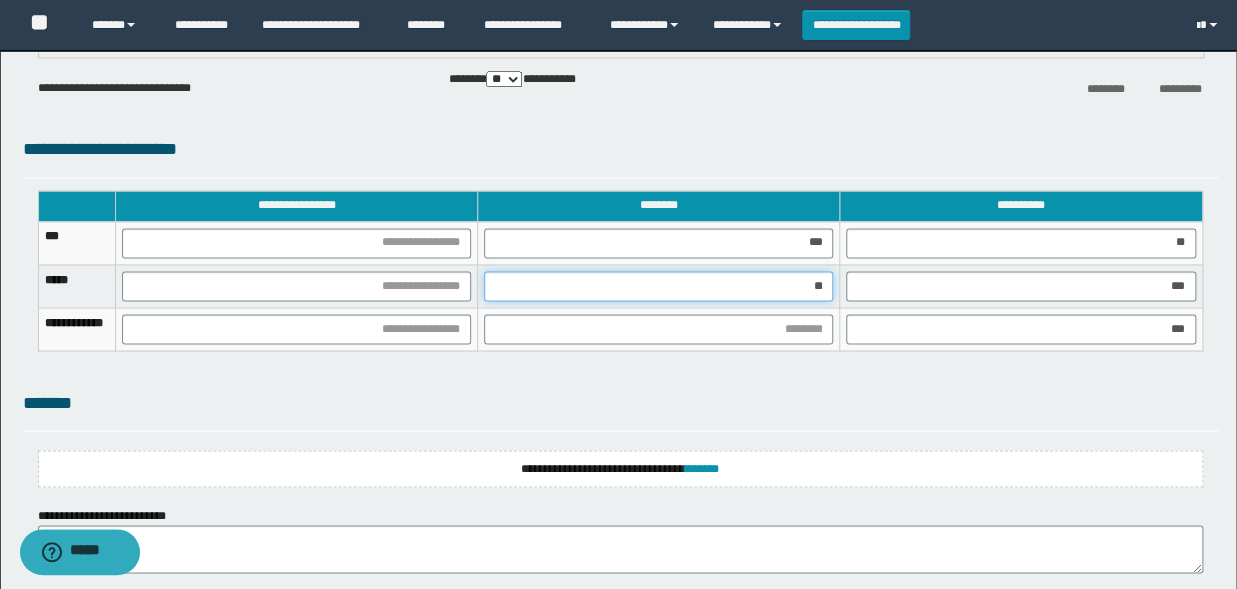 type on "***" 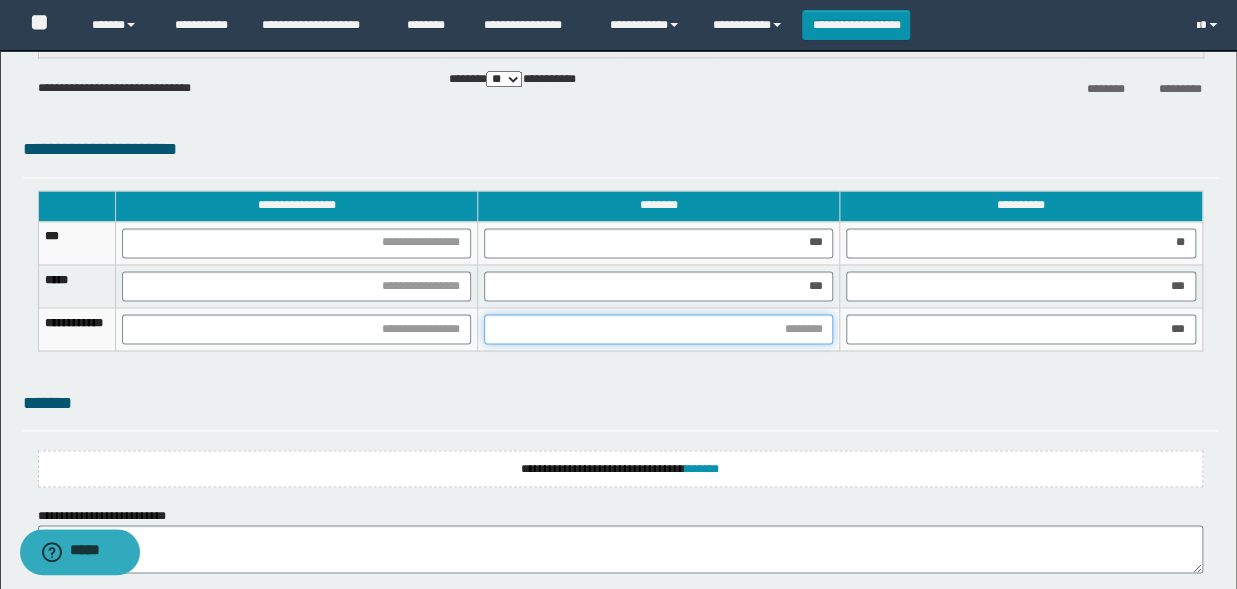 click at bounding box center [658, 329] 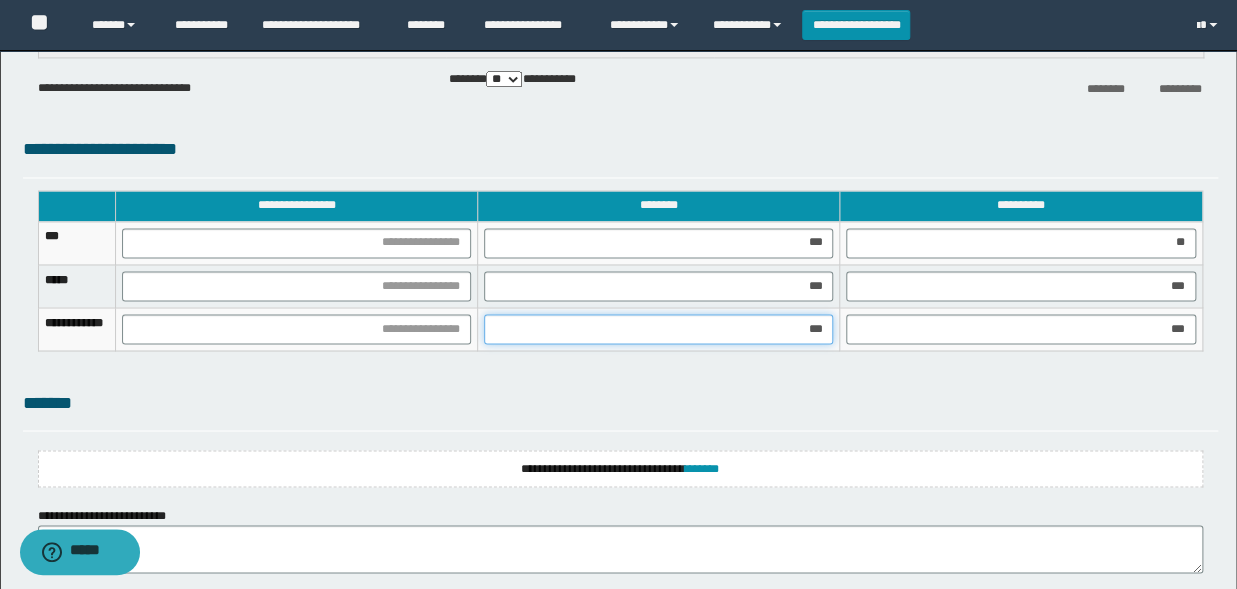 type on "****" 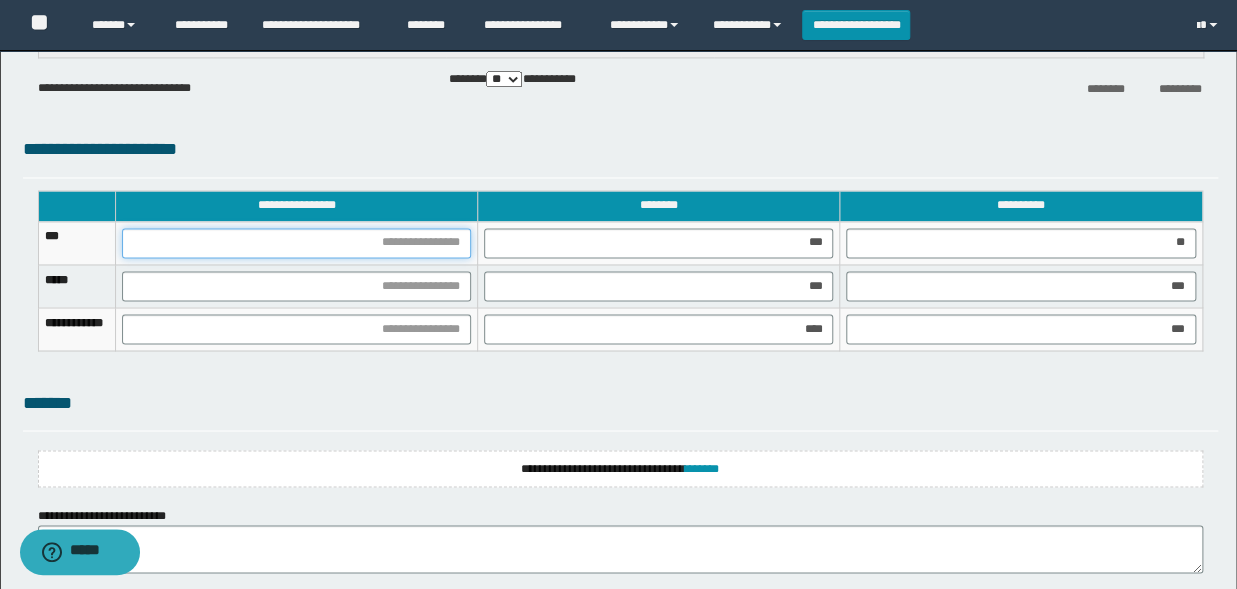 click at bounding box center (296, 243) 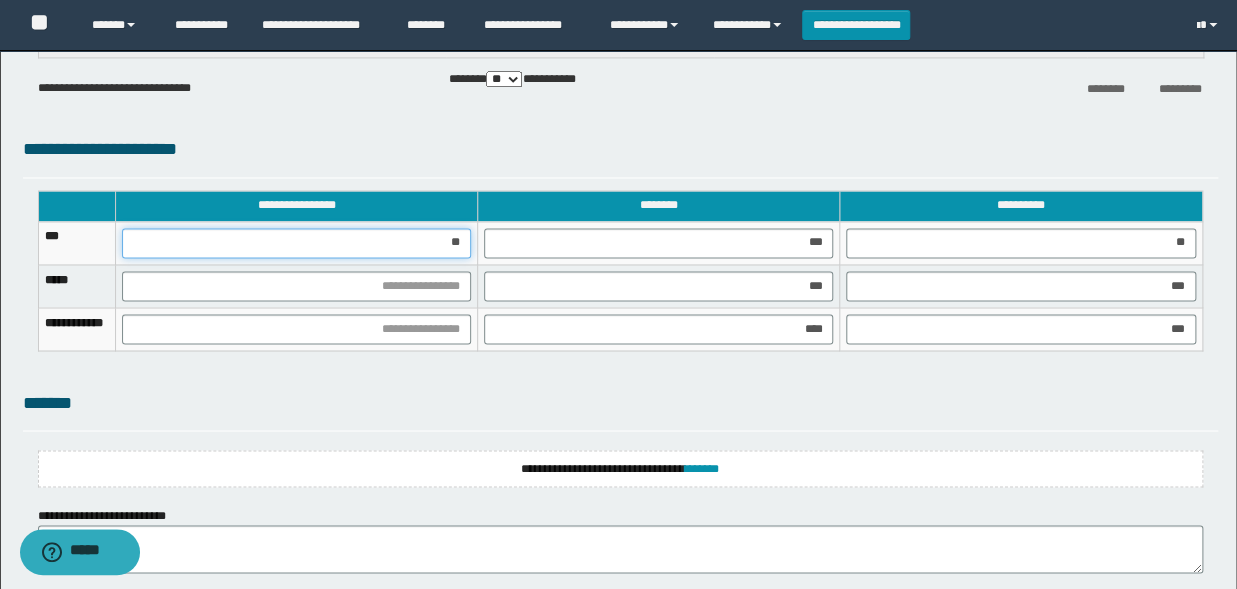 type on "***" 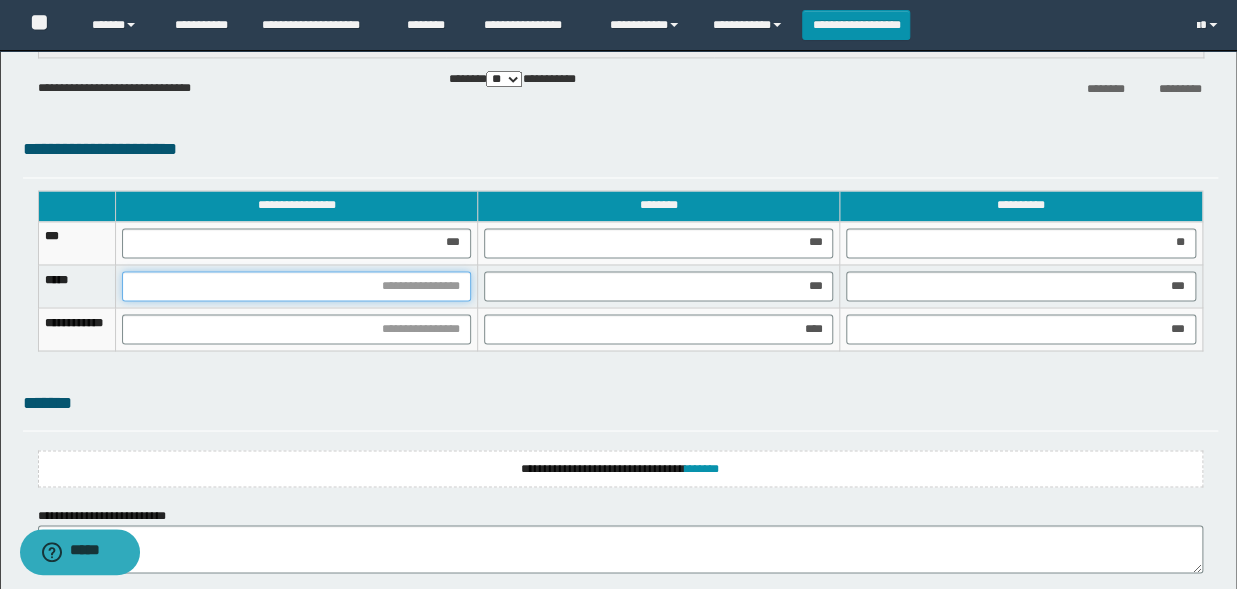 click at bounding box center [296, 286] 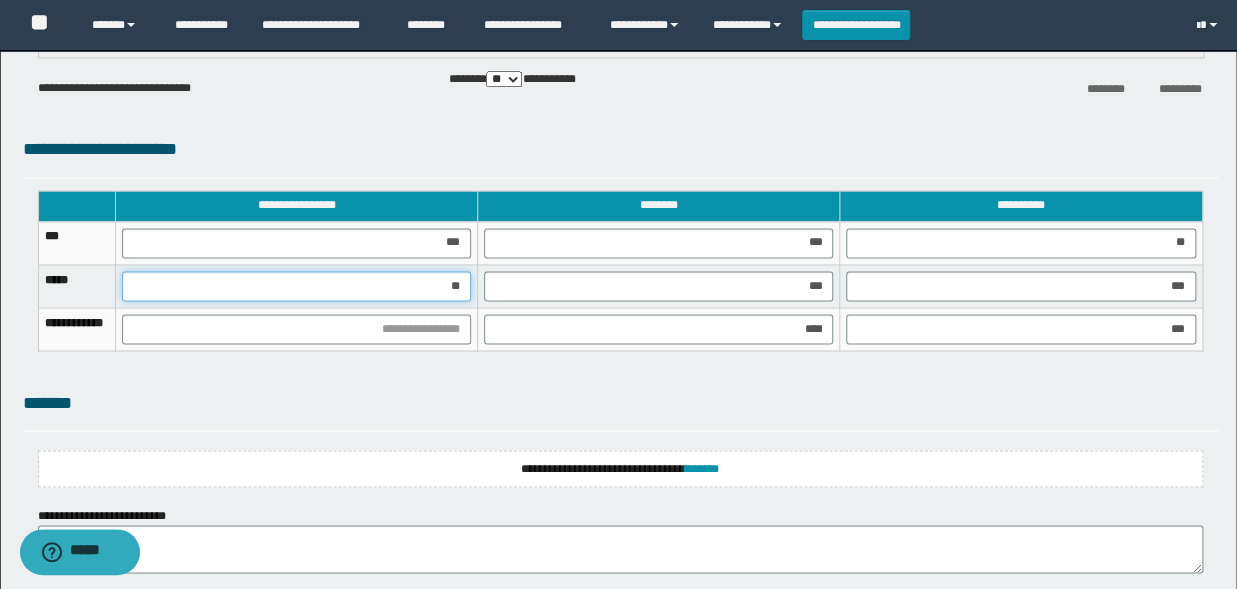 type on "***" 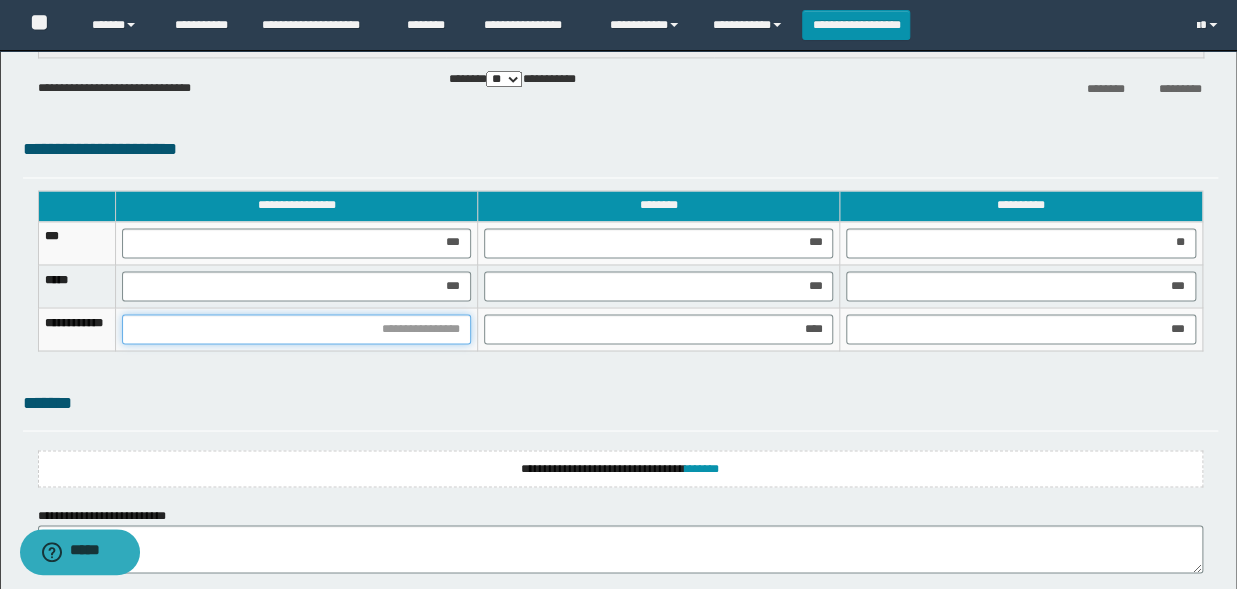 click at bounding box center [296, 329] 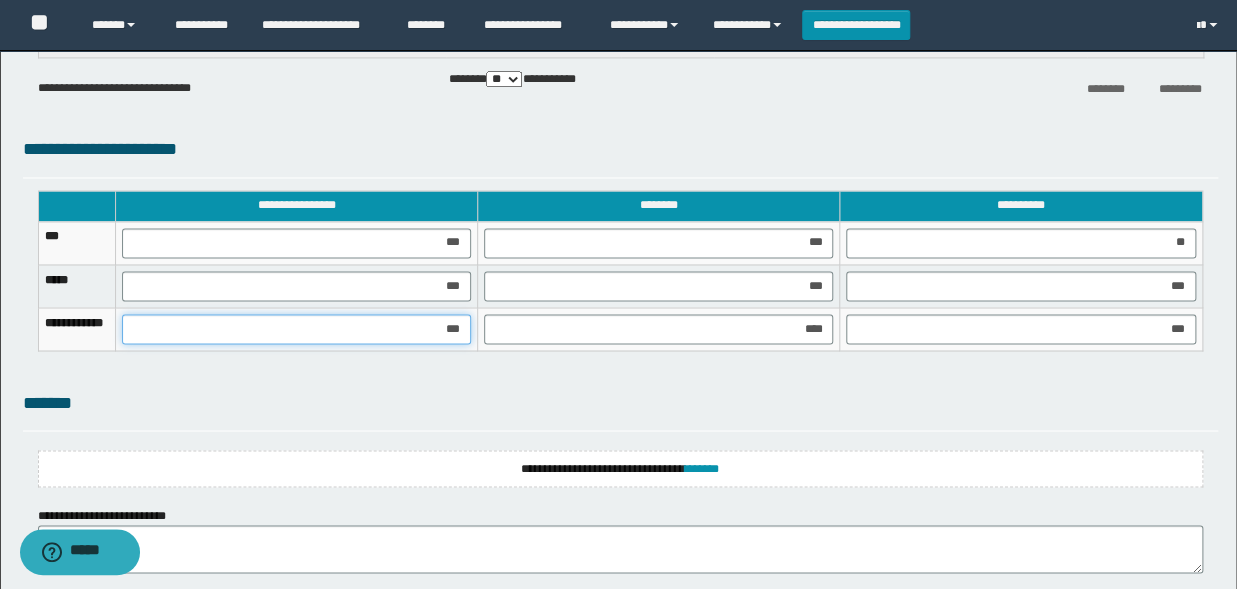 type on "****" 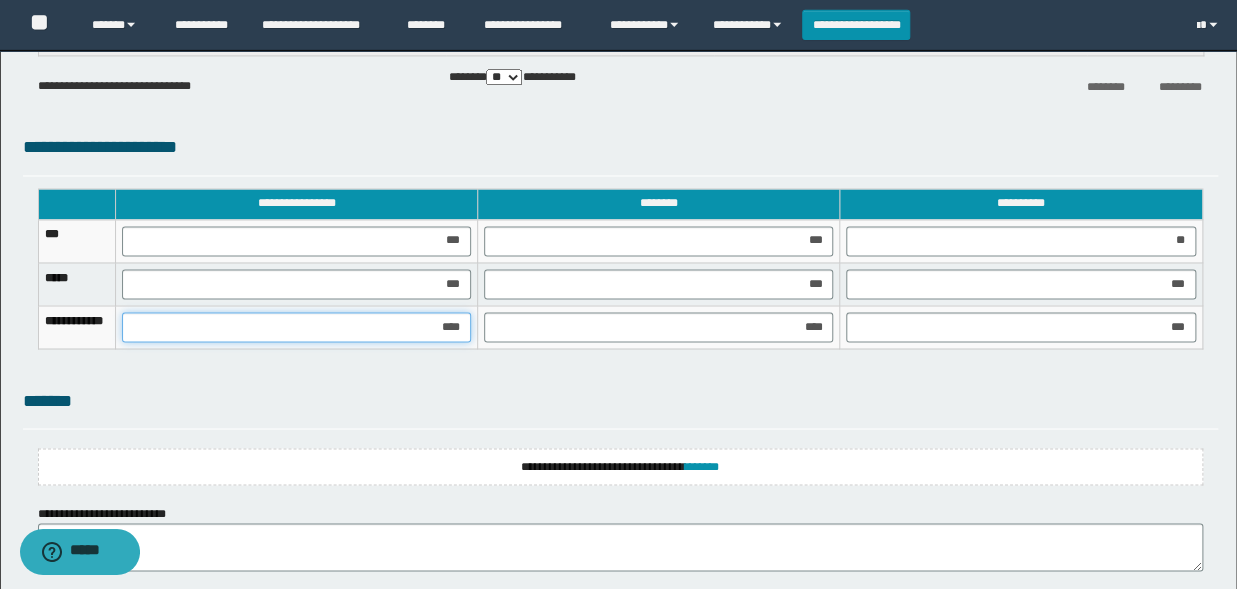scroll, scrollTop: 1320, scrollLeft: 0, axis: vertical 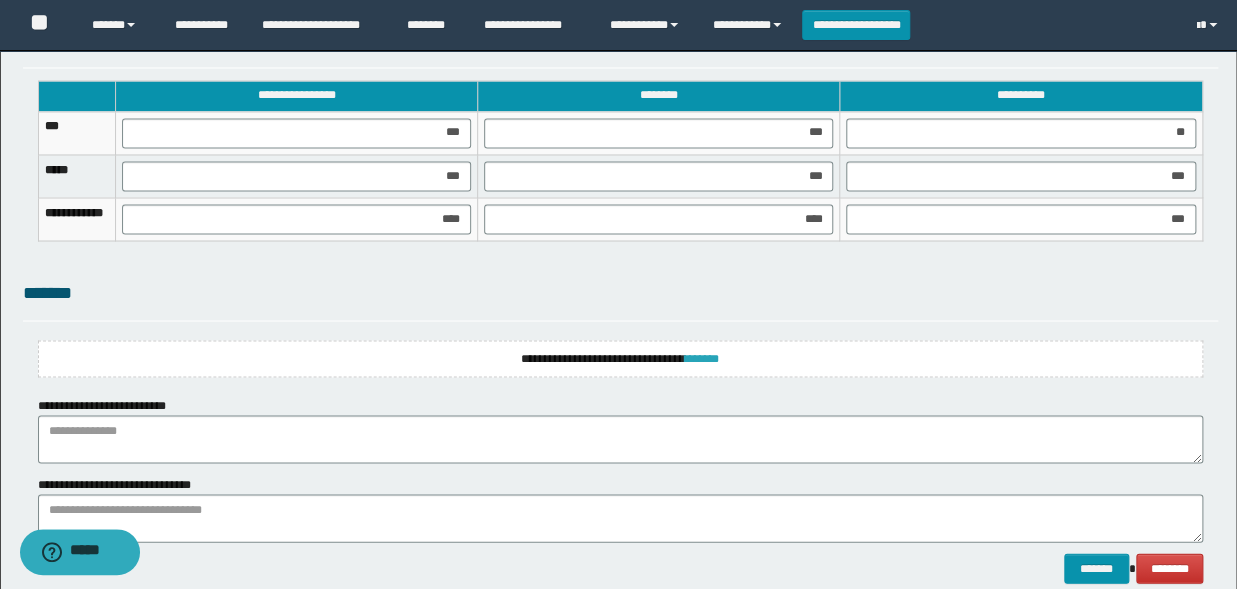 click on "*******" at bounding box center [702, 358] 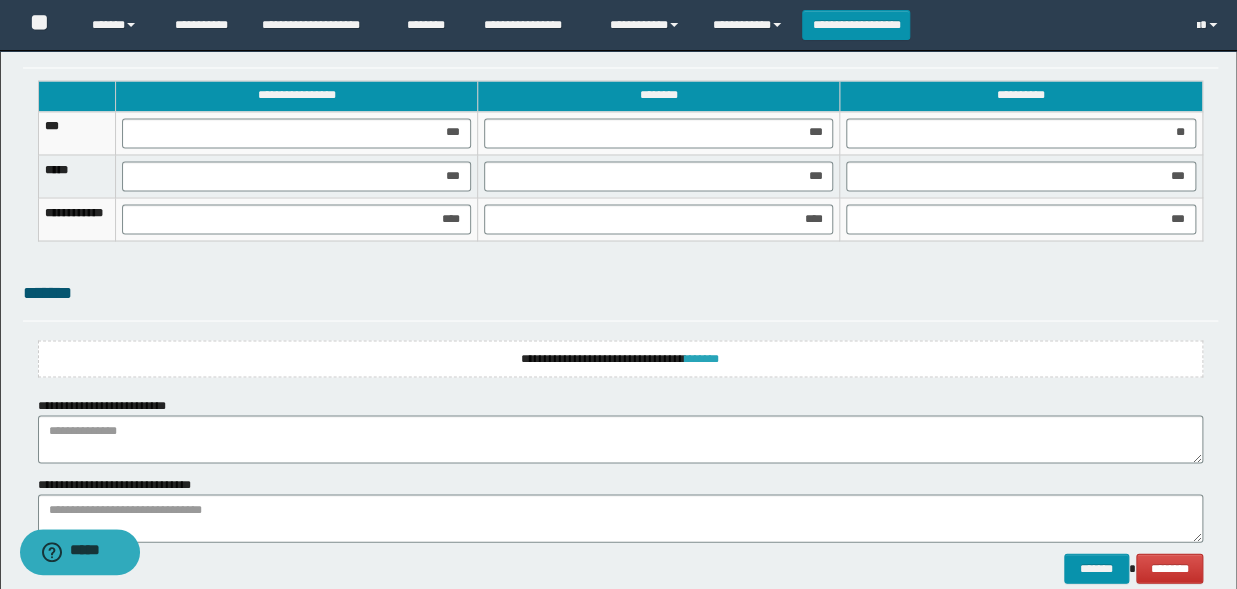 scroll, scrollTop: 0, scrollLeft: 0, axis: both 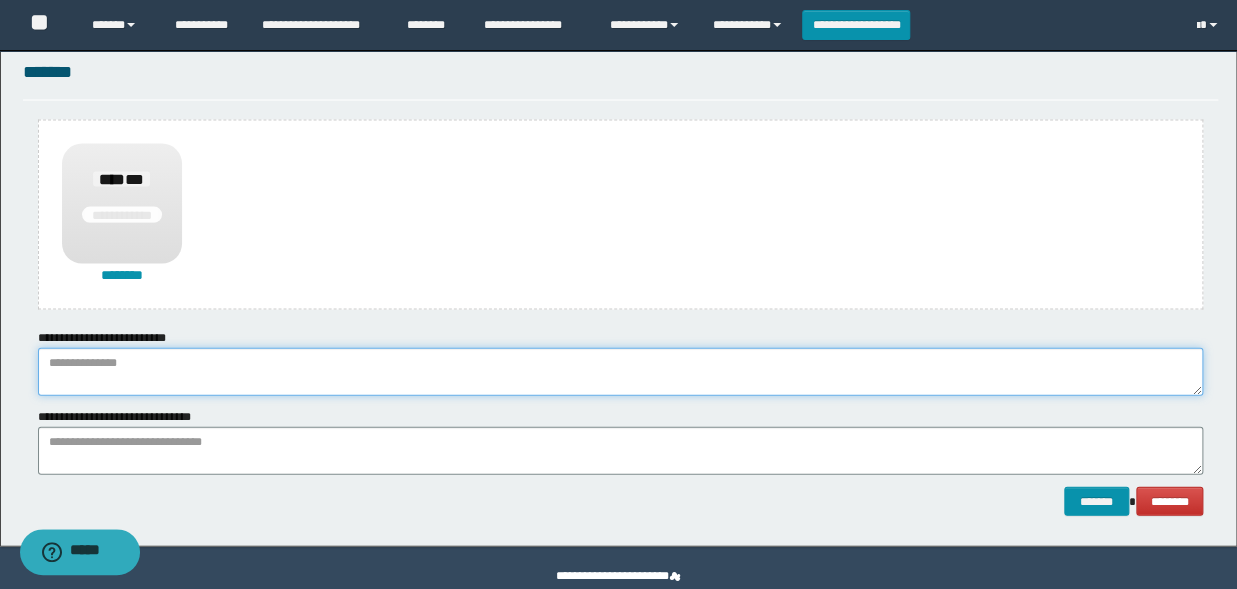 click at bounding box center (620, 372) 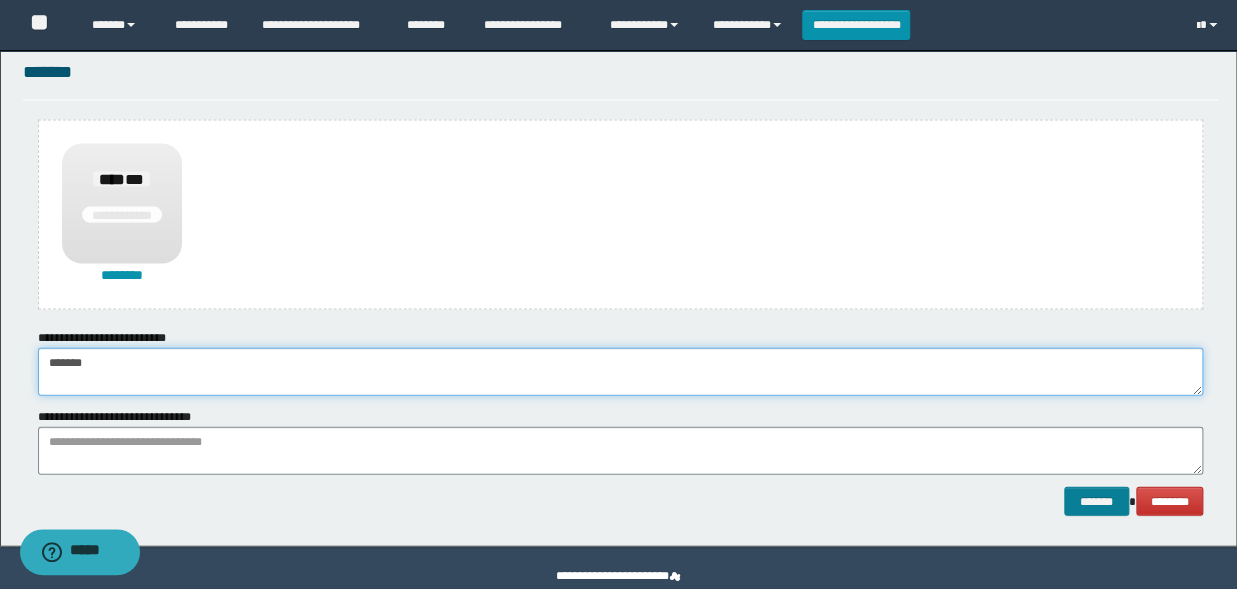 type on "******" 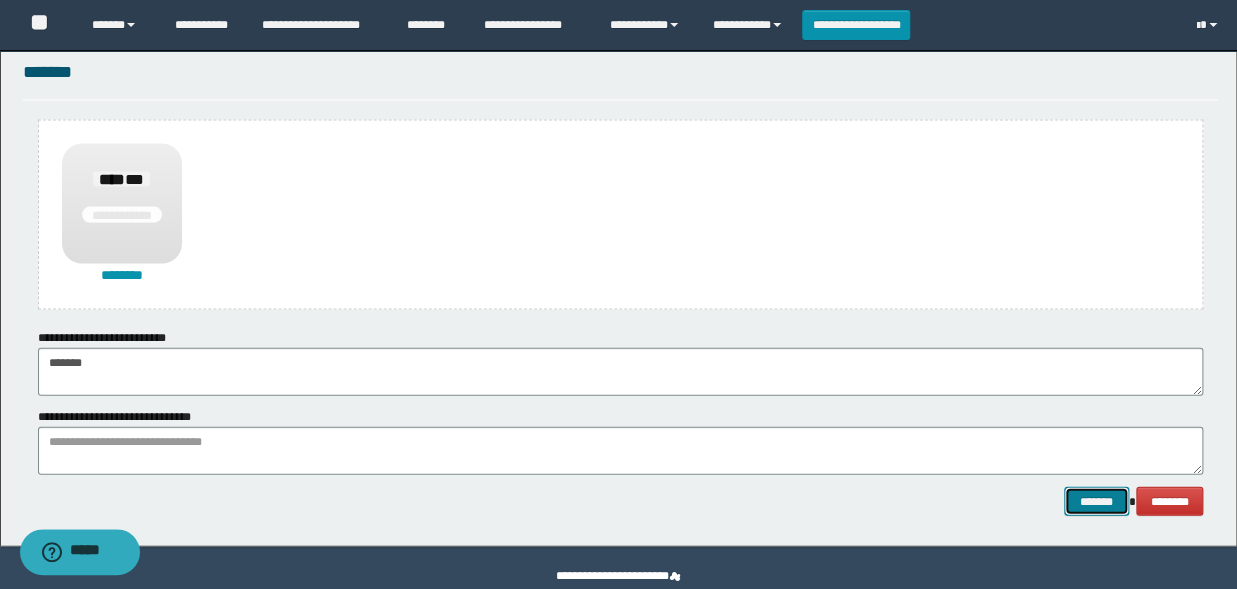 click on "*******" at bounding box center [1096, 502] 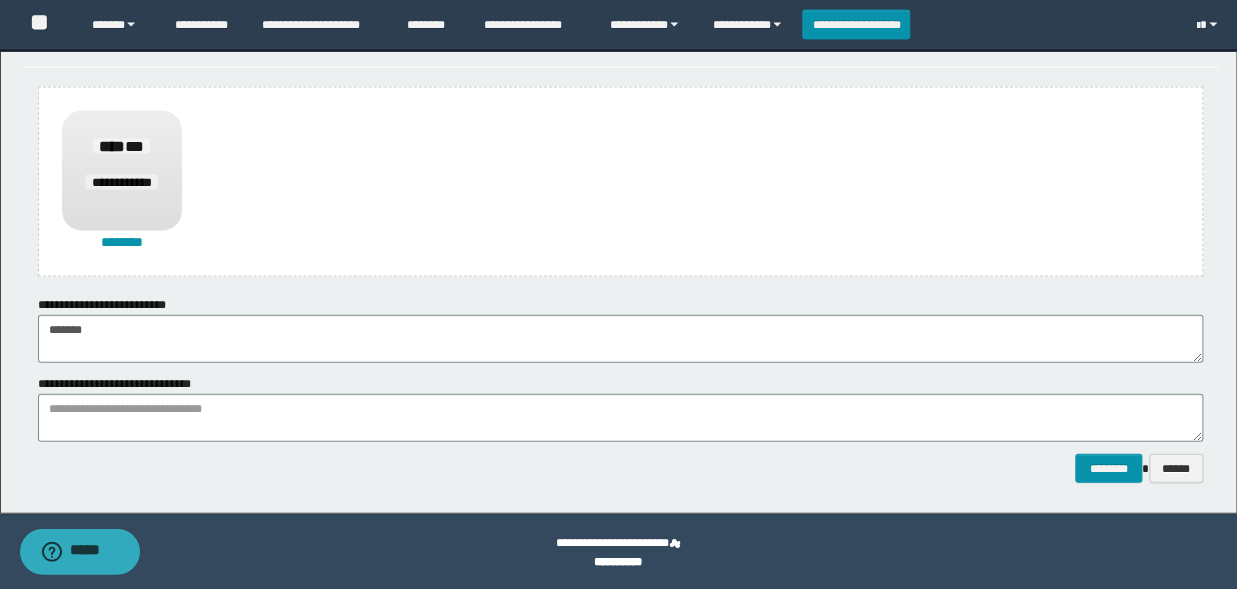 scroll, scrollTop: 1575, scrollLeft: 0, axis: vertical 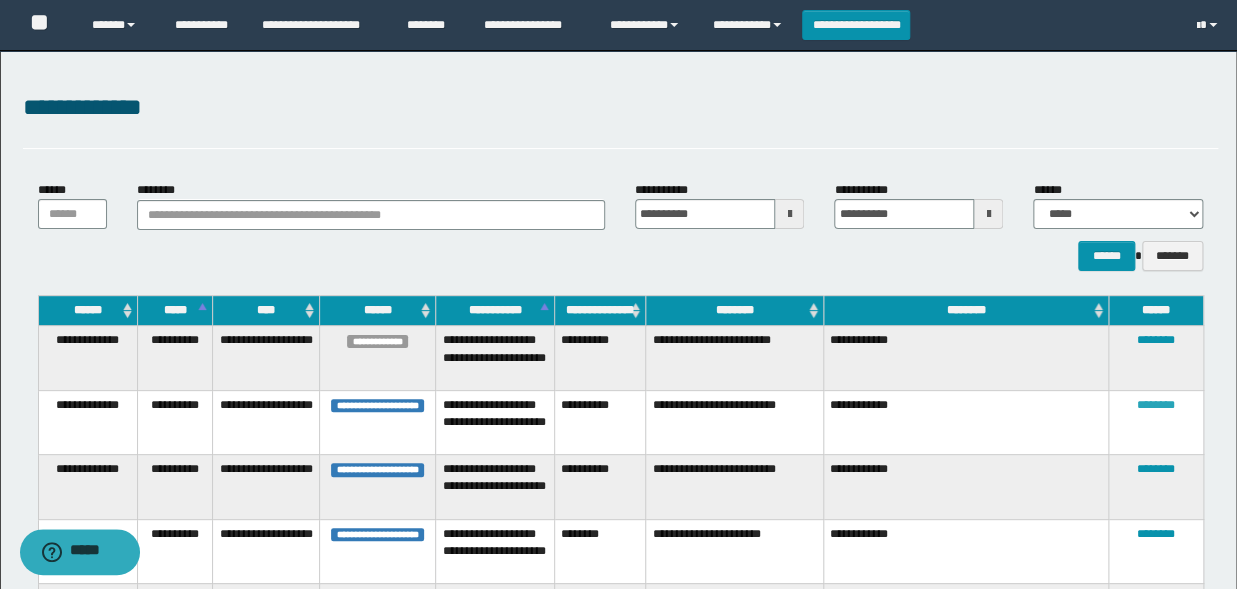 click on "********" at bounding box center [1156, 405] 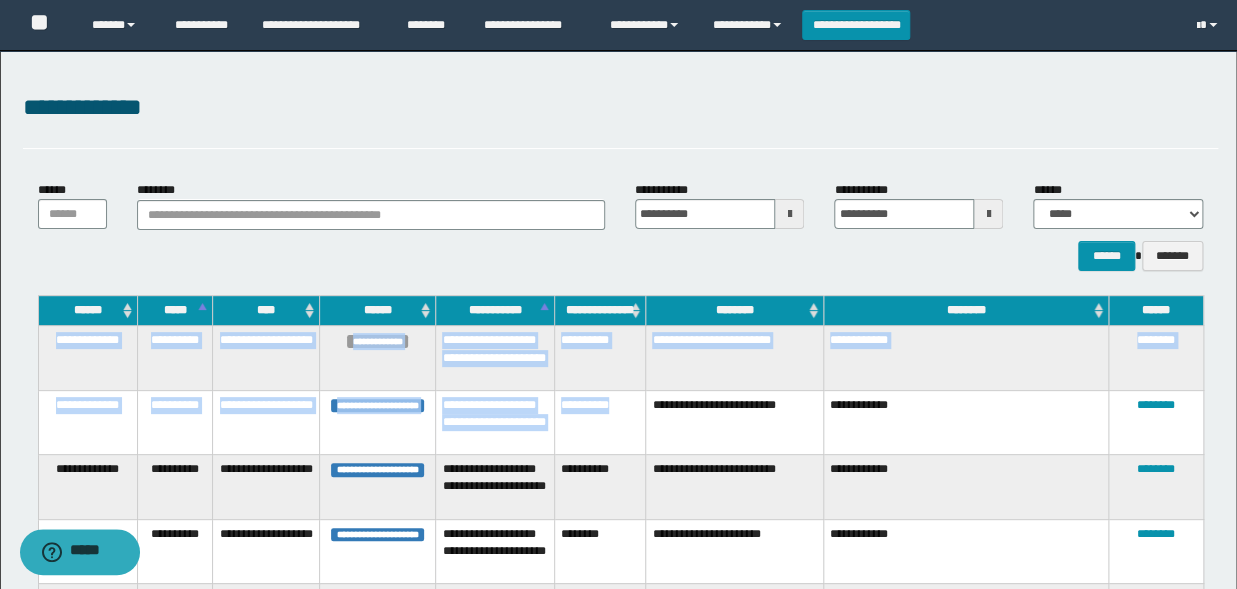 drag, startPoint x: 638, startPoint y: 409, endPoint x: 624, endPoint y: 410, distance: 14.035668 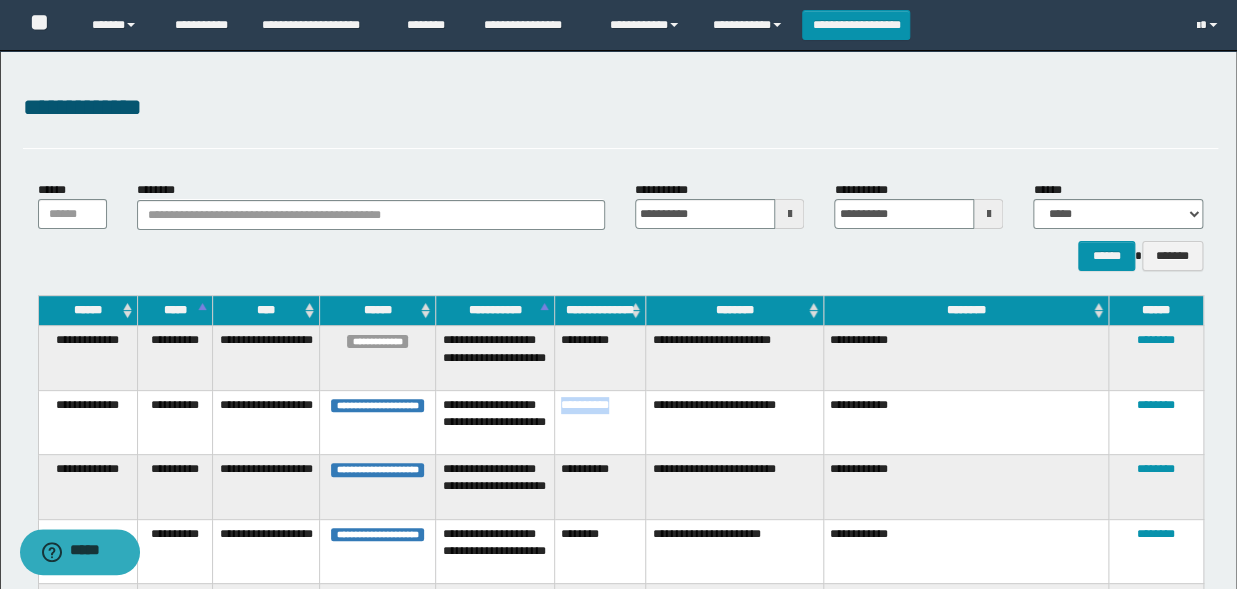 drag, startPoint x: 633, startPoint y: 409, endPoint x: 561, endPoint y: 409, distance: 72 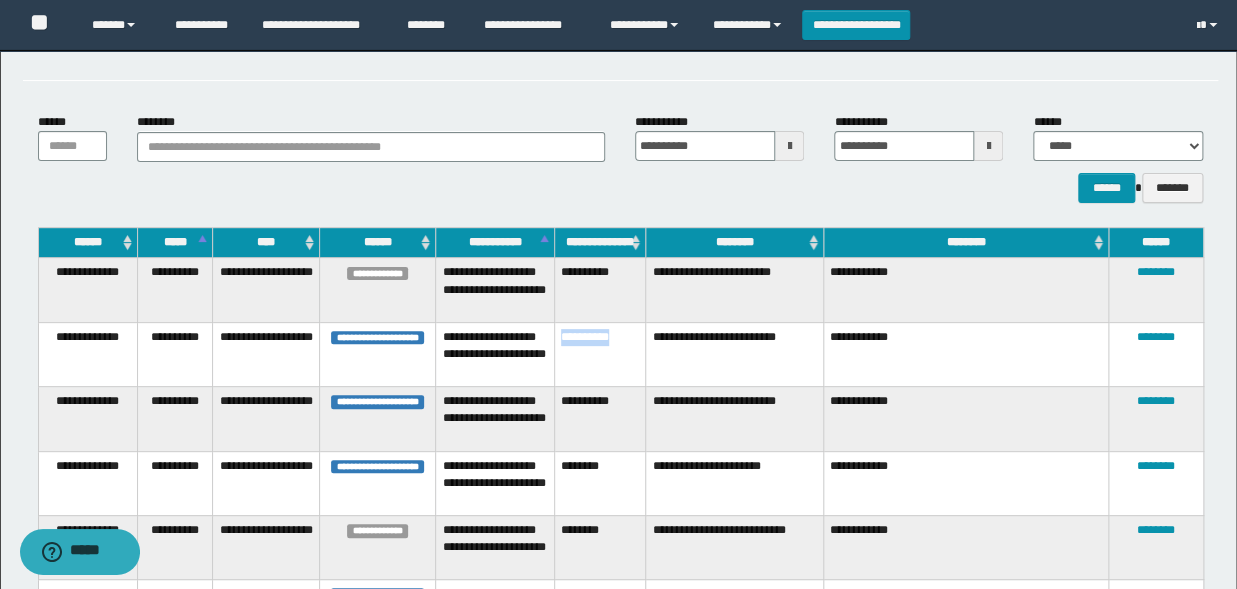scroll, scrollTop: 110, scrollLeft: 0, axis: vertical 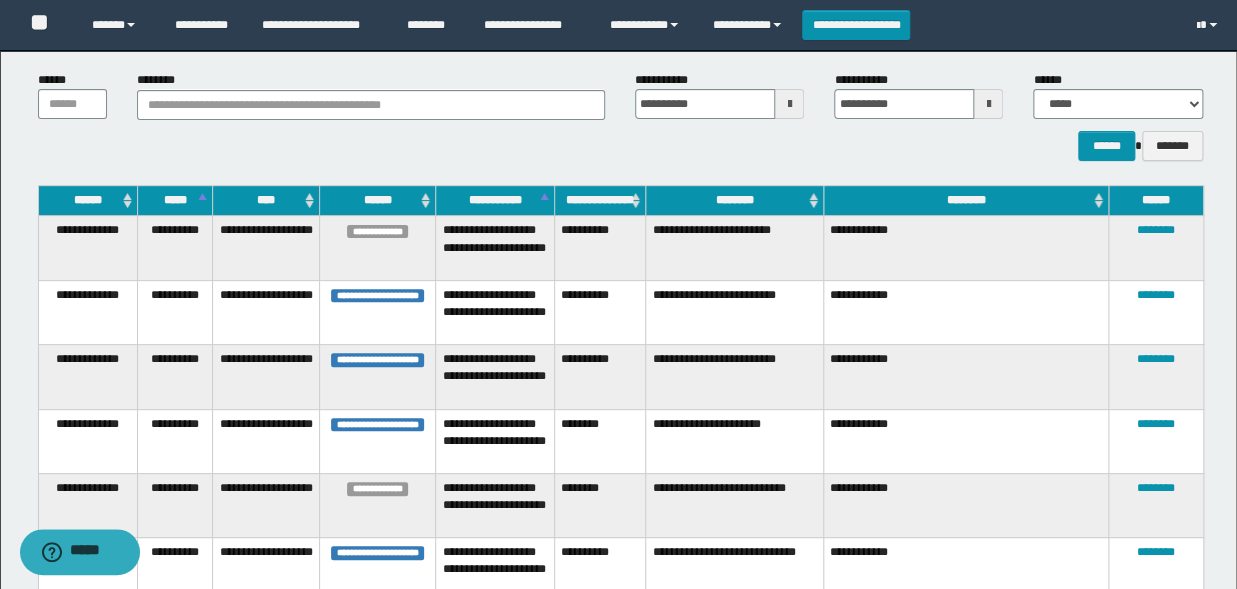 click on "**********" at bounding box center [735, 248] 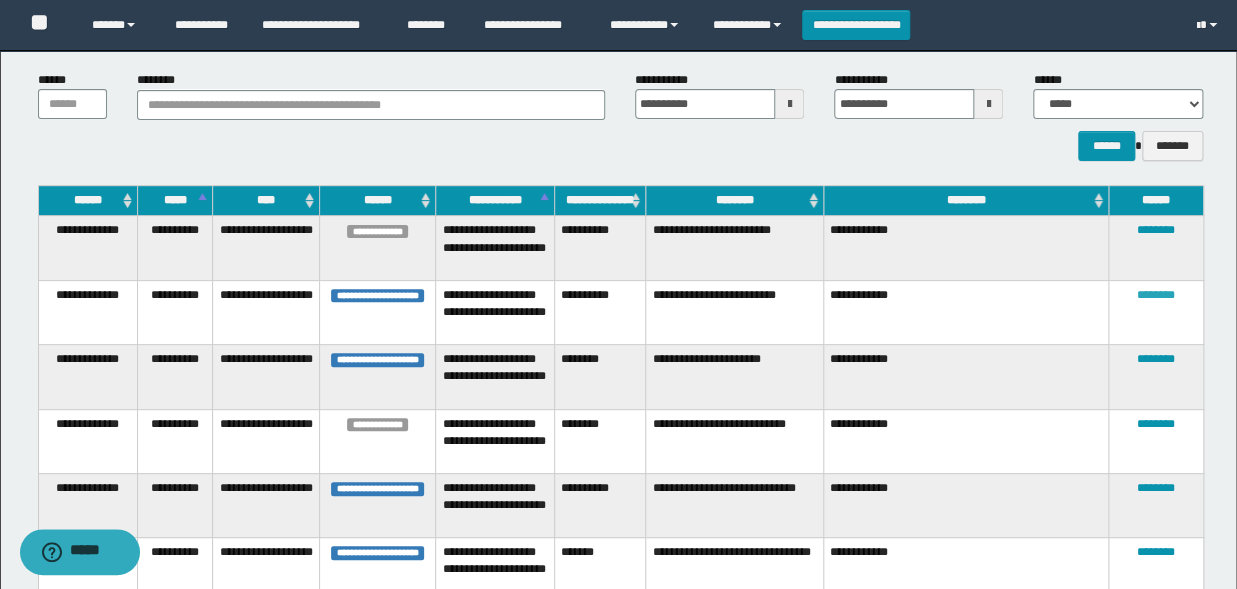 click on "********" at bounding box center (1156, 295) 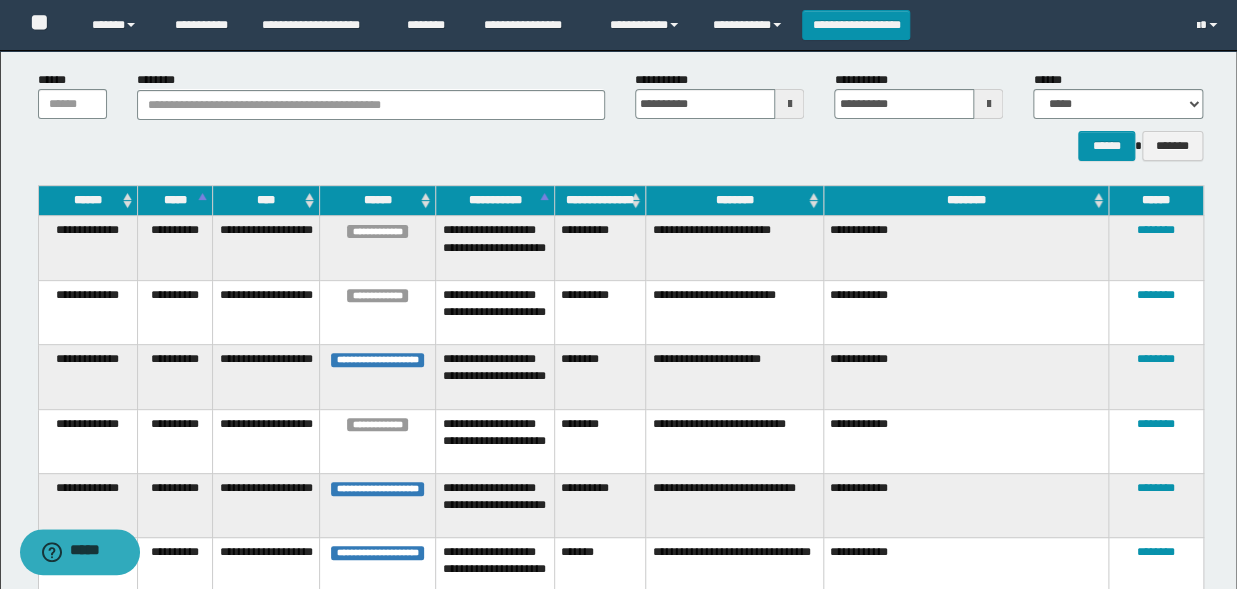 drag, startPoint x: 623, startPoint y: 292, endPoint x: 555, endPoint y: 297, distance: 68.18358 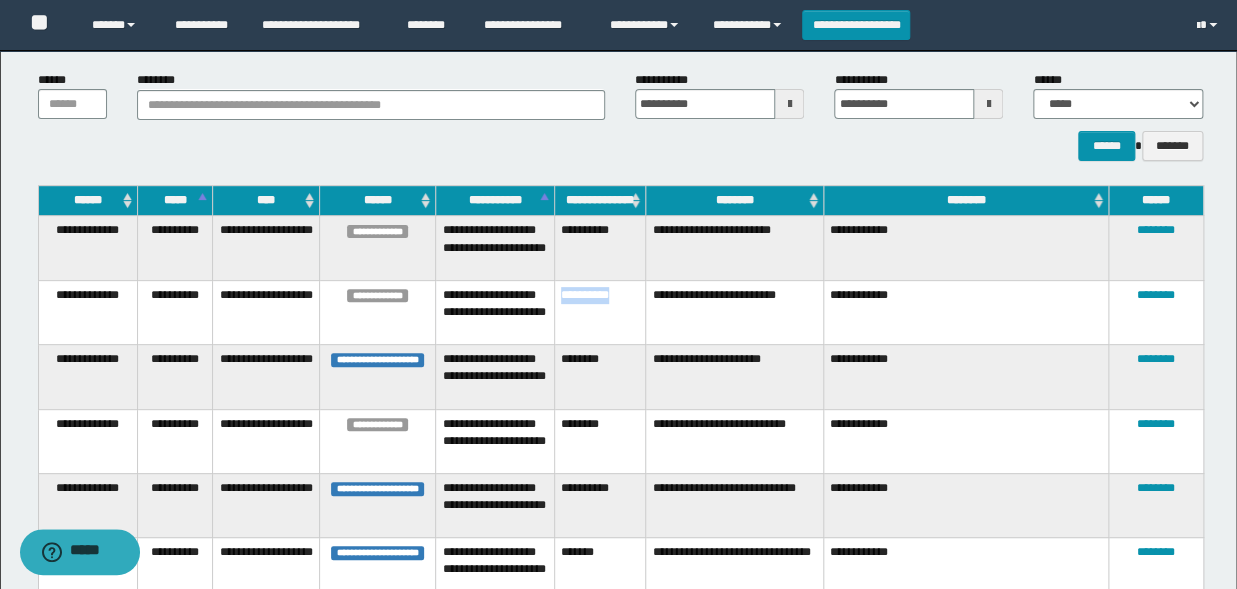 drag, startPoint x: 564, startPoint y: 291, endPoint x: 624, endPoint y: 297, distance: 60.299255 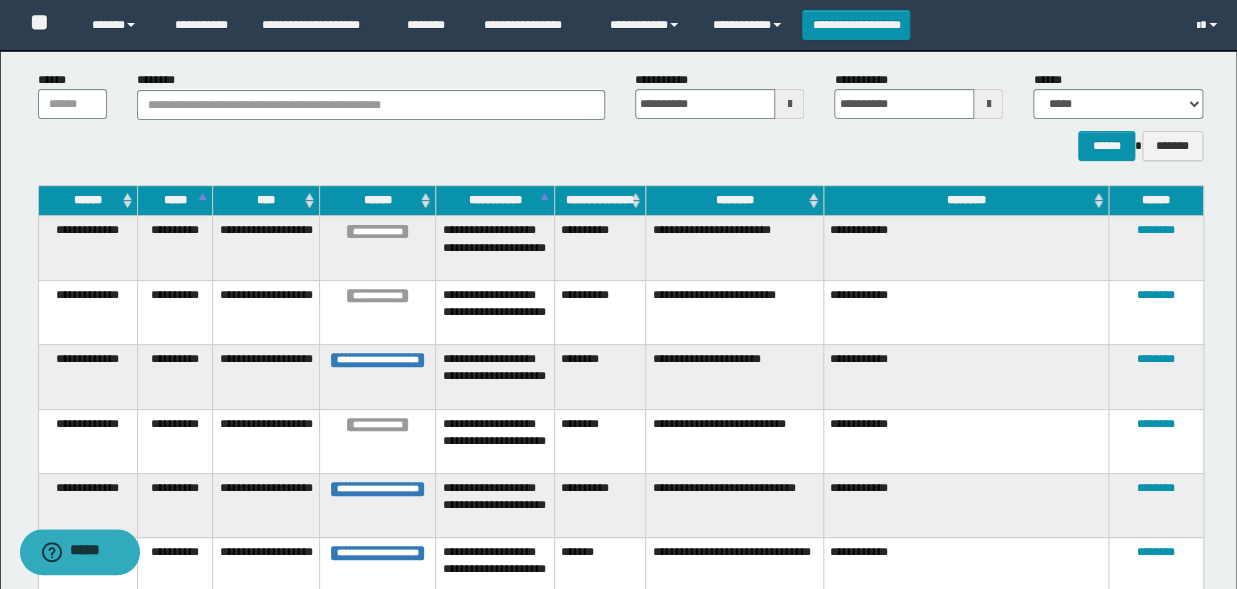 click on "**********" at bounding box center [735, 312] 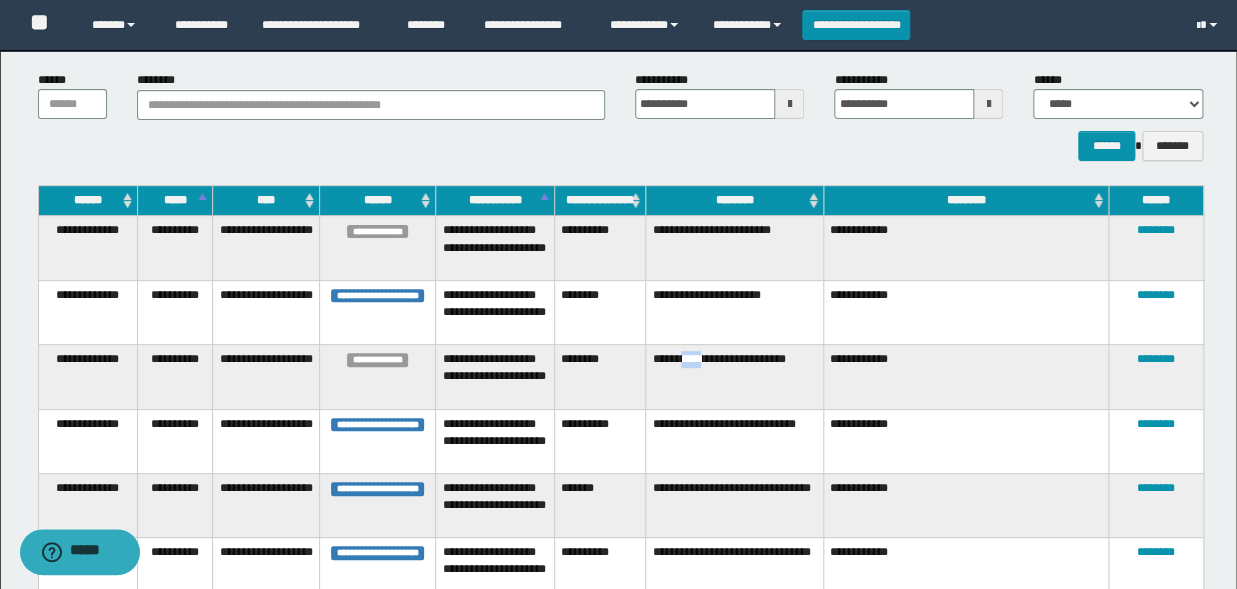 click on "**********" at bounding box center [735, 377] 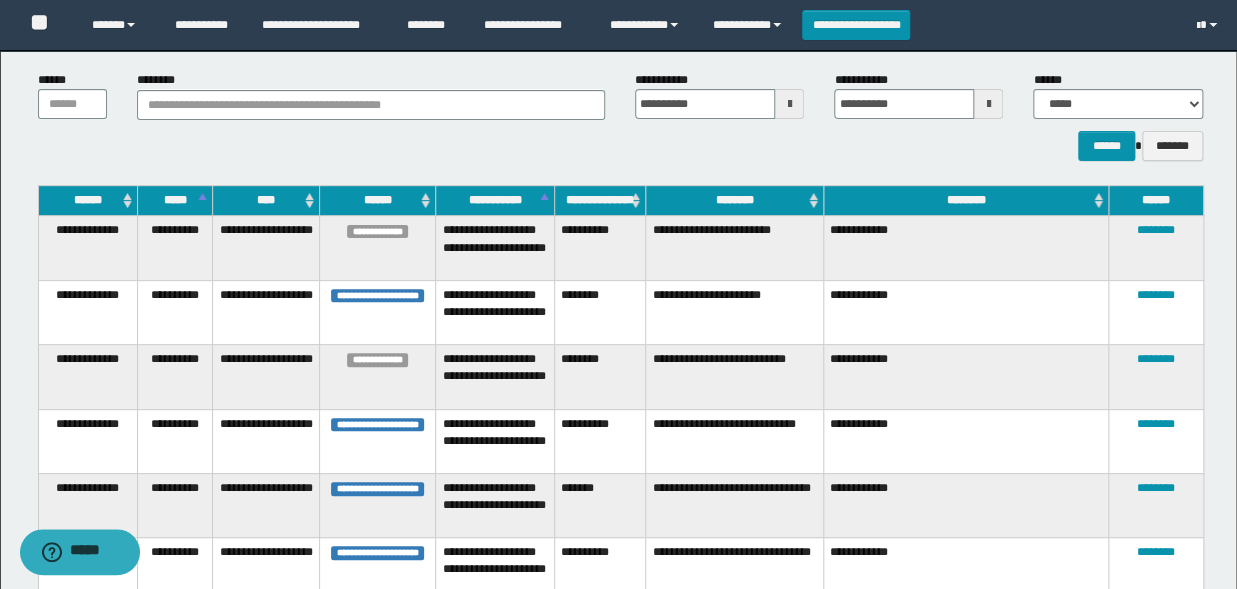 click on "**********" at bounding box center (495, 312) 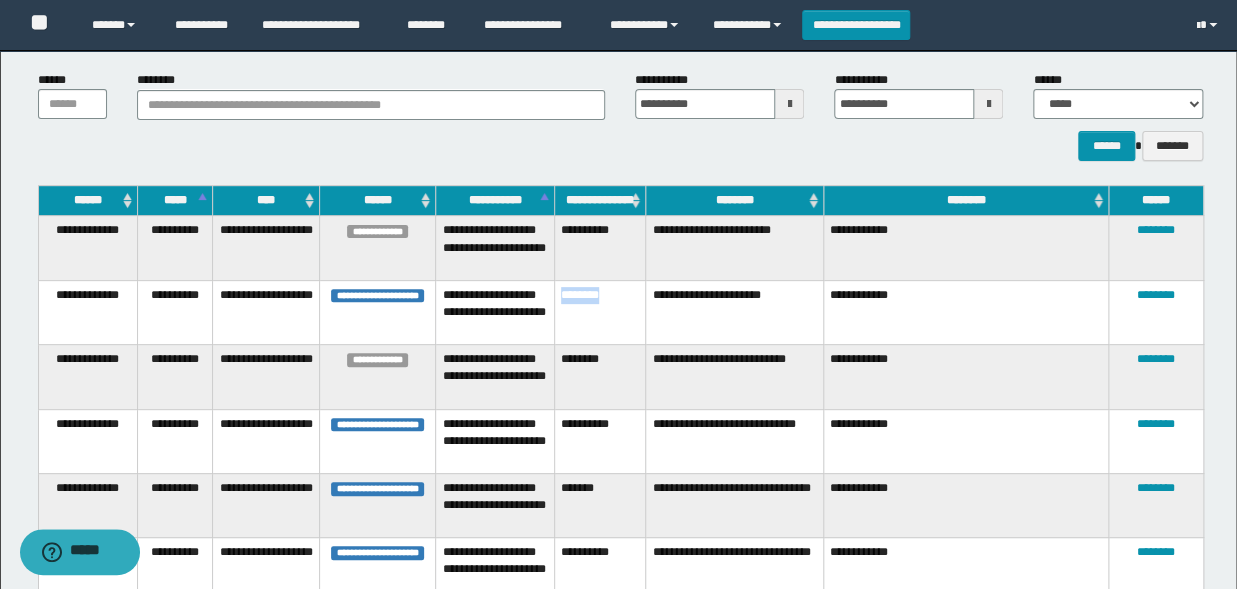 drag, startPoint x: 610, startPoint y: 301, endPoint x: 563, endPoint y: 294, distance: 47.518417 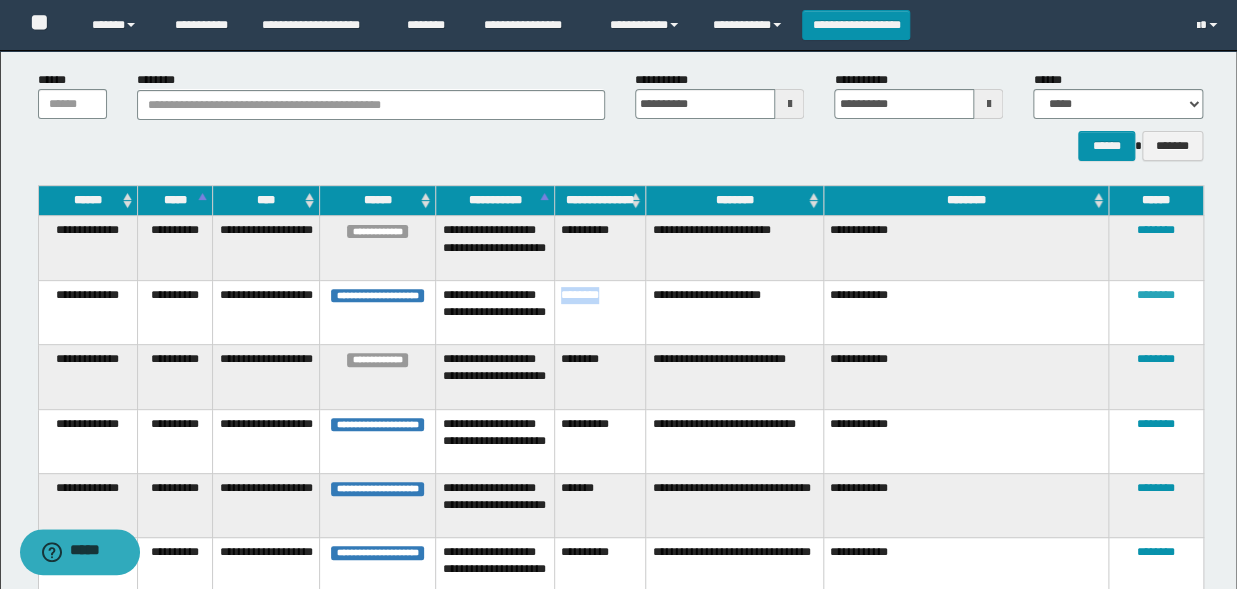 click on "********" at bounding box center (1156, 295) 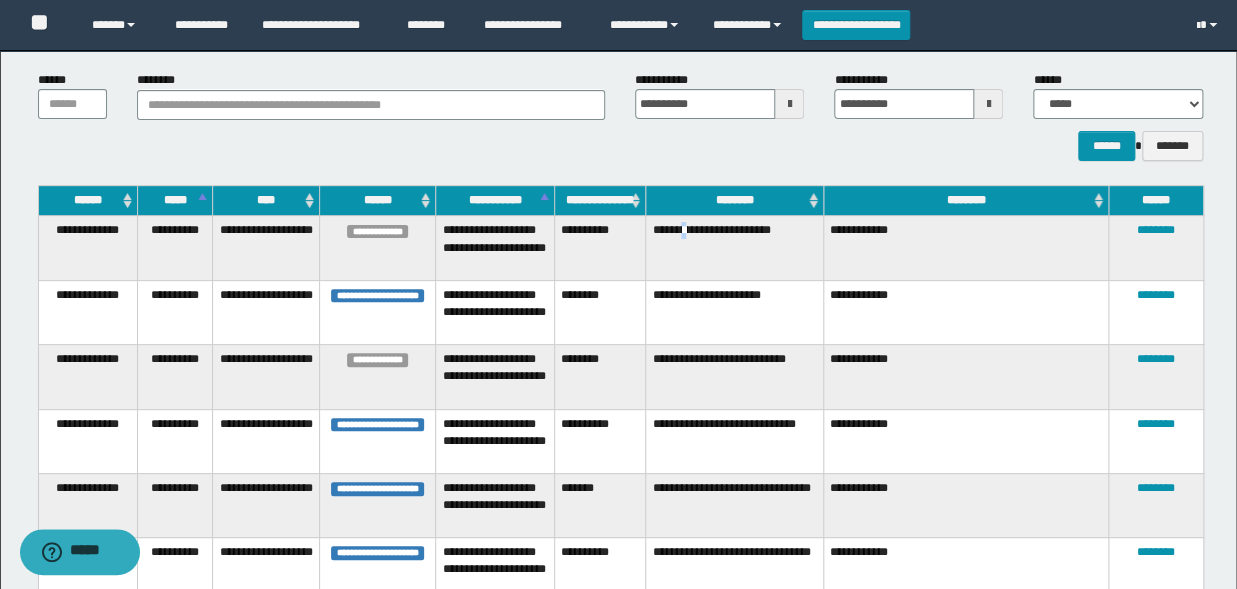click on "**********" at bounding box center [735, 248] 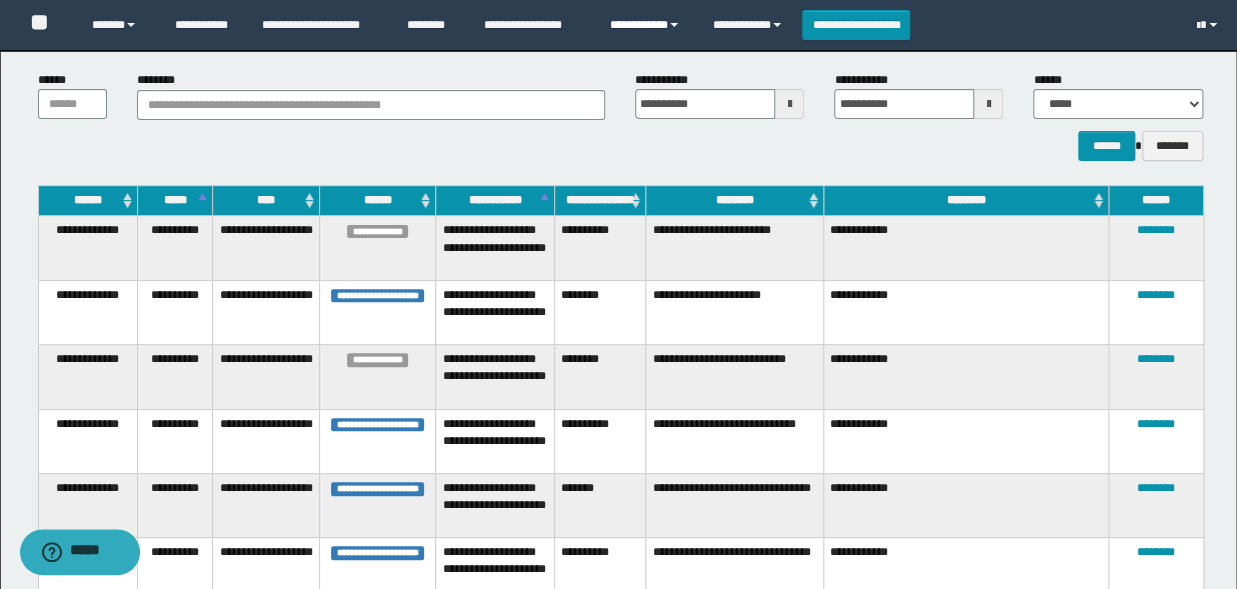 drag, startPoint x: 618, startPoint y: 369, endPoint x: 611, endPoint y: 45, distance: 324.07562 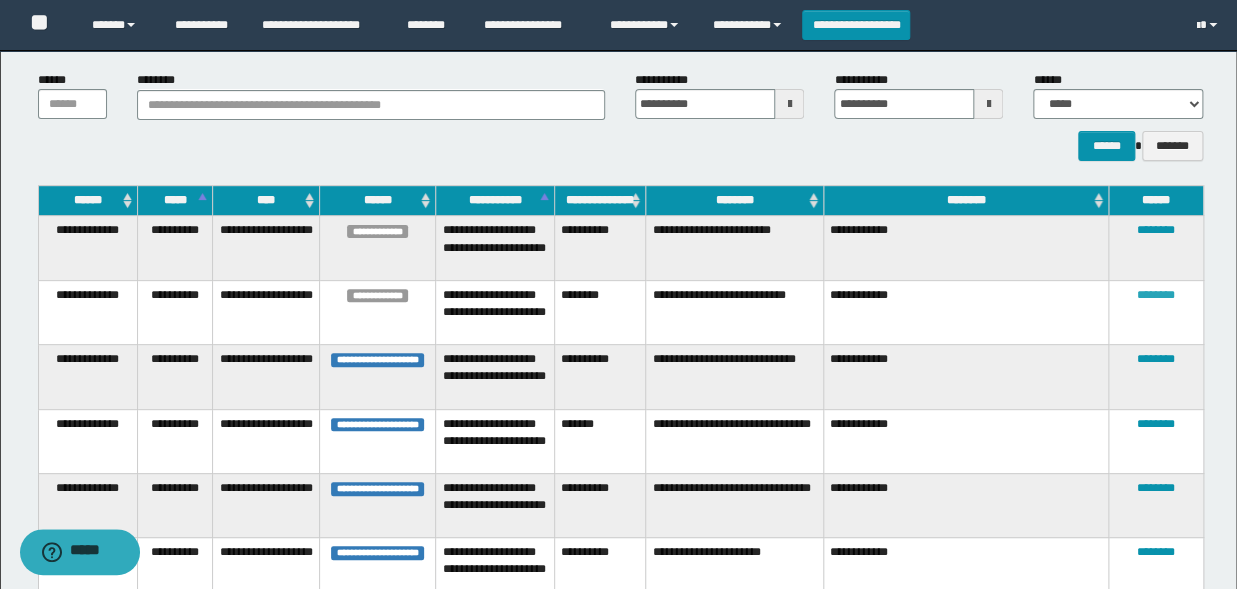 click on "********" at bounding box center (1156, 295) 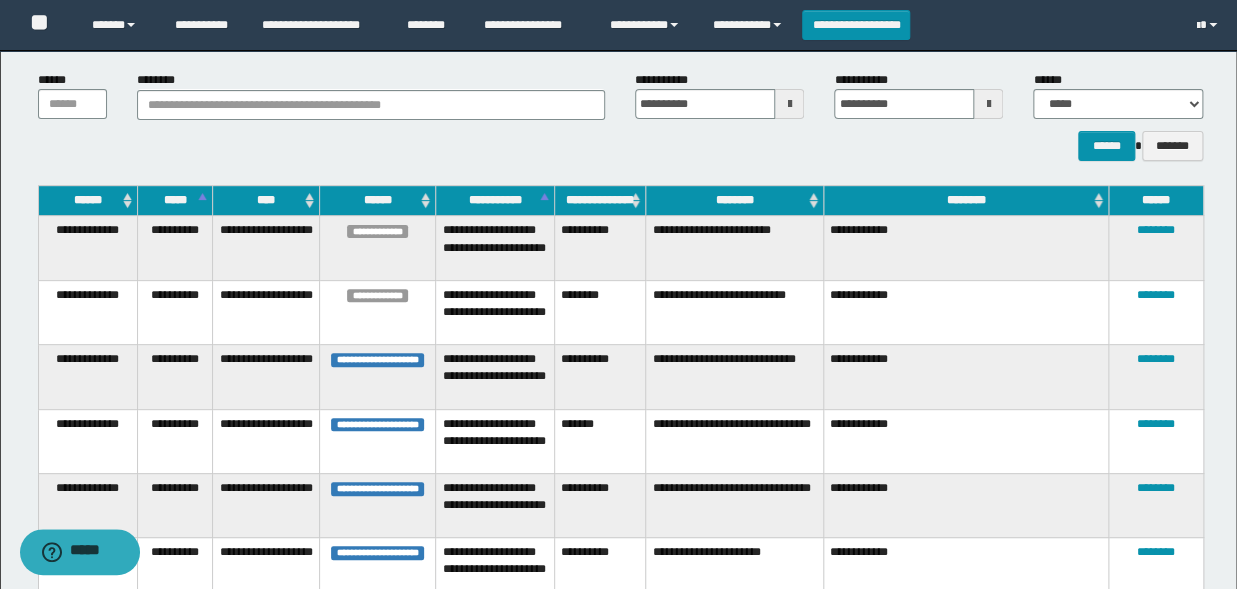 drag, startPoint x: 684, startPoint y: 381, endPoint x: 690, endPoint y: 392, distance: 12.529964 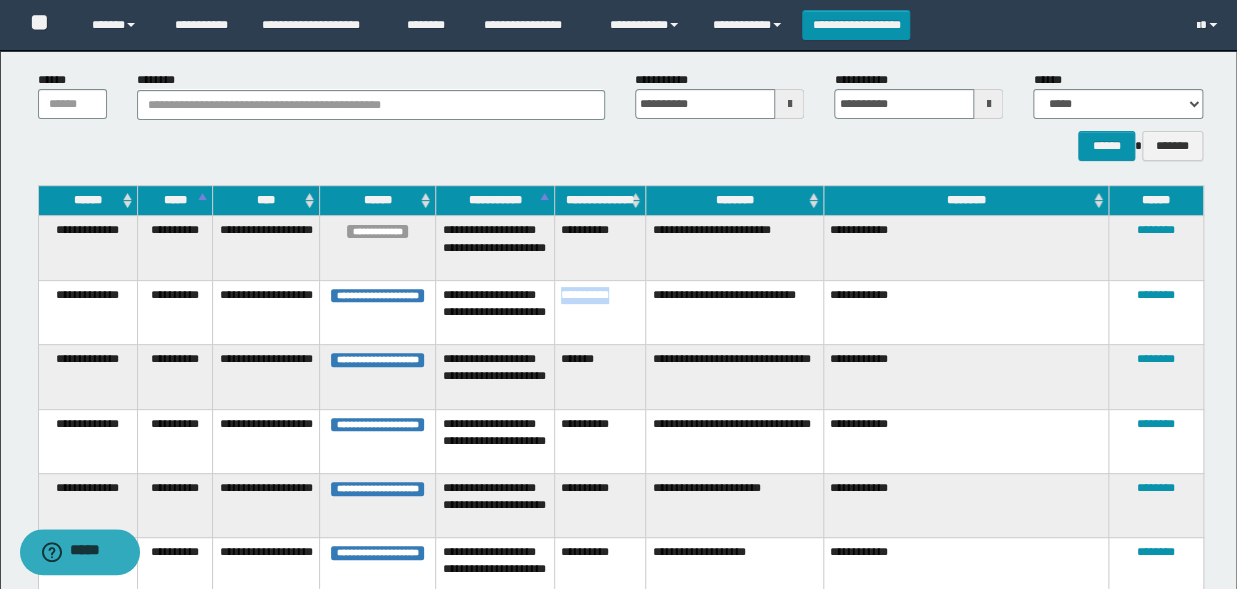 drag, startPoint x: 624, startPoint y: 297, endPoint x: 562, endPoint y: 307, distance: 62.801273 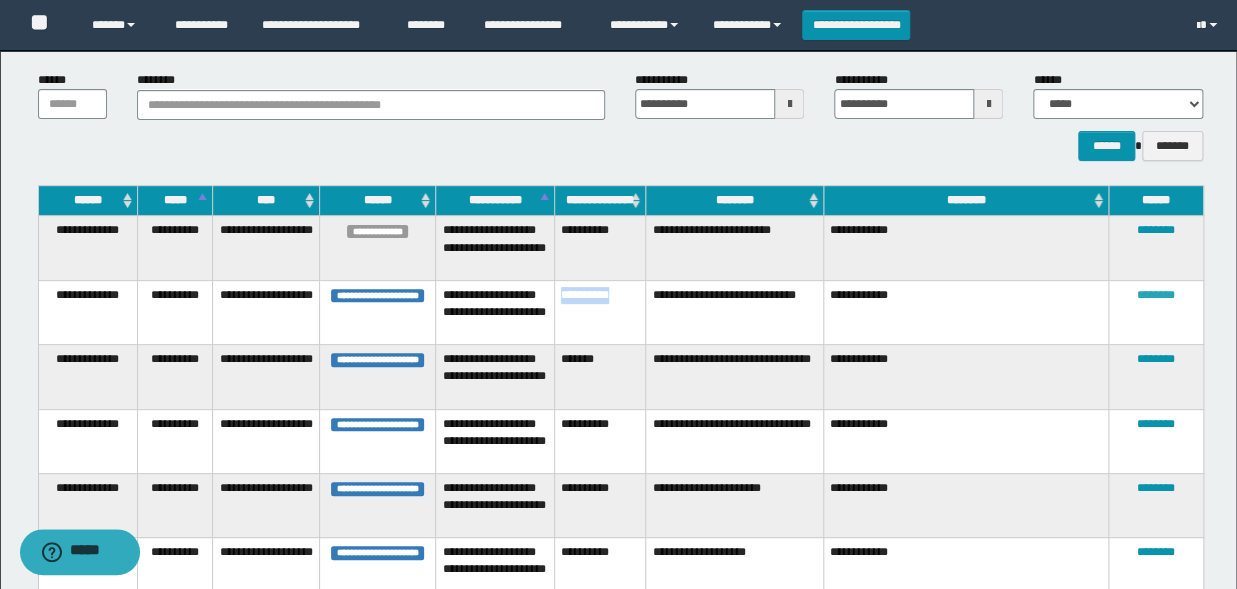 click on "********" at bounding box center (1156, 295) 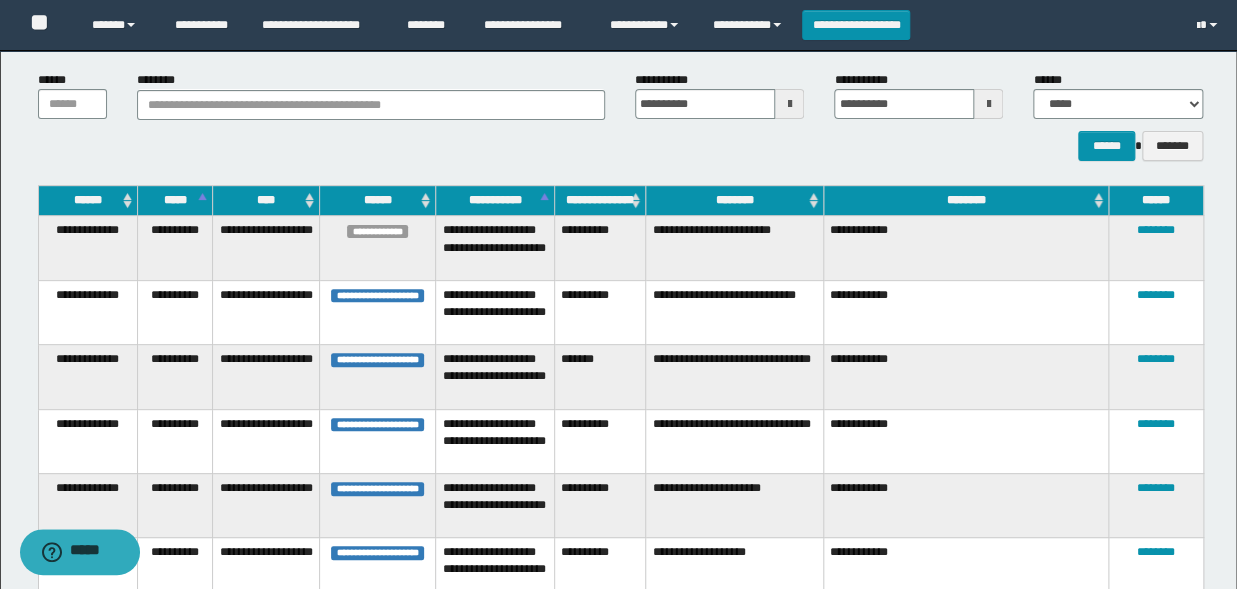 click on "**********" at bounding box center (735, 377) 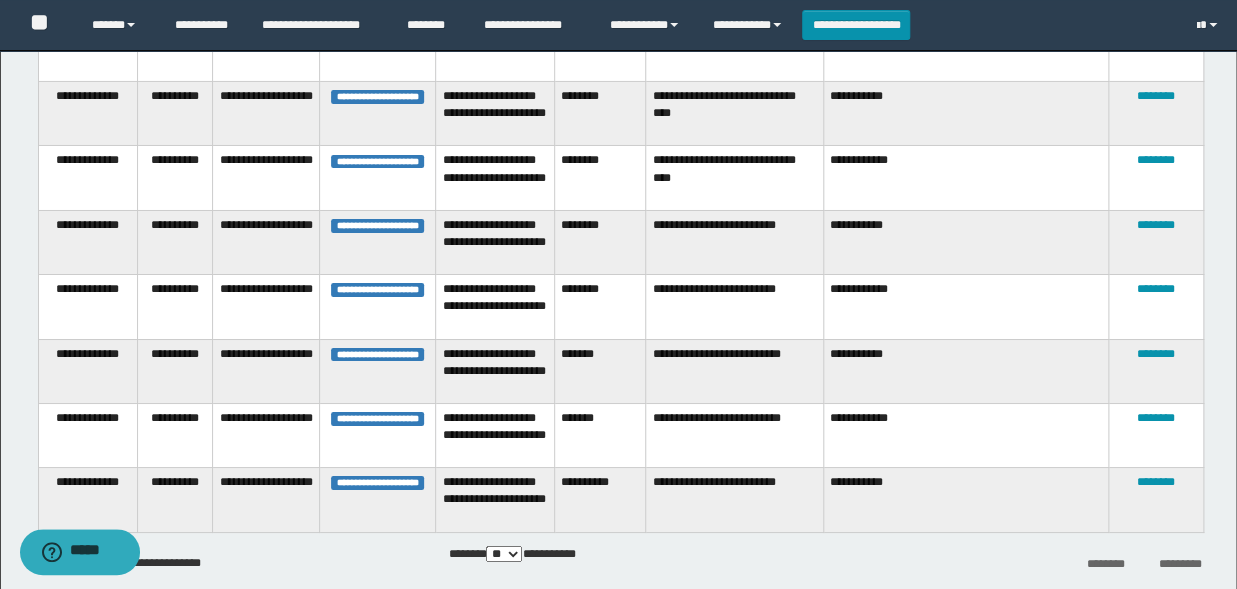 scroll, scrollTop: 2789, scrollLeft: 0, axis: vertical 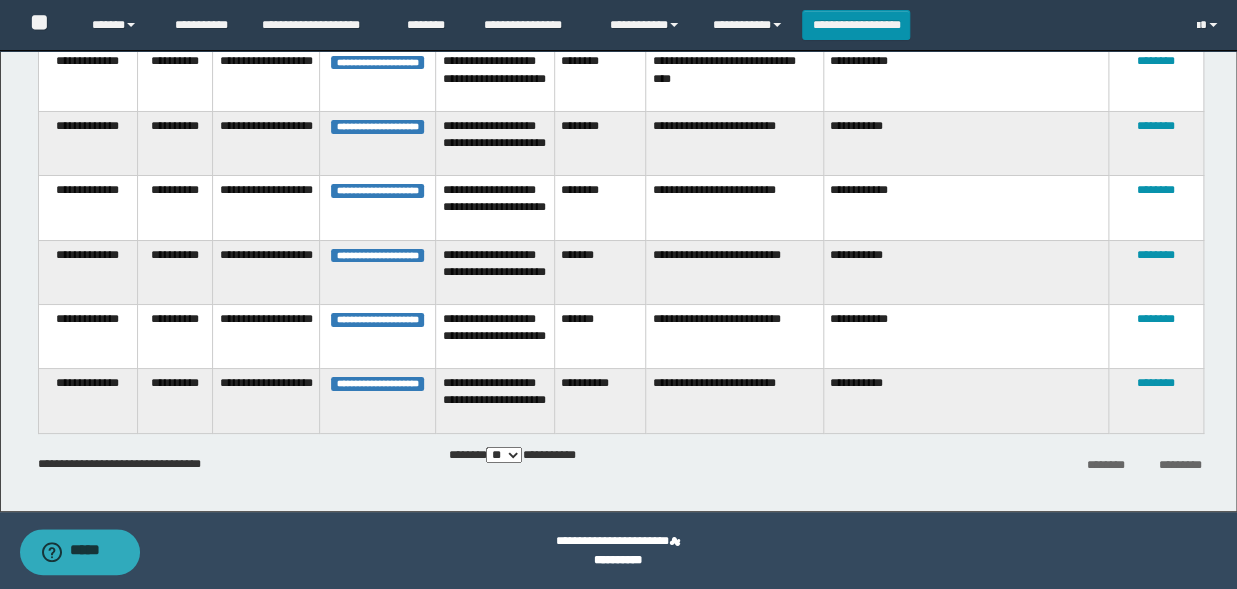 click on "*********" at bounding box center (1179, 465) 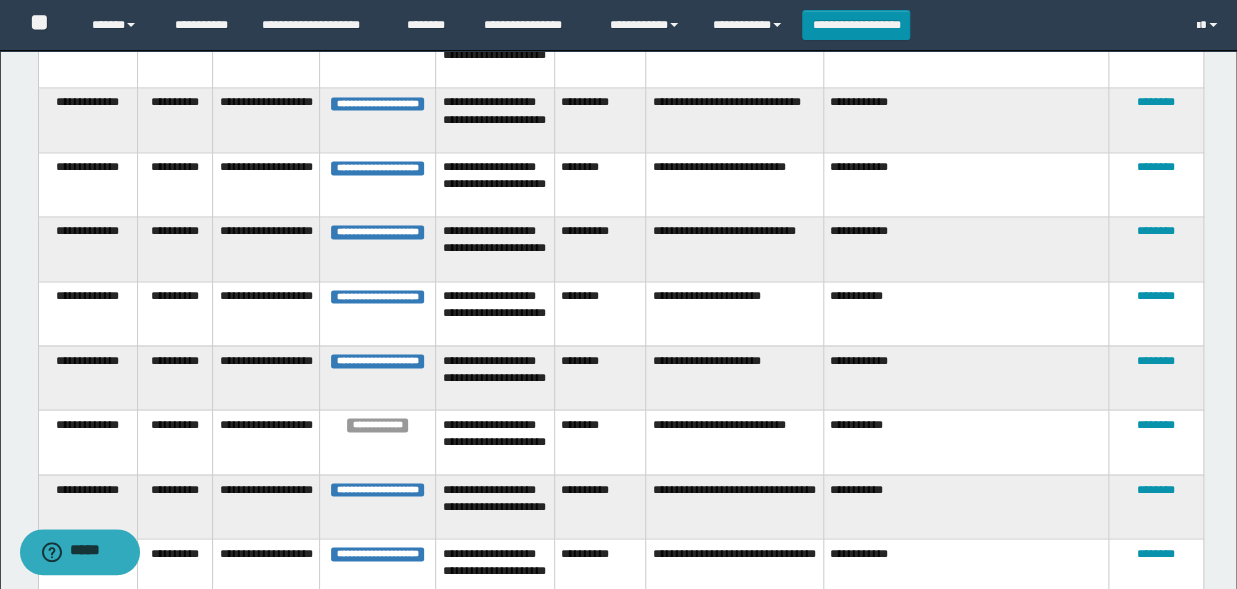 scroll, scrollTop: 589, scrollLeft: 0, axis: vertical 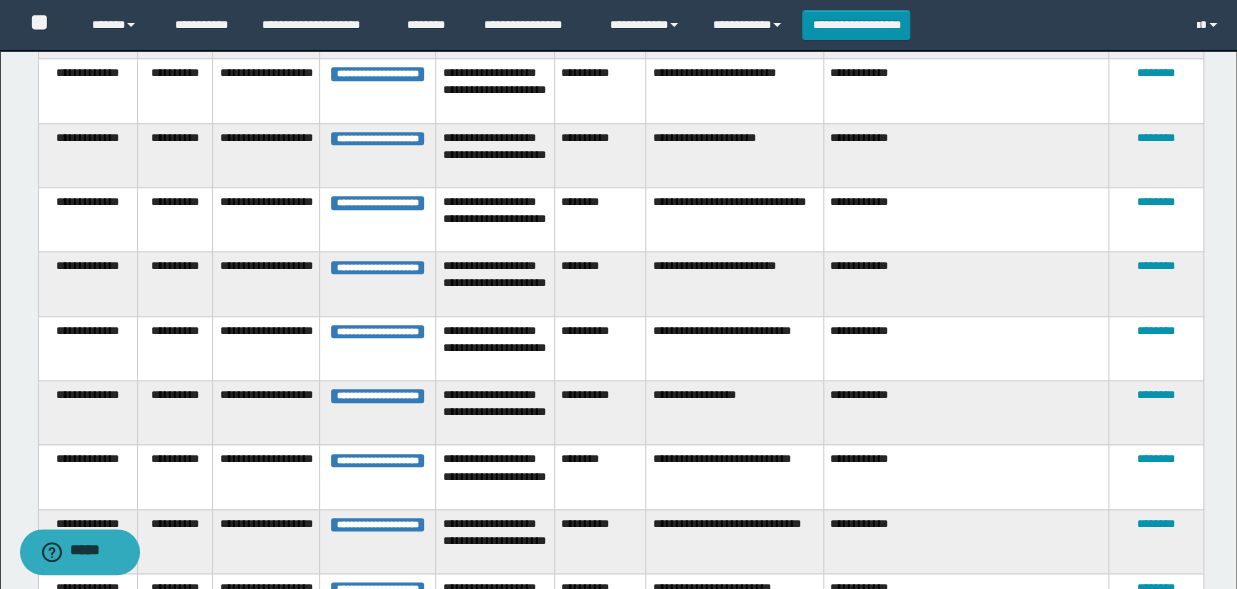 click on "********" at bounding box center (1156, 413) 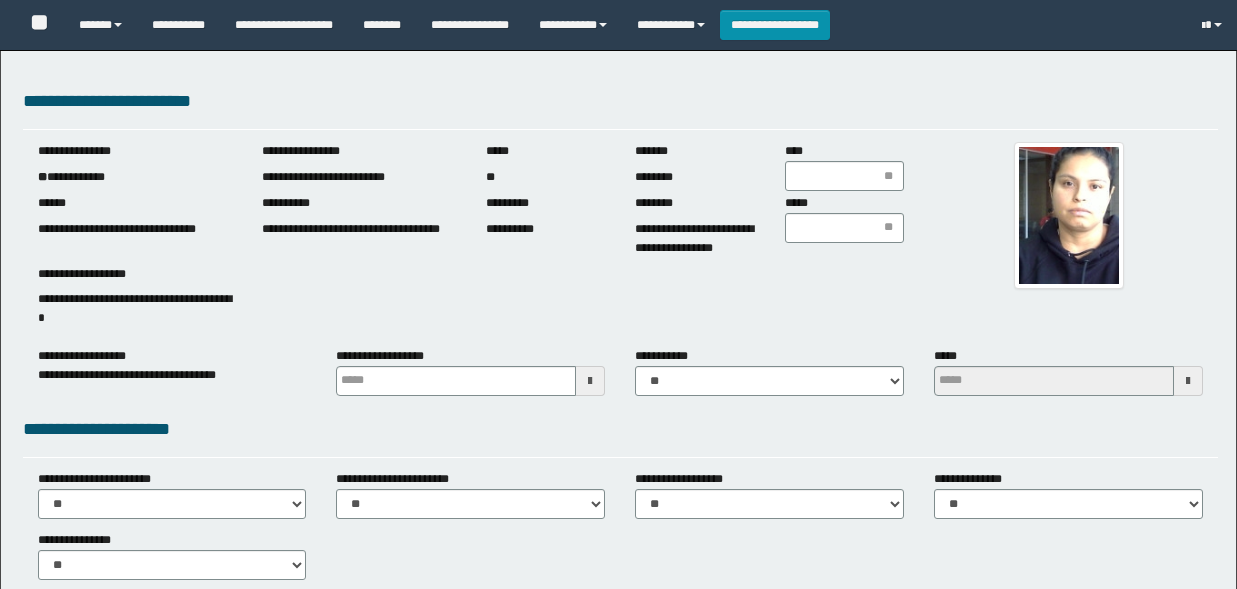 scroll, scrollTop: 0, scrollLeft: 0, axis: both 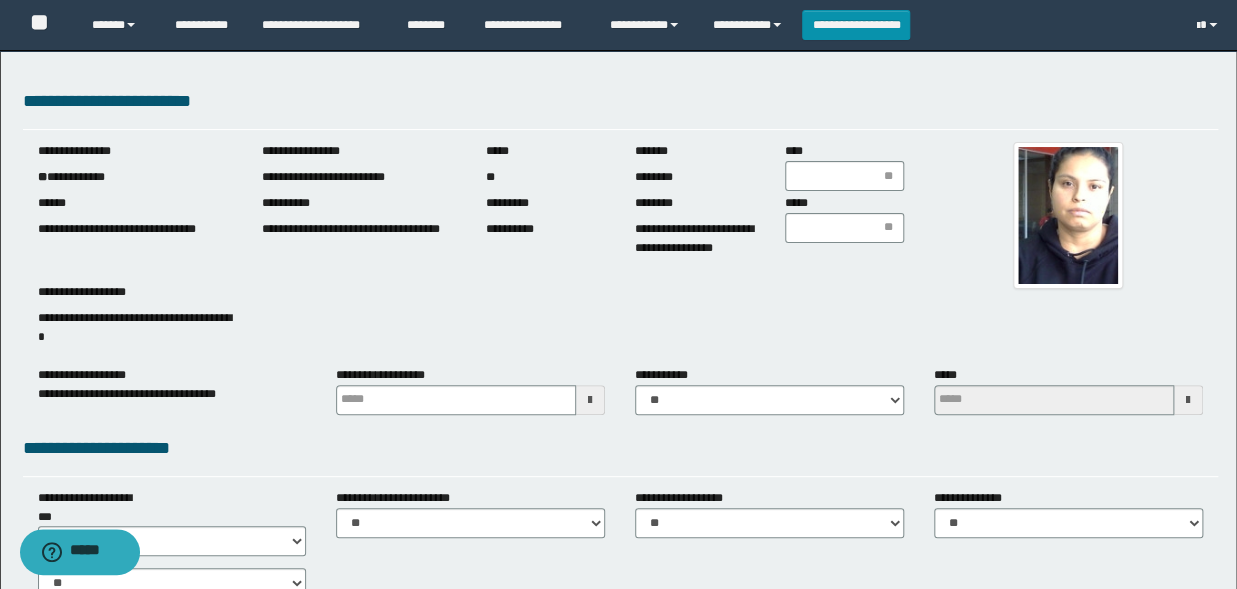 click at bounding box center (590, 400) 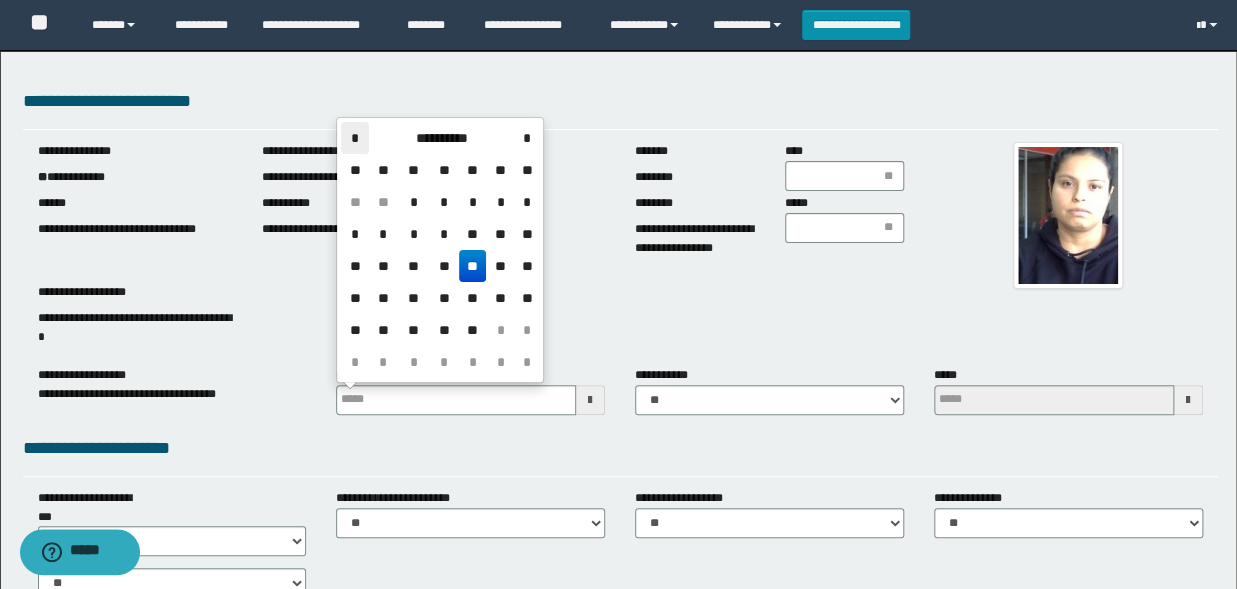 click on "*" at bounding box center [355, 138] 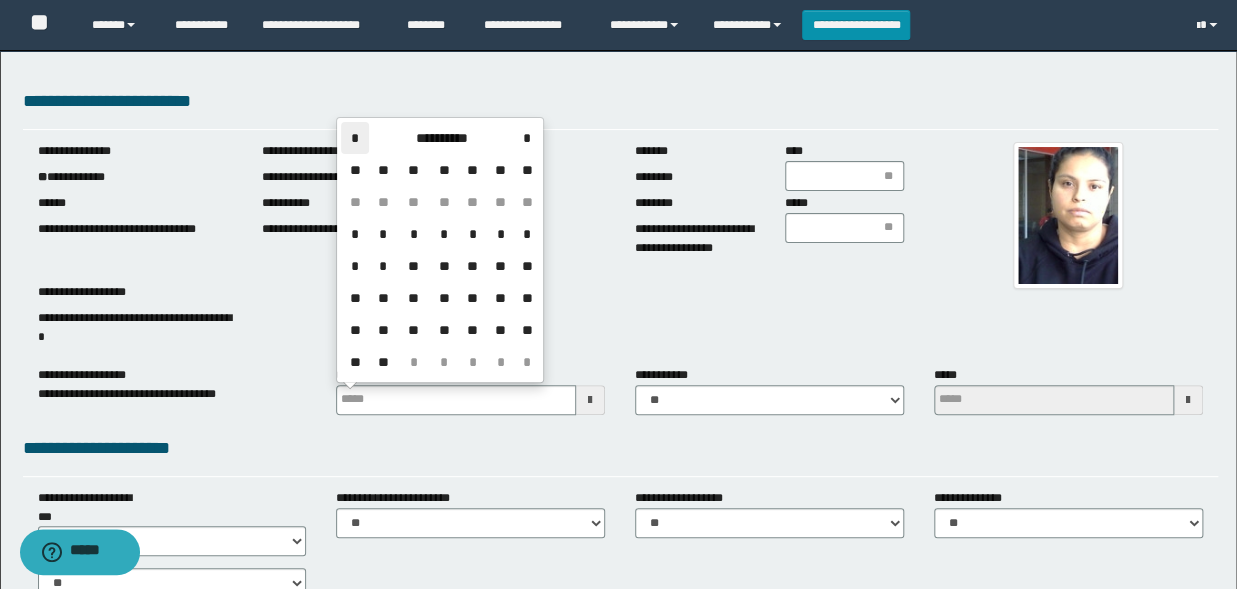click on "*" at bounding box center [355, 138] 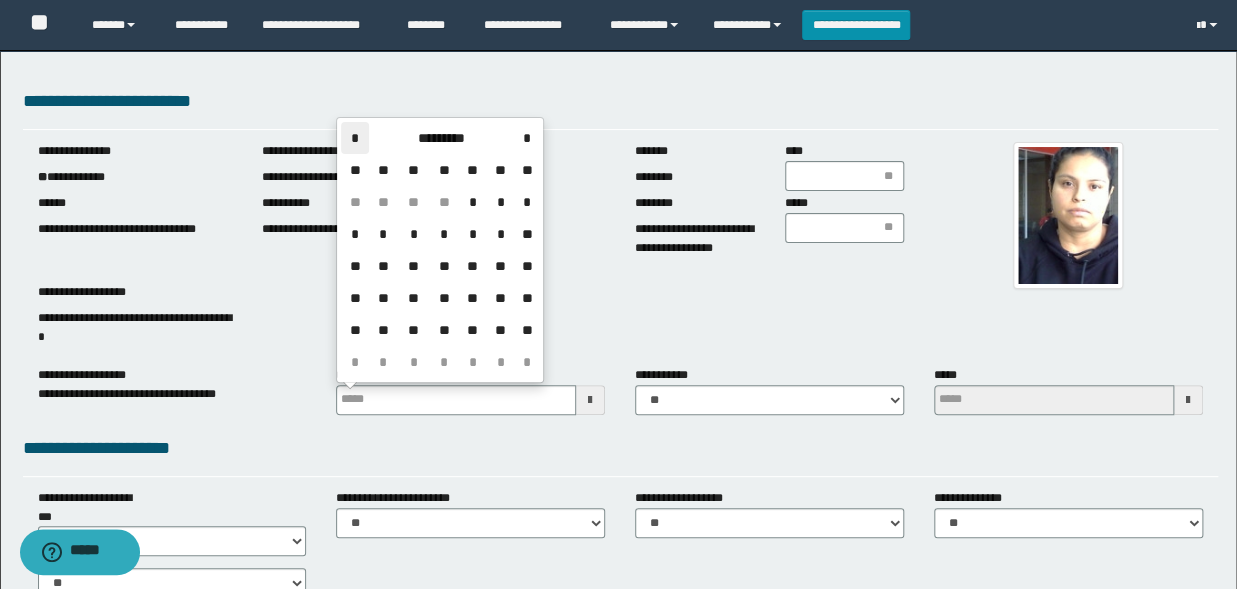 click on "*" at bounding box center (355, 138) 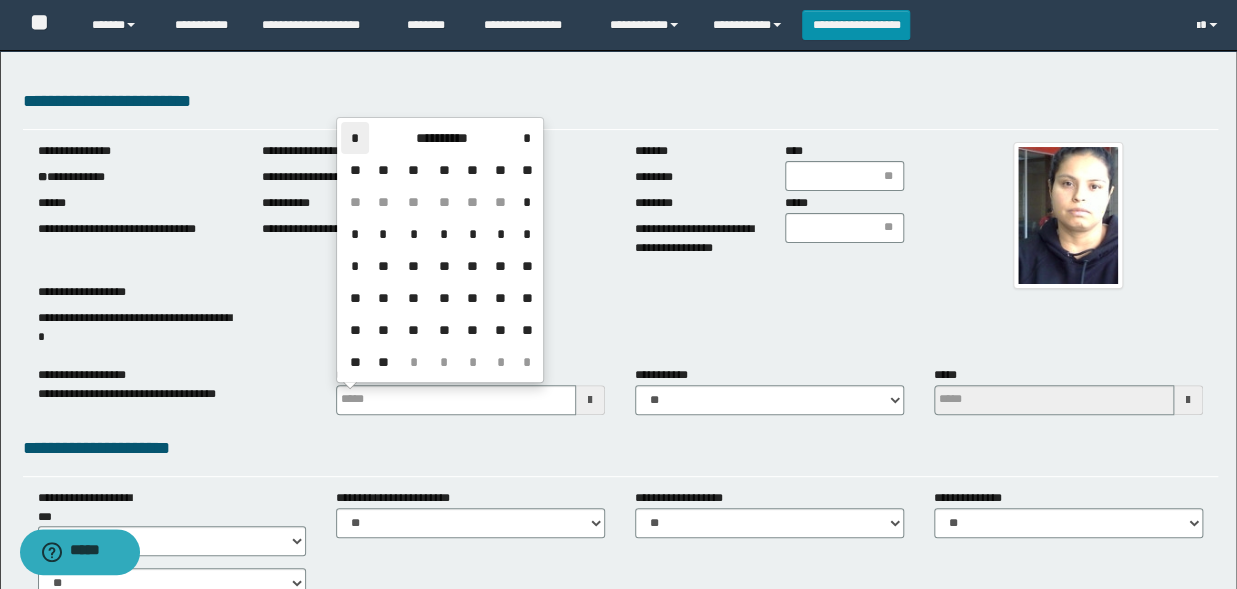 click on "*" at bounding box center (355, 138) 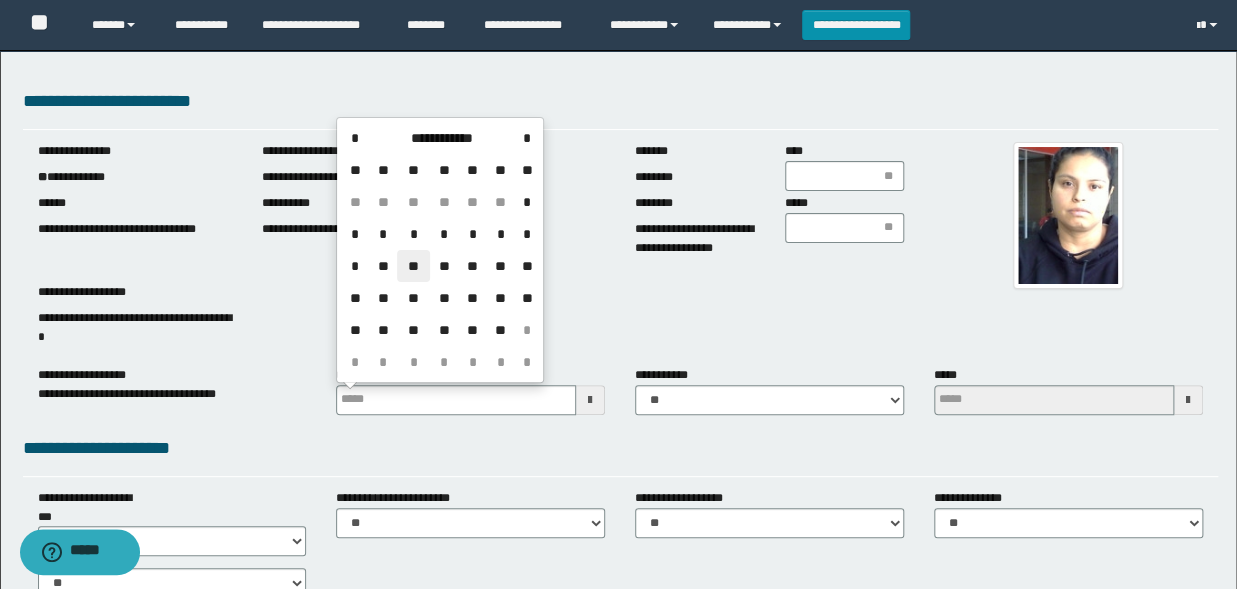 click on "**" at bounding box center [413, 266] 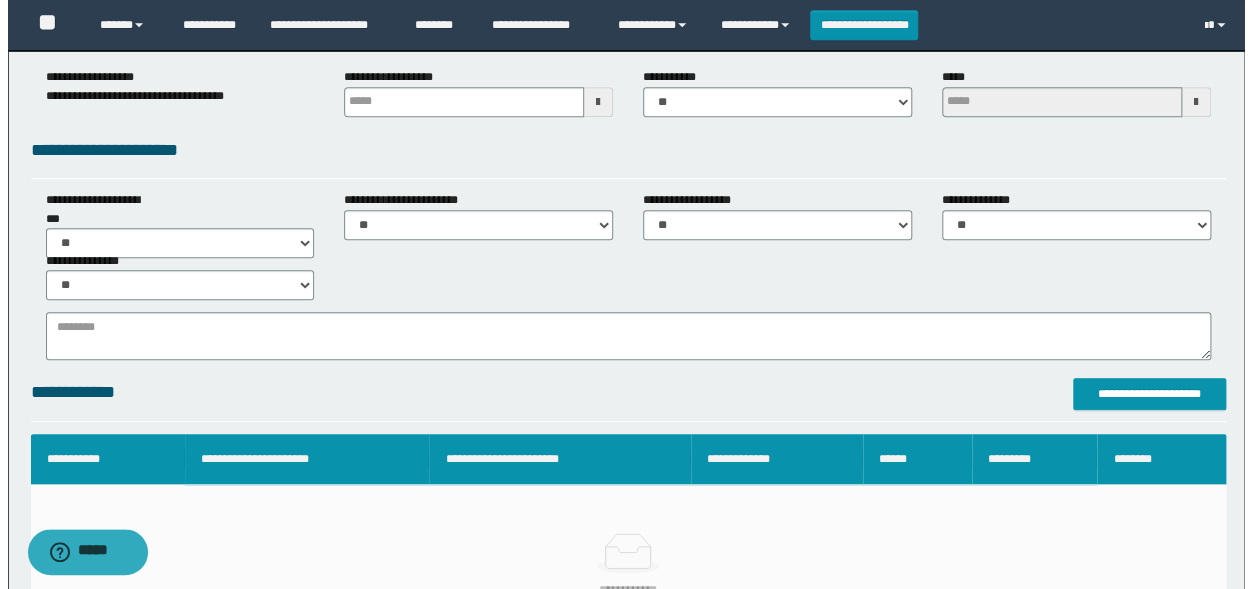 scroll, scrollTop: 330, scrollLeft: 0, axis: vertical 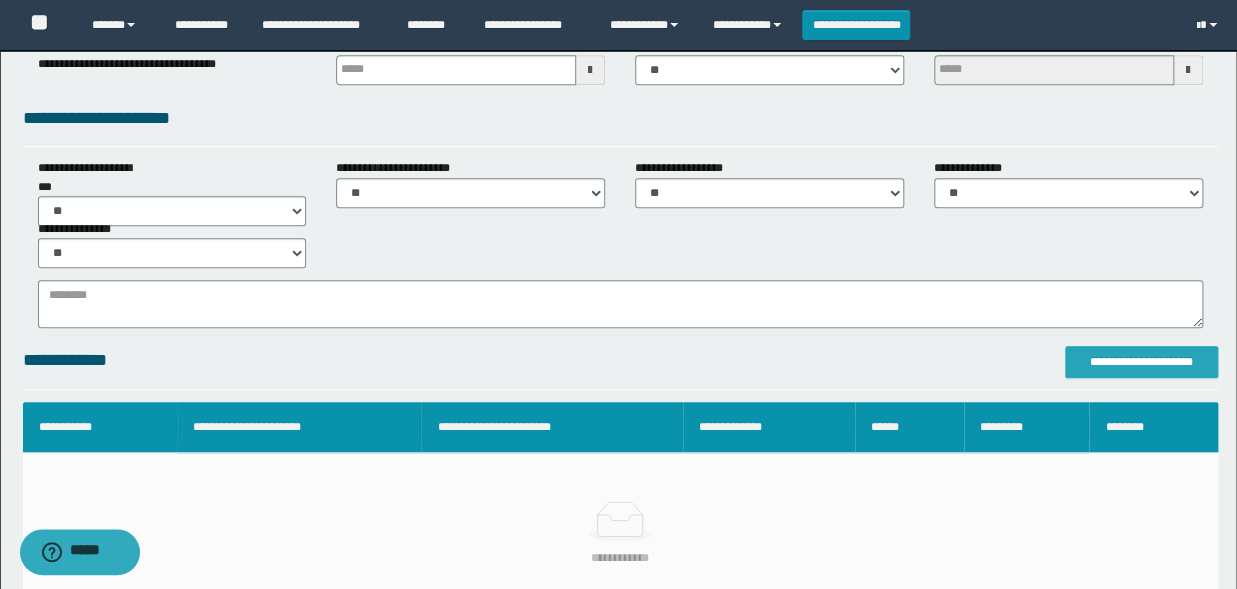 click on "**********" at bounding box center (1141, 362) 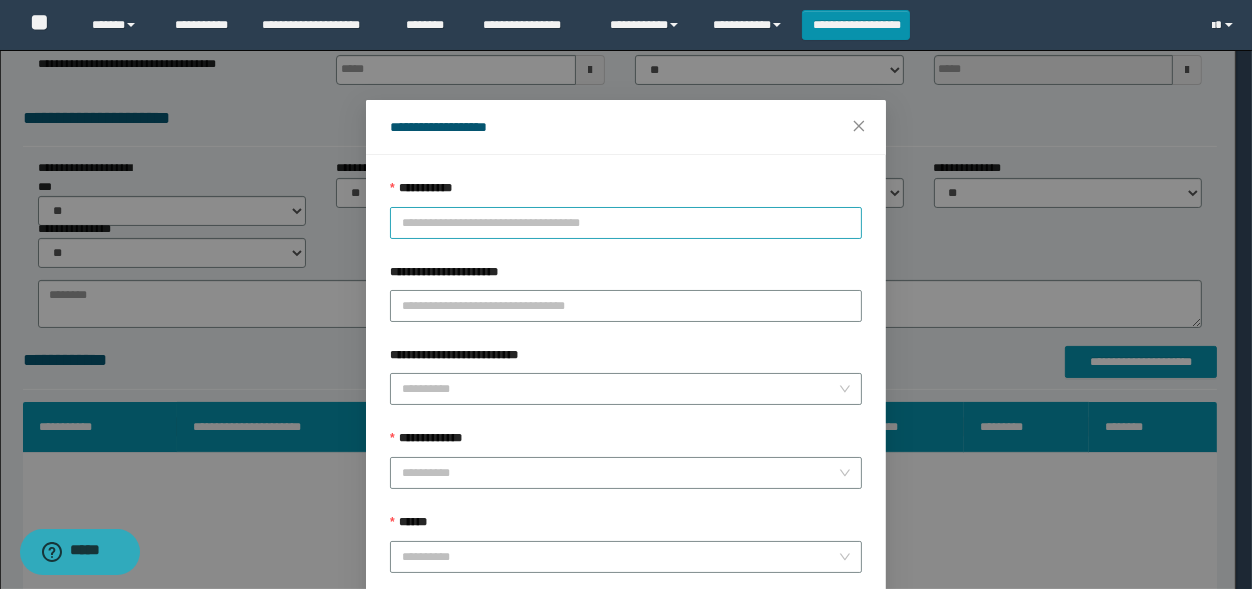 click on "**********" at bounding box center (626, 223) 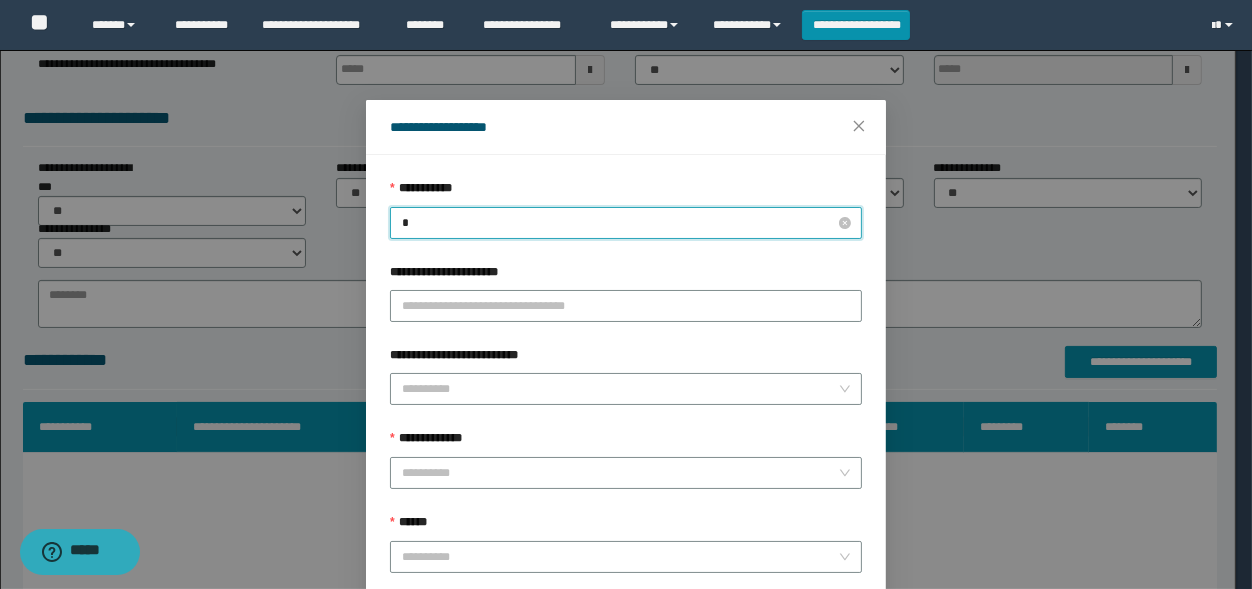 type on "**" 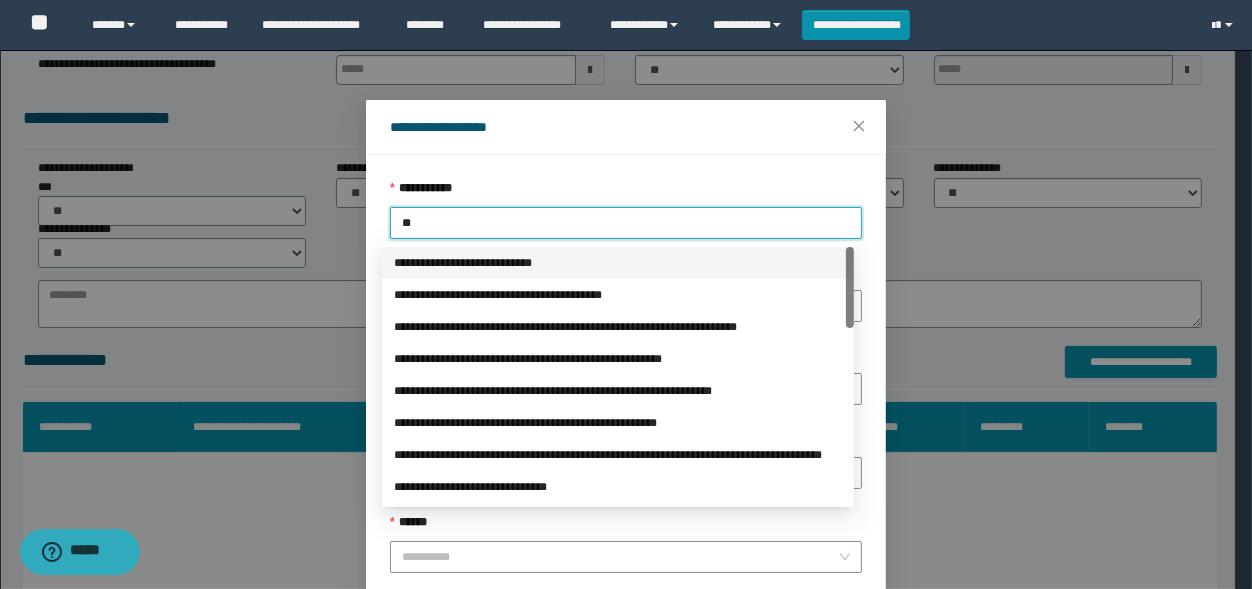 click on "**********" at bounding box center (618, 263) 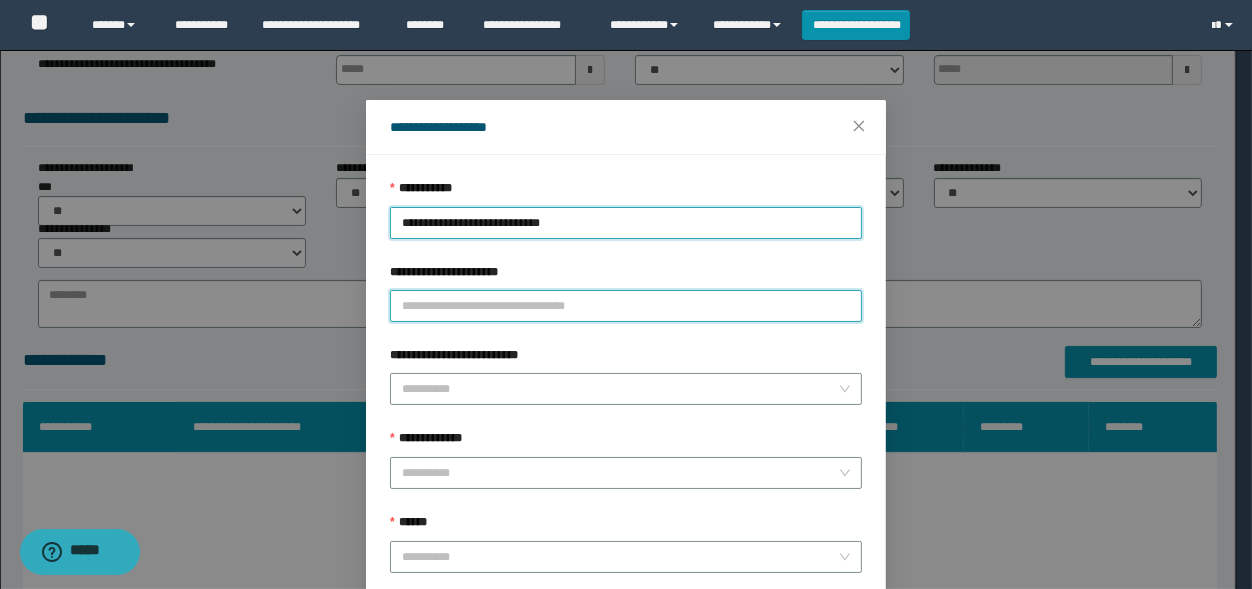 click on "**********" at bounding box center (626, 306) 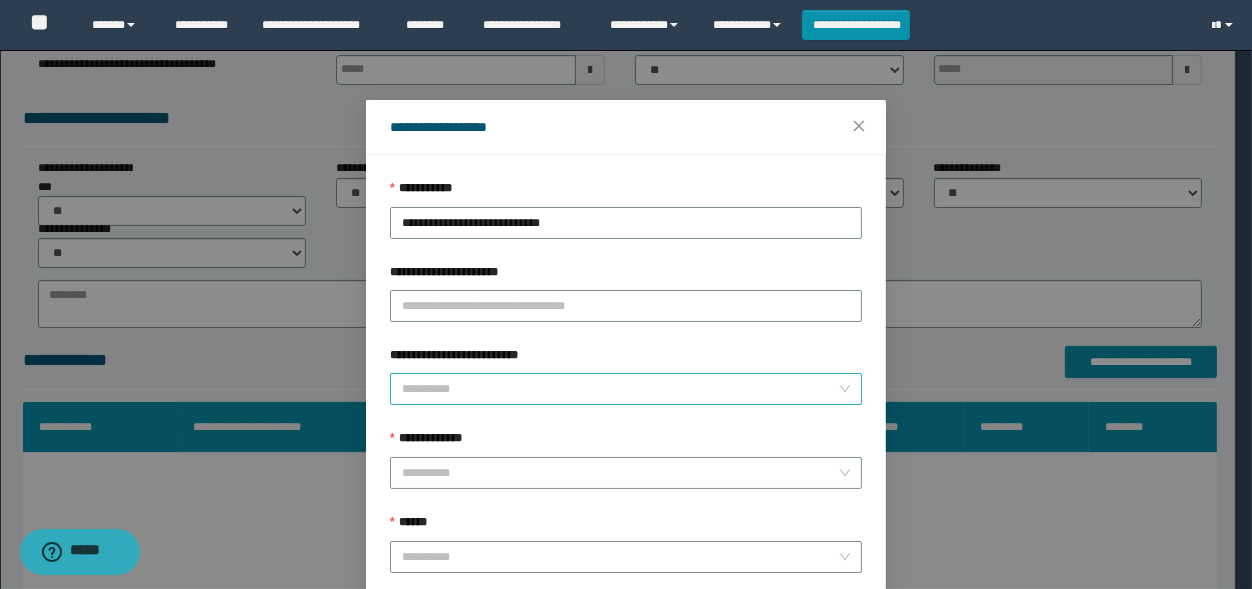 click on "**********" at bounding box center (620, 389) 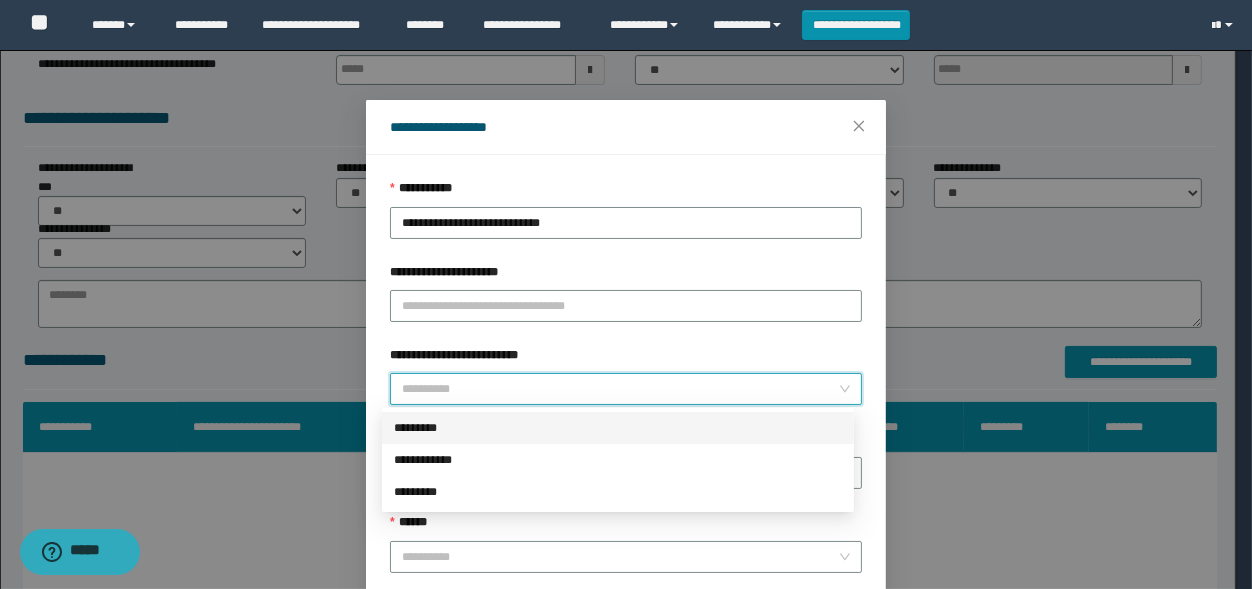click on "*********" at bounding box center (618, 428) 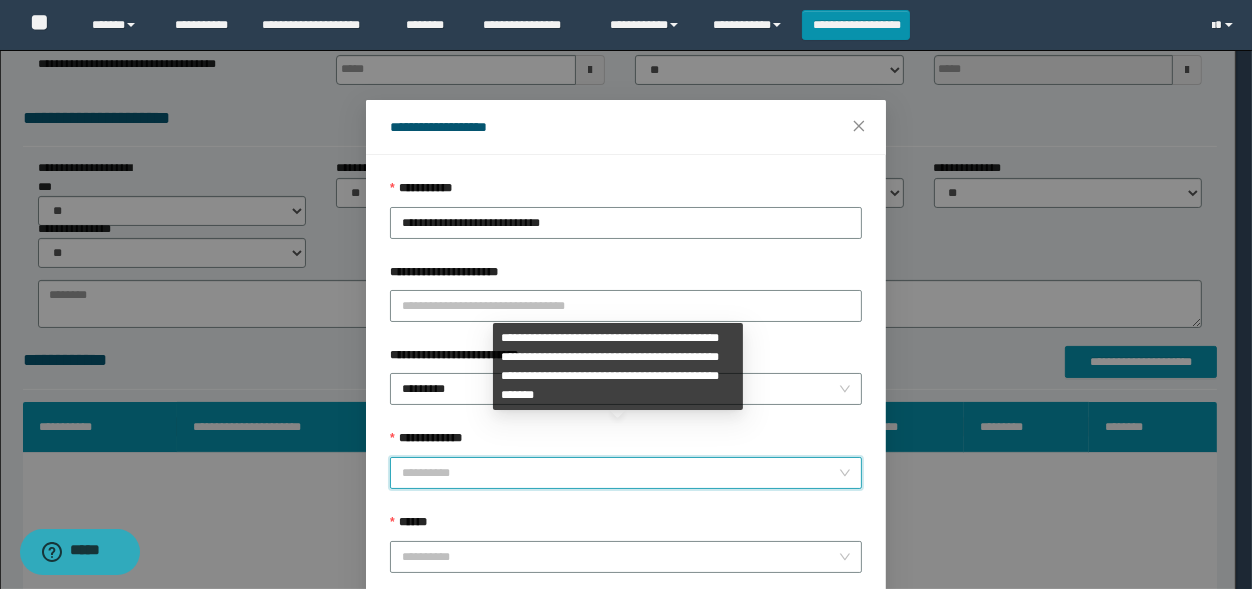 click on "**********" at bounding box center (620, 473) 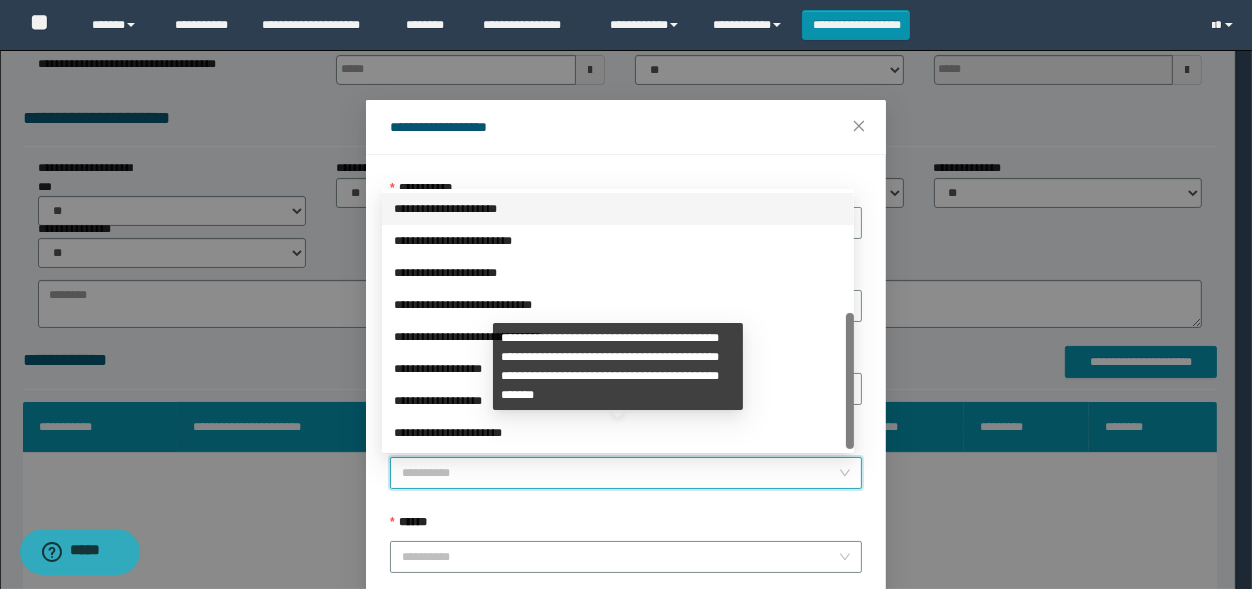 click on "**********" at bounding box center [618, 433] 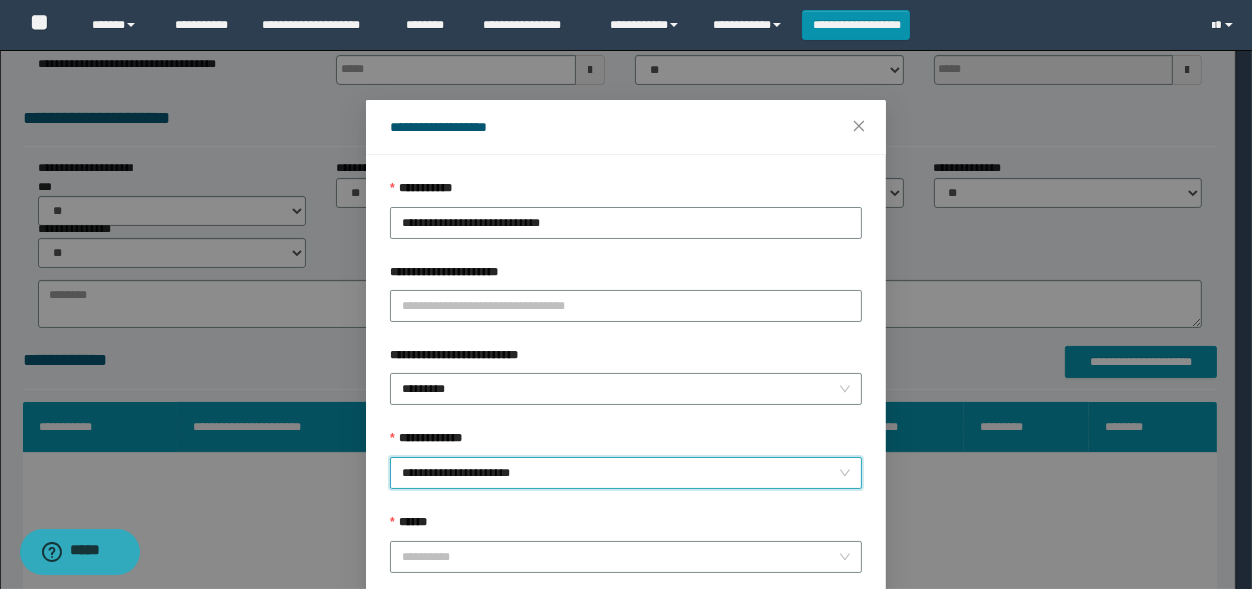 scroll, scrollTop: 165, scrollLeft: 0, axis: vertical 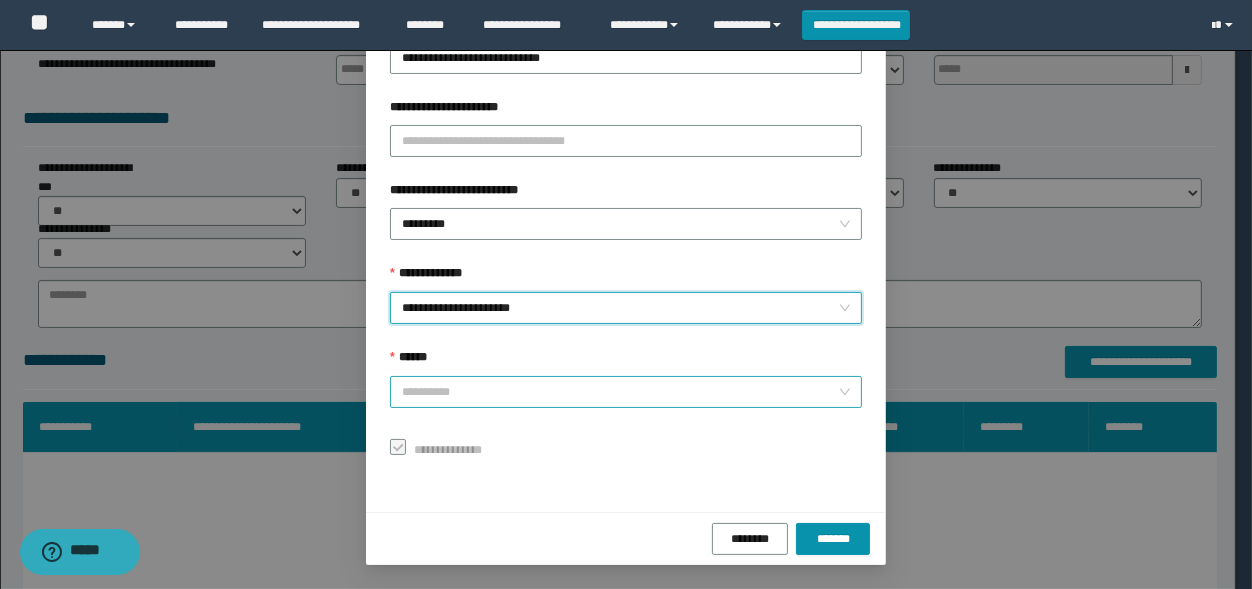 click on "******" at bounding box center (620, 392) 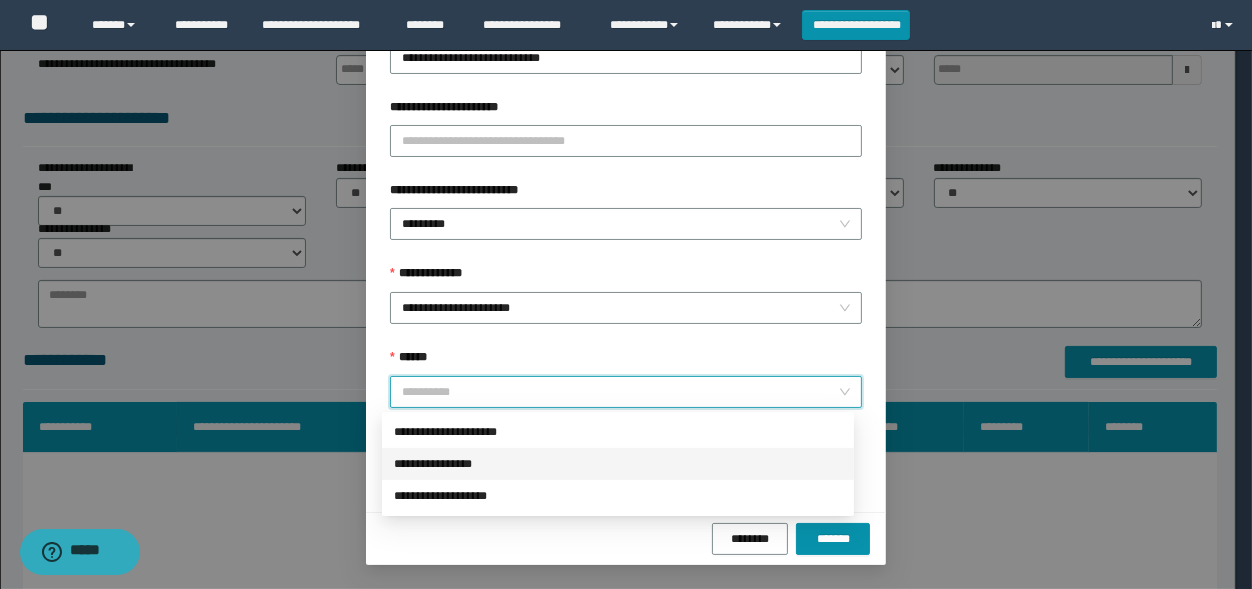 click on "**********" at bounding box center (618, 464) 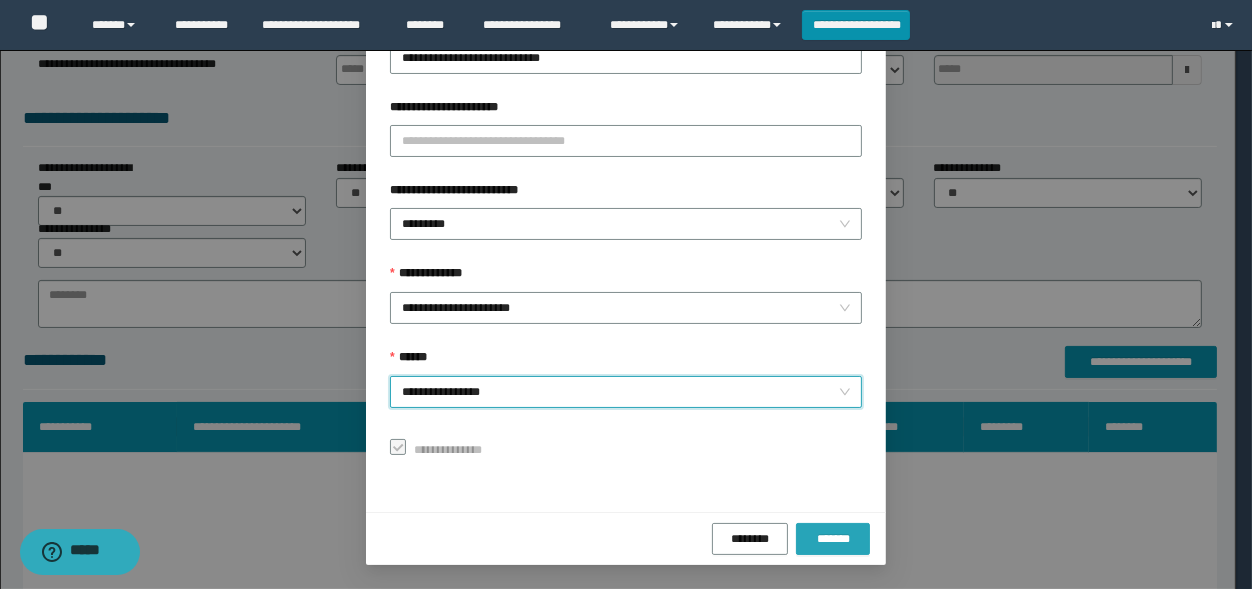 drag, startPoint x: 841, startPoint y: 541, endPoint x: 826, endPoint y: 542, distance: 15.033297 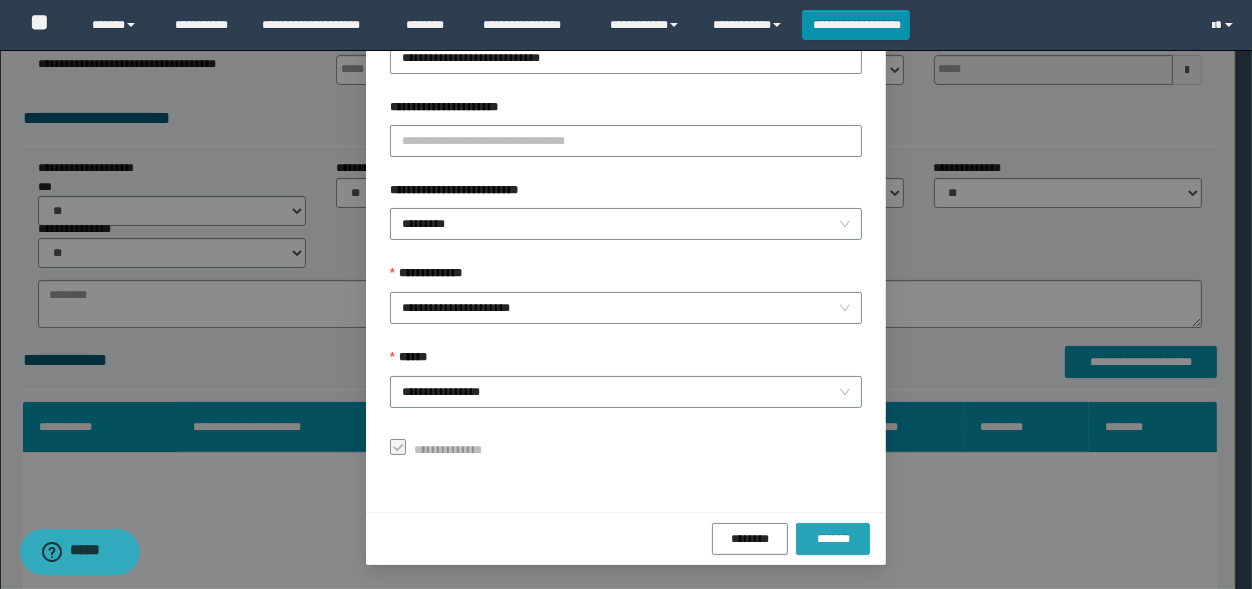 scroll, scrollTop: 117, scrollLeft: 0, axis: vertical 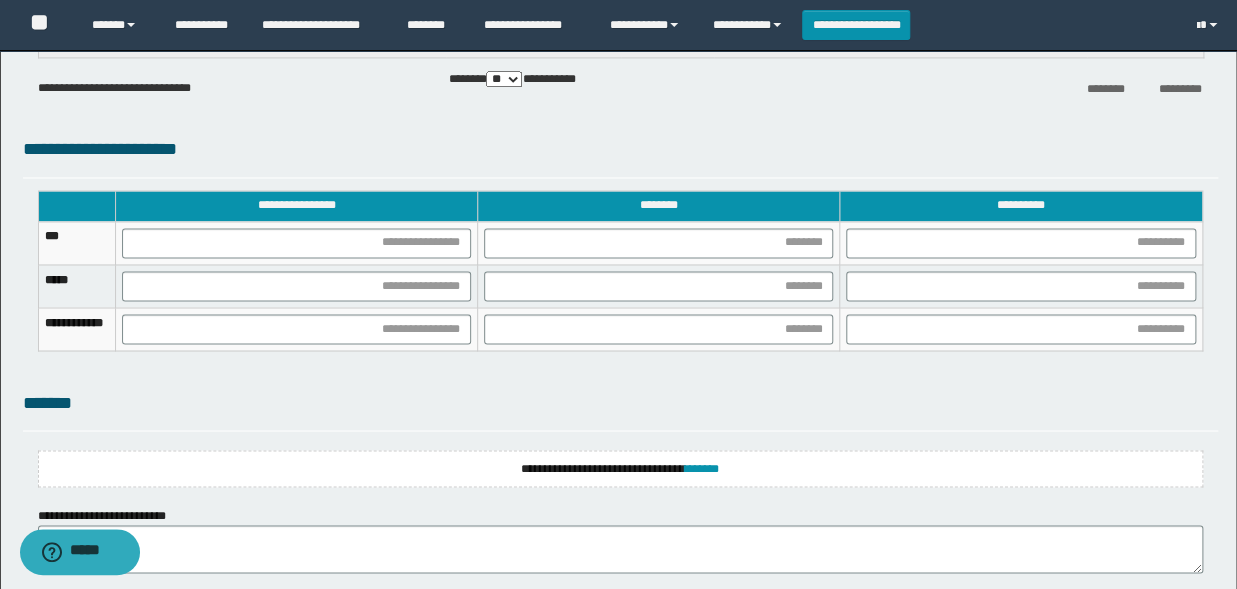 click at bounding box center [1021, 285] 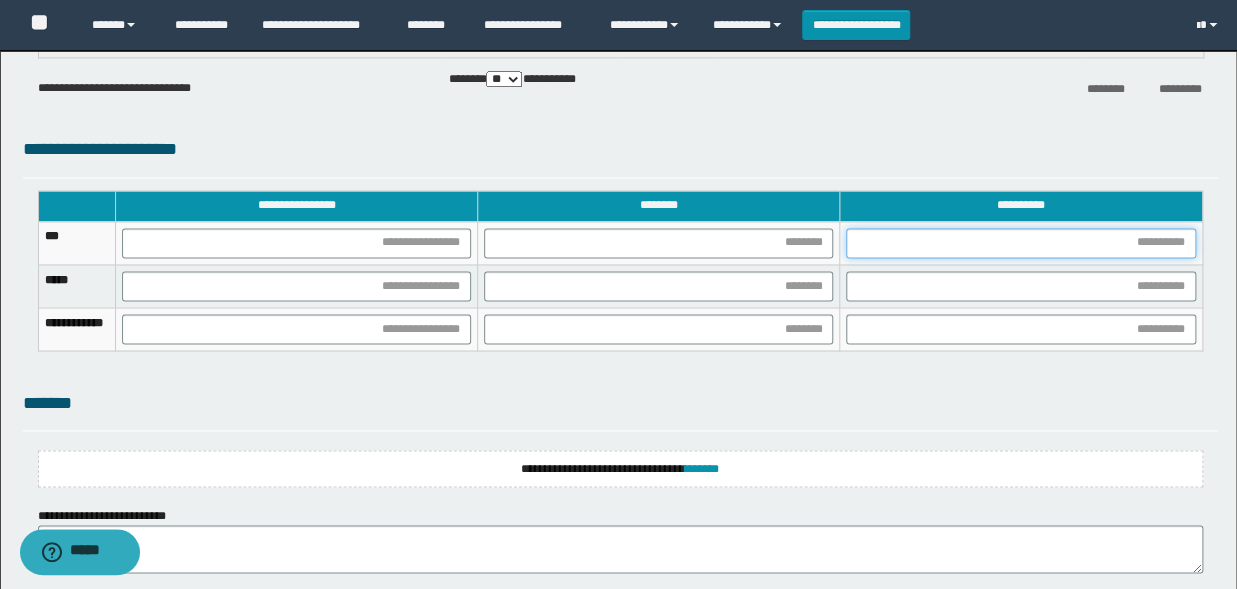 click at bounding box center (1020, 243) 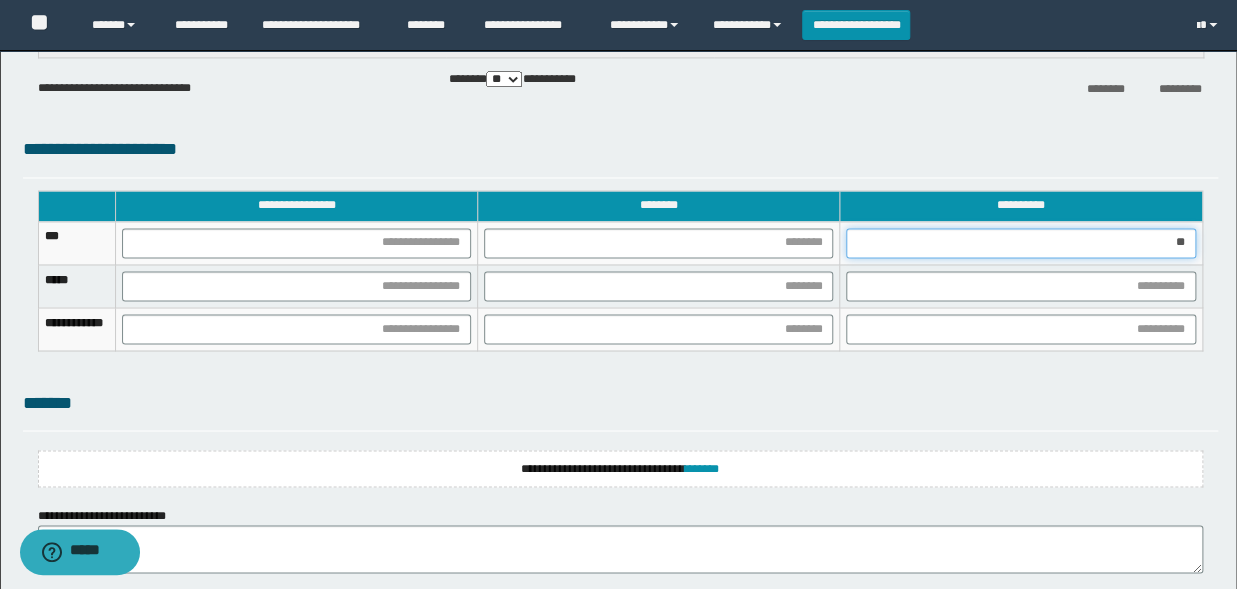 type on "***" 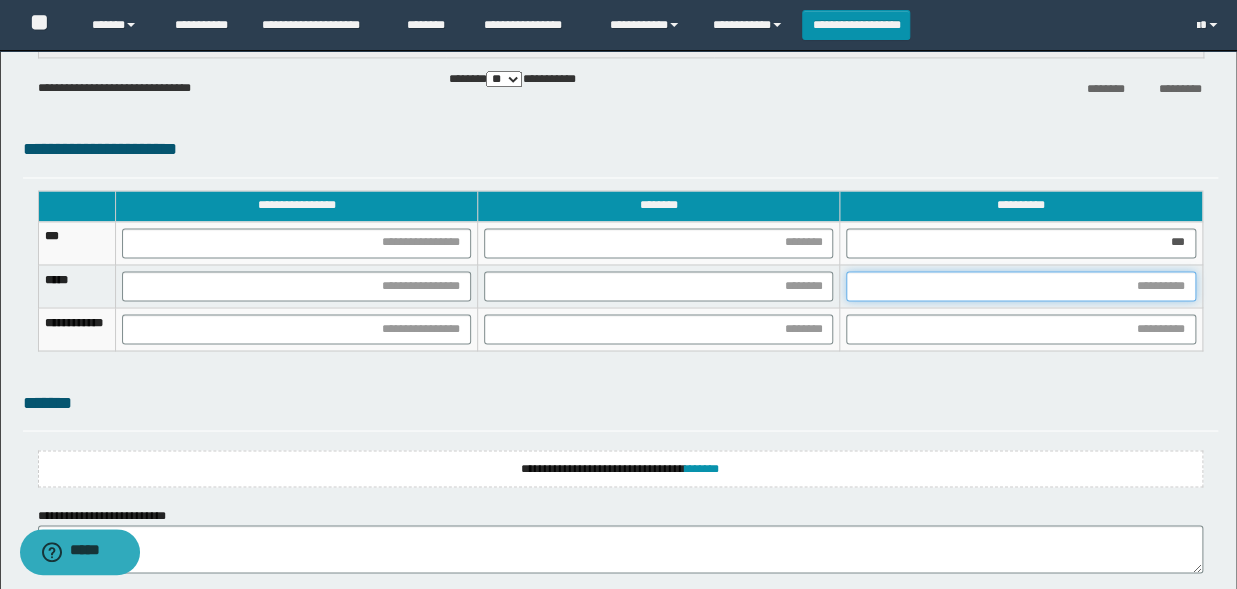 click at bounding box center [1020, 286] 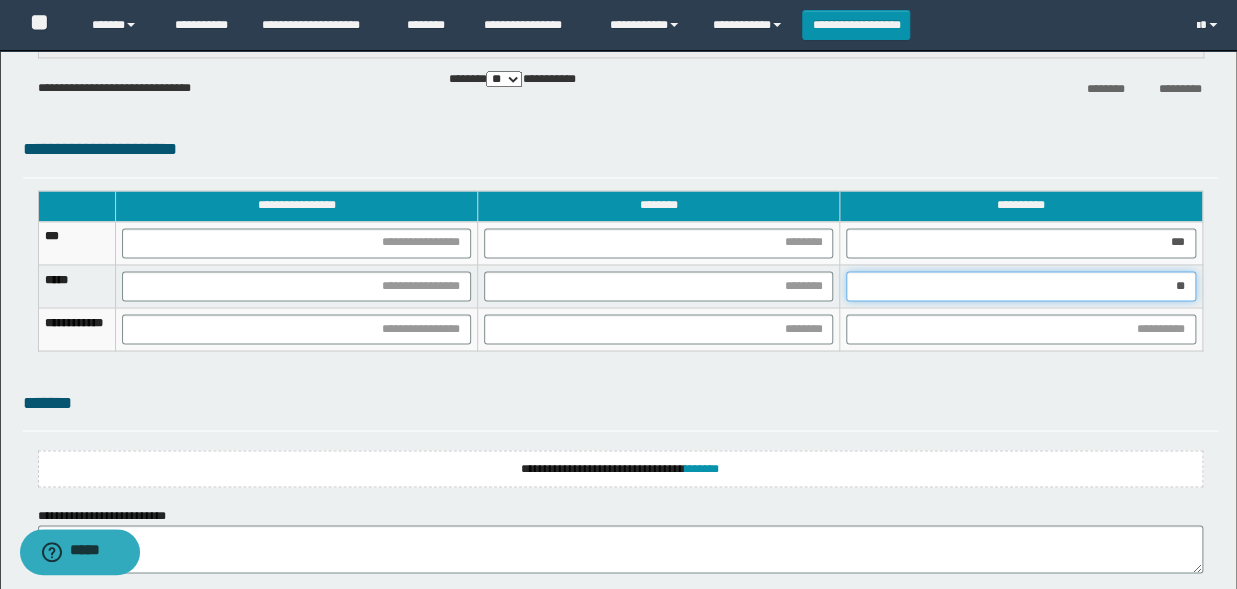 type on "***" 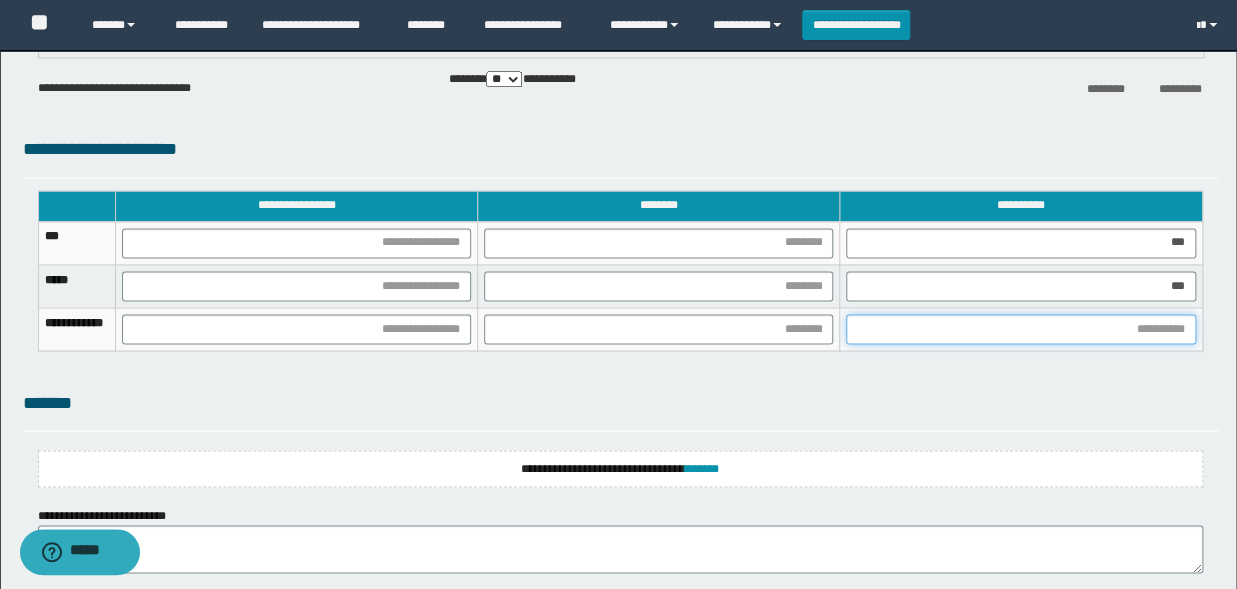 click at bounding box center [1020, 329] 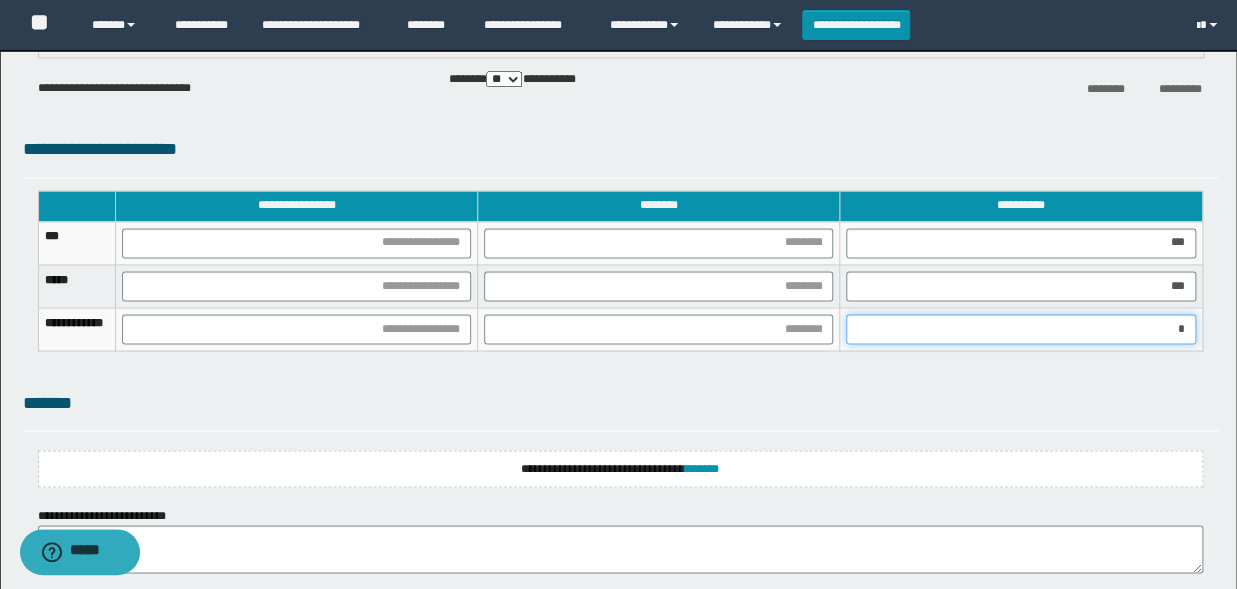 type on "**" 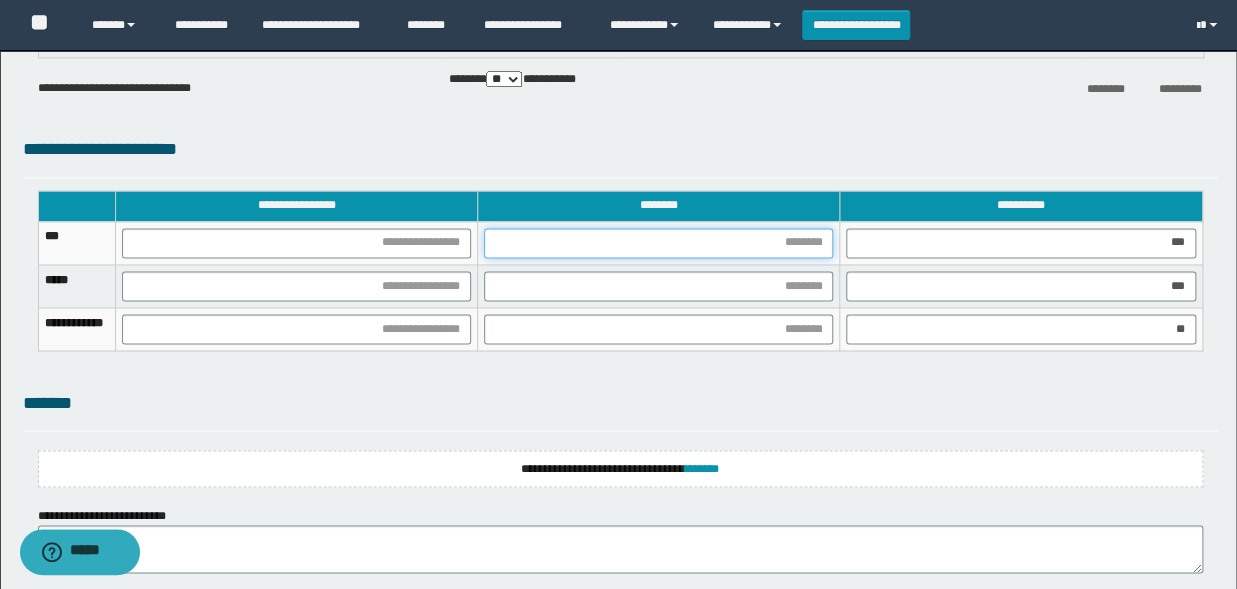 click at bounding box center (658, 243) 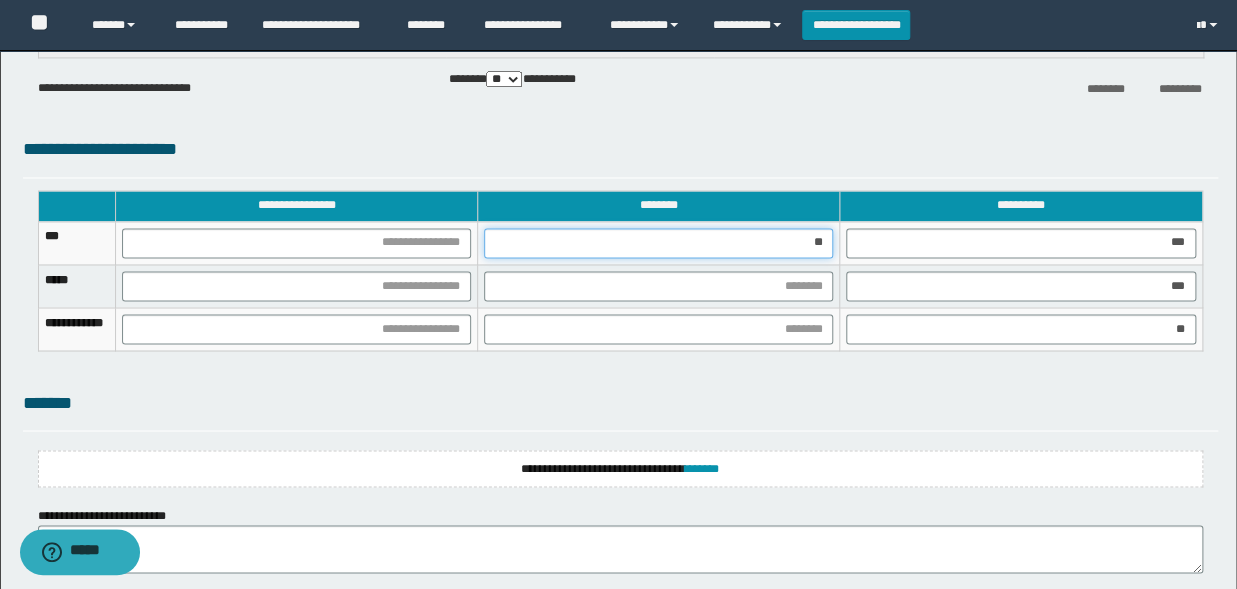 type on "***" 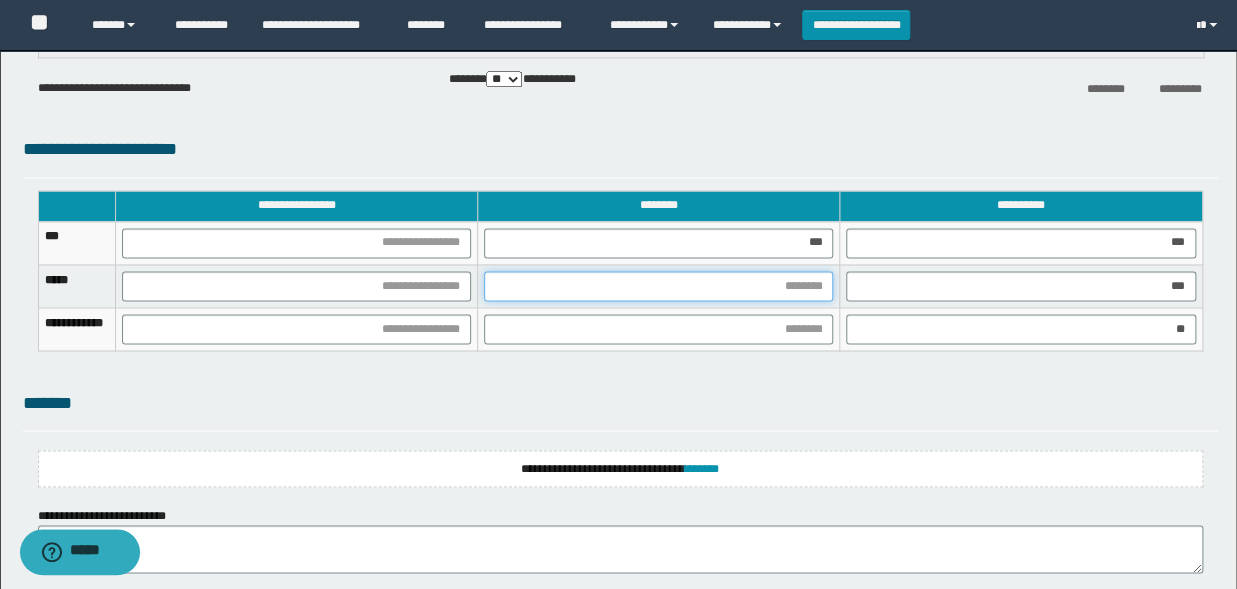 click at bounding box center (658, 286) 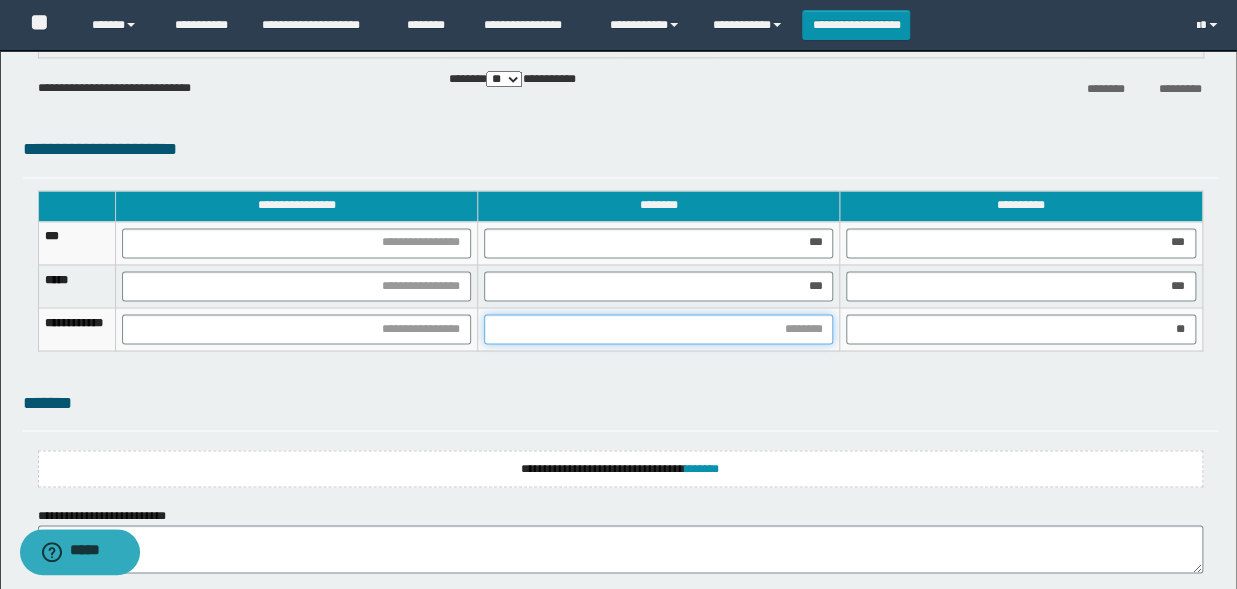 click at bounding box center (658, 329) 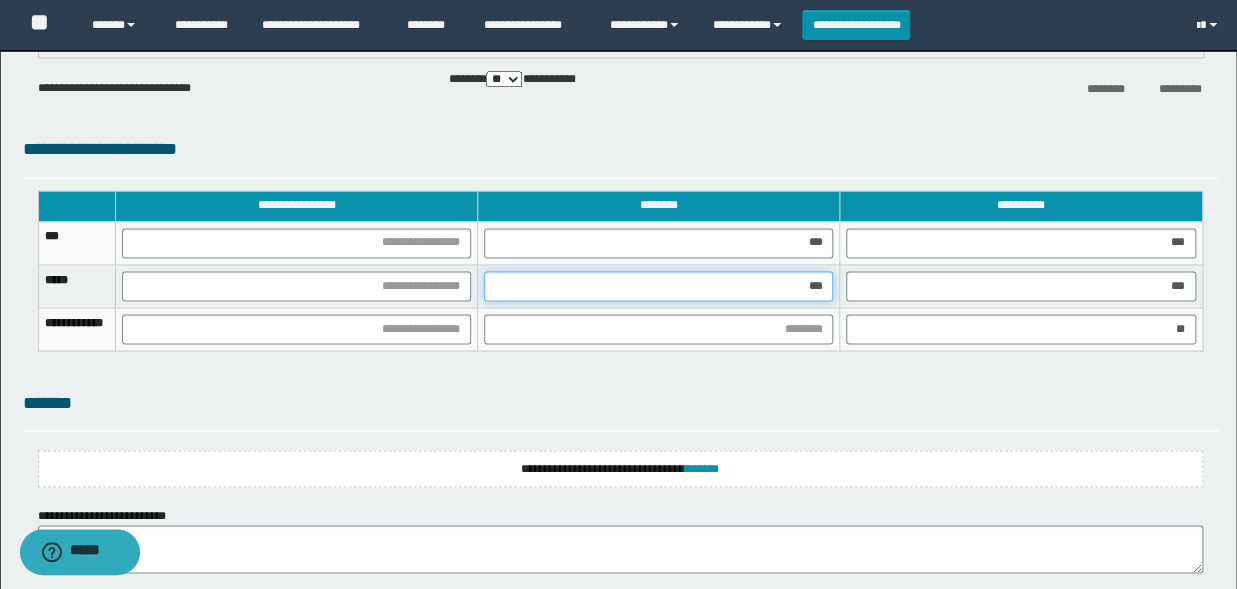 click on "***" at bounding box center (658, 286) 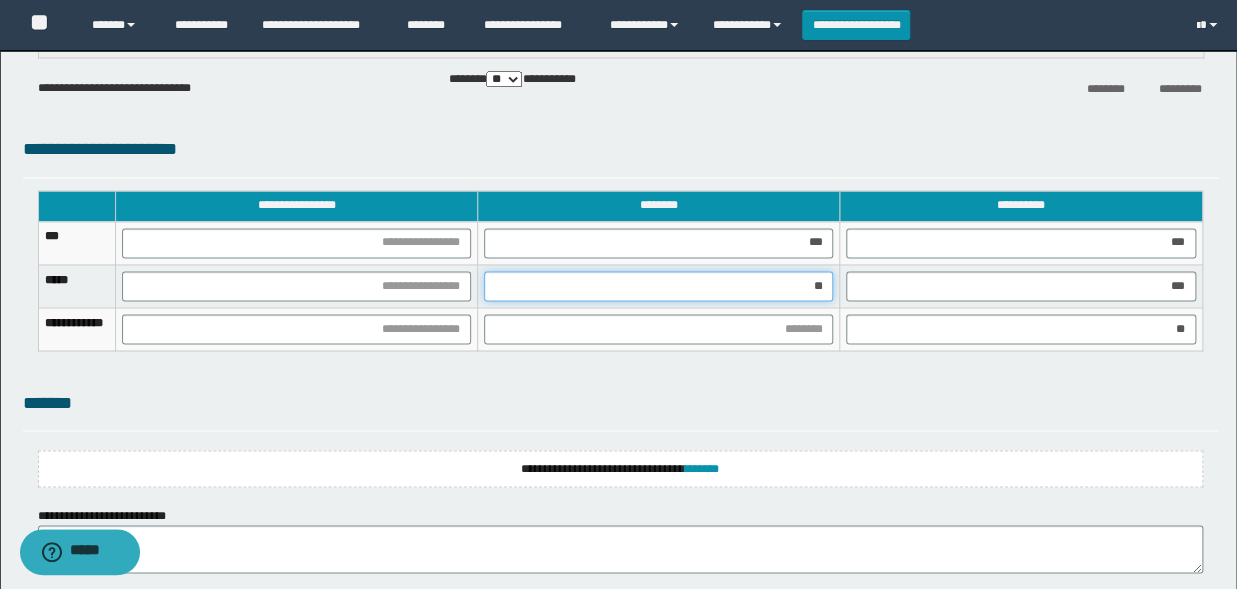 type on "***" 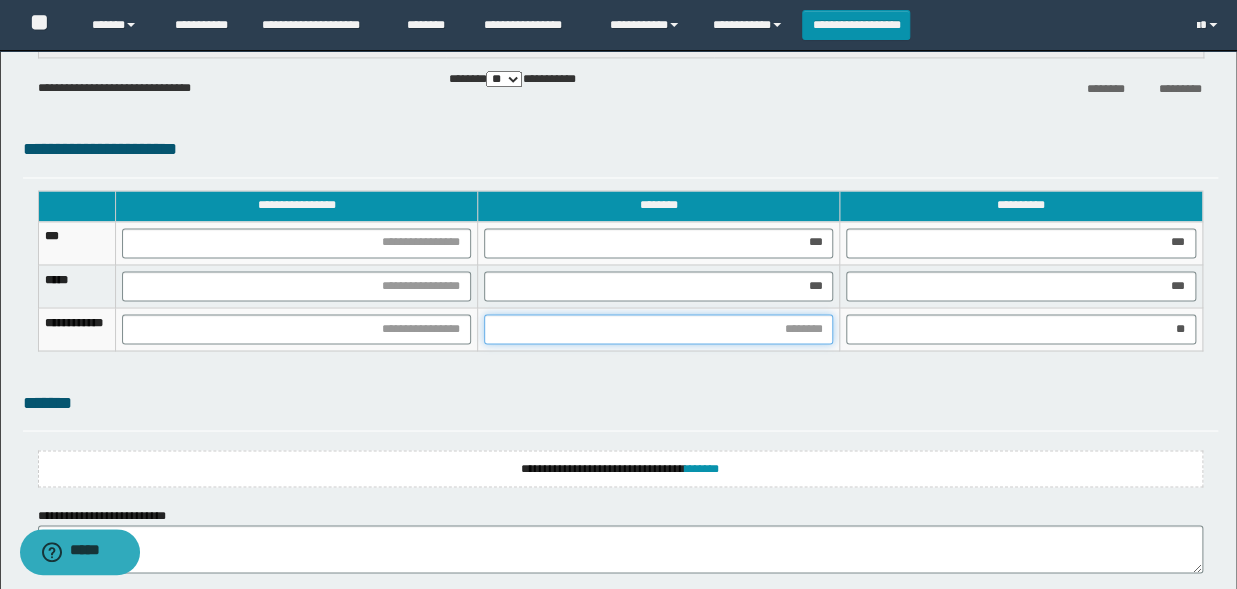 click at bounding box center [658, 329] 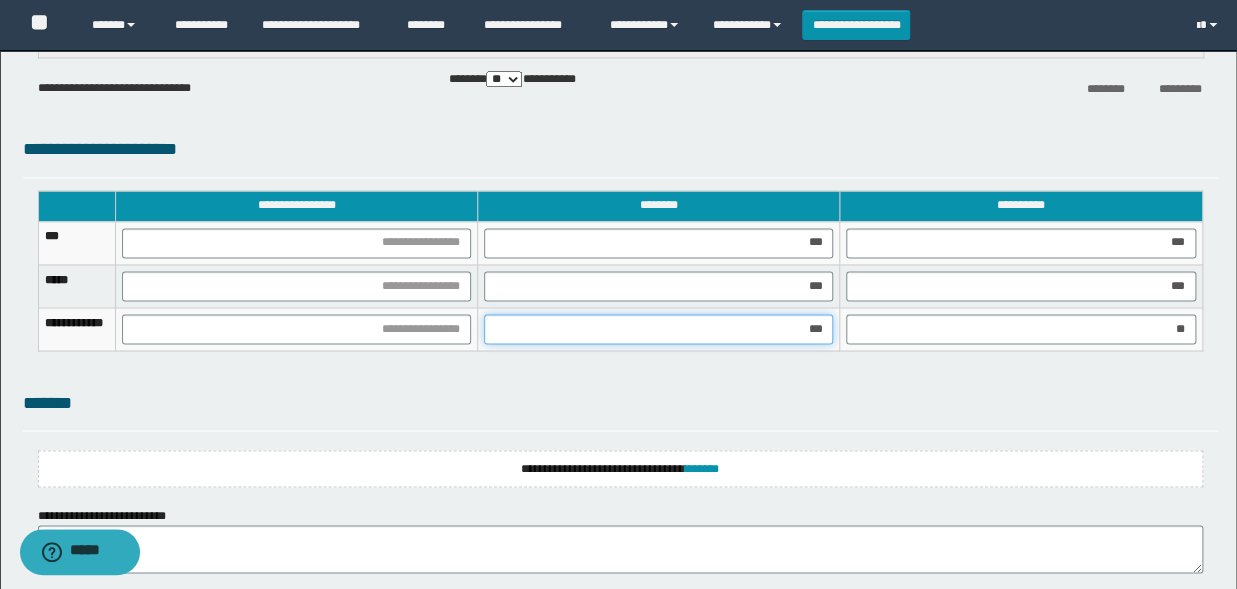 type on "****" 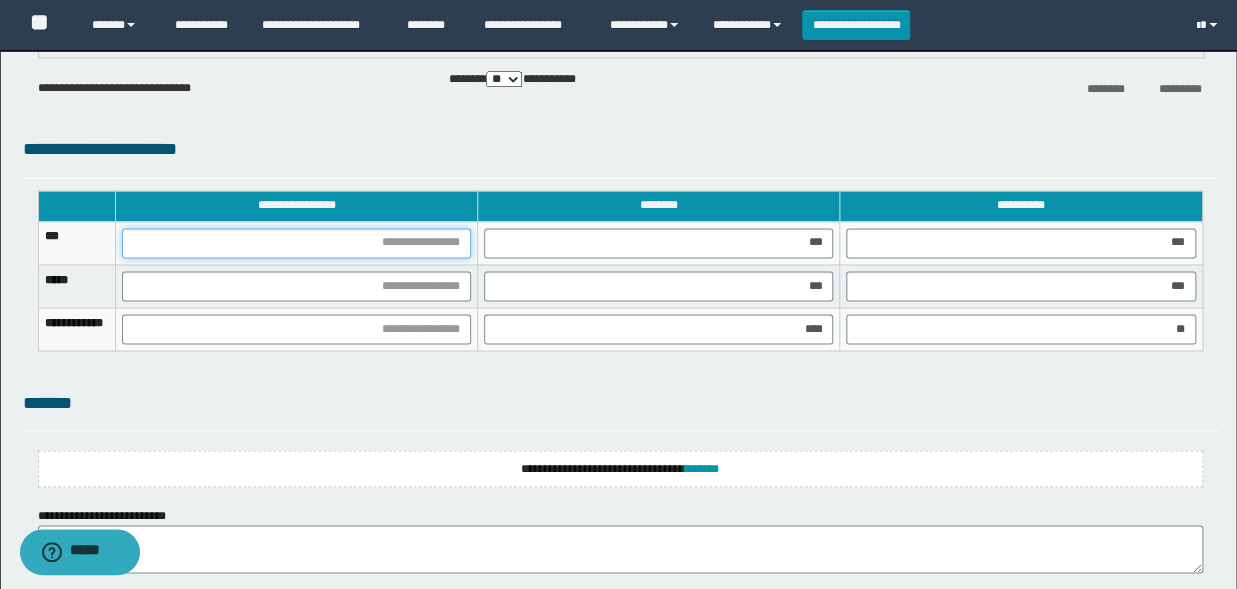 click at bounding box center [296, 243] 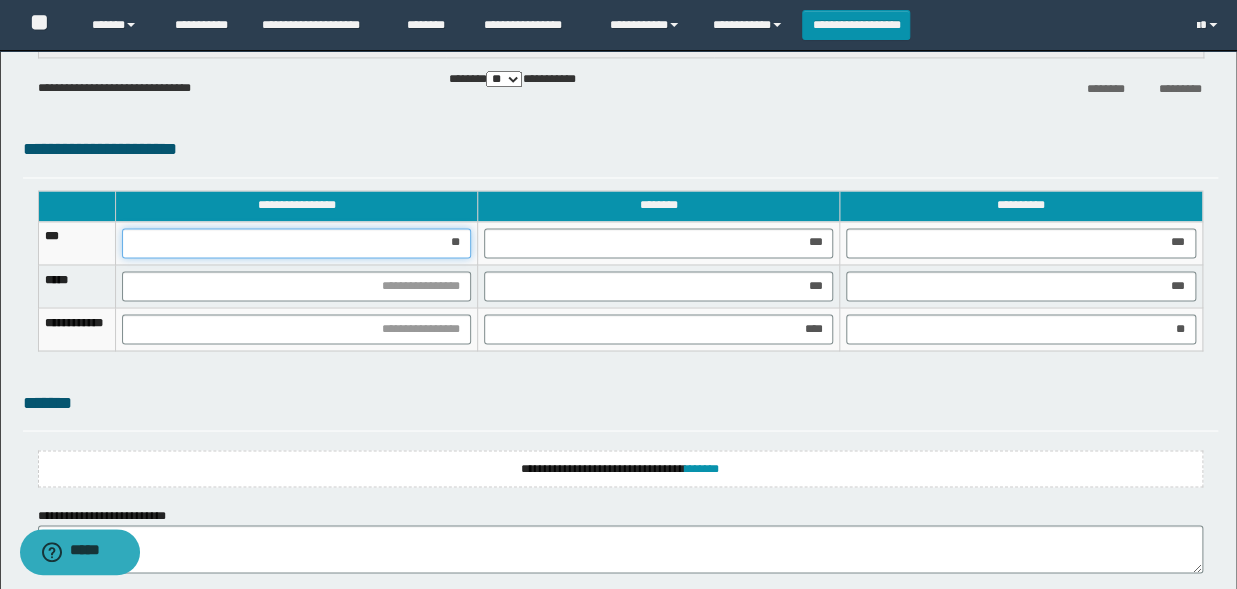 type on "***" 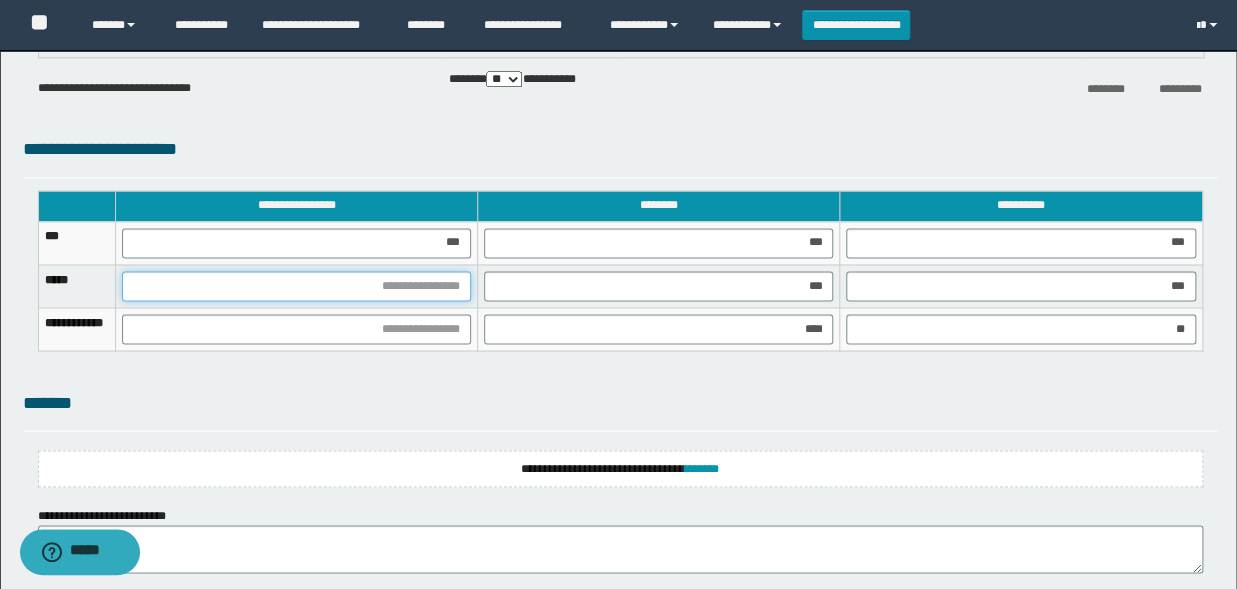 click at bounding box center (296, 286) 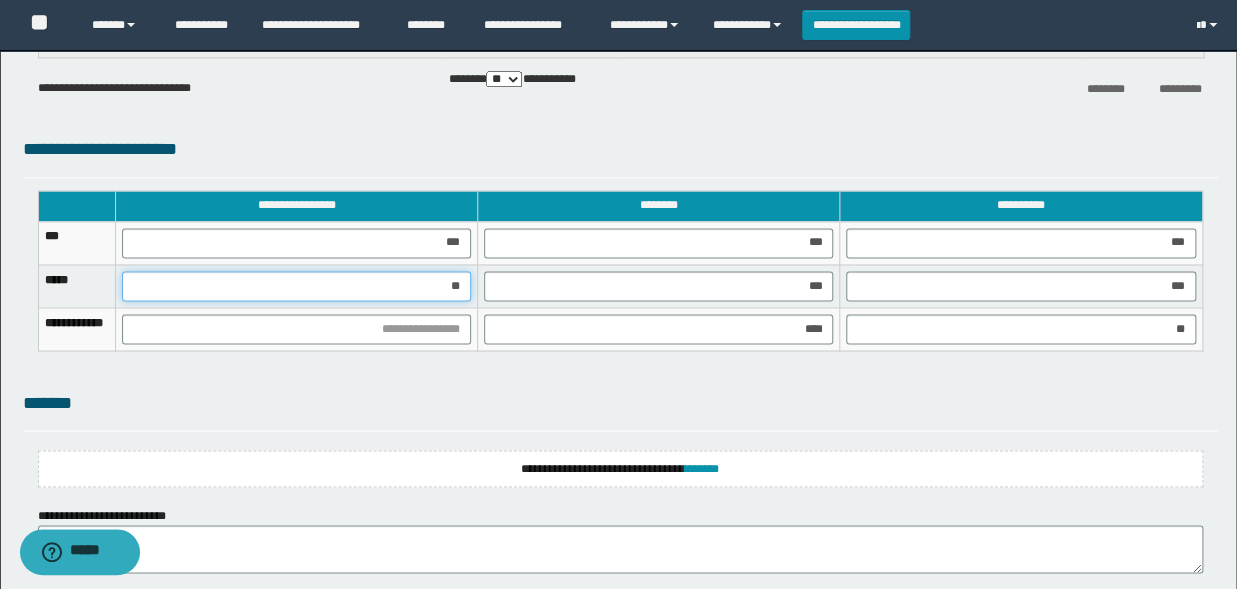 type on "***" 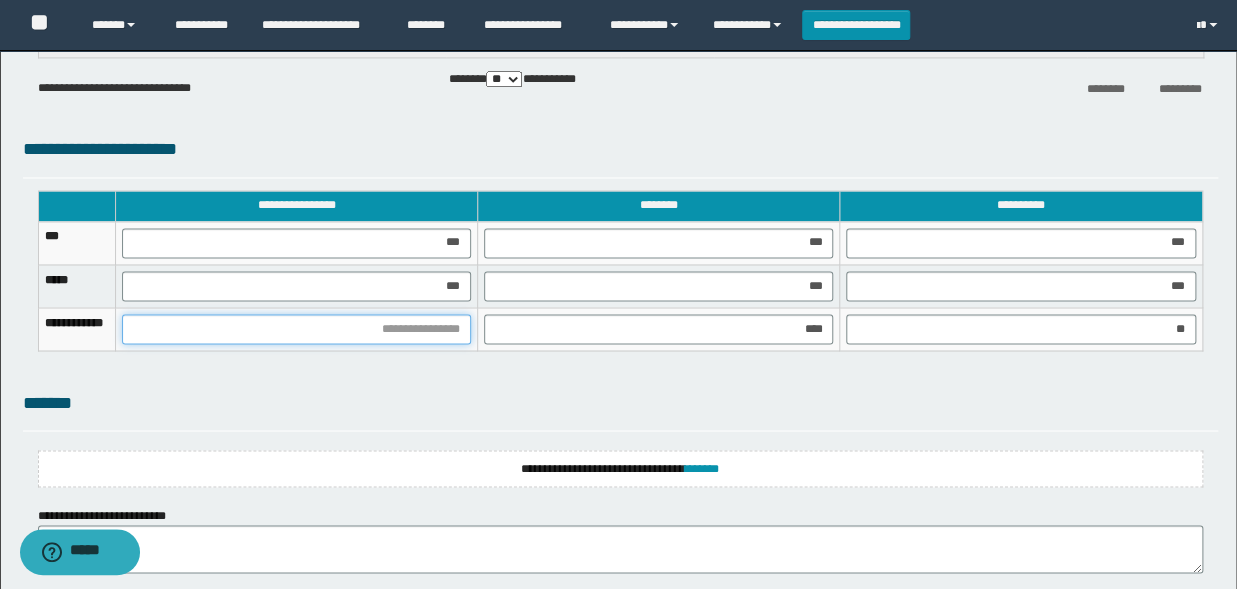 click at bounding box center (296, 329) 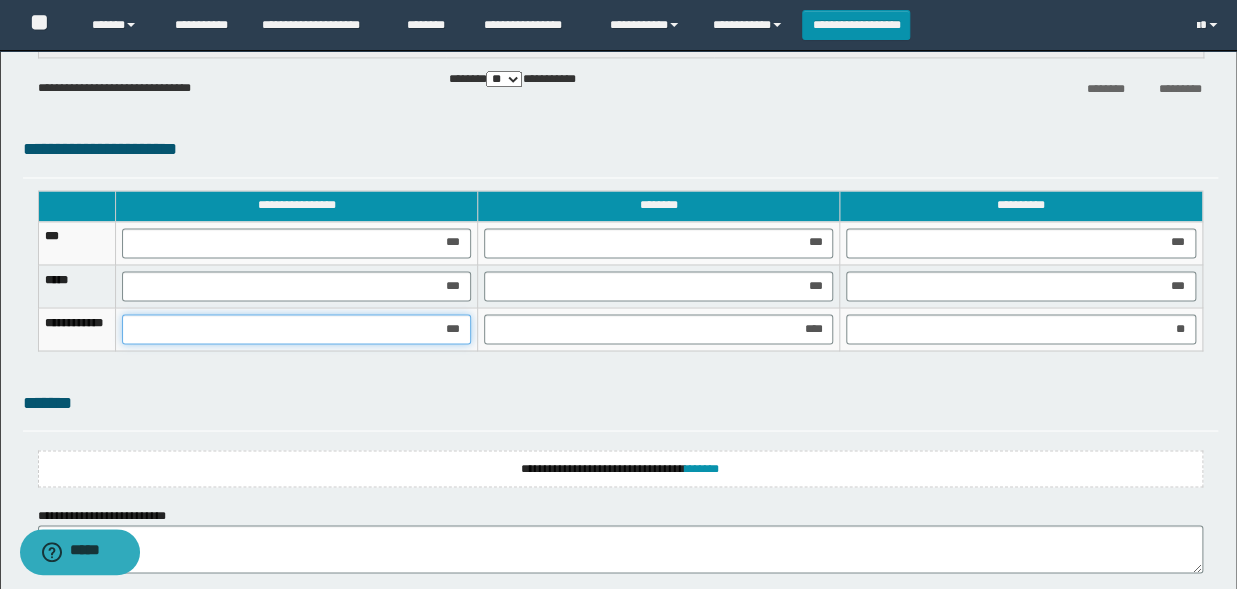 type on "****" 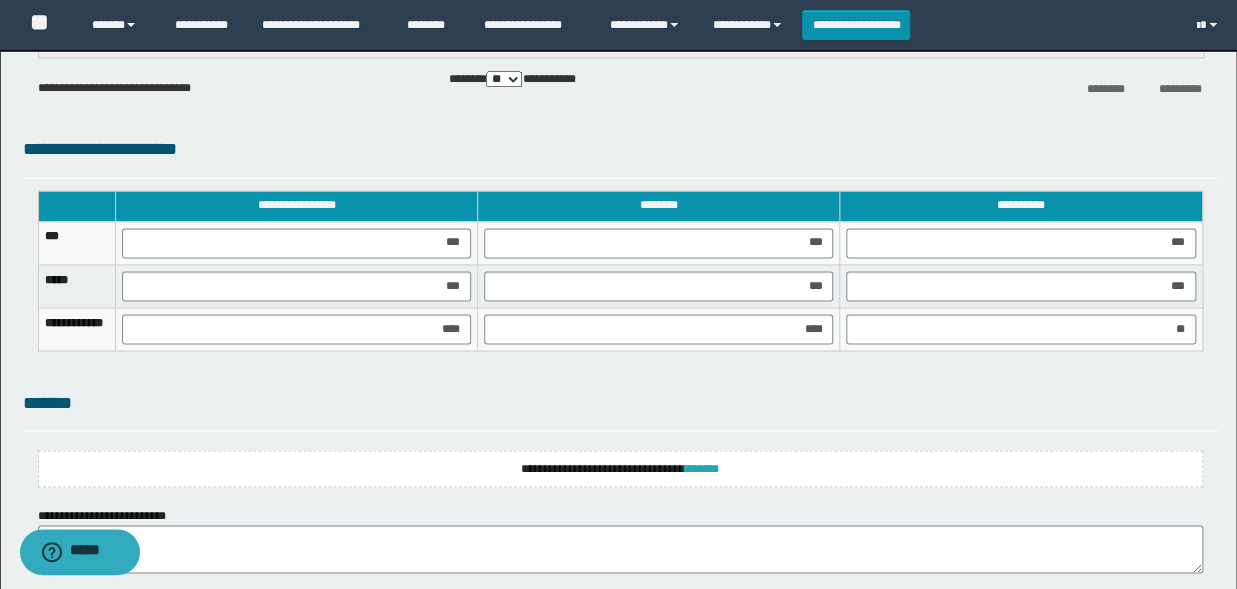 click on "*******" at bounding box center (702, 468) 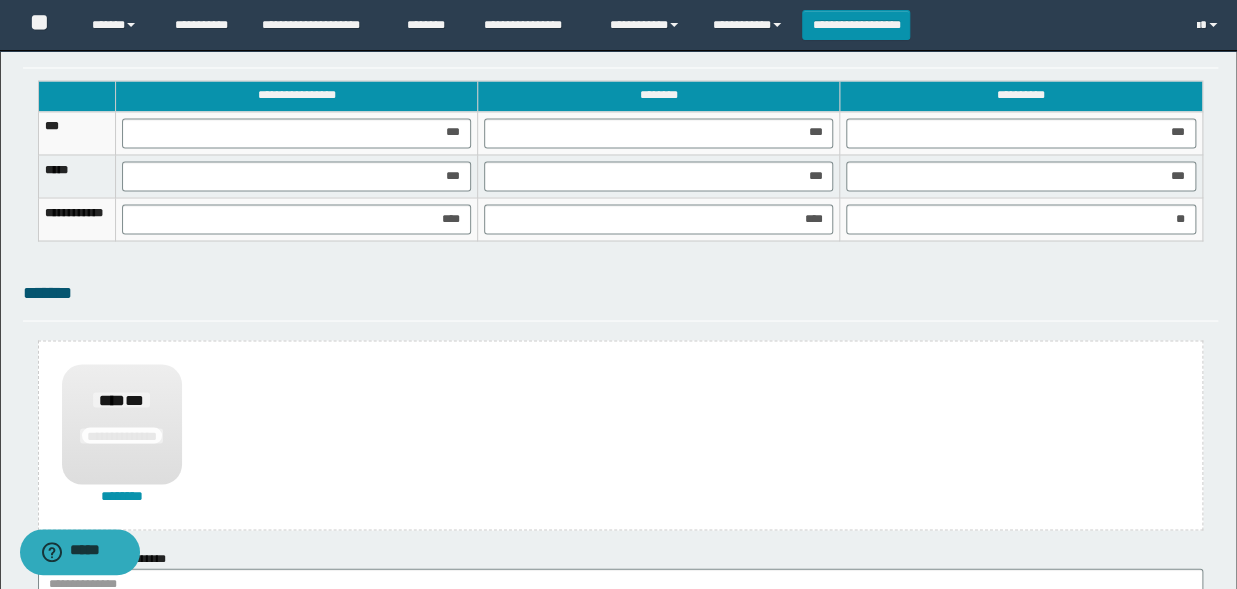 scroll, scrollTop: 1540, scrollLeft: 0, axis: vertical 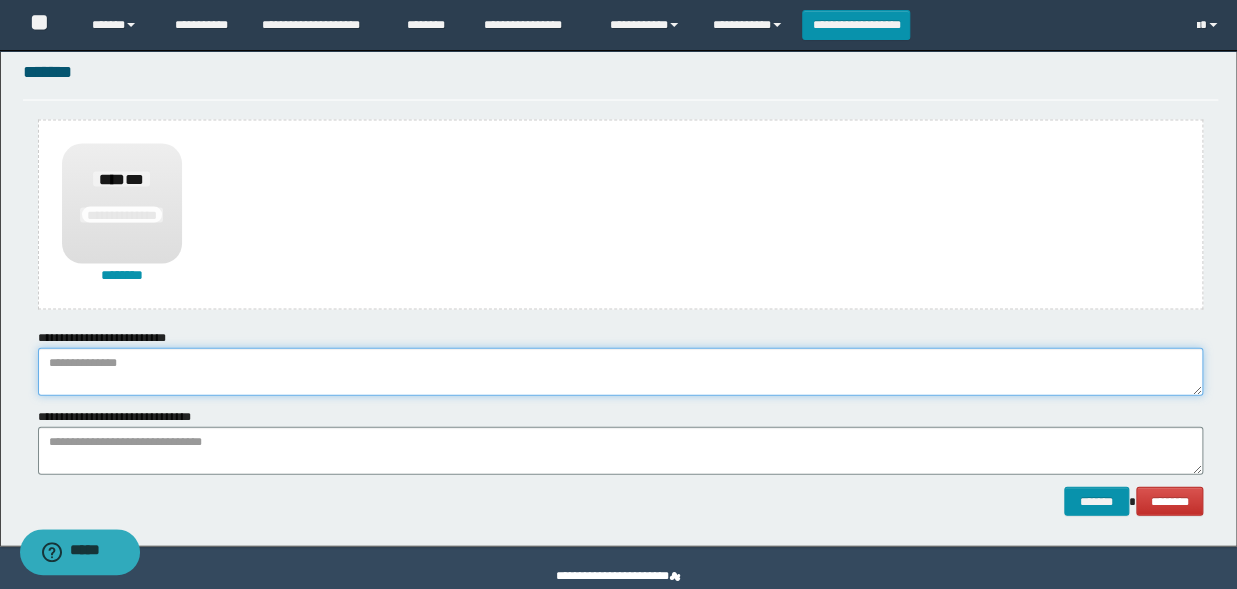 click at bounding box center [620, 372] 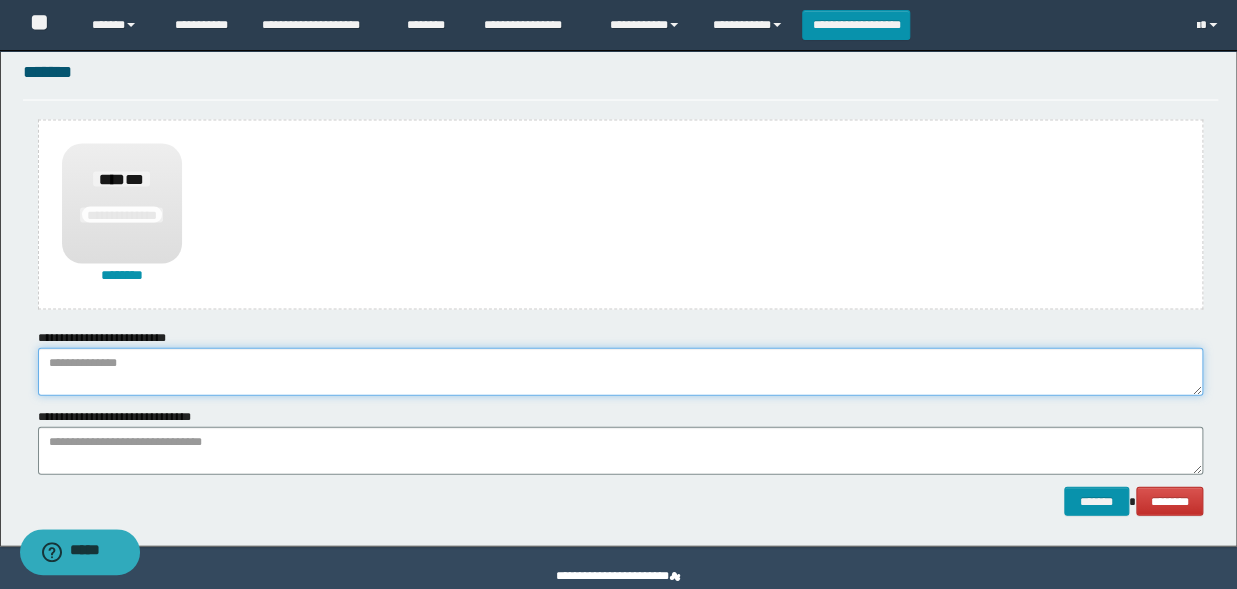 click at bounding box center [620, 372] 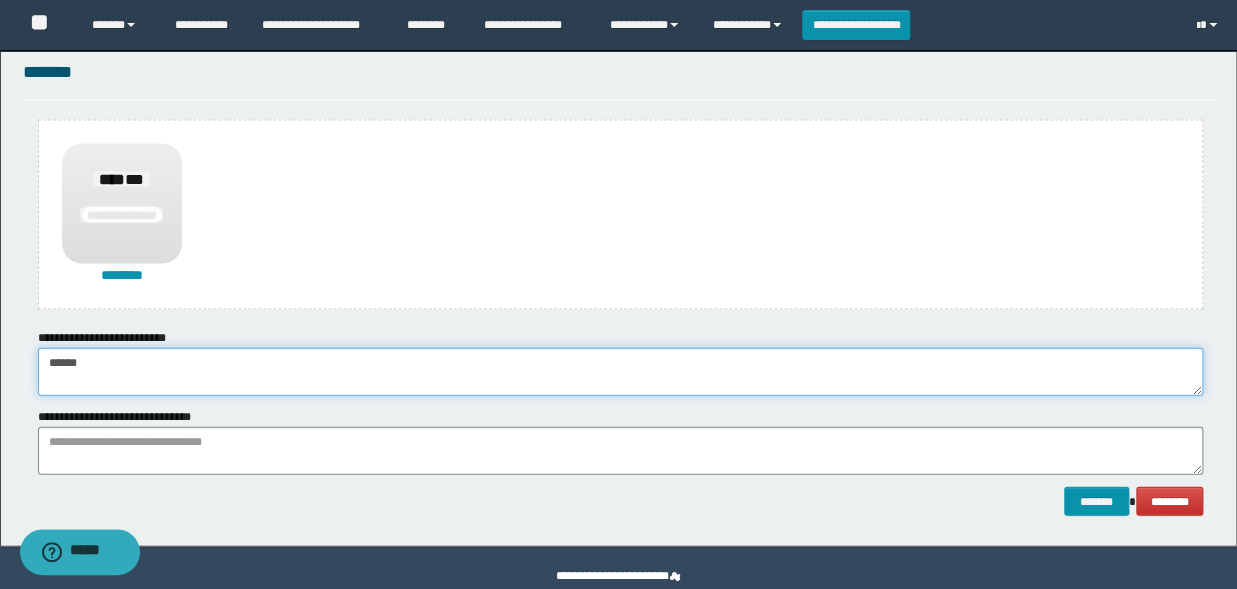 type on "******" 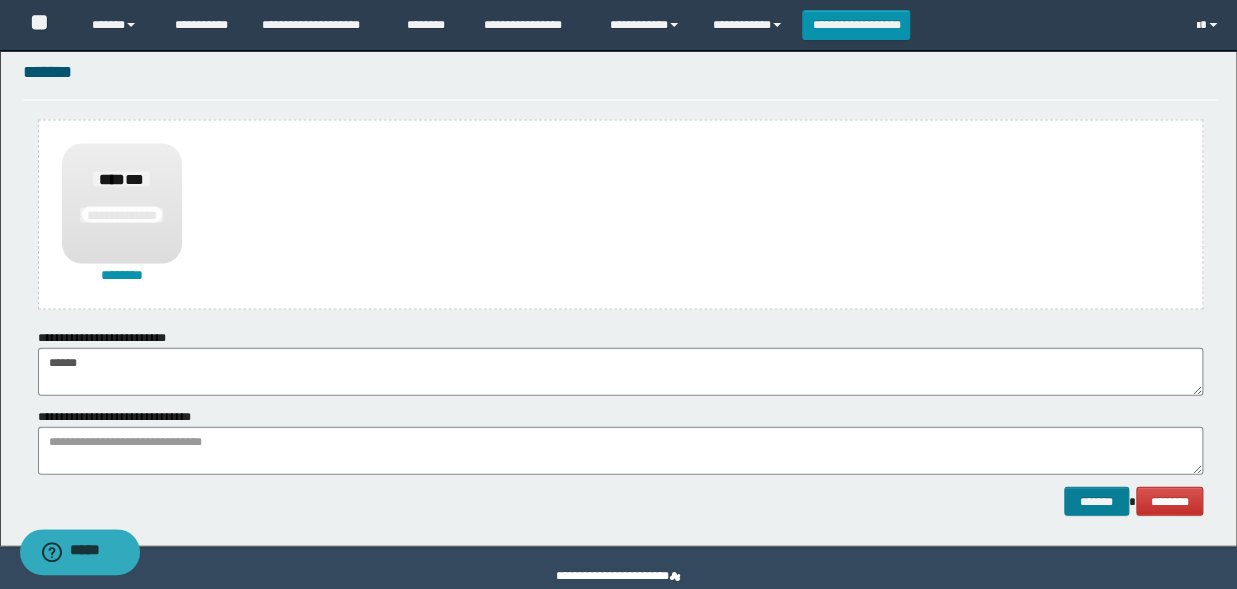 click on "**********" at bounding box center (618, -472) 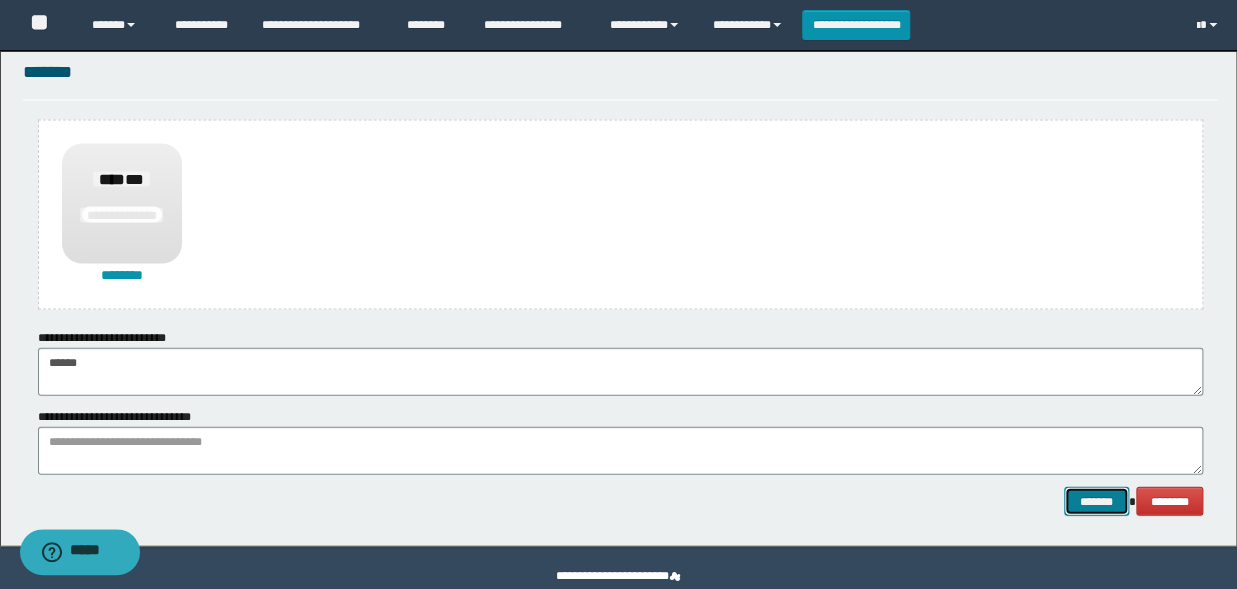 click on "*******" at bounding box center [1096, 502] 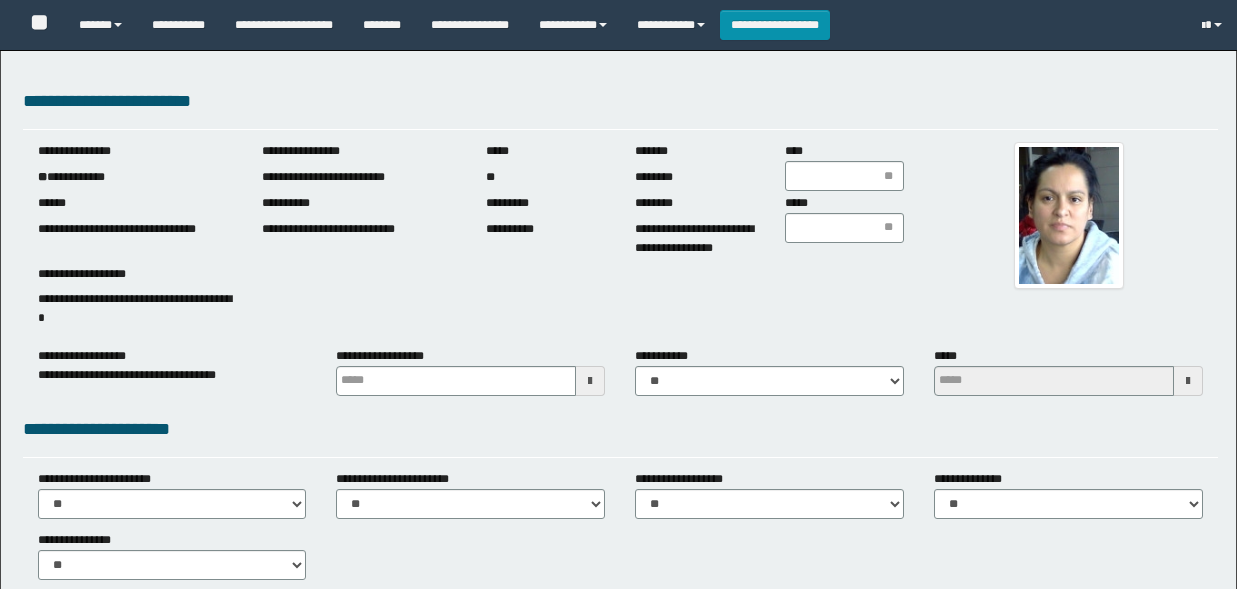 scroll, scrollTop: 0, scrollLeft: 0, axis: both 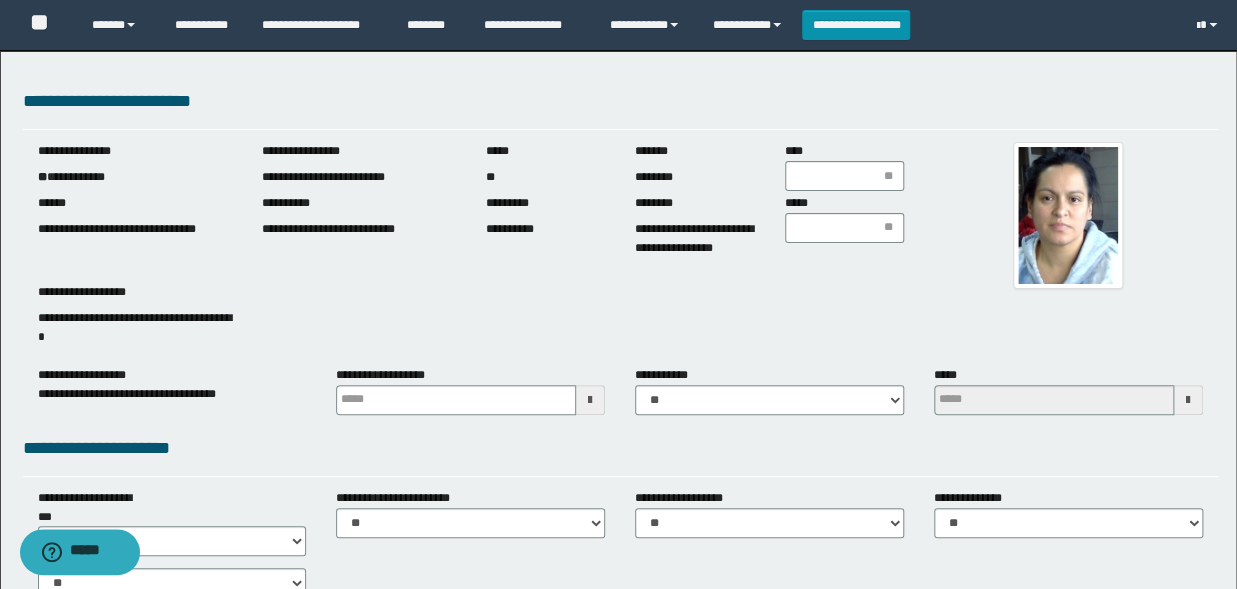 click at bounding box center (590, 400) 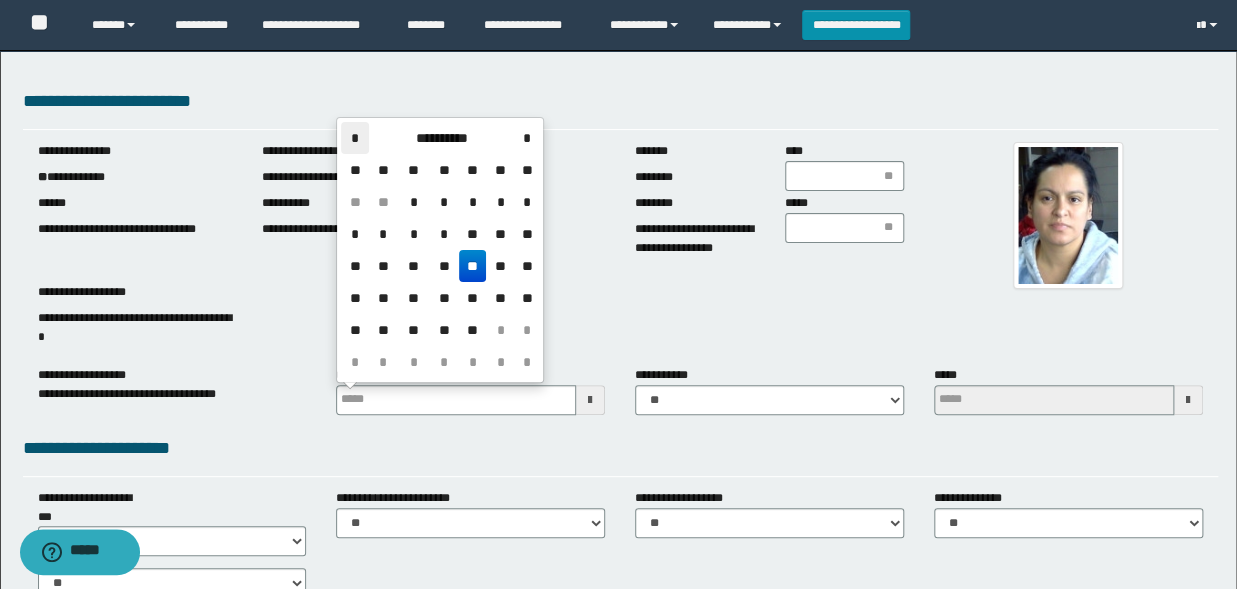 click on "*" at bounding box center [355, 138] 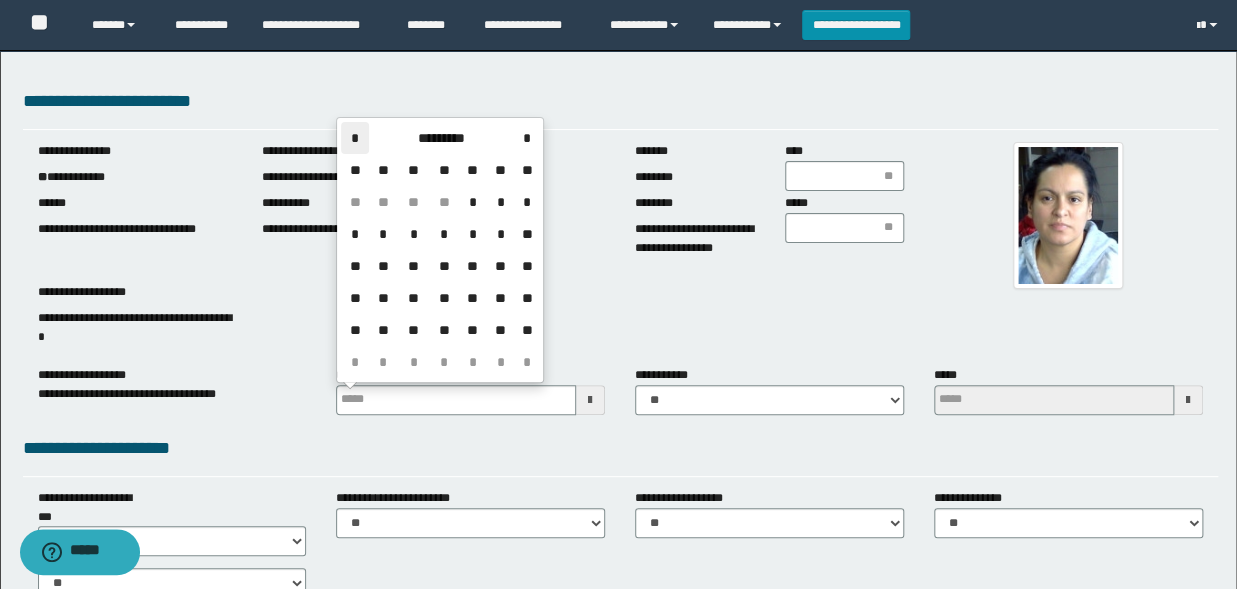 click on "*" at bounding box center [355, 138] 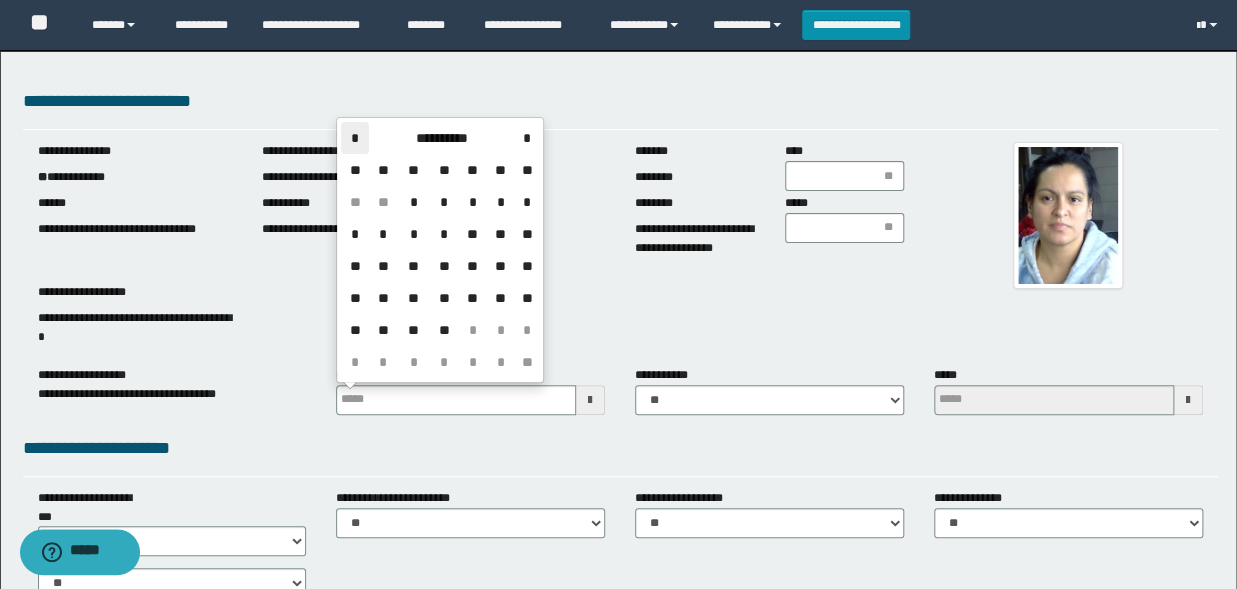 click on "*" at bounding box center [355, 138] 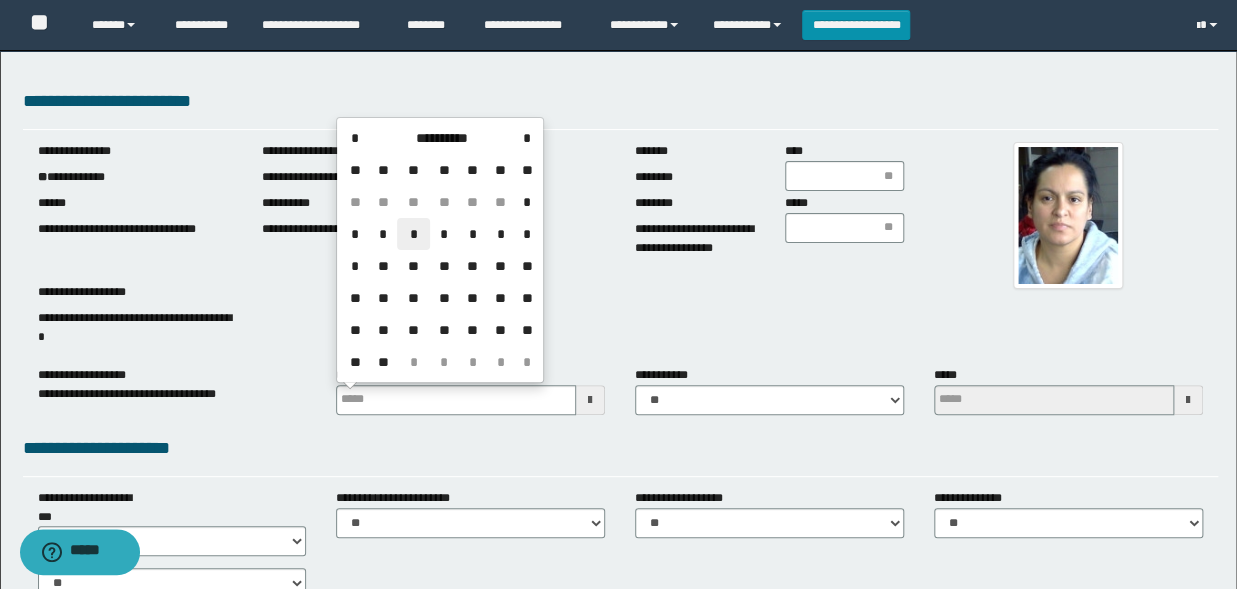 click on "*" at bounding box center [413, 234] 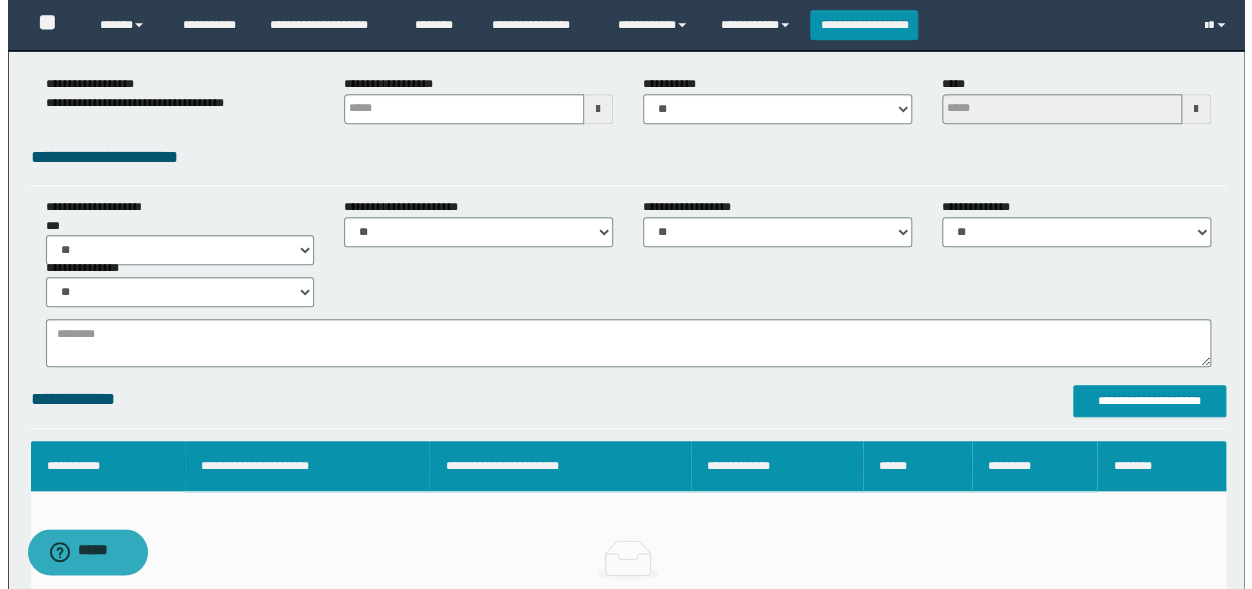 scroll, scrollTop: 330, scrollLeft: 0, axis: vertical 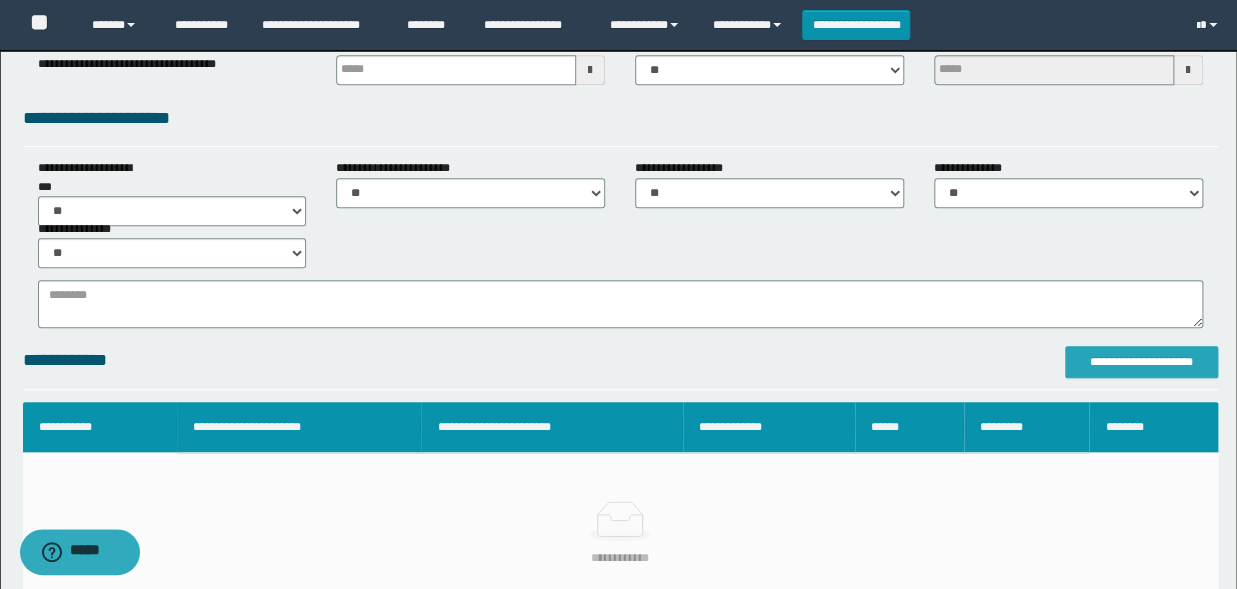 click on "**********" at bounding box center (1141, 362) 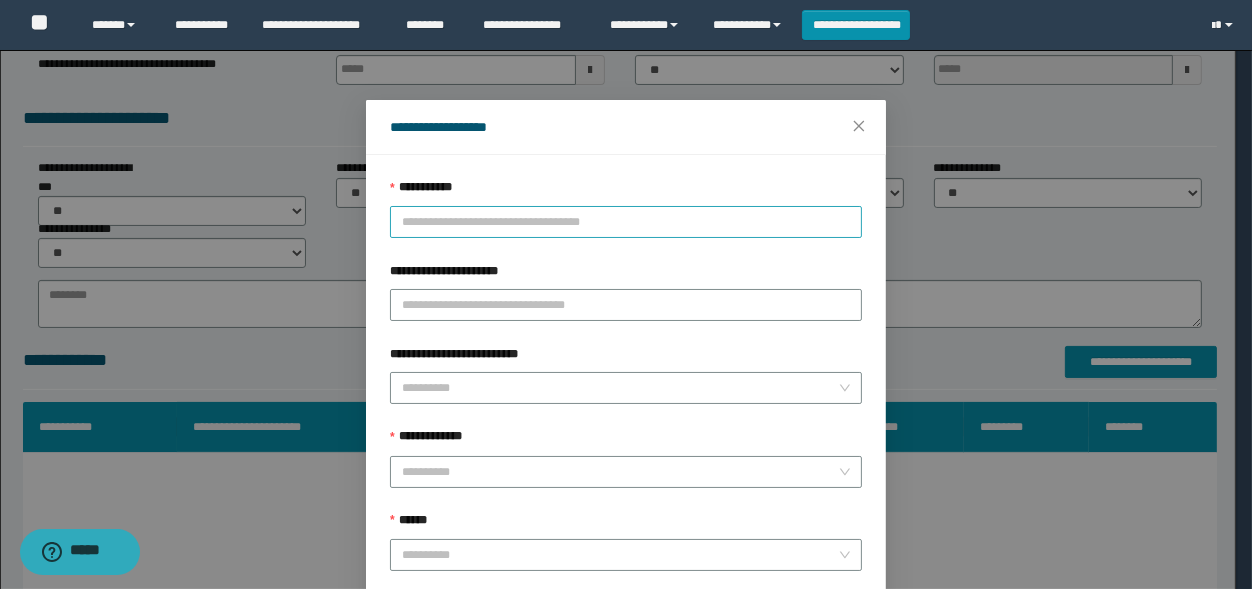 click on "**********" at bounding box center [626, 222] 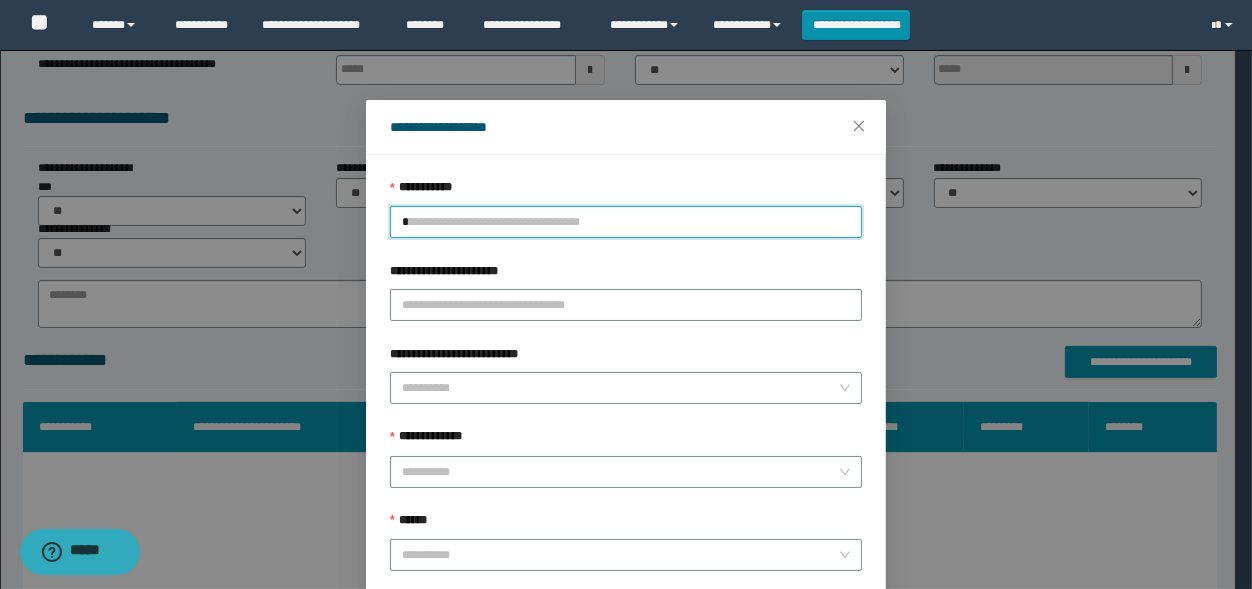 type on "**" 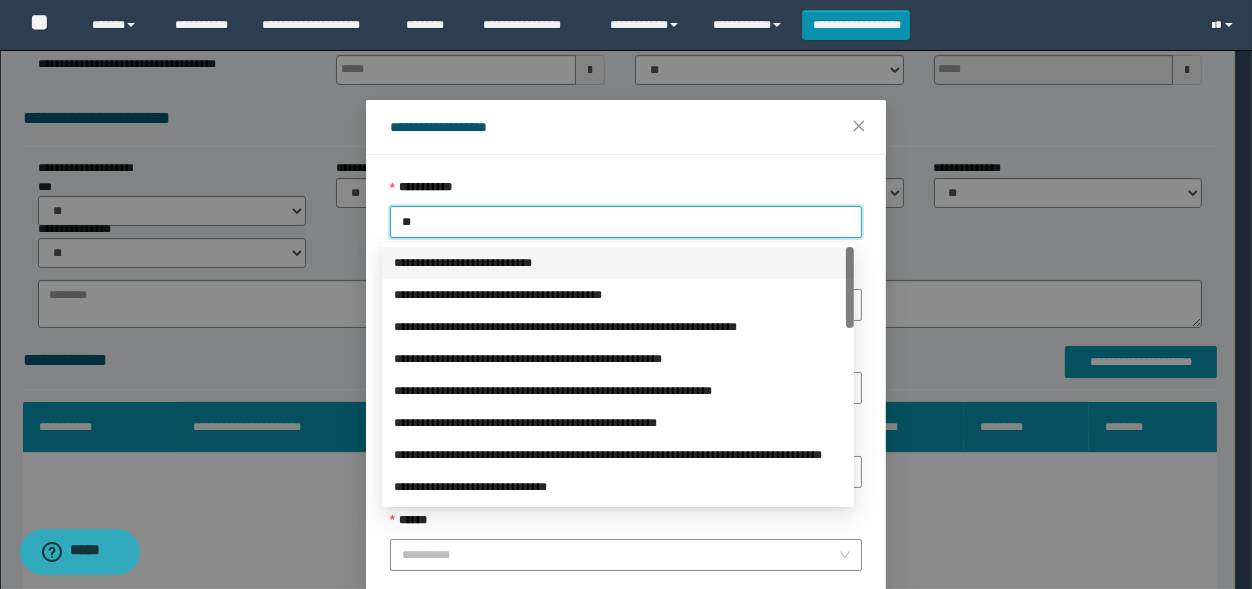 click on "**********" at bounding box center [618, 263] 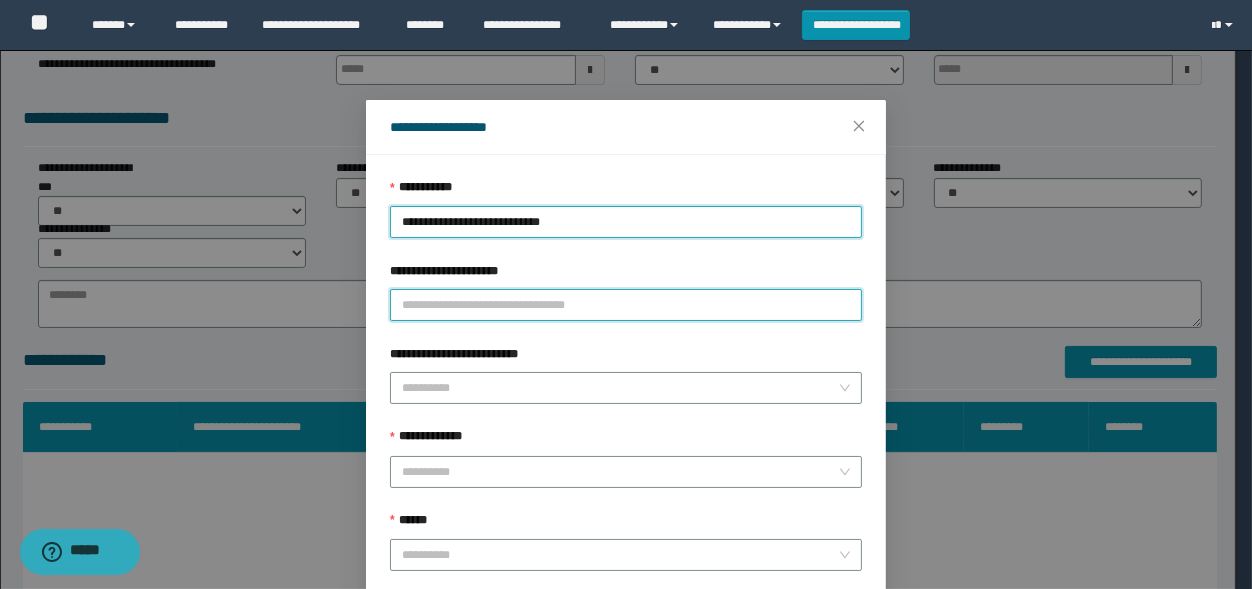 click on "**********" at bounding box center [626, 305] 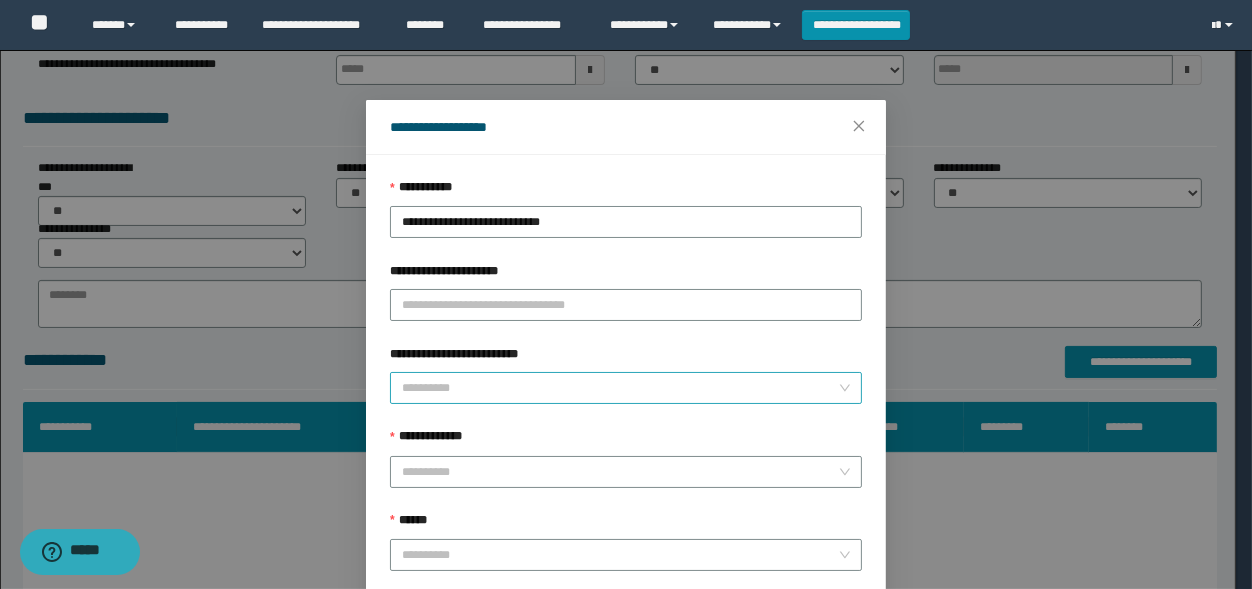 click on "**********" at bounding box center [620, 388] 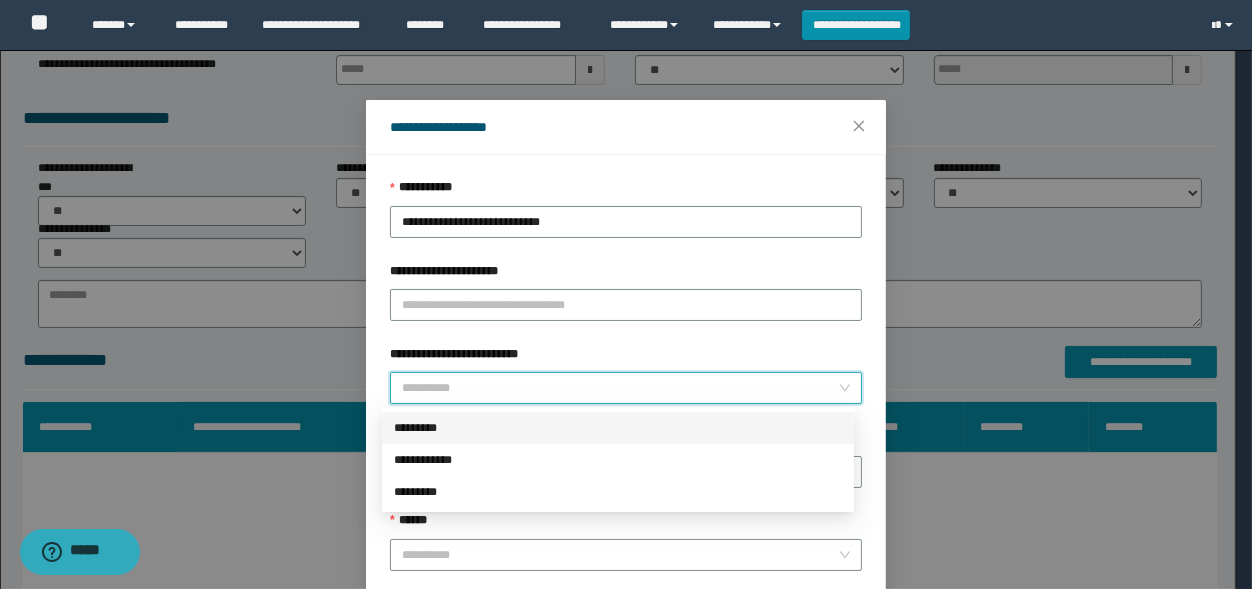 click on "*********" at bounding box center [618, 428] 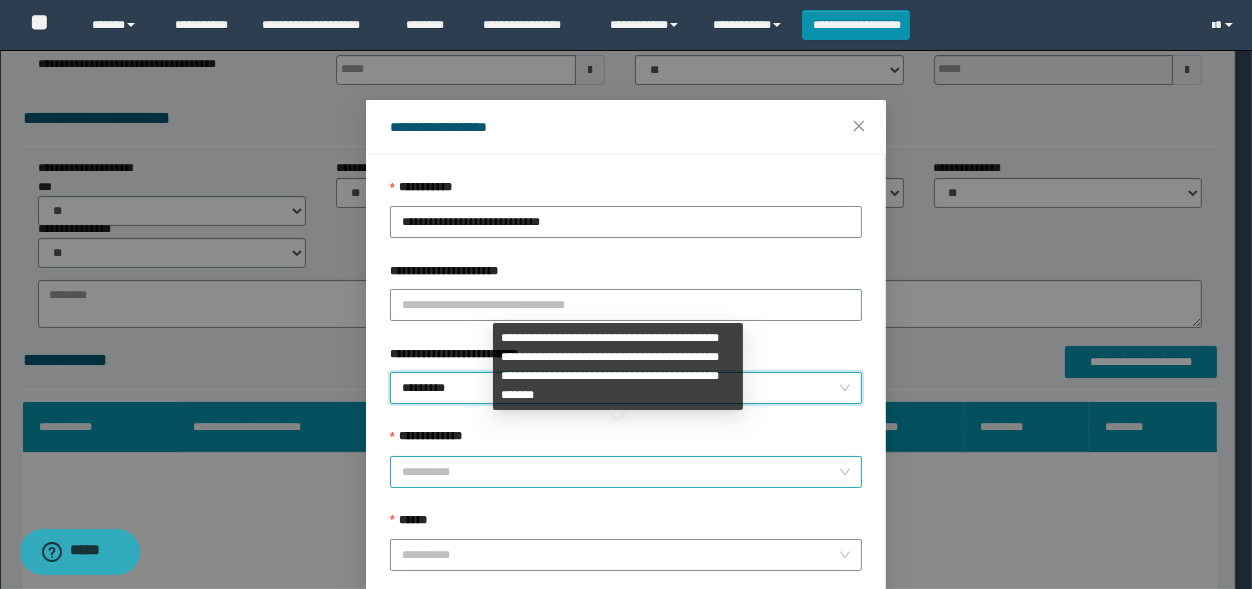 click on "**********" at bounding box center (620, 472) 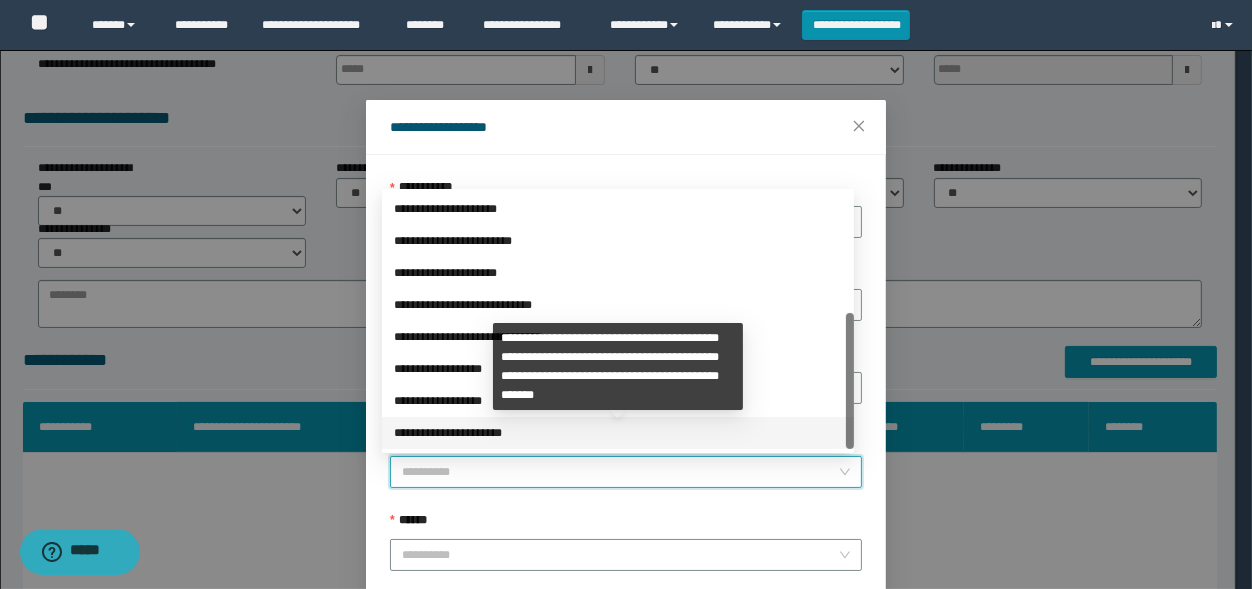 click on "**********" at bounding box center [618, 433] 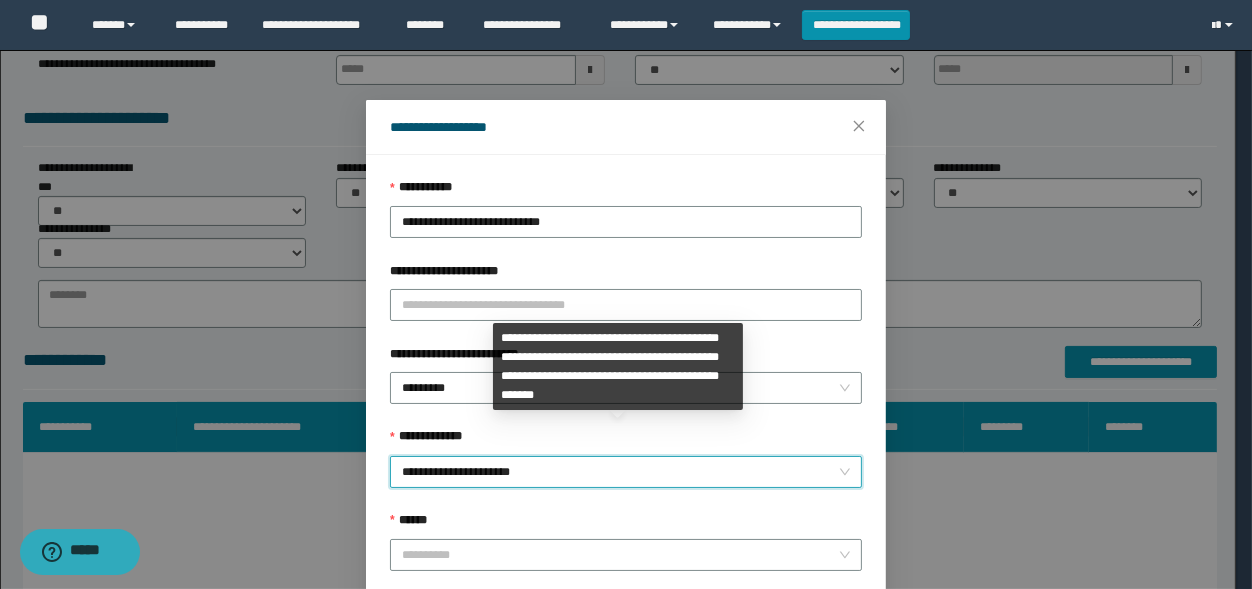 scroll, scrollTop: 224, scrollLeft: 0, axis: vertical 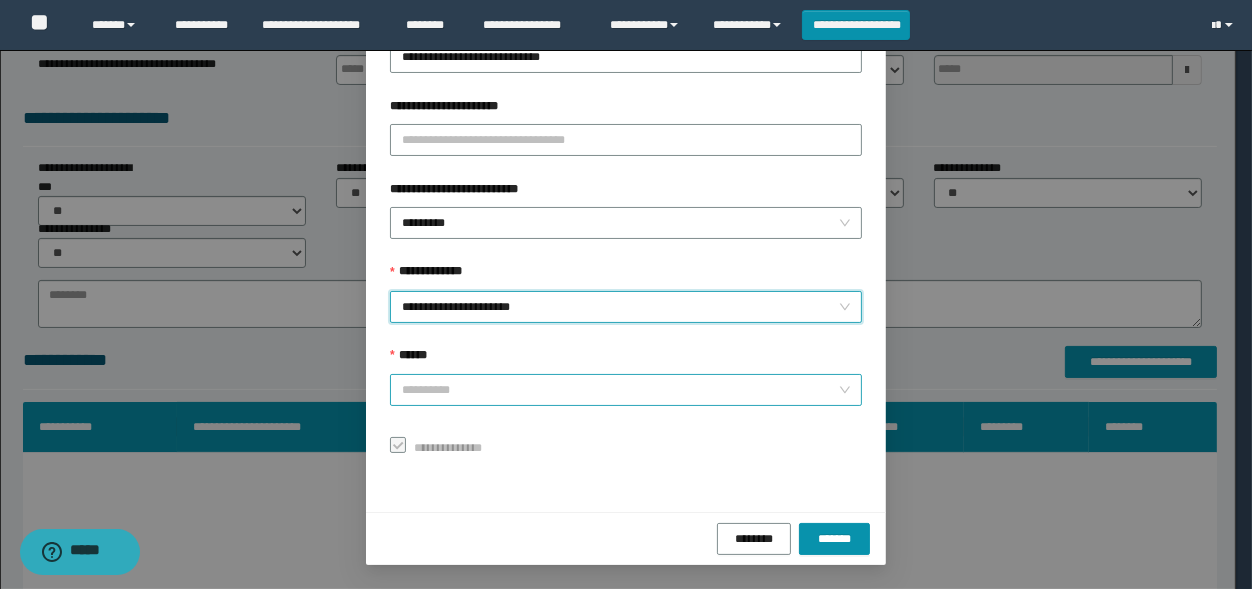 click on "******" at bounding box center [620, 390] 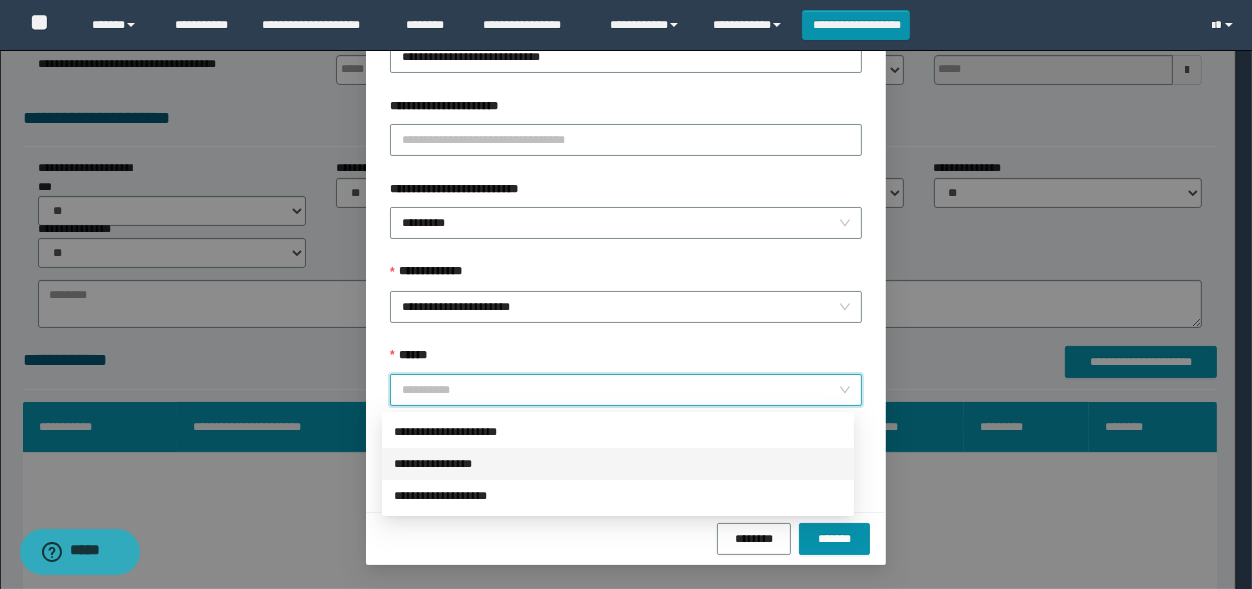click on "**********" at bounding box center (618, 464) 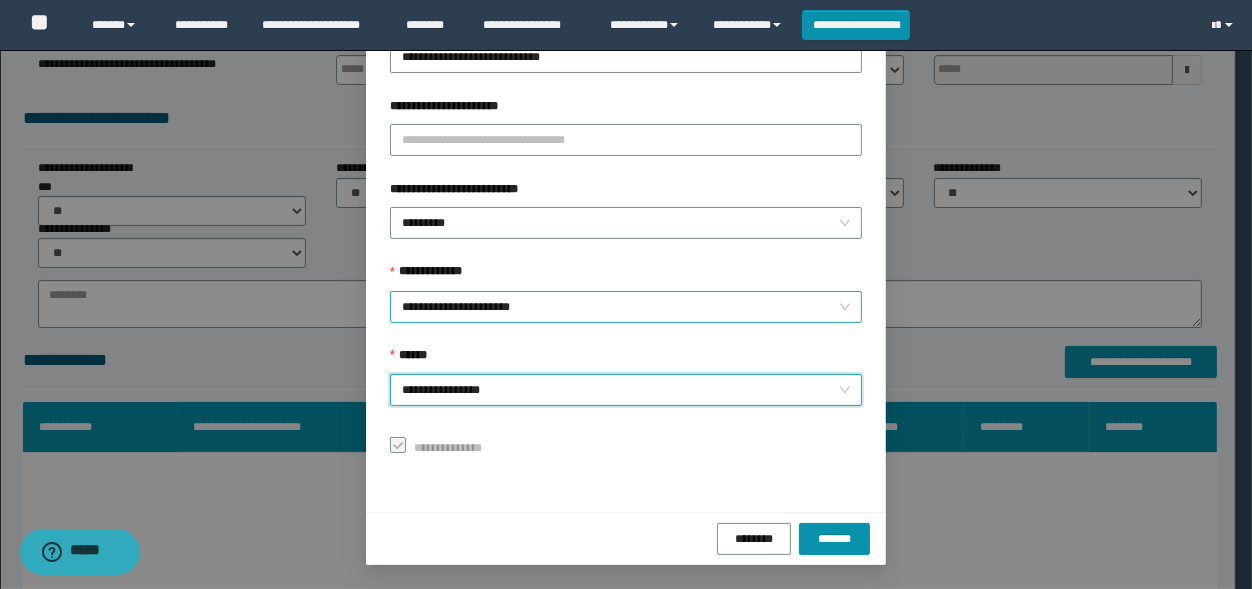 click on "**********" at bounding box center (626, 307) 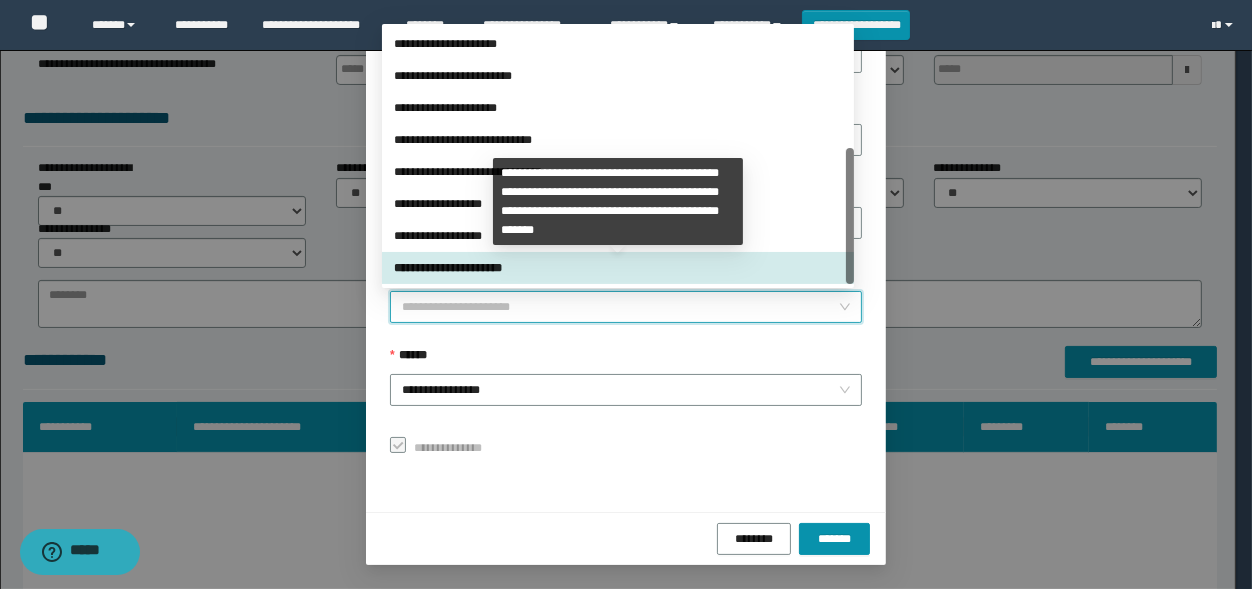 scroll, scrollTop: 224, scrollLeft: 0, axis: vertical 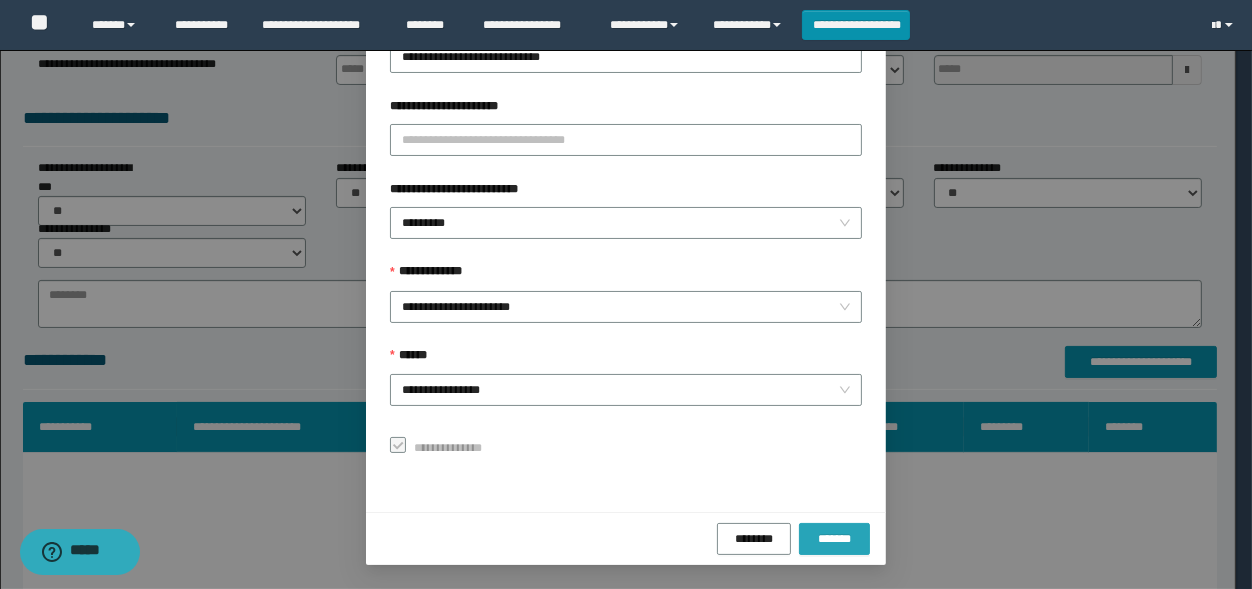 click on "*******" at bounding box center [834, 539] 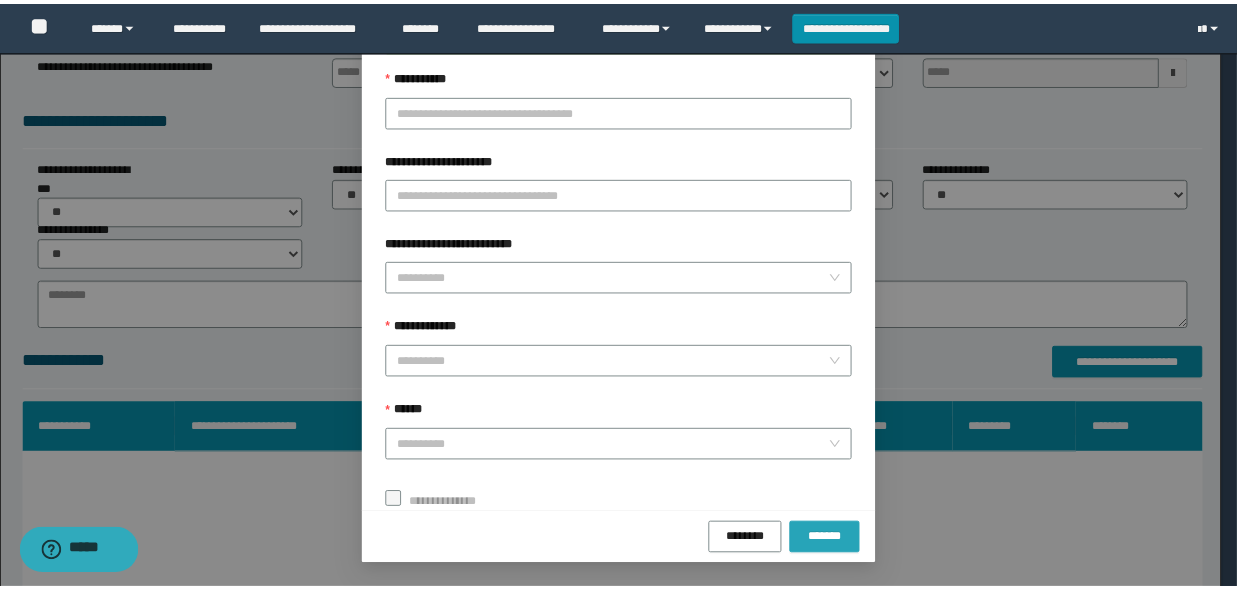 scroll, scrollTop: 117, scrollLeft: 0, axis: vertical 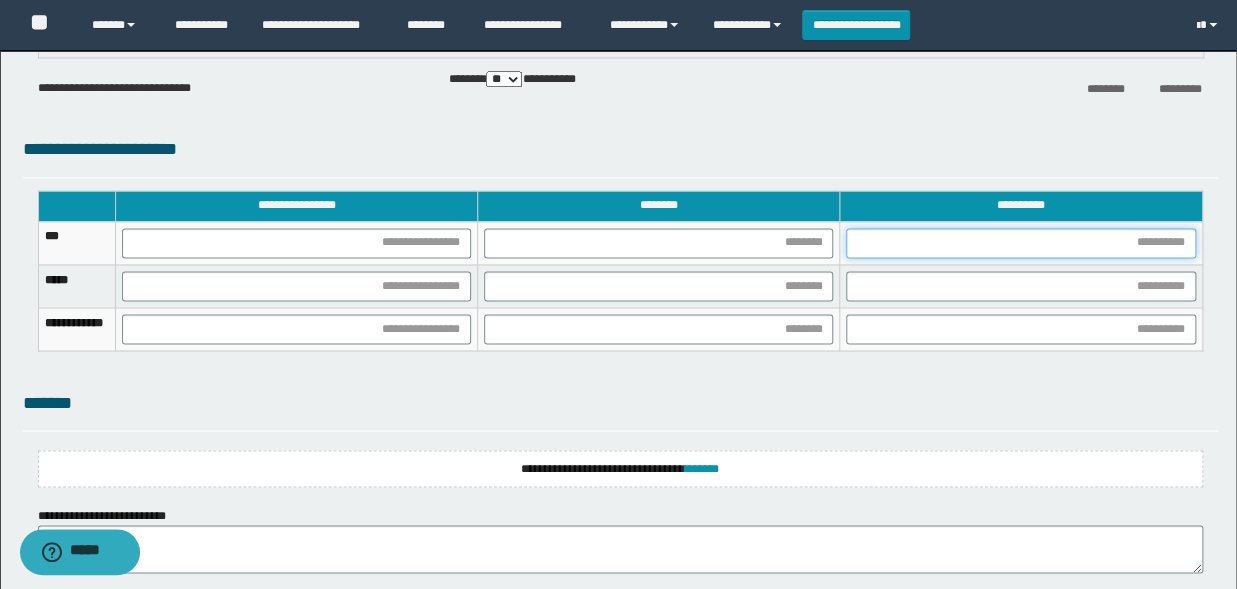 click at bounding box center (1020, 243) 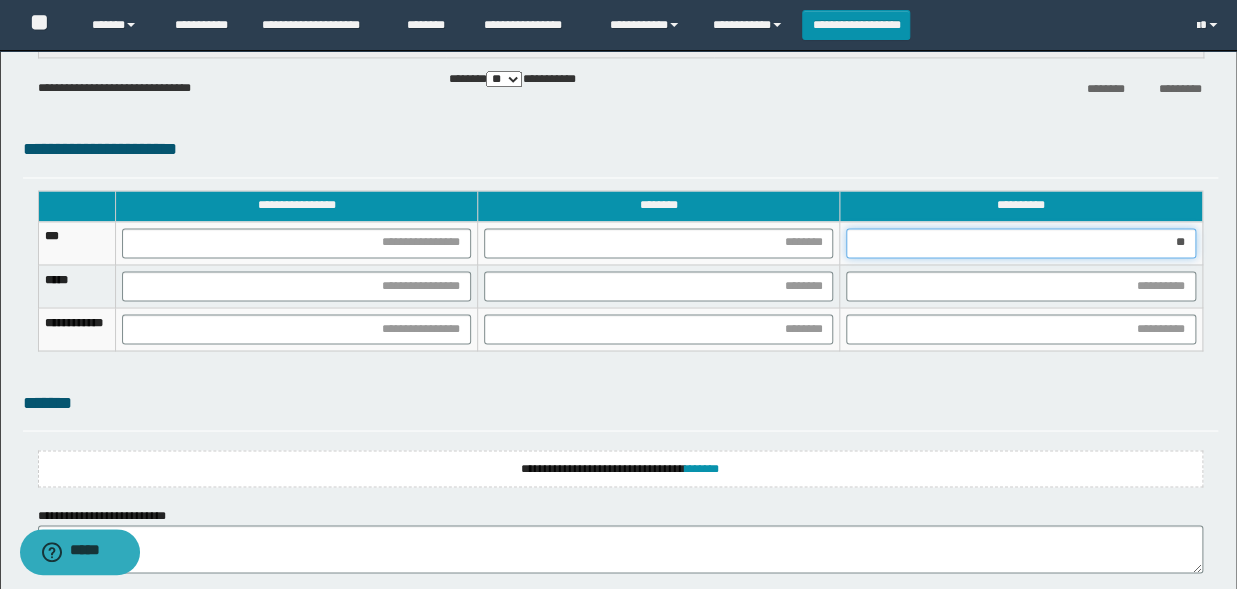 type on "***" 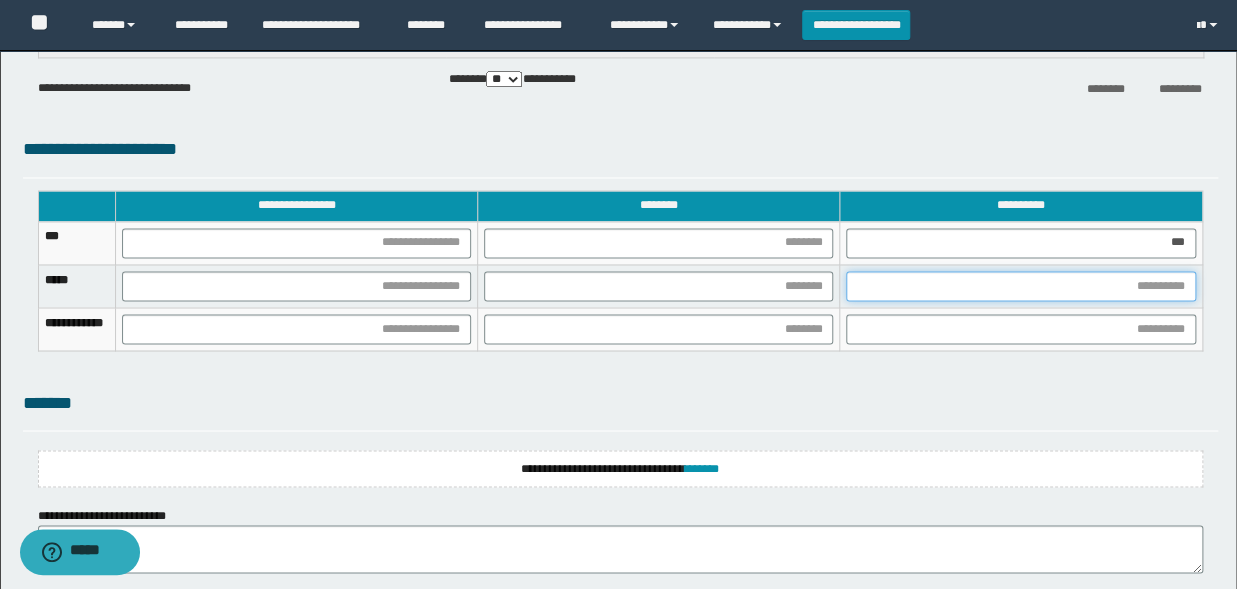 click at bounding box center [1020, 286] 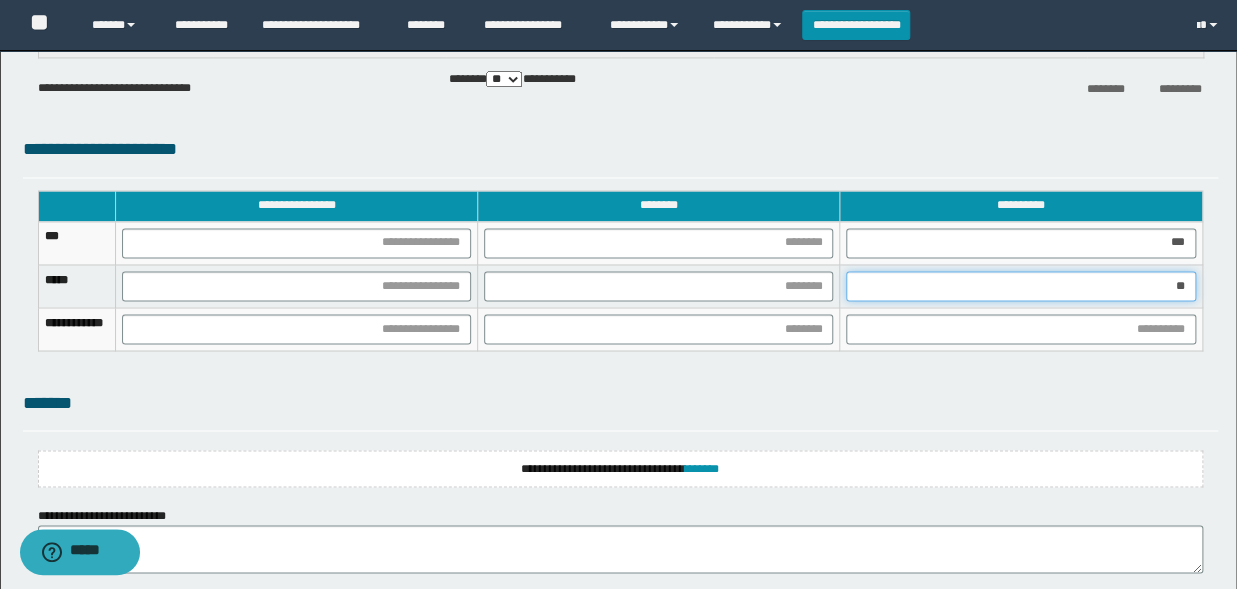 type on "***" 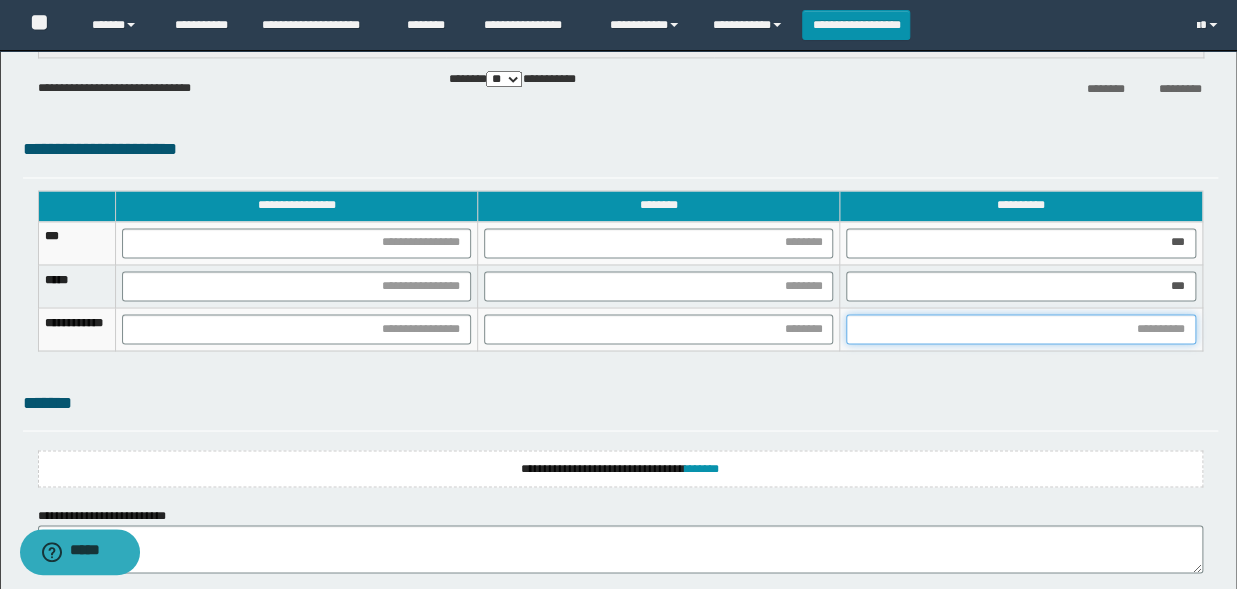 click at bounding box center [1020, 329] 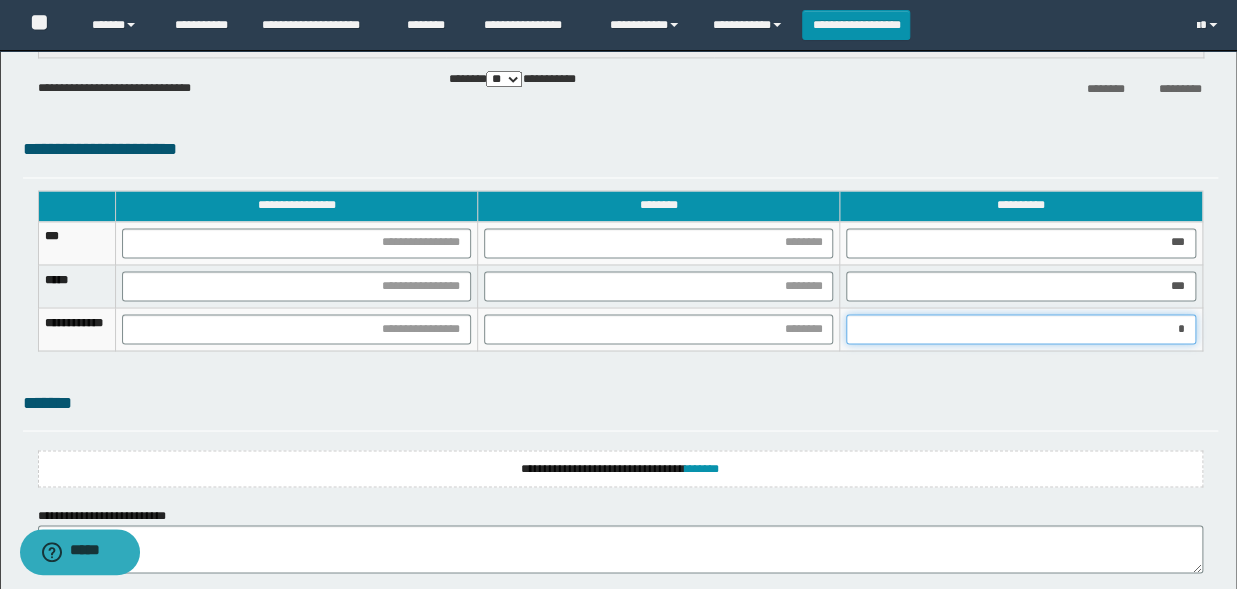 type on "**" 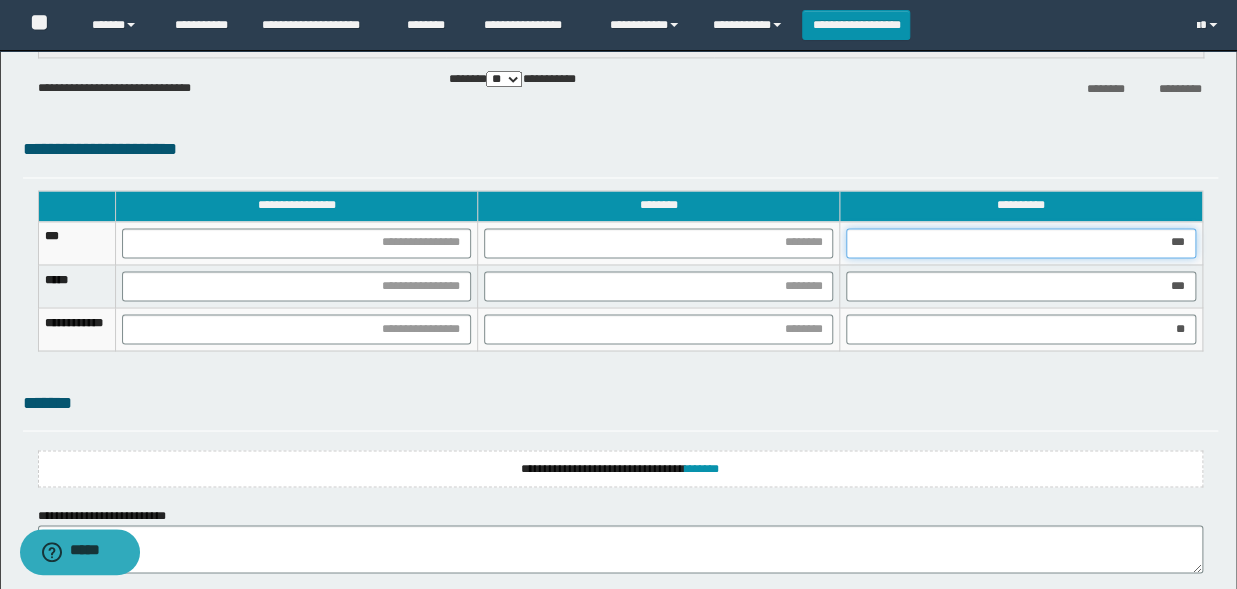 click on "***" at bounding box center [1020, 243] 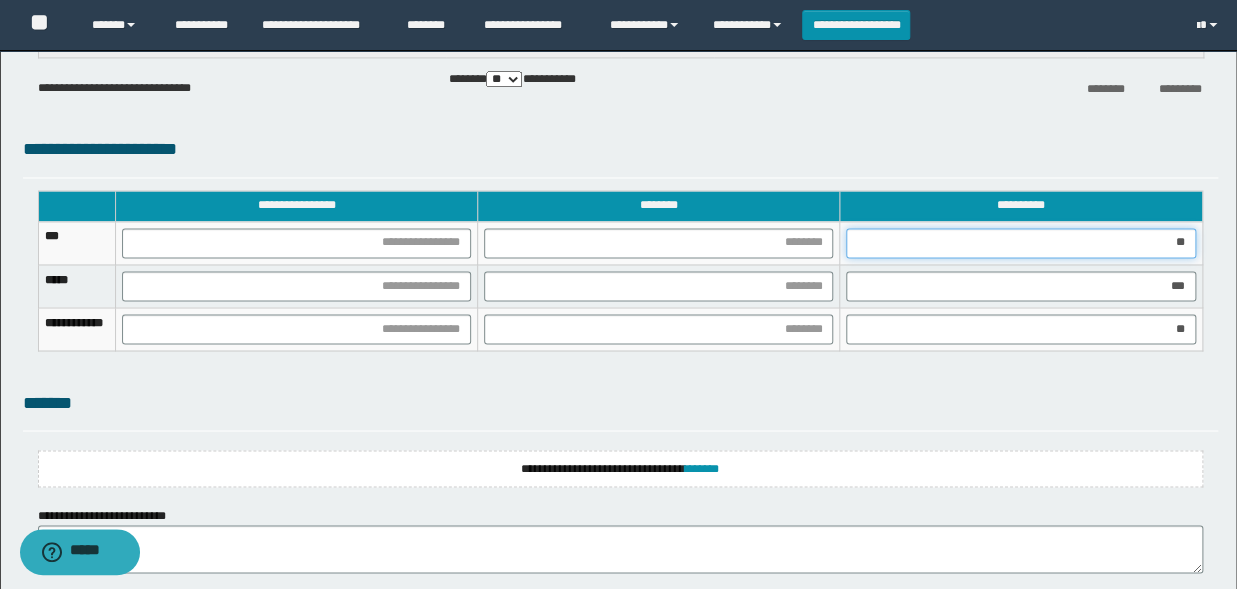 type on "***" 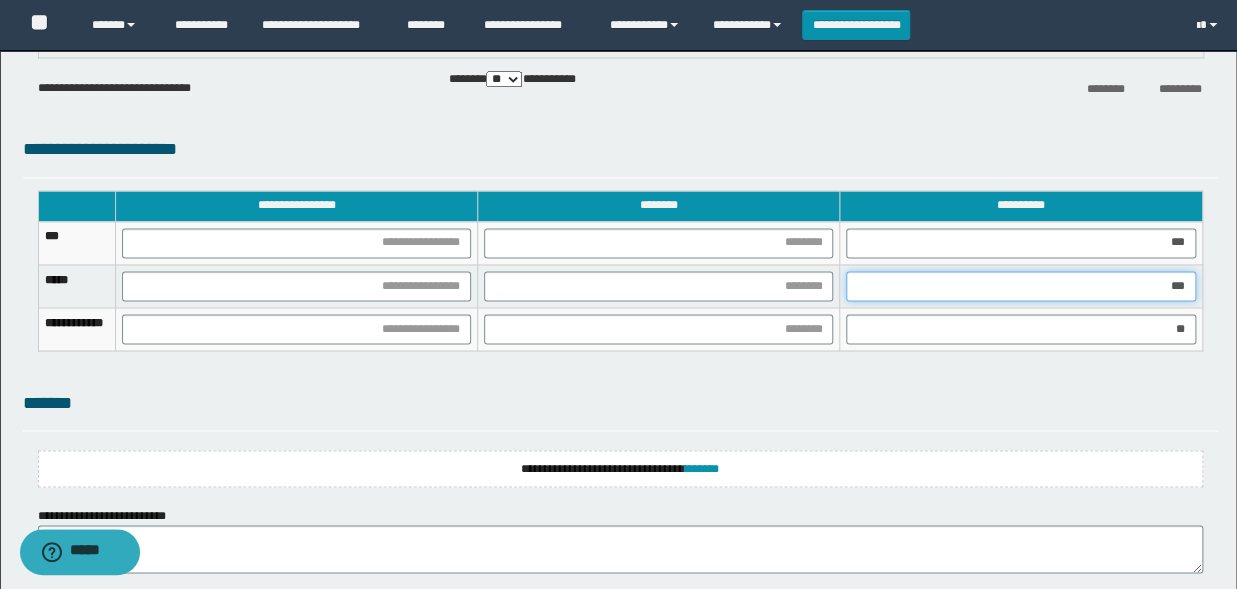 click on "***" at bounding box center (1020, 286) 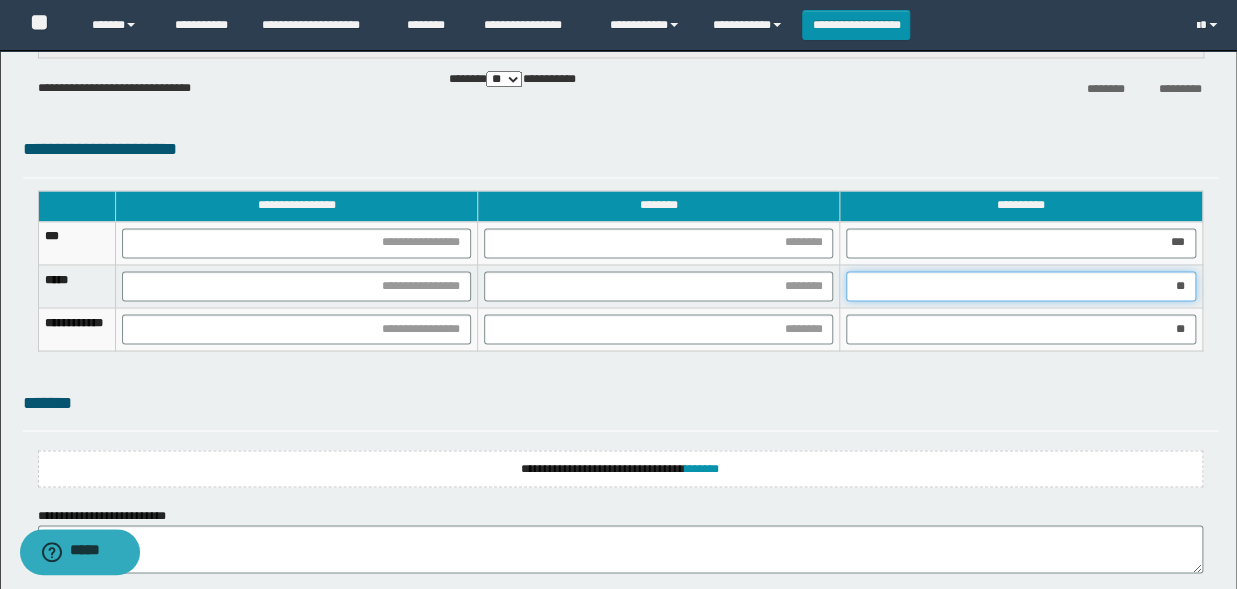 type on "***" 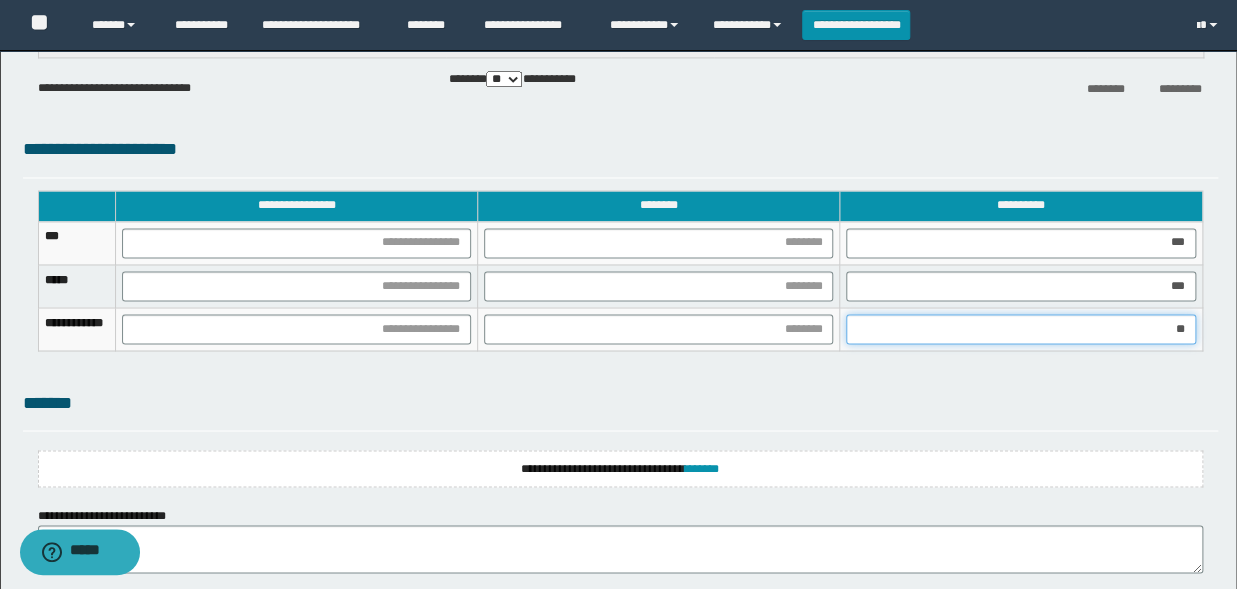 click on "**" at bounding box center (1020, 329) 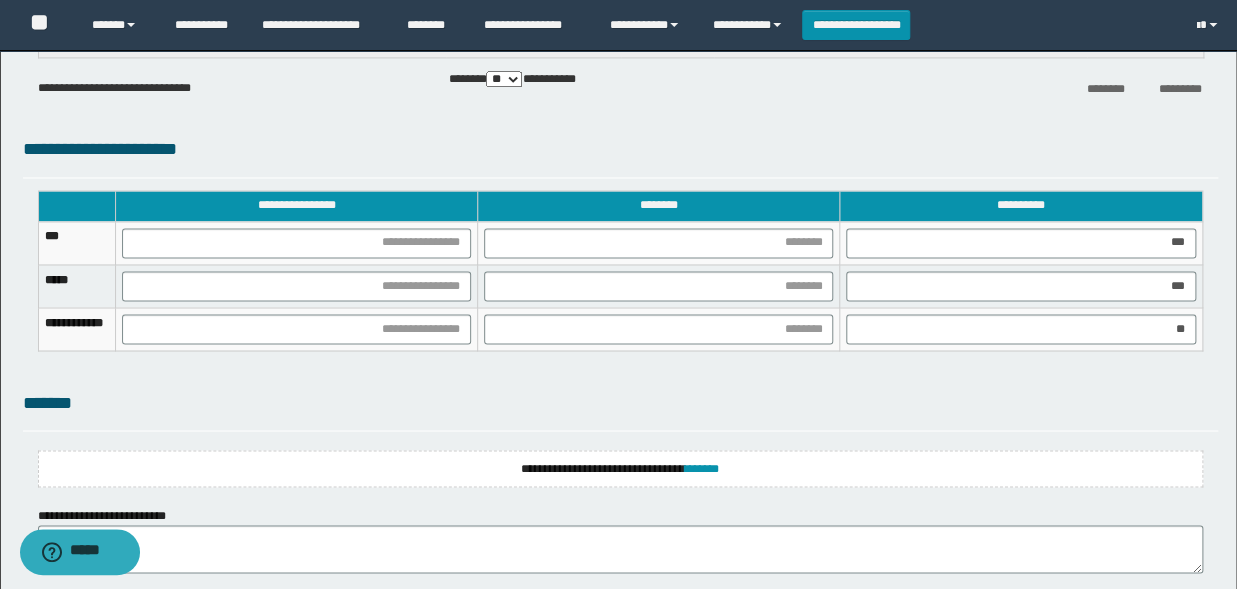 click at bounding box center [659, 242] 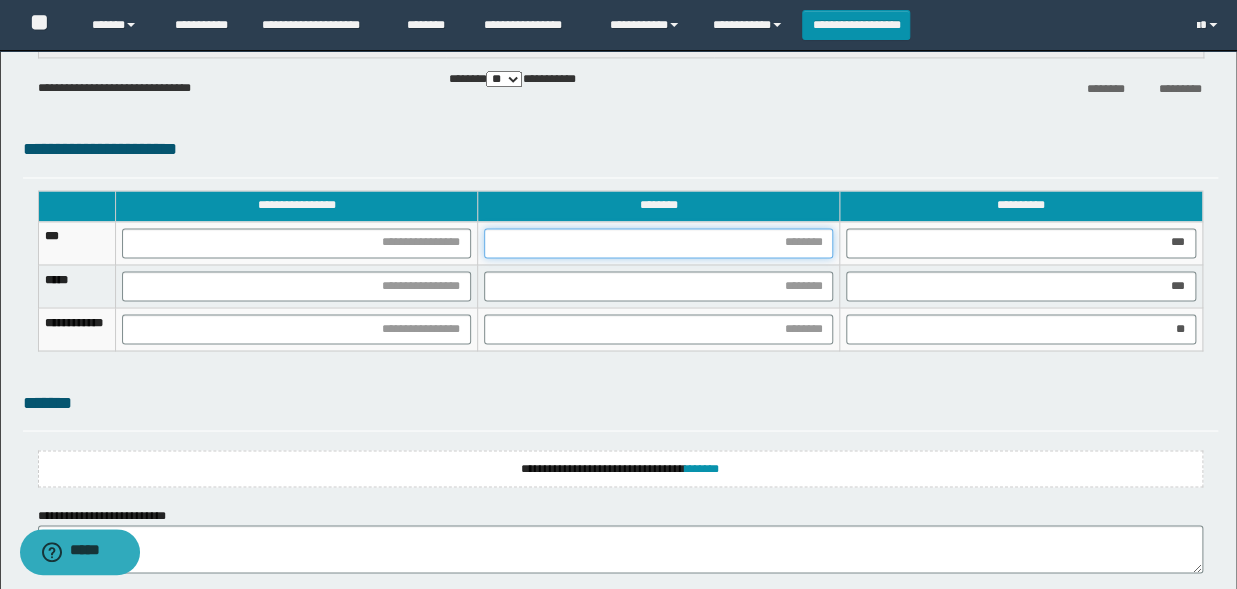 click at bounding box center [658, 243] 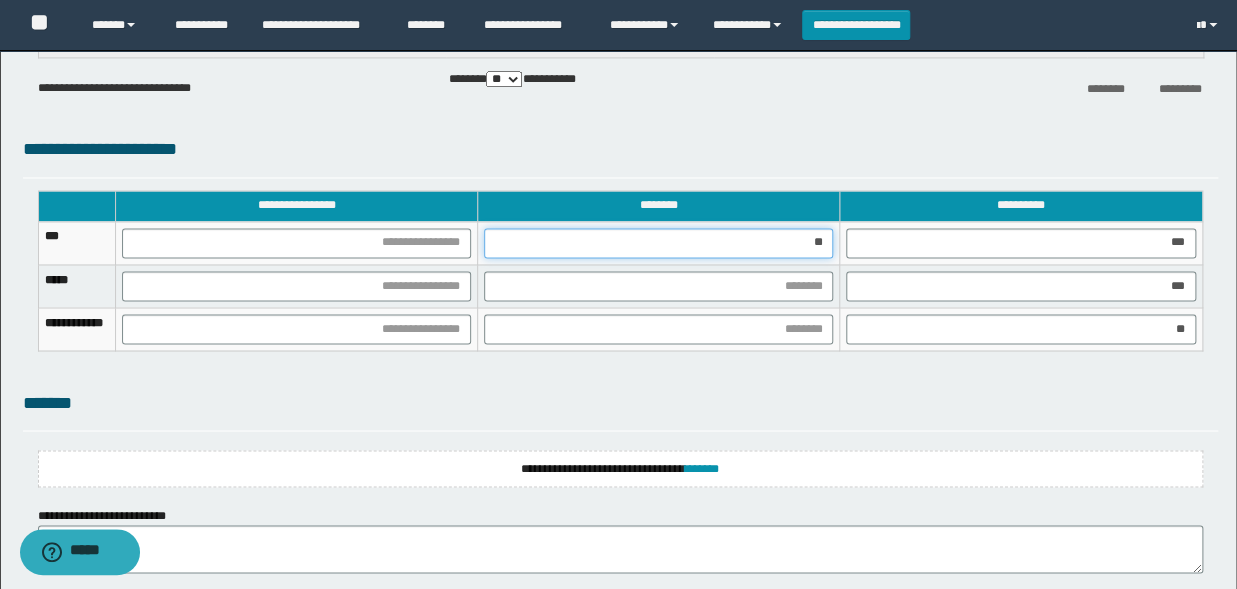 type on "***" 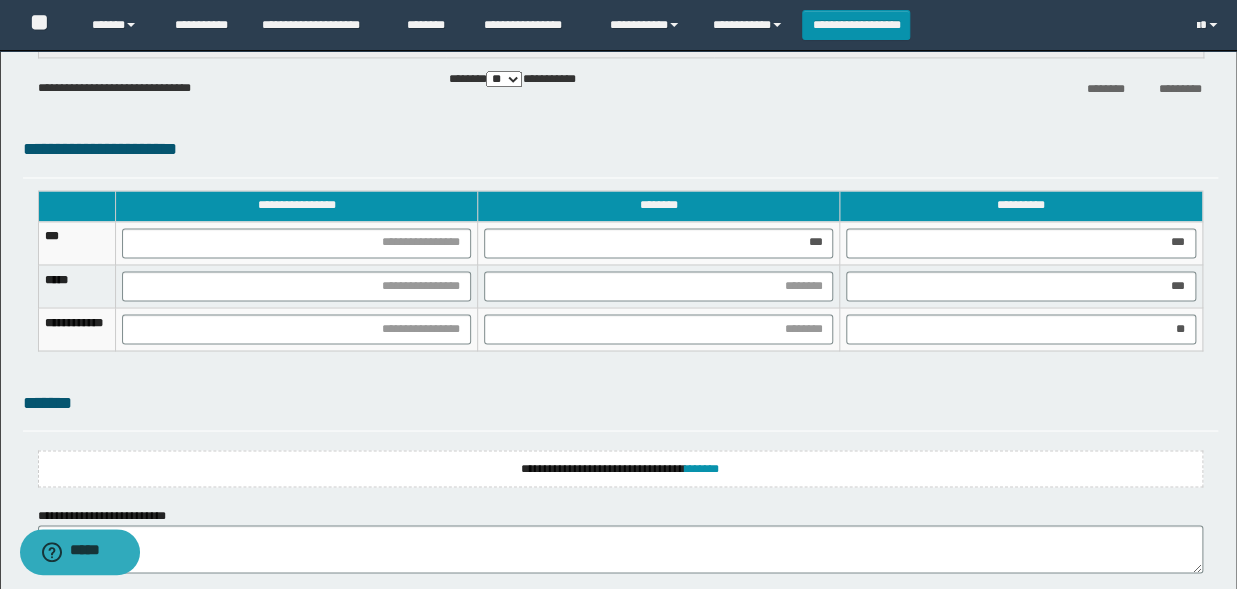 click at bounding box center [659, 285] 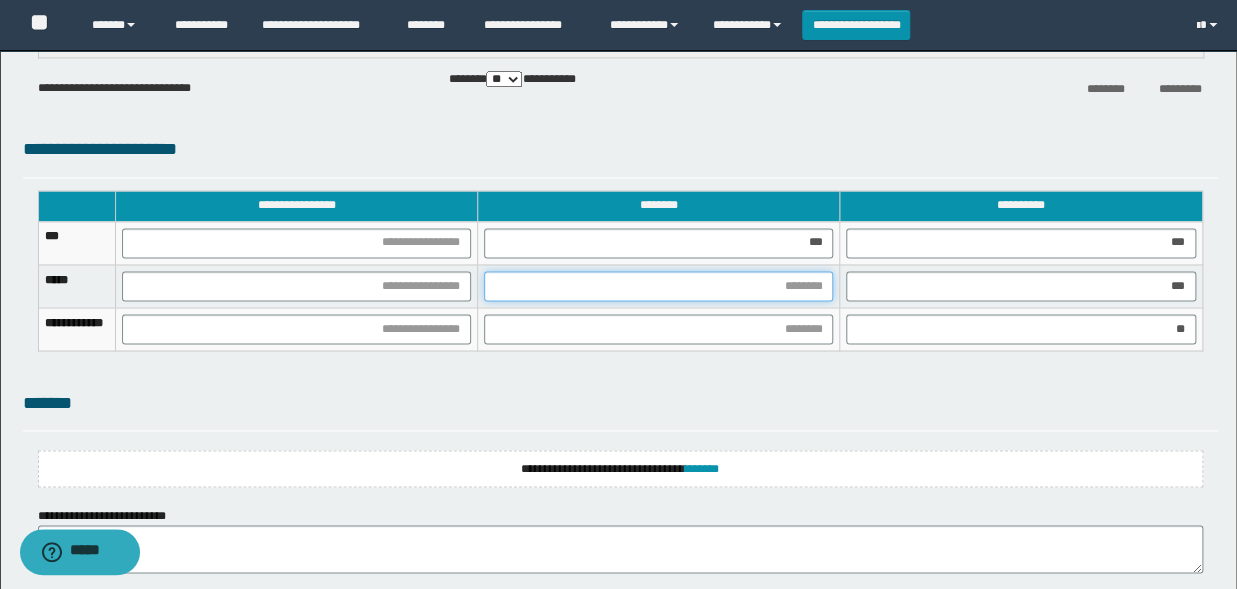 click at bounding box center (658, 286) 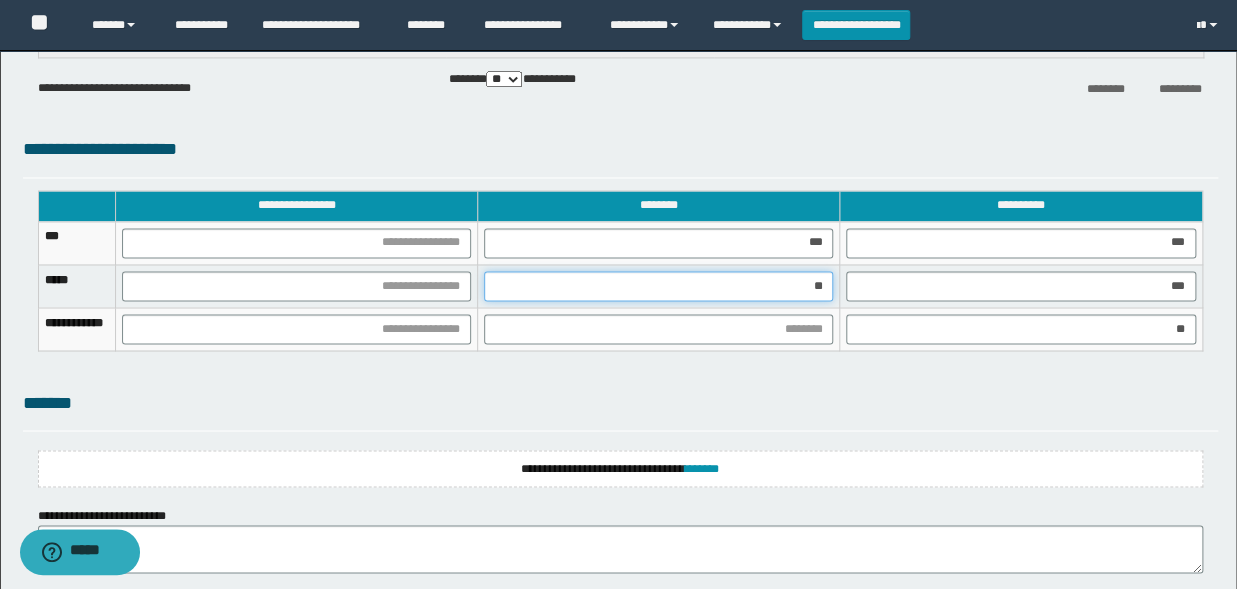 type on "***" 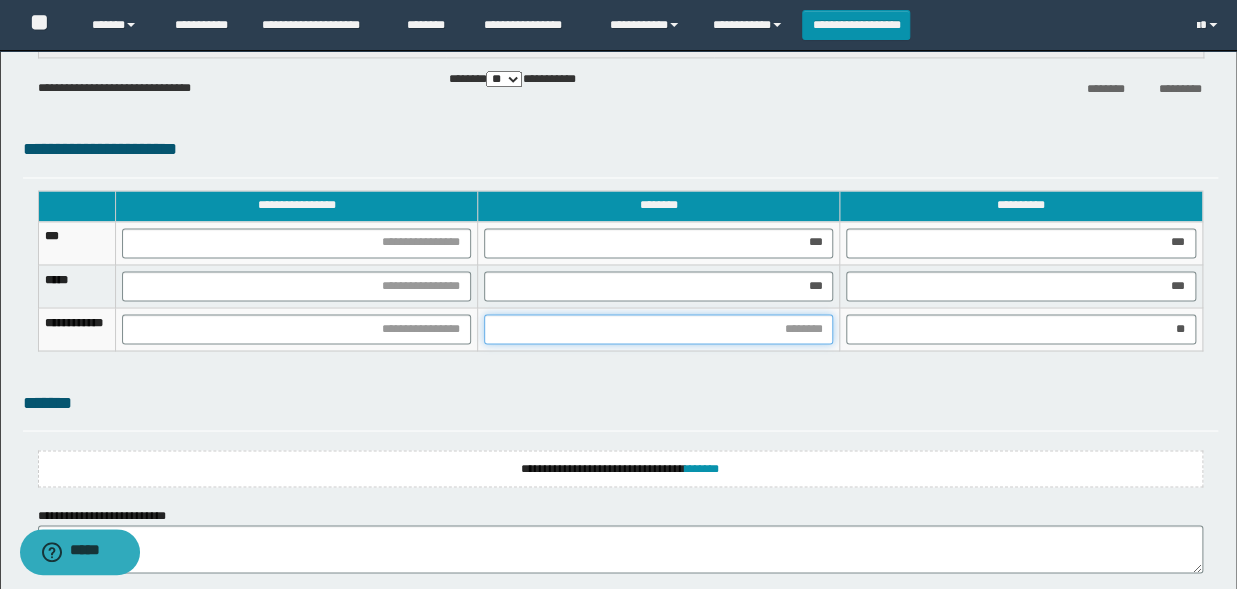 click at bounding box center [658, 329] 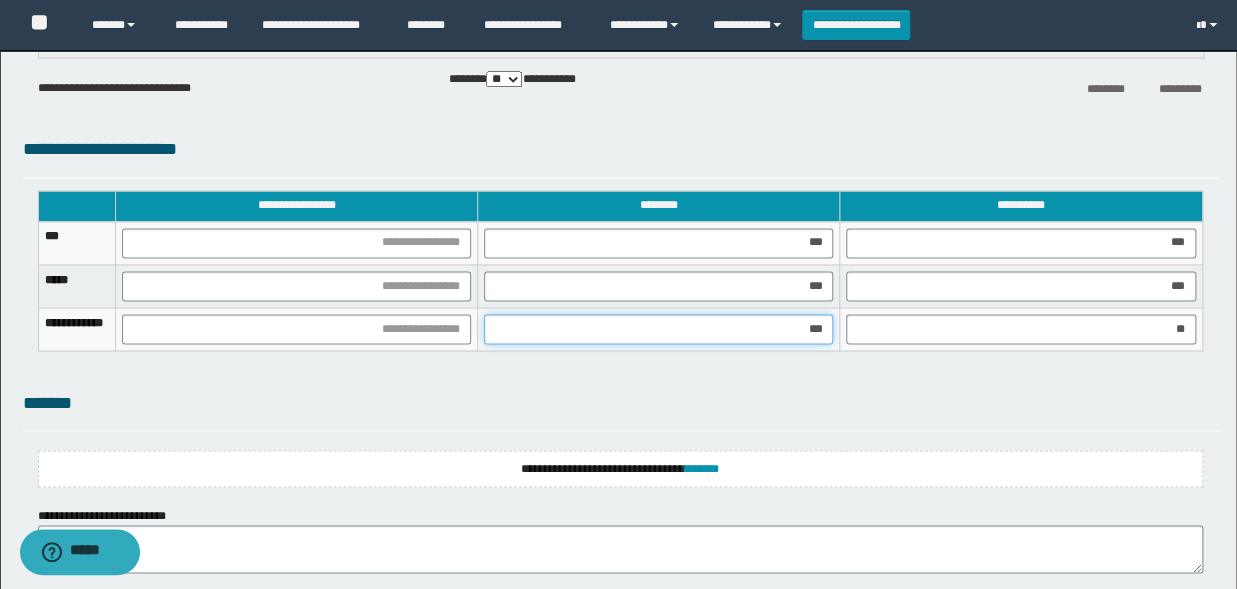 type on "****" 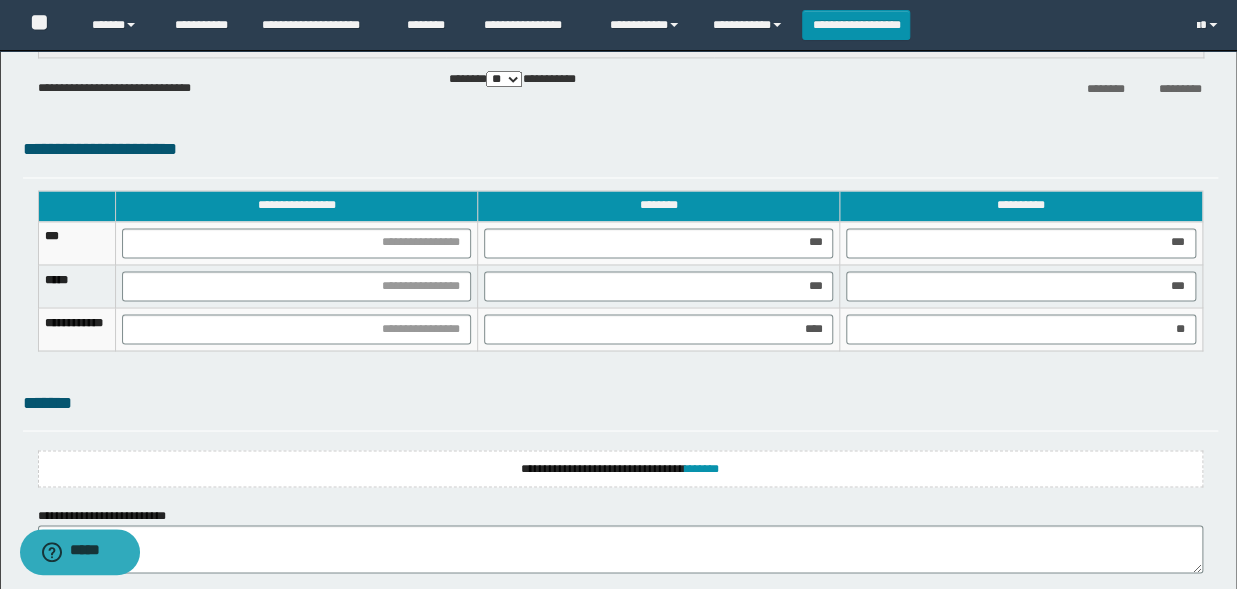 click at bounding box center (297, 242) 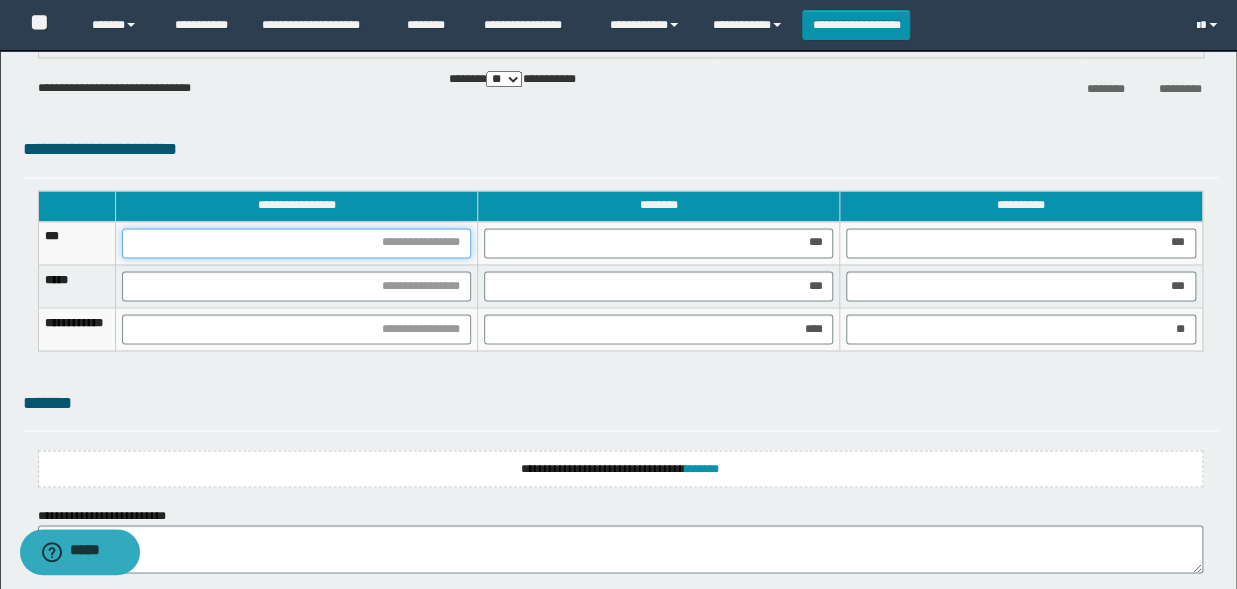 click at bounding box center [296, 243] 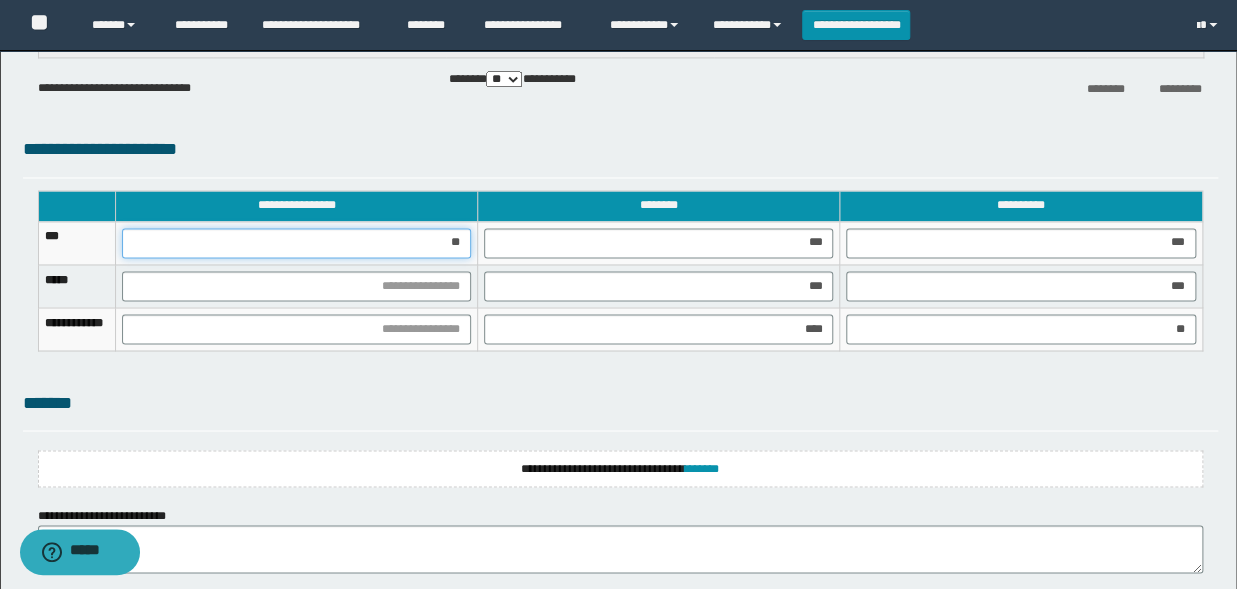 type on "***" 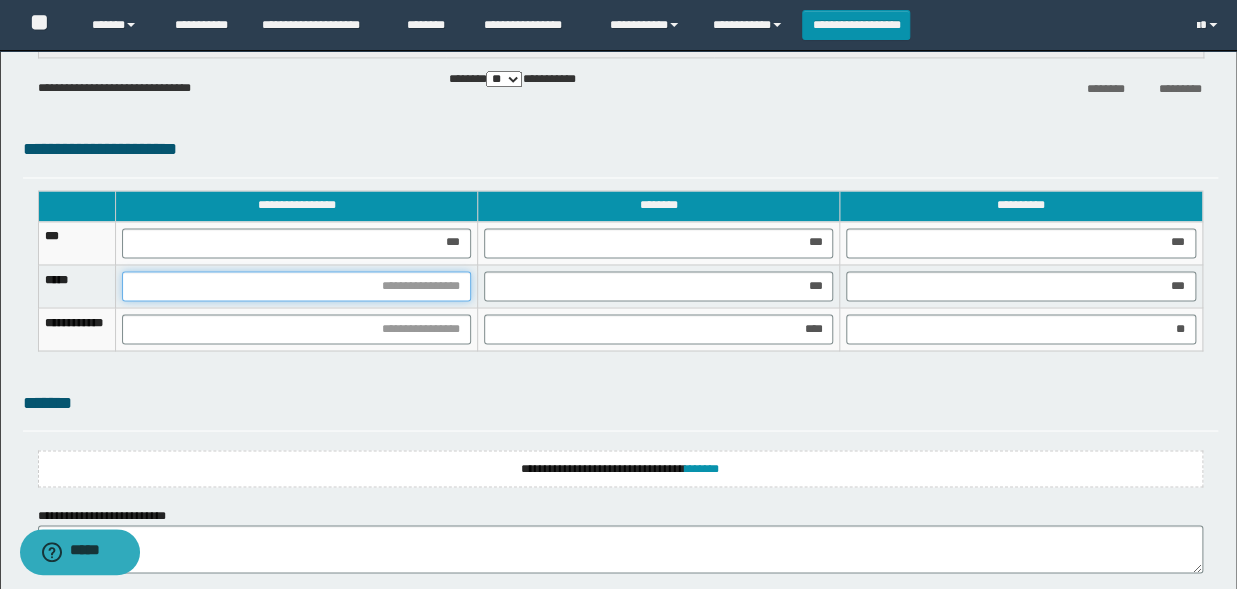 click at bounding box center (296, 286) 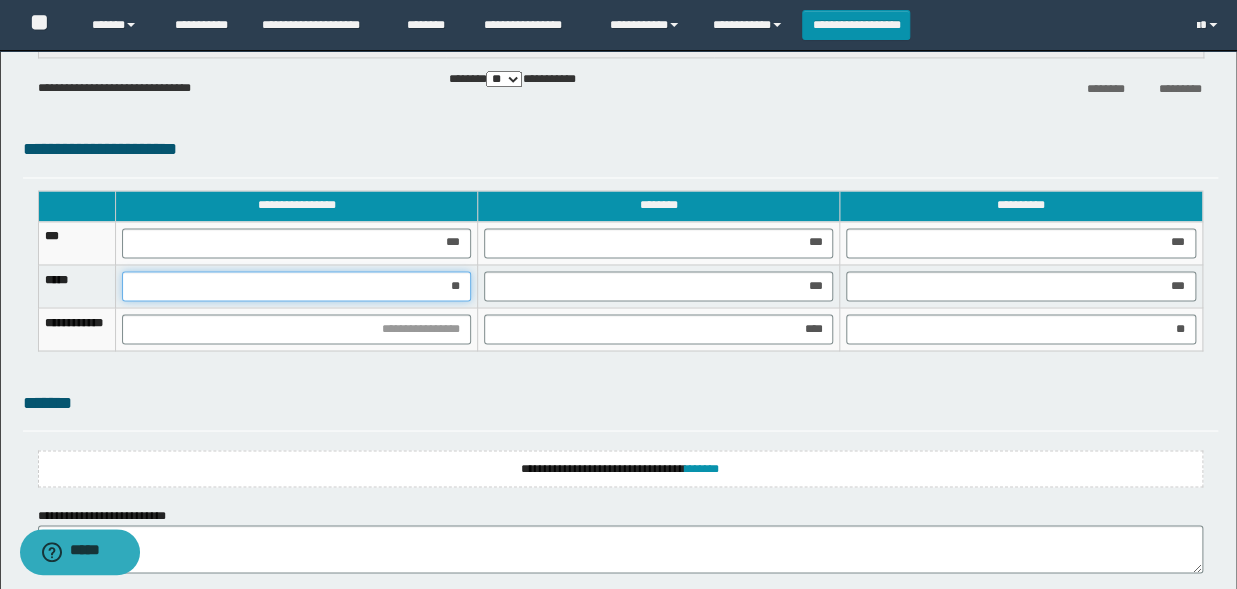 type on "***" 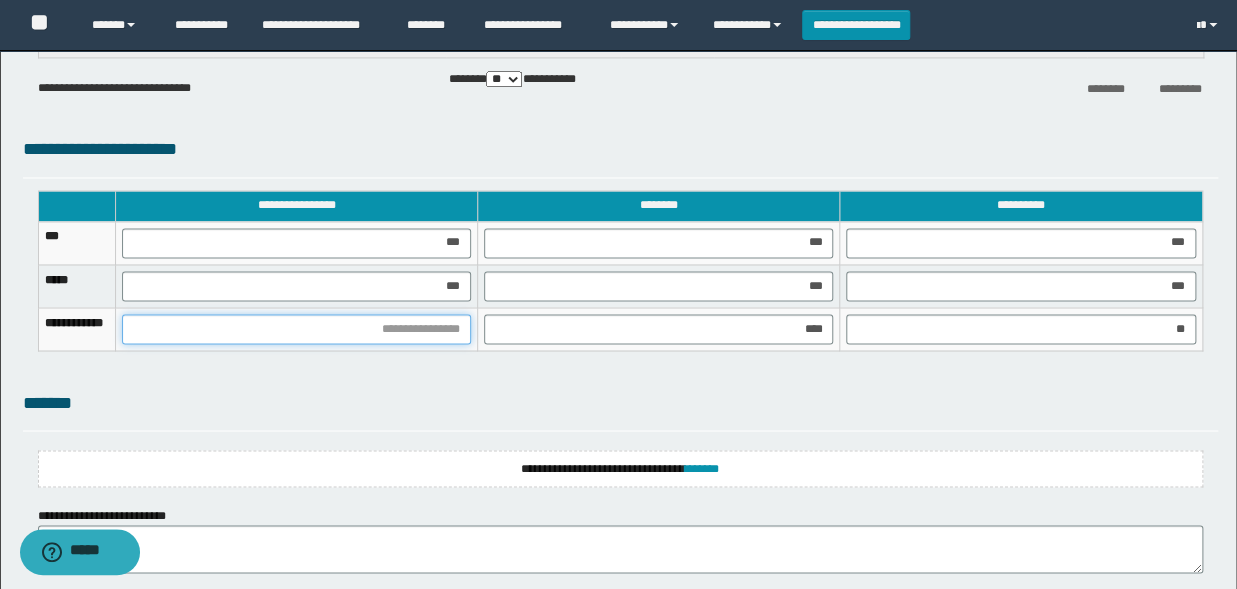 click at bounding box center (296, 329) 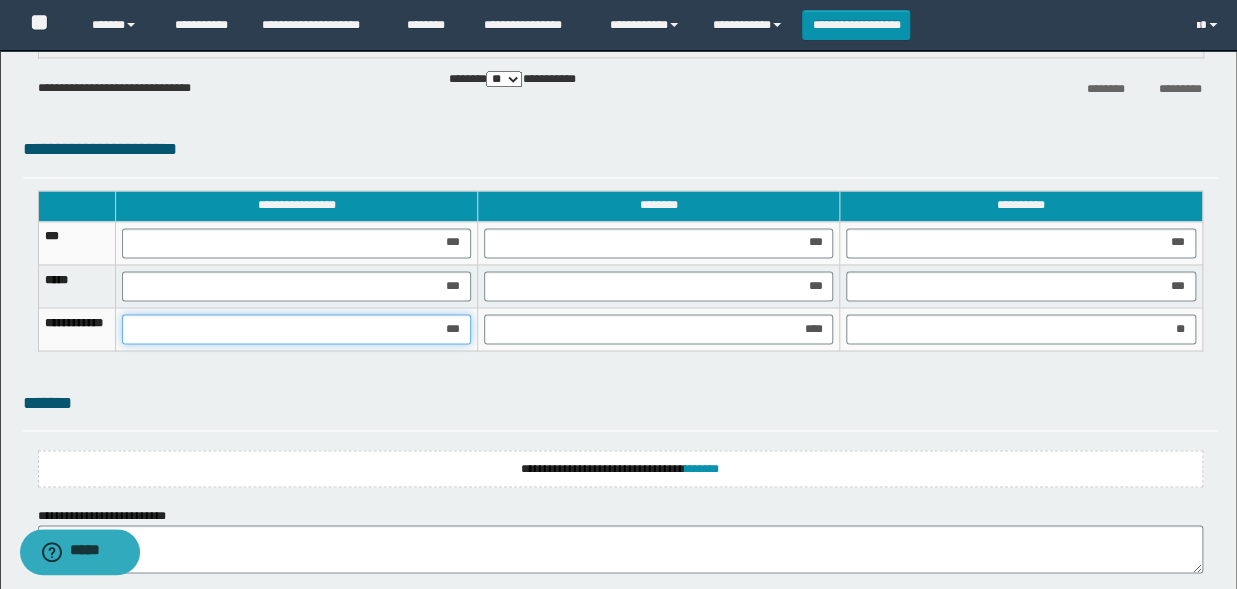 type on "****" 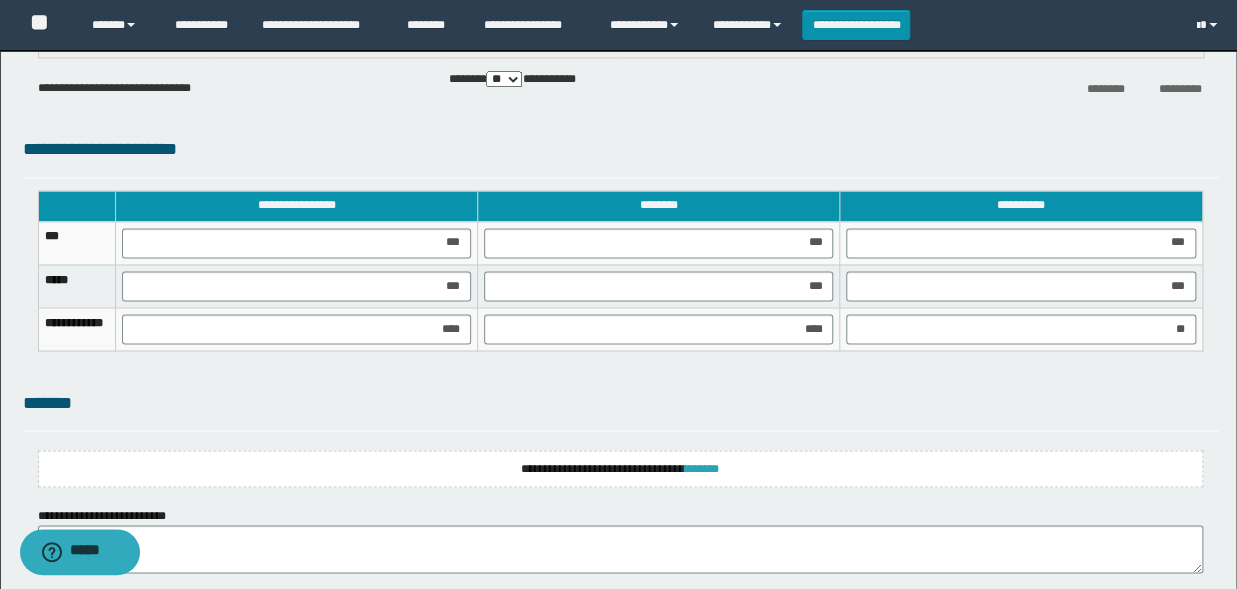 click on "*******" at bounding box center [702, 468] 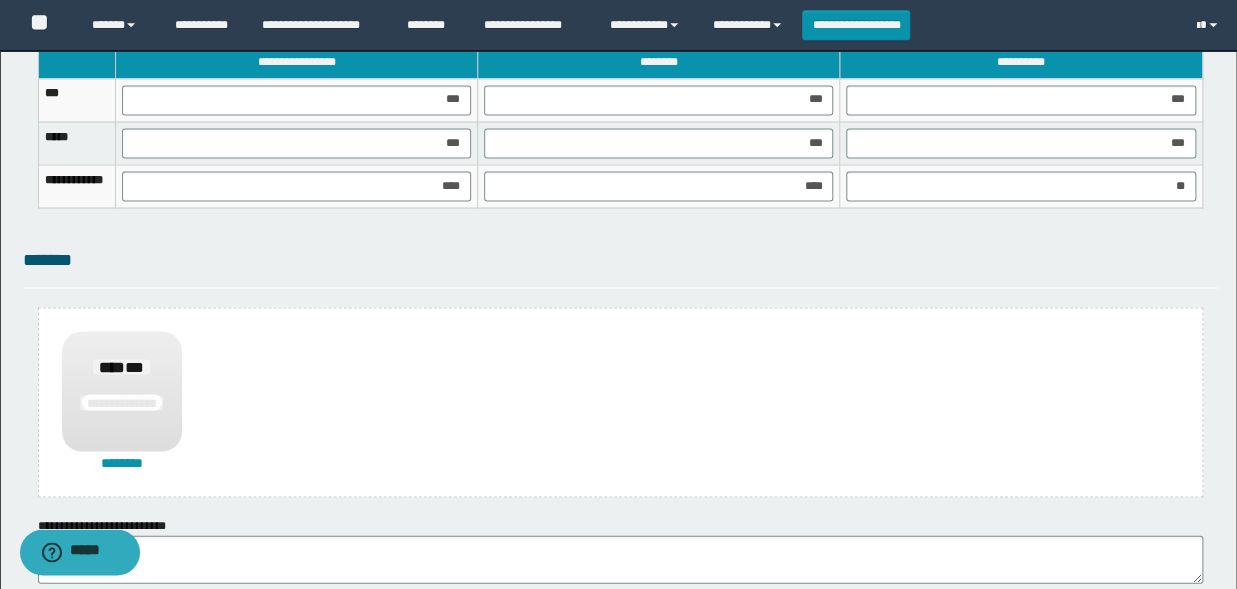 scroll, scrollTop: 1430, scrollLeft: 0, axis: vertical 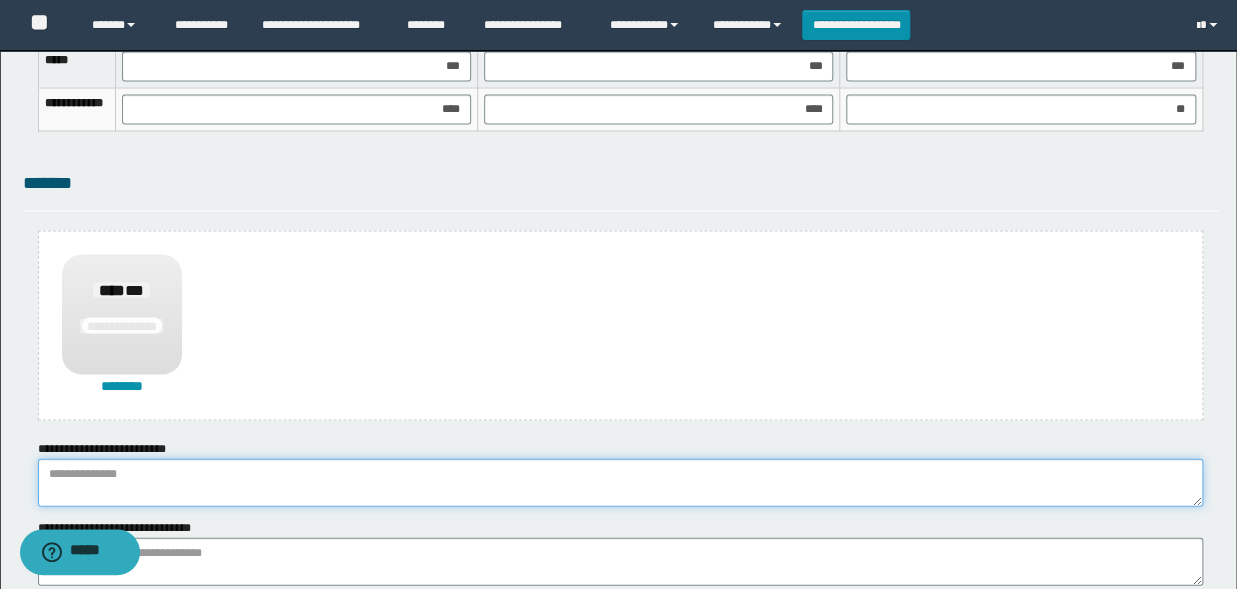 click at bounding box center [620, 482] 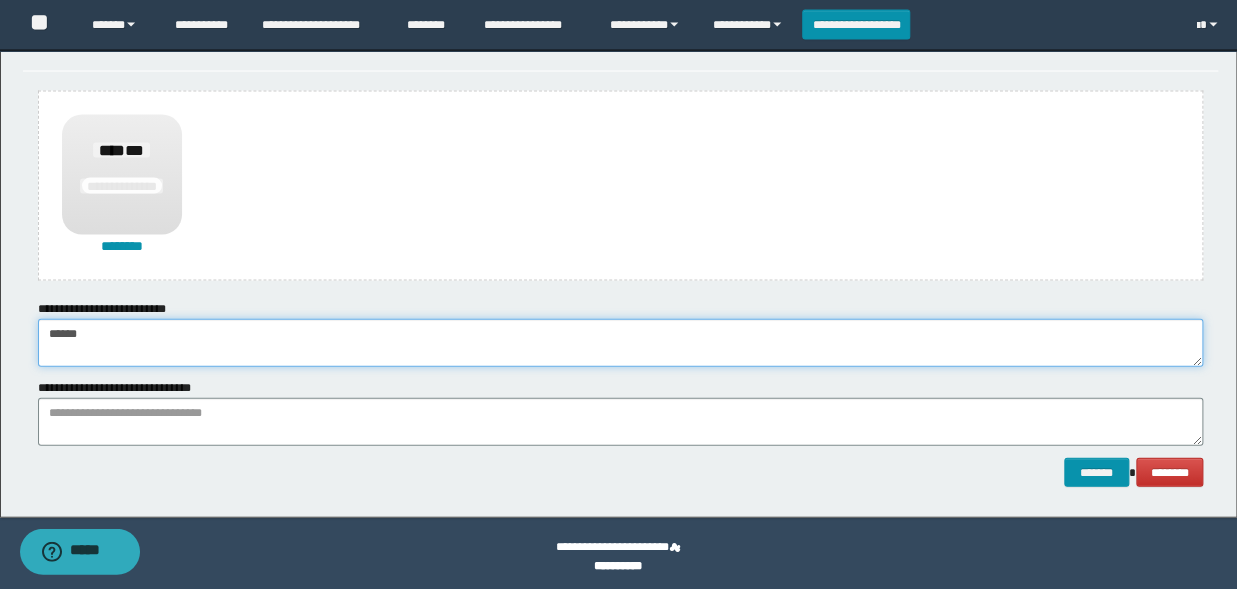 scroll, scrollTop: 1575, scrollLeft: 0, axis: vertical 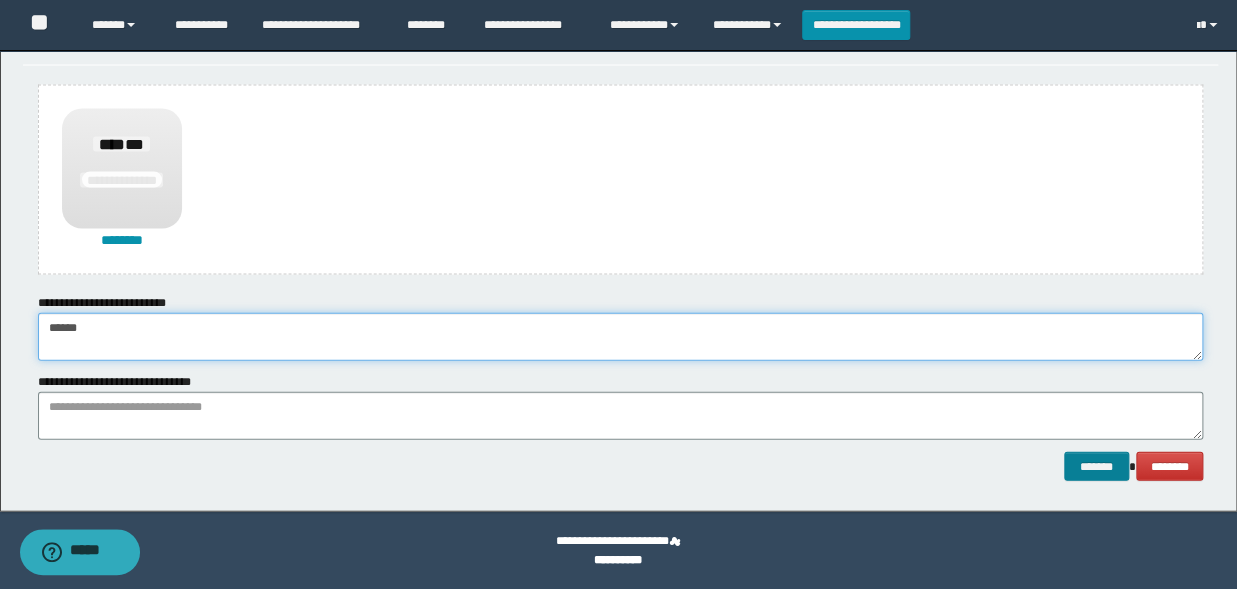 type on "******" 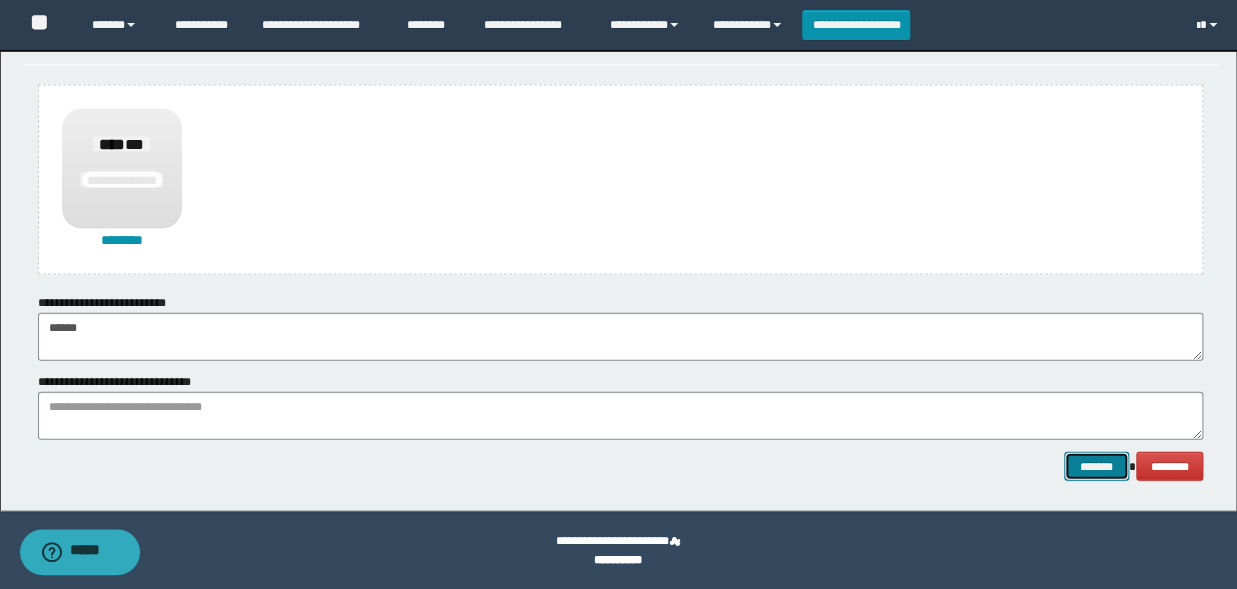 click on "*******" at bounding box center [1096, 467] 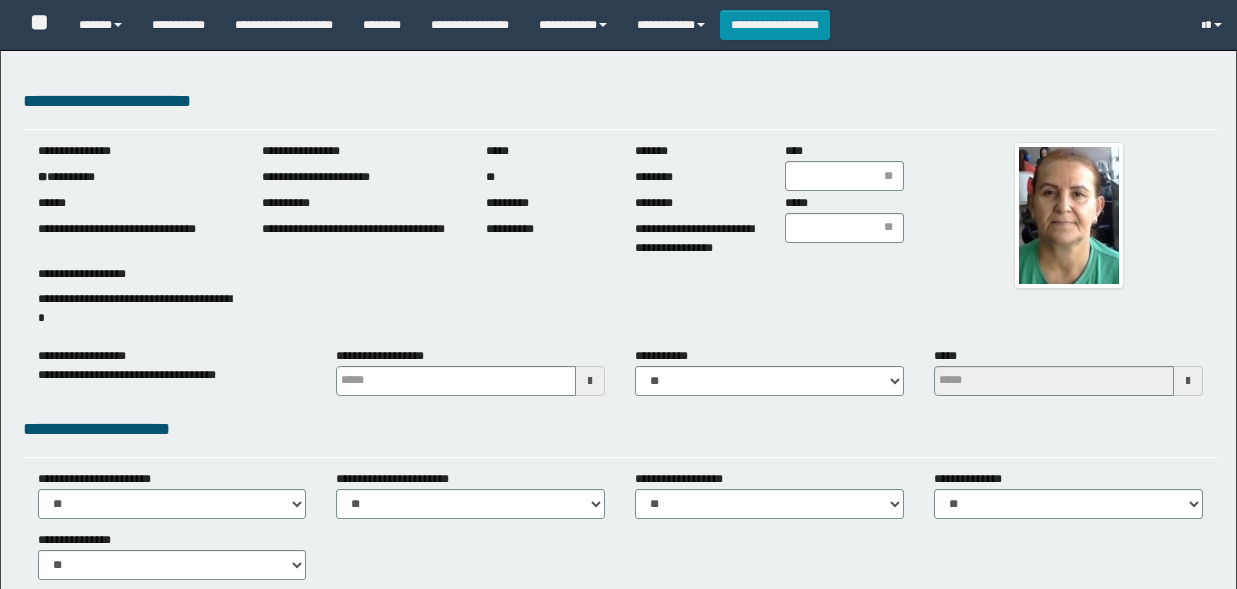 scroll, scrollTop: 0, scrollLeft: 0, axis: both 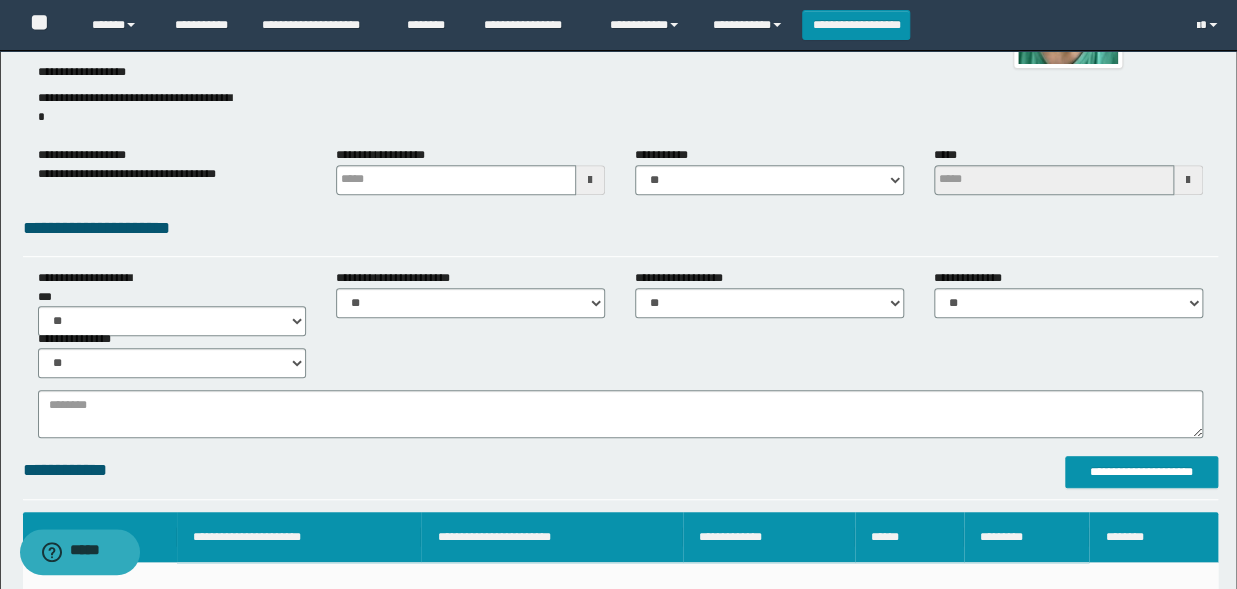 click at bounding box center (590, 180) 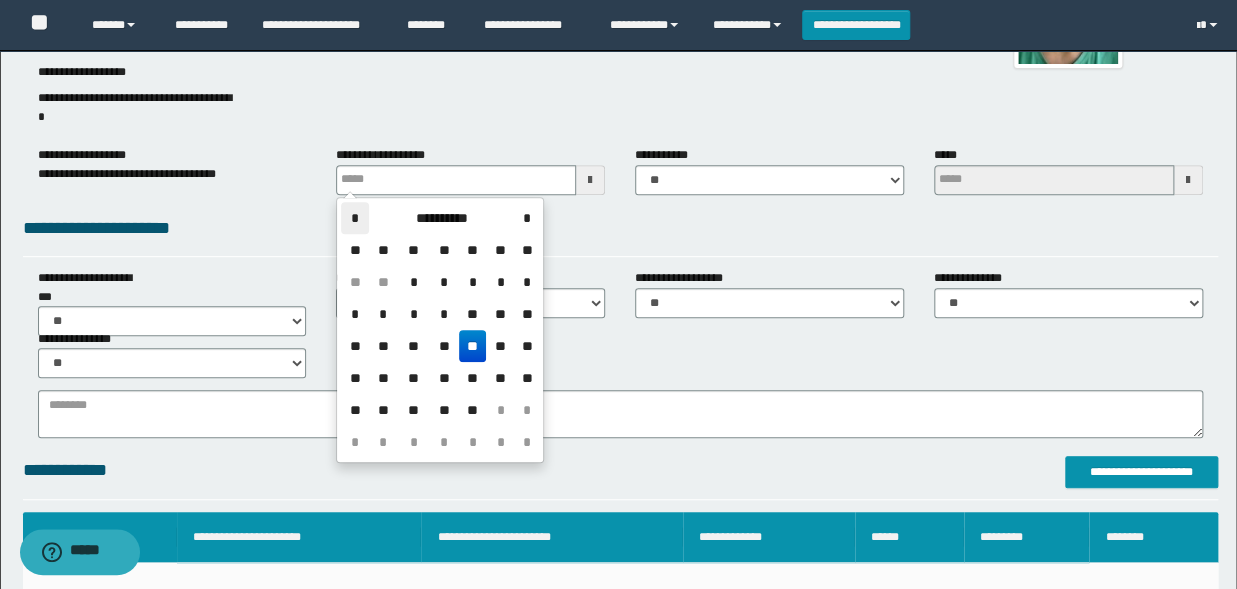 click on "*" at bounding box center (355, 218) 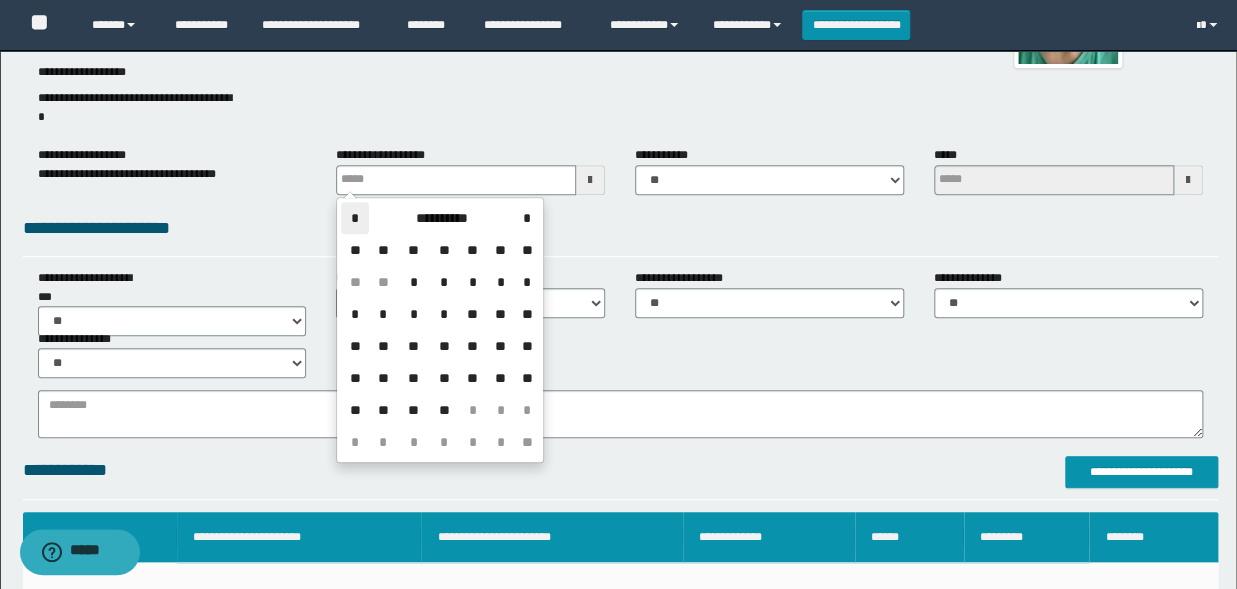 click on "*" at bounding box center [355, 218] 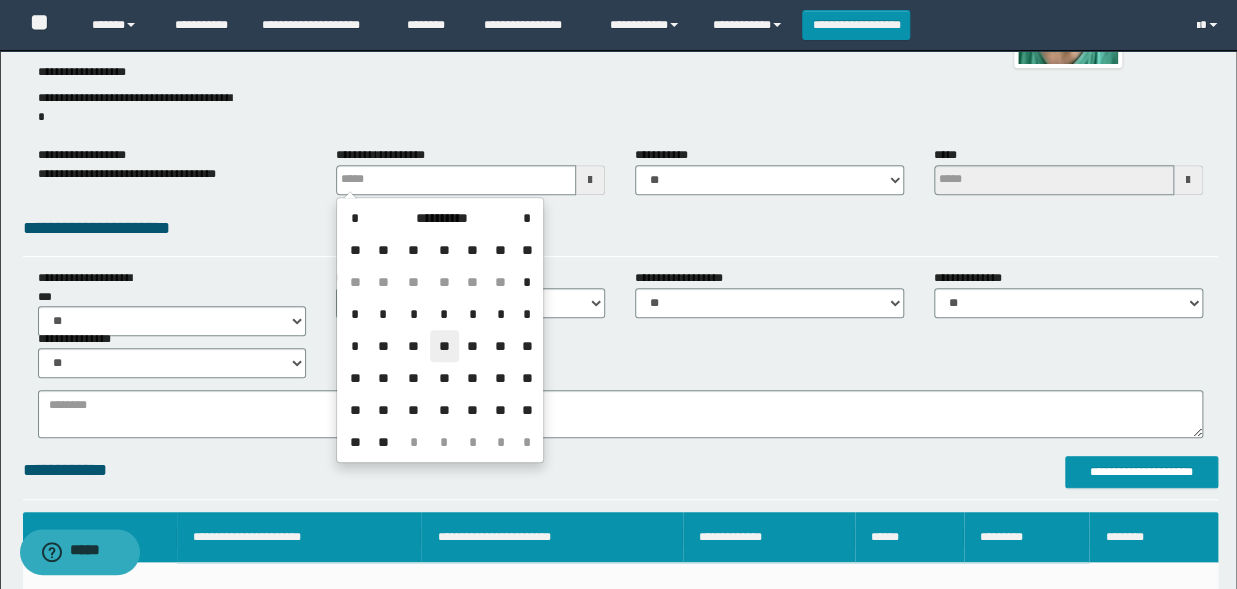 drag, startPoint x: 438, startPoint y: 345, endPoint x: 1003, endPoint y: 529, distance: 594.2062 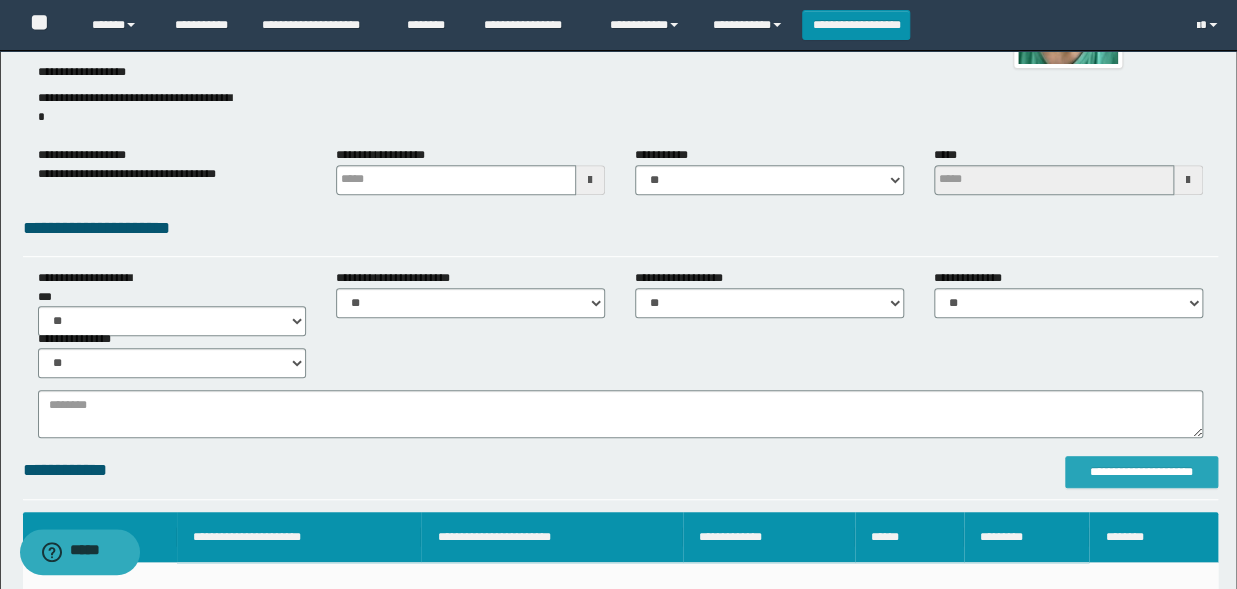 click on "**********" at bounding box center [1141, 472] 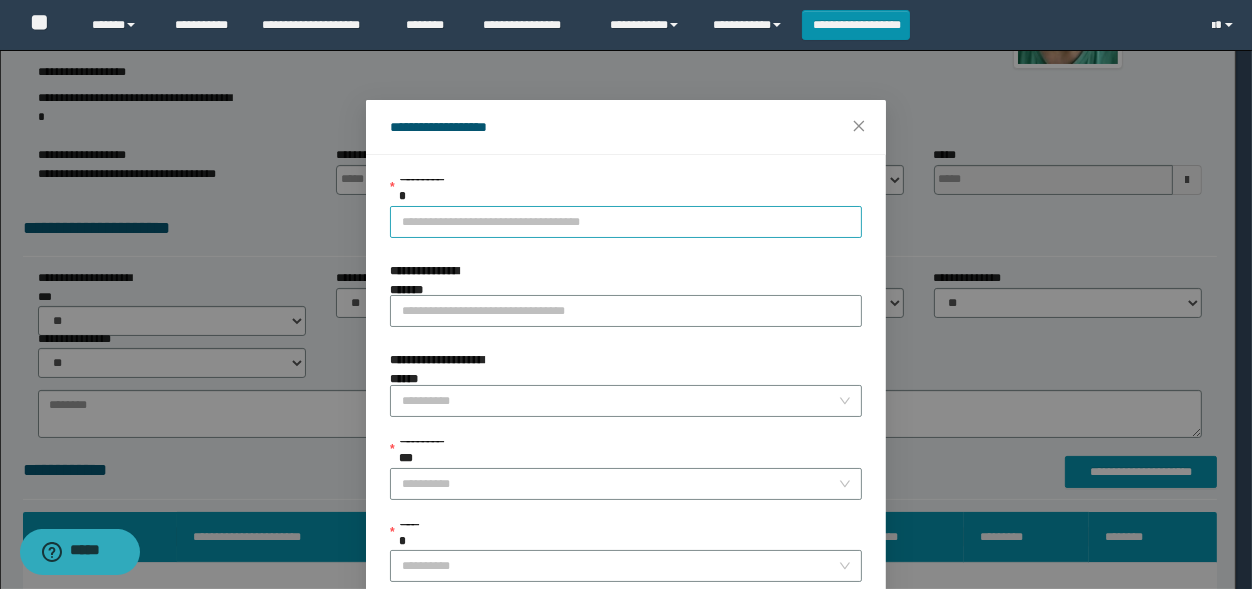 click on "**********" at bounding box center [626, 222] 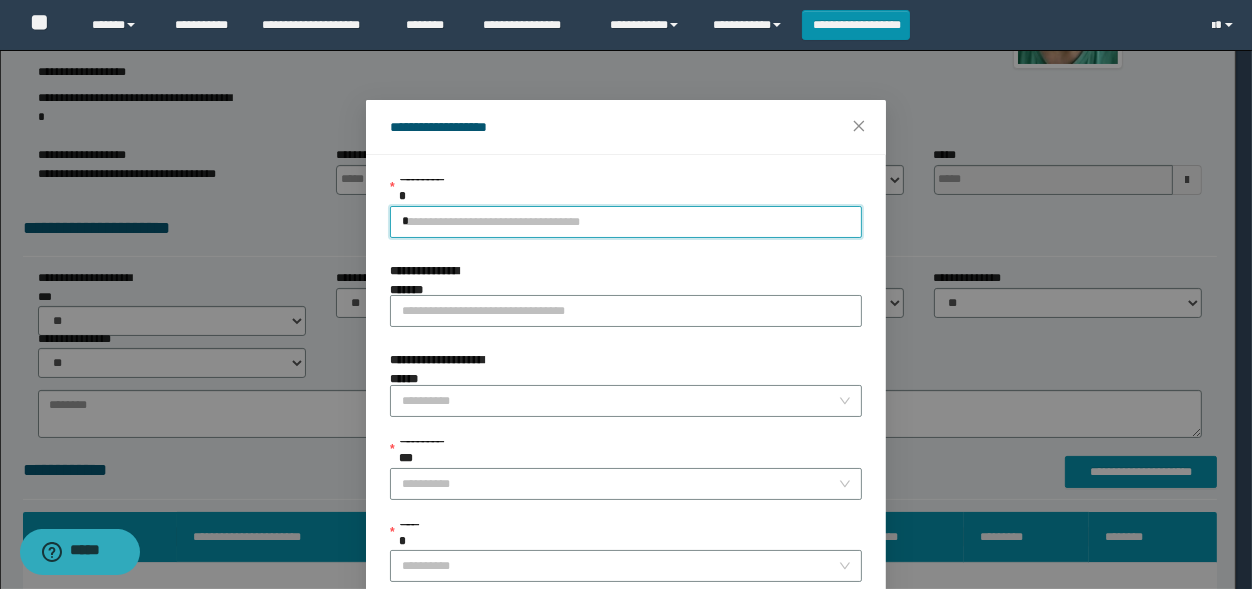 type on "**" 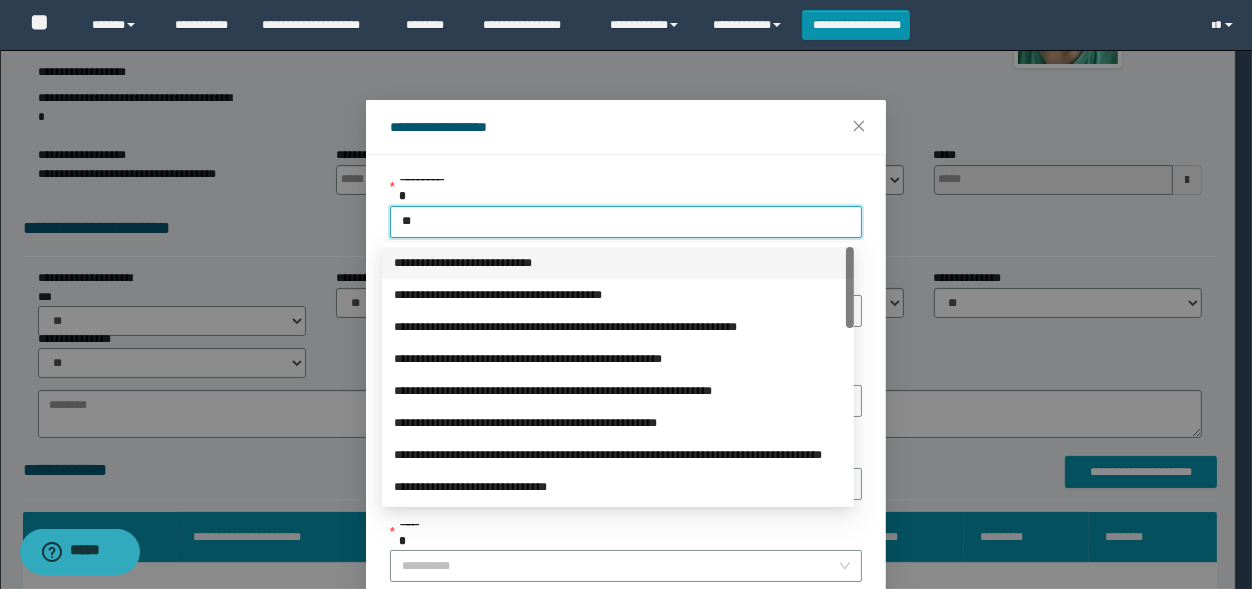 click on "**********" at bounding box center [618, 263] 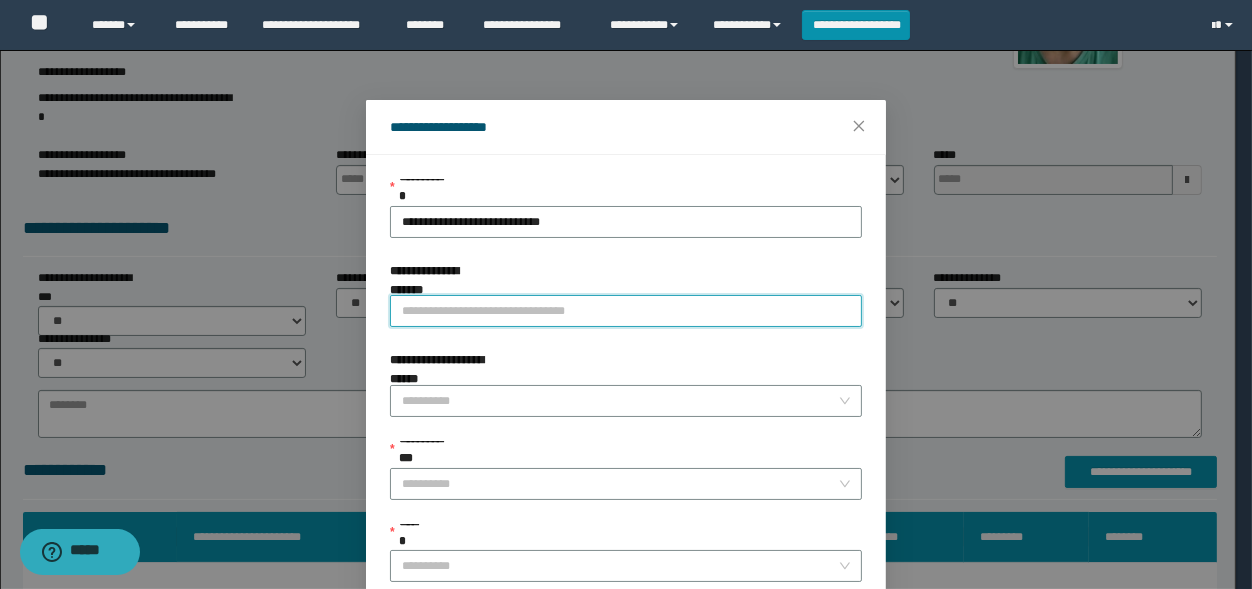 click on "**********" at bounding box center [626, 311] 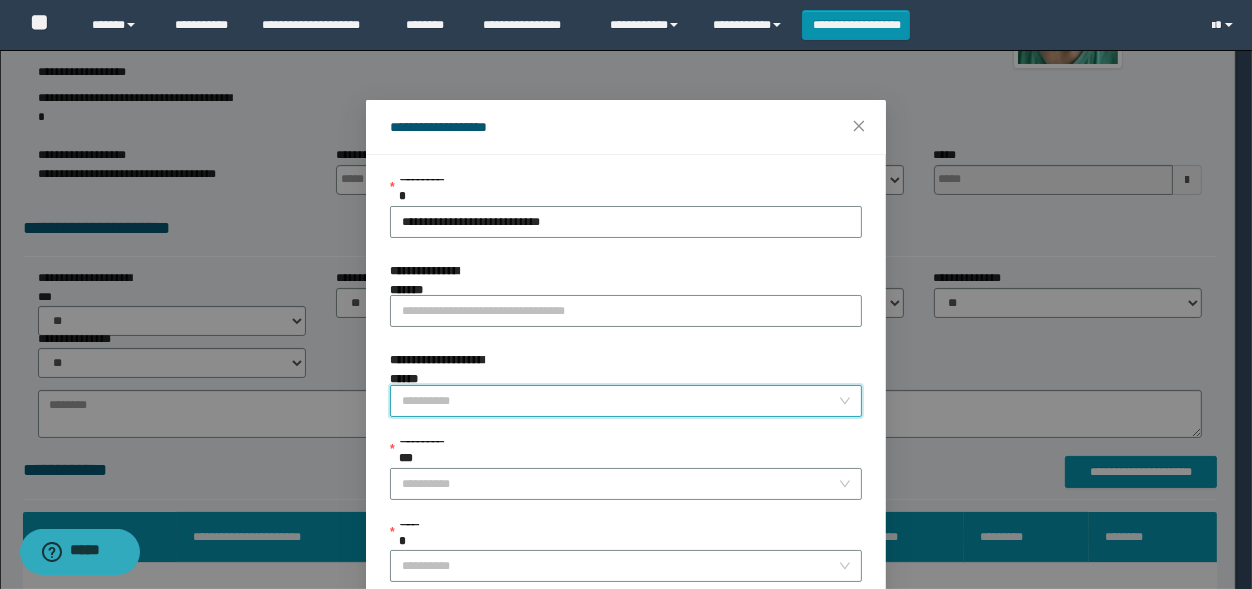 drag, startPoint x: 538, startPoint y: 391, endPoint x: 514, endPoint y: 400, distance: 25.632011 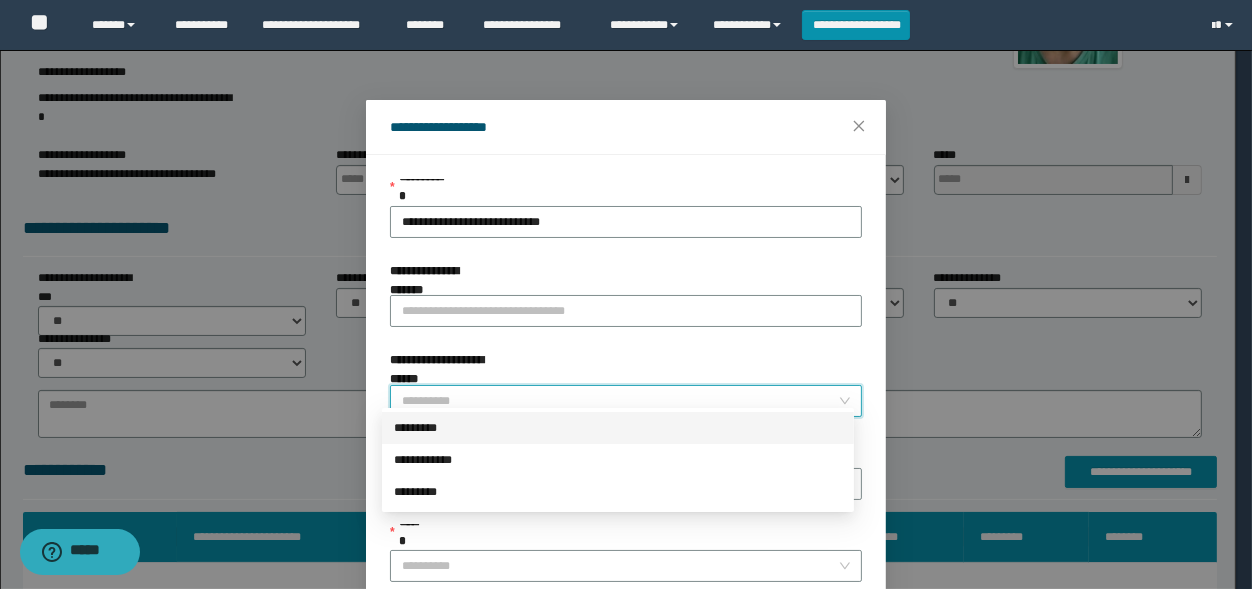 click on "*********" at bounding box center (618, 428) 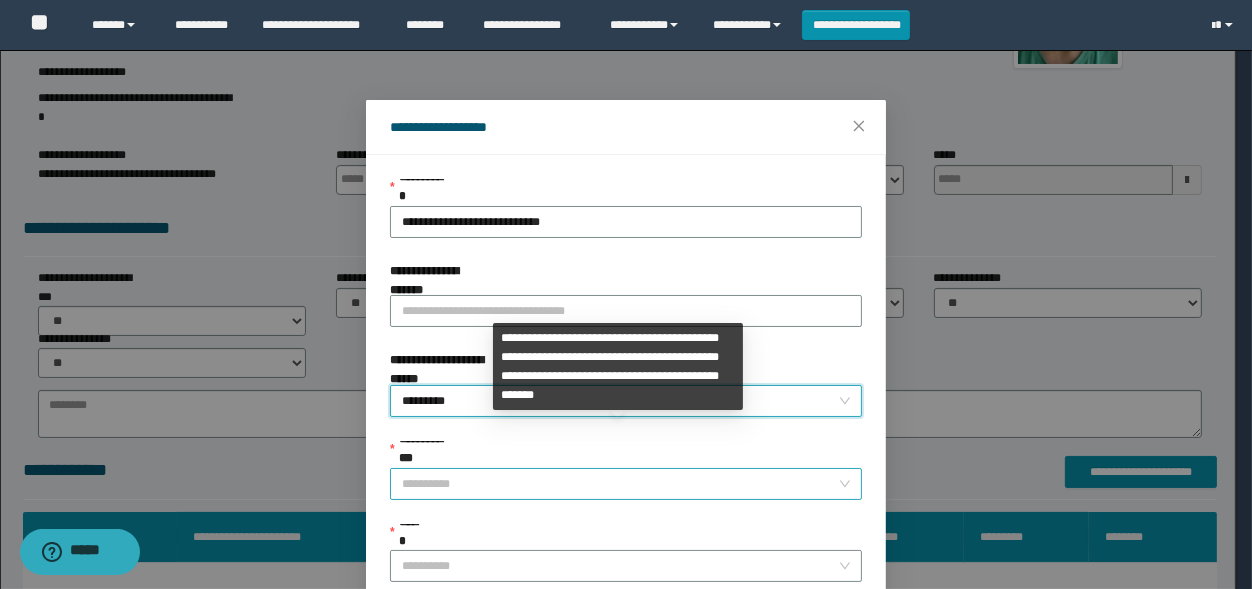 click on "**********" at bounding box center (620, 484) 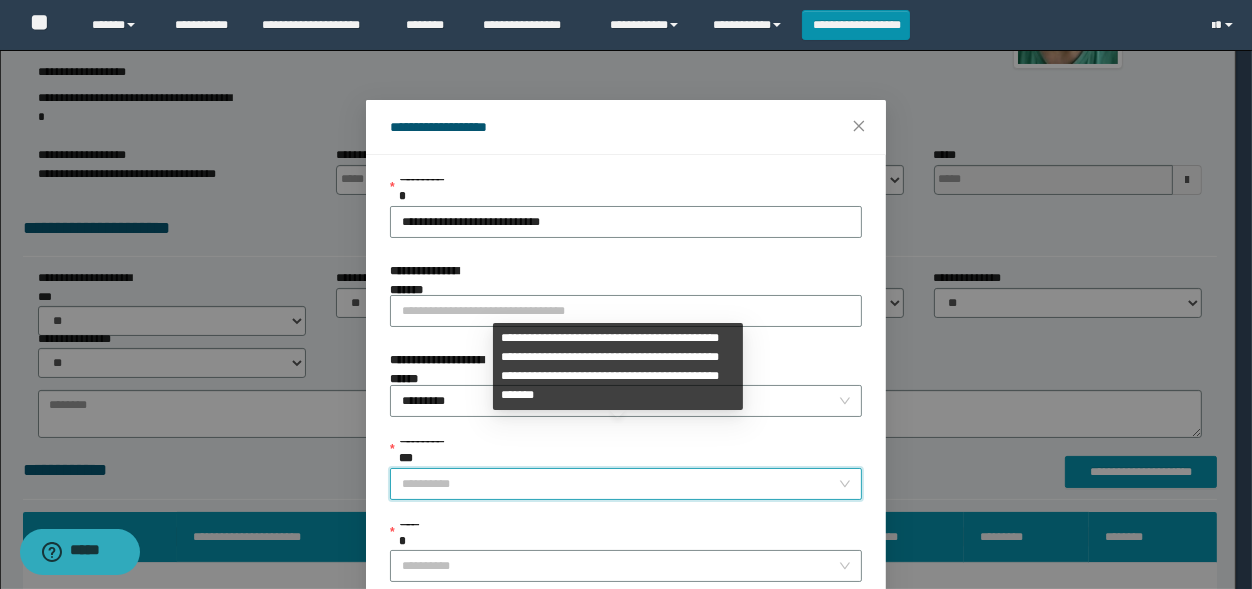 scroll, scrollTop: 94, scrollLeft: 0, axis: vertical 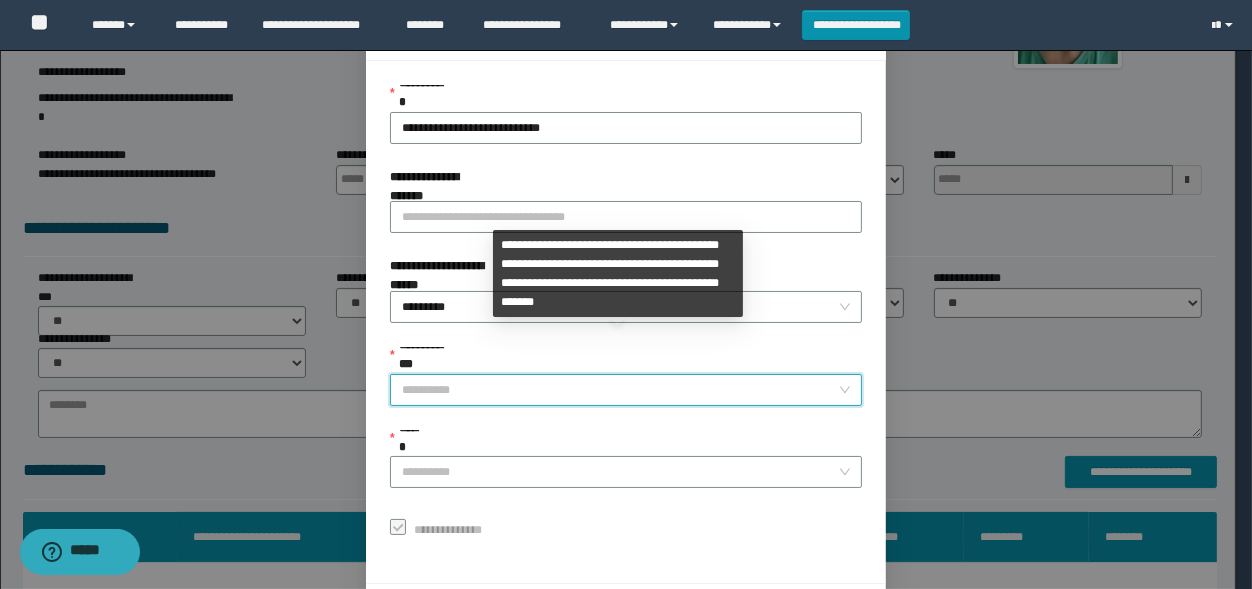 click on "**********" at bounding box center [620, 390] 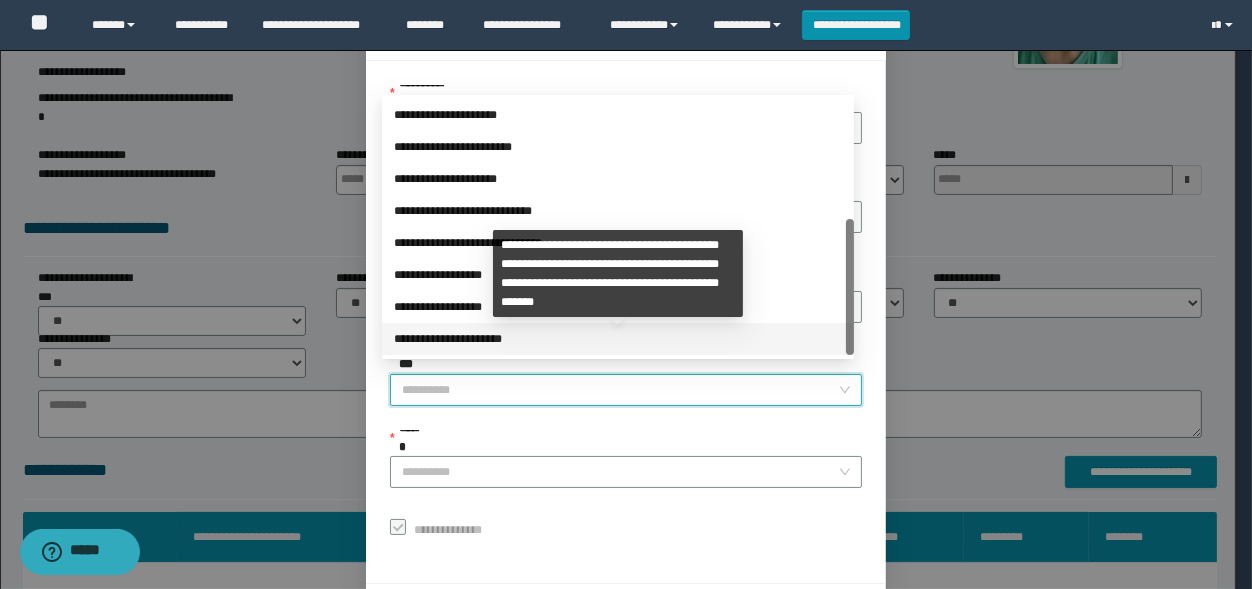 click on "**********" at bounding box center [618, 339] 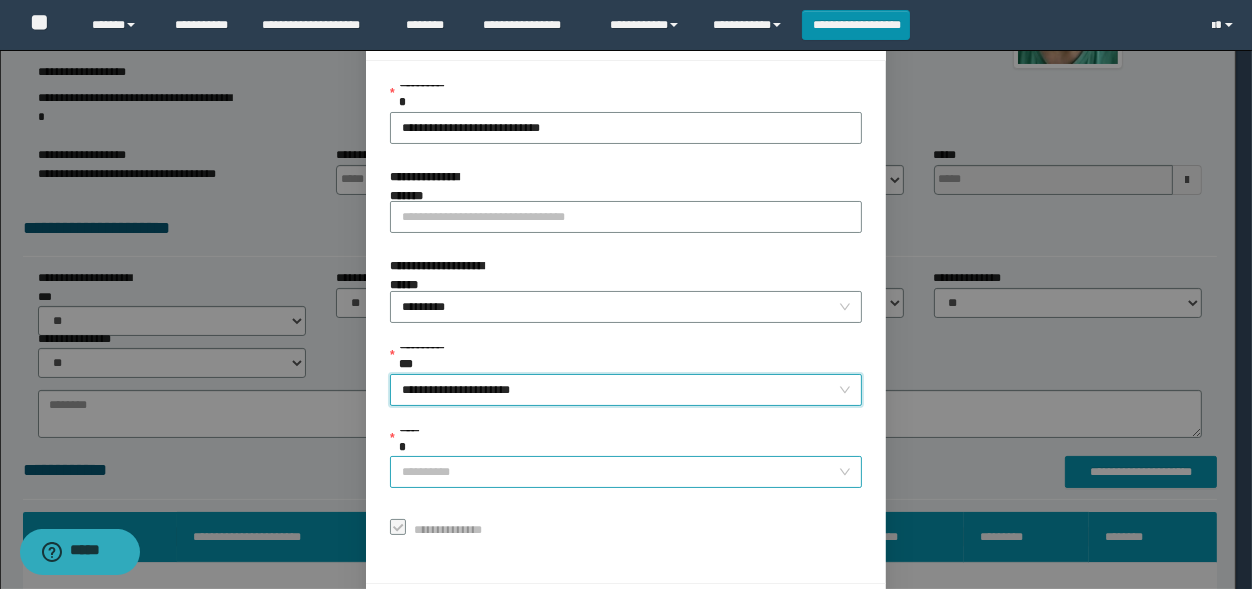click on "******" at bounding box center (620, 472) 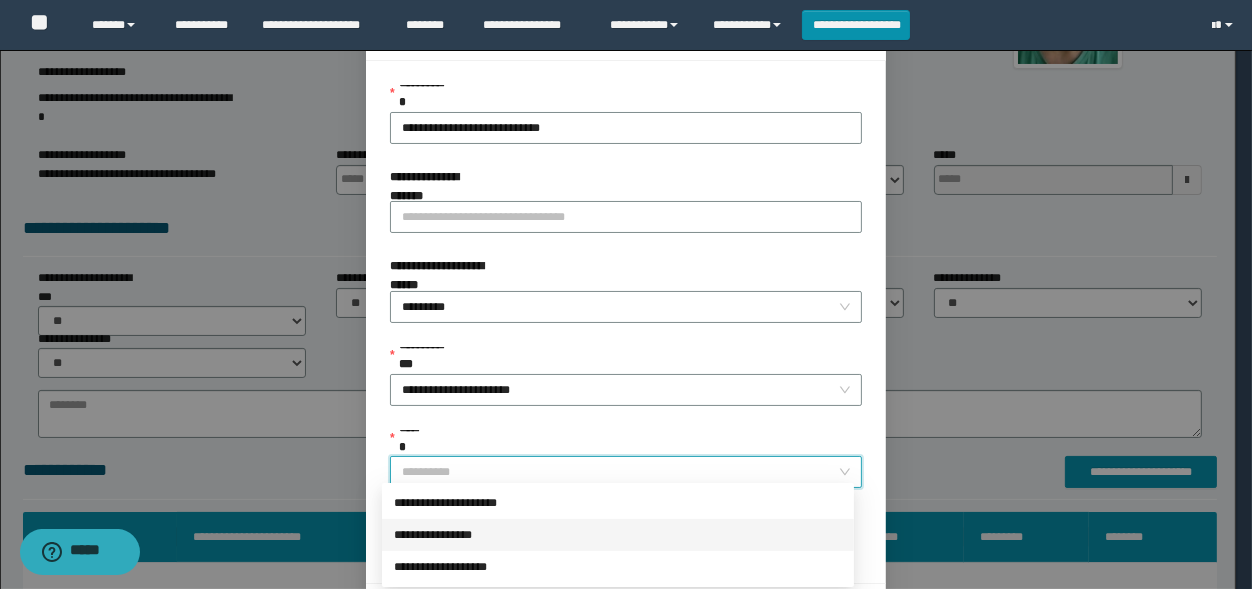 click on "**********" at bounding box center (618, 535) 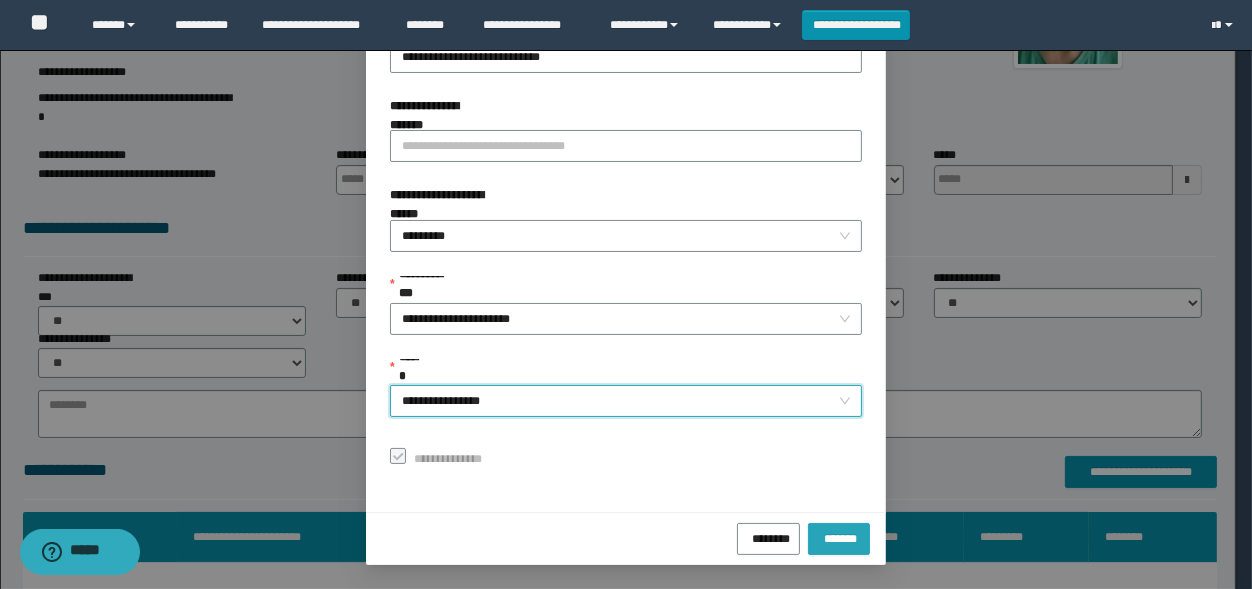 click on "*******" at bounding box center [839, 539] 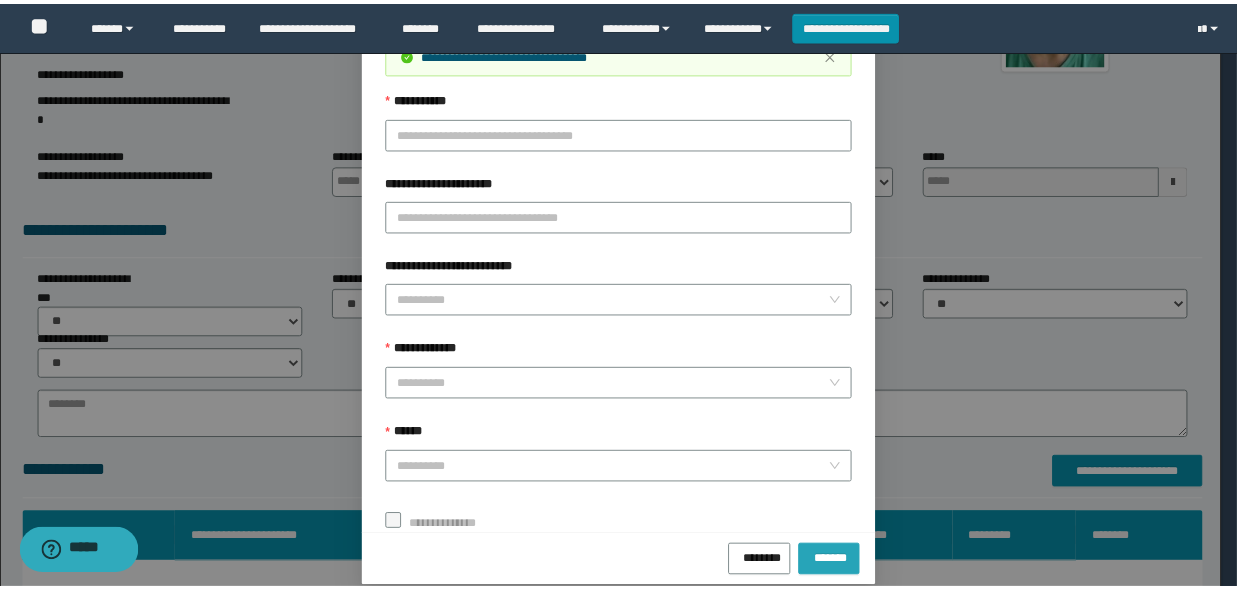 scroll, scrollTop: 117, scrollLeft: 0, axis: vertical 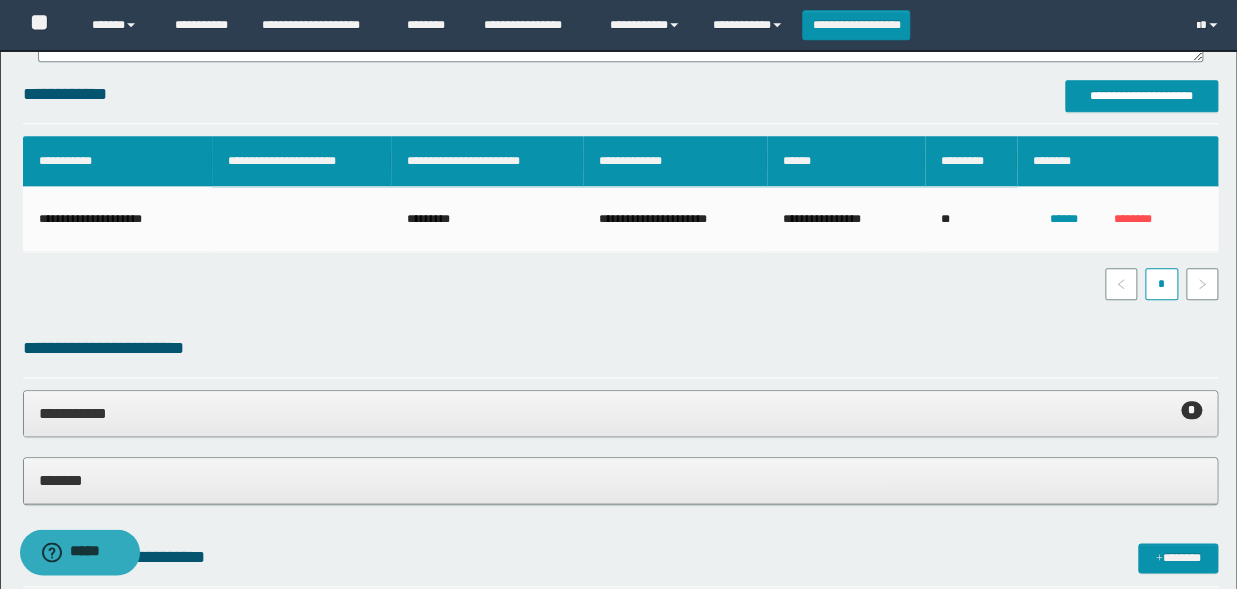 click on "**********" at bounding box center [620, 355] 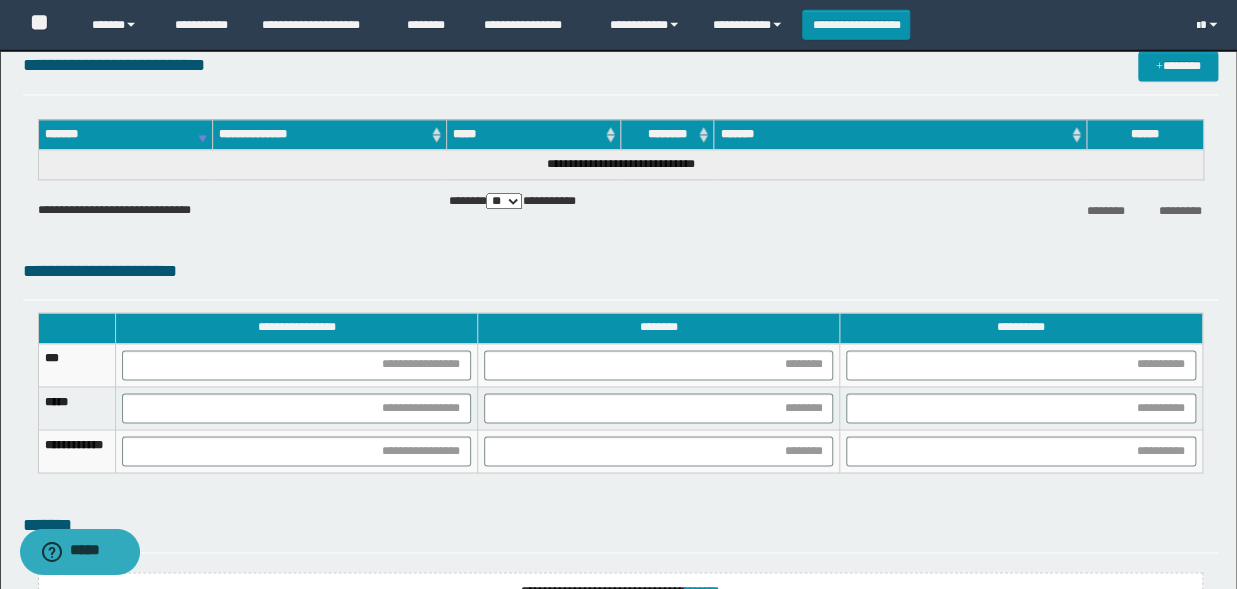 scroll, scrollTop: 1146, scrollLeft: 0, axis: vertical 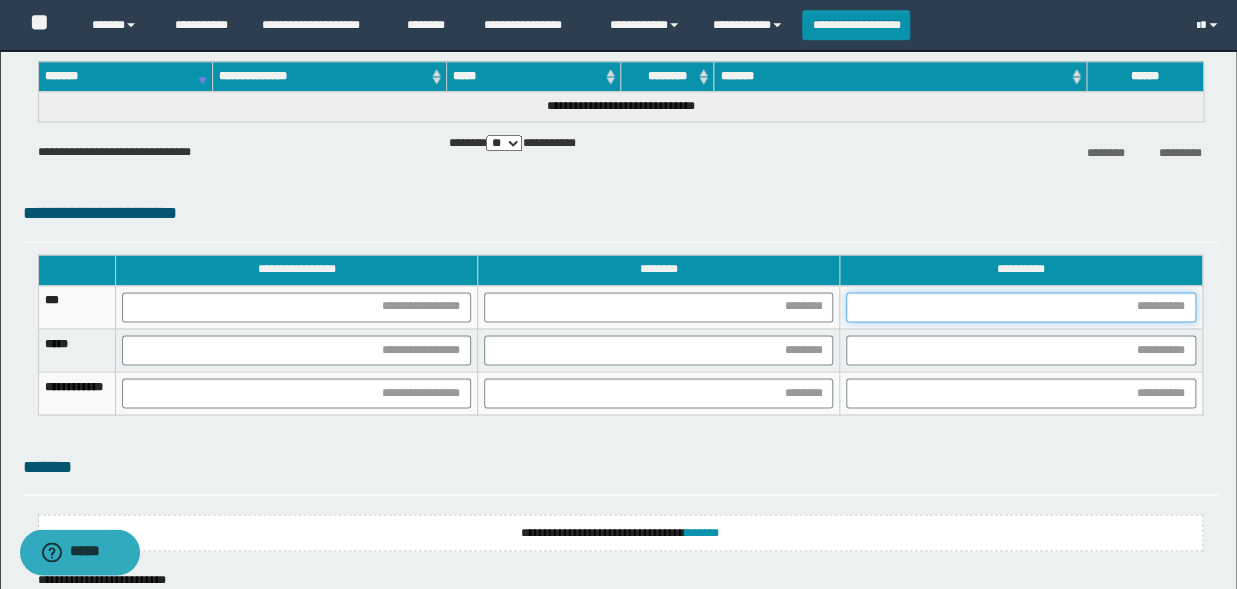 click at bounding box center (1020, 307) 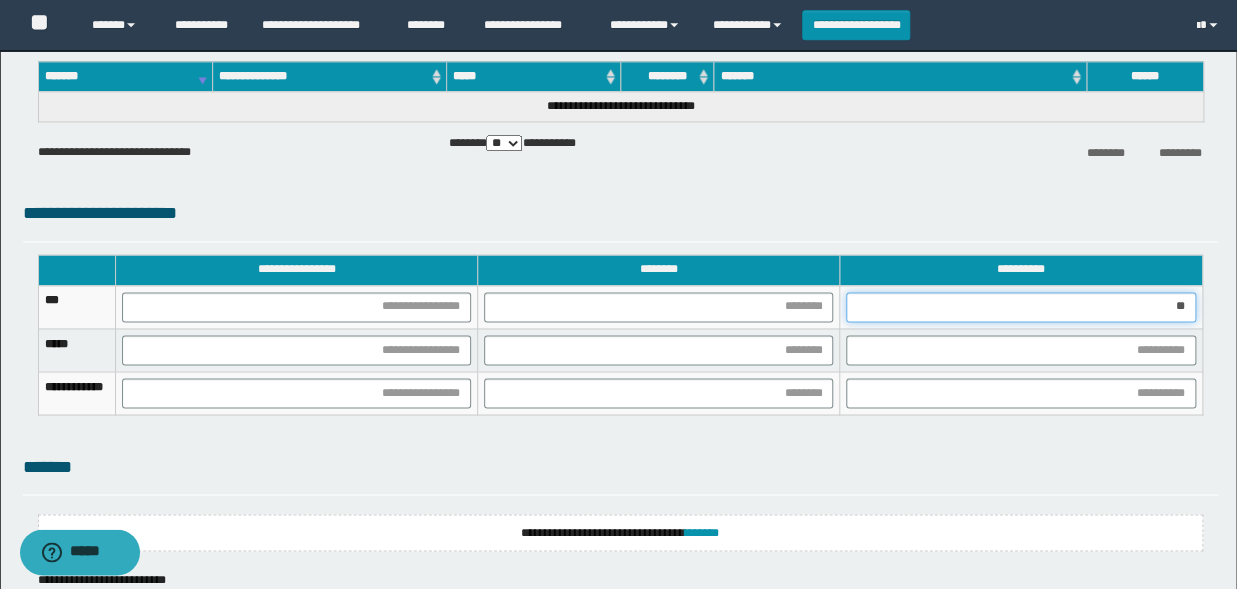 type on "***" 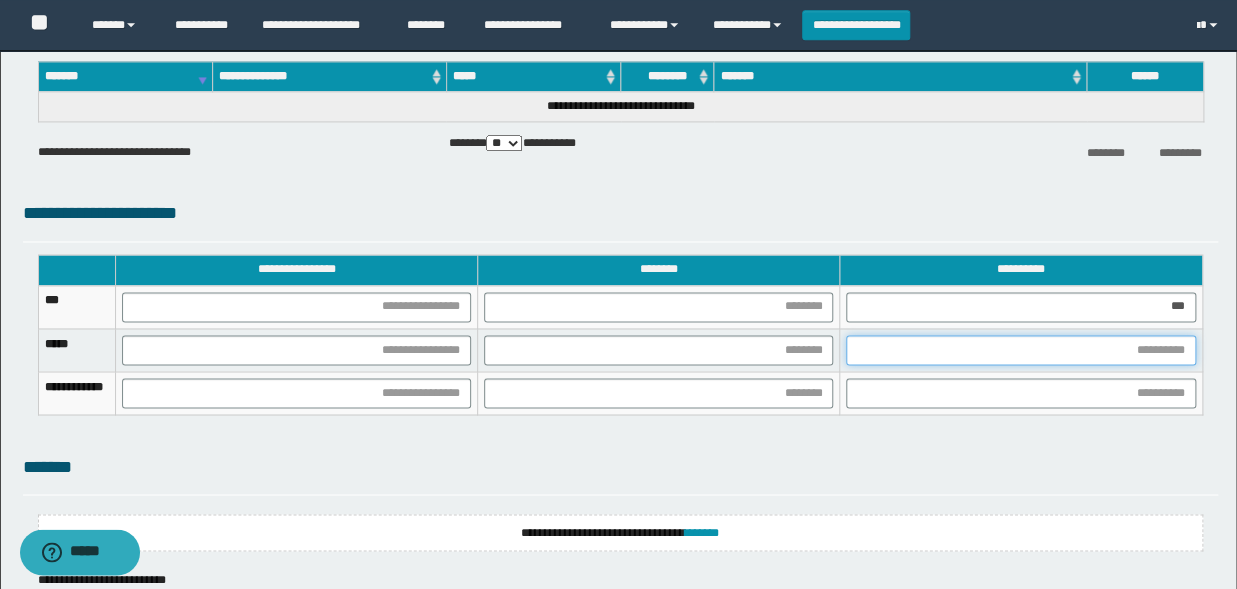 click at bounding box center [1020, 350] 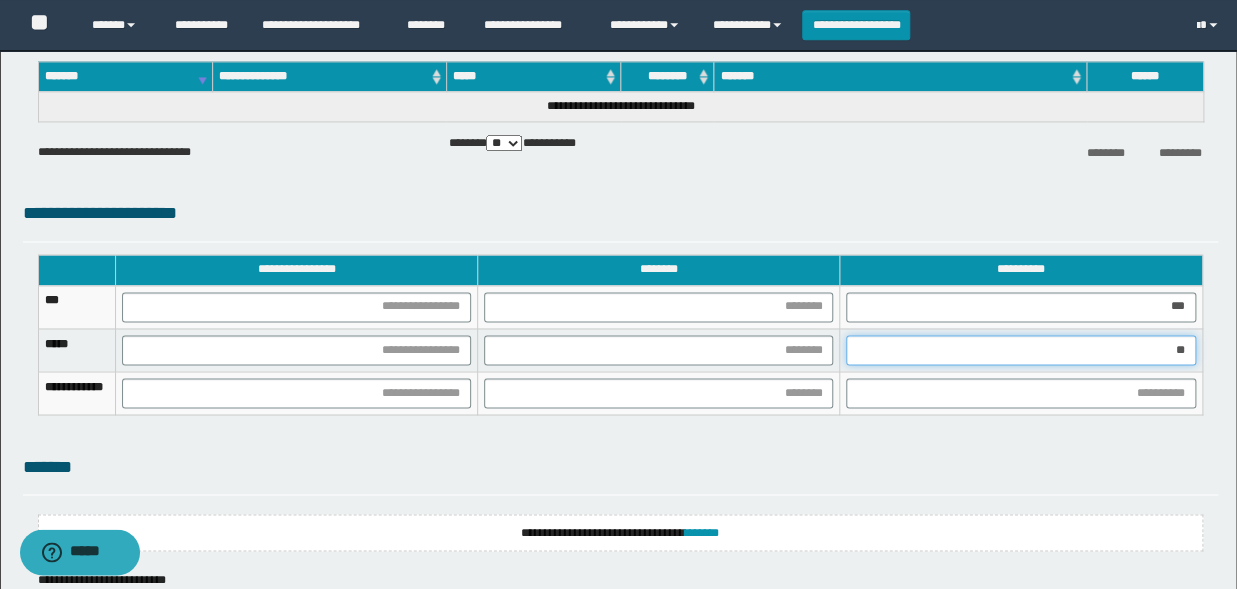 type on "***" 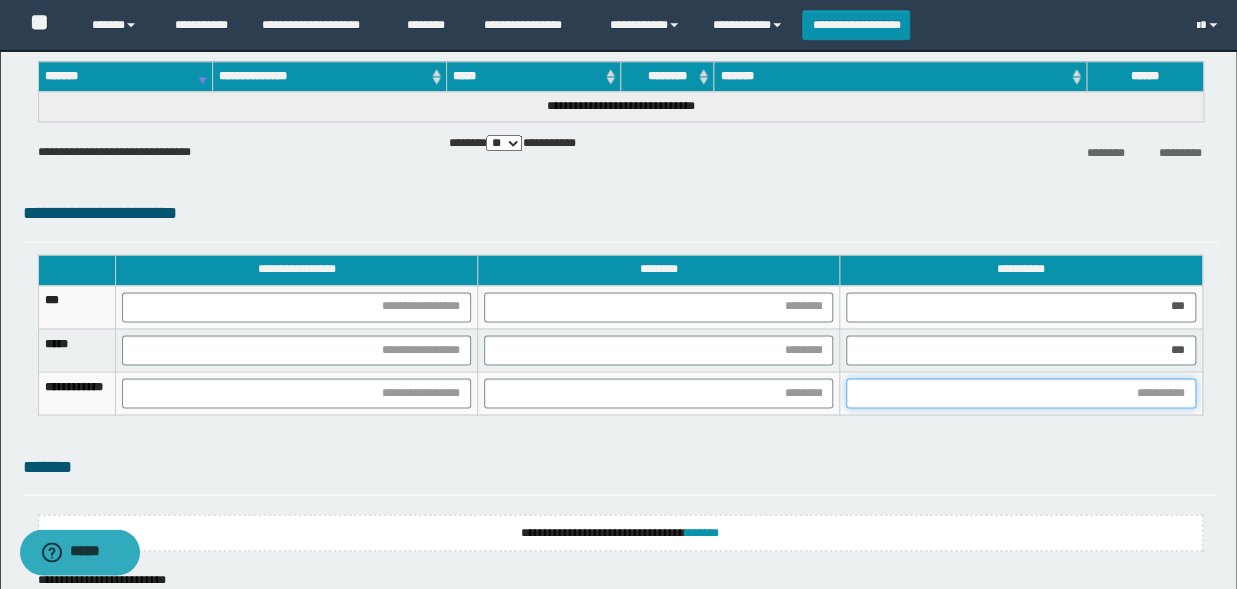 click at bounding box center (1020, 393) 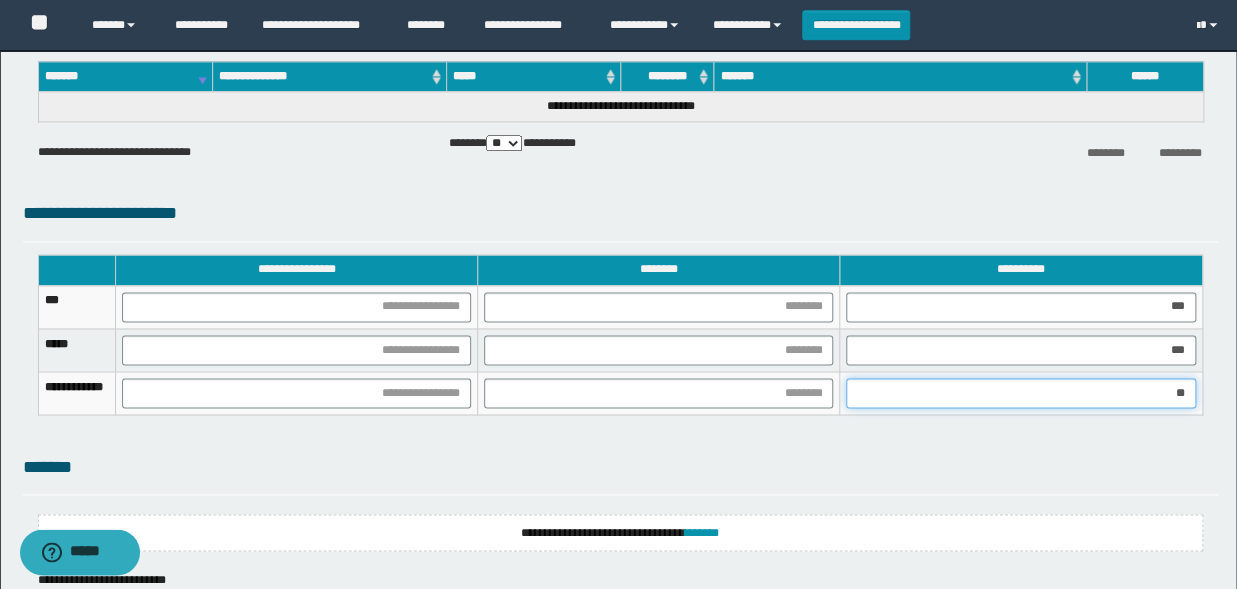 type on "***" 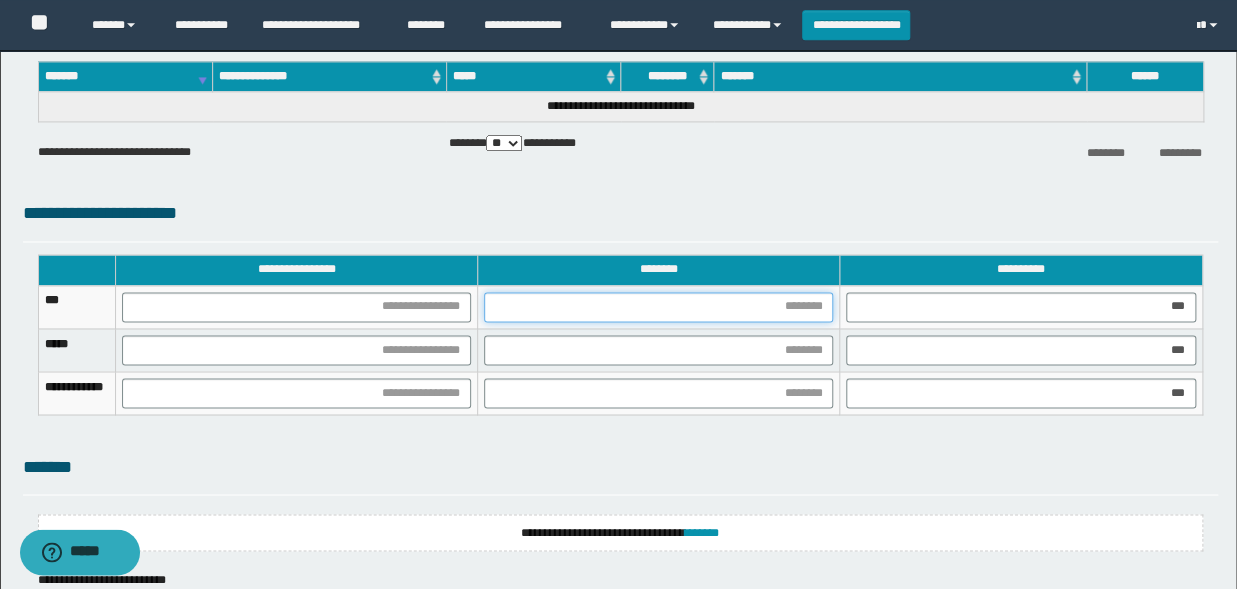 click at bounding box center [658, 307] 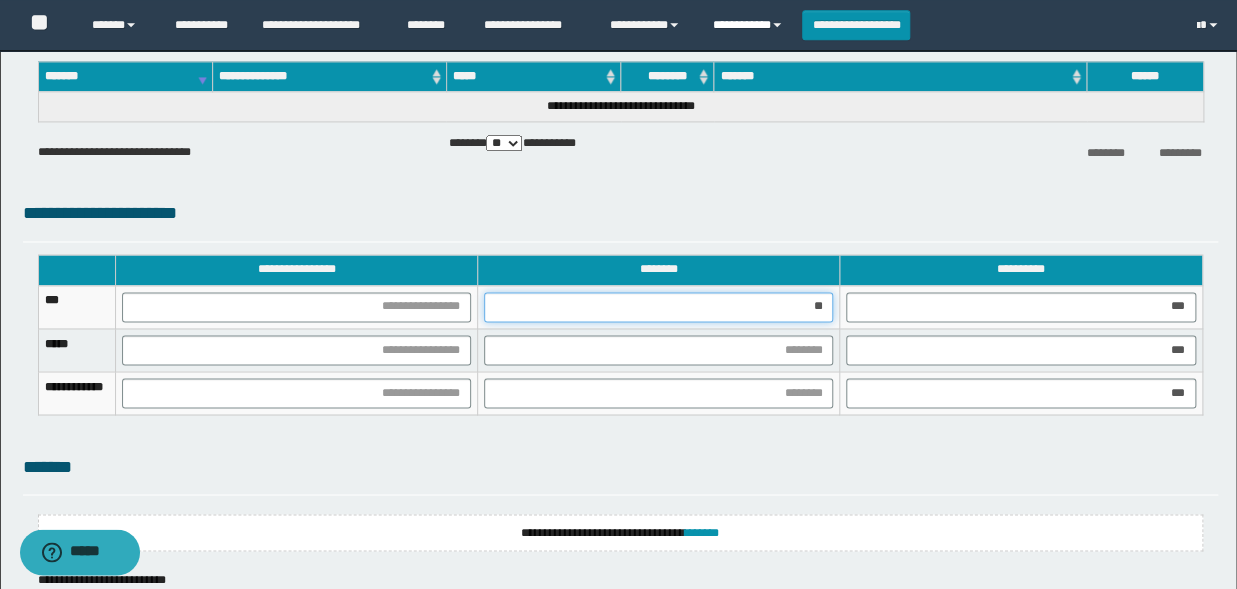 type on "***" 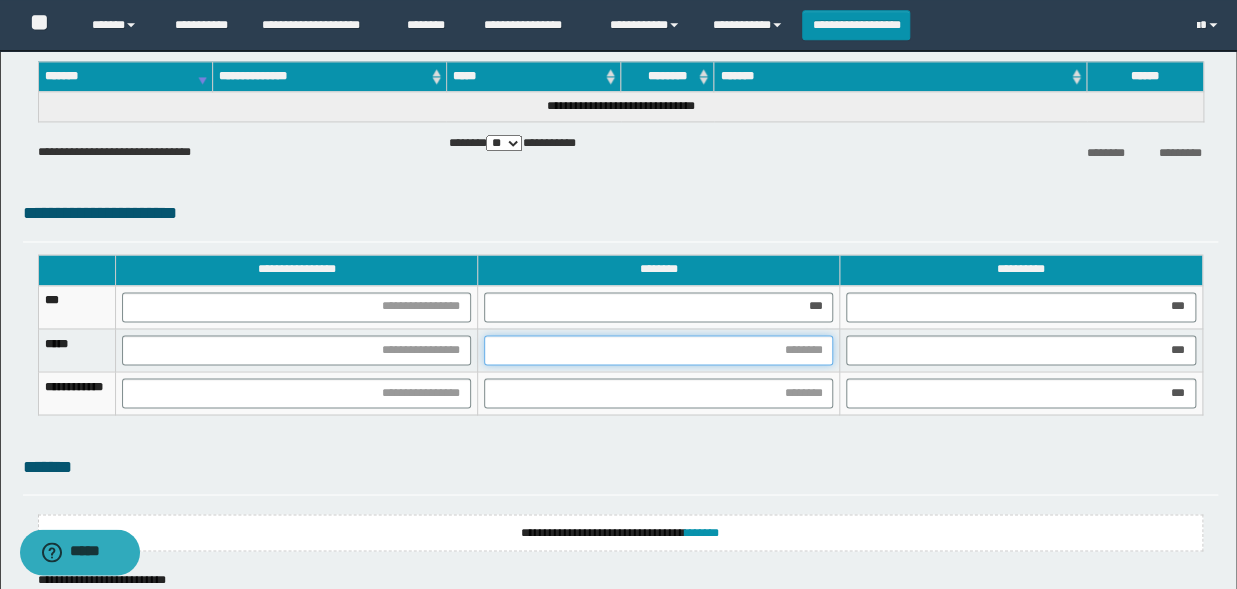 click at bounding box center (658, 350) 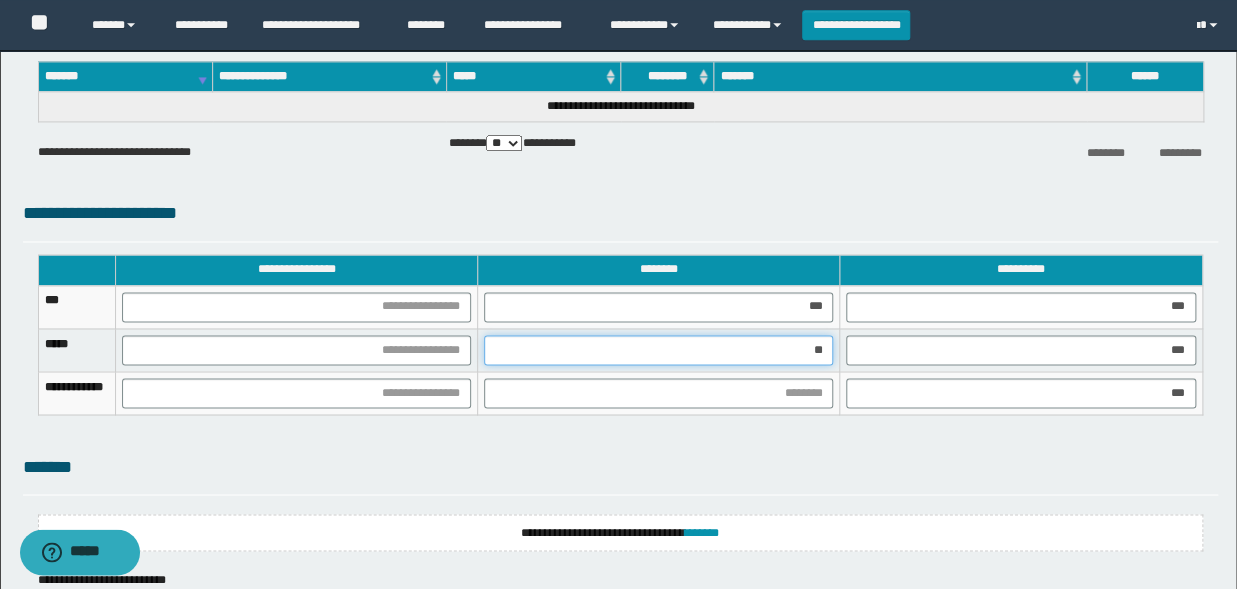 type on "***" 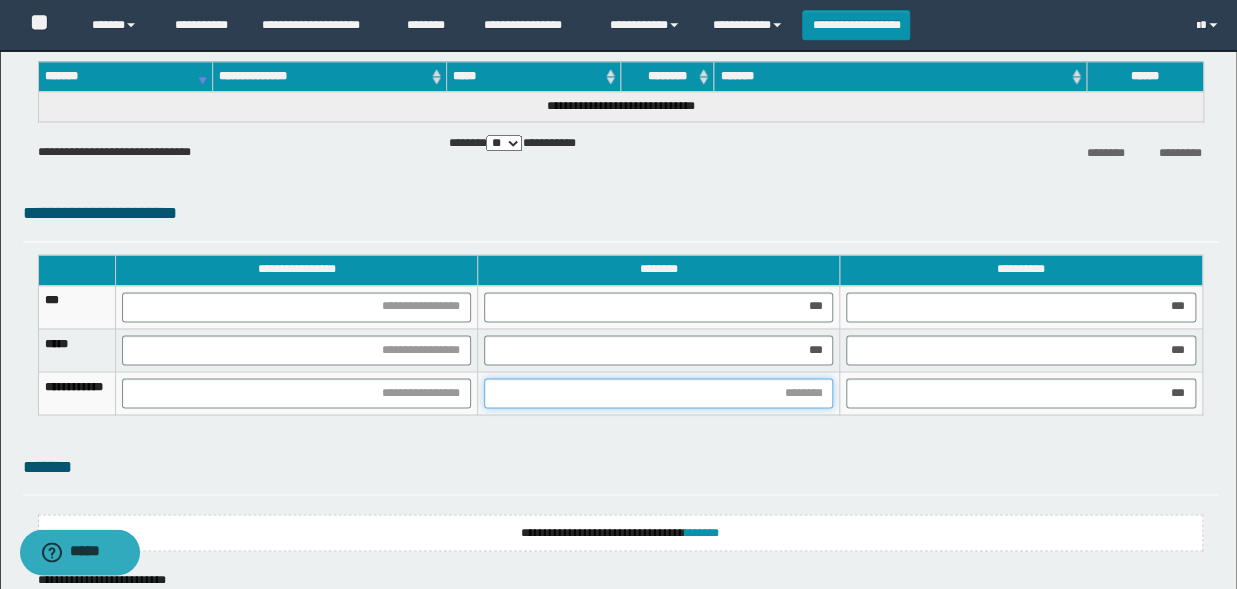 click at bounding box center [658, 393] 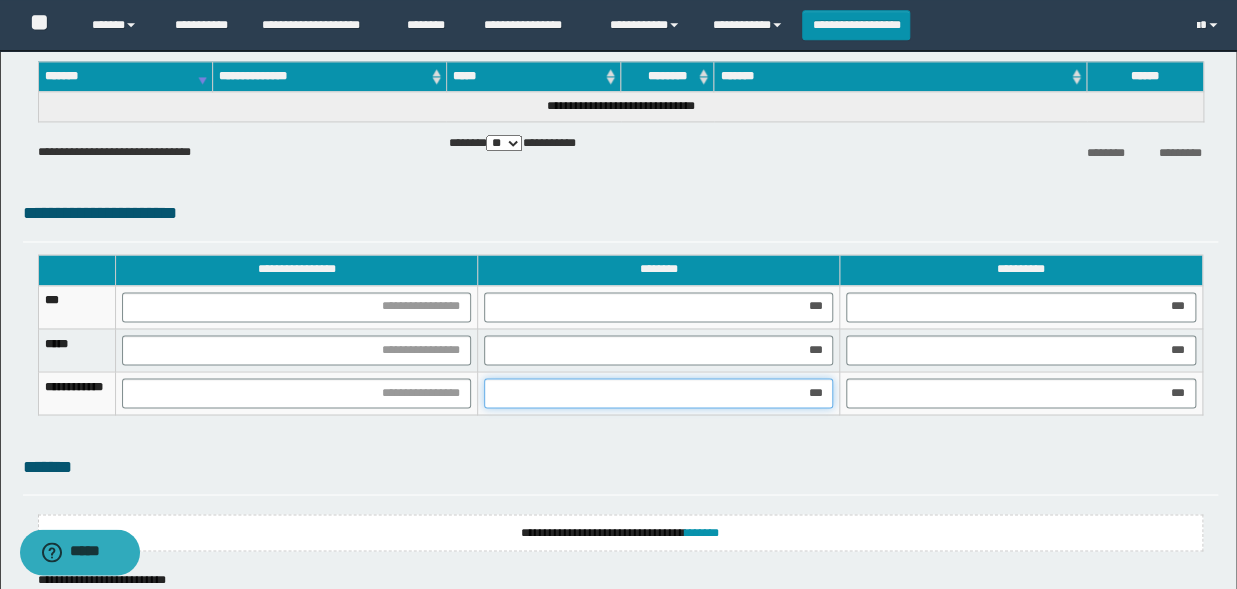 type on "****" 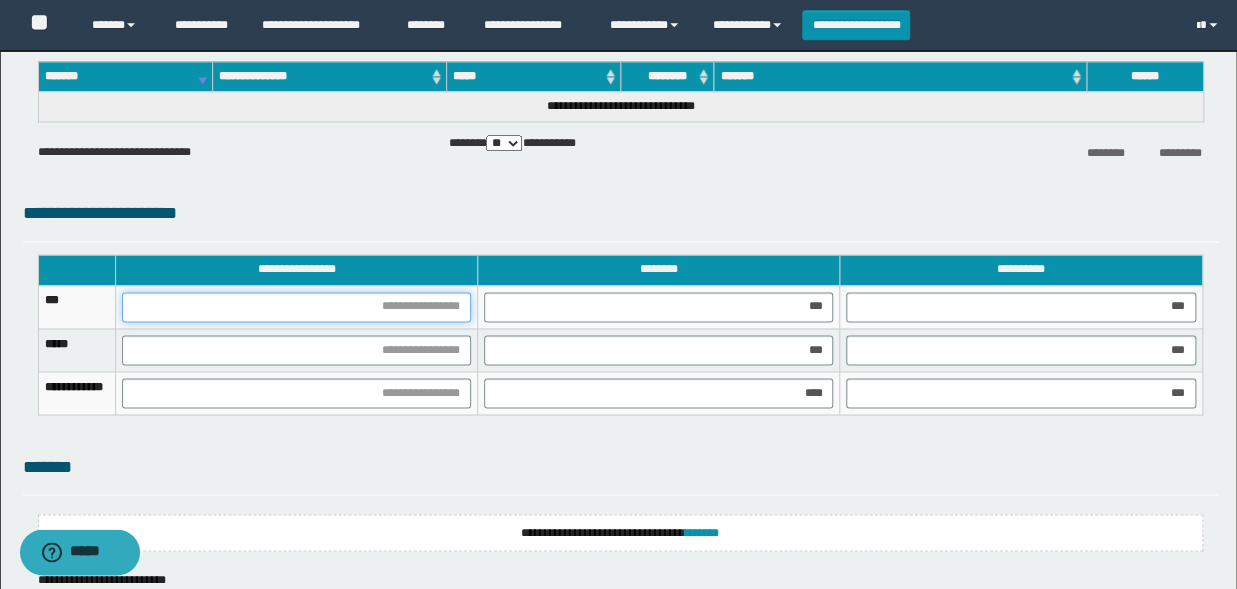 click at bounding box center [296, 307] 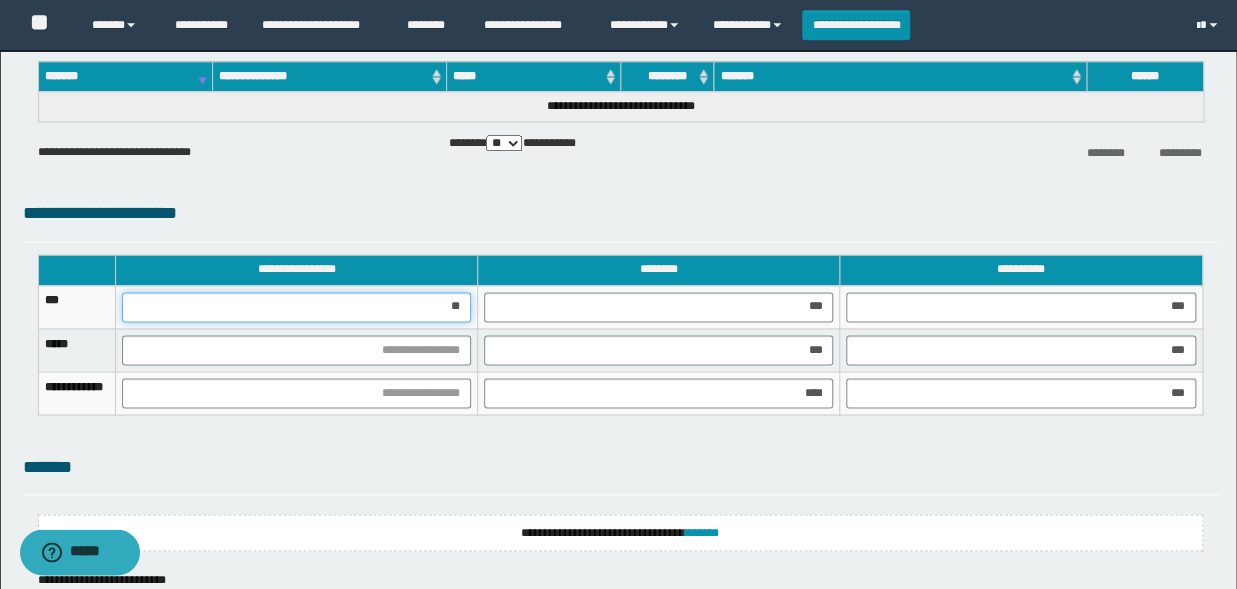 type on "***" 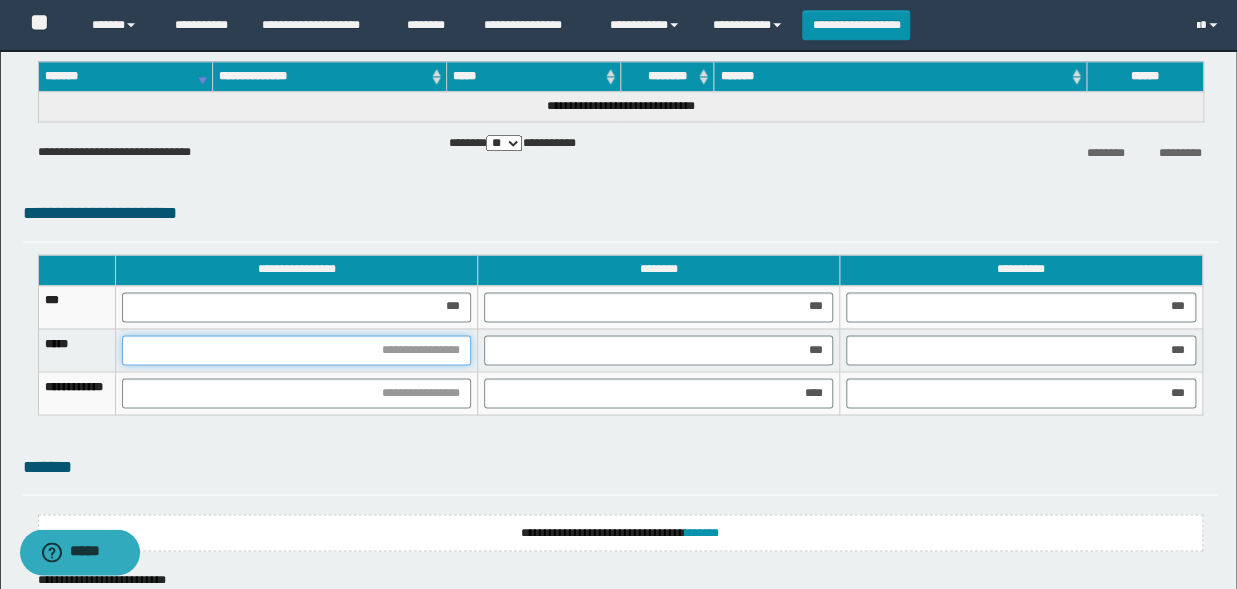 click at bounding box center (296, 350) 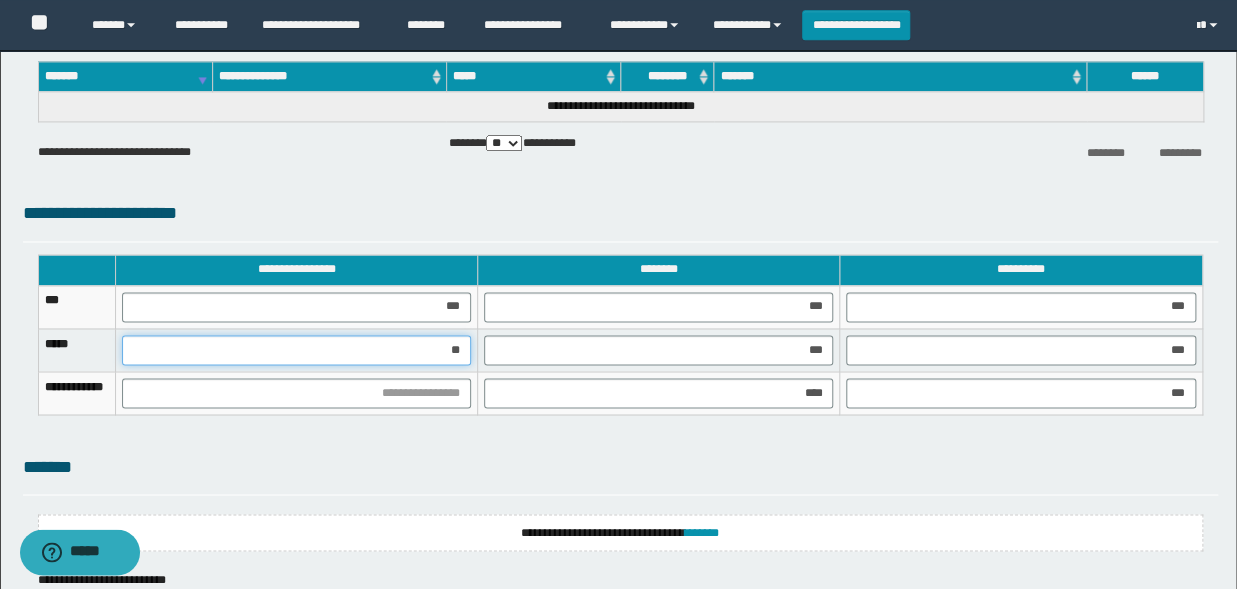type on "***" 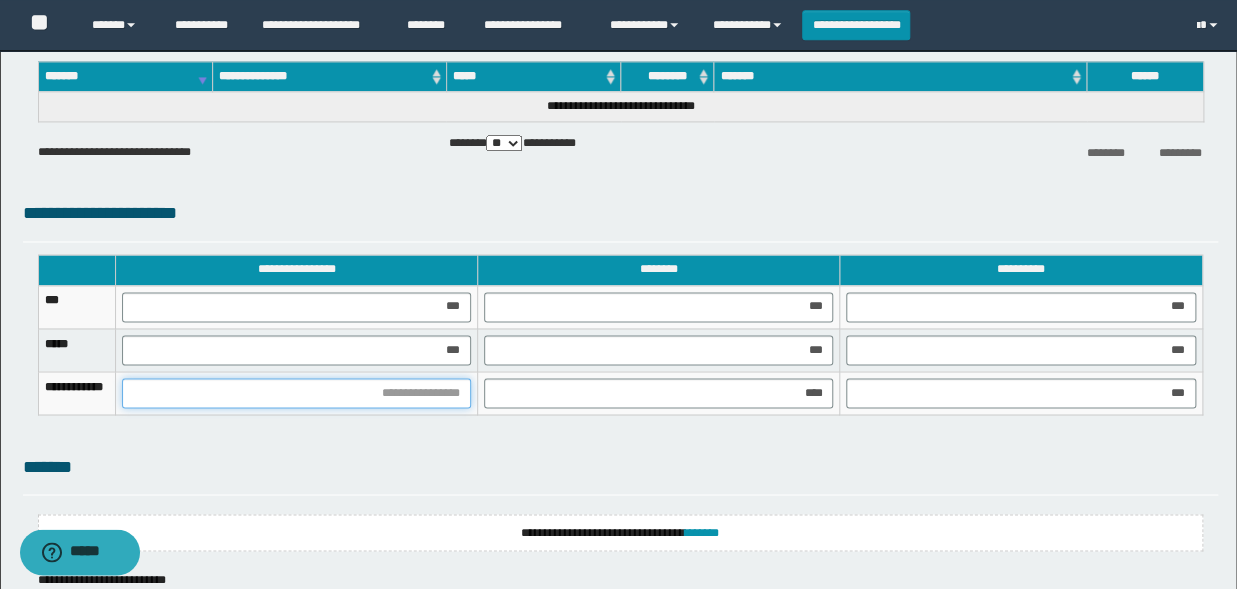 click at bounding box center [296, 393] 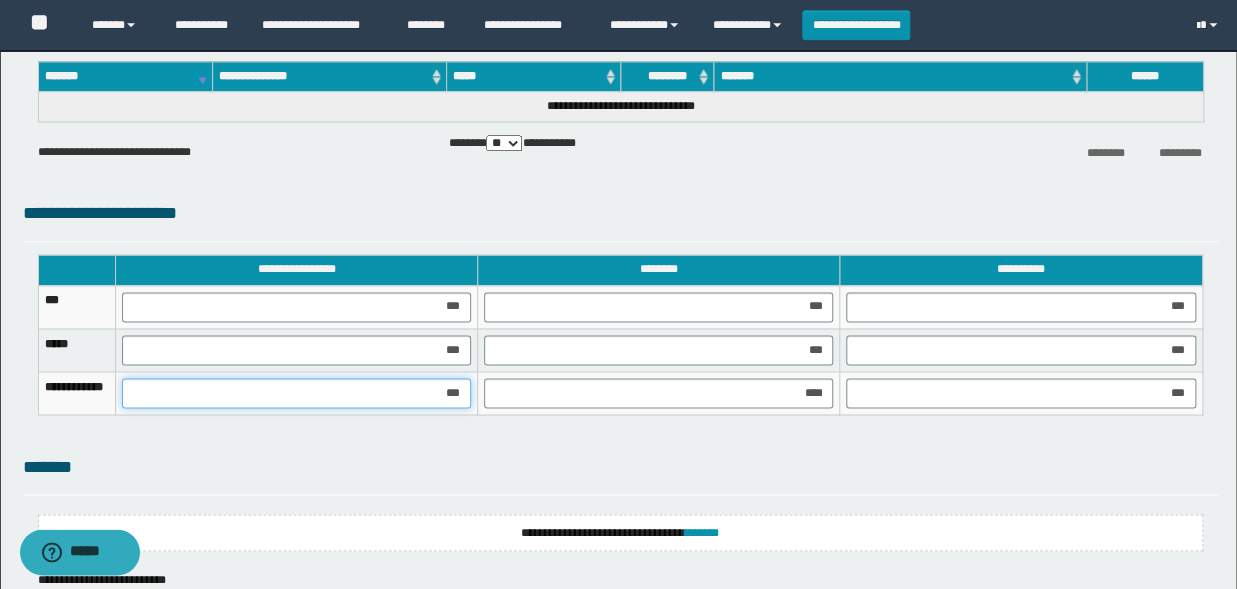type on "****" 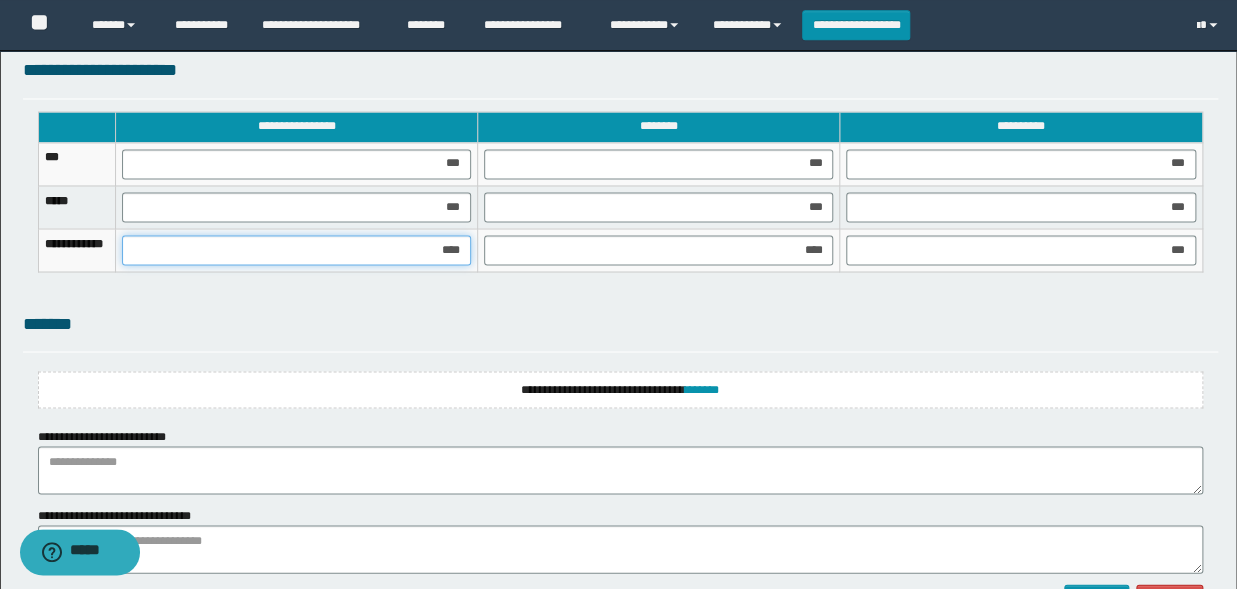 scroll, scrollTop: 1422, scrollLeft: 0, axis: vertical 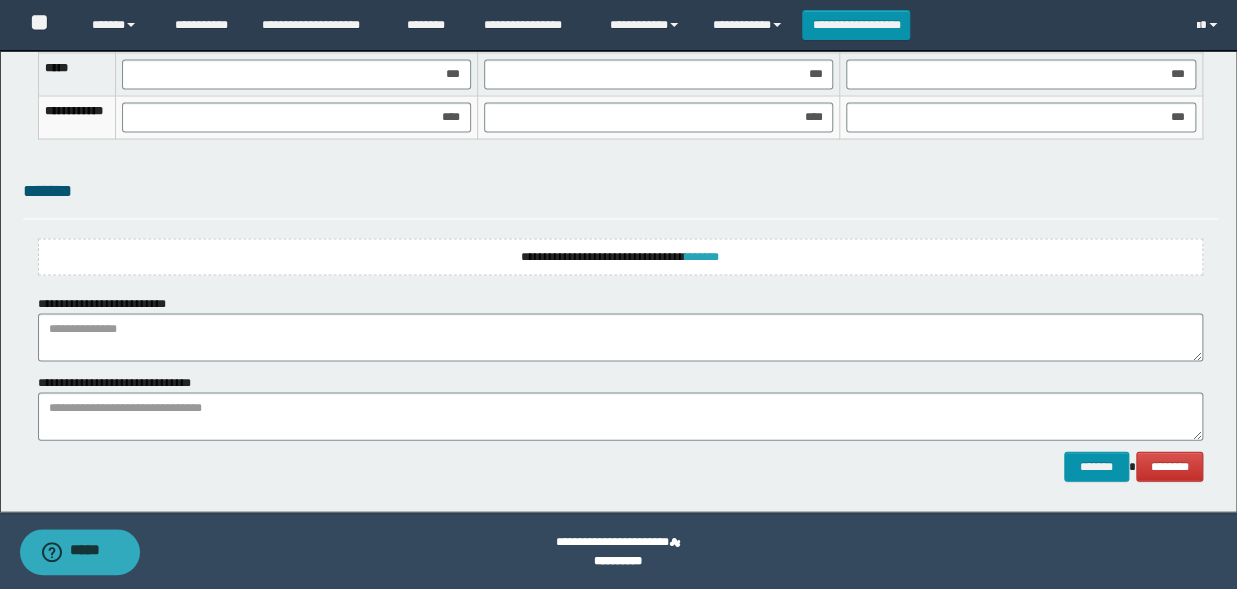 click on "*******" at bounding box center [702, 256] 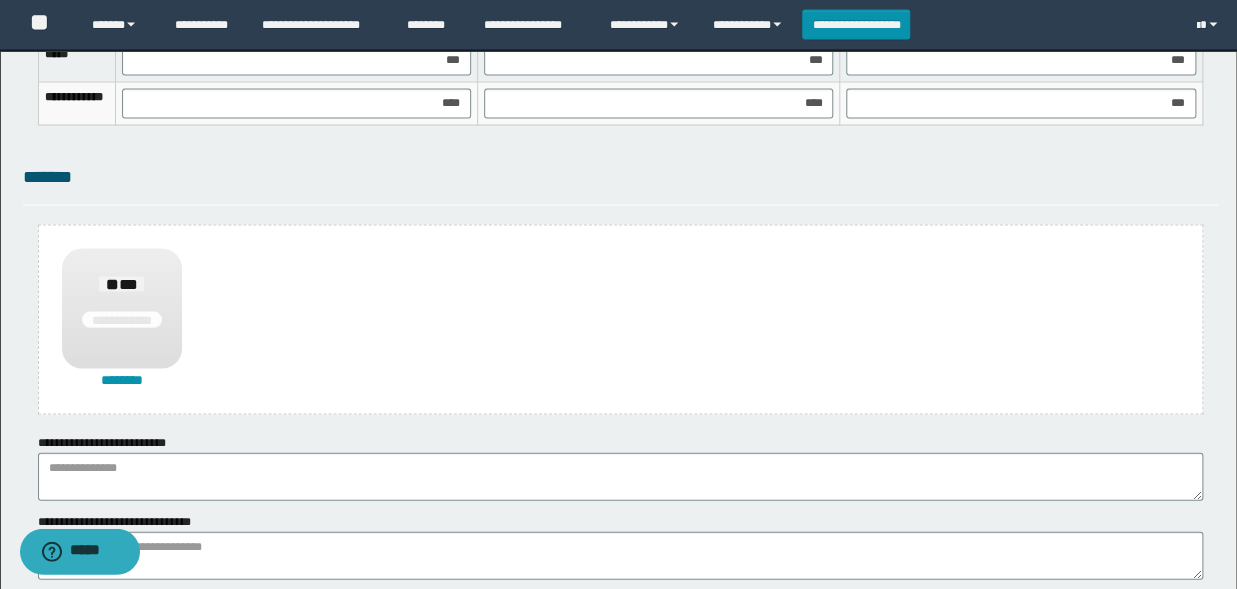 scroll, scrollTop: 1575, scrollLeft: 0, axis: vertical 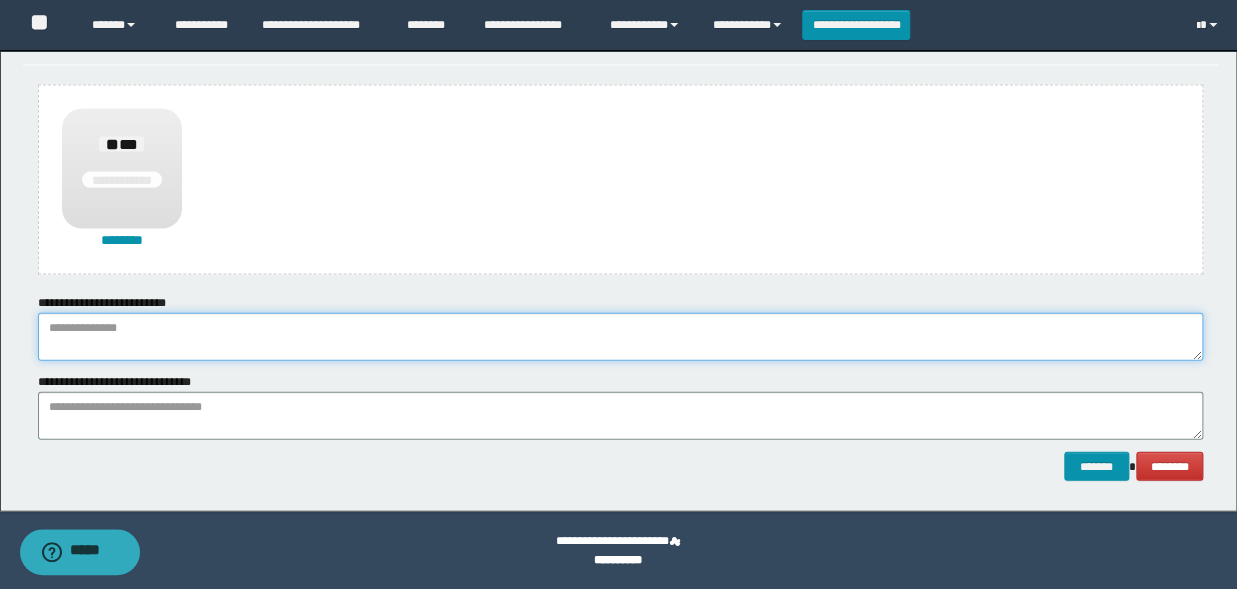 click at bounding box center [620, 337] 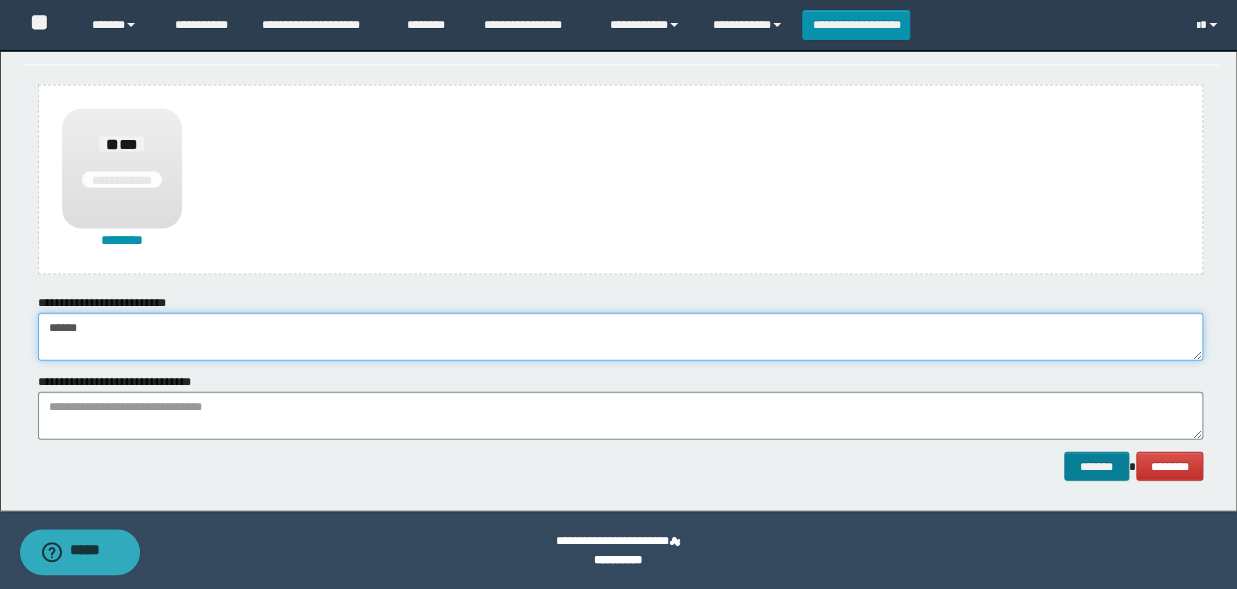 type on "******" 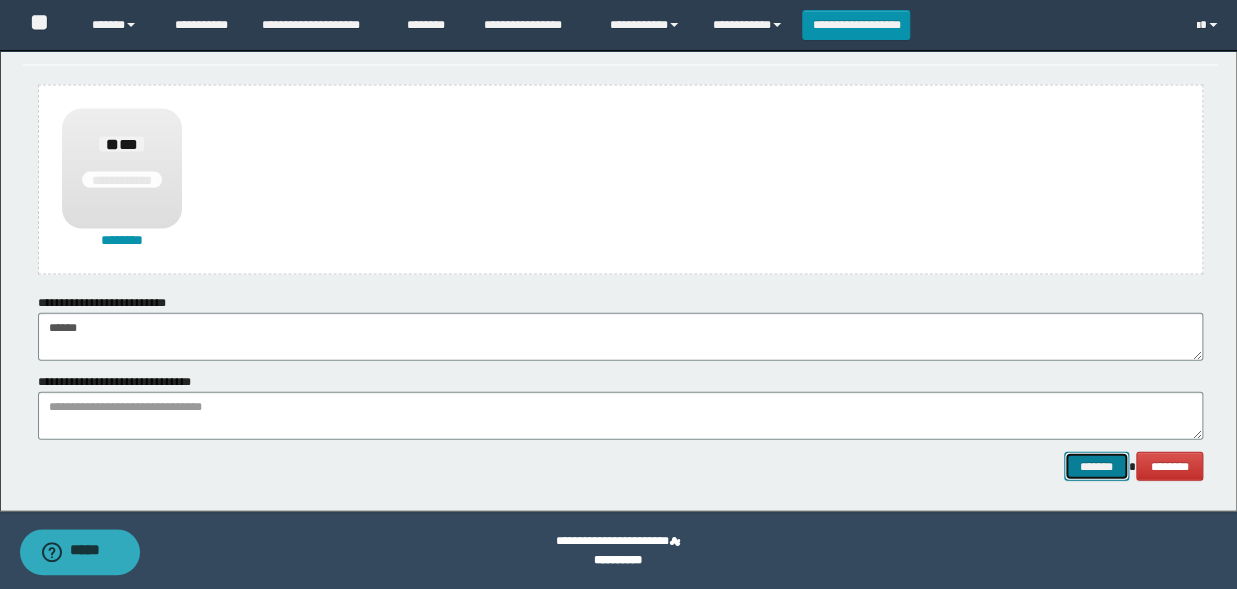click on "*******" at bounding box center [1096, 467] 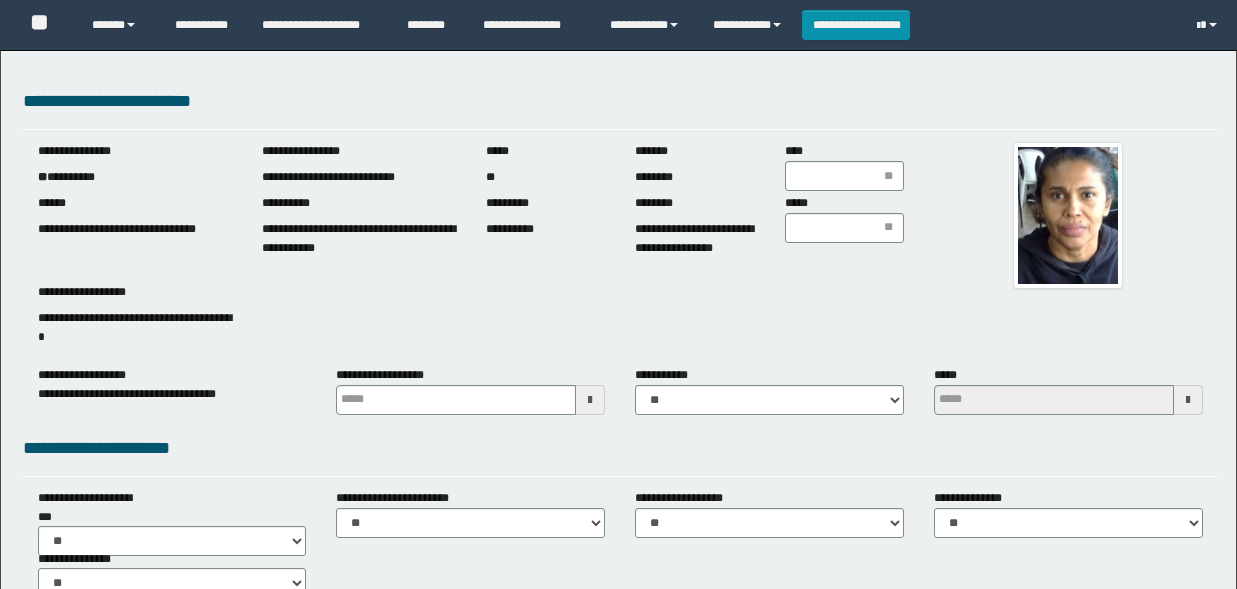 scroll, scrollTop: 0, scrollLeft: 0, axis: both 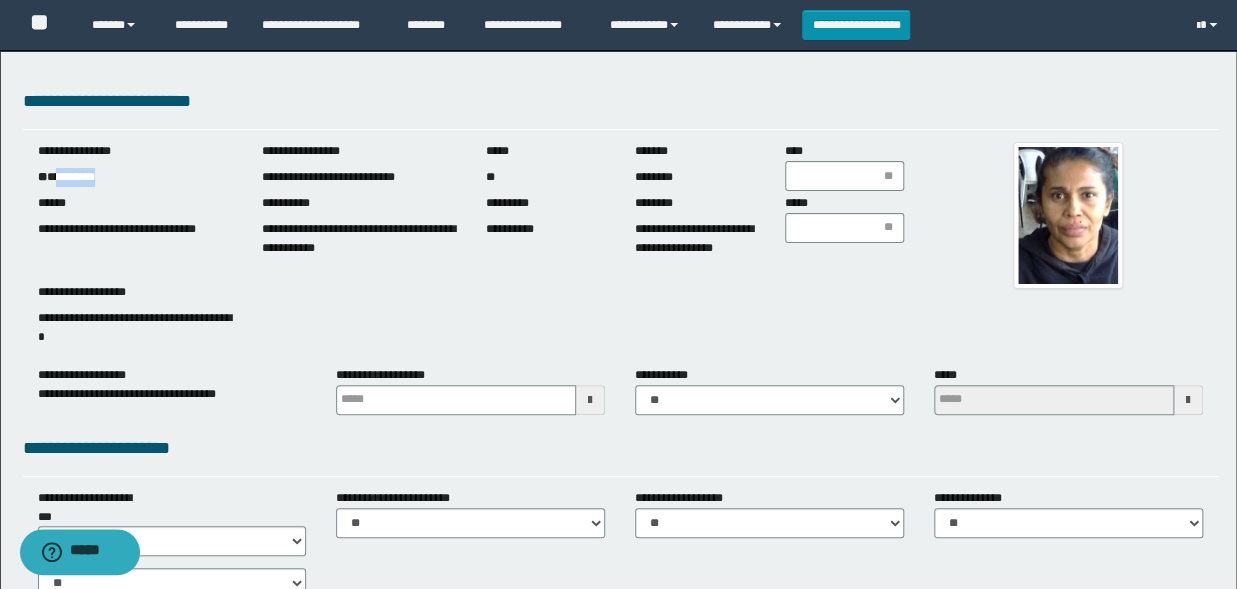 drag, startPoint x: 120, startPoint y: 175, endPoint x: 59, endPoint y: 184, distance: 61.66036 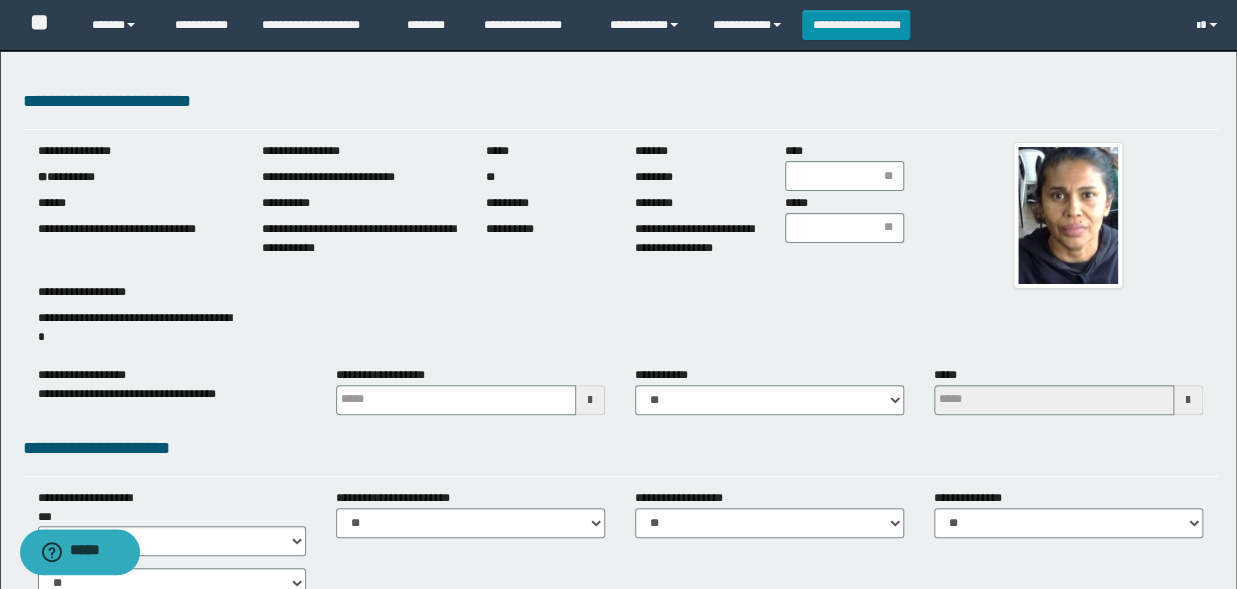 drag, startPoint x: 579, startPoint y: 391, endPoint x: 569, endPoint y: 377, distance: 17.20465 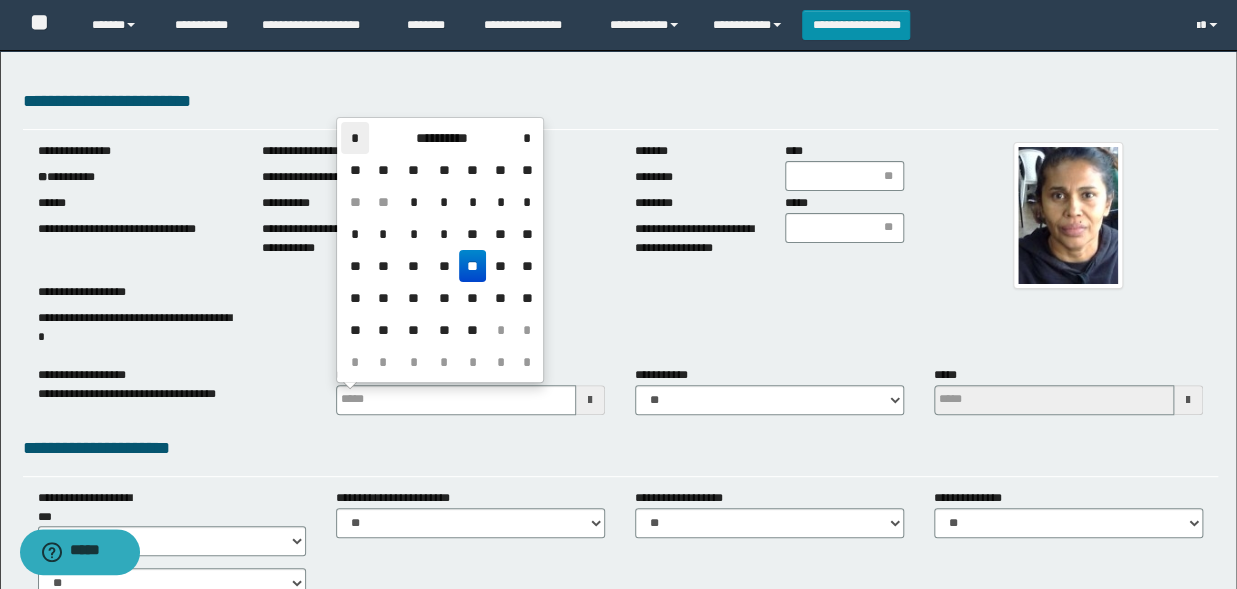 click on "*" at bounding box center (355, 138) 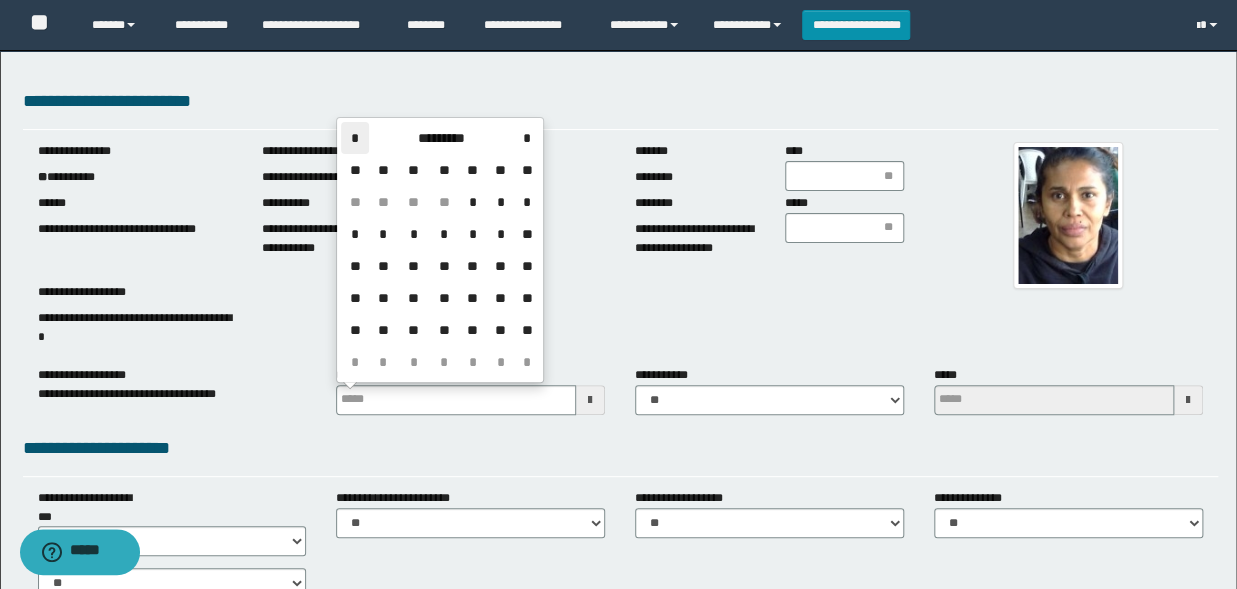 click on "*" at bounding box center (355, 138) 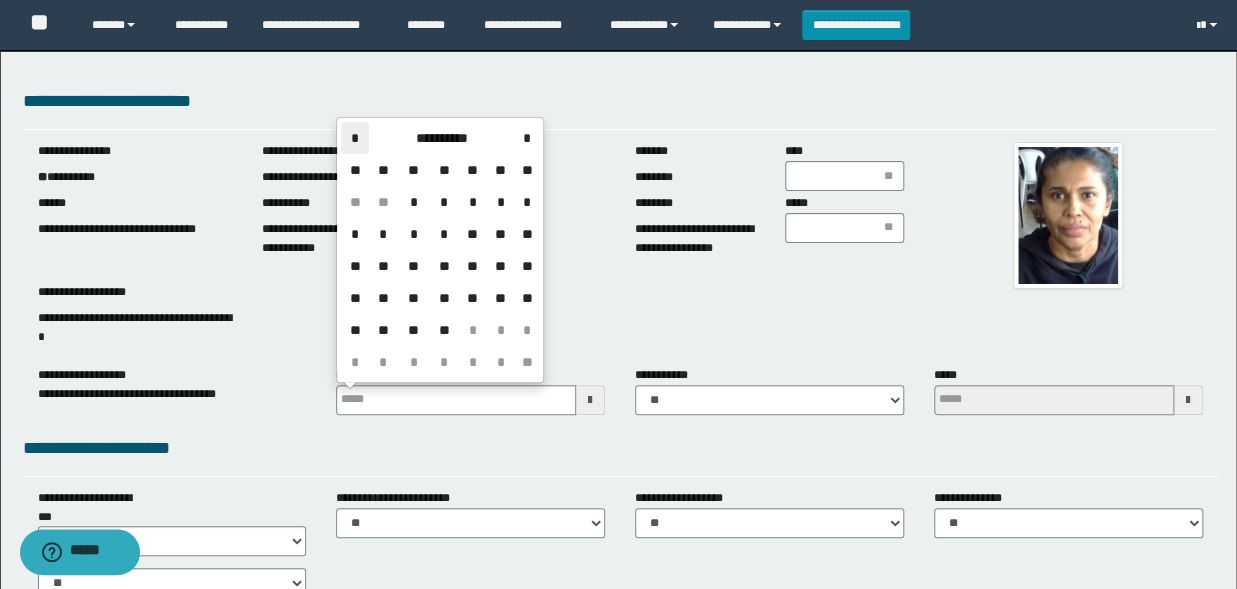 click on "*" at bounding box center [355, 138] 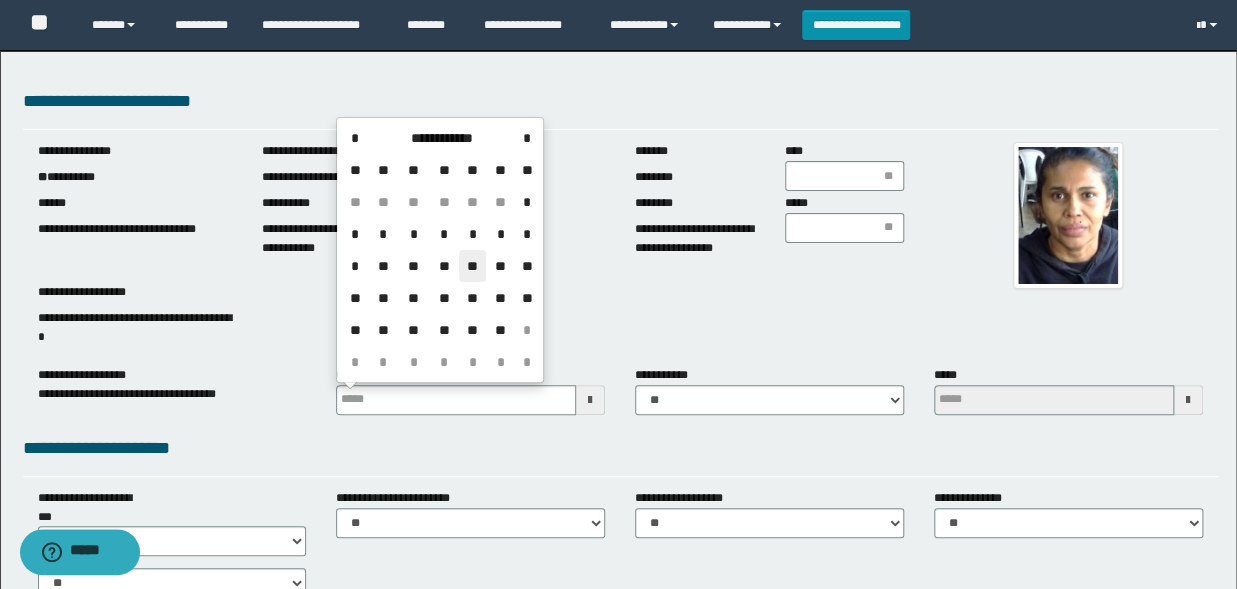 click on "**" at bounding box center (473, 266) 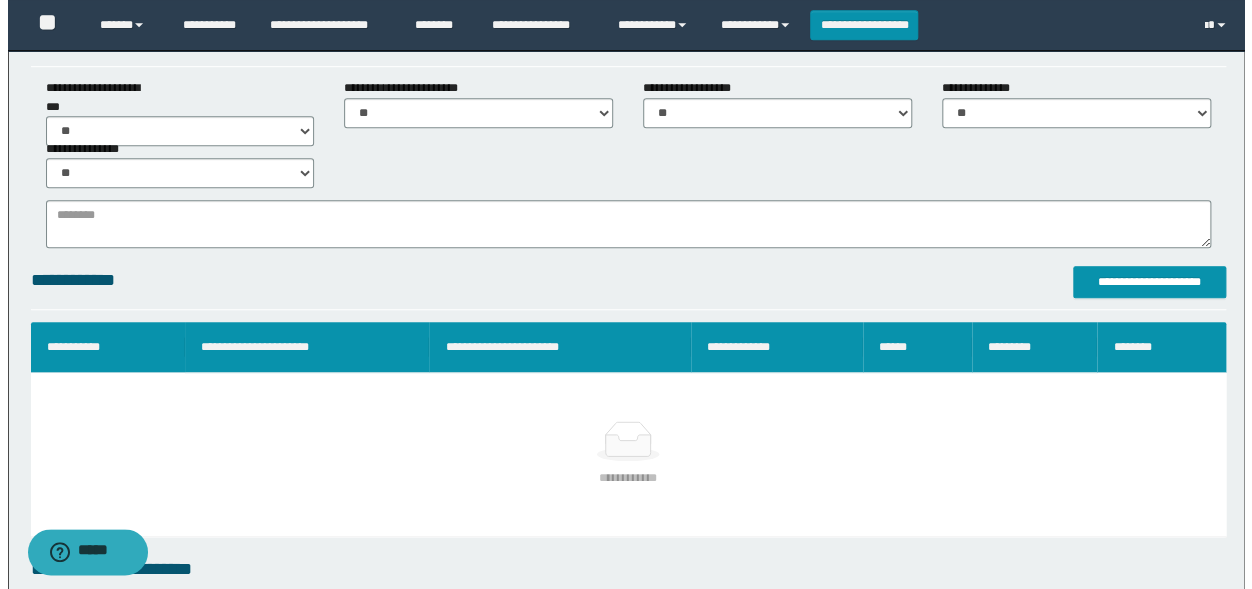 scroll, scrollTop: 440, scrollLeft: 0, axis: vertical 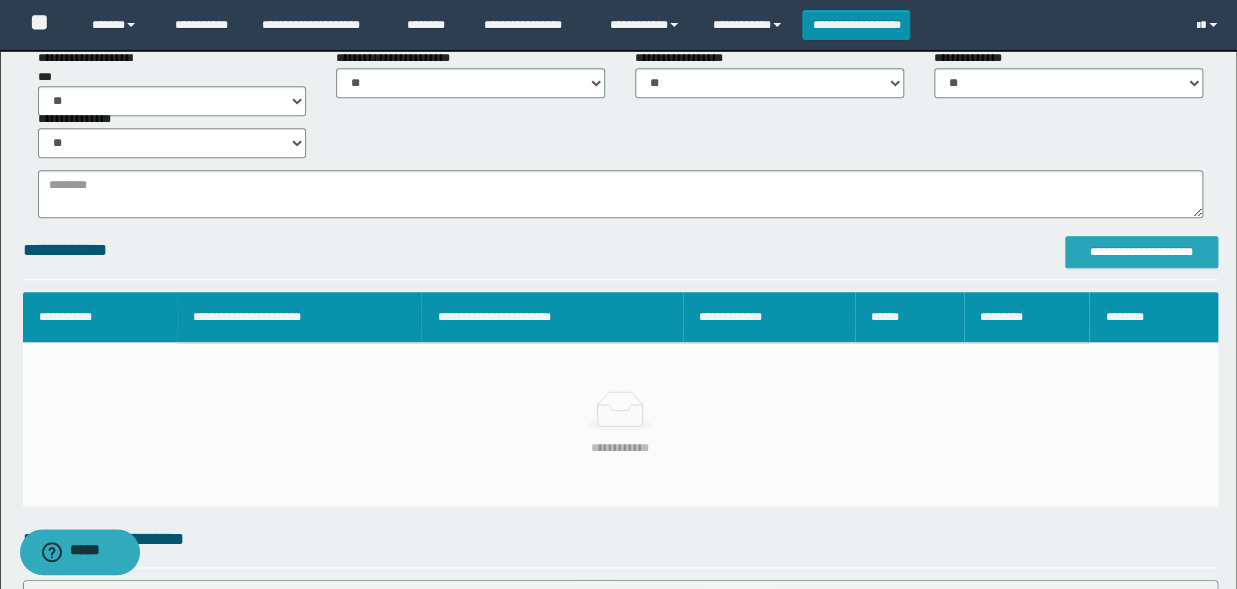 click on "**********" at bounding box center [1141, 252] 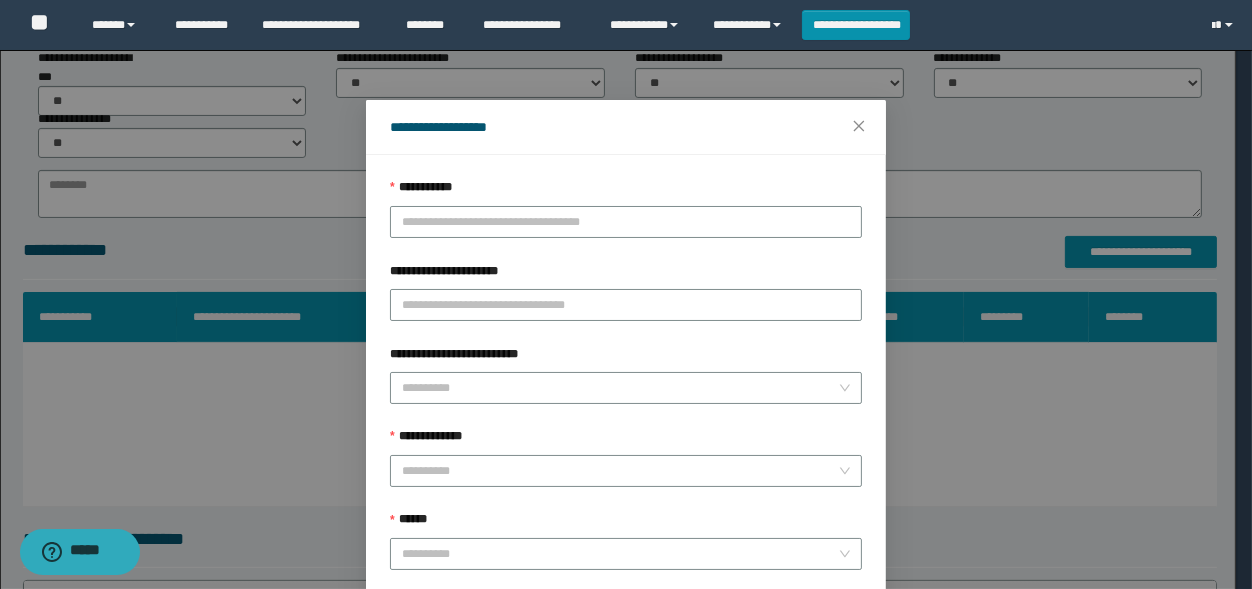 drag, startPoint x: 416, startPoint y: 224, endPoint x: 414, endPoint y: 206, distance: 18.110771 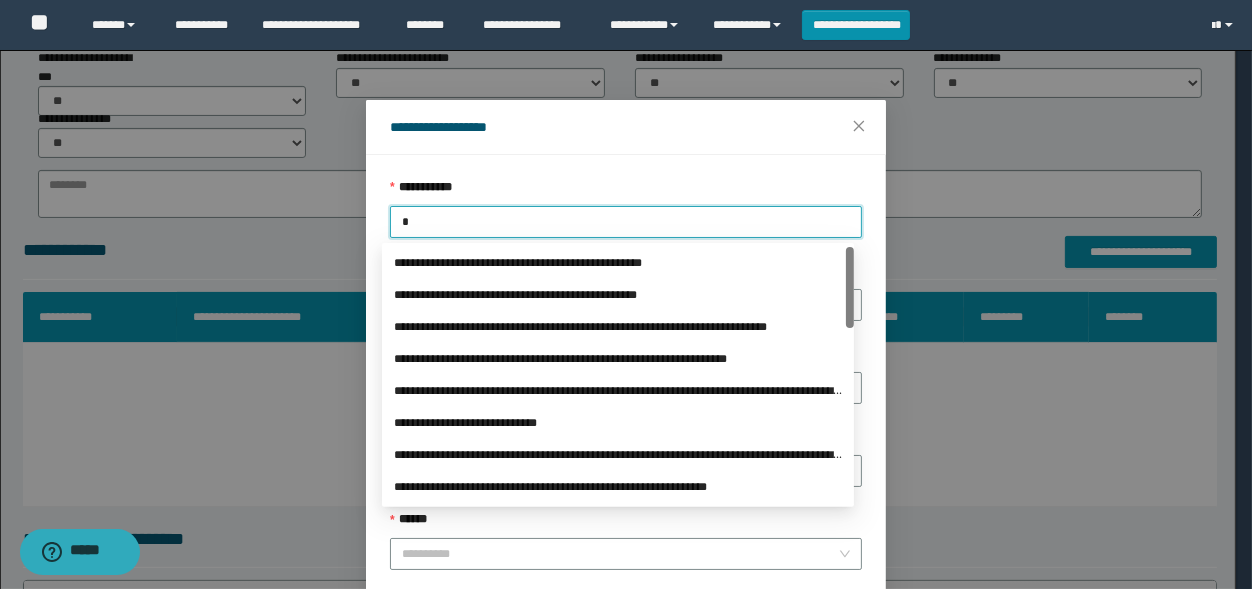 type on "**" 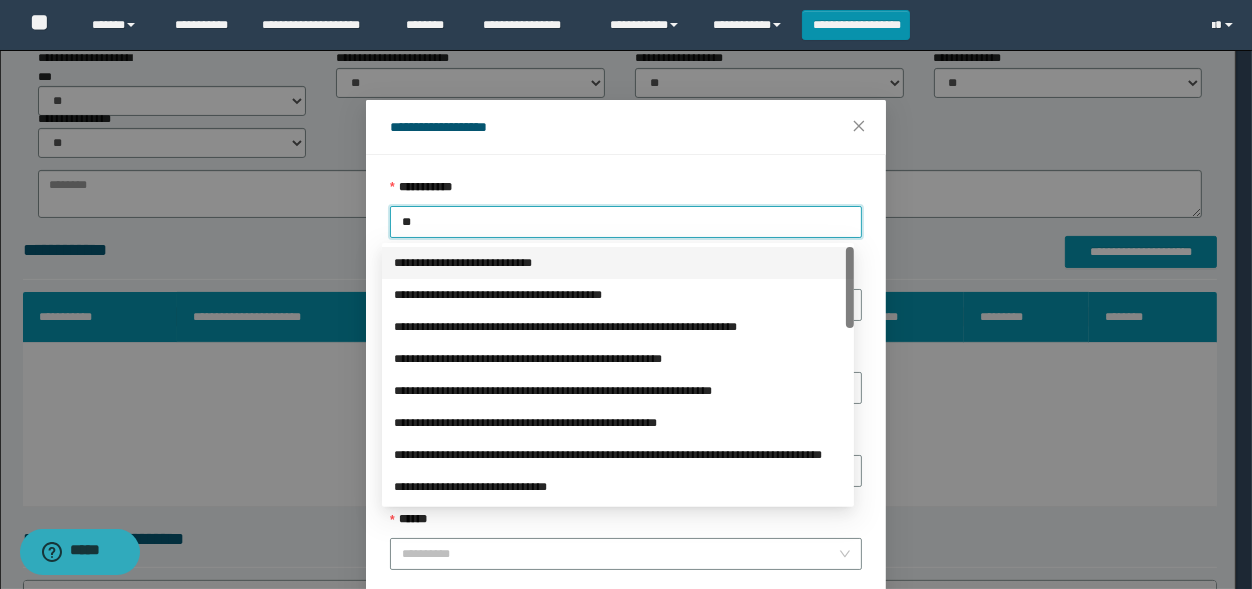 drag, startPoint x: 452, startPoint y: 261, endPoint x: 467, endPoint y: 272, distance: 18.601076 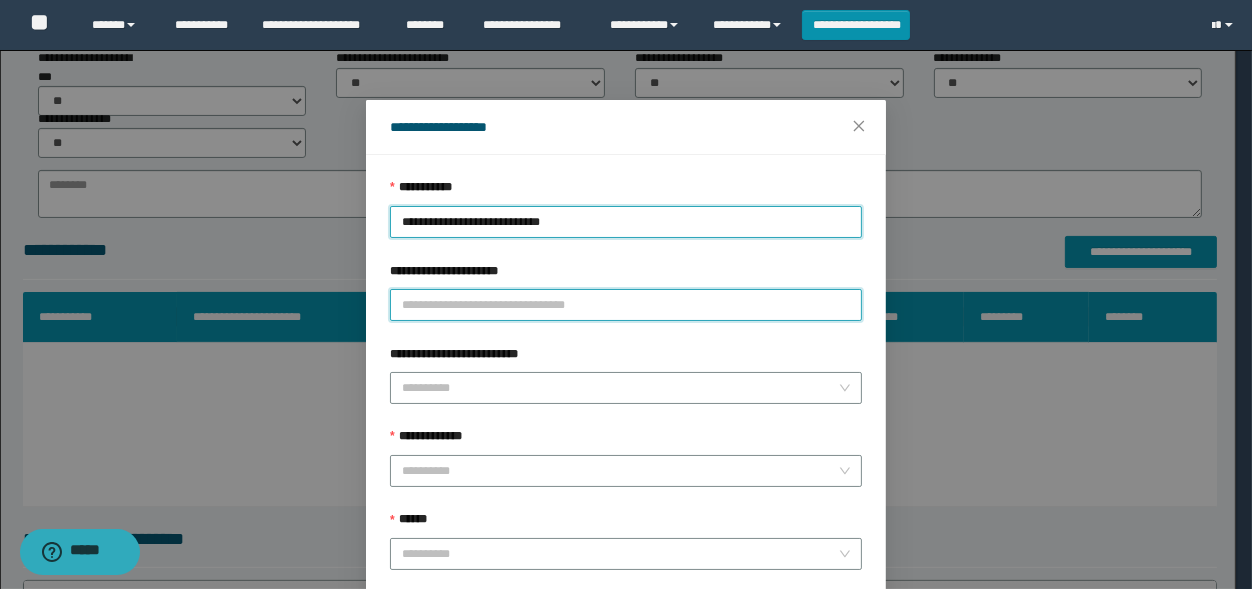 drag, startPoint x: 477, startPoint y: 316, endPoint x: 484, endPoint y: 308, distance: 10.630146 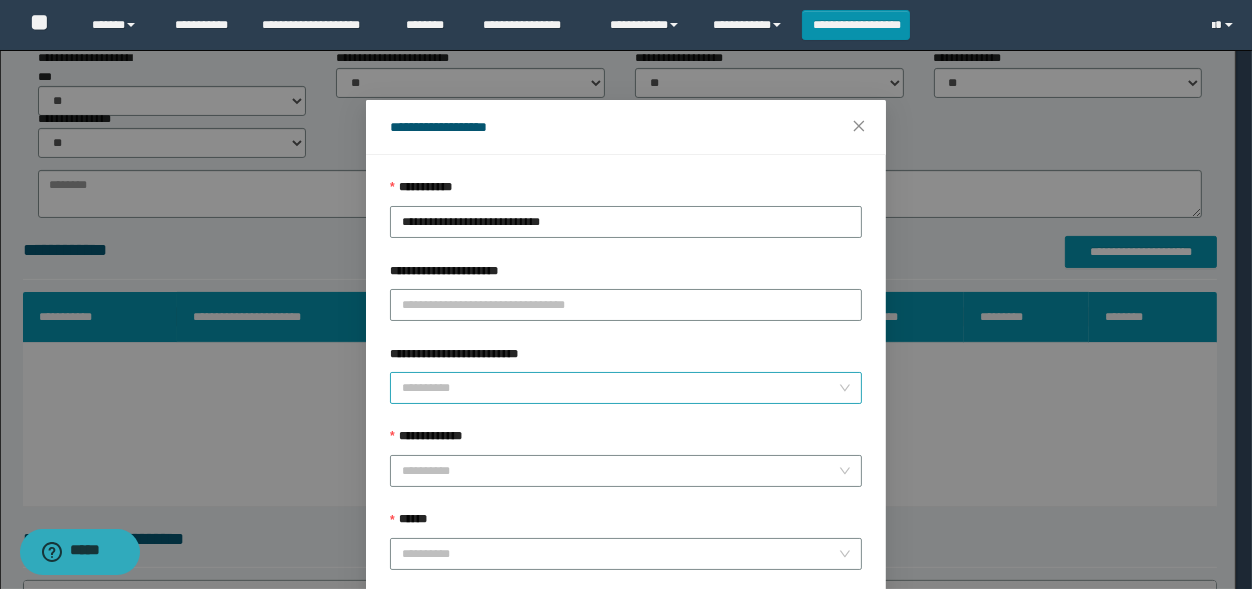 click on "**********" at bounding box center (620, 388) 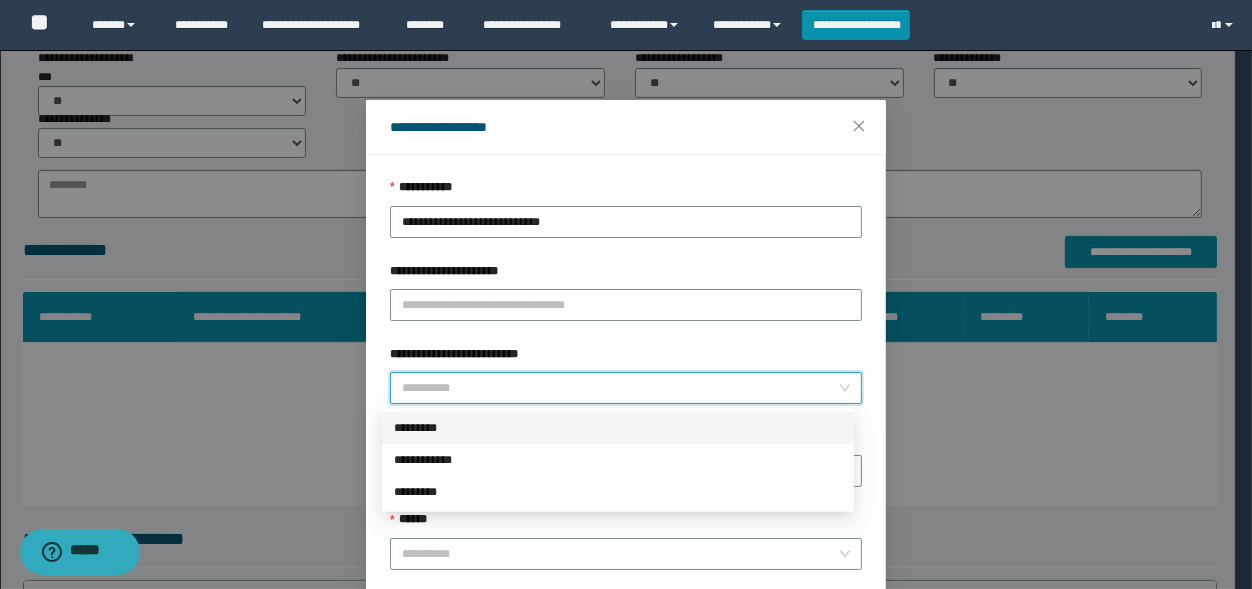 click on "*********" at bounding box center (618, 428) 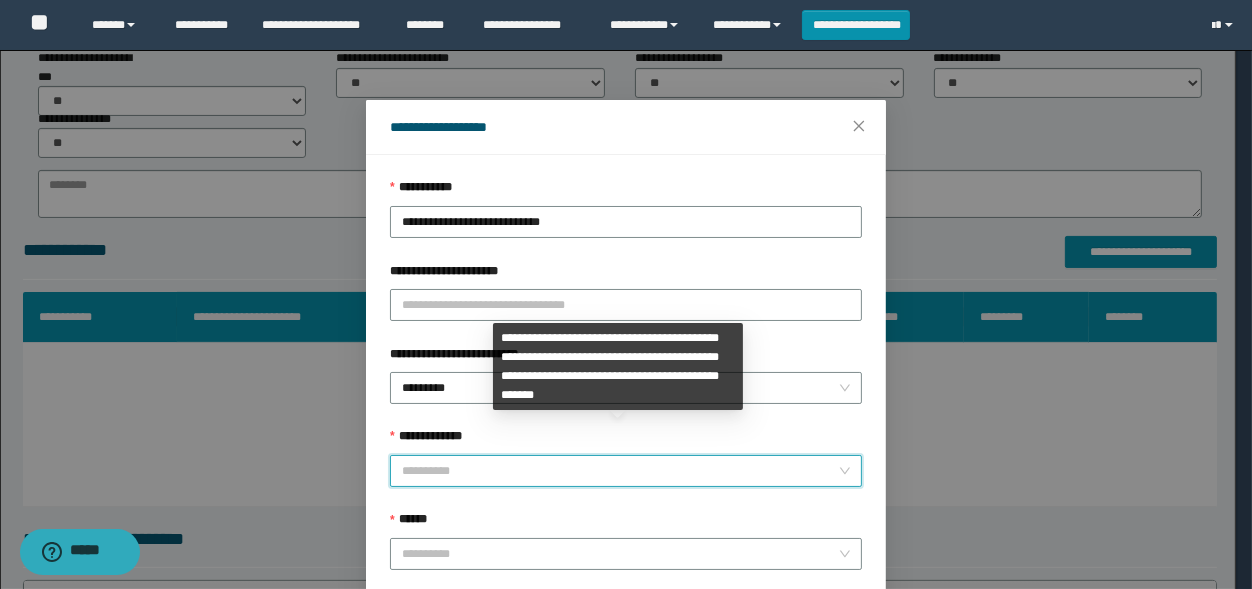 click on "**********" at bounding box center [620, 471] 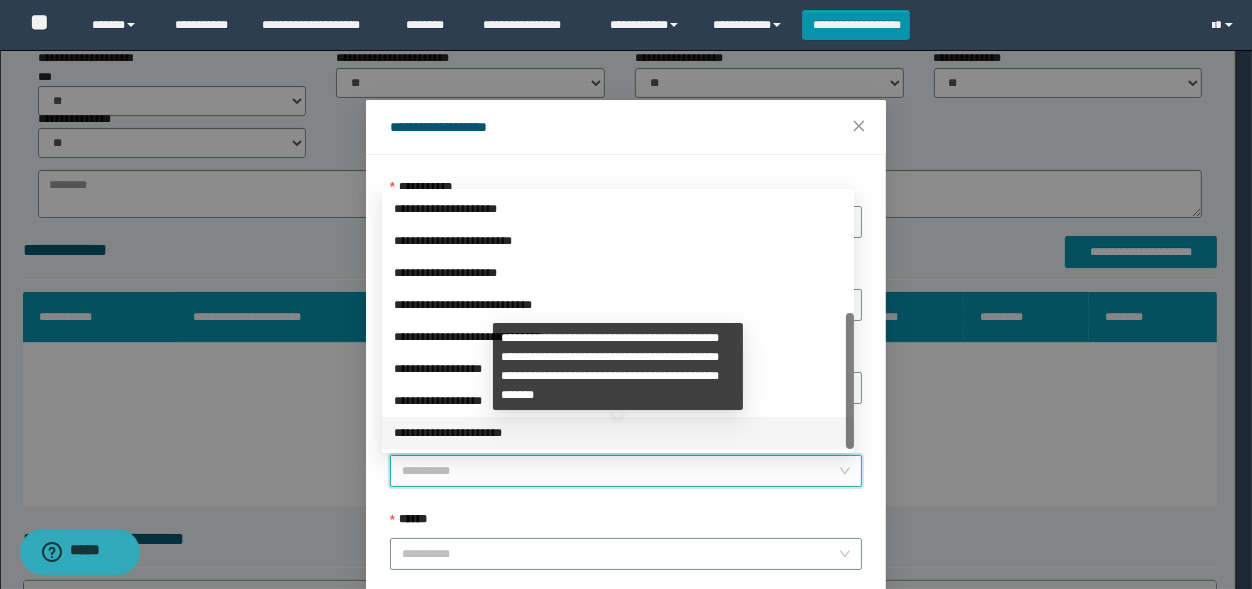 click on "**********" at bounding box center [618, 433] 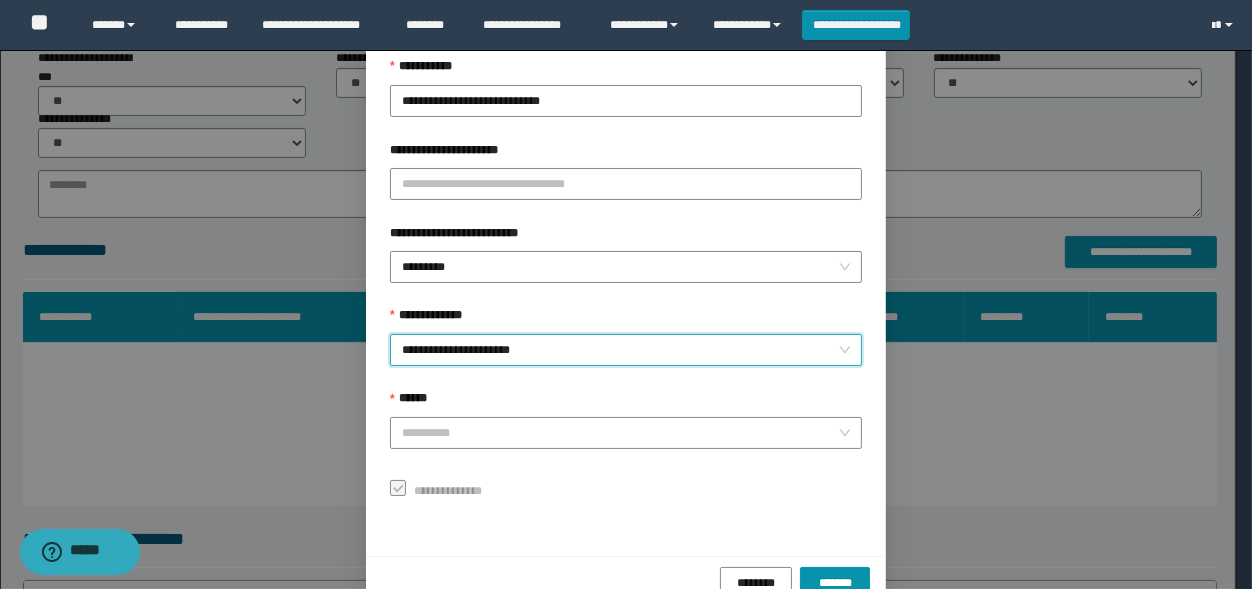 scroll, scrollTop: 165, scrollLeft: 0, axis: vertical 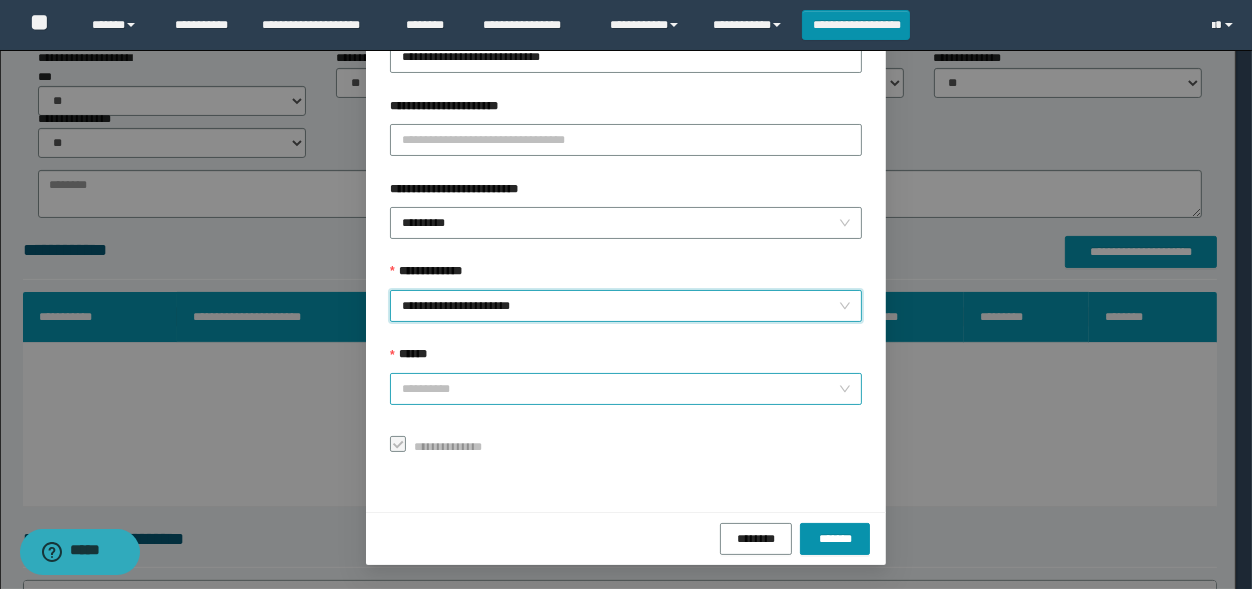 click on "******" at bounding box center (620, 389) 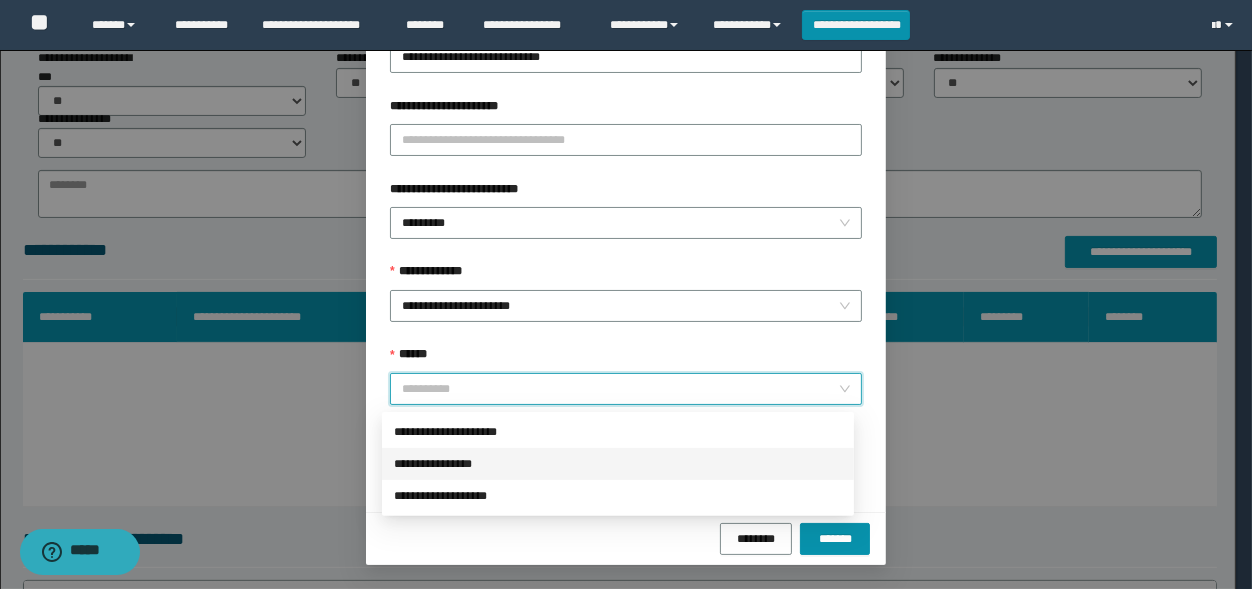 click on "**********" at bounding box center (618, 464) 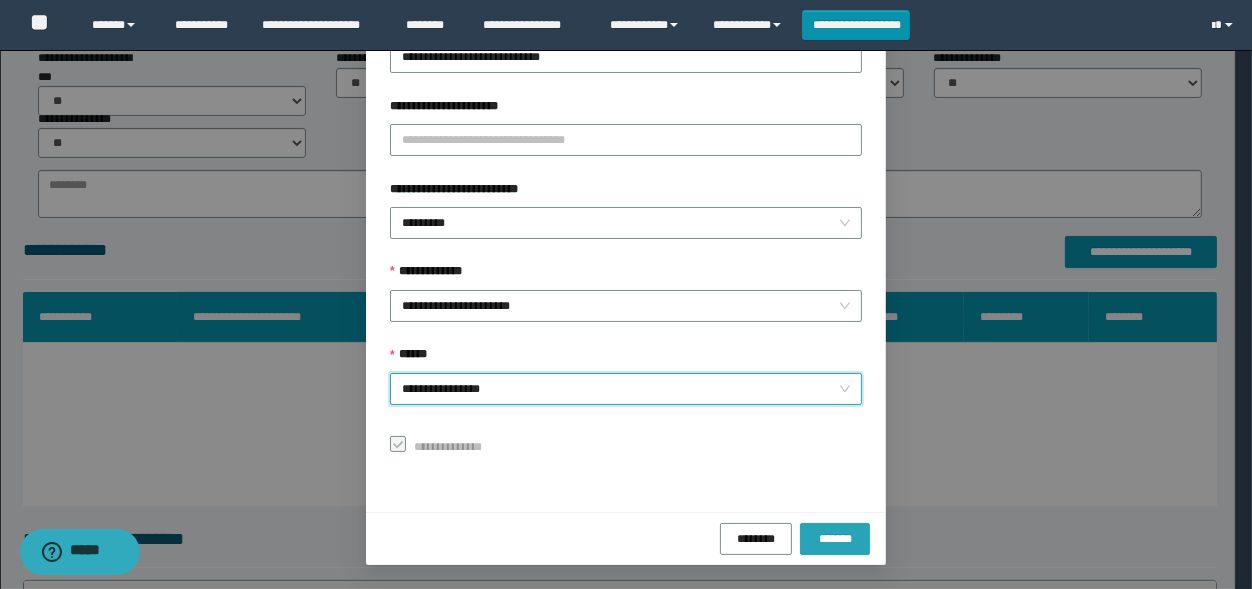click on "*******" at bounding box center (835, 538) 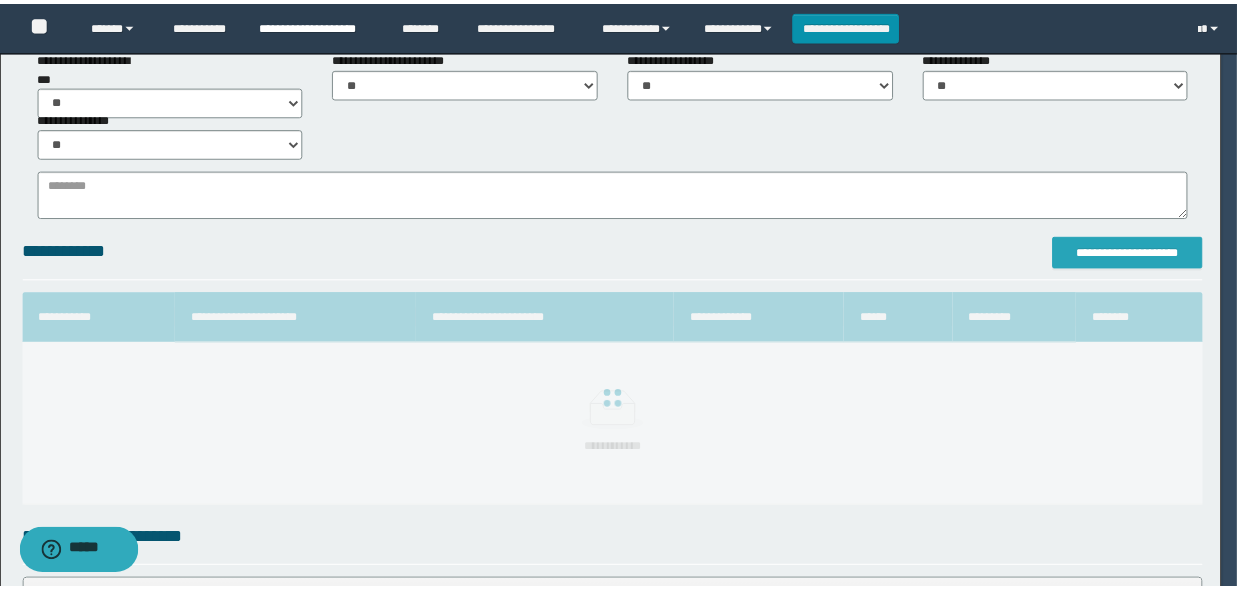 scroll, scrollTop: 0, scrollLeft: 0, axis: both 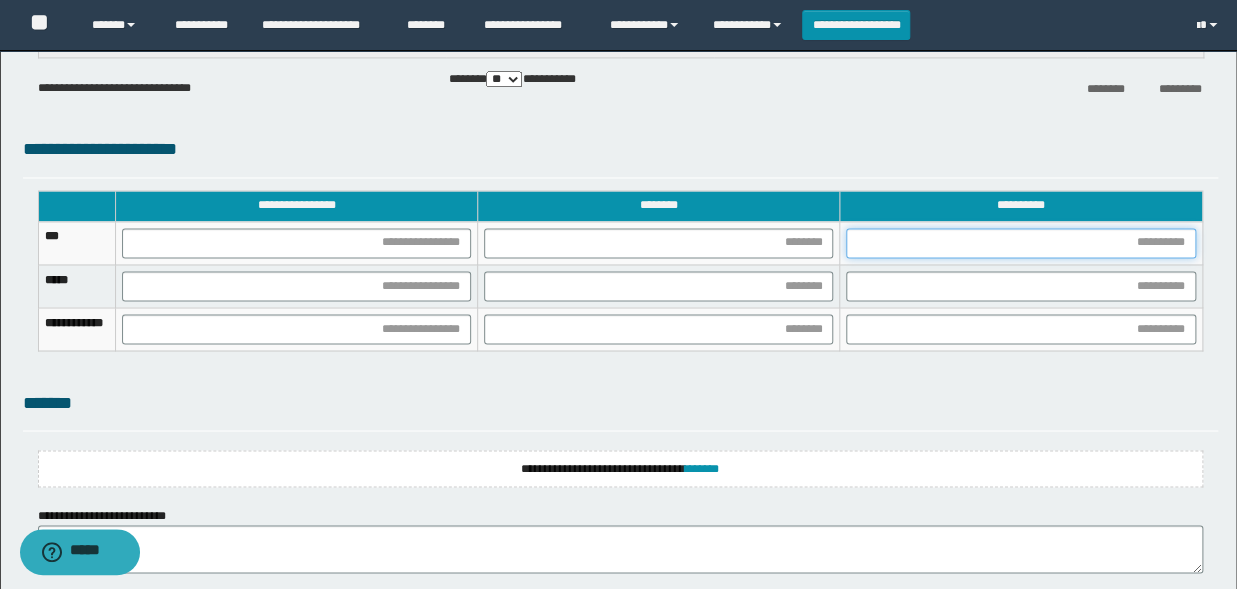 click at bounding box center [1020, 243] 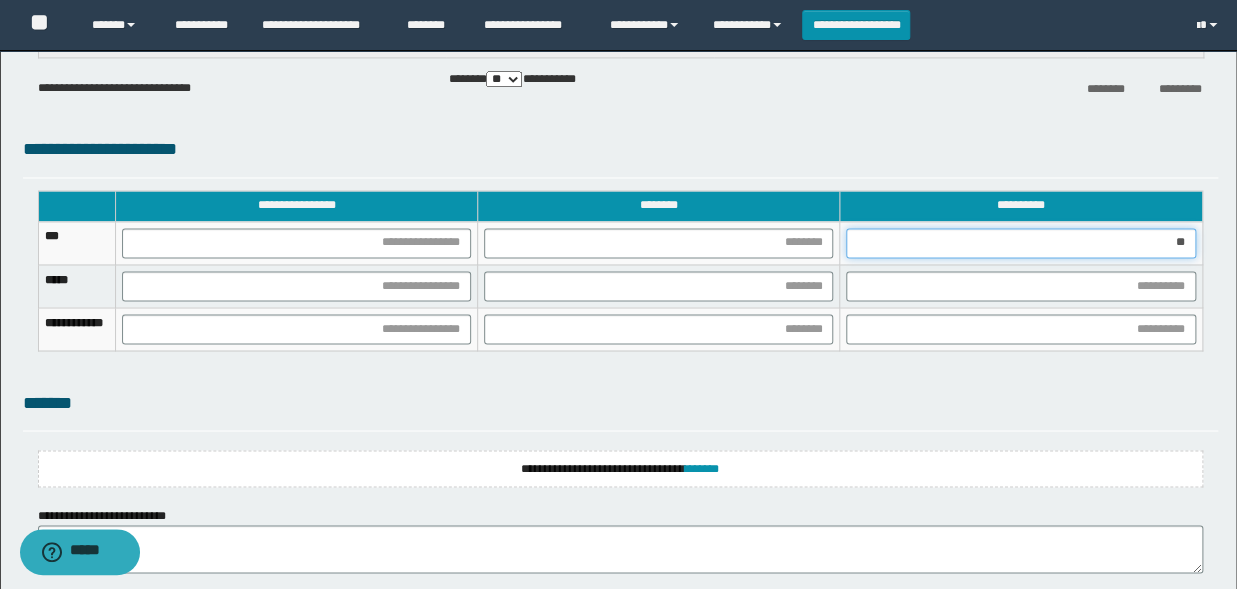 type on "***" 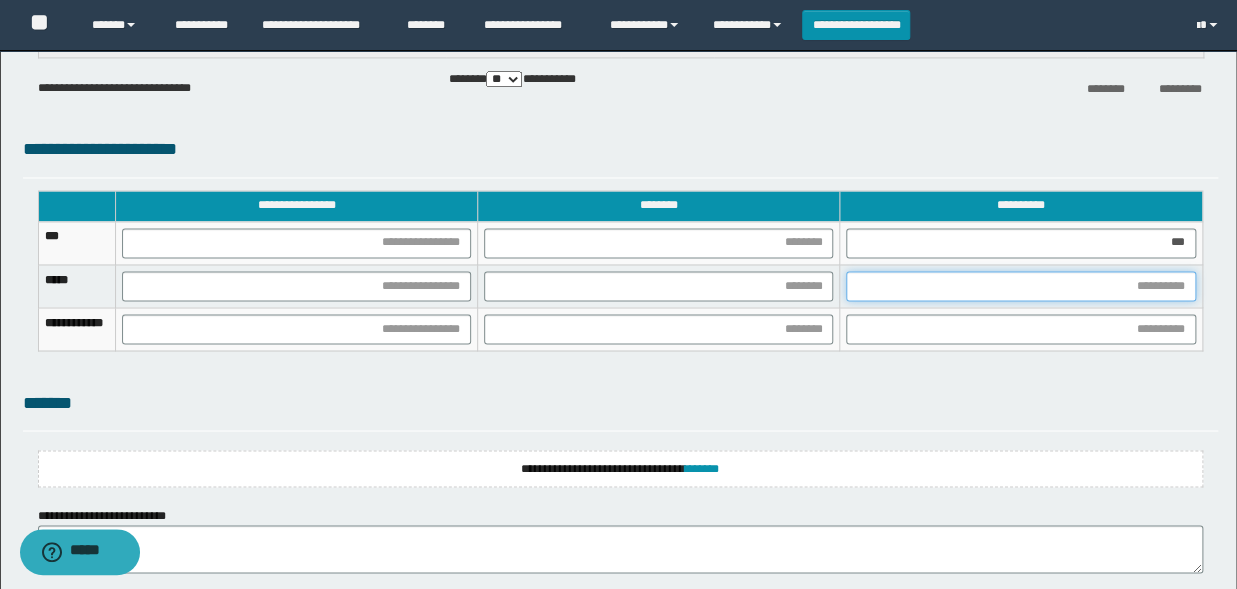 click at bounding box center (1020, 286) 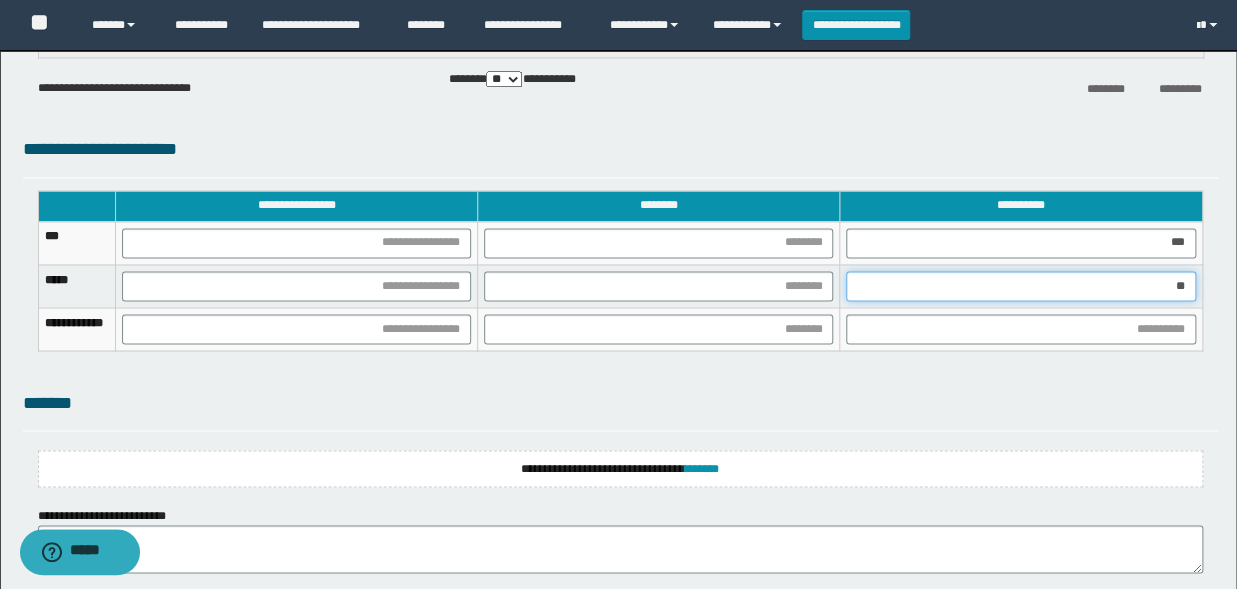 type on "***" 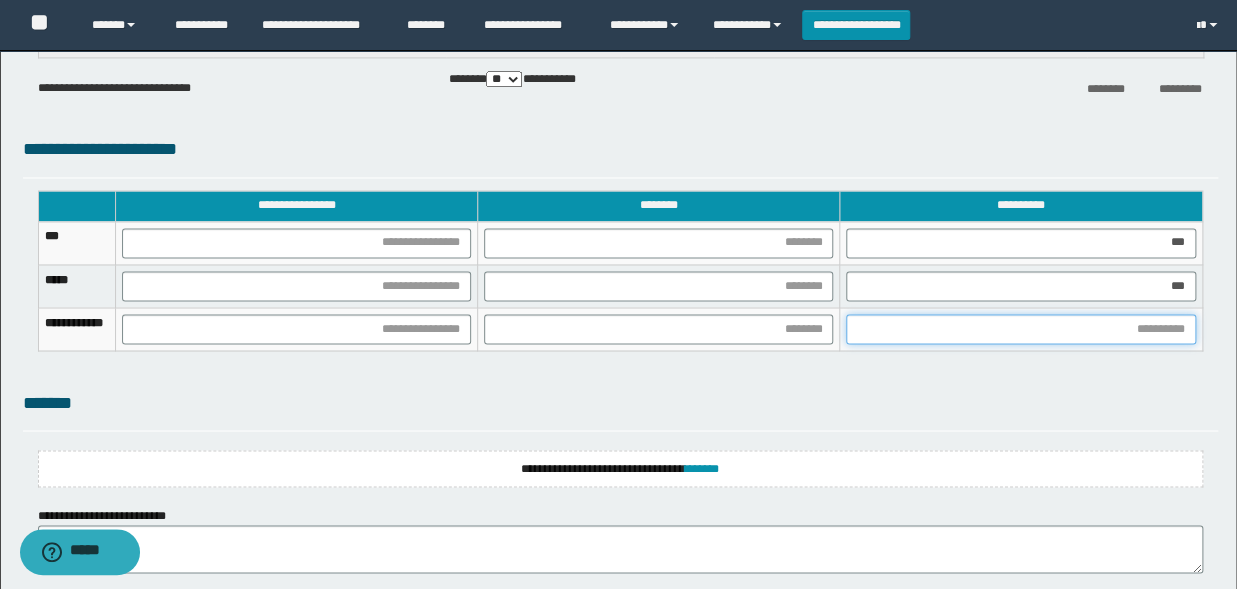 click at bounding box center (1020, 329) 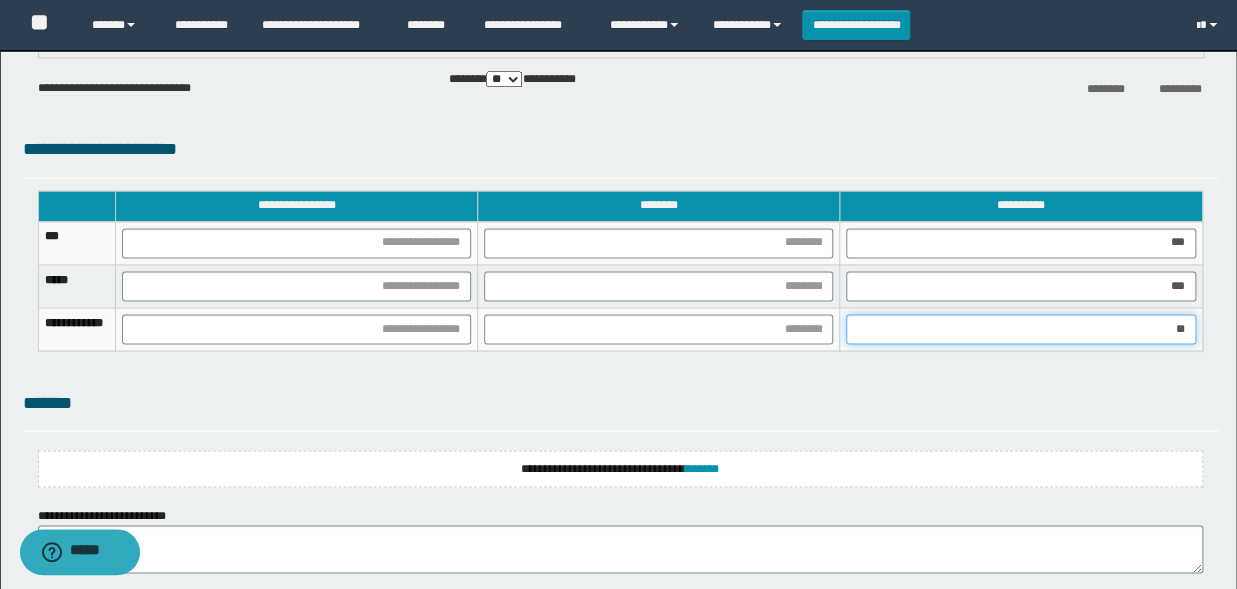 type on "***" 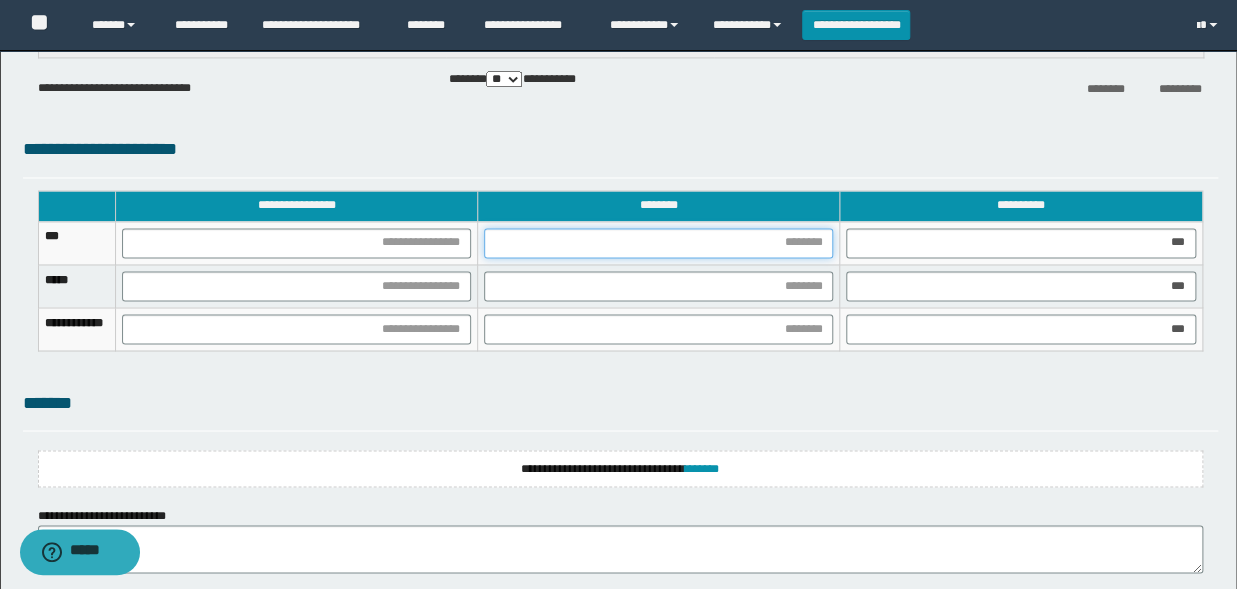 click at bounding box center [658, 243] 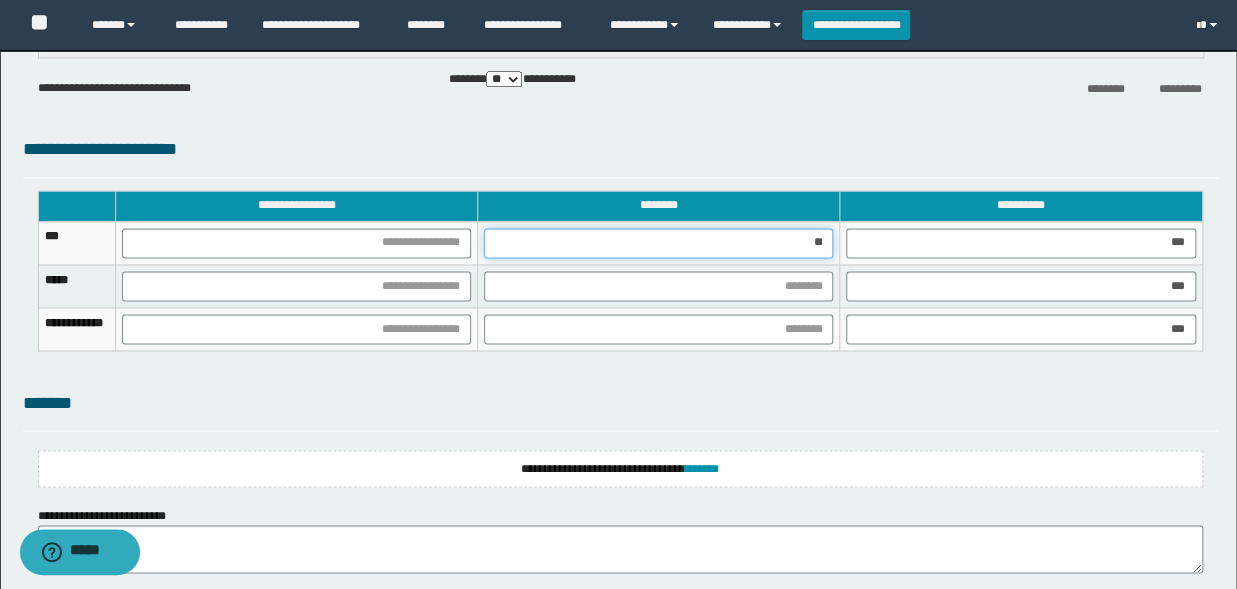 type on "***" 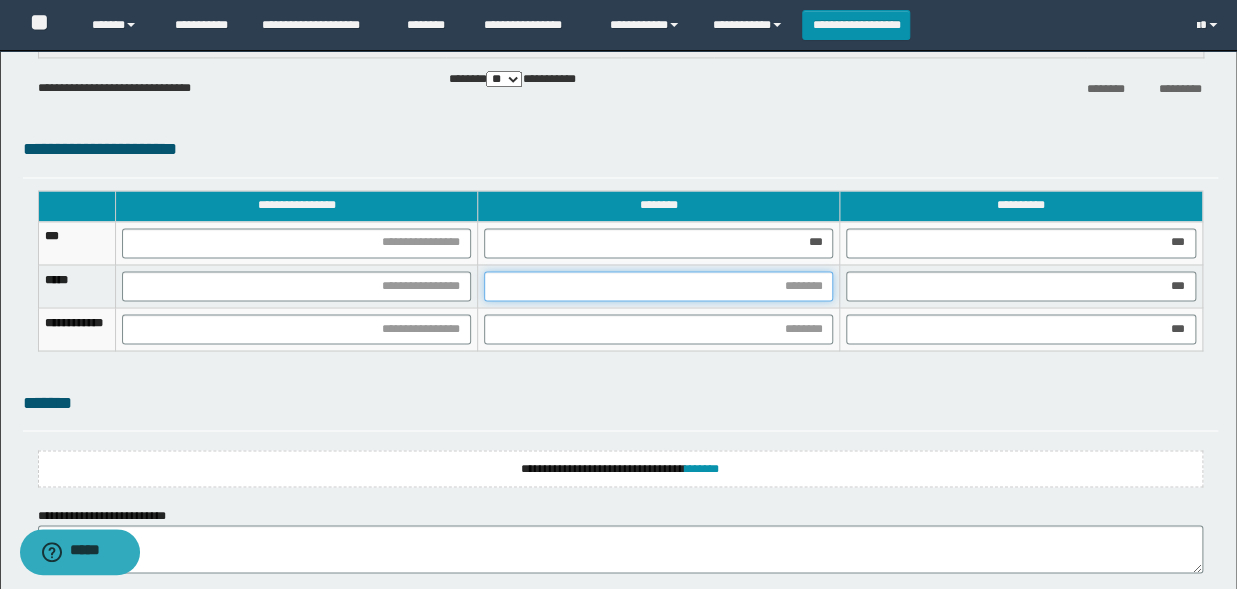 click at bounding box center [658, 286] 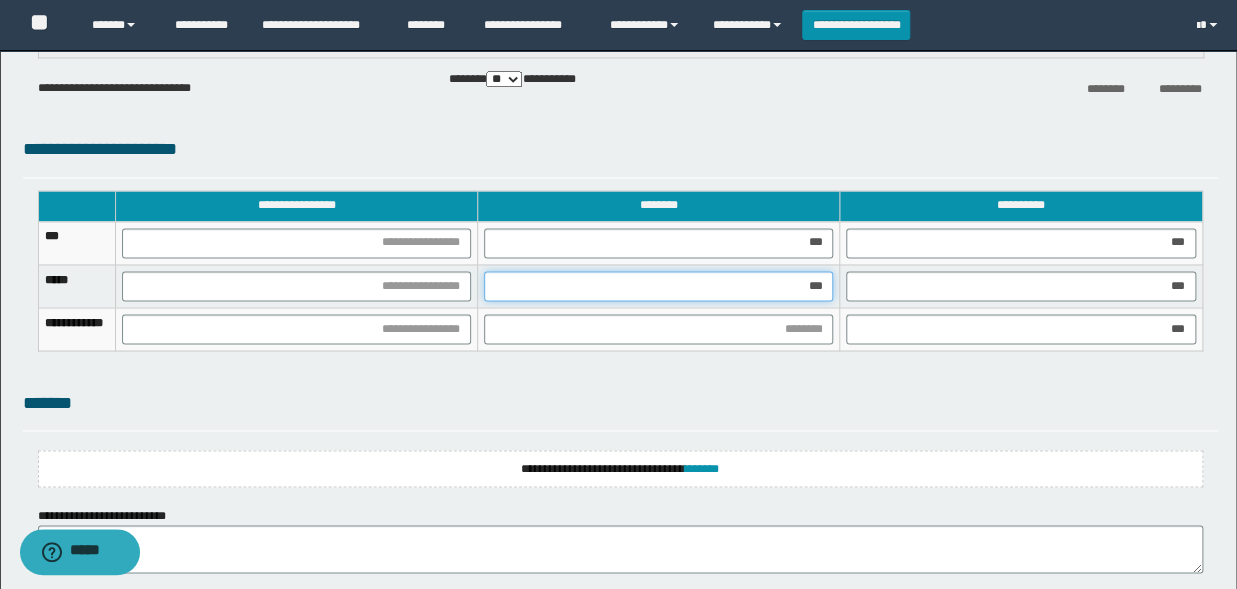 click on "***" at bounding box center [658, 286] 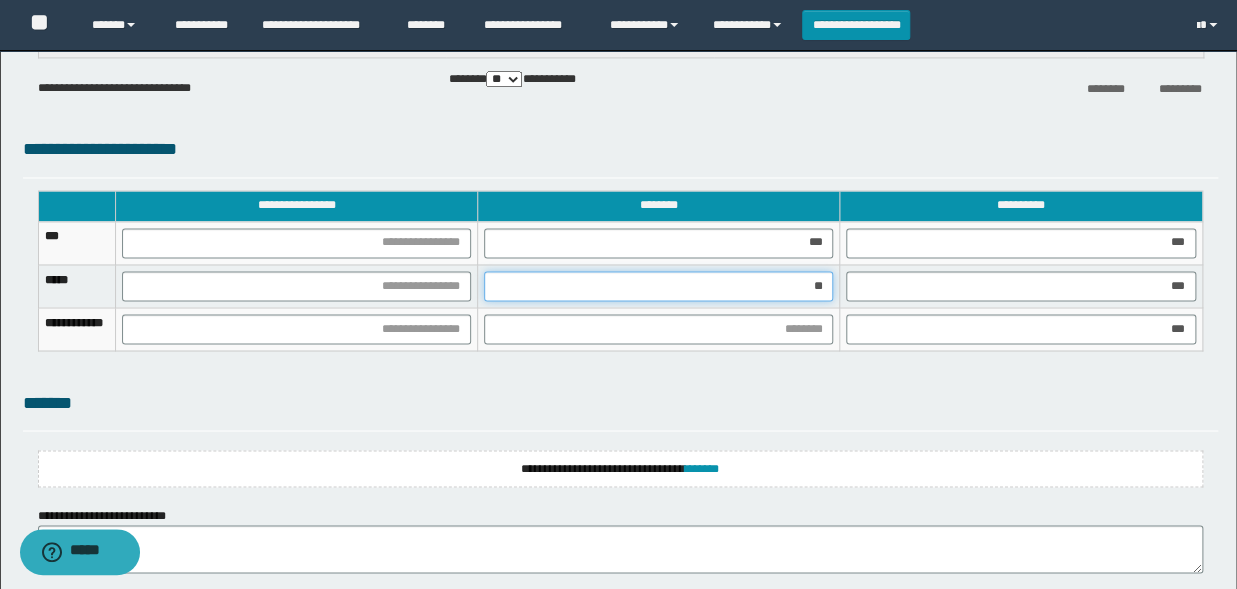 type on "***" 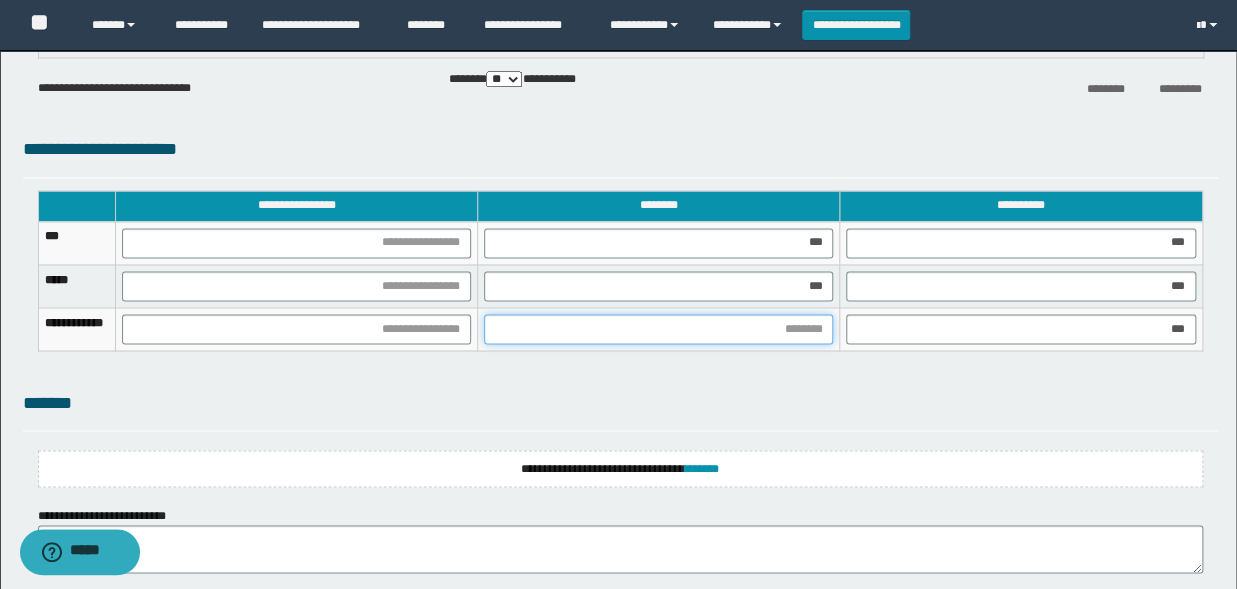 click at bounding box center [658, 329] 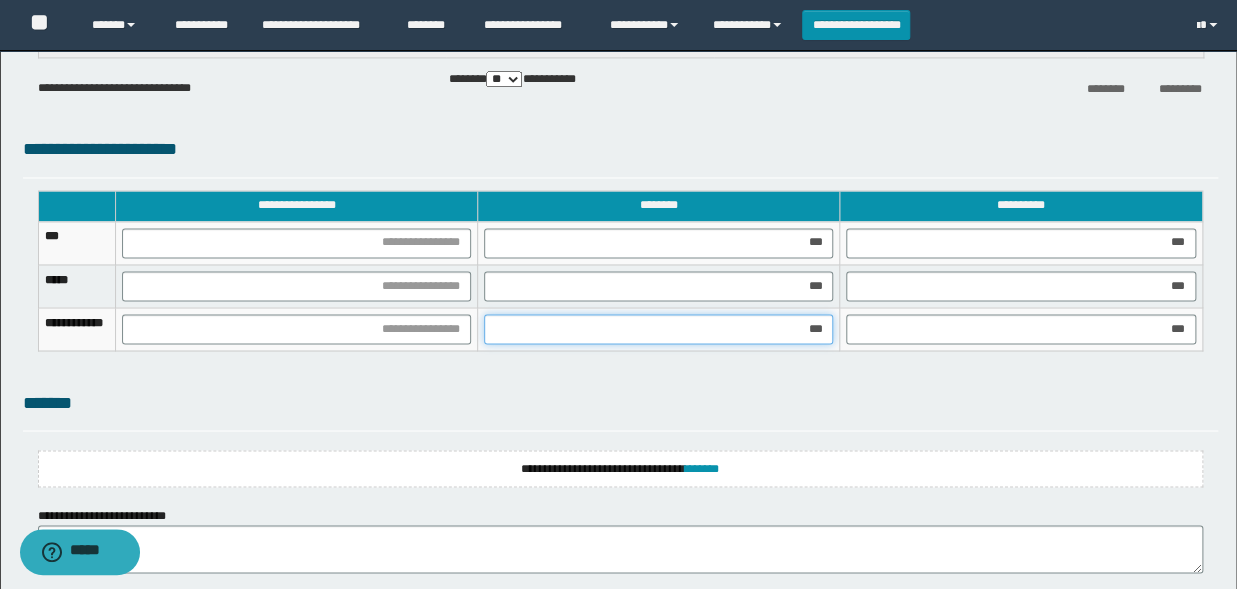type on "****" 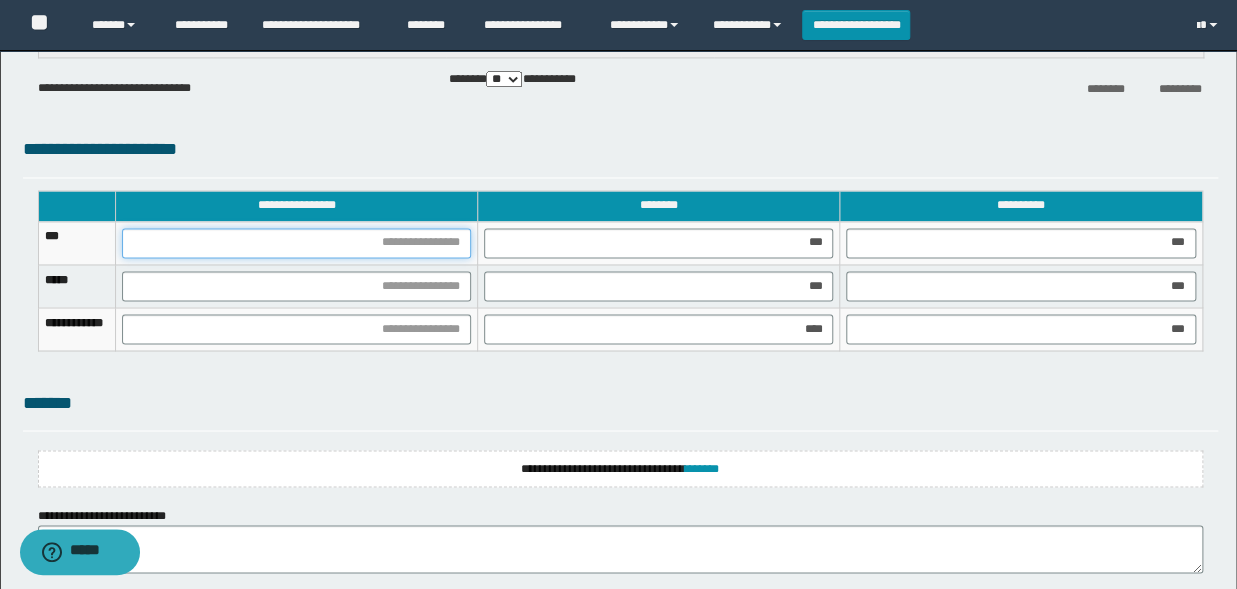 click at bounding box center [296, 243] 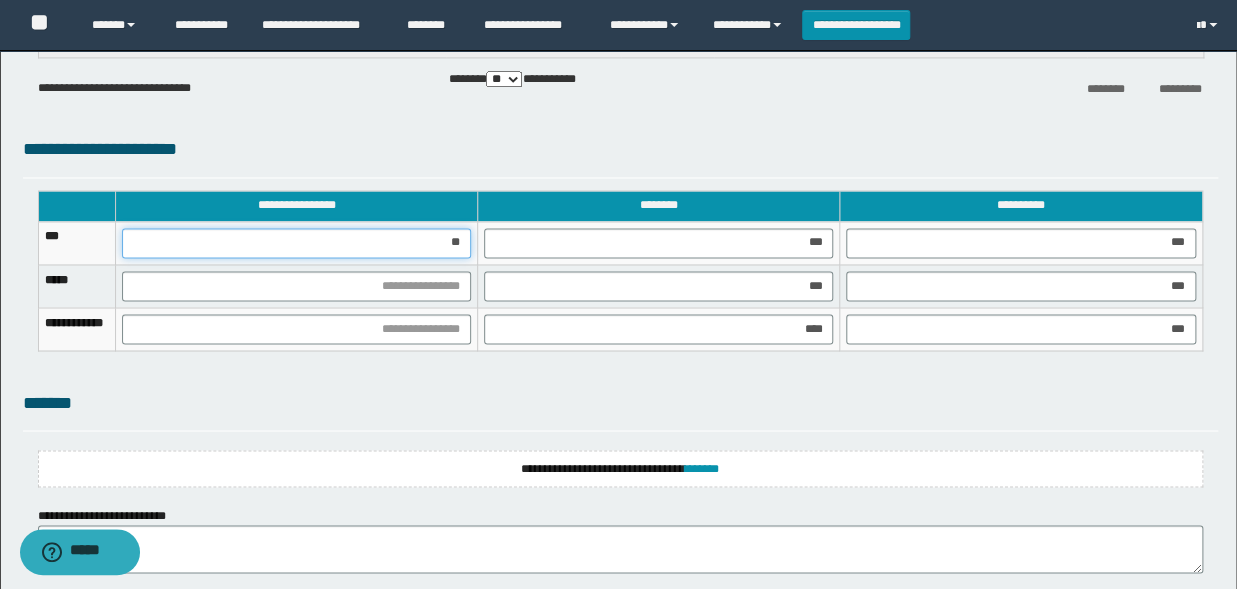 type on "***" 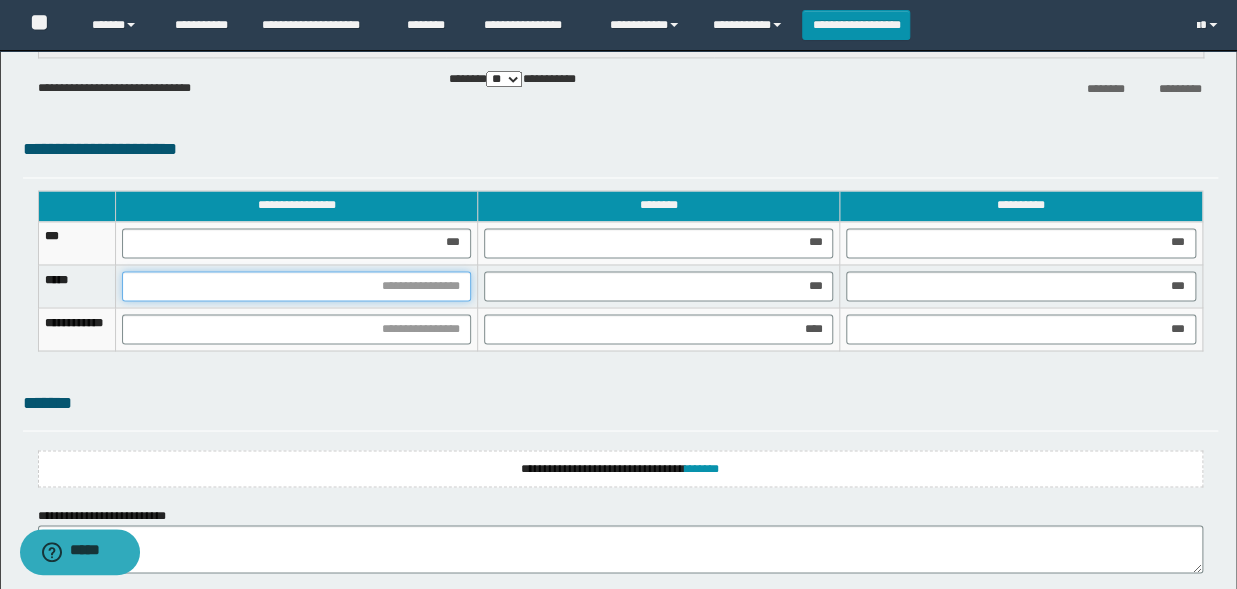drag, startPoint x: 446, startPoint y: 288, endPoint x: 511, endPoint y: 160, distance: 143.55835 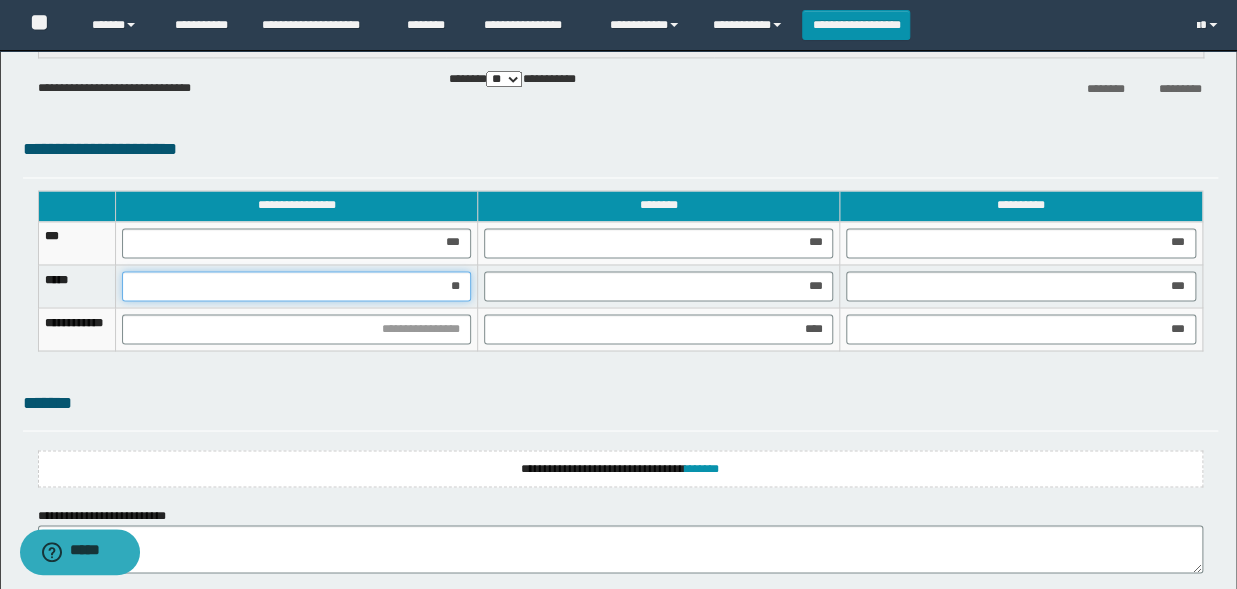 type on "***" 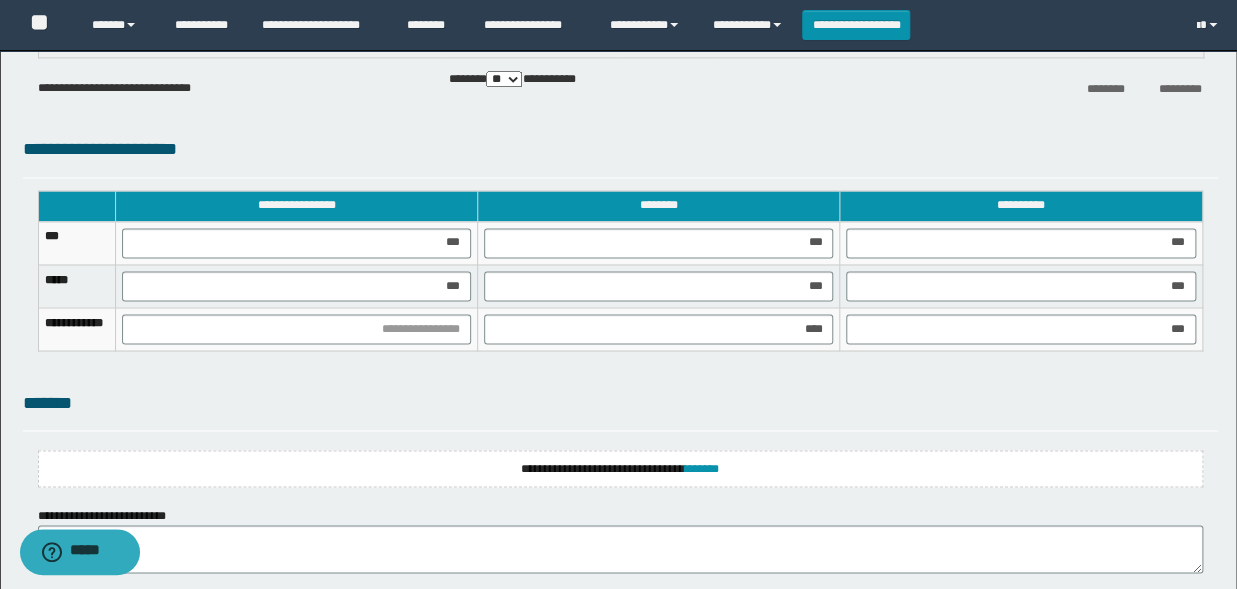 drag, startPoint x: 515, startPoint y: 344, endPoint x: 520, endPoint y: 311, distance: 33.37664 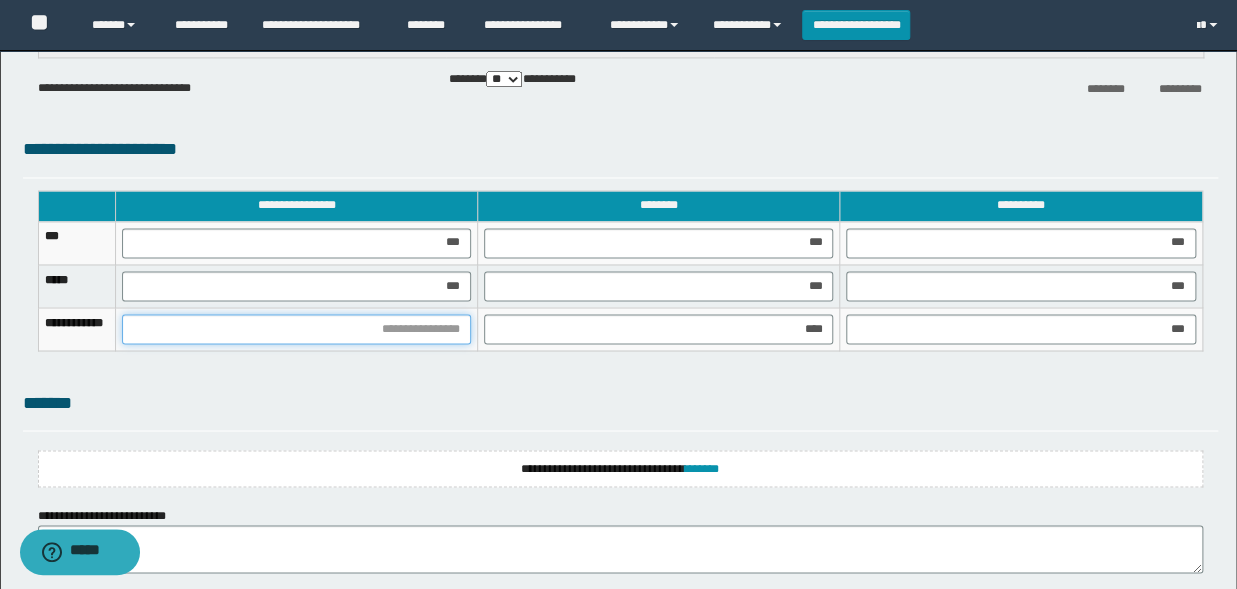 click at bounding box center (296, 329) 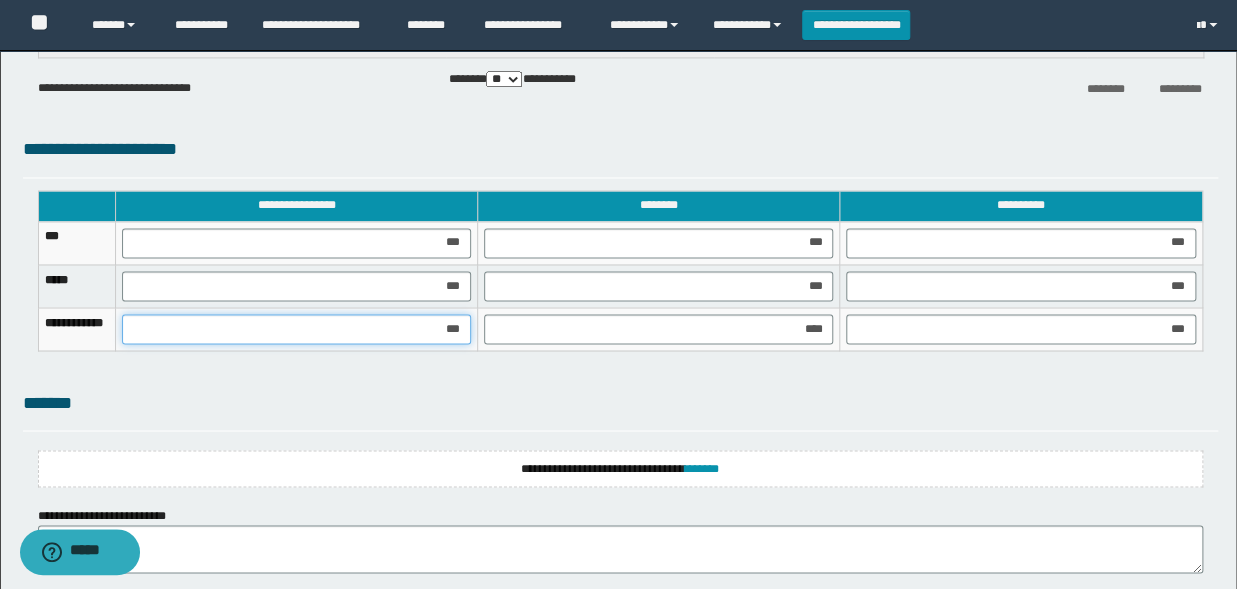 type on "****" 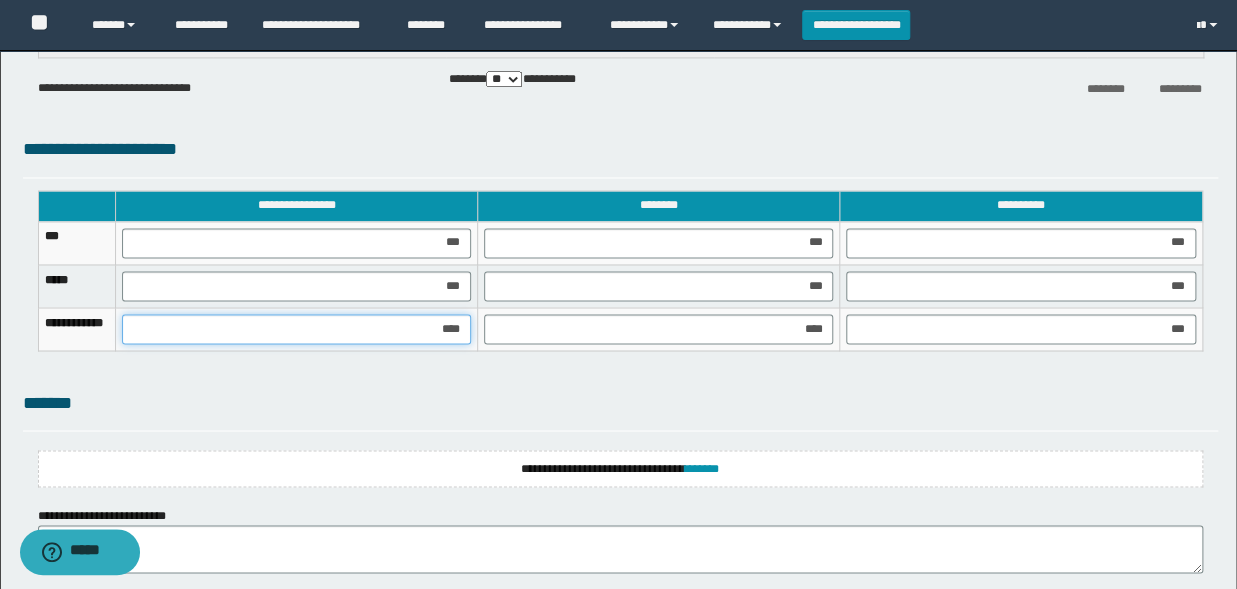scroll, scrollTop: 1422, scrollLeft: 0, axis: vertical 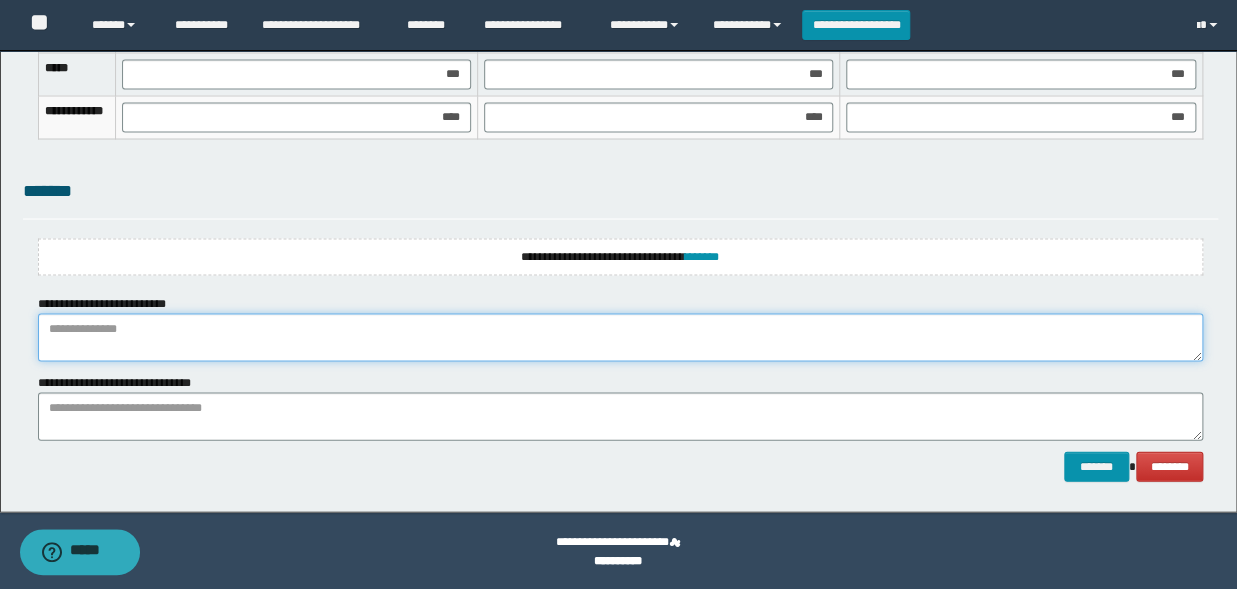 drag, startPoint x: 244, startPoint y: 337, endPoint x: 329, endPoint y: 338, distance: 85.00588 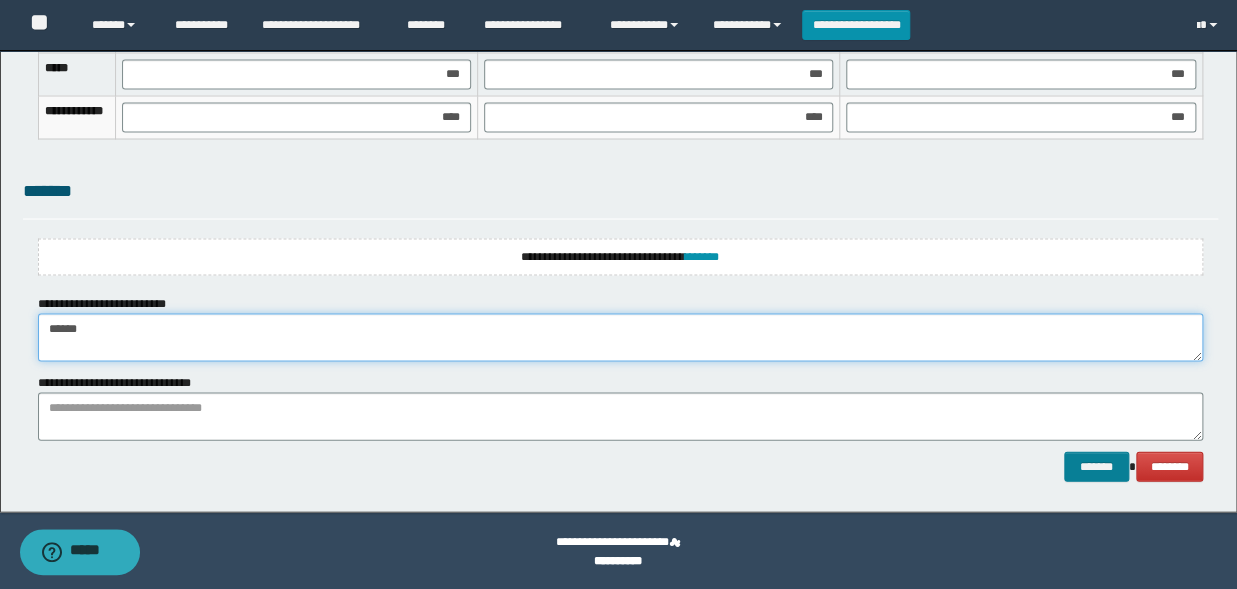 type on "******" 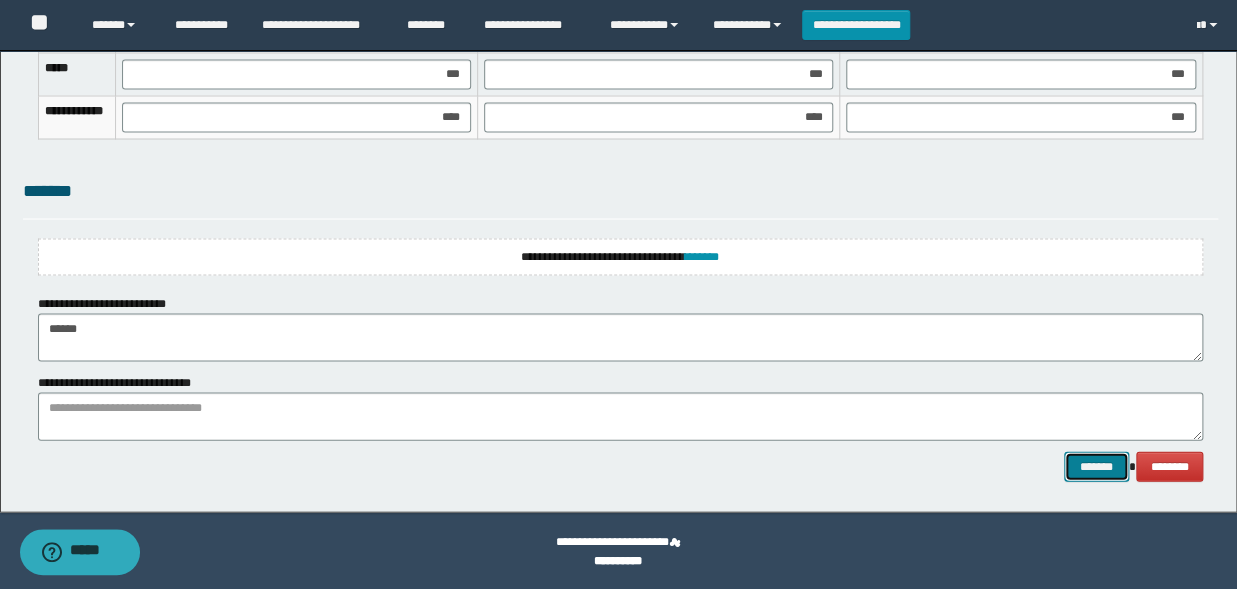 click on "*******" at bounding box center (1096, 466) 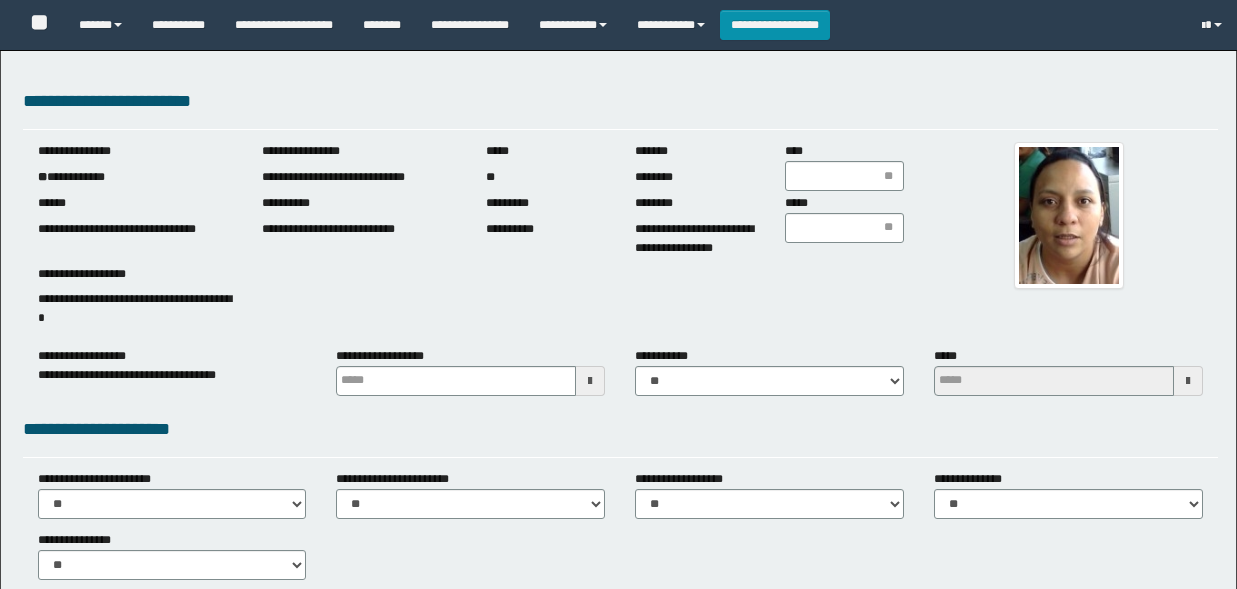 scroll, scrollTop: 0, scrollLeft: 0, axis: both 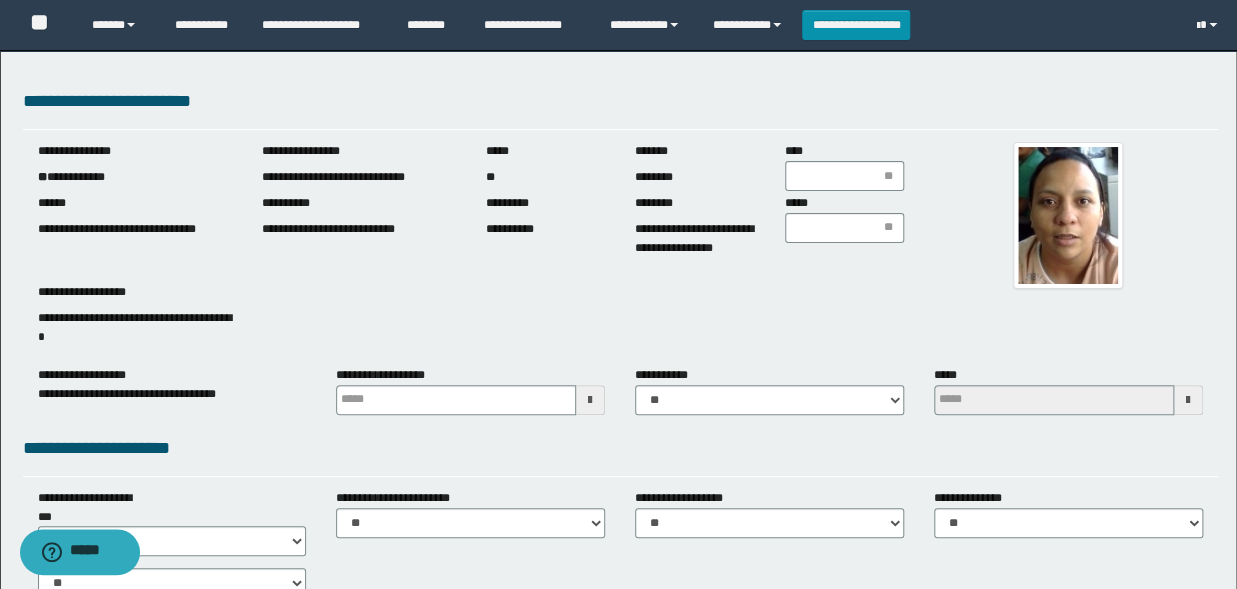 click at bounding box center [590, 400] 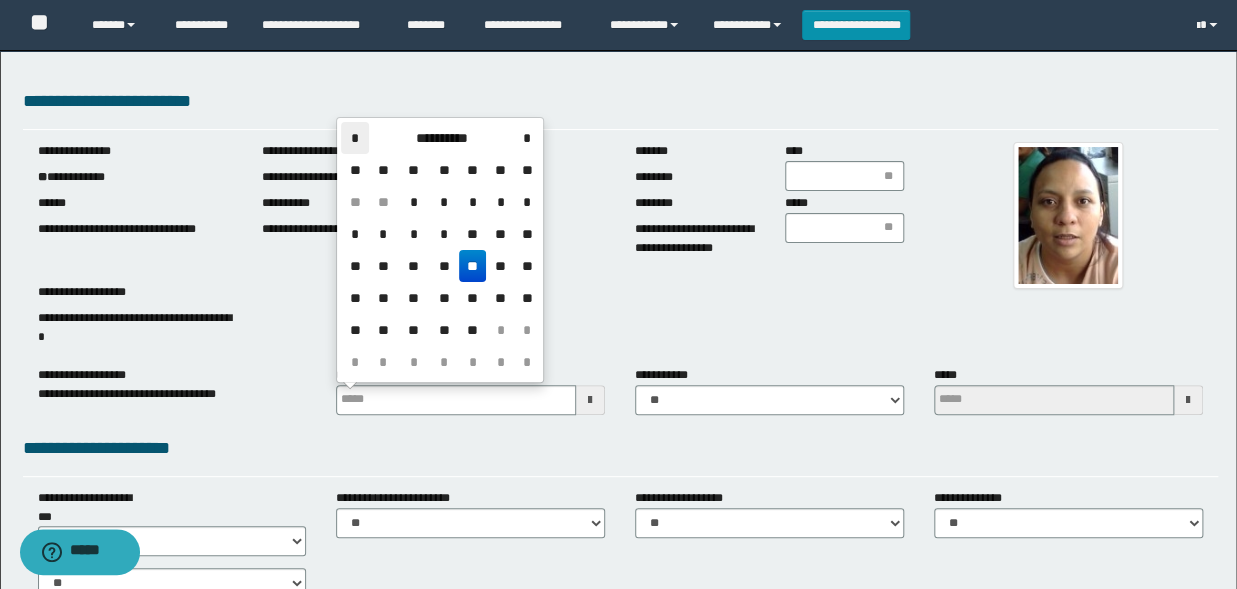 click on "*" at bounding box center (355, 138) 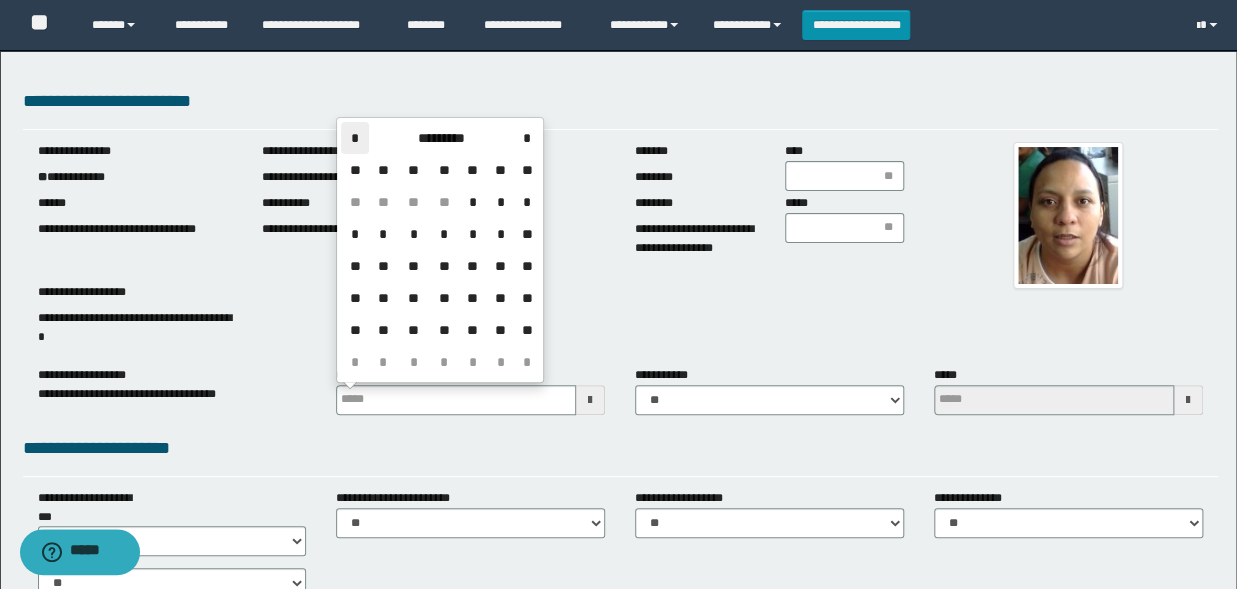 click on "*" at bounding box center [355, 138] 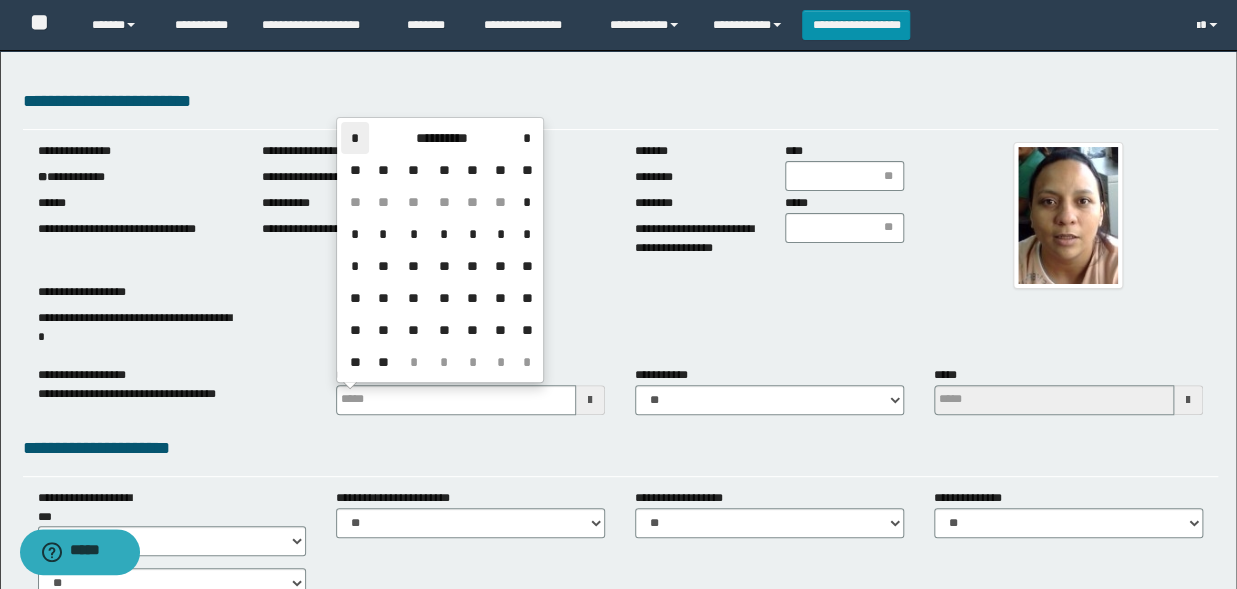 click on "*" at bounding box center [355, 138] 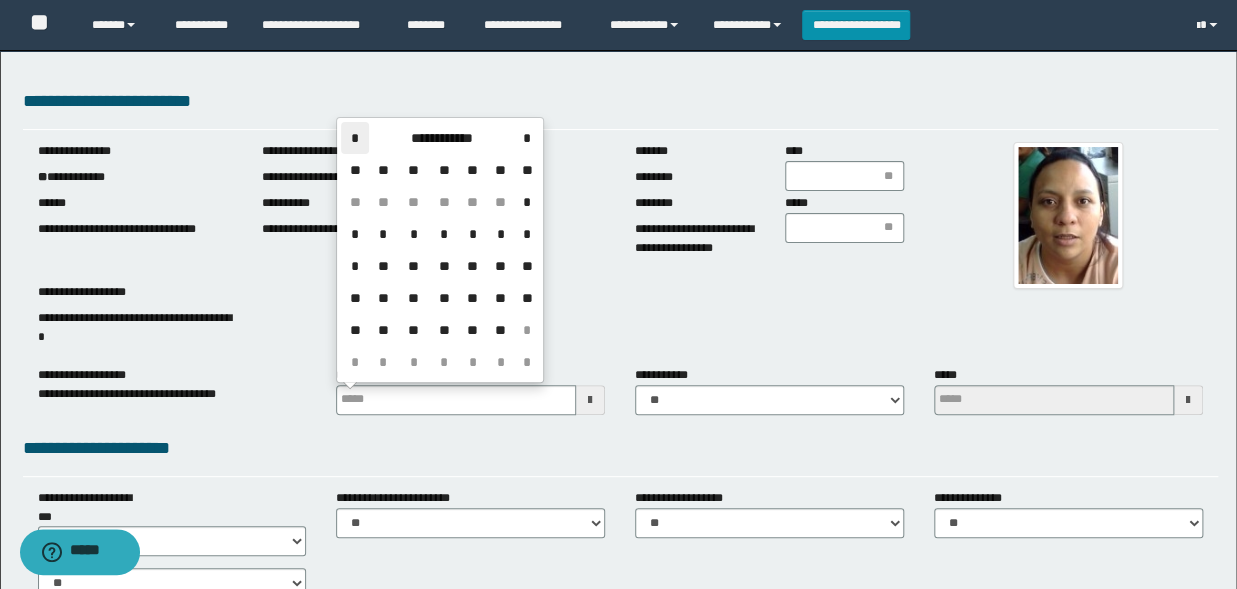 click on "*" at bounding box center [355, 138] 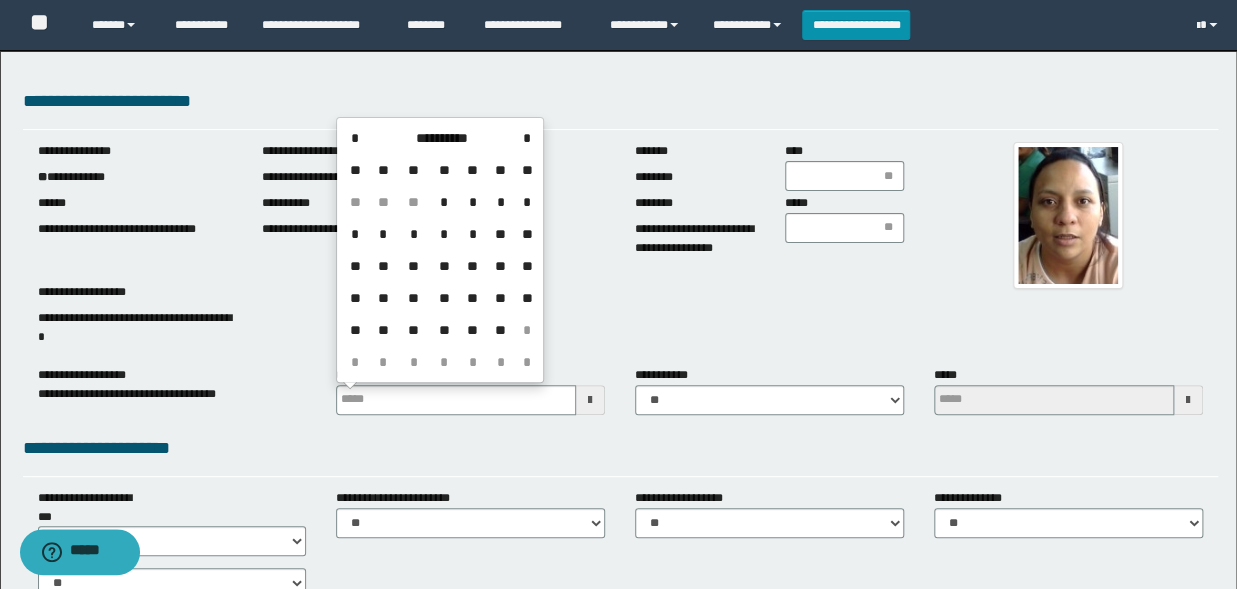 click on "**" at bounding box center (444, 266) 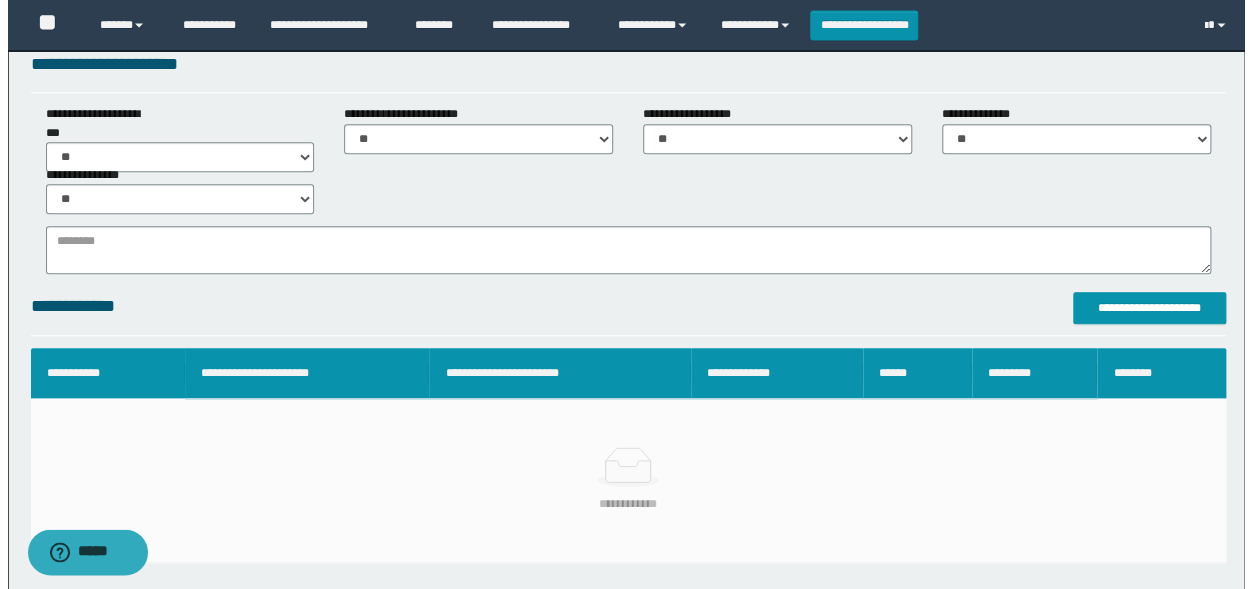 scroll, scrollTop: 440, scrollLeft: 0, axis: vertical 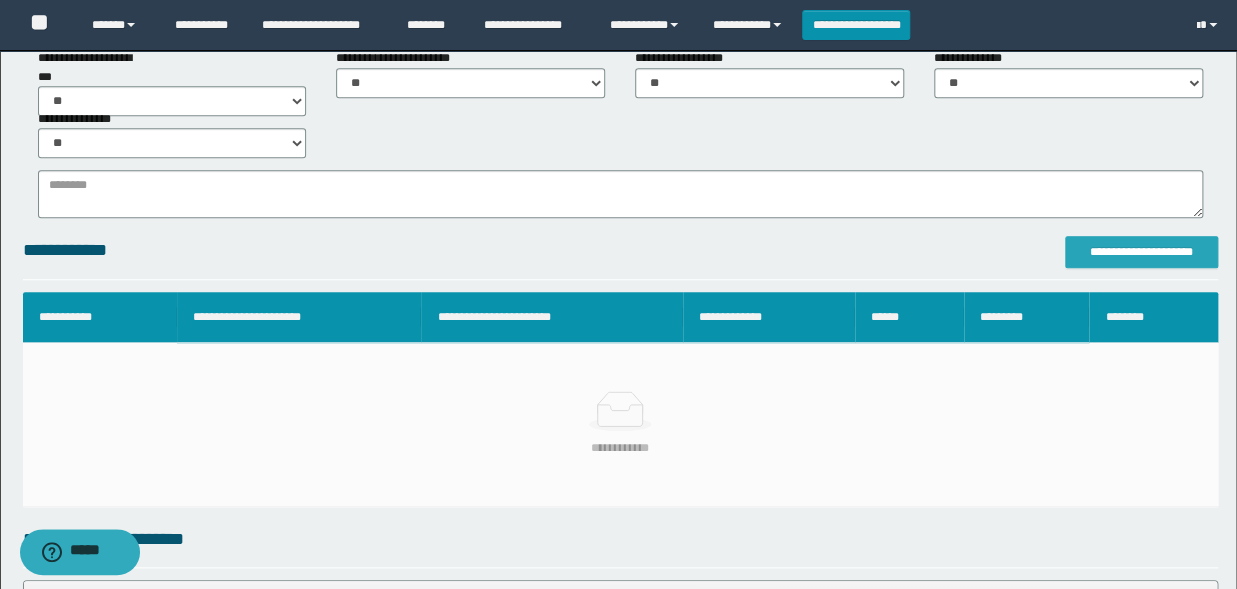 click on "**********" at bounding box center (1141, 252) 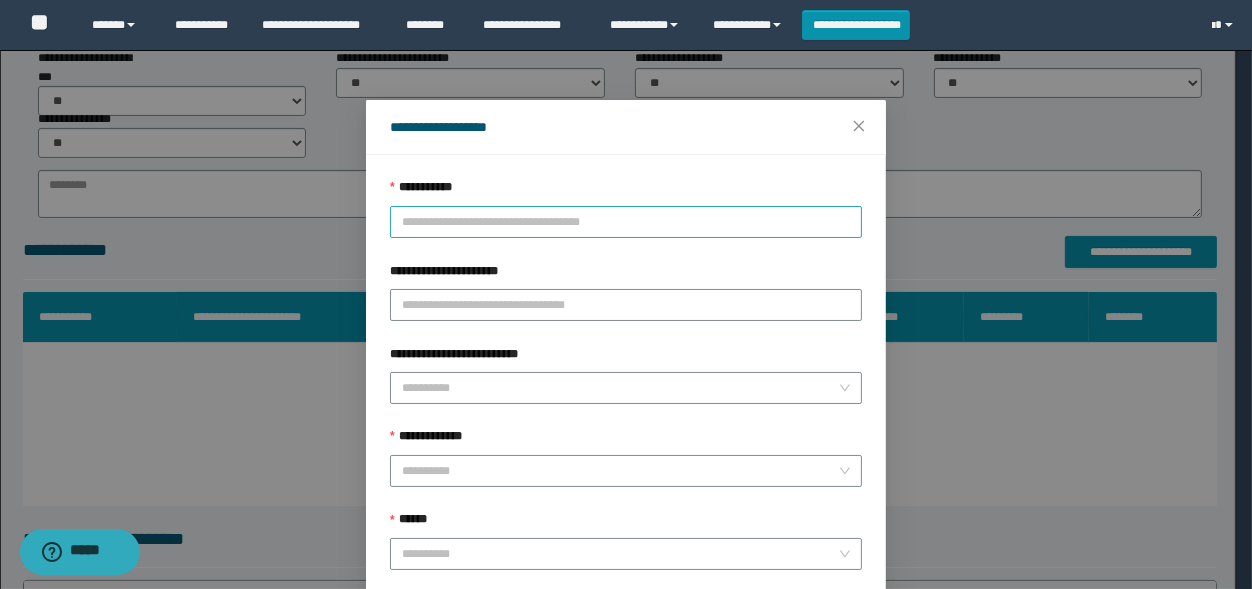 click on "**********" at bounding box center (626, 222) 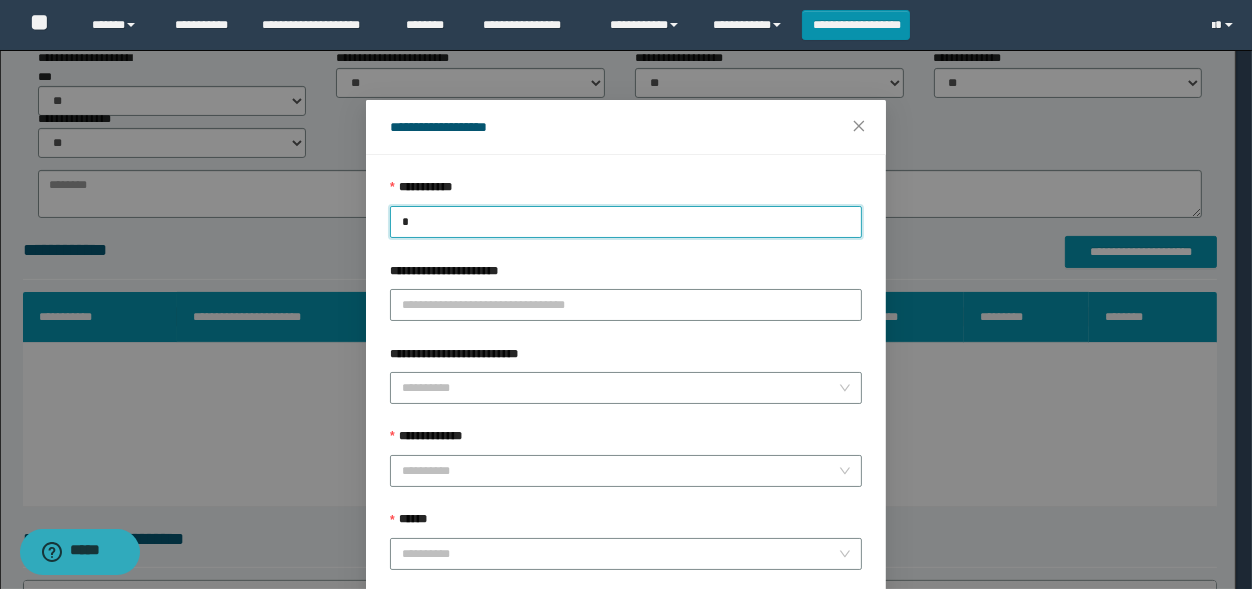 type on "**" 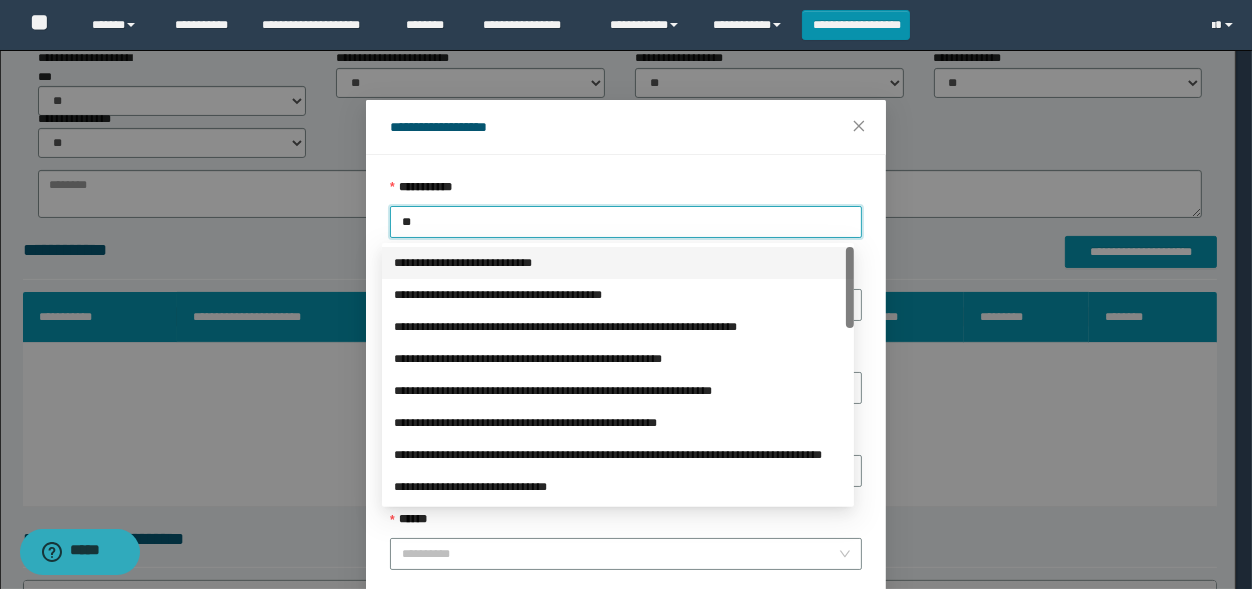 click on "**********" at bounding box center (618, 263) 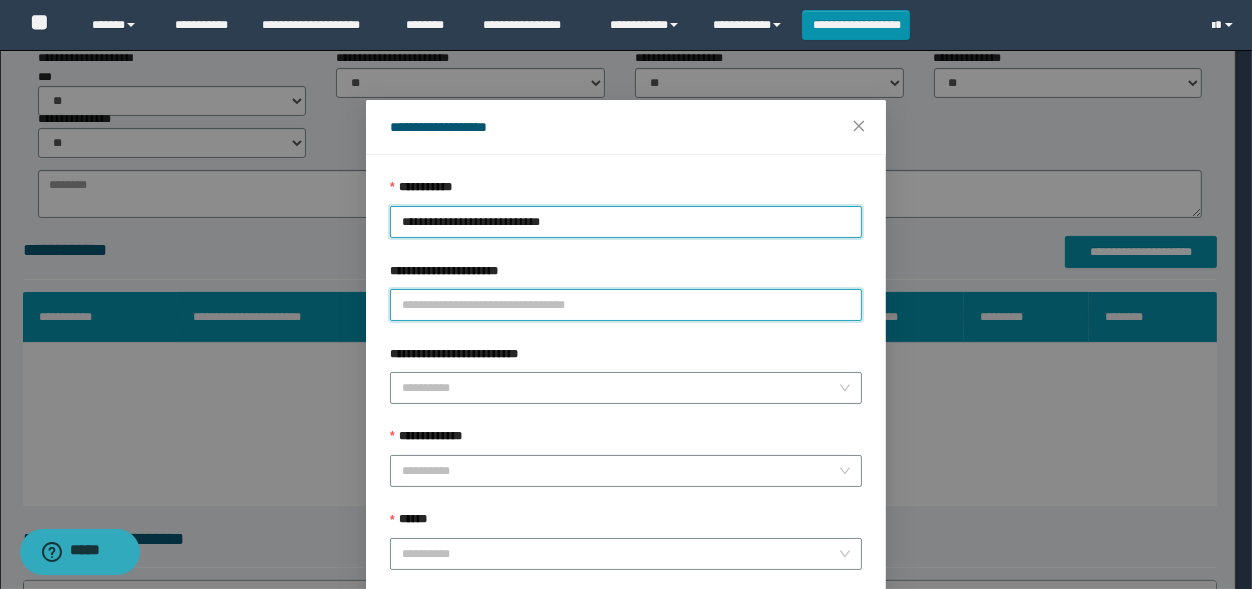 click on "**********" at bounding box center [626, 305] 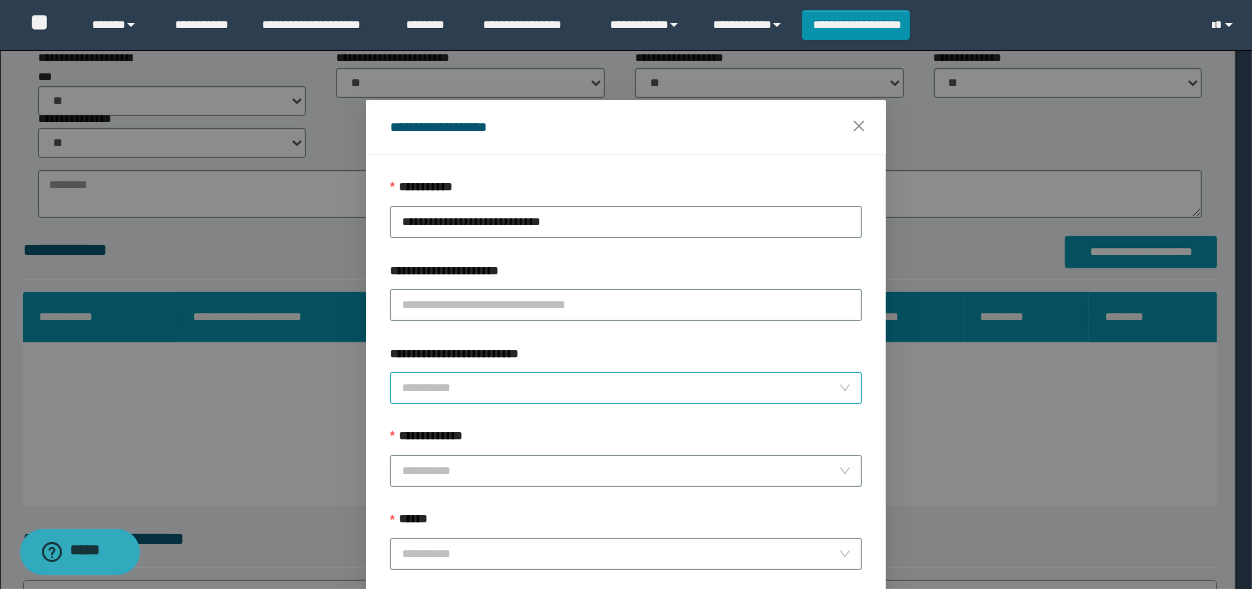 click on "**********" at bounding box center [620, 388] 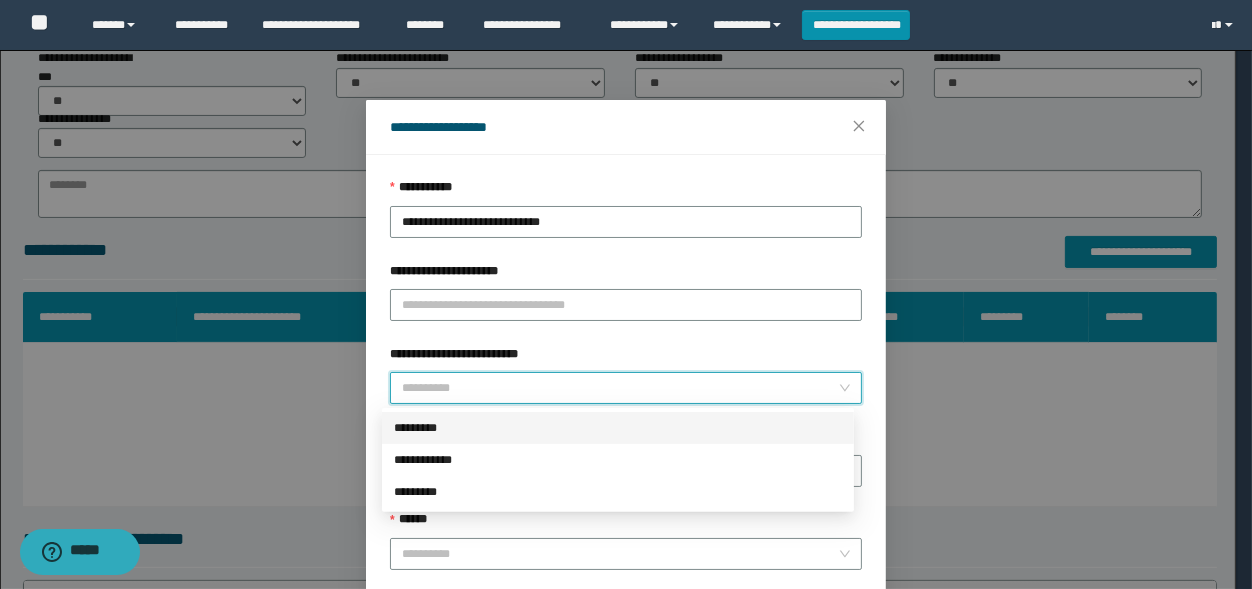 click on "*********" at bounding box center (618, 428) 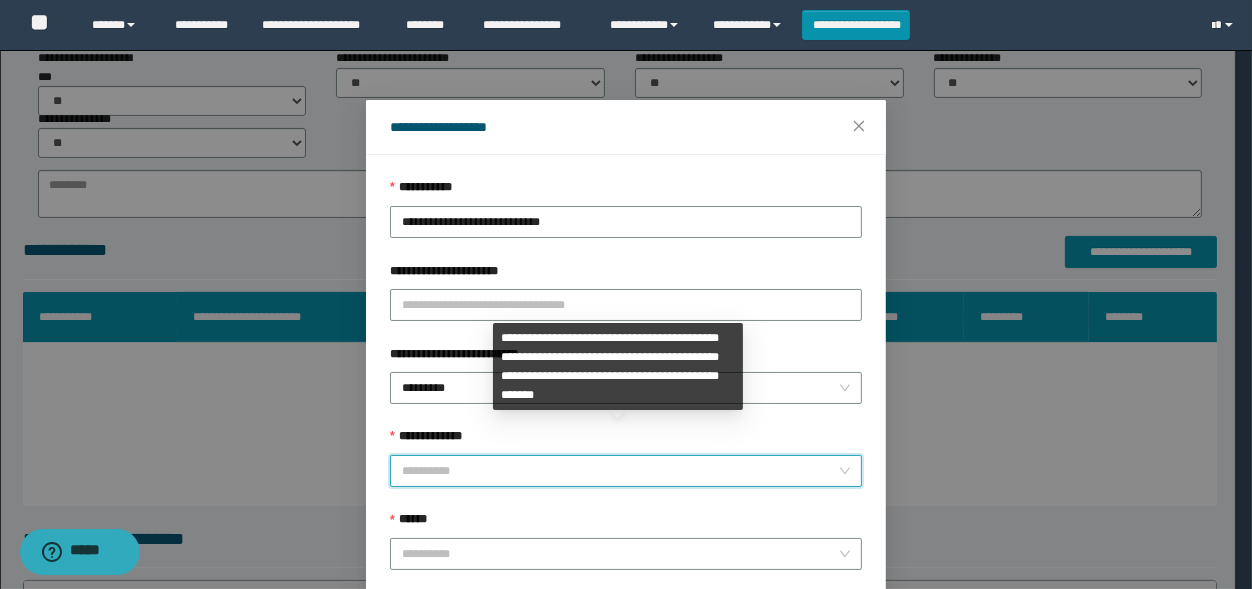 click on "**********" at bounding box center [620, 471] 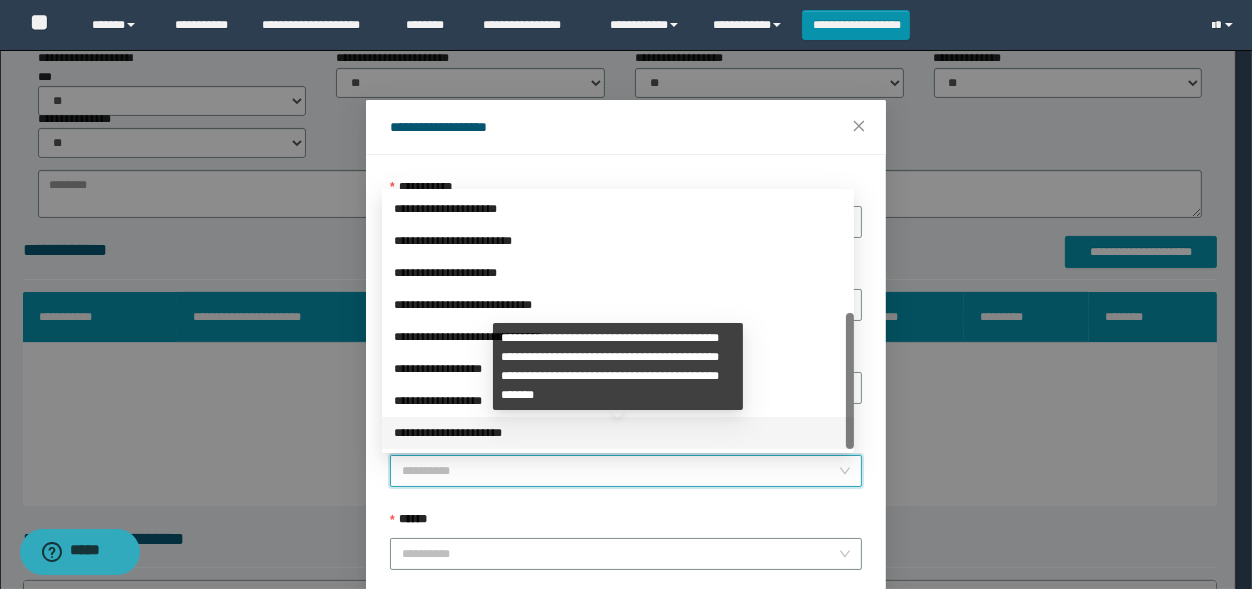 click on "**********" at bounding box center (618, 433) 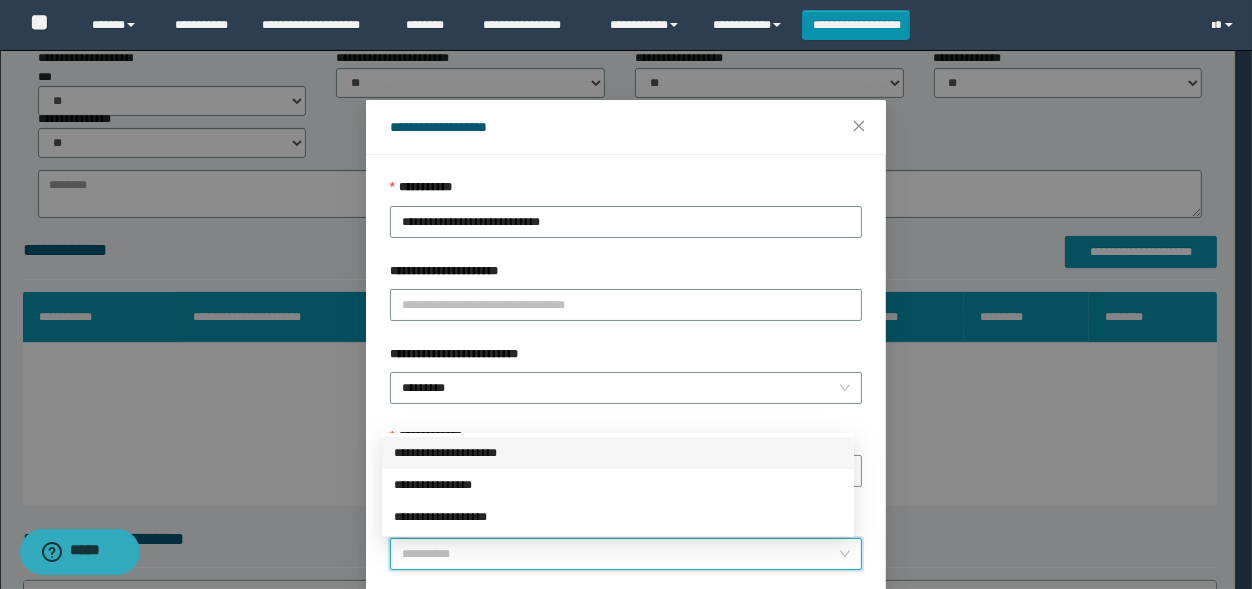 click on "******" at bounding box center [620, 554] 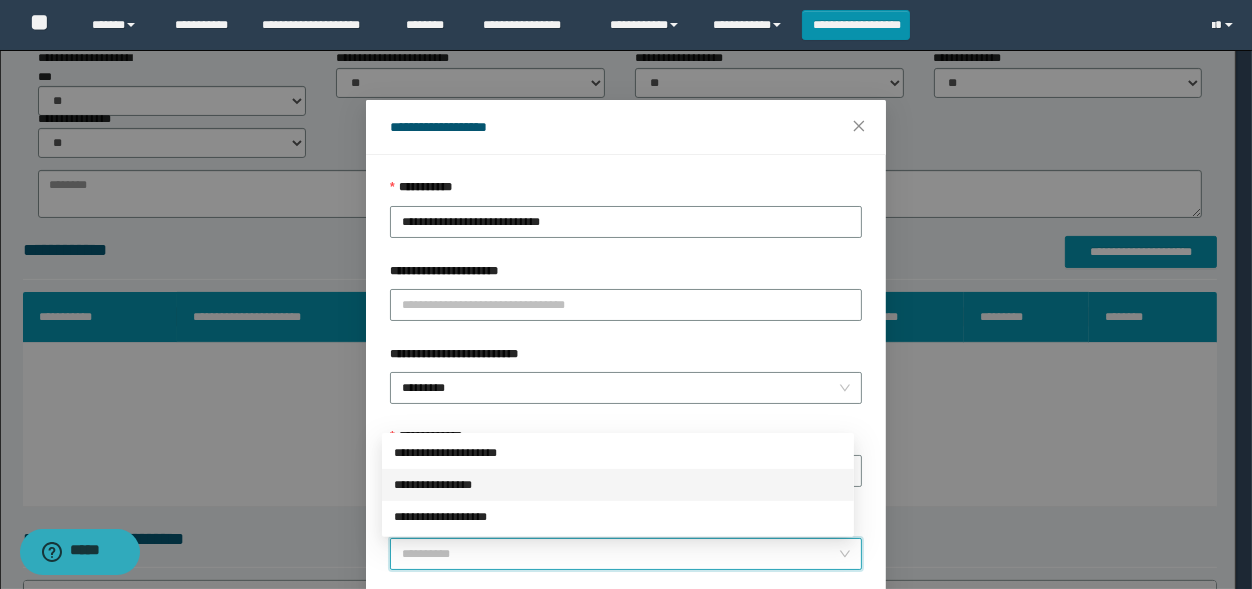 click on "**********" at bounding box center (618, 485) 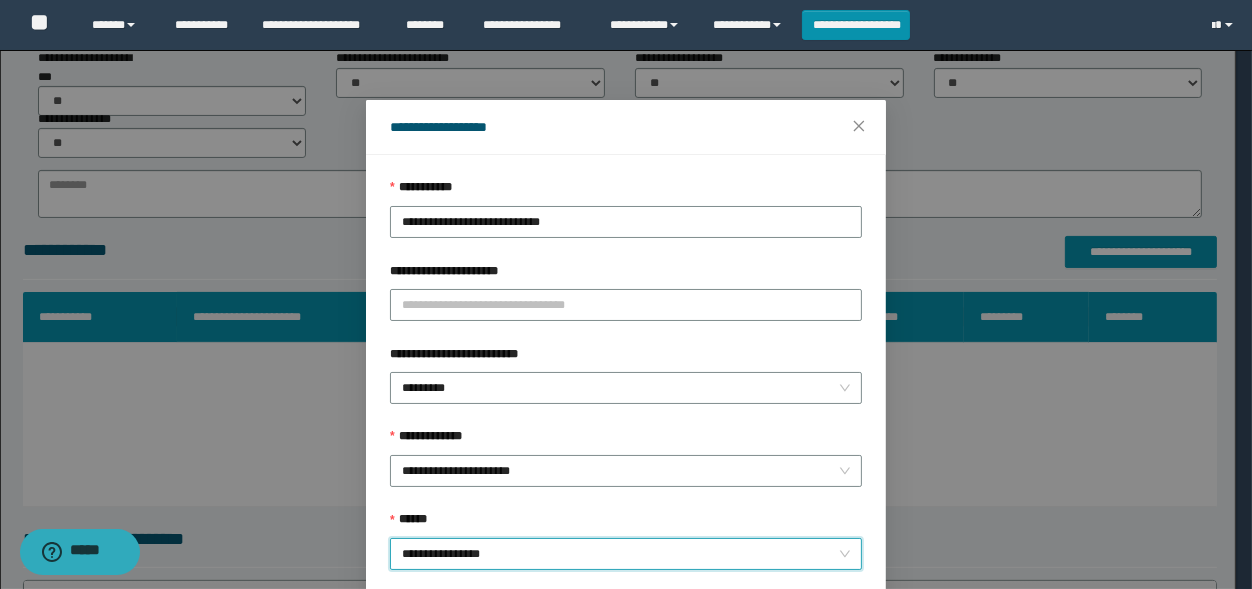 scroll, scrollTop: 165, scrollLeft: 0, axis: vertical 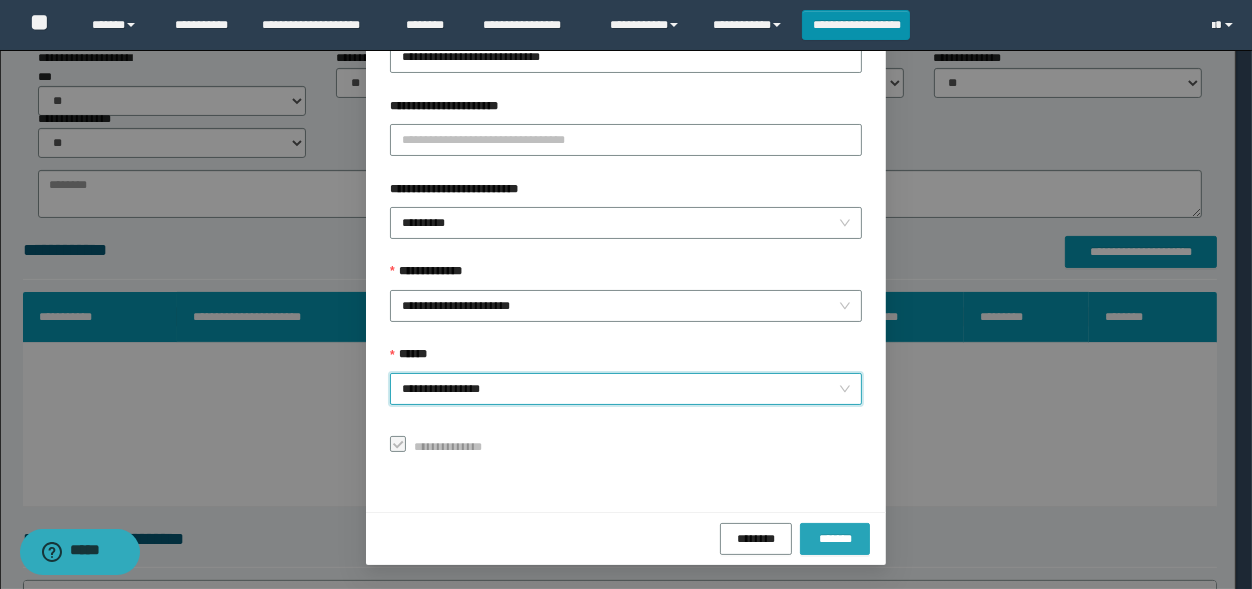 click on "*******" at bounding box center [835, 538] 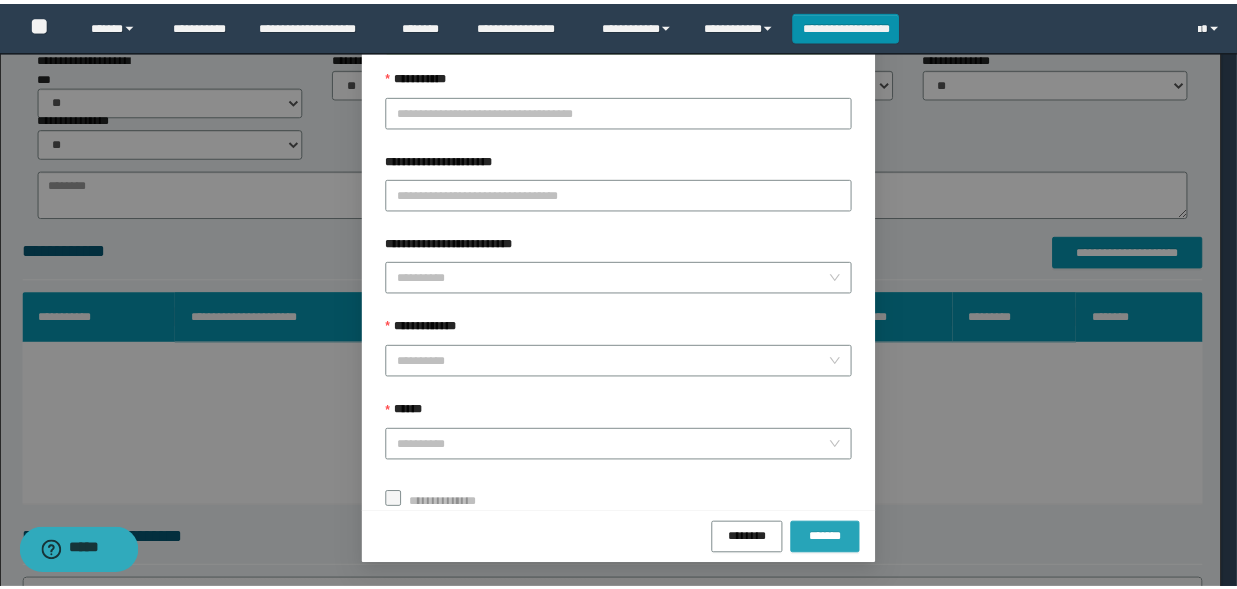 scroll, scrollTop: 117, scrollLeft: 0, axis: vertical 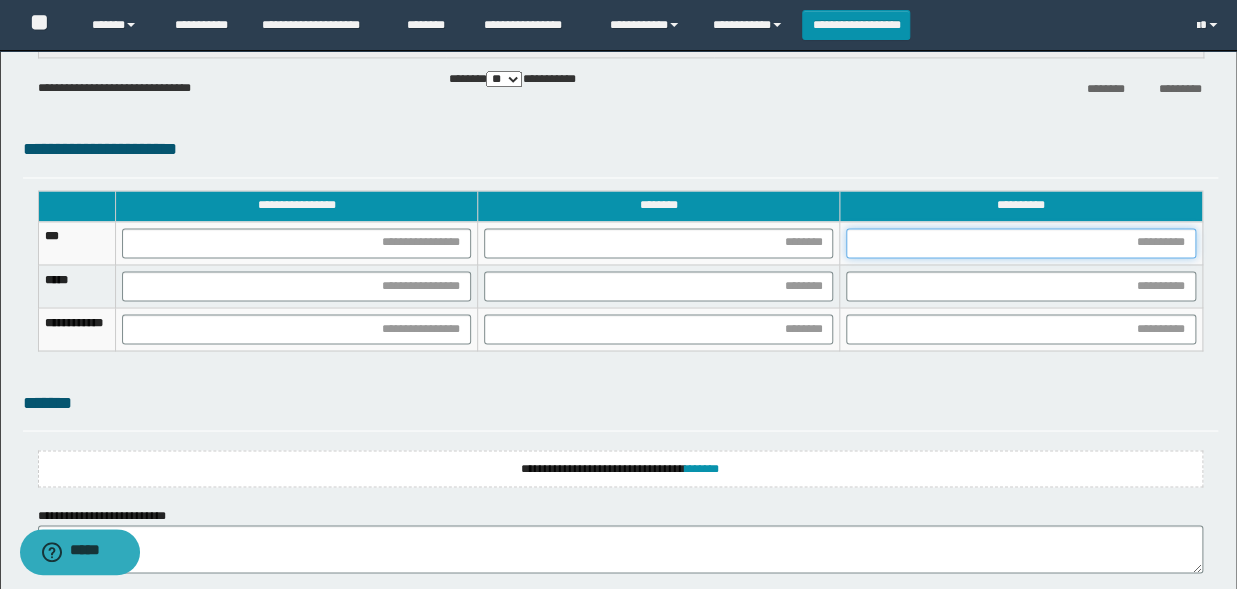 click at bounding box center (1020, 243) 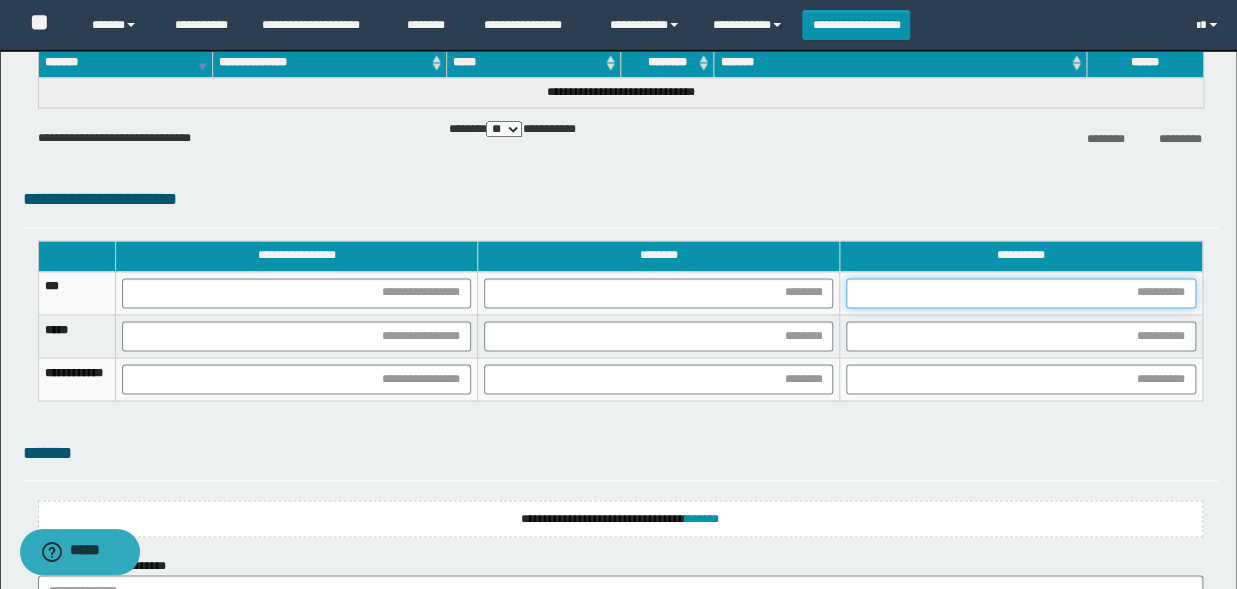scroll, scrollTop: 1210, scrollLeft: 0, axis: vertical 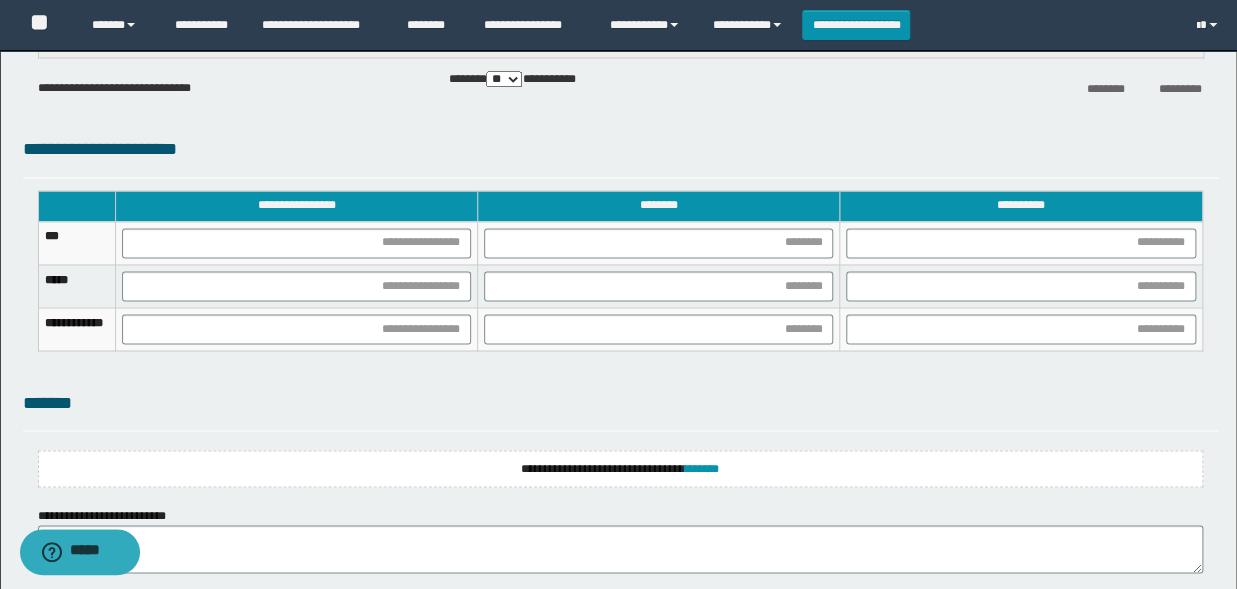 drag, startPoint x: 1051, startPoint y: 258, endPoint x: 1052, endPoint y: 238, distance: 20.024984 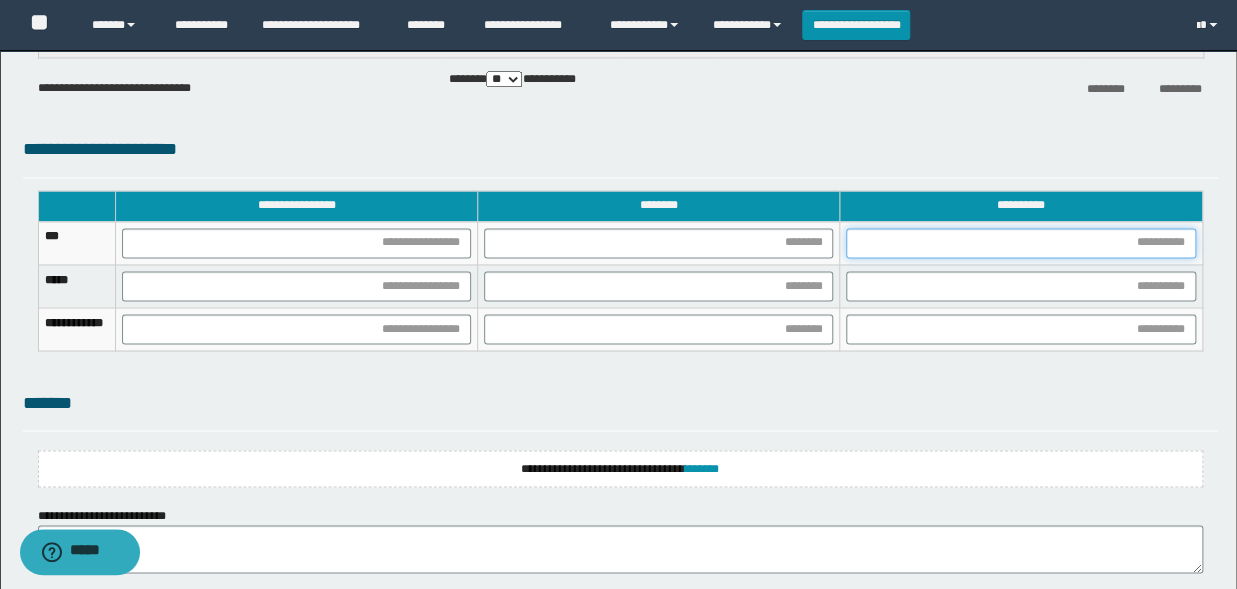 click at bounding box center [1020, 243] 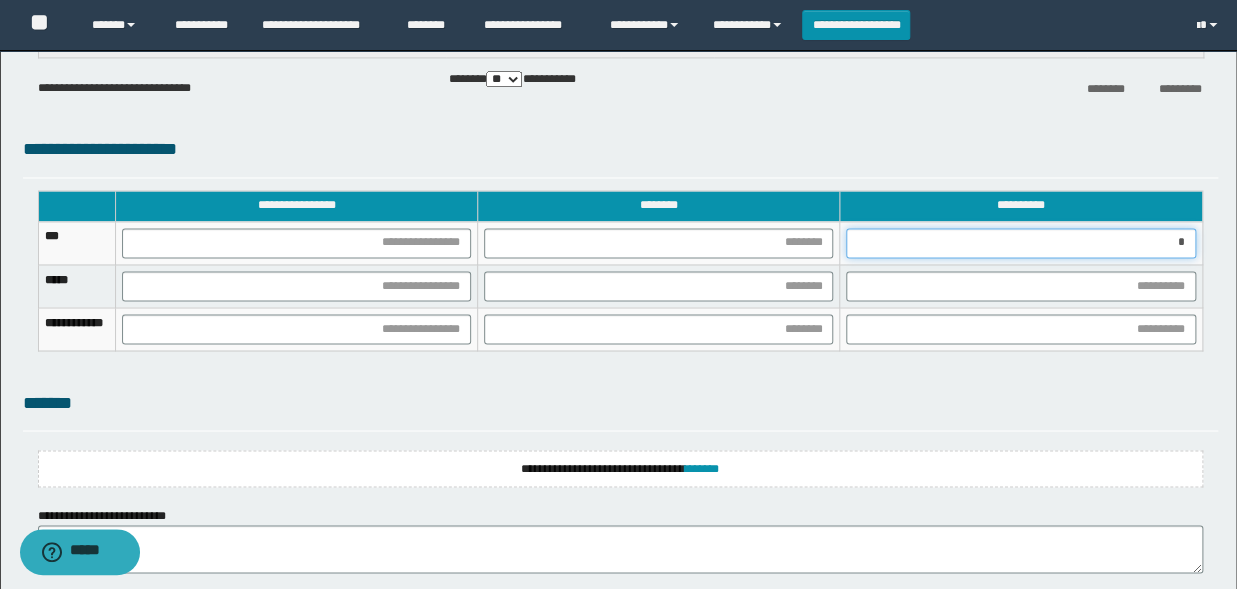 type on "**" 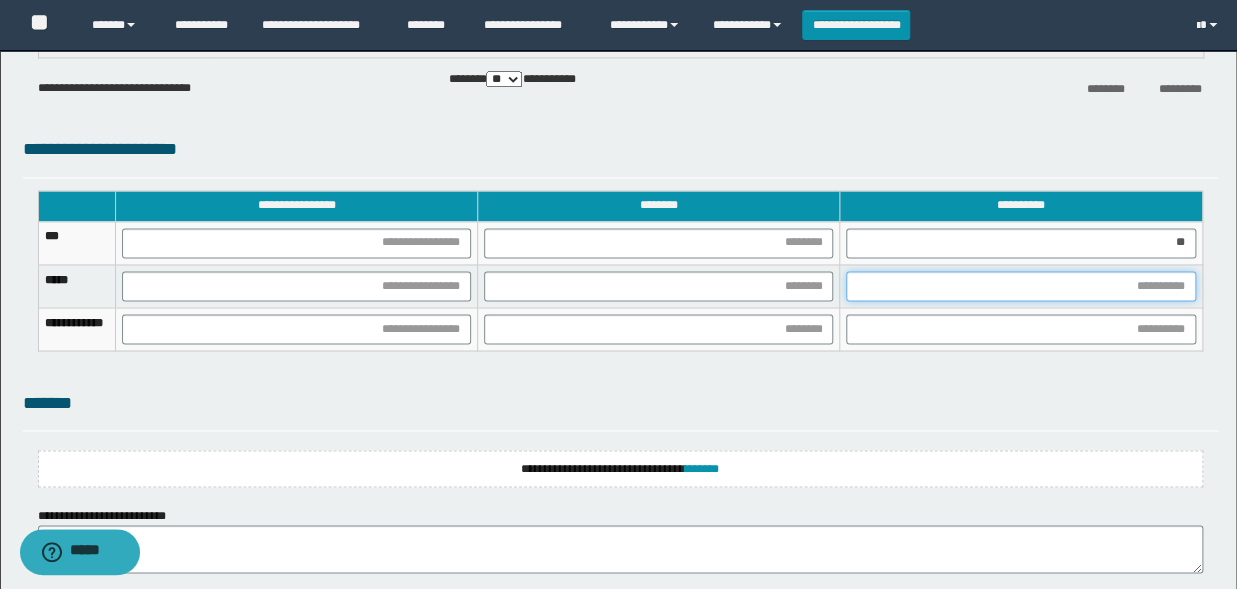 click at bounding box center [1020, 286] 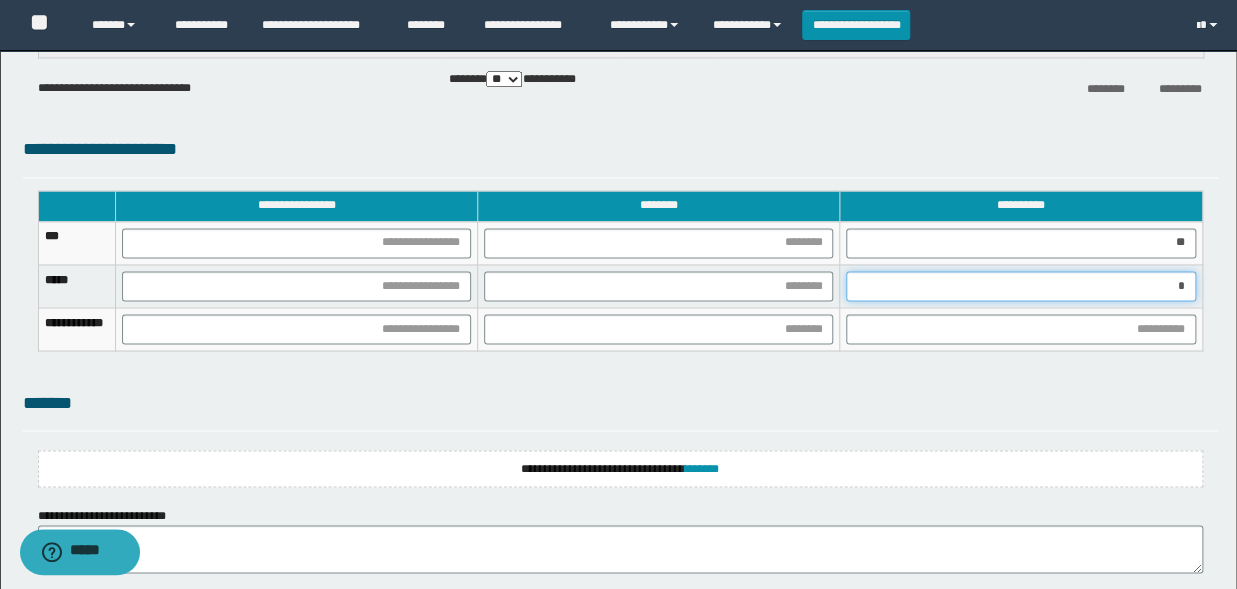 type on "**" 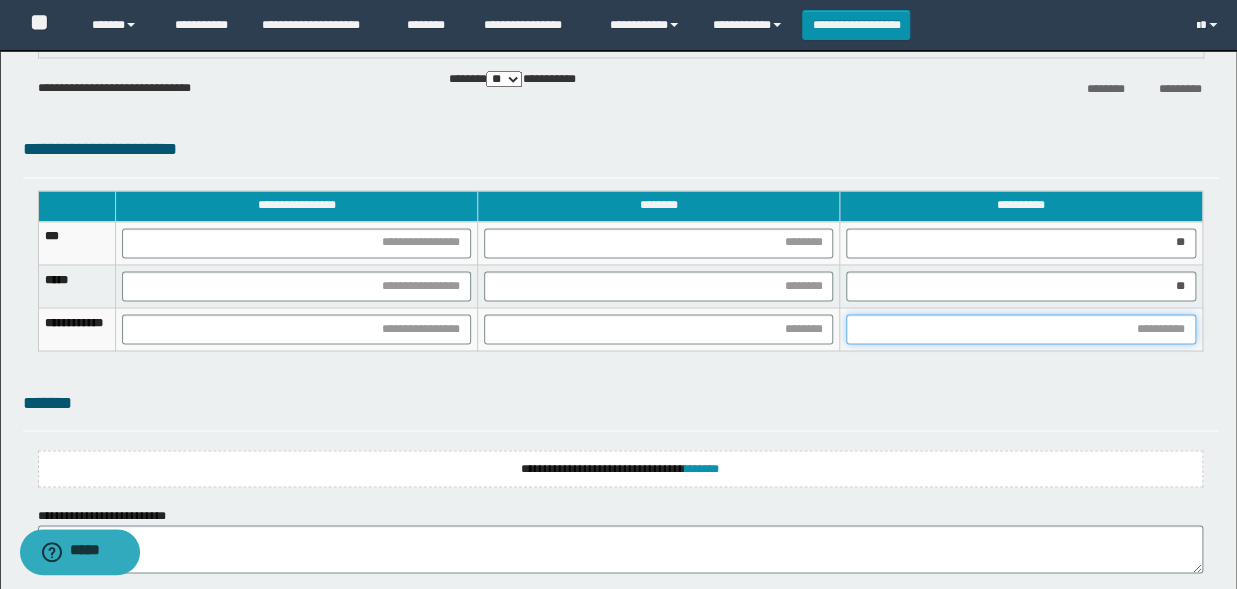 click at bounding box center [1020, 329] 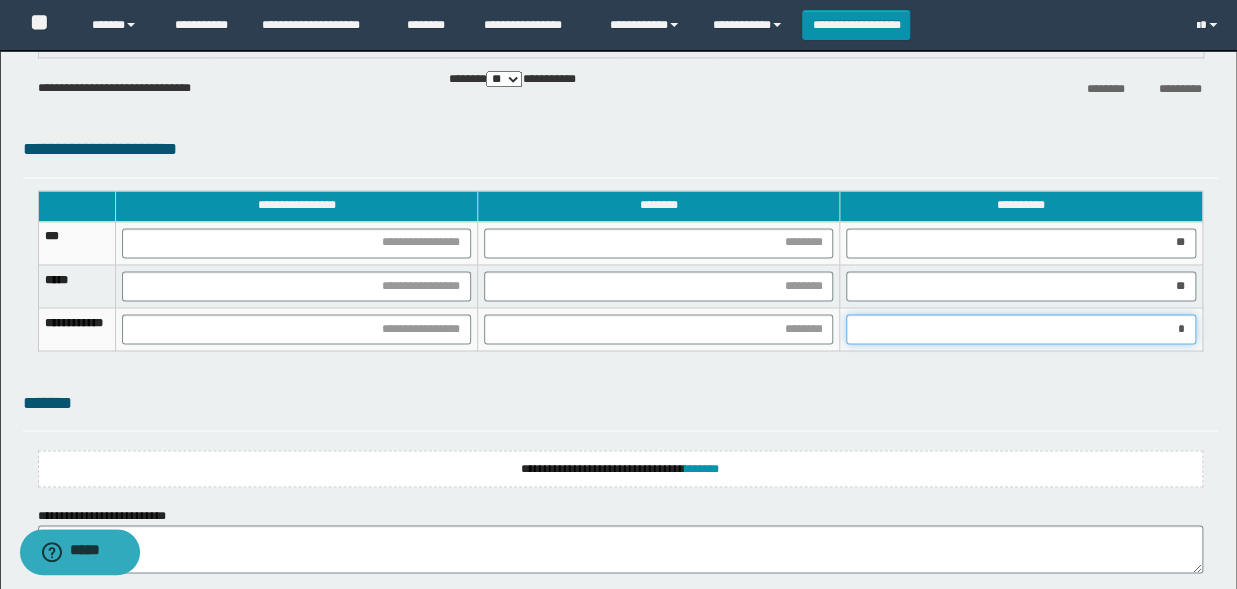 type on "**" 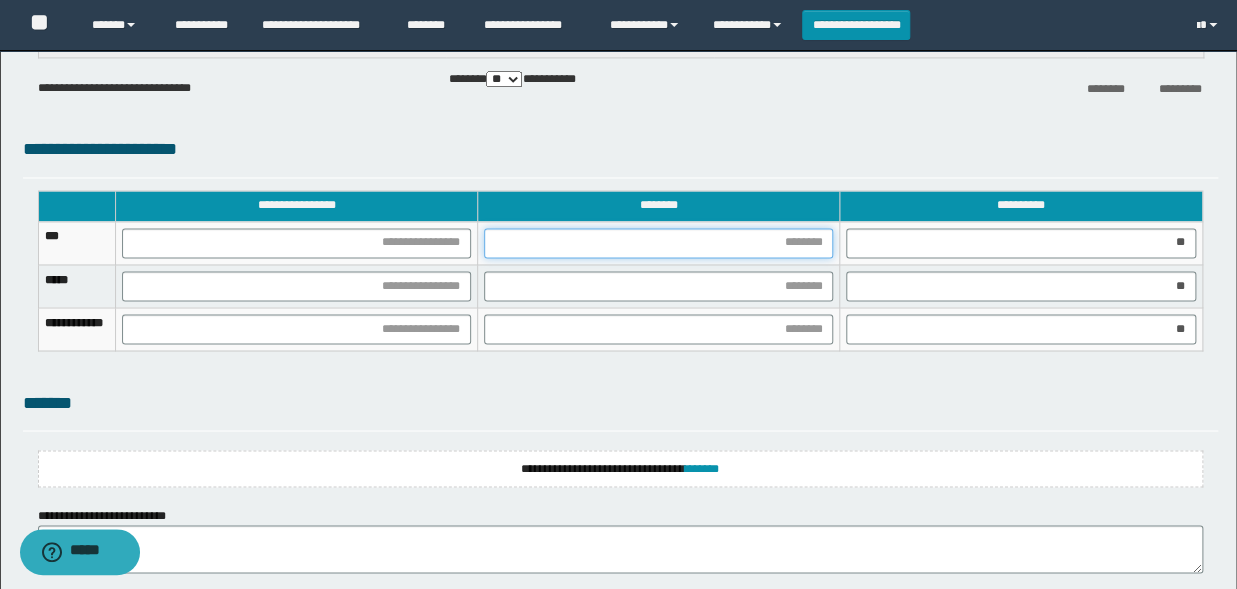 click at bounding box center [658, 243] 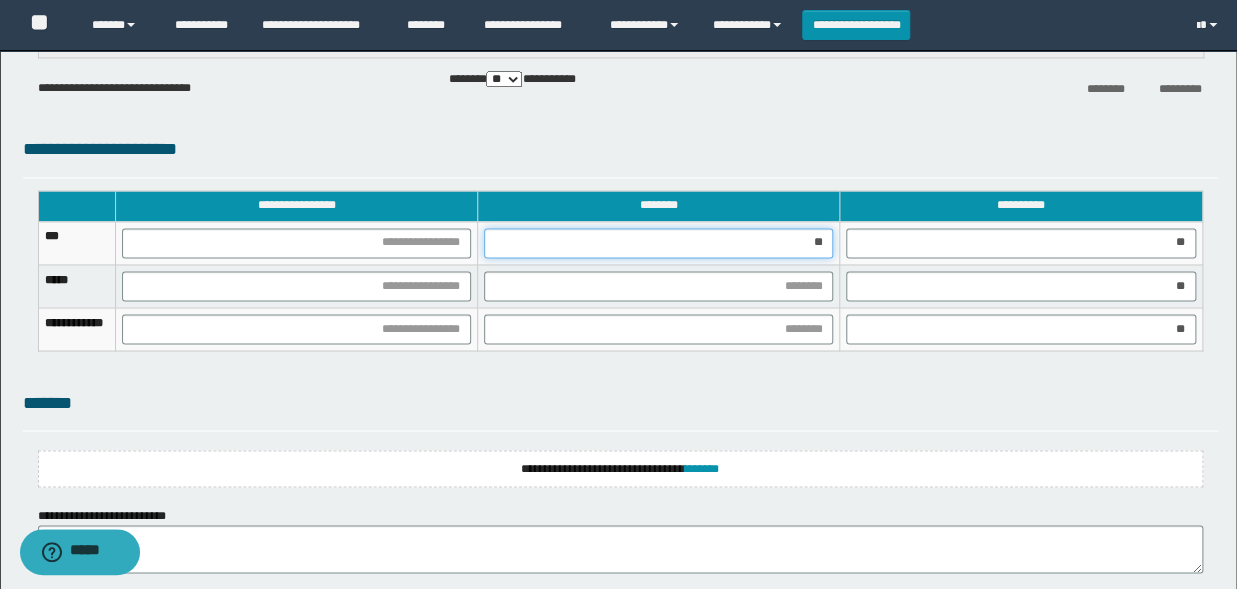 type on "***" 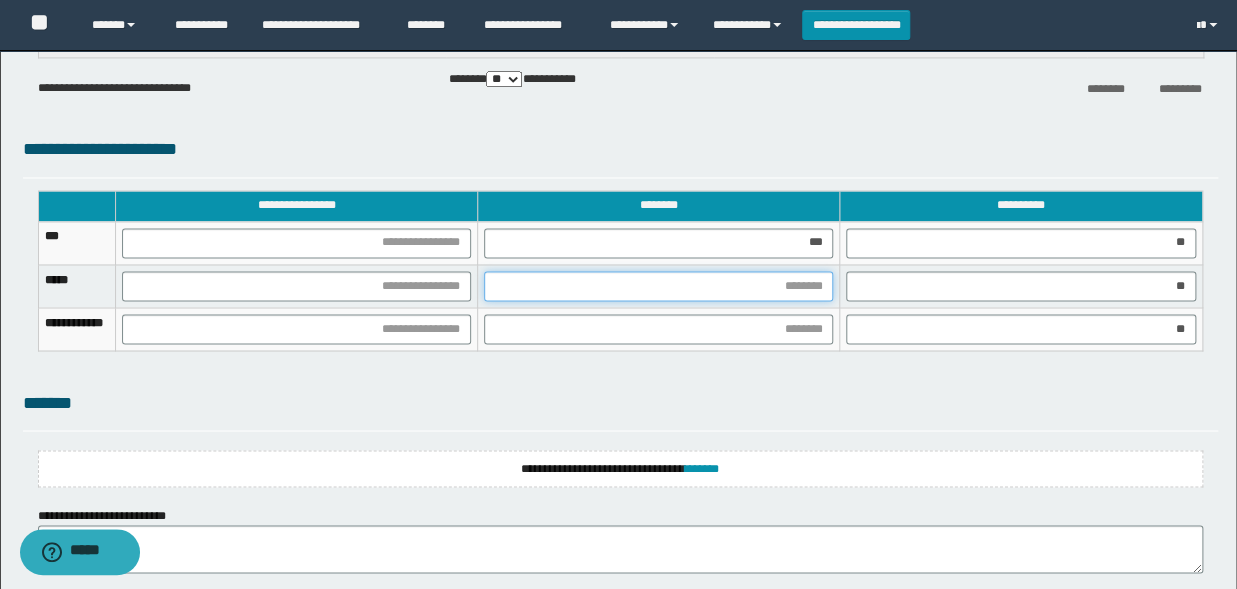 click at bounding box center [658, 286] 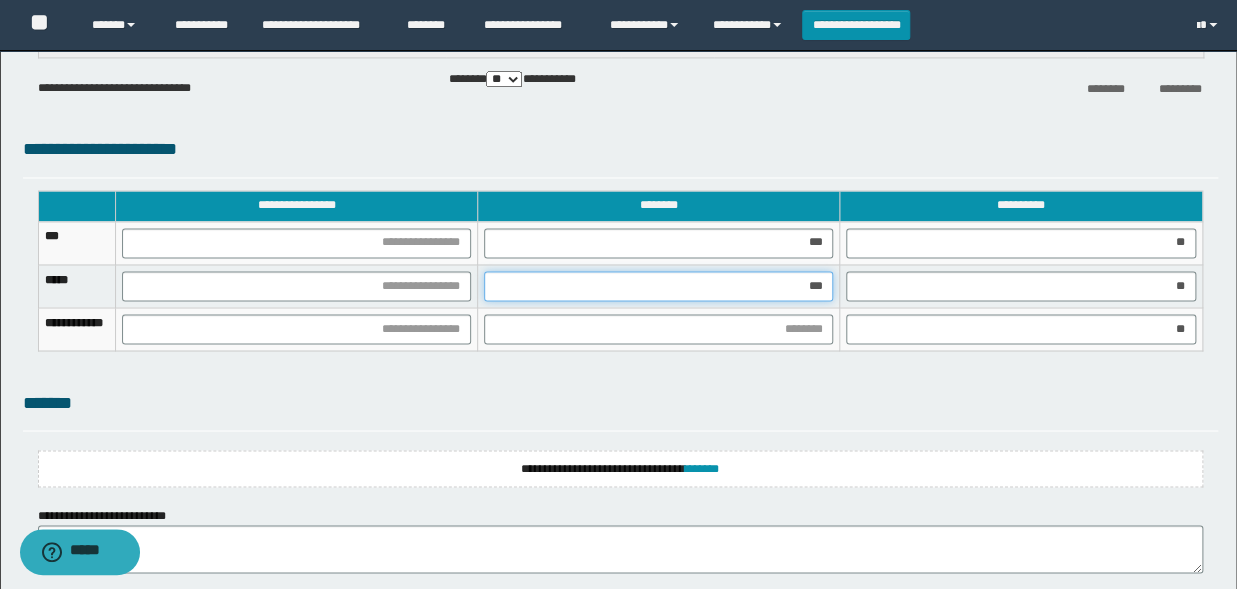 click on "***" at bounding box center (658, 286) 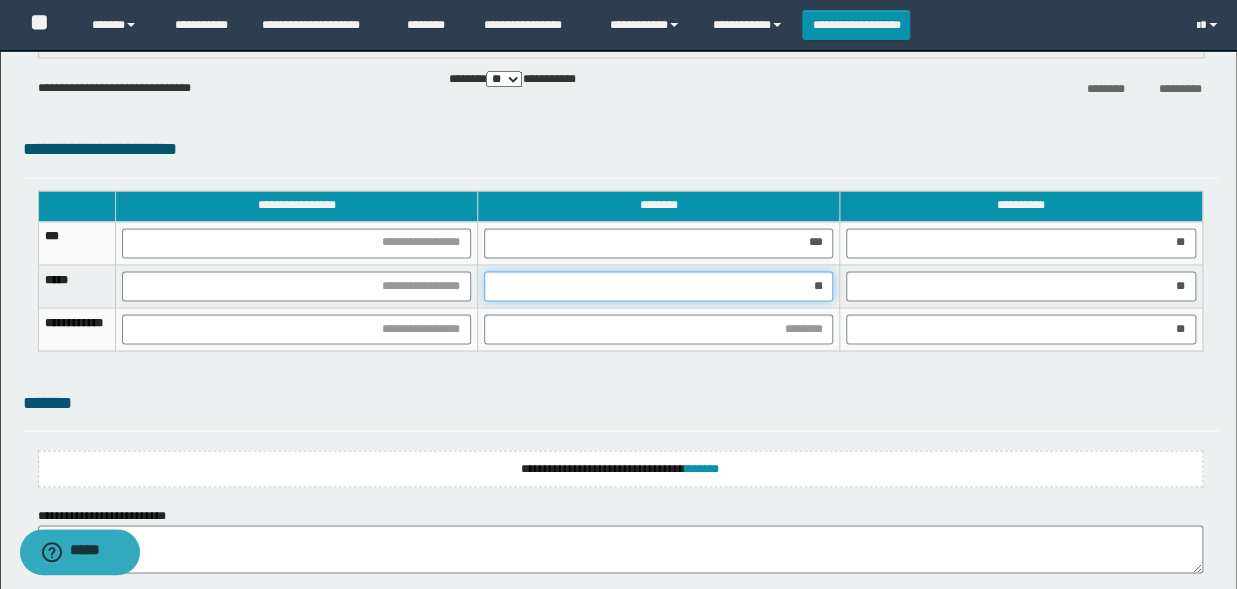 type on "***" 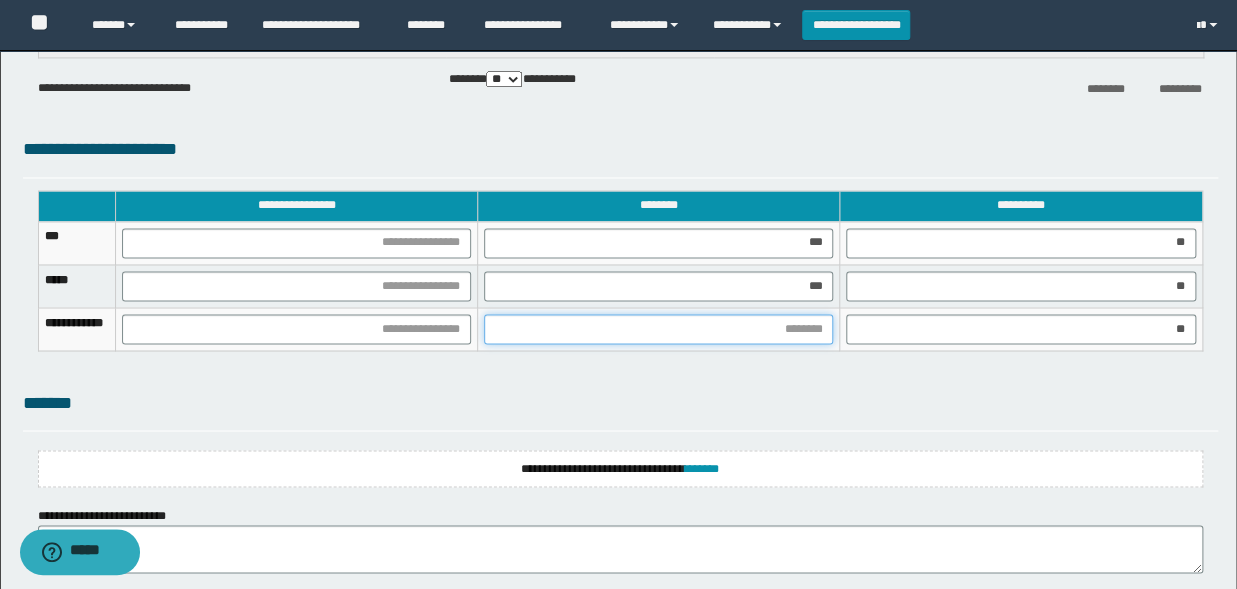 click at bounding box center (658, 329) 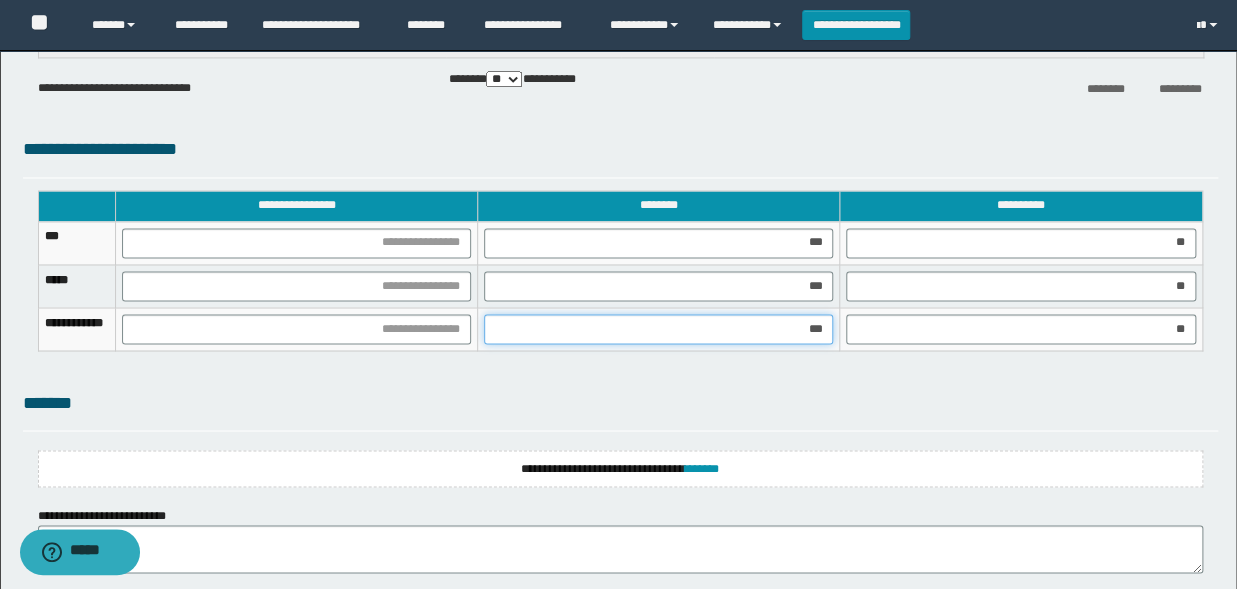 type on "****" 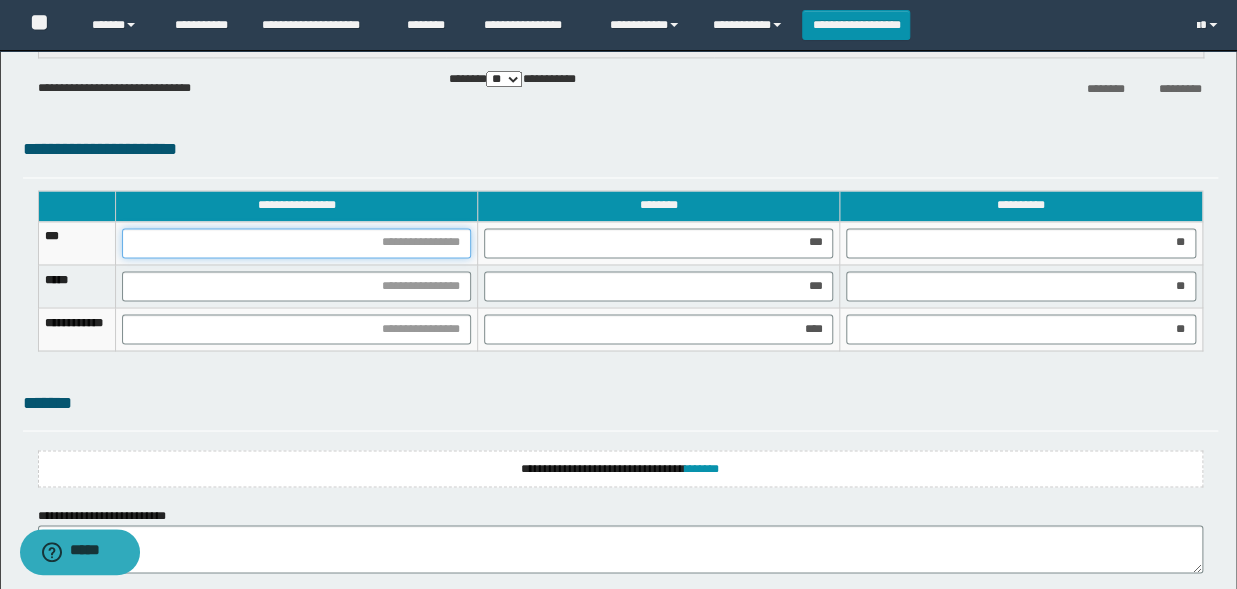 click at bounding box center (296, 243) 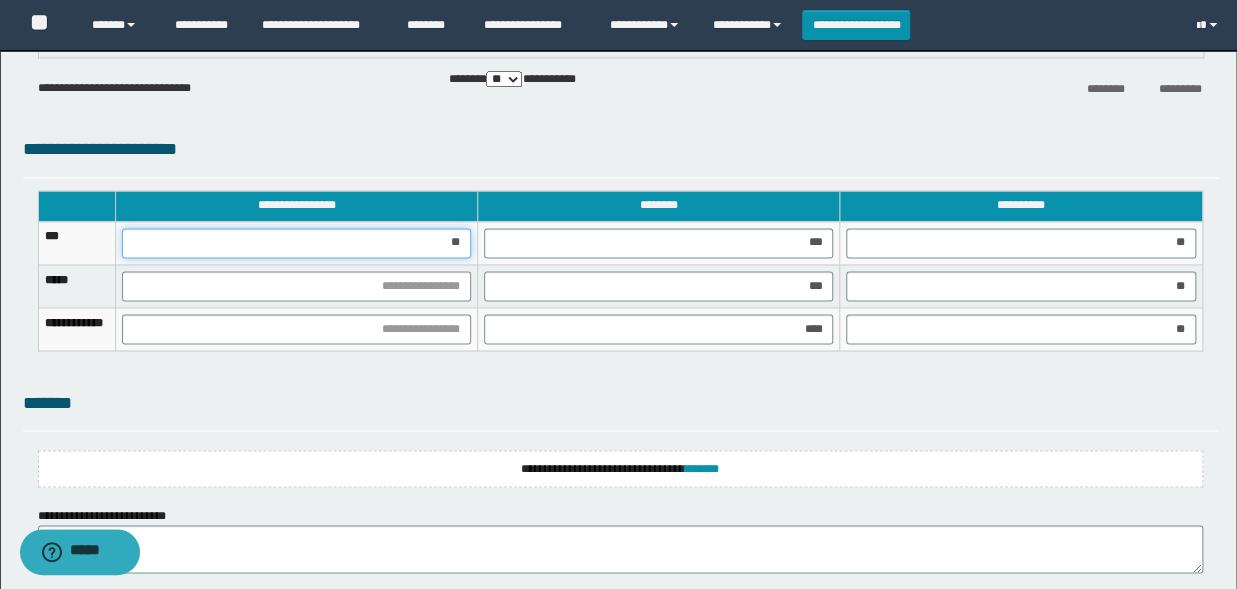 type on "***" 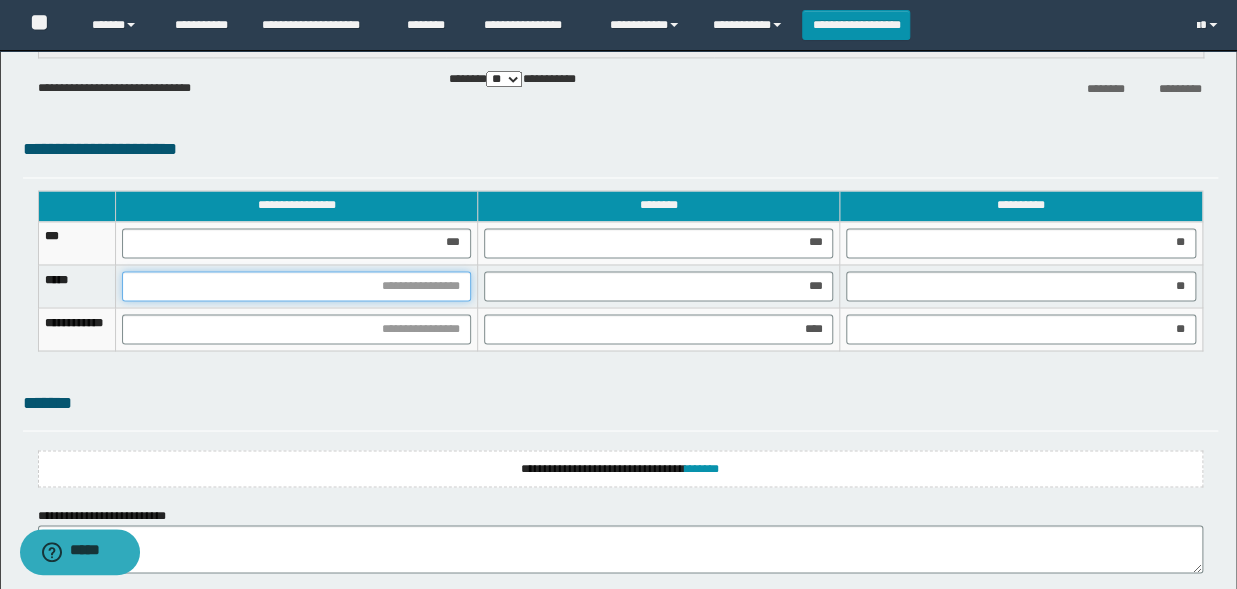 click at bounding box center [296, 286] 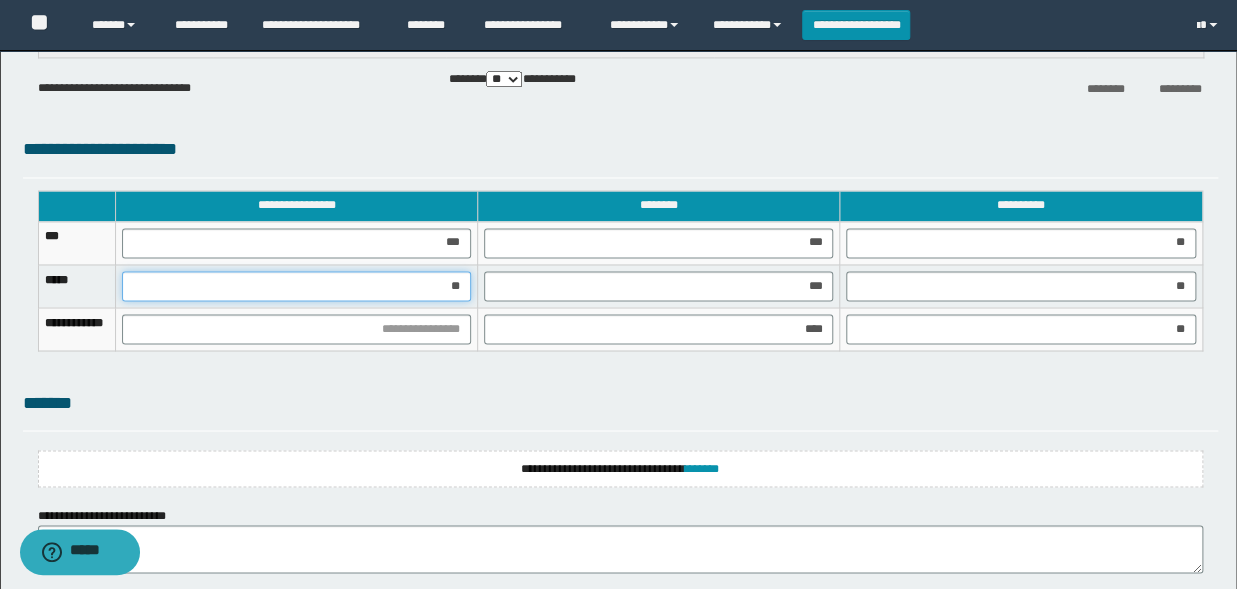 type on "***" 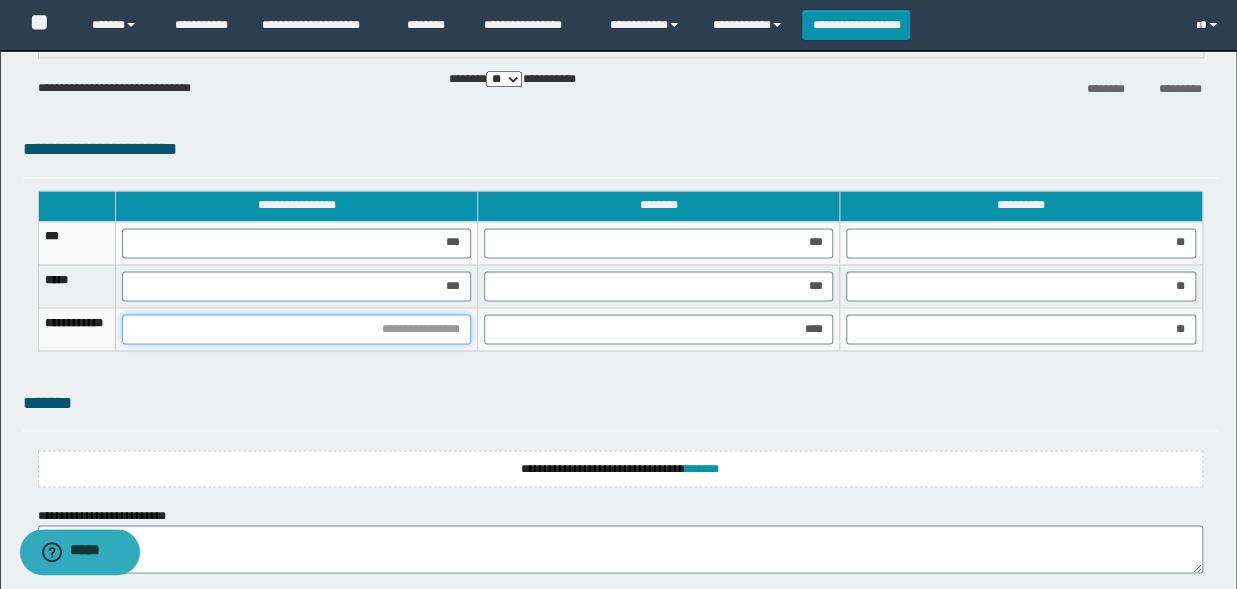 click at bounding box center (296, 329) 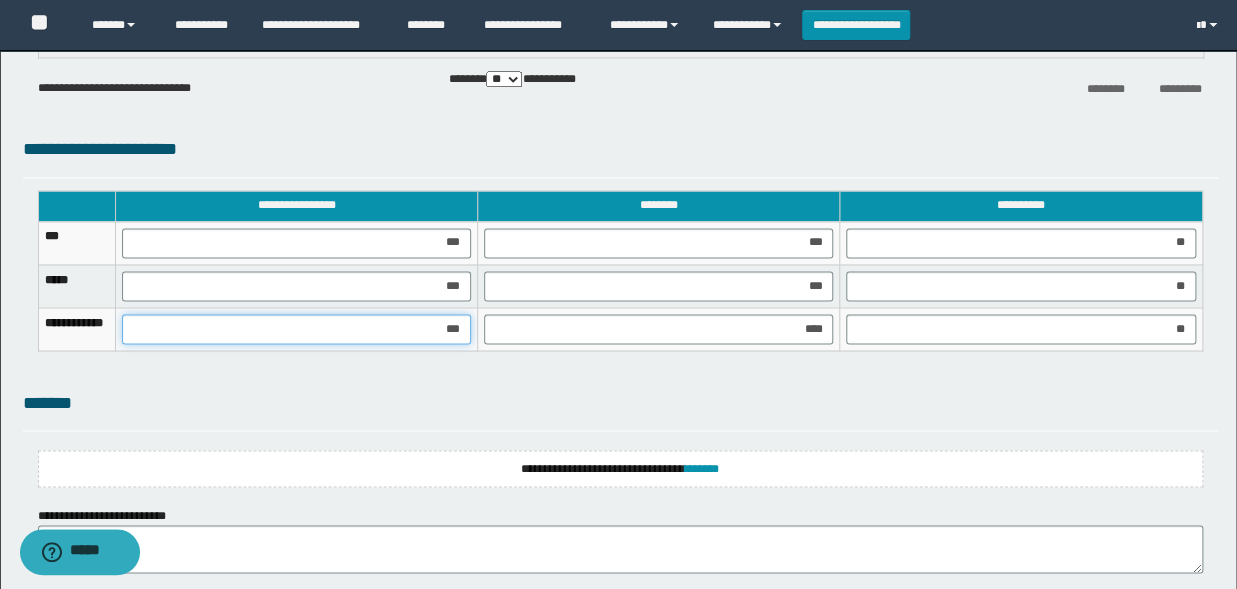 type on "****" 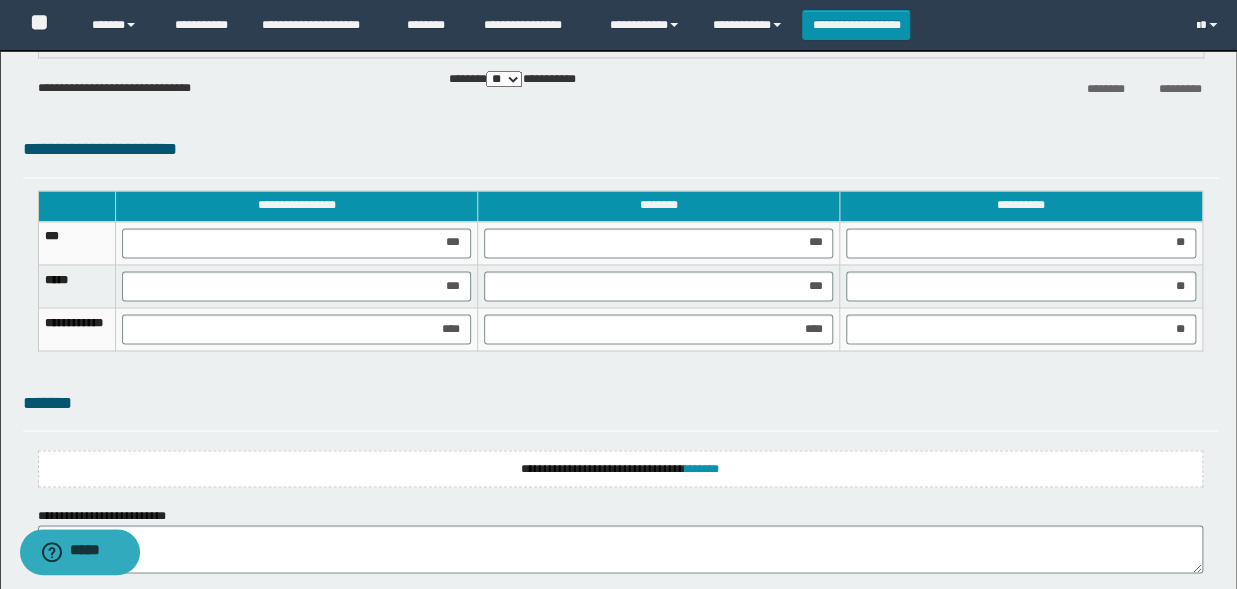 click on "**********" at bounding box center (620, 468) 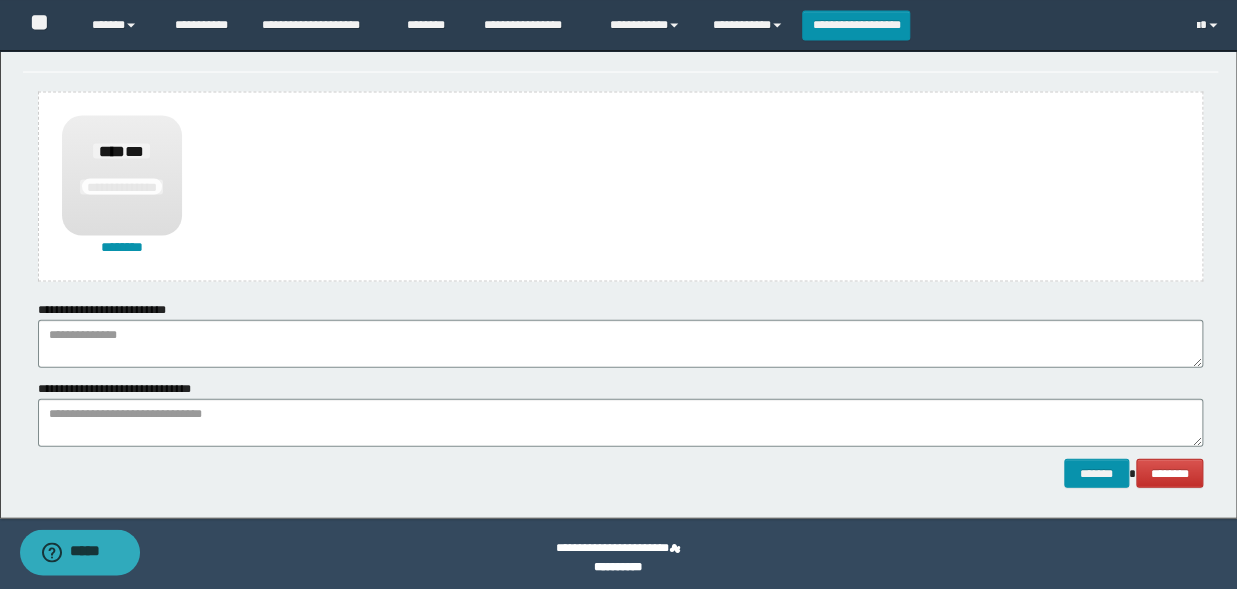scroll, scrollTop: 1575, scrollLeft: 0, axis: vertical 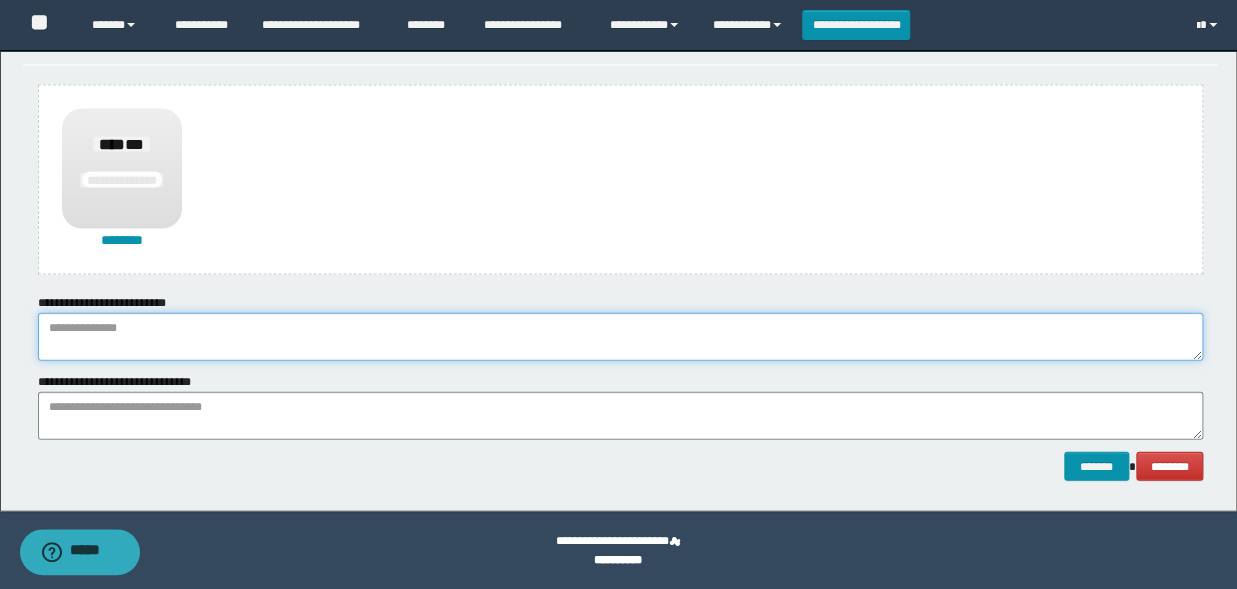 click at bounding box center [620, 337] 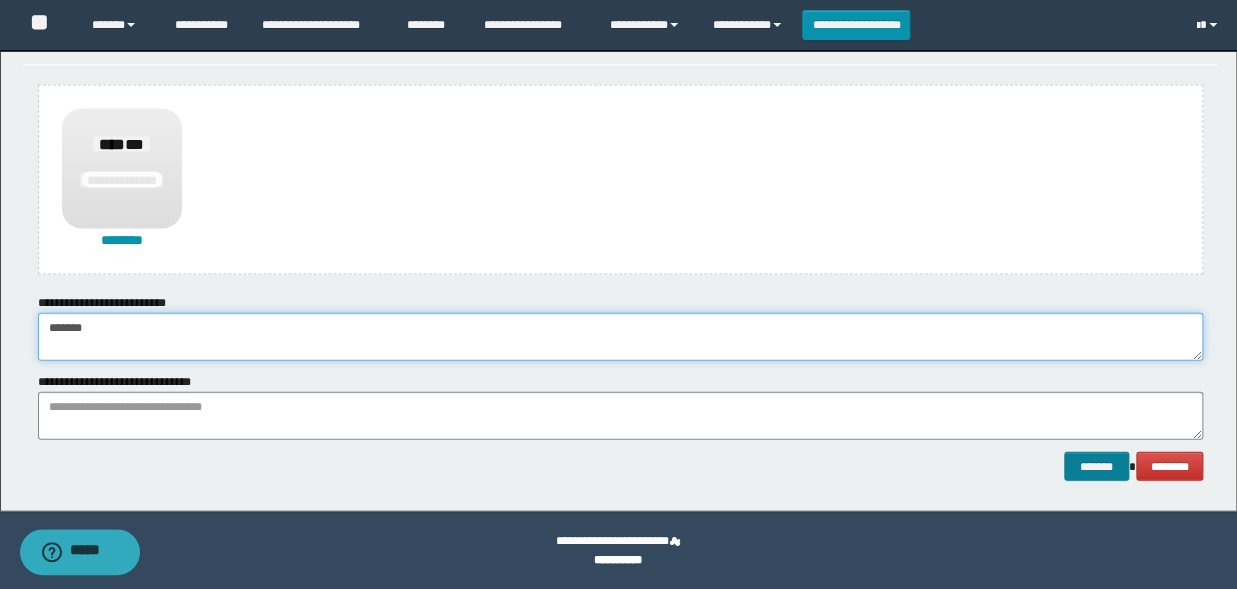 type on "******" 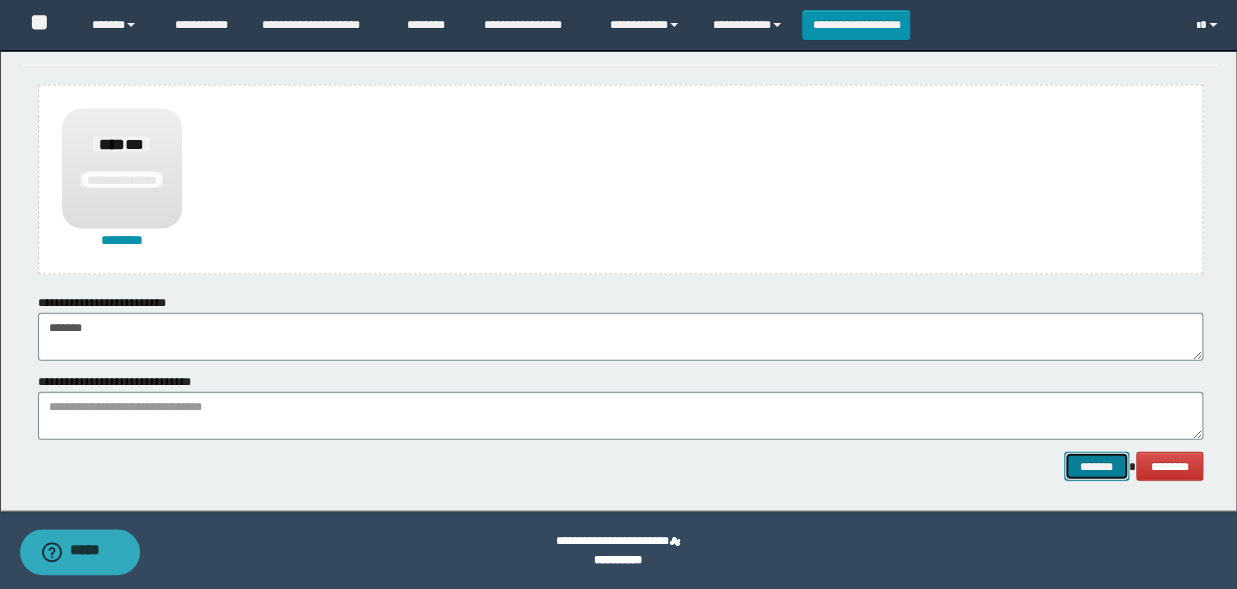 click on "*******" at bounding box center (1096, 467) 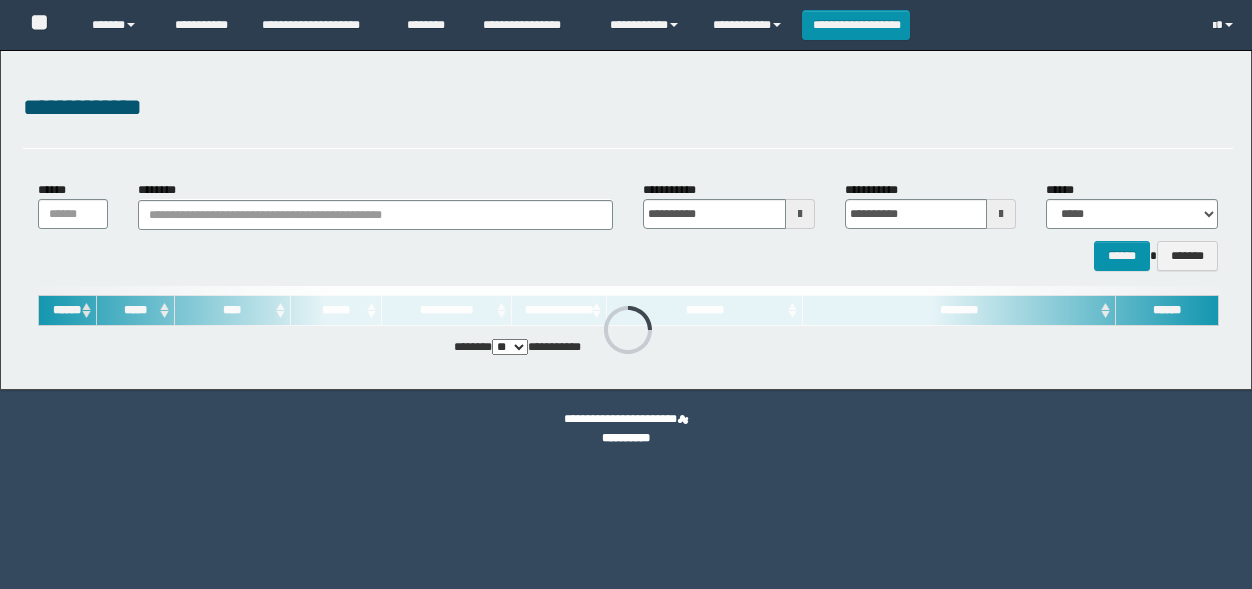 scroll, scrollTop: 0, scrollLeft: 0, axis: both 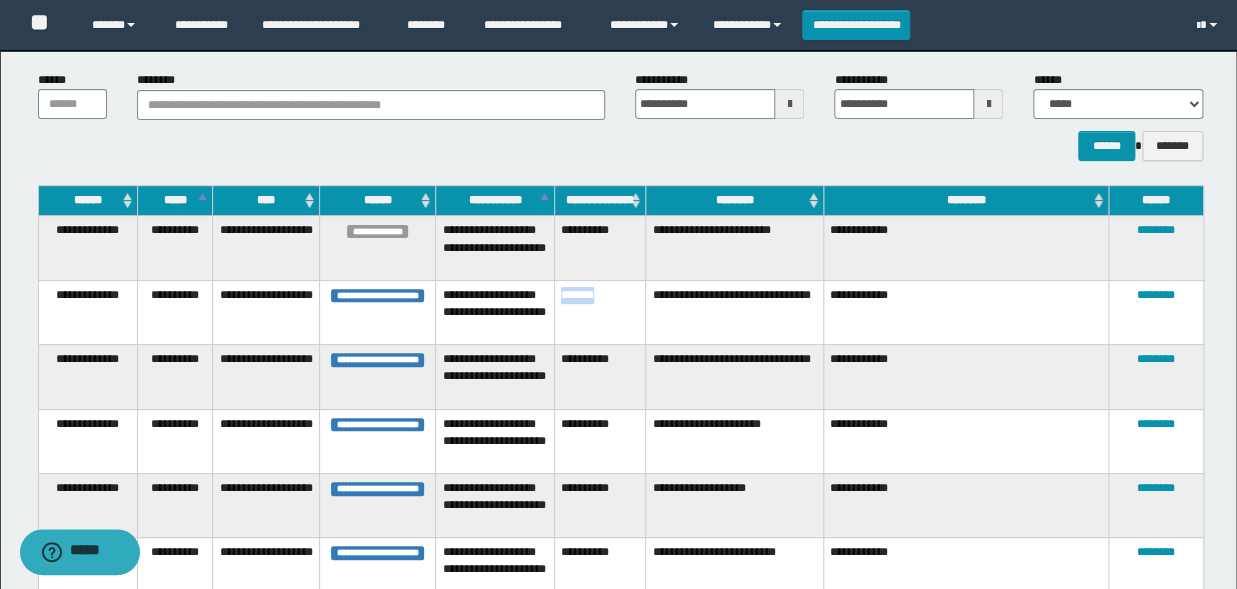 drag, startPoint x: 609, startPoint y: 303, endPoint x: 559, endPoint y: 298, distance: 50.24938 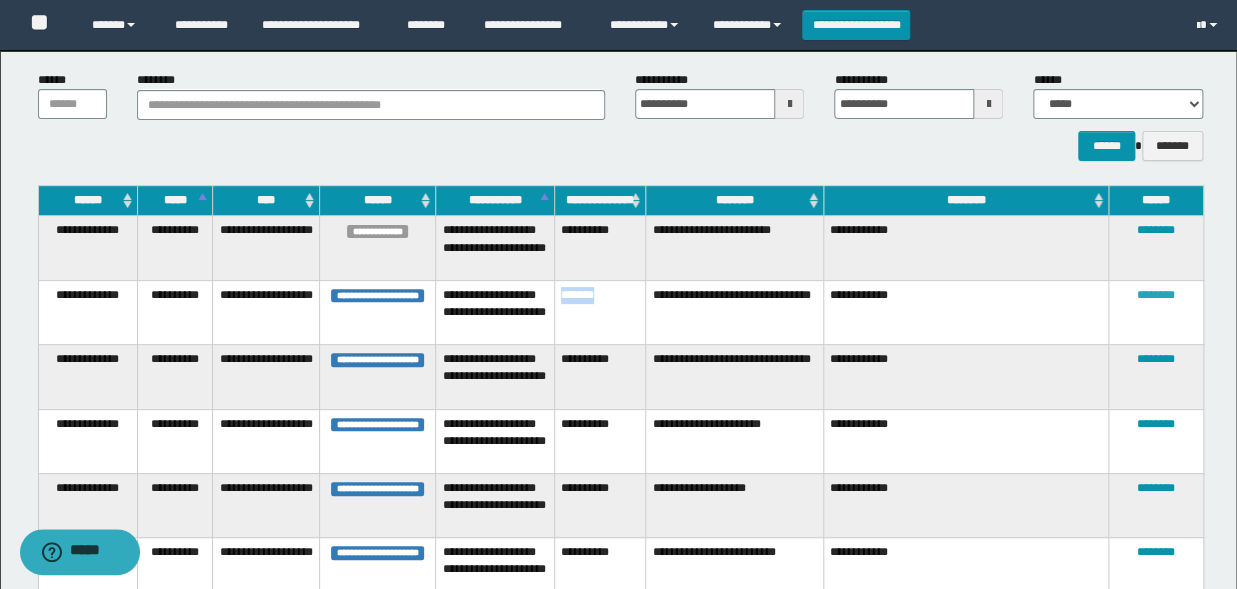 click on "********" at bounding box center [1156, 295] 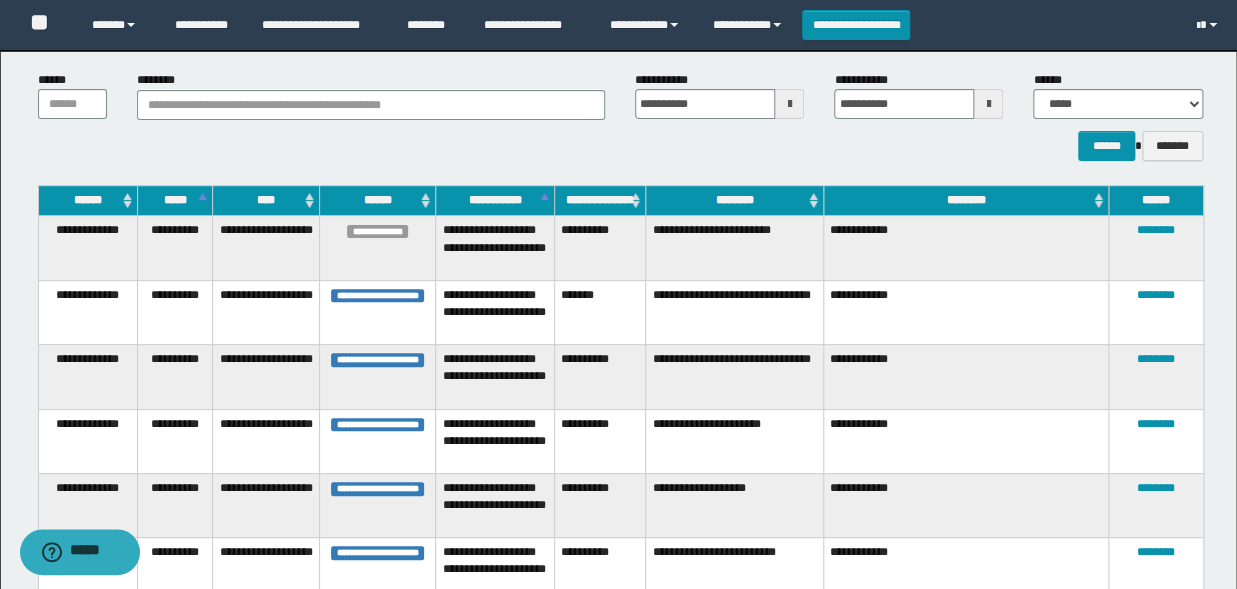 click on "**********" at bounding box center (495, 312) 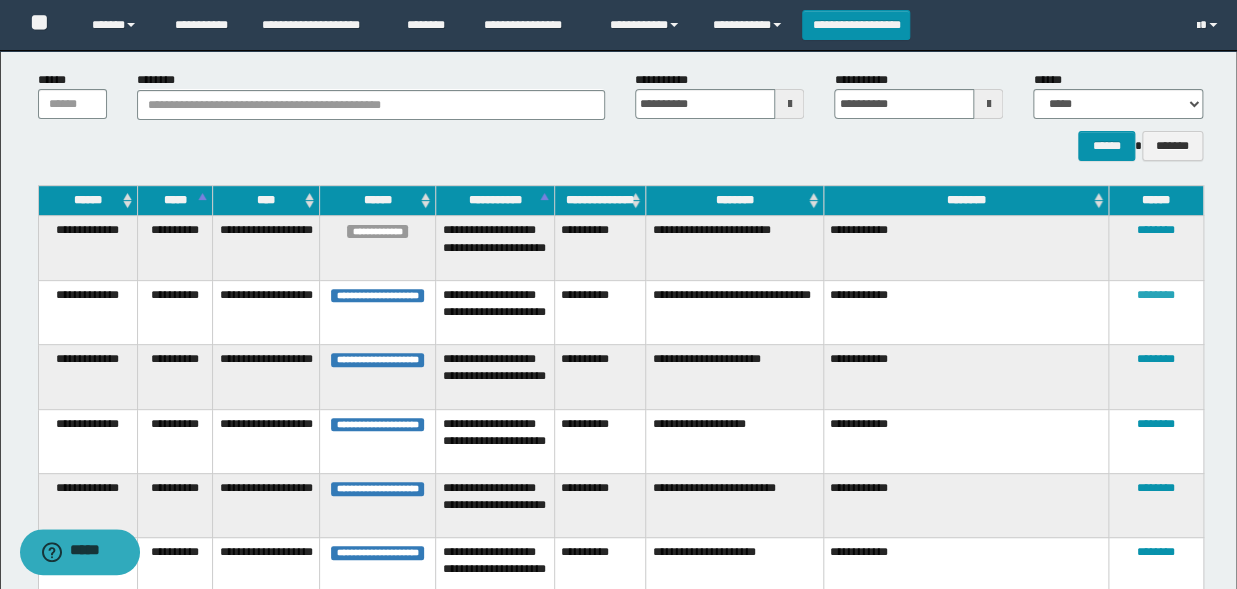 click on "********" at bounding box center (1156, 295) 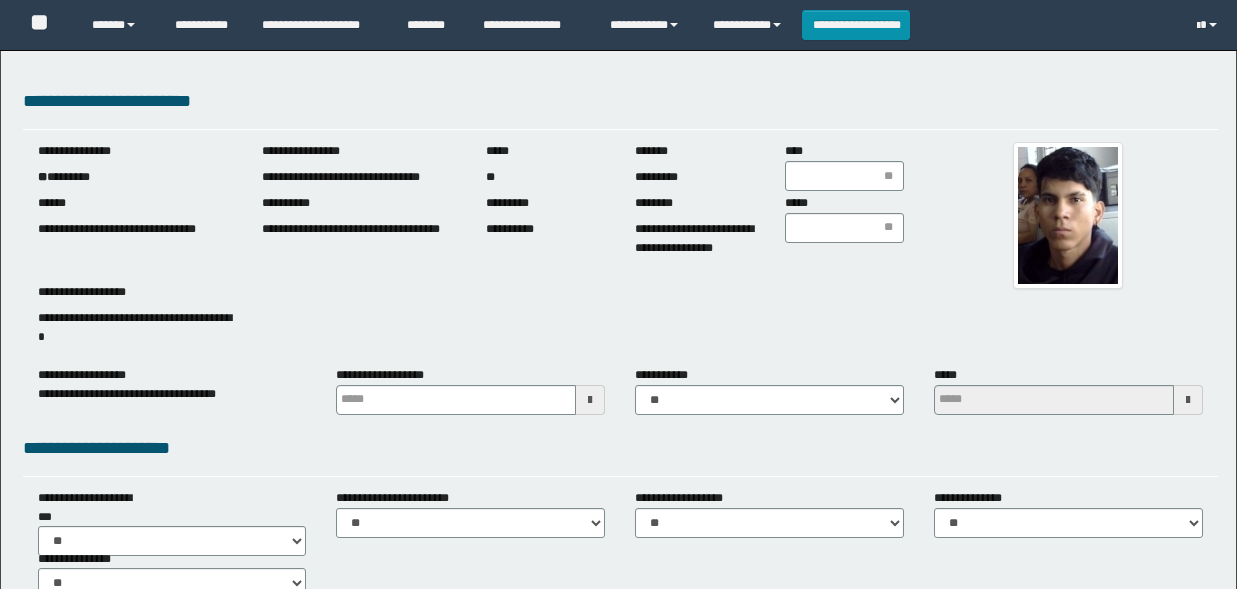 scroll, scrollTop: 0, scrollLeft: 0, axis: both 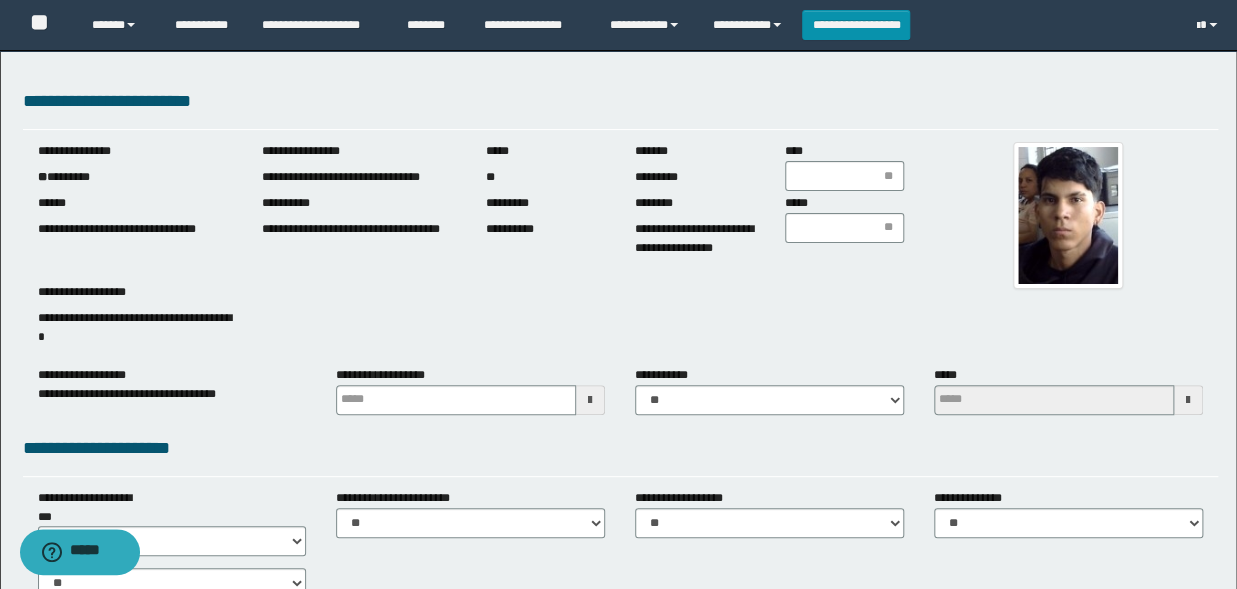 click at bounding box center (590, 400) 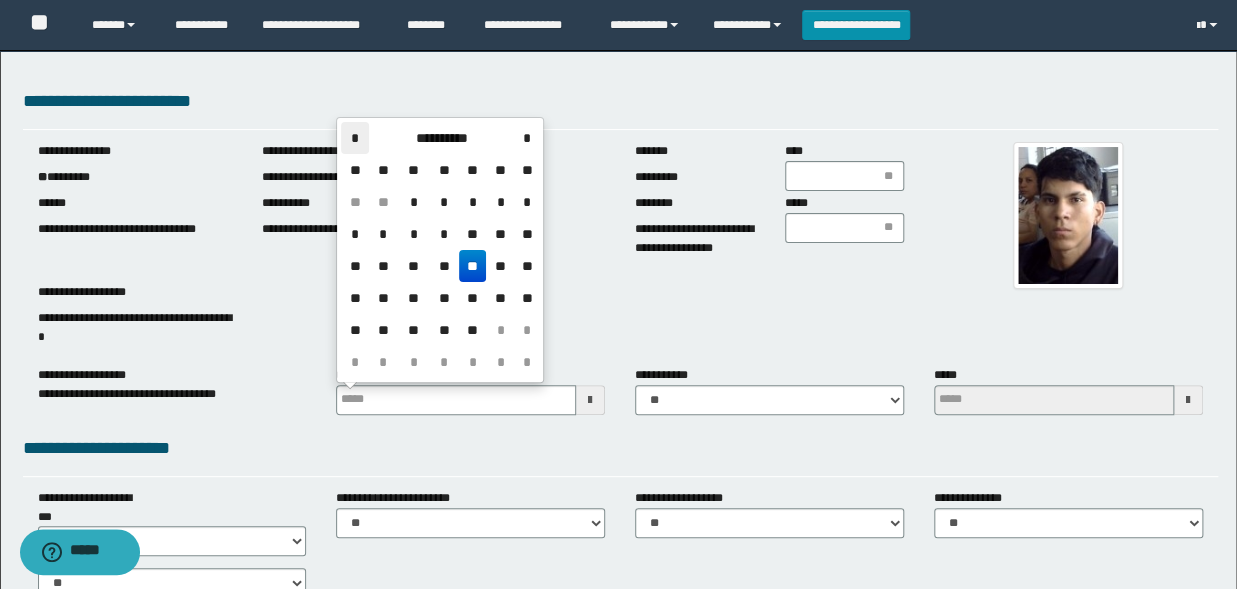 click on "*" at bounding box center (355, 138) 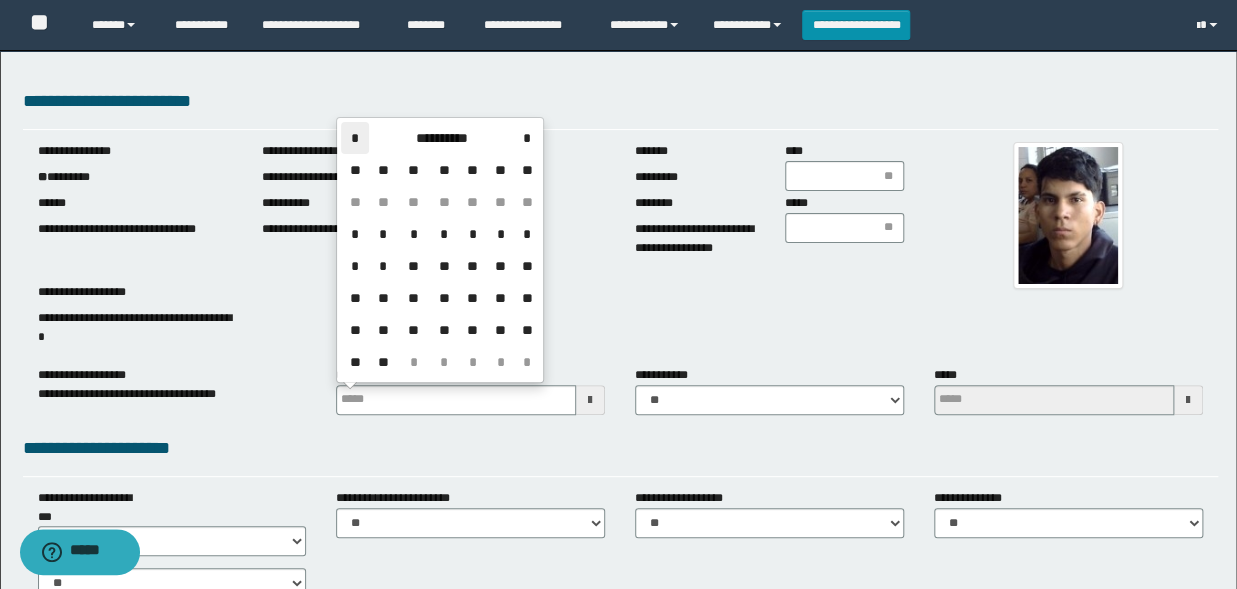 click on "*" at bounding box center (355, 138) 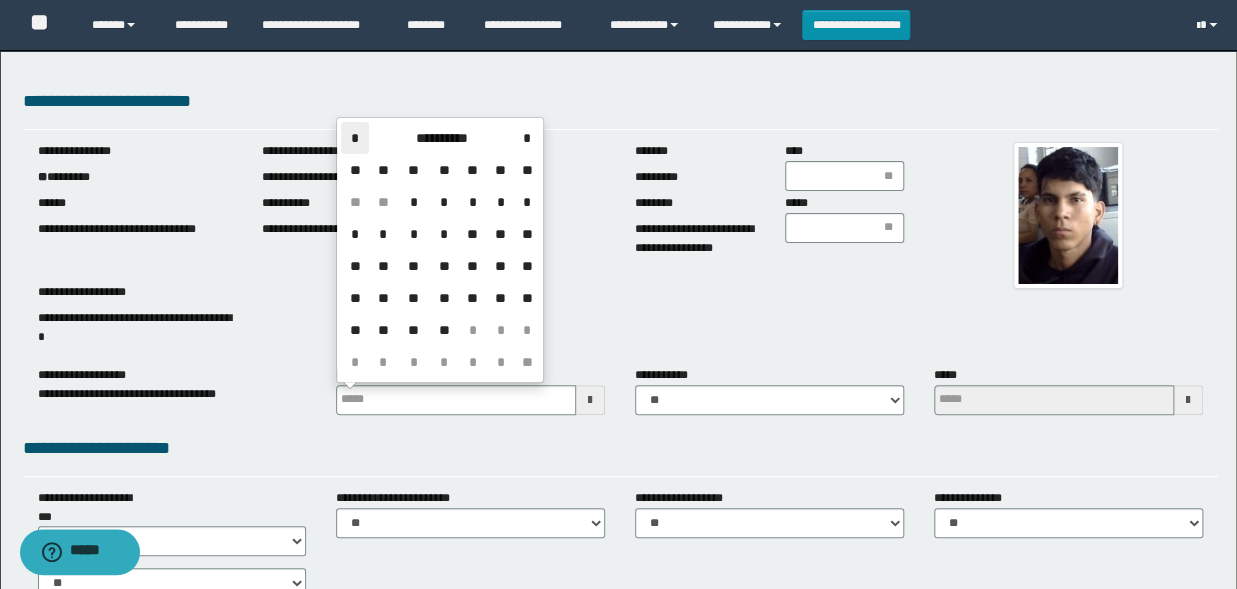click on "*" at bounding box center [355, 138] 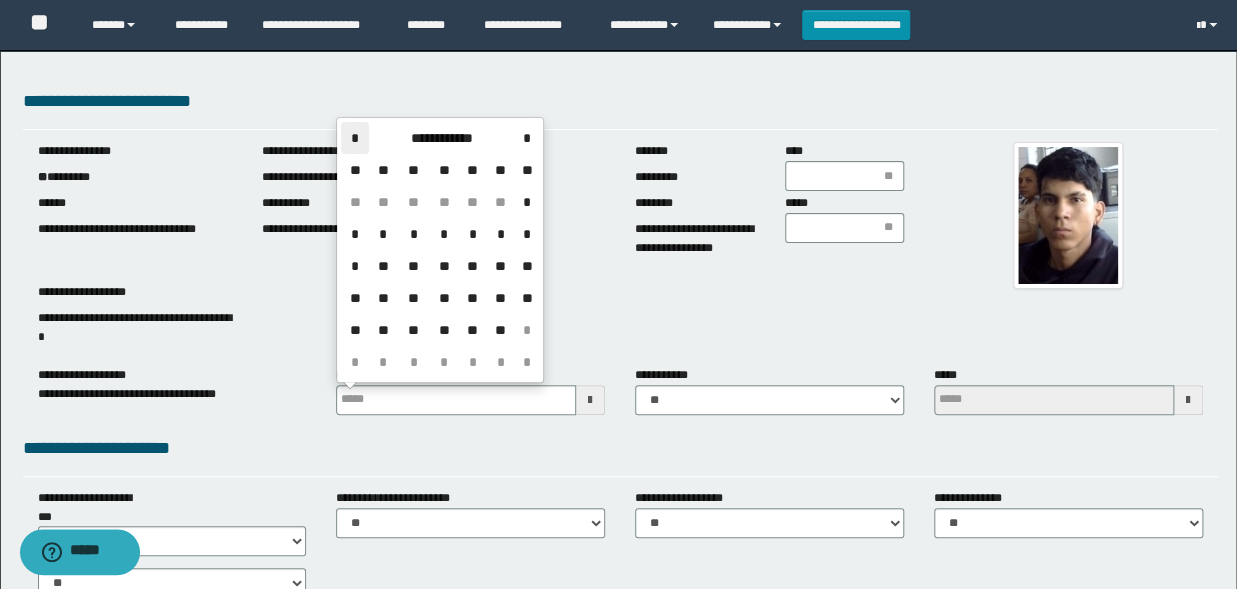 click on "*" at bounding box center [355, 138] 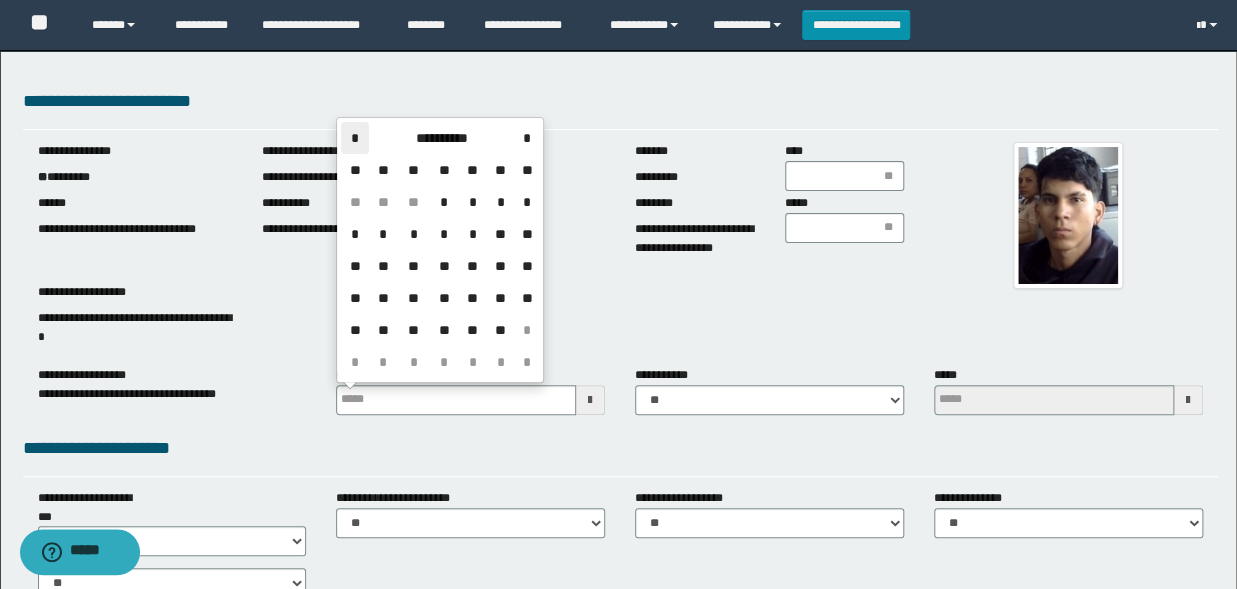 click on "*" at bounding box center [355, 138] 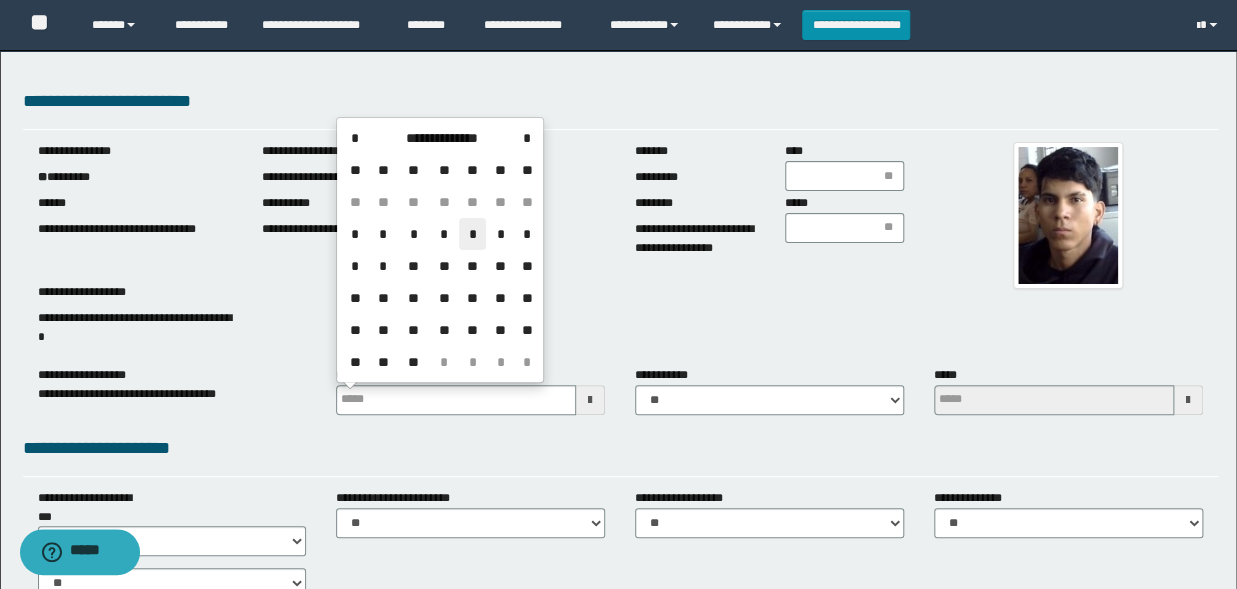 click on "*" at bounding box center [473, 234] 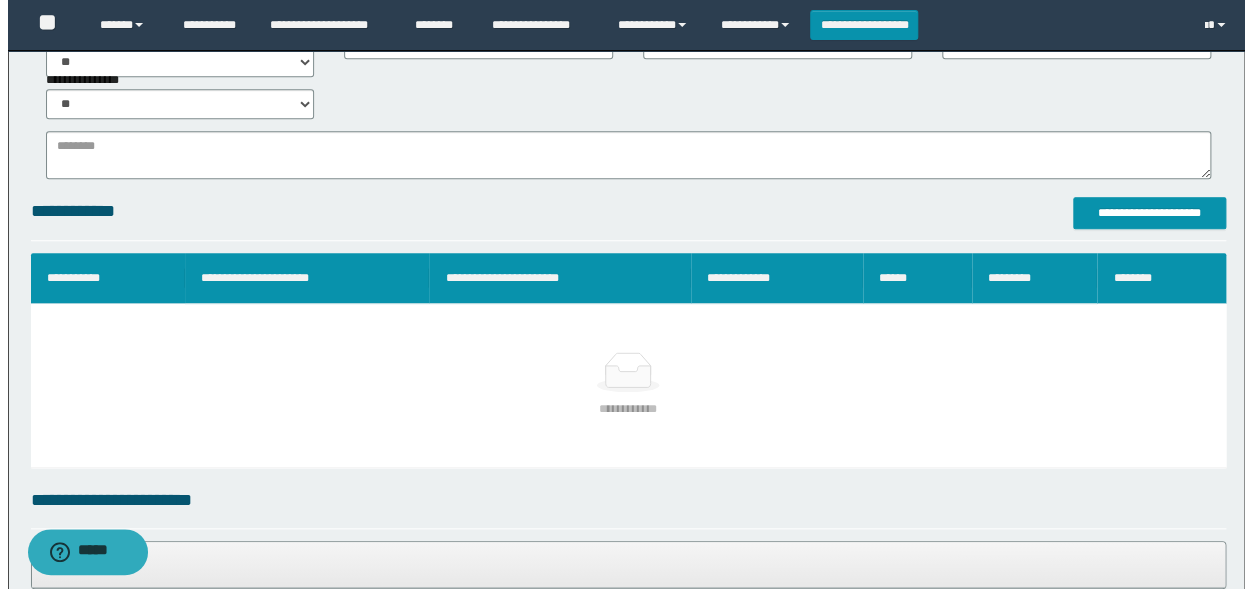scroll, scrollTop: 550, scrollLeft: 0, axis: vertical 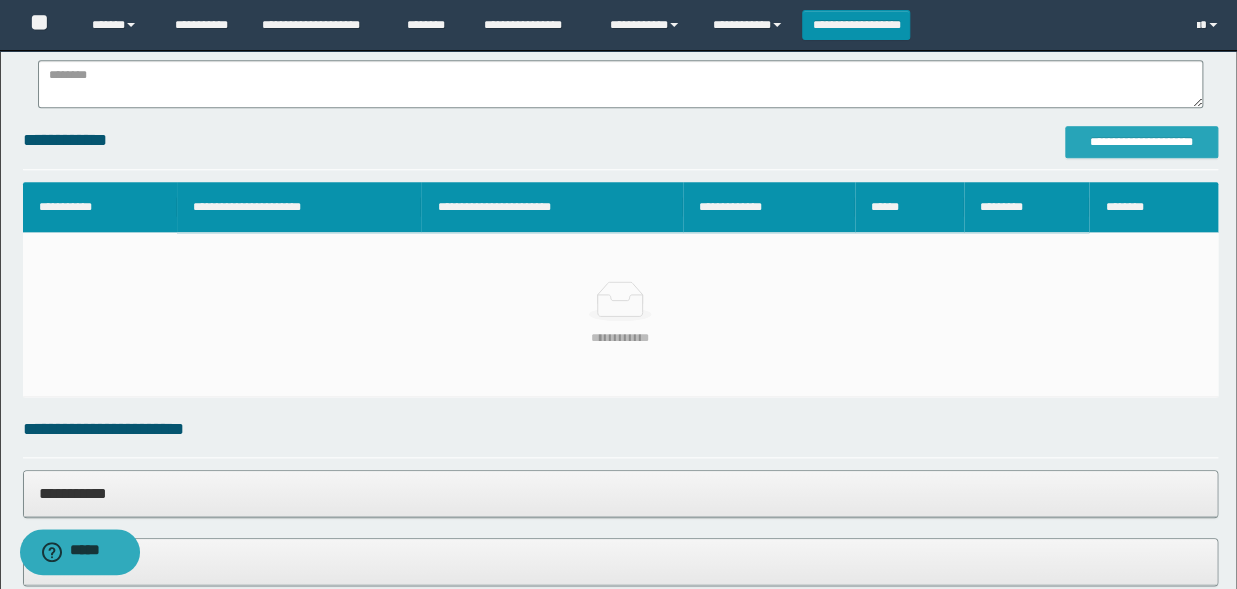 click on "**********" at bounding box center [1141, 142] 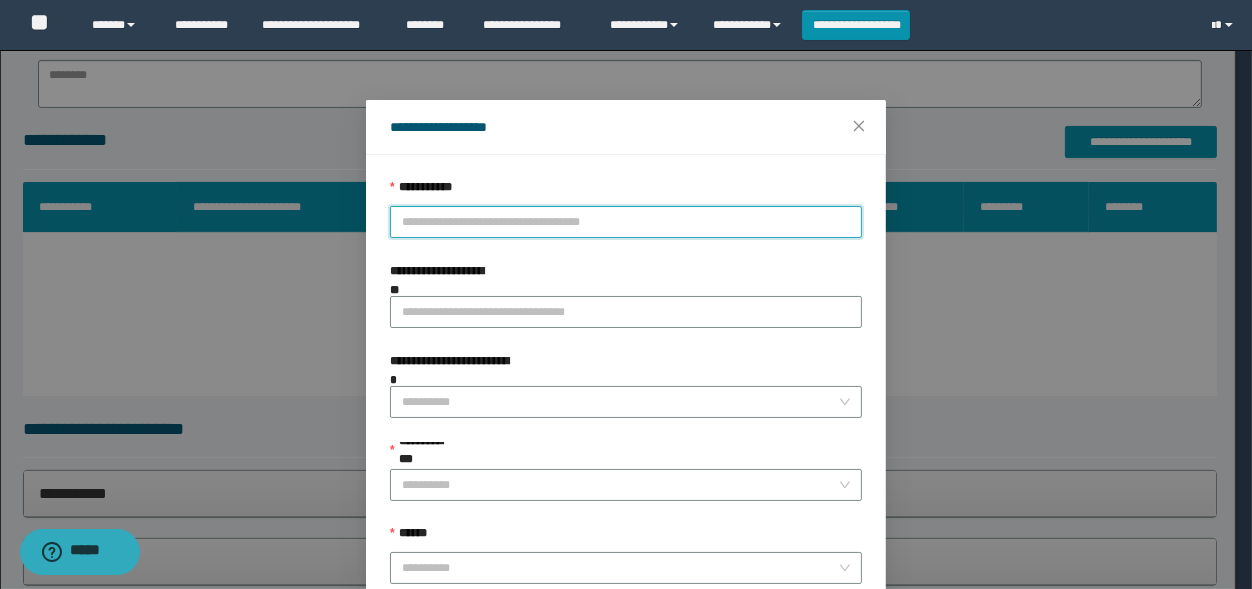 click on "**********" at bounding box center [626, 222] 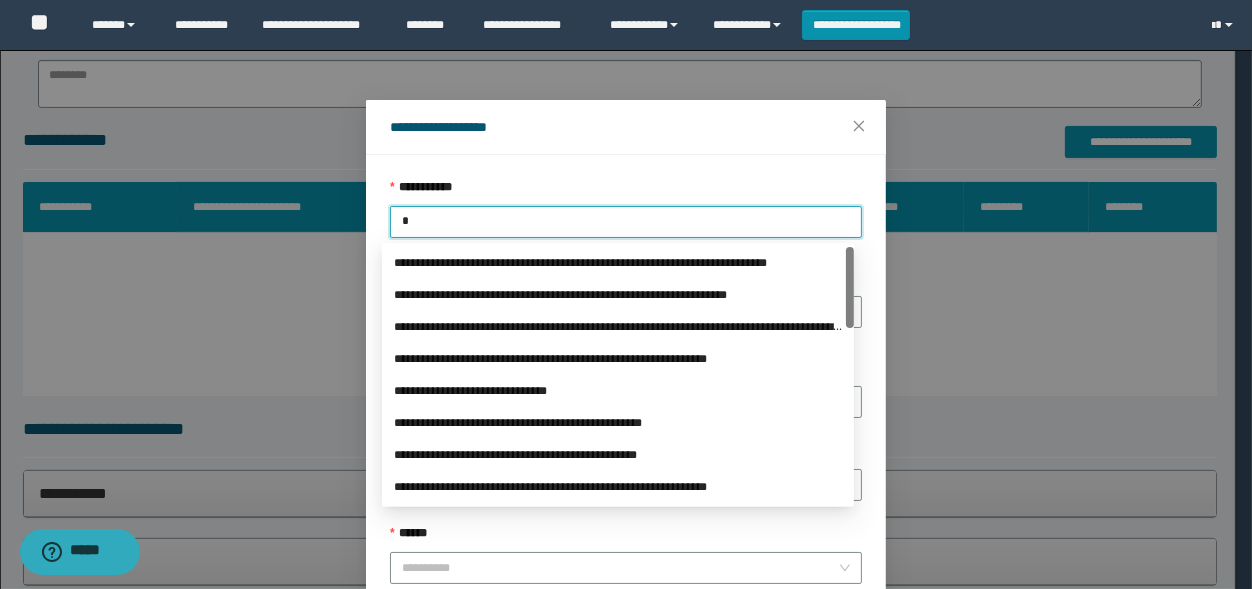 type on "**" 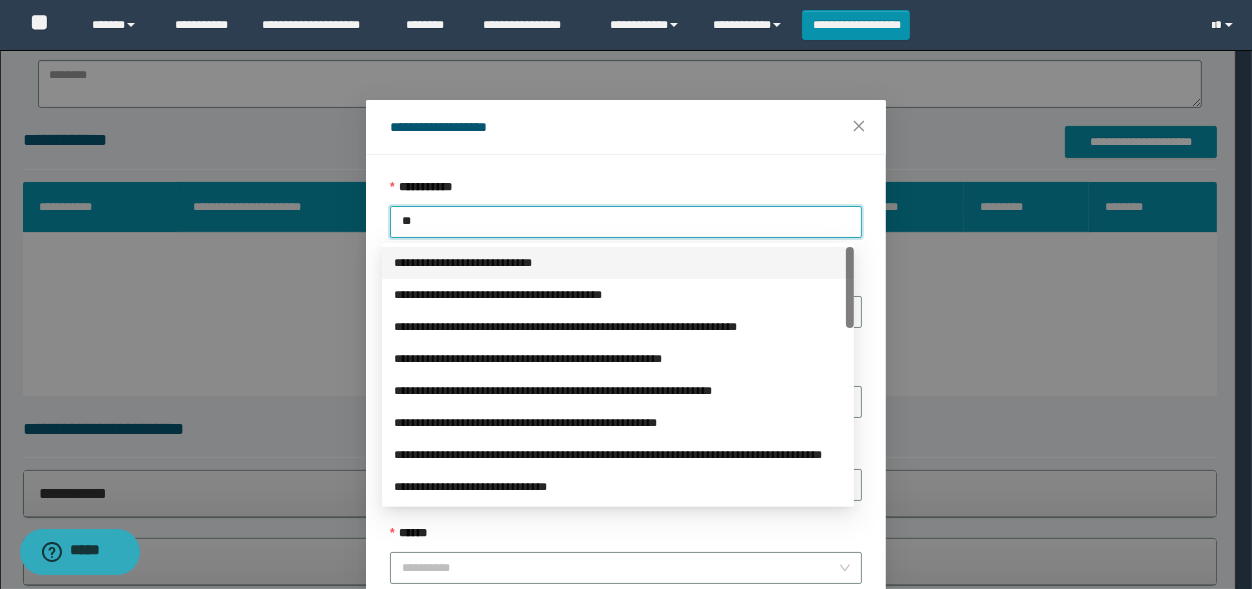 click on "**********" at bounding box center [618, 263] 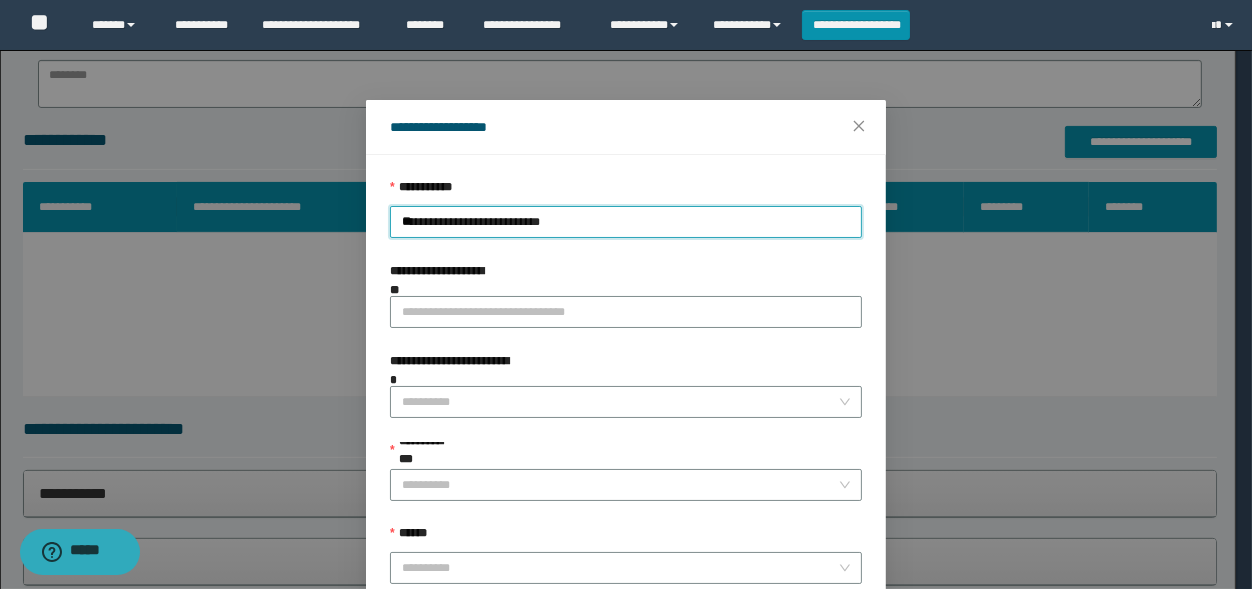 type 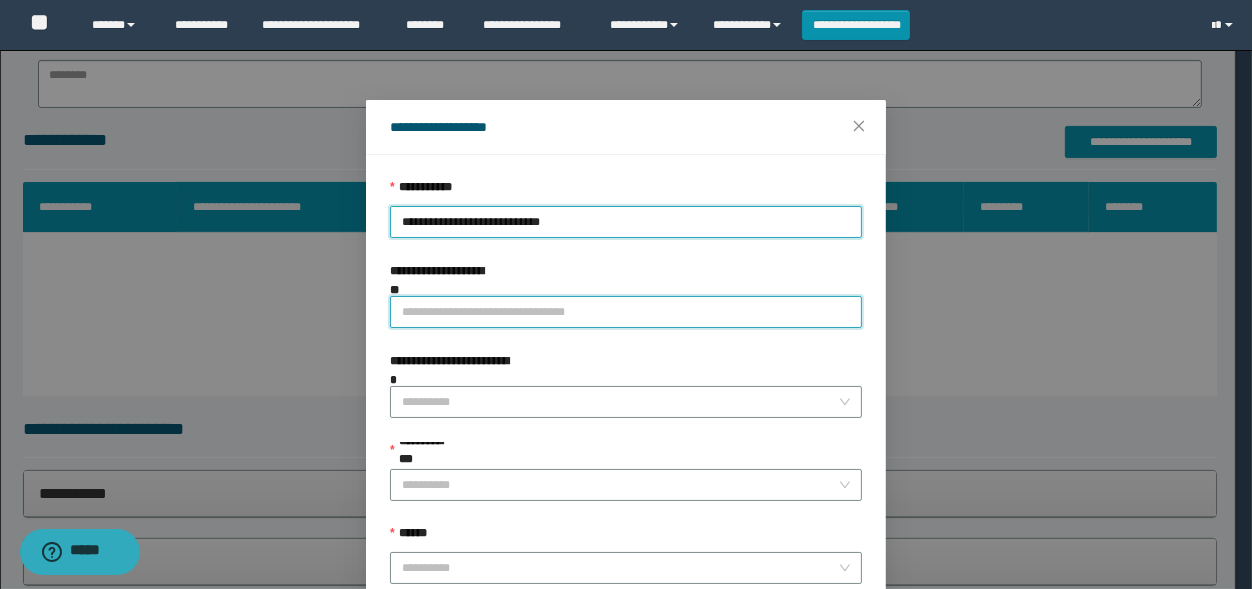 click on "**********" at bounding box center (626, 312) 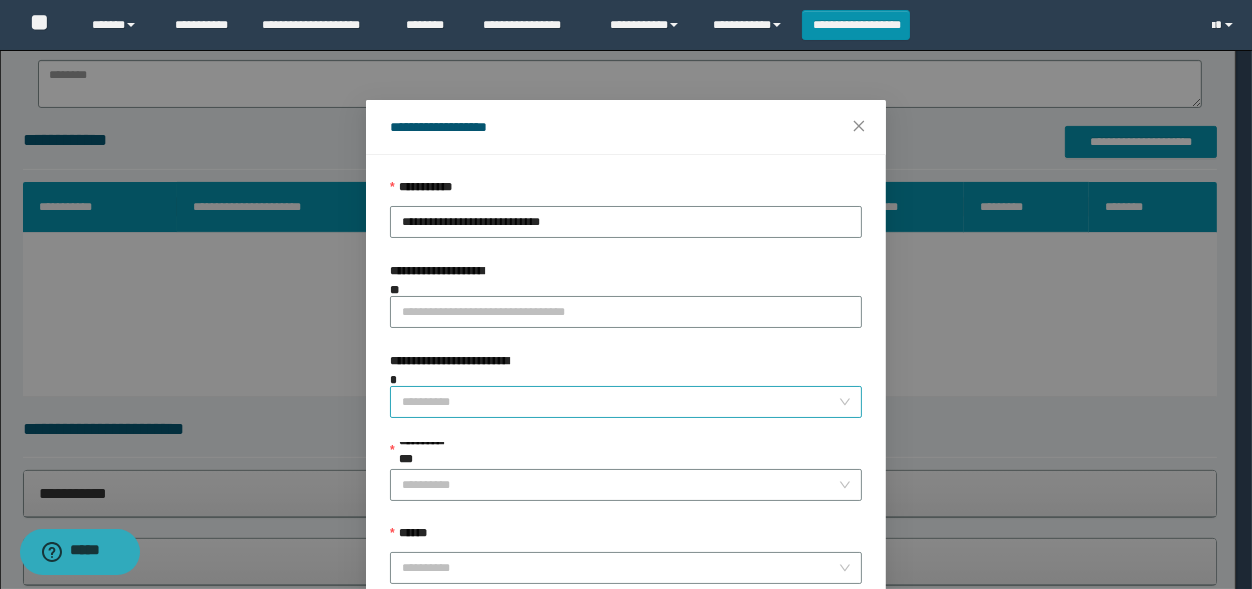 click on "**********" at bounding box center [620, 402] 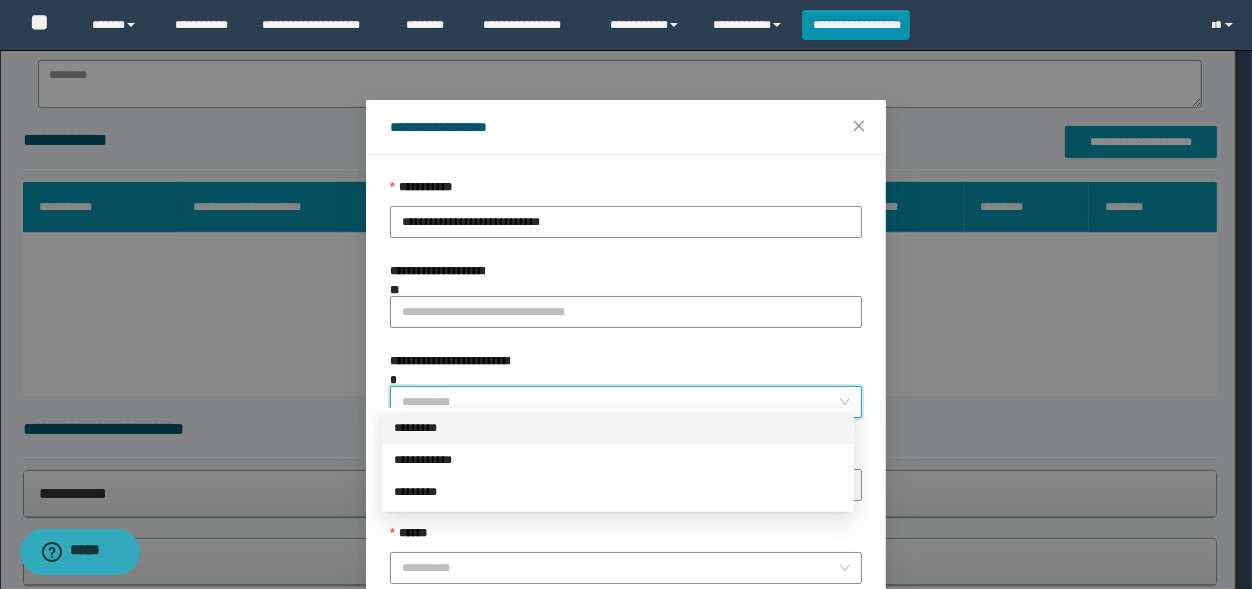 click on "*********" at bounding box center [618, 428] 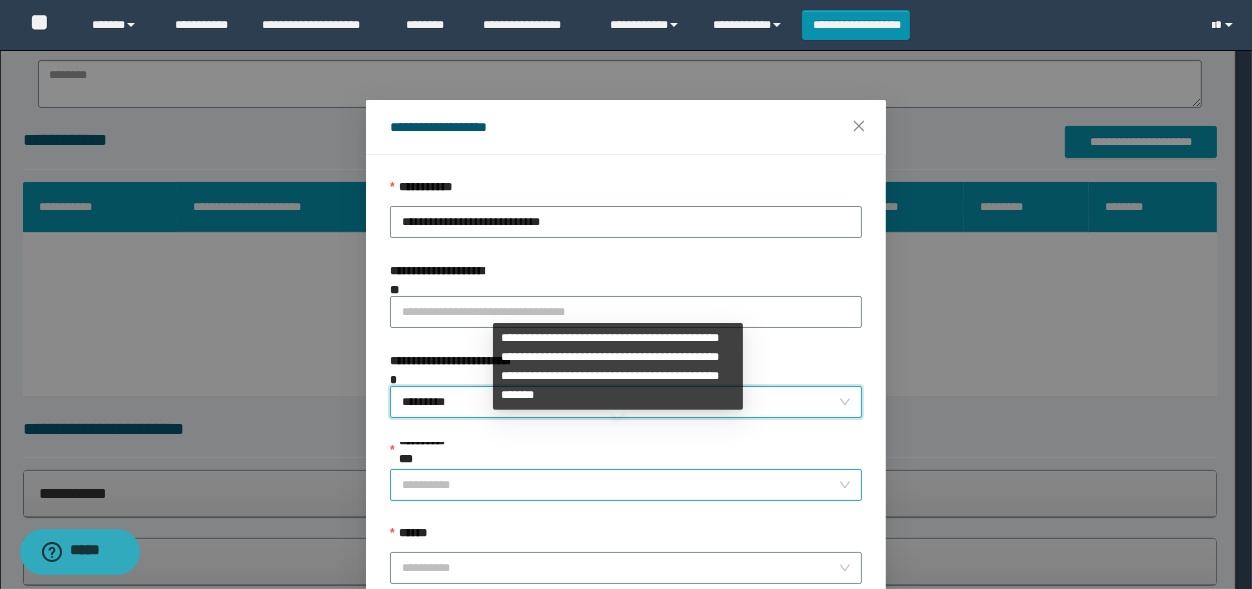 click on "**********" at bounding box center (620, 485) 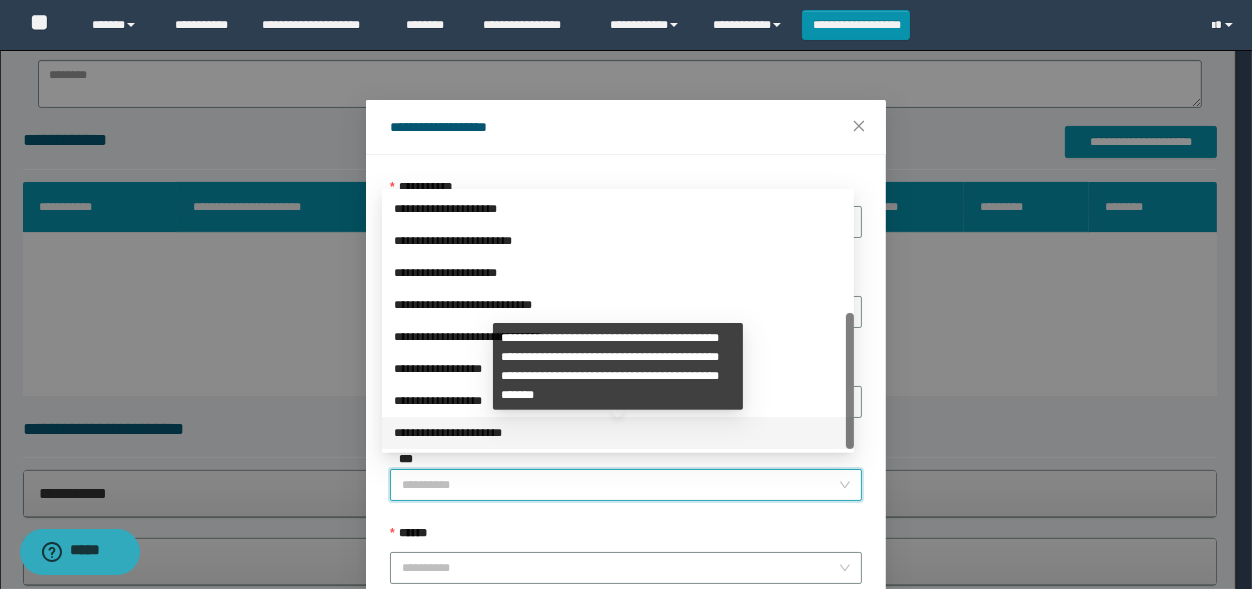 click on "**********" at bounding box center (618, 433) 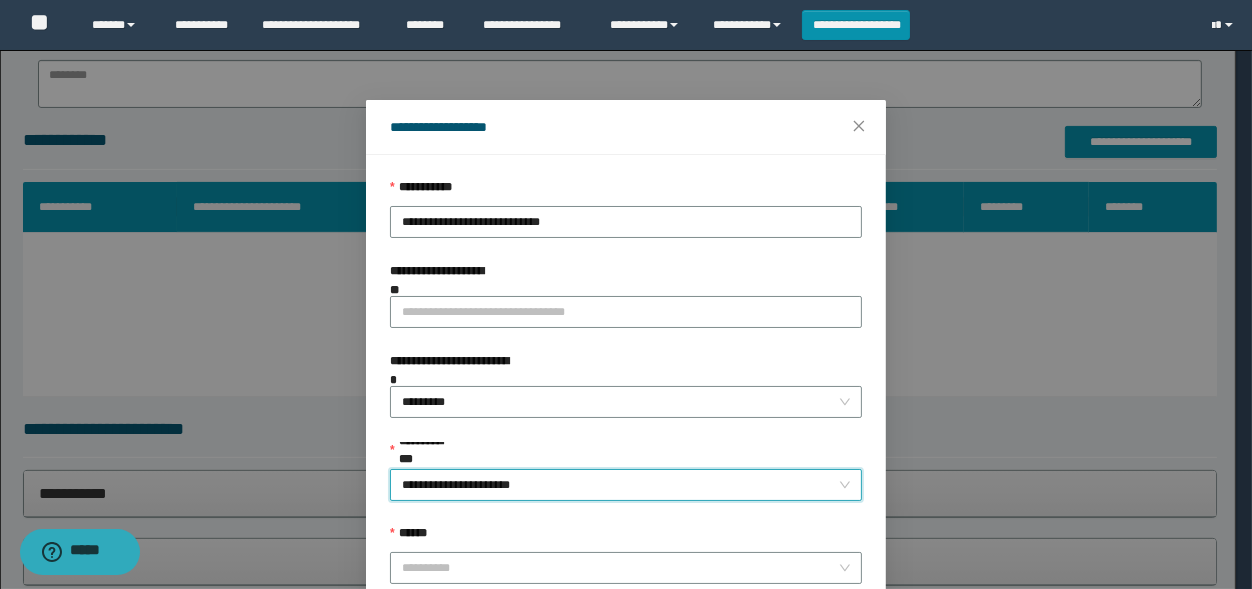 scroll, scrollTop: 94, scrollLeft: 0, axis: vertical 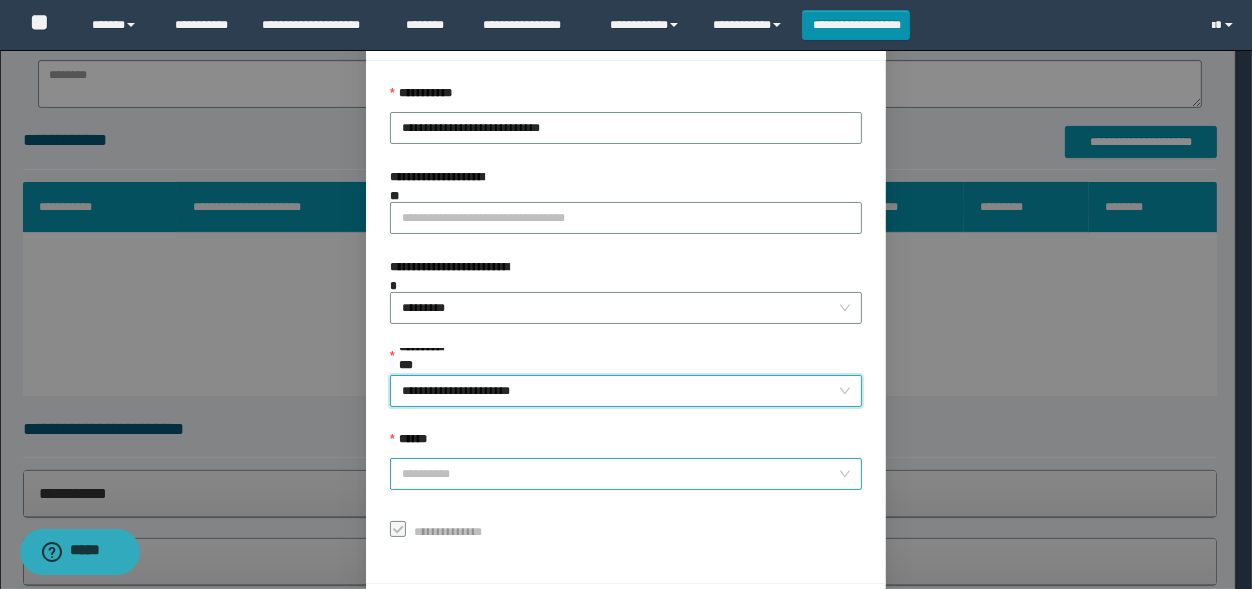click on "******" at bounding box center (620, 474) 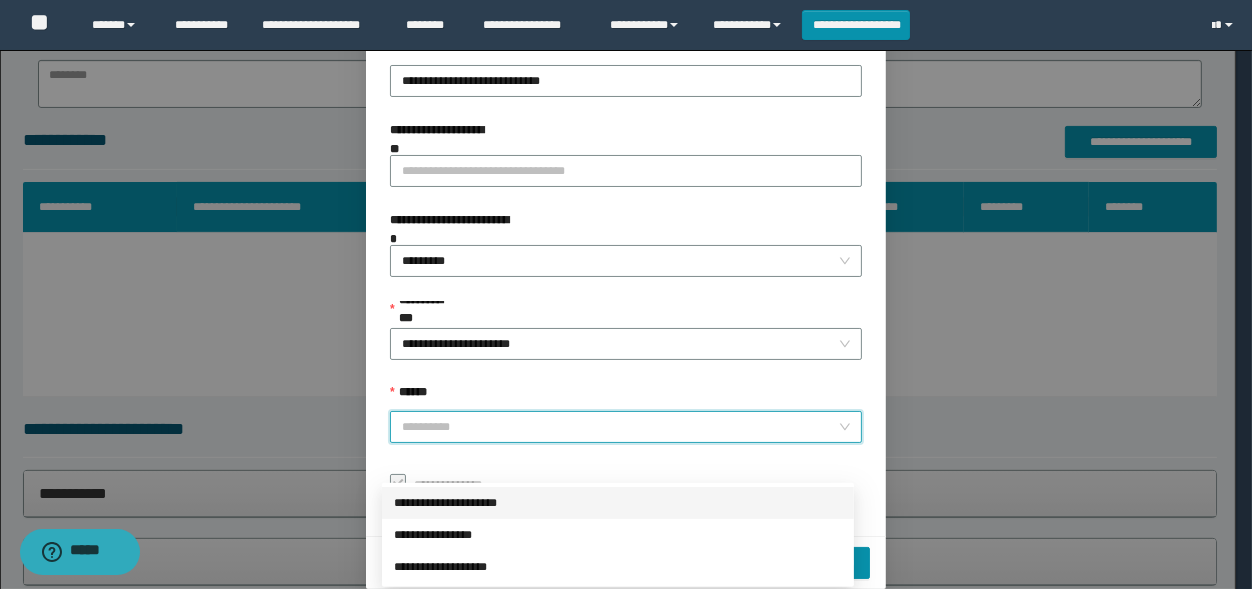 scroll, scrollTop: 165, scrollLeft: 0, axis: vertical 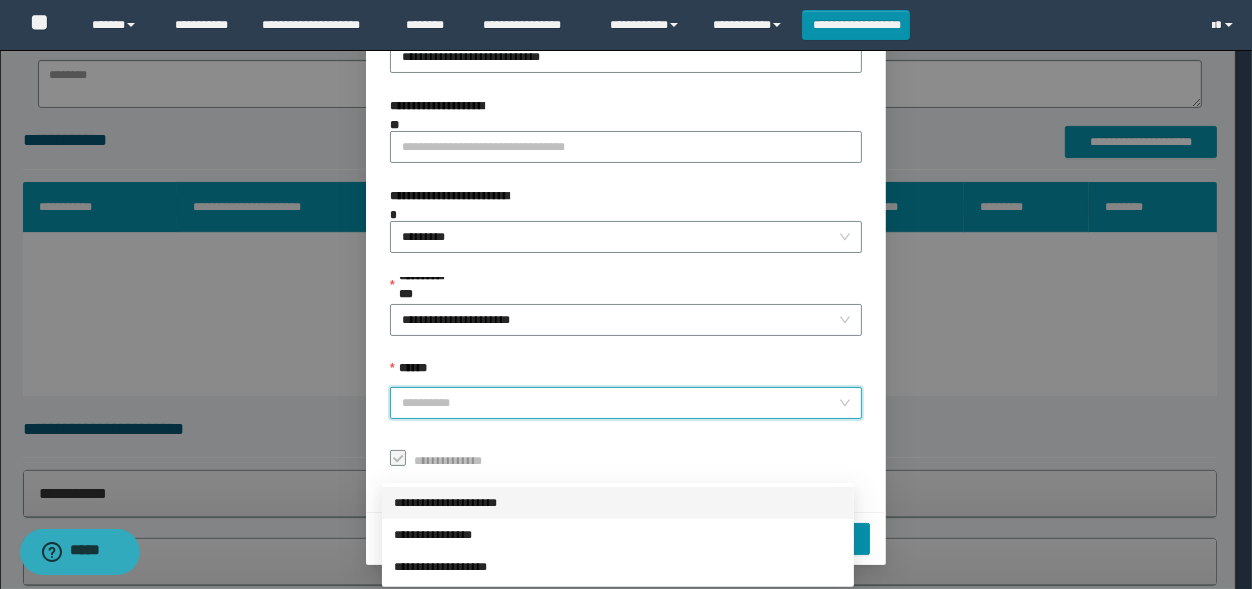 click on "******" at bounding box center [620, 403] 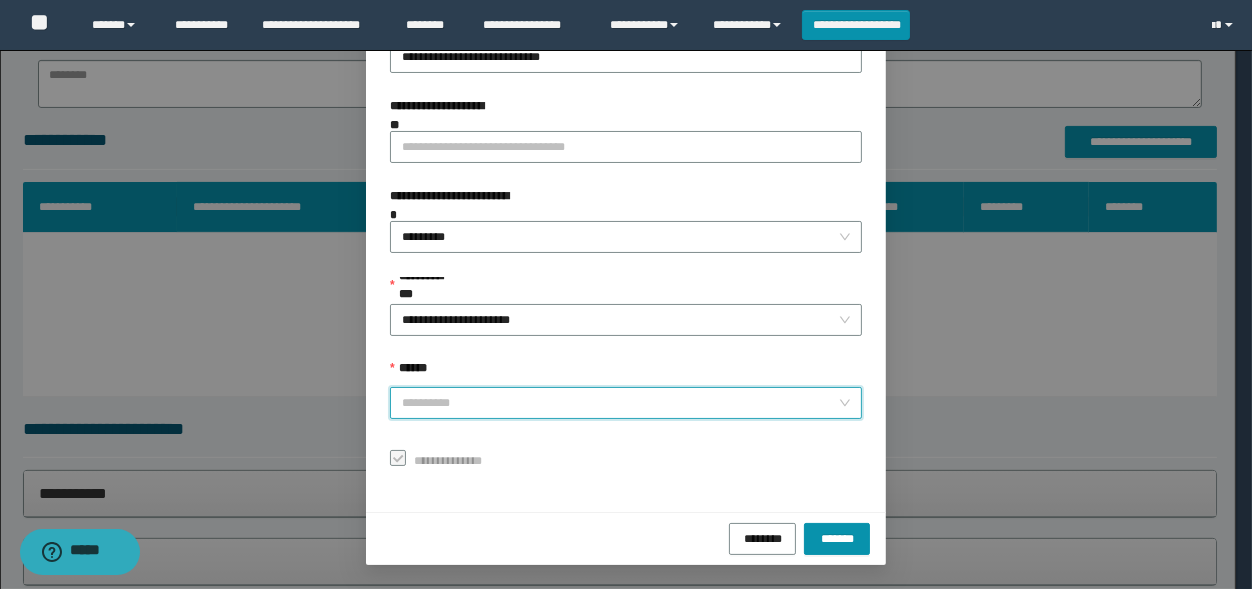 click on "******" at bounding box center (620, 403) 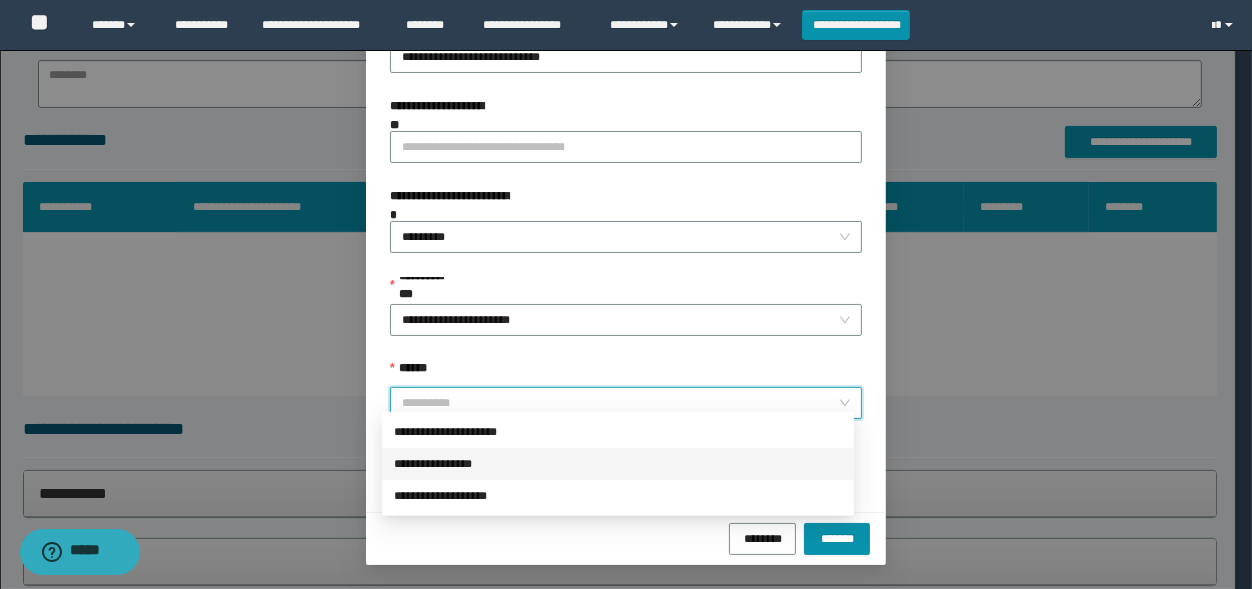 click on "**********" at bounding box center [618, 464] 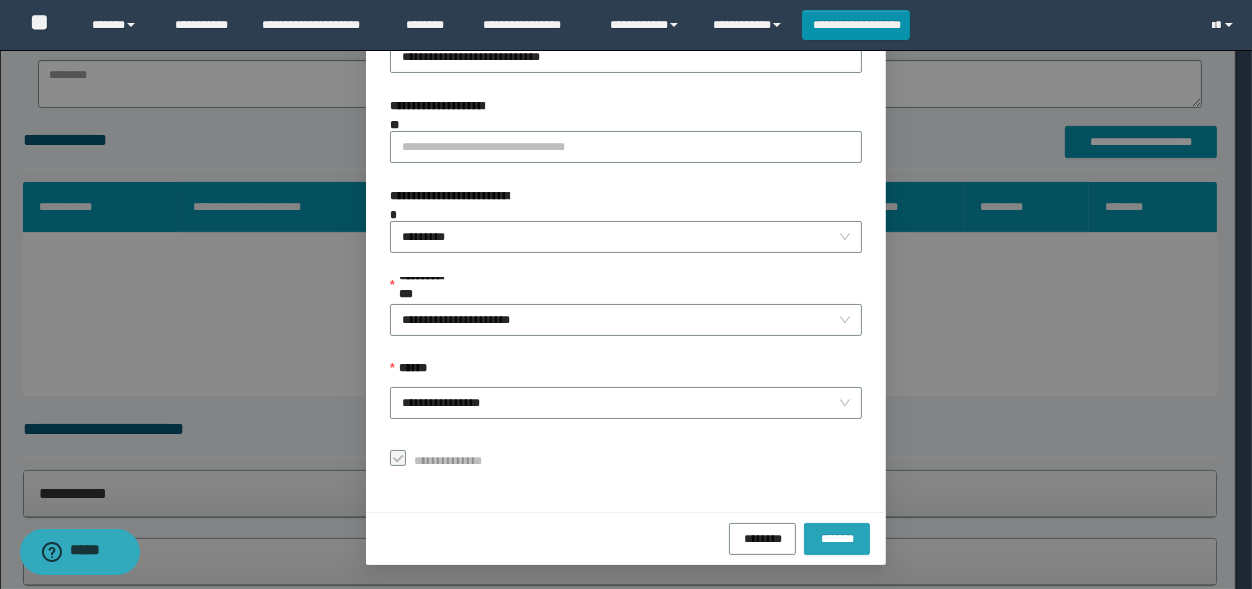 click on "*******" at bounding box center (837, 537) 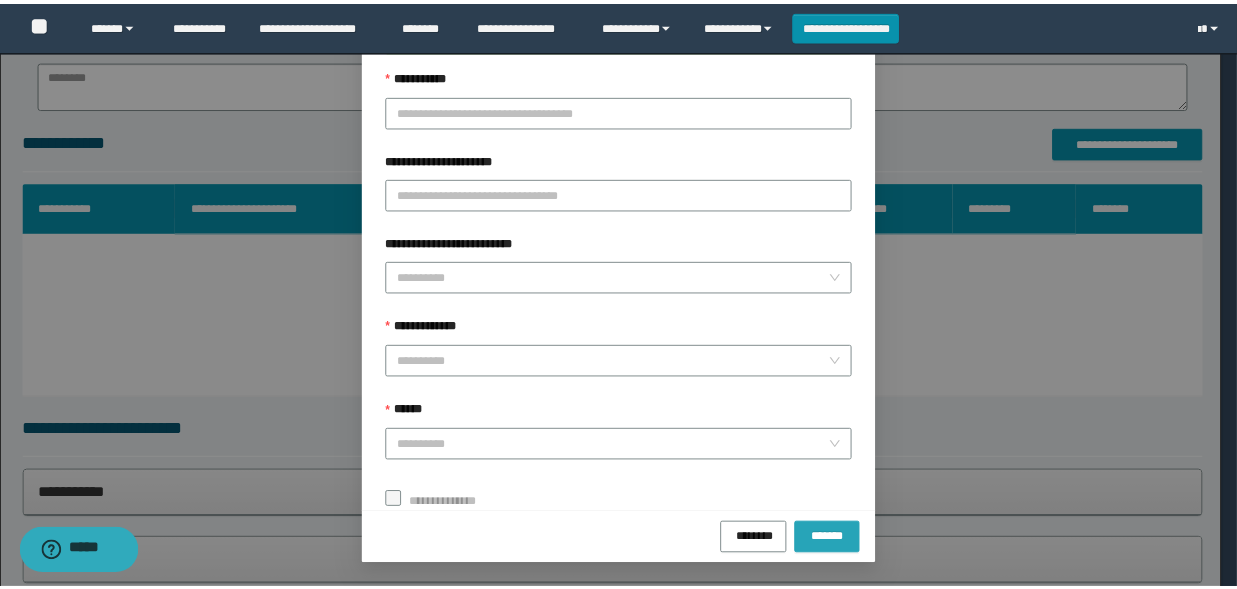scroll, scrollTop: 117, scrollLeft: 0, axis: vertical 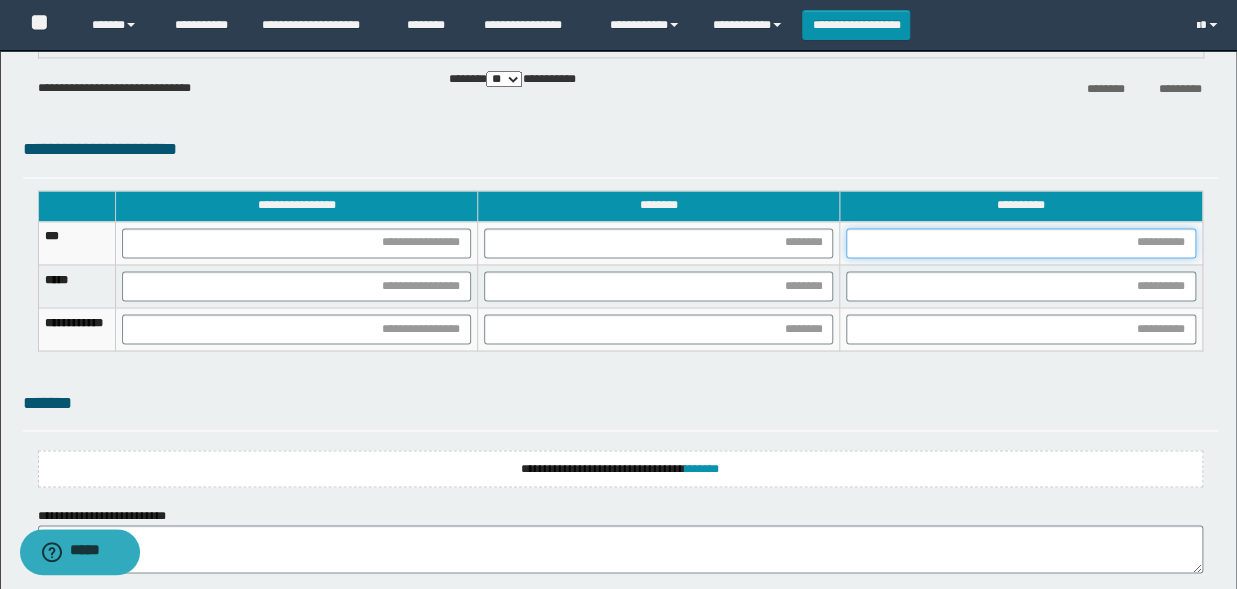click at bounding box center (1020, 243) 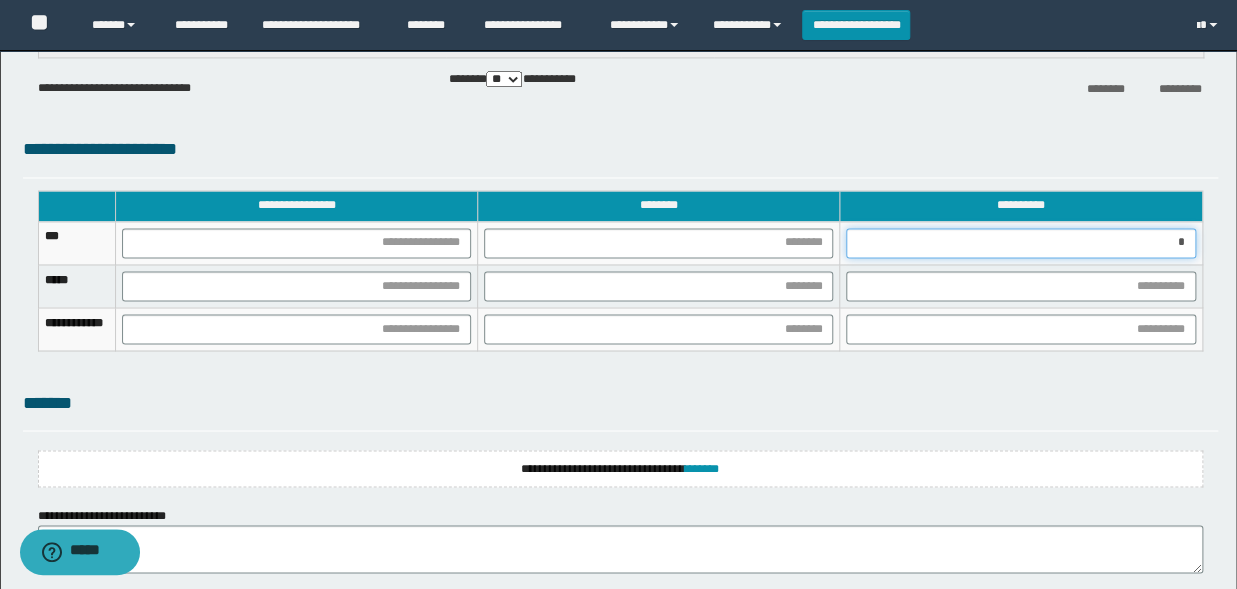 type on "**" 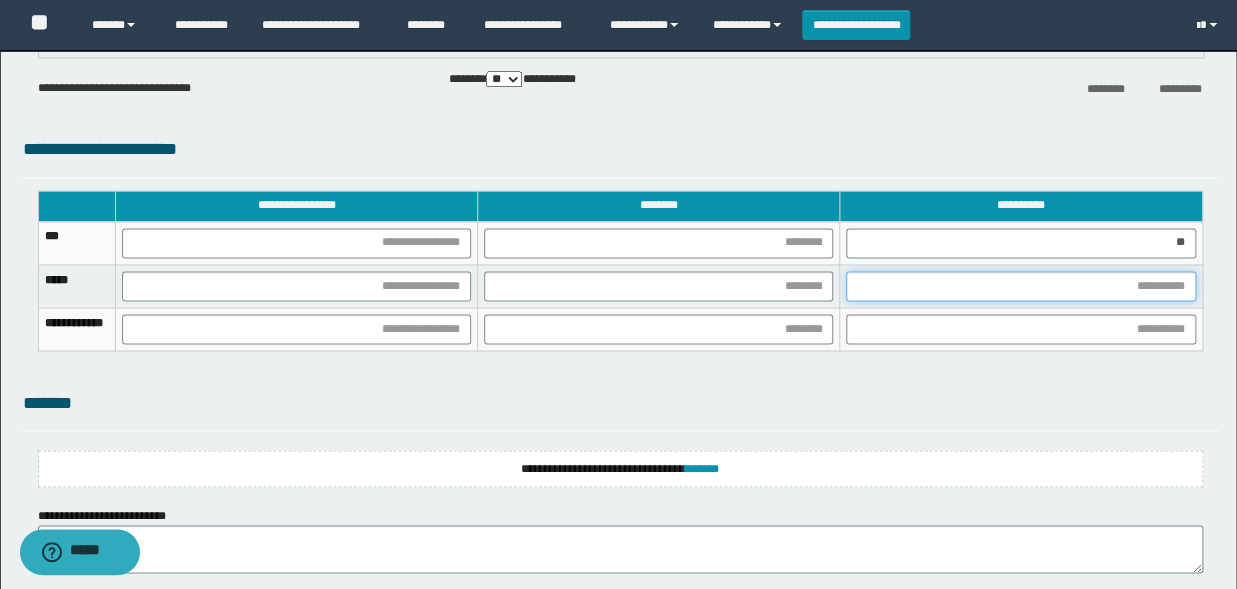 click at bounding box center [1020, 286] 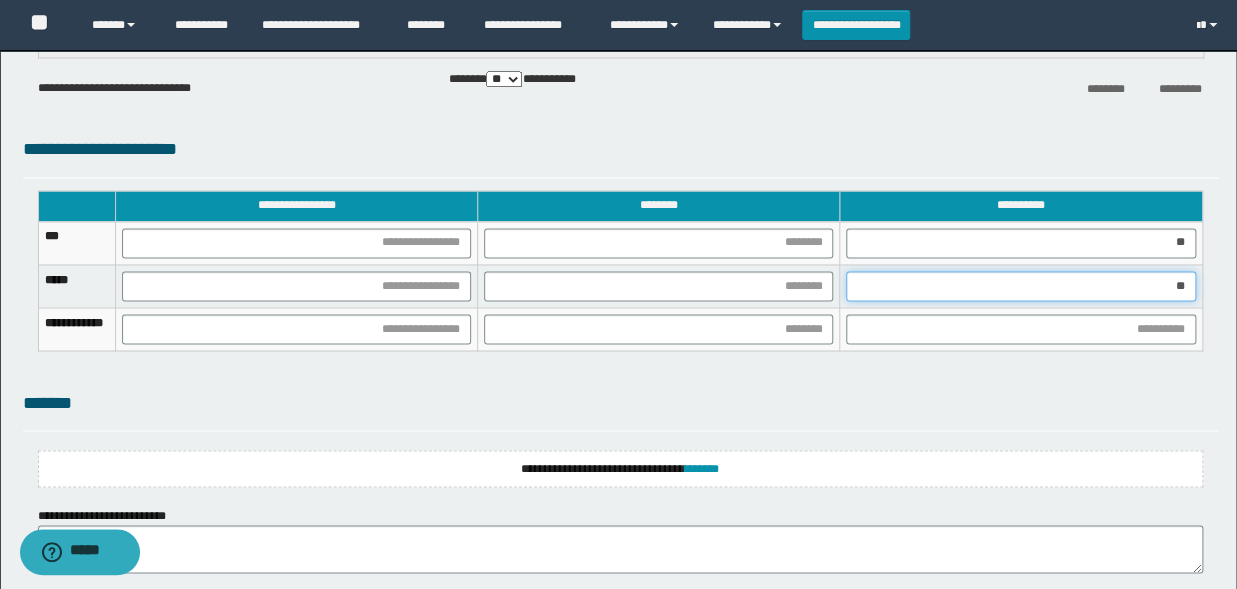 type on "***" 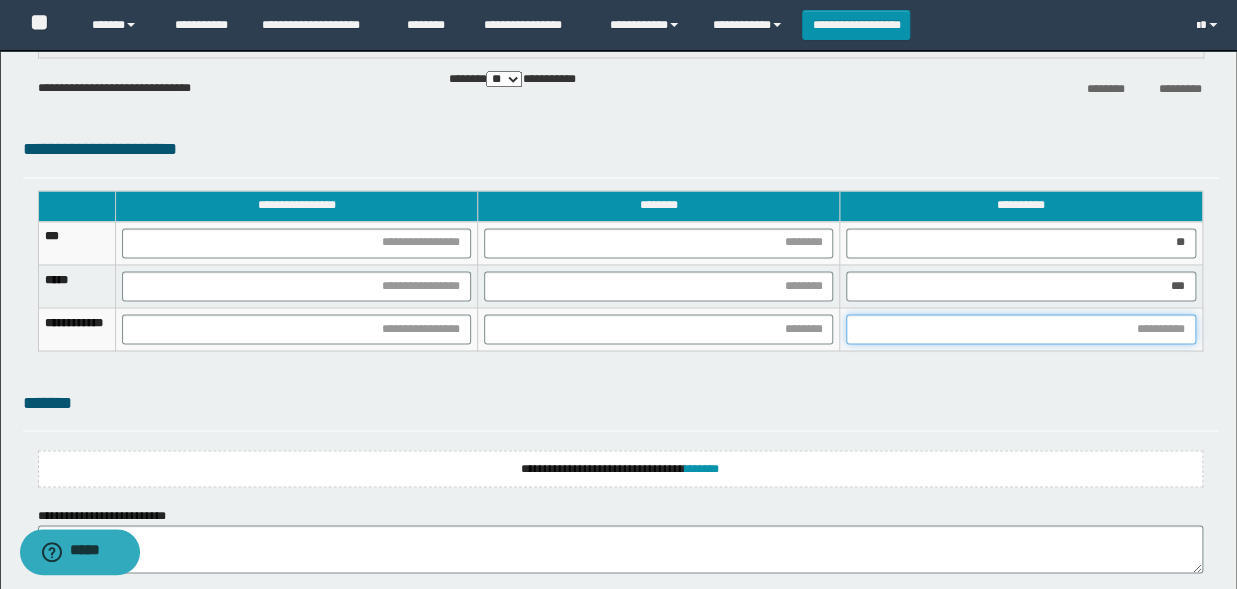 click at bounding box center [1020, 329] 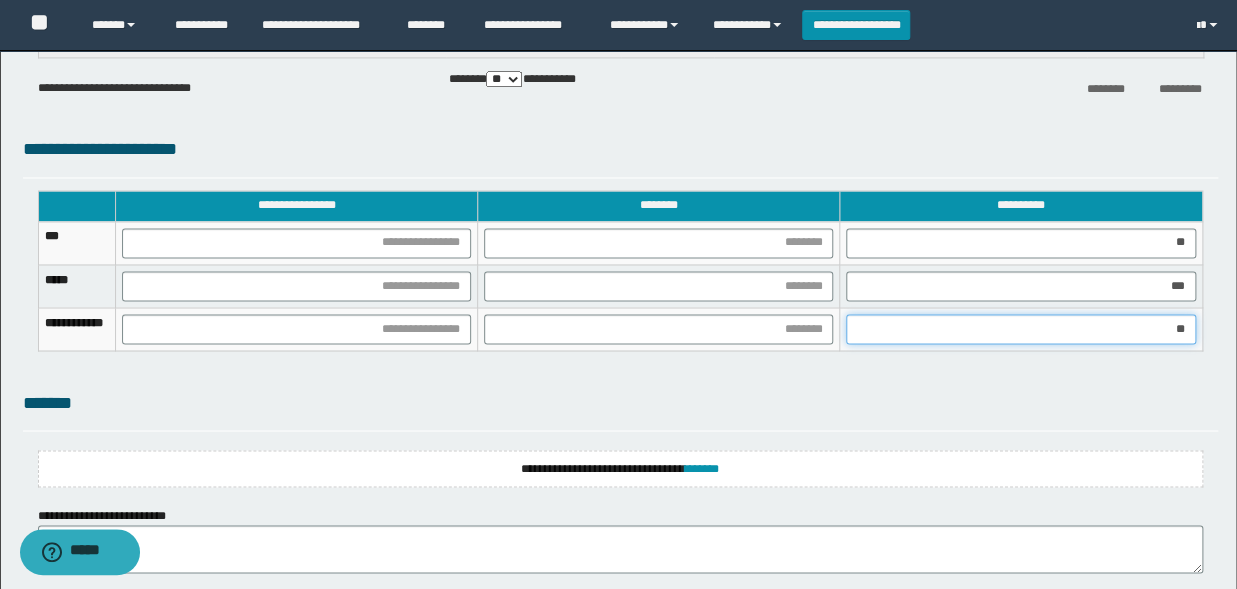 type on "***" 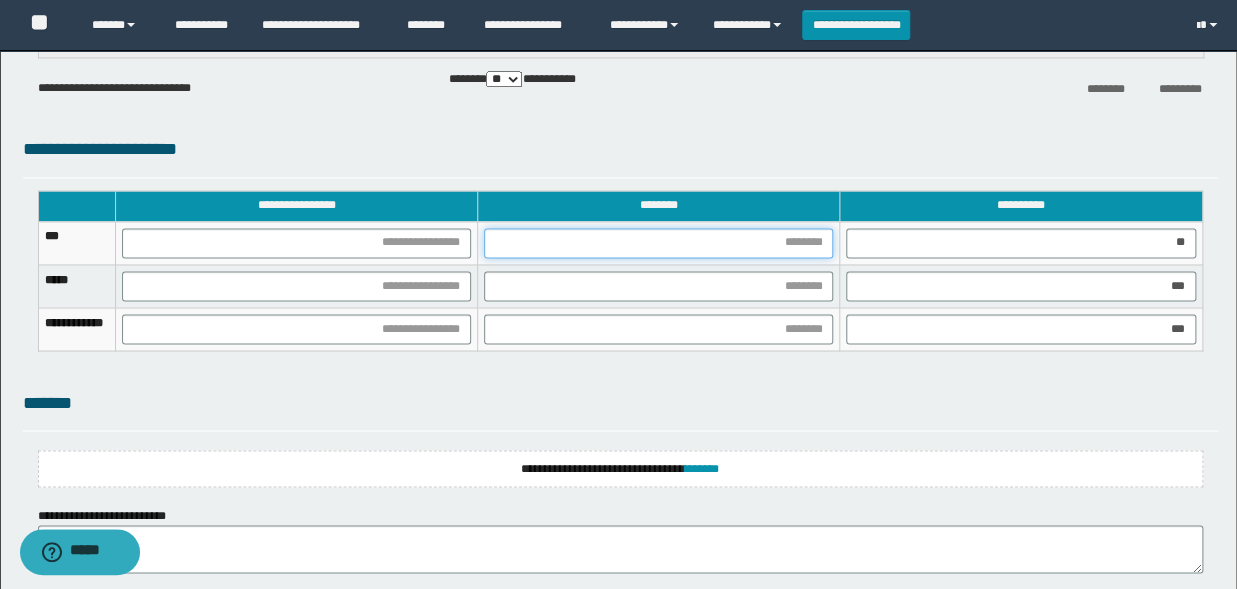 click at bounding box center [658, 243] 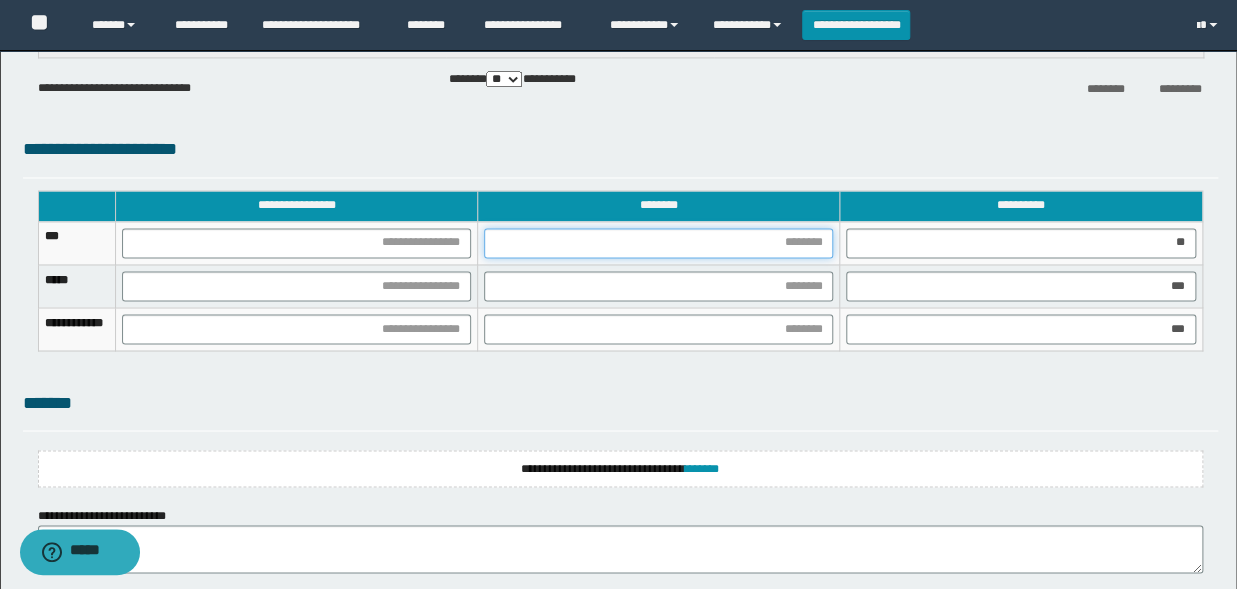click at bounding box center (658, 243) 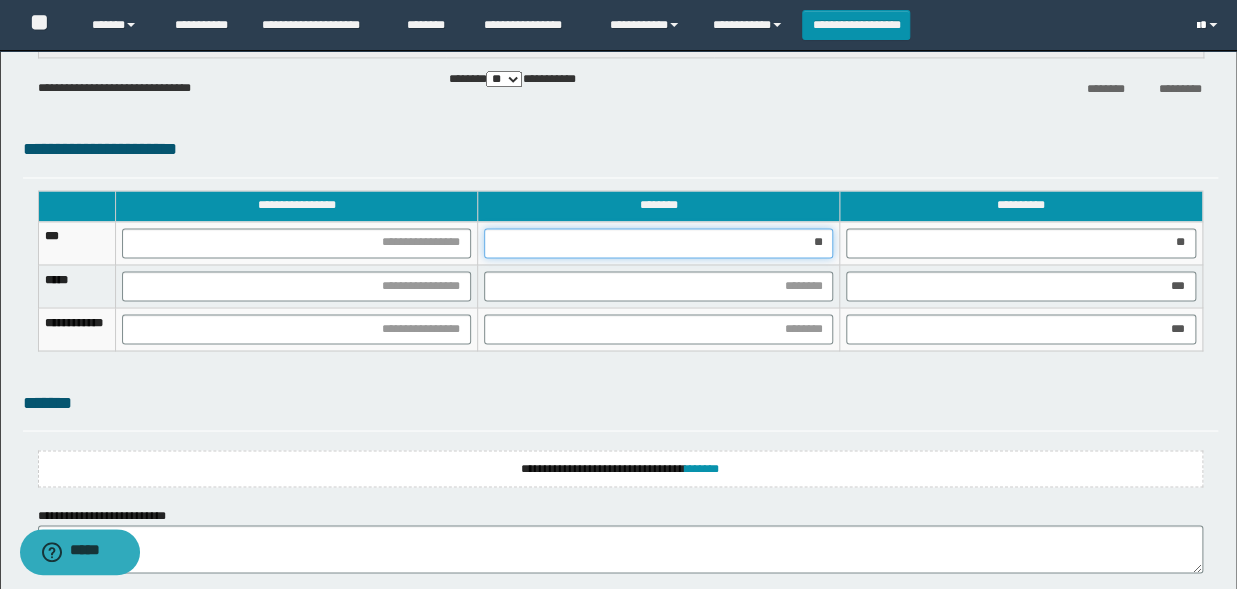 type on "***" 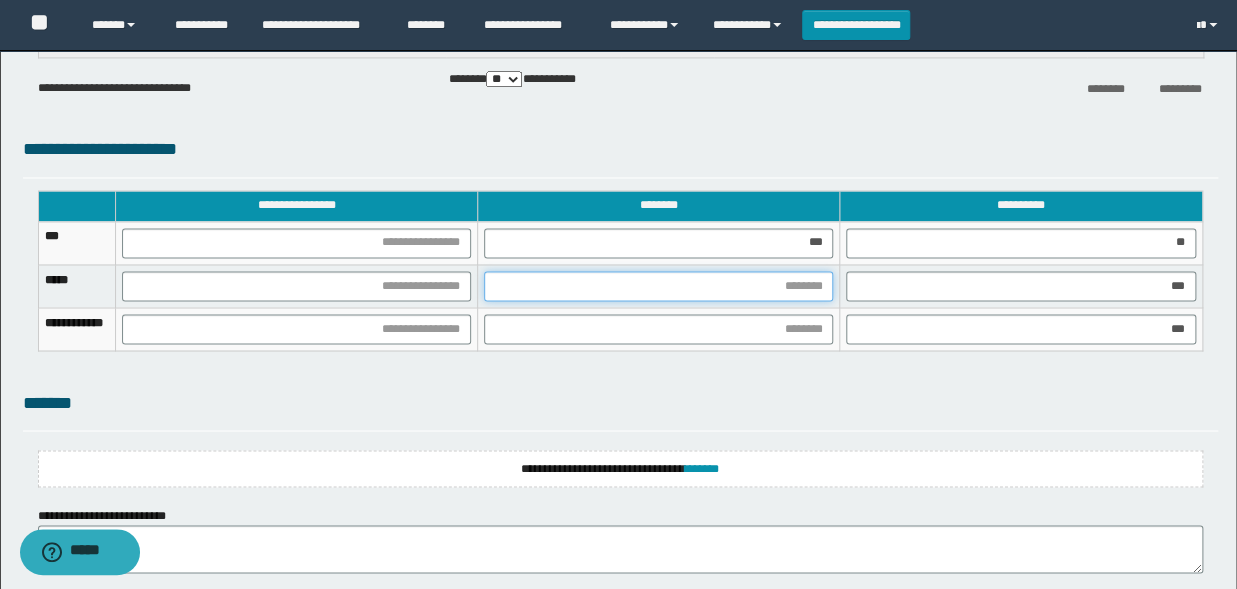 click at bounding box center (658, 286) 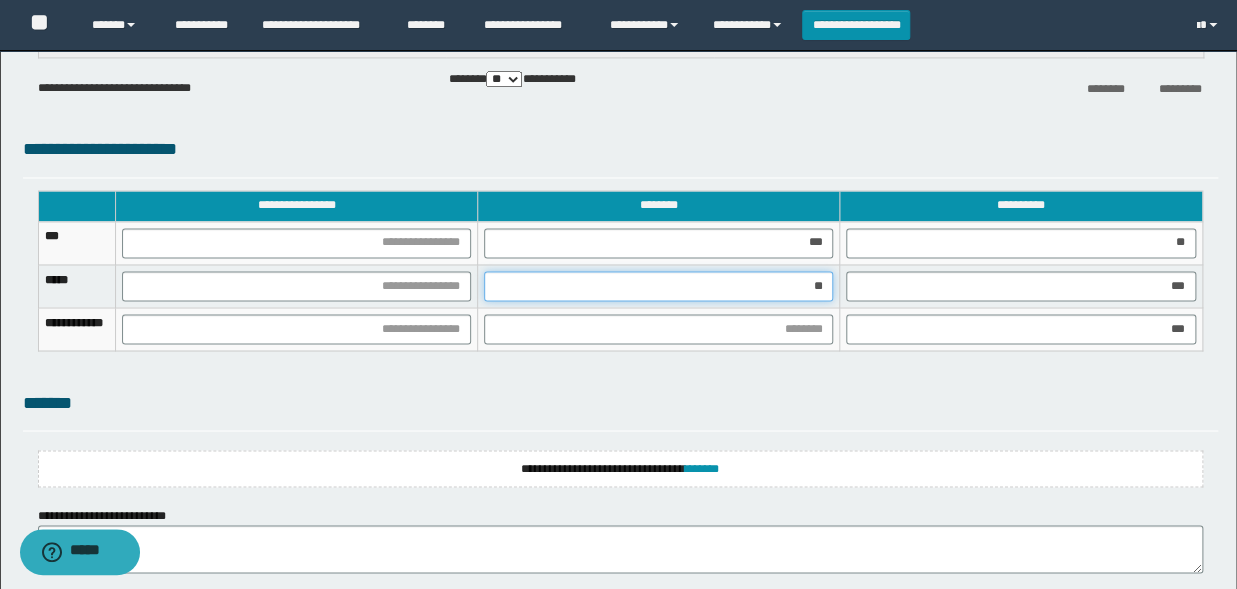 type on "***" 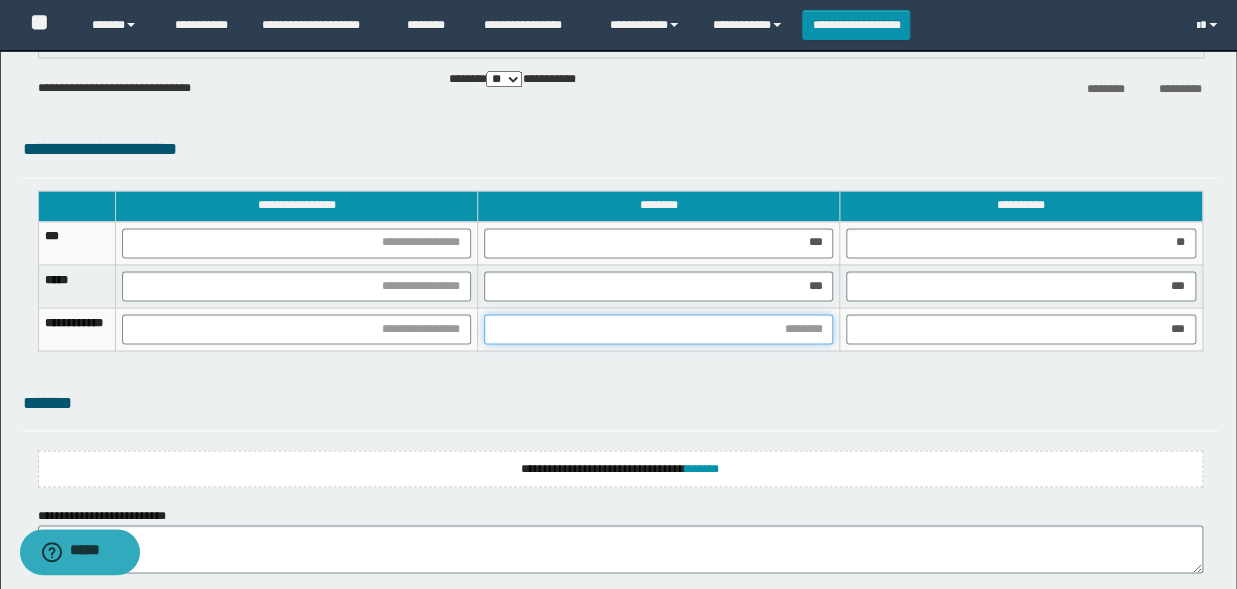 click at bounding box center [658, 329] 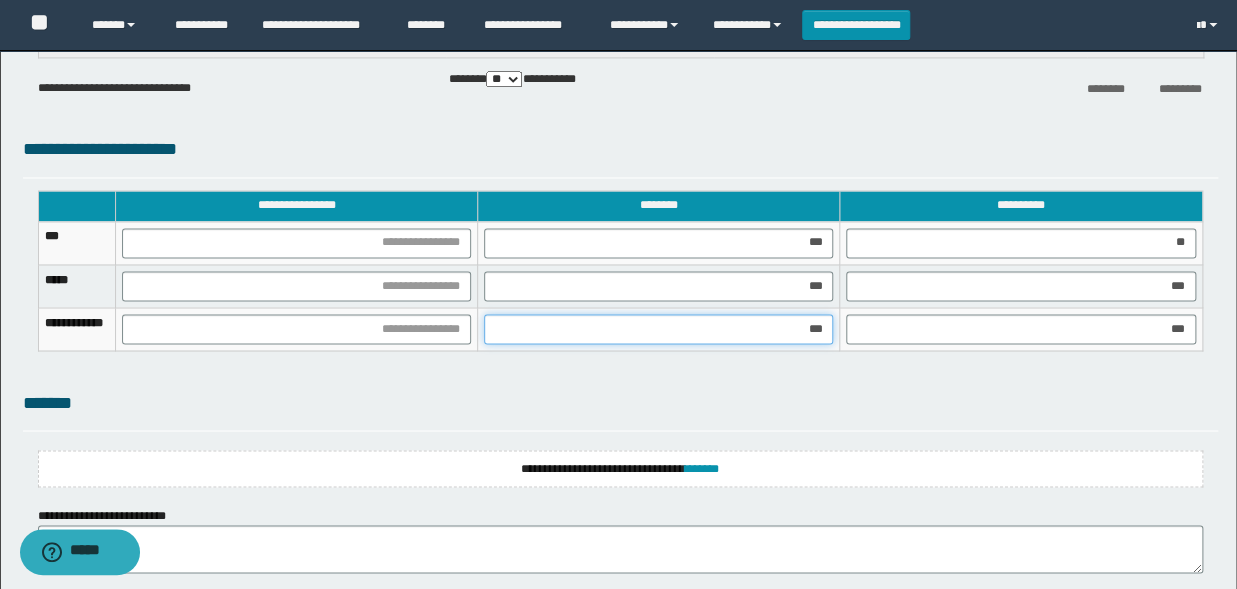 type on "****" 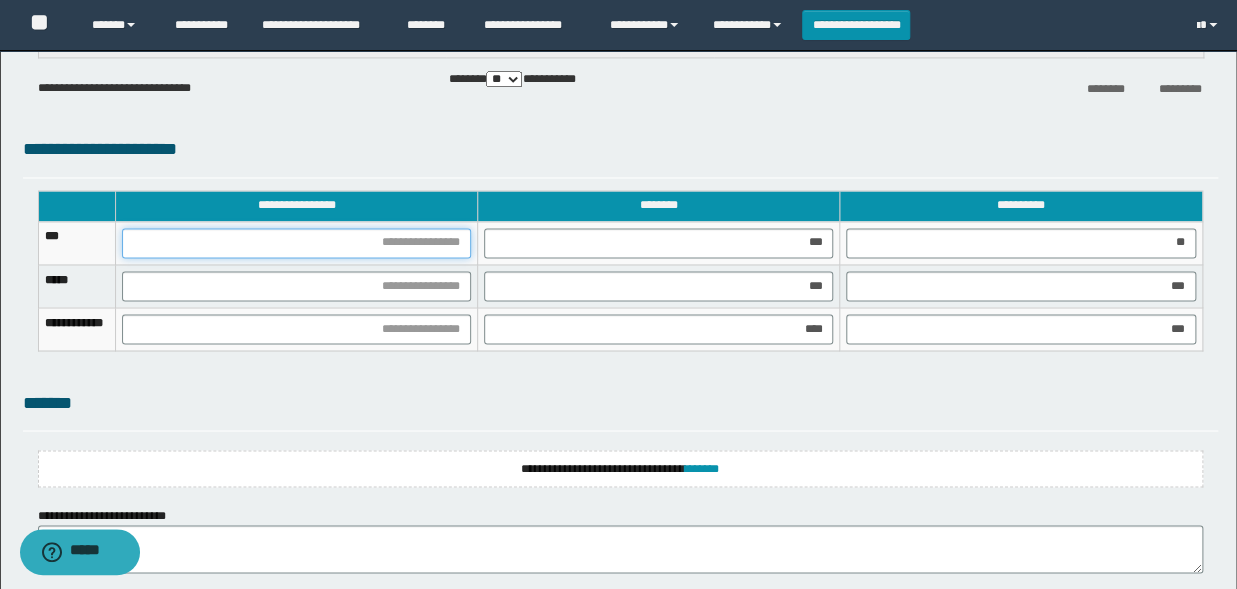 click at bounding box center [296, 243] 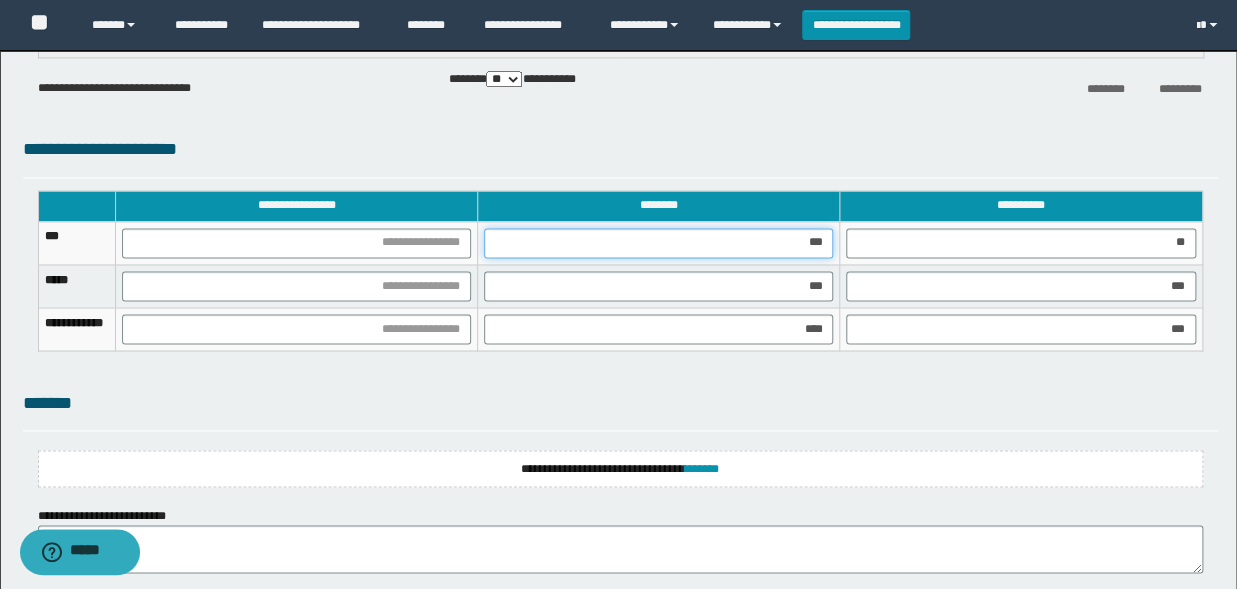 click on "***" at bounding box center [658, 243] 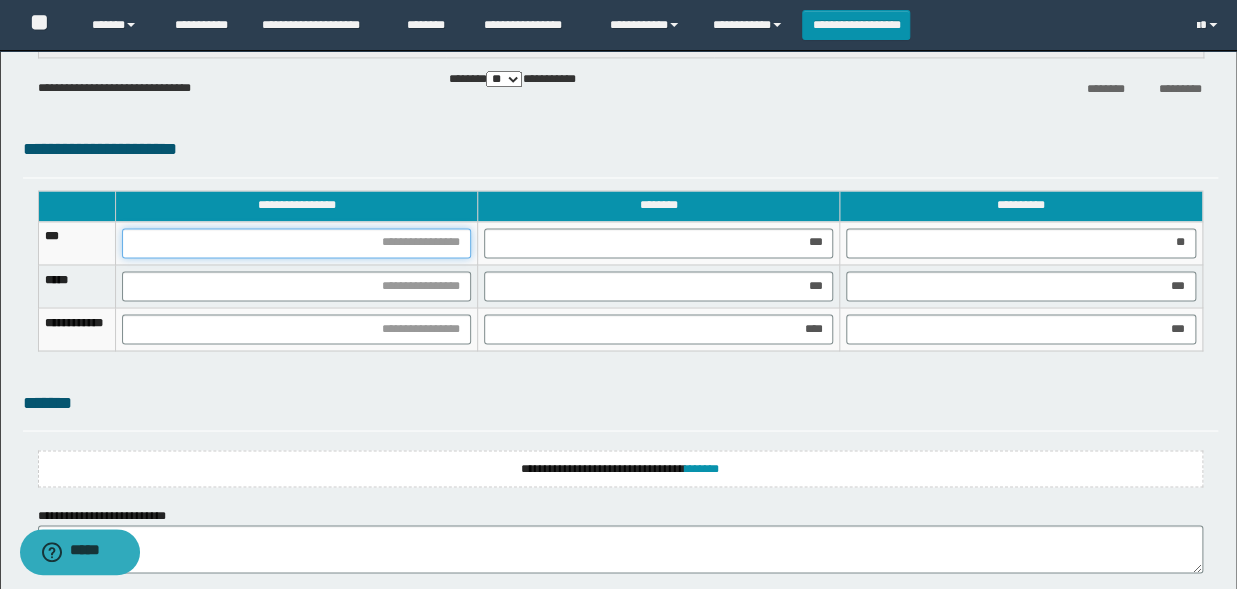 click at bounding box center (296, 243) 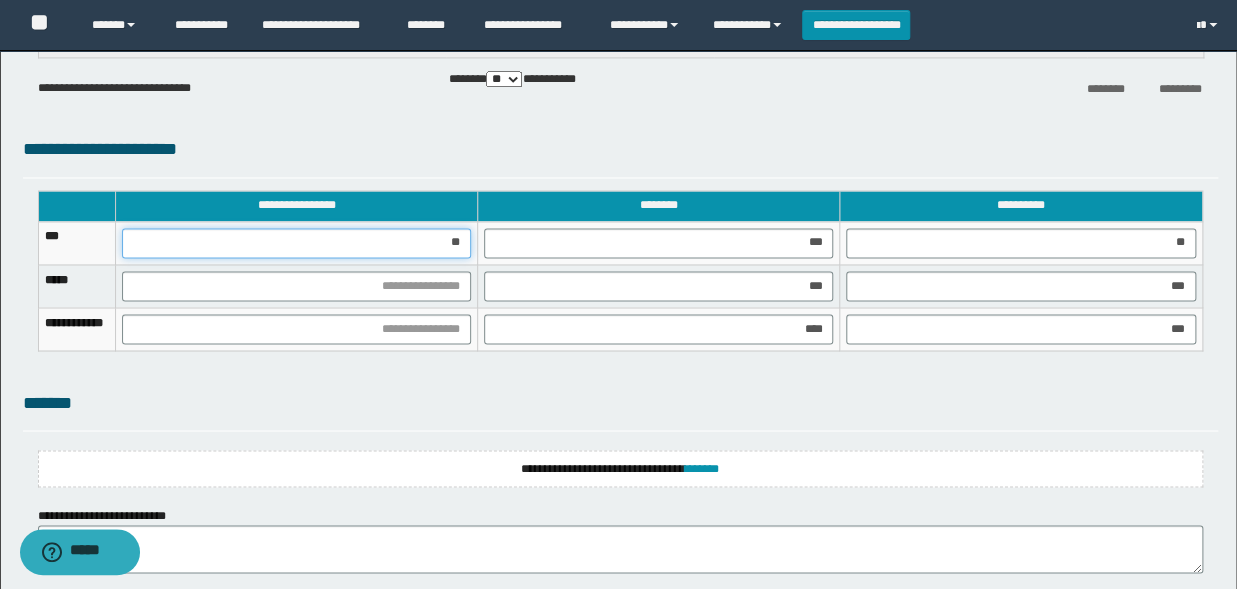 type on "***" 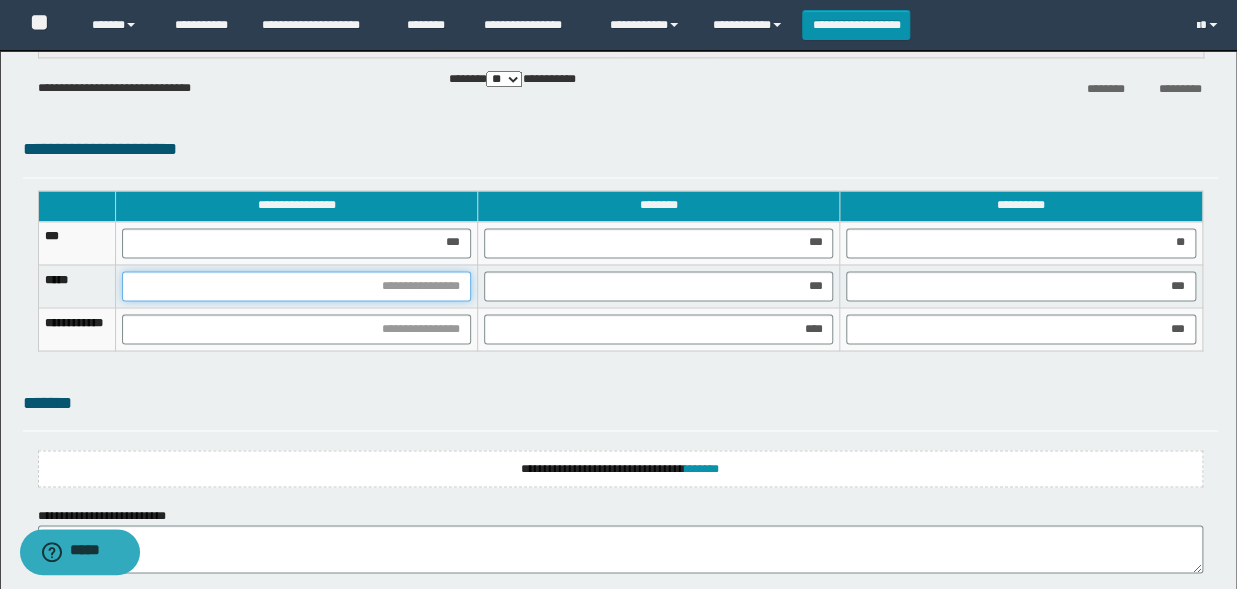 click at bounding box center [296, 286] 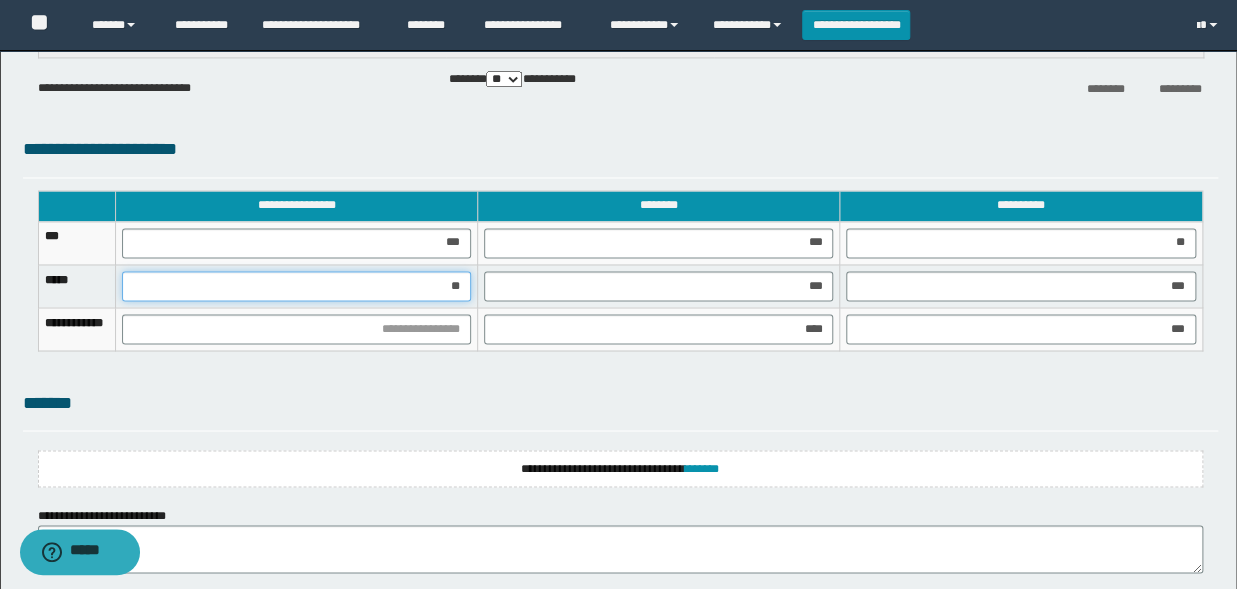 type on "***" 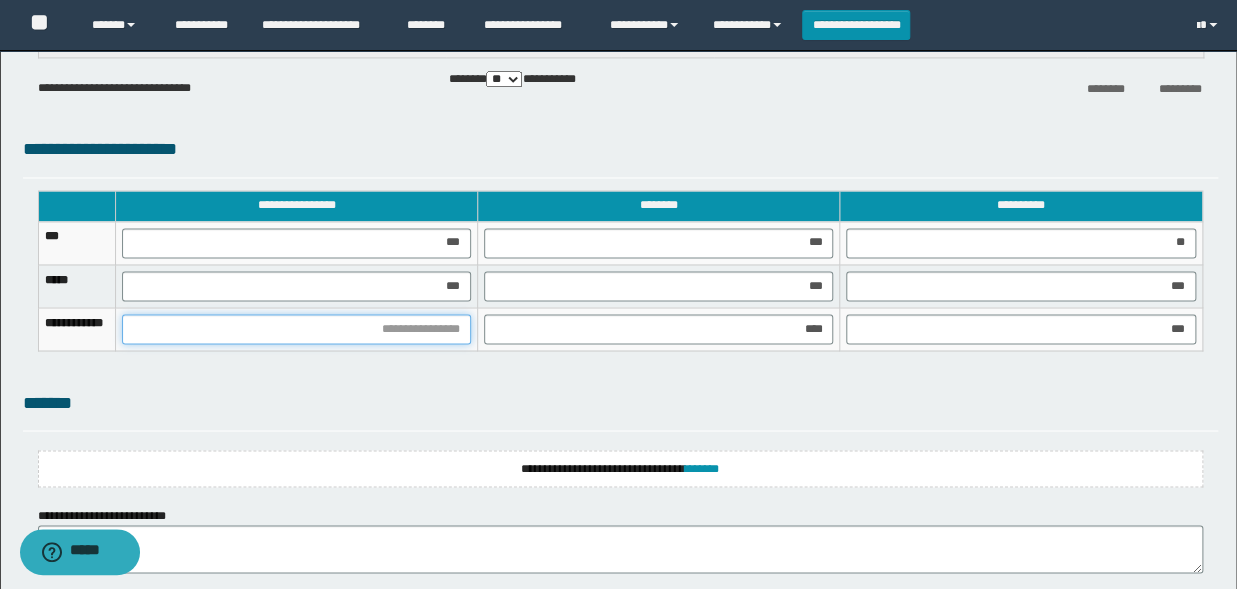 click at bounding box center [296, 329] 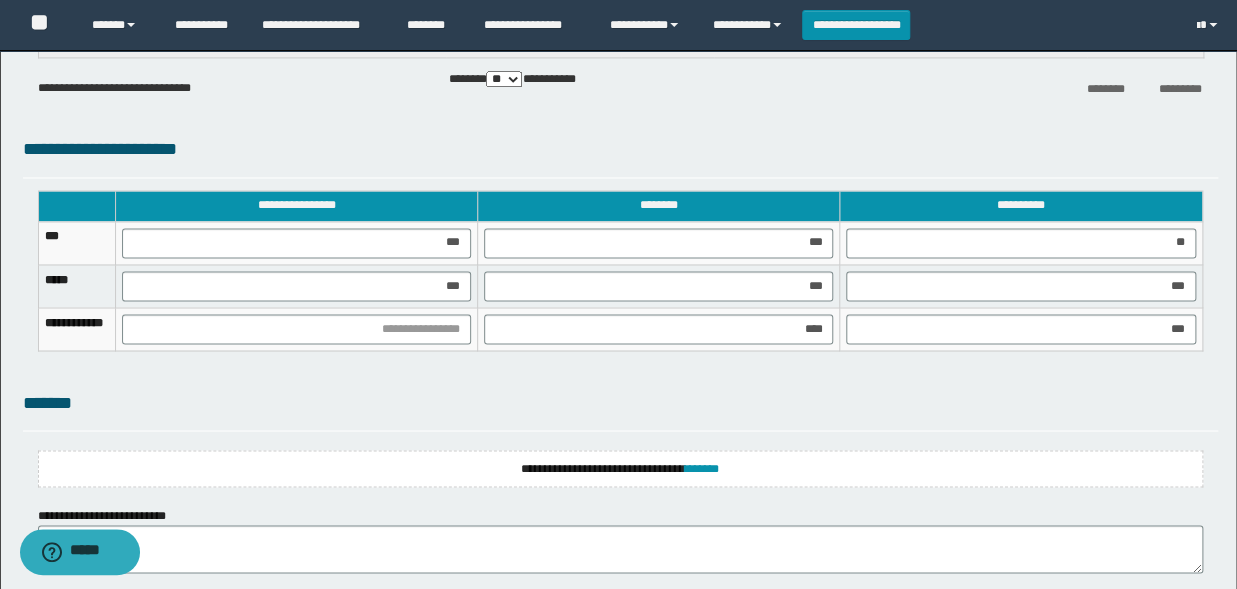 click at bounding box center (297, 328) 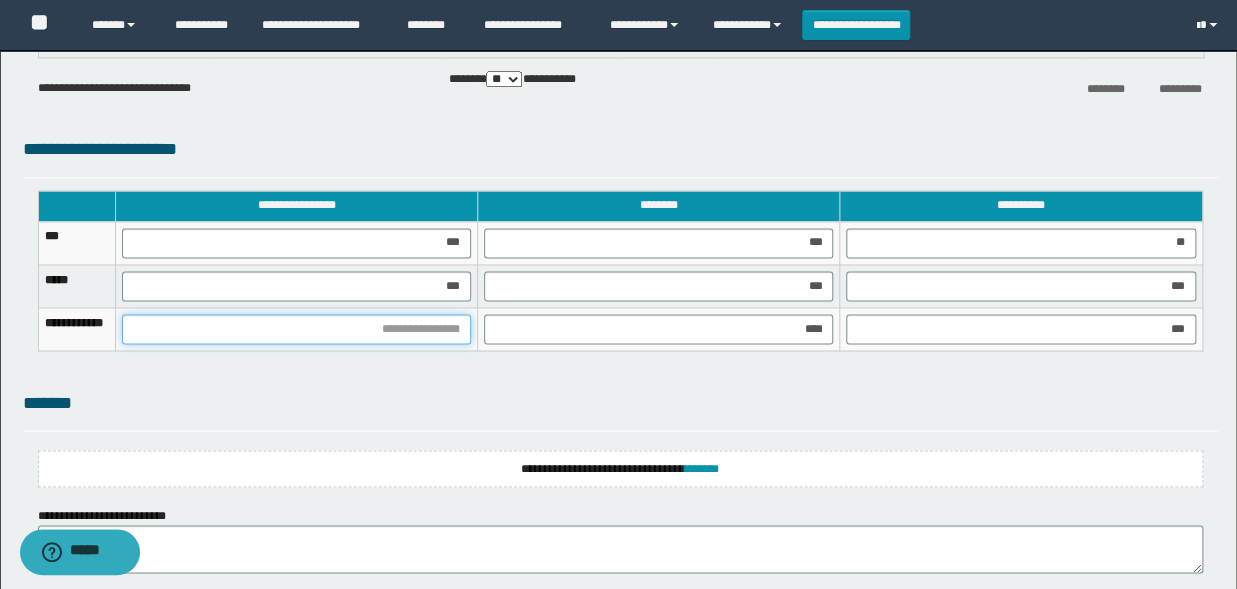 click at bounding box center (296, 329) 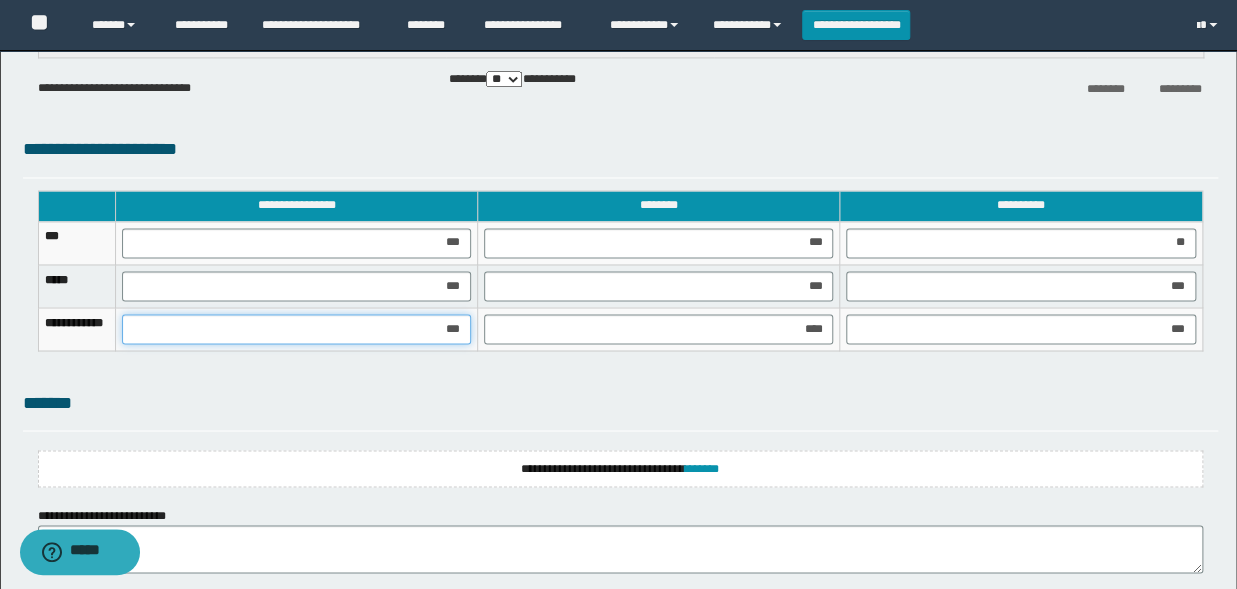 type on "****" 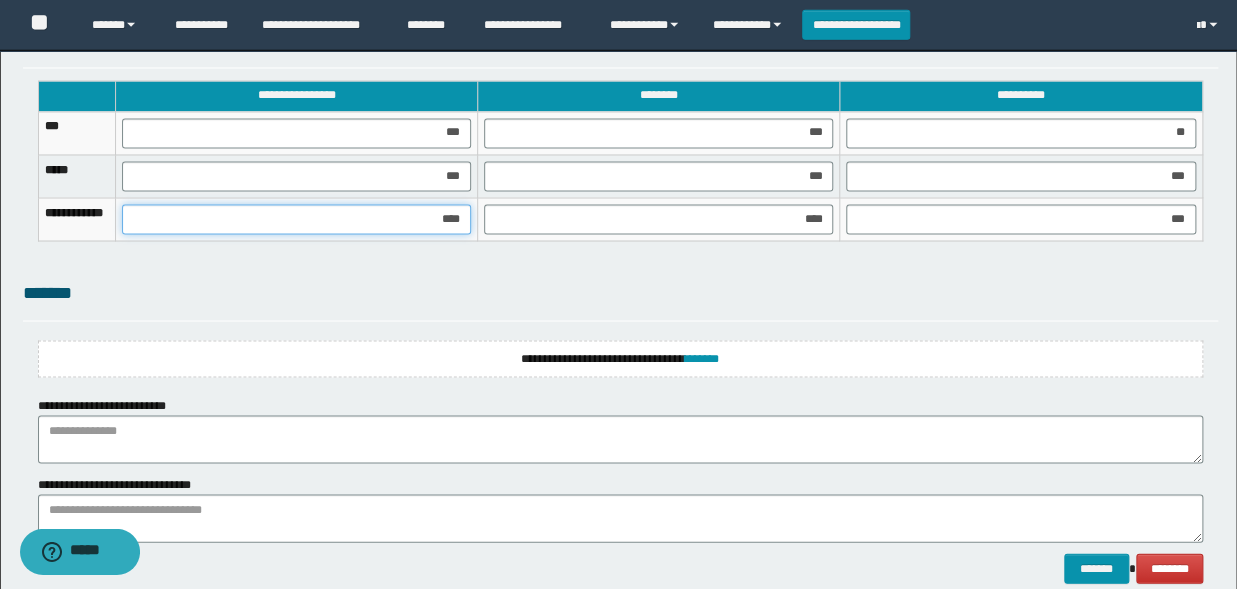 scroll, scrollTop: 1320, scrollLeft: 0, axis: vertical 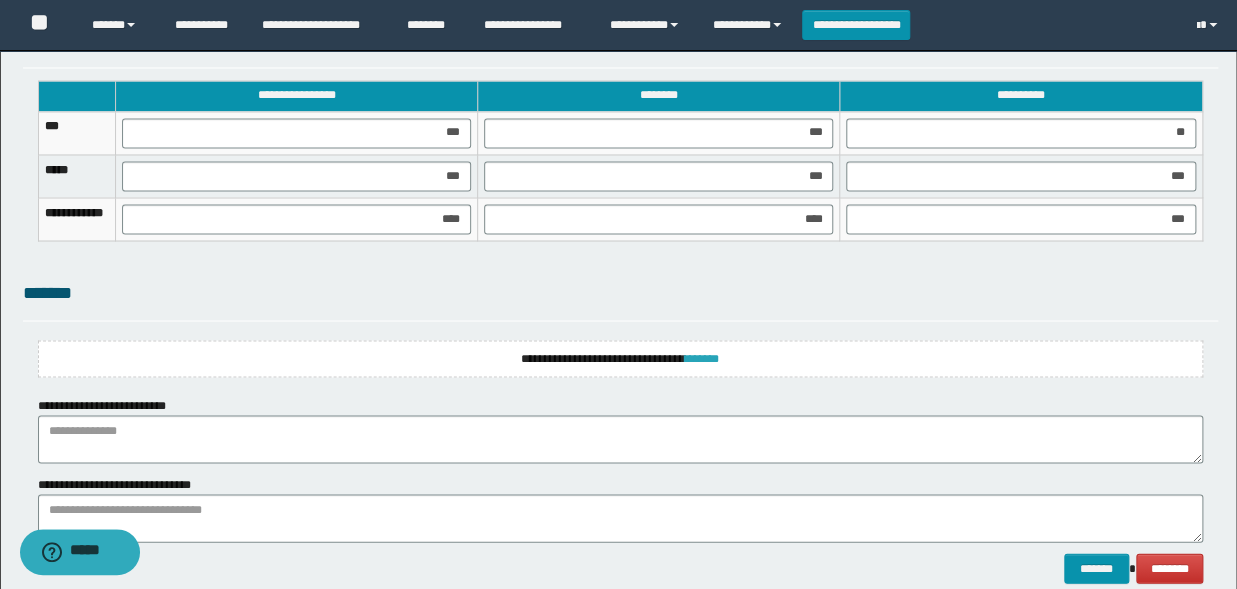 click on "*******" at bounding box center [702, 358] 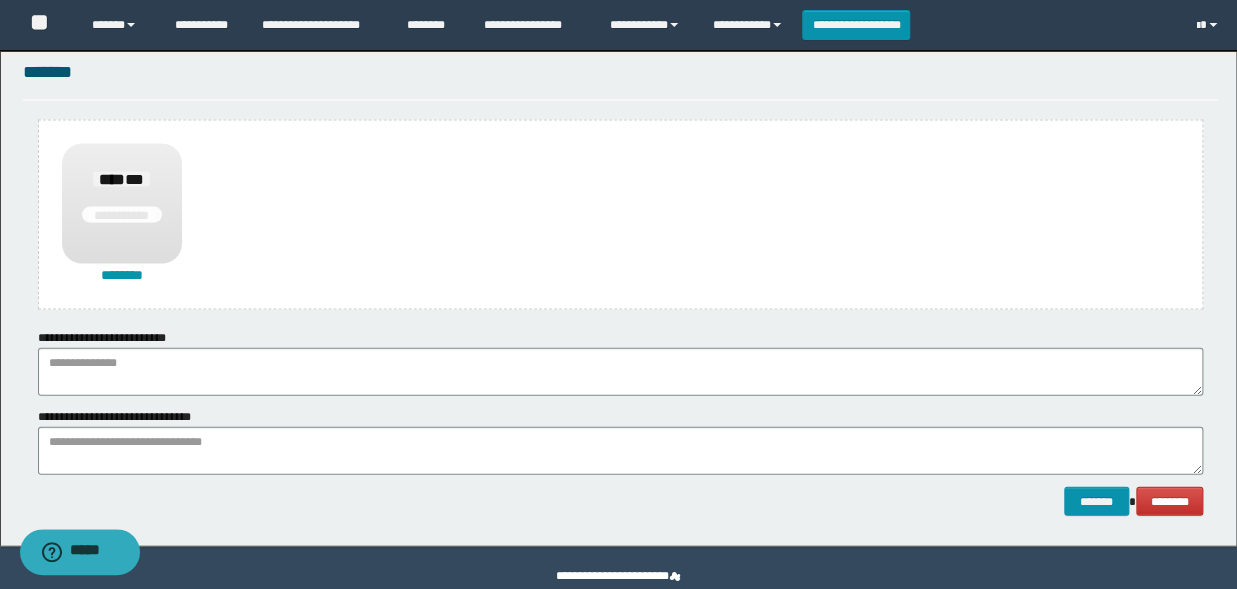 scroll, scrollTop: 1575, scrollLeft: 0, axis: vertical 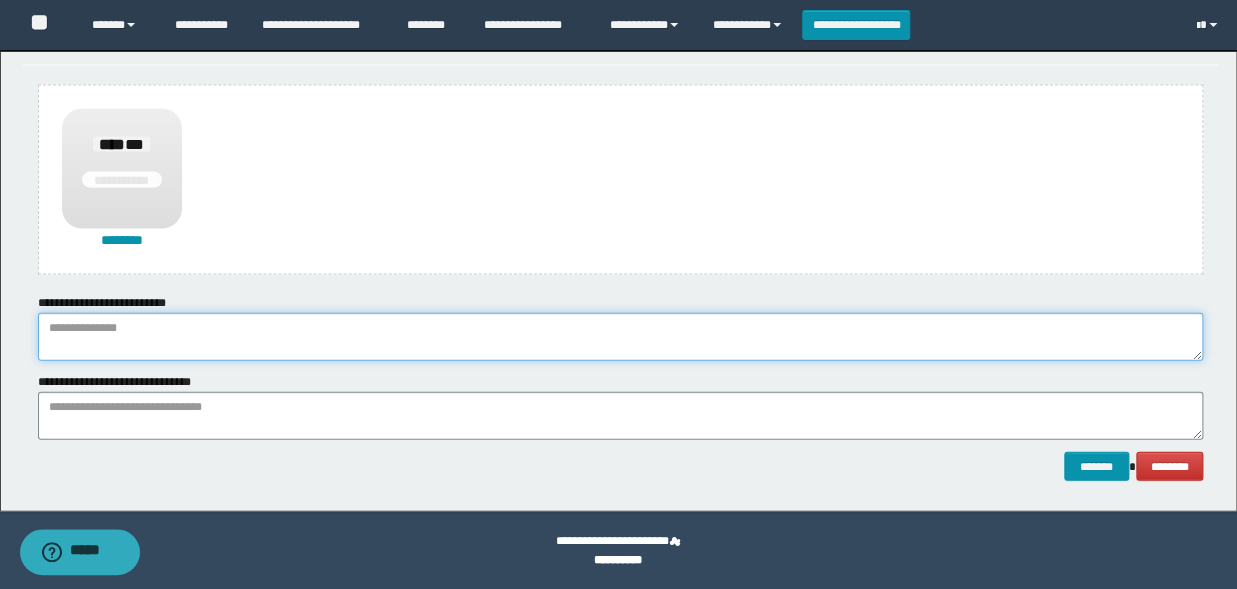 click at bounding box center [620, 337] 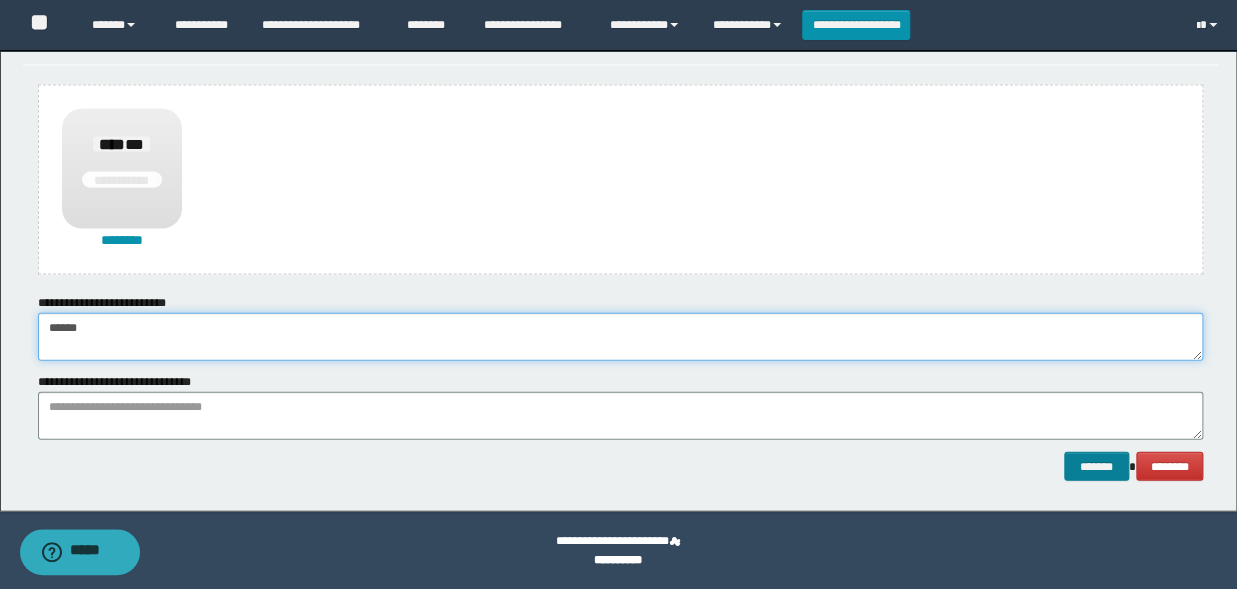 type on "******" 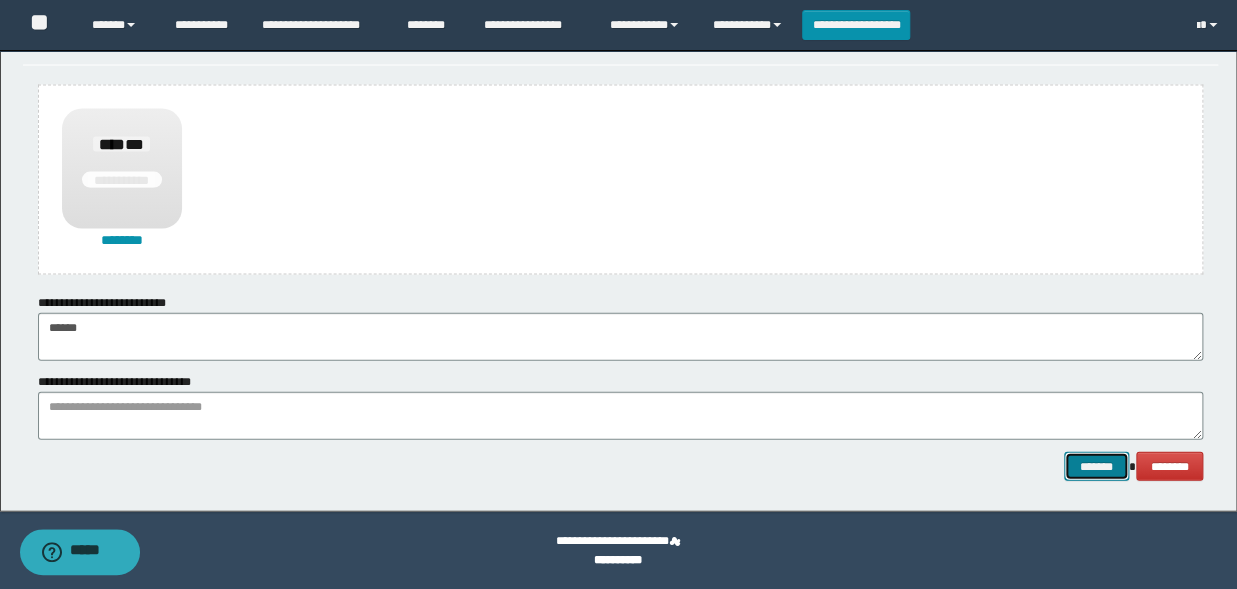 click on "*******" at bounding box center [1096, 467] 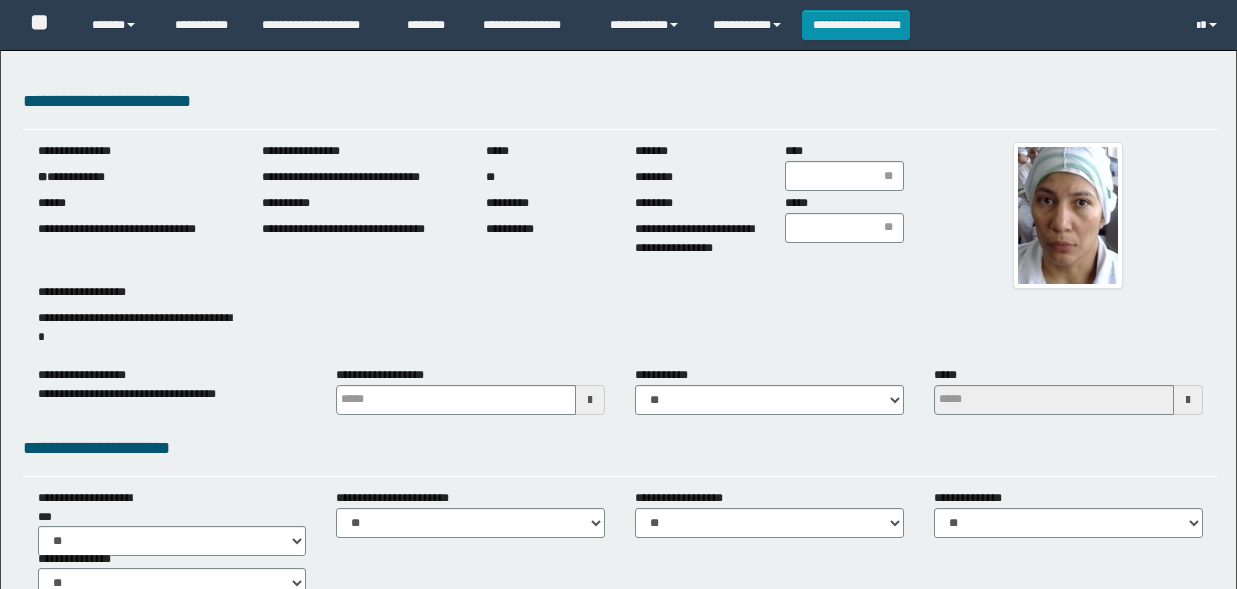 scroll, scrollTop: 0, scrollLeft: 0, axis: both 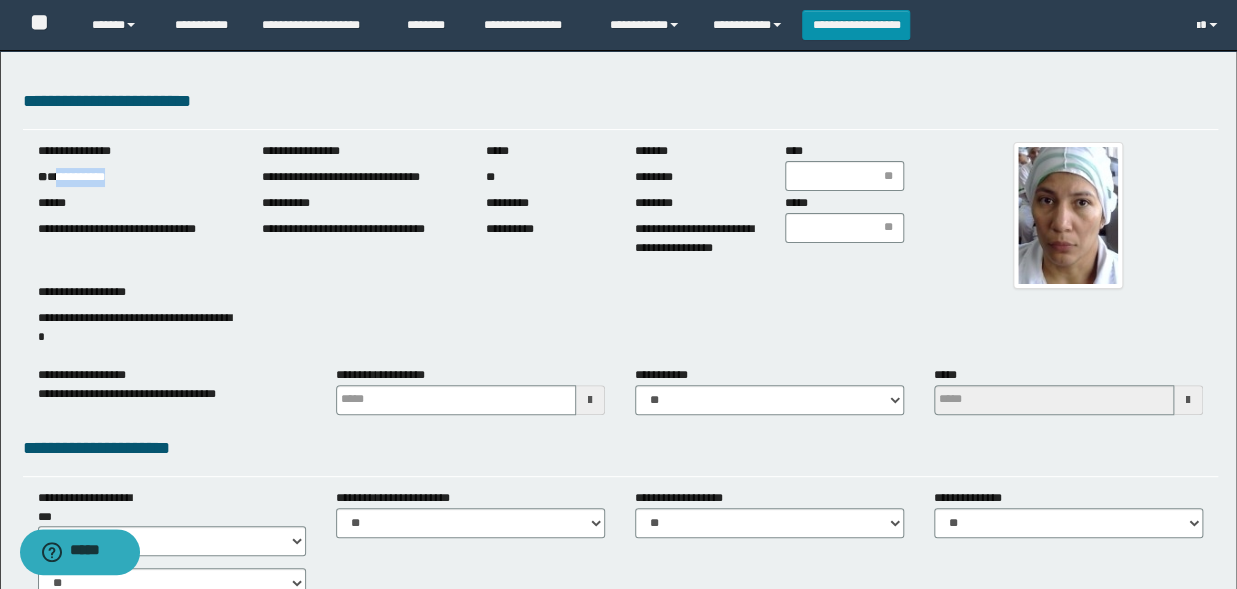 drag, startPoint x: 127, startPoint y: 181, endPoint x: 59, endPoint y: 191, distance: 68.73136 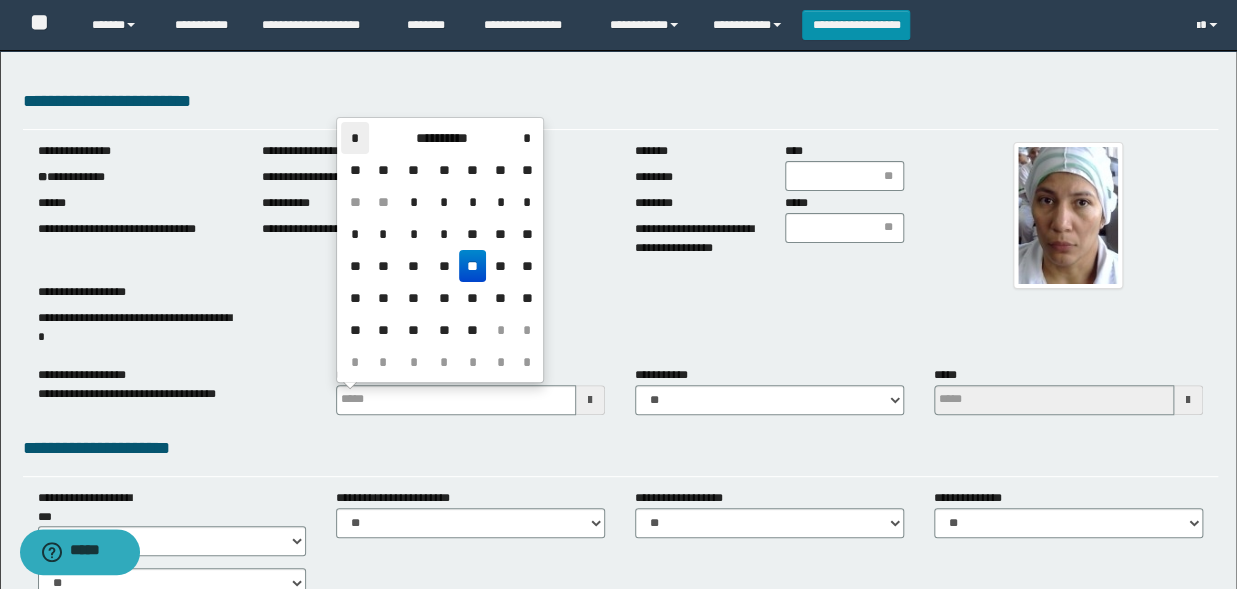 click on "*" at bounding box center (355, 138) 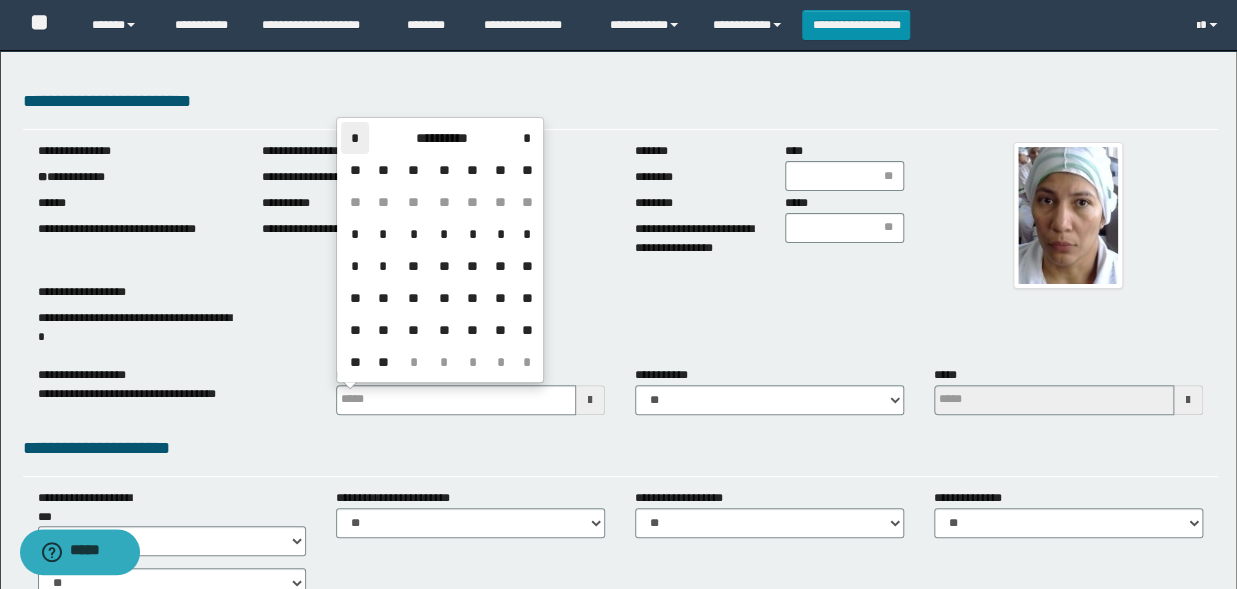 click on "*" at bounding box center [355, 138] 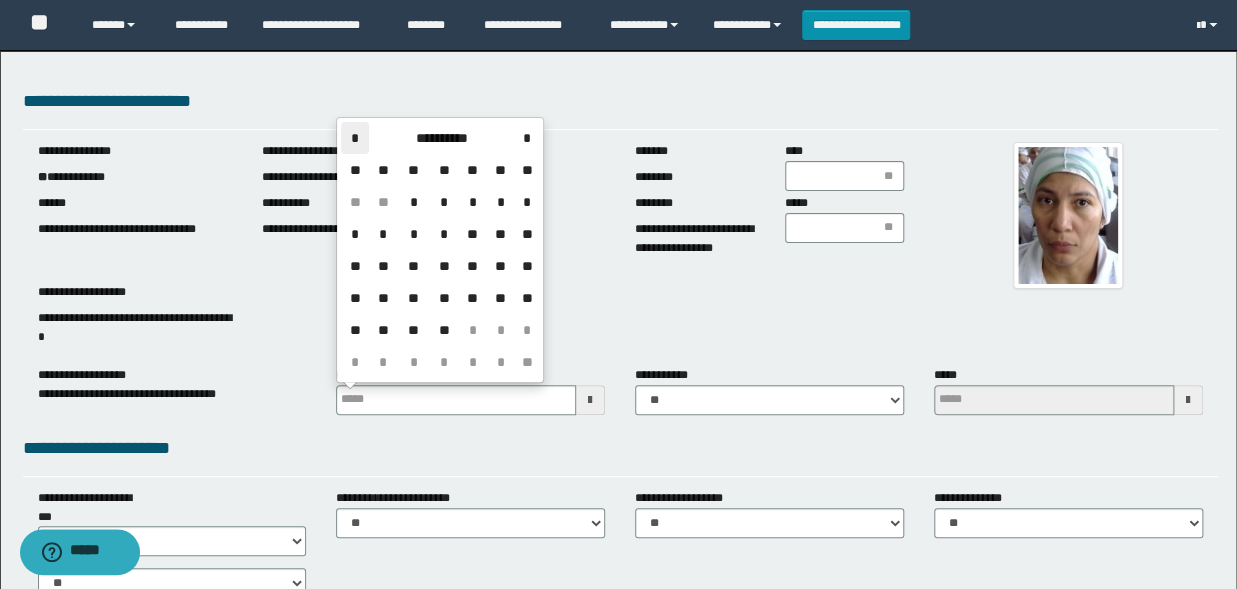 click on "*" at bounding box center [355, 138] 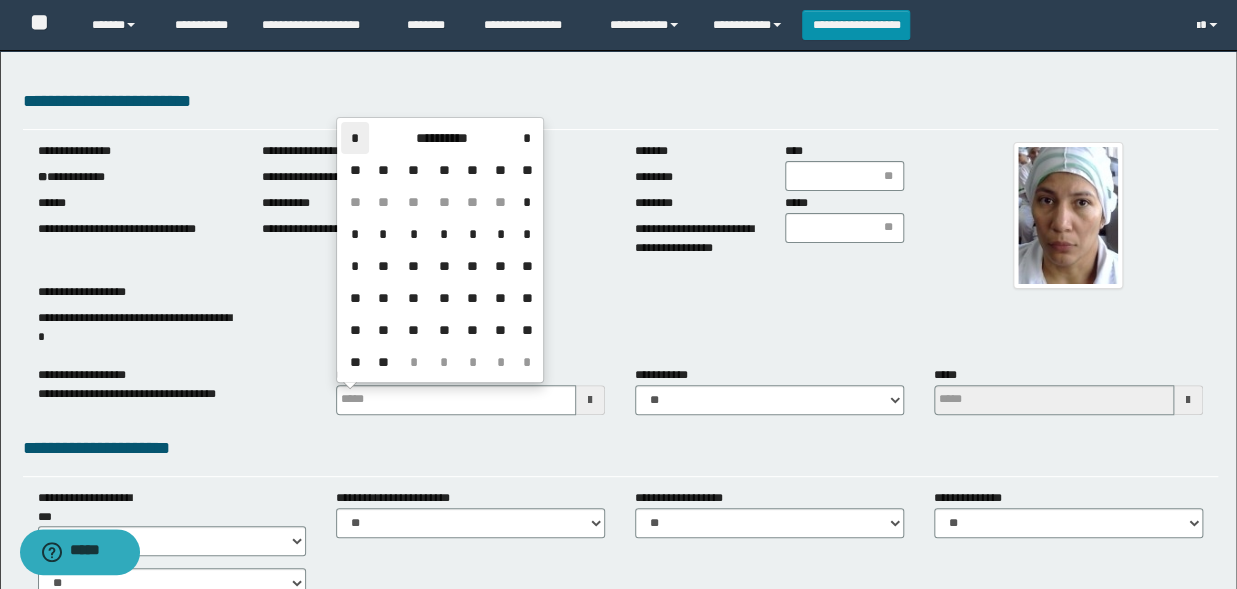 click on "*" at bounding box center [355, 138] 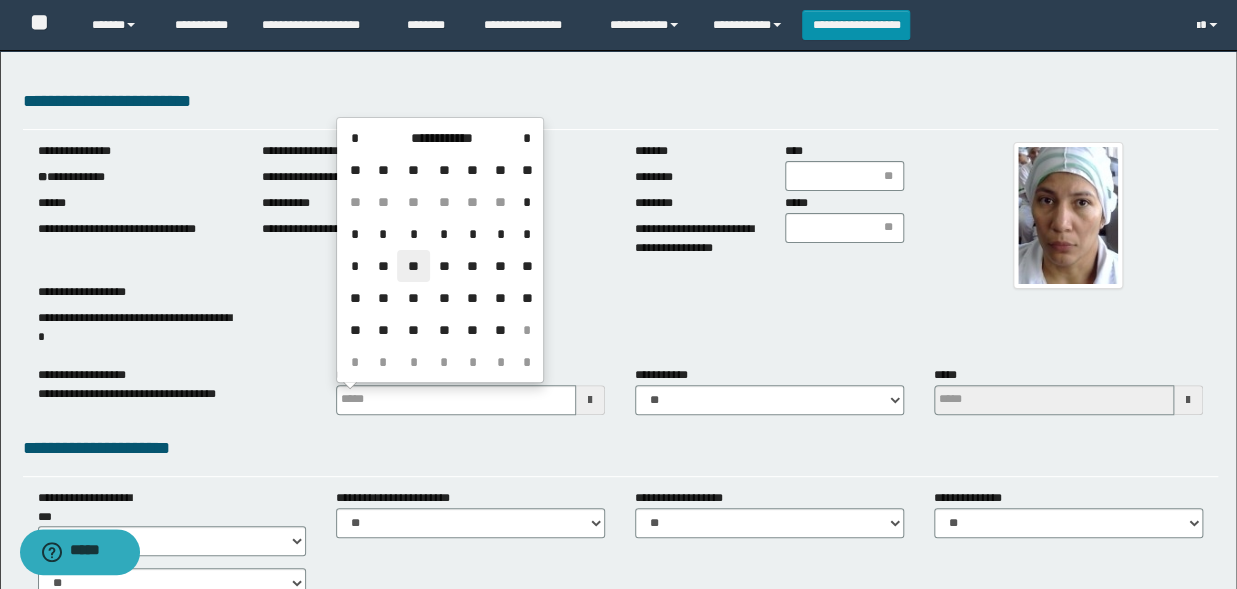 click on "**" at bounding box center [413, 266] 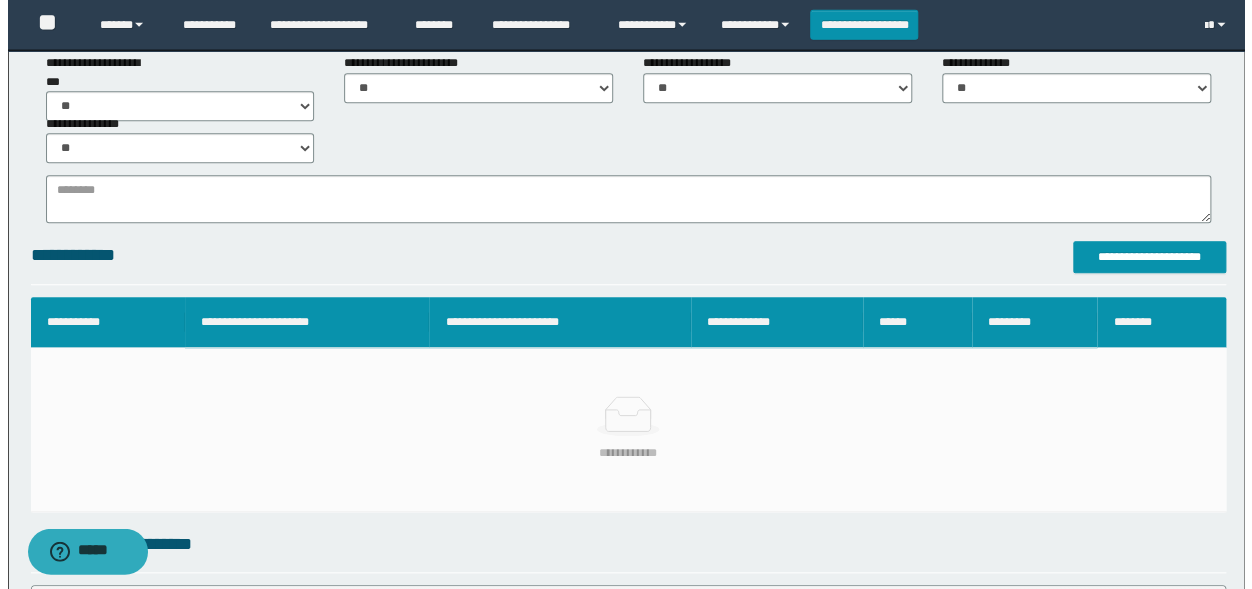 scroll, scrollTop: 440, scrollLeft: 0, axis: vertical 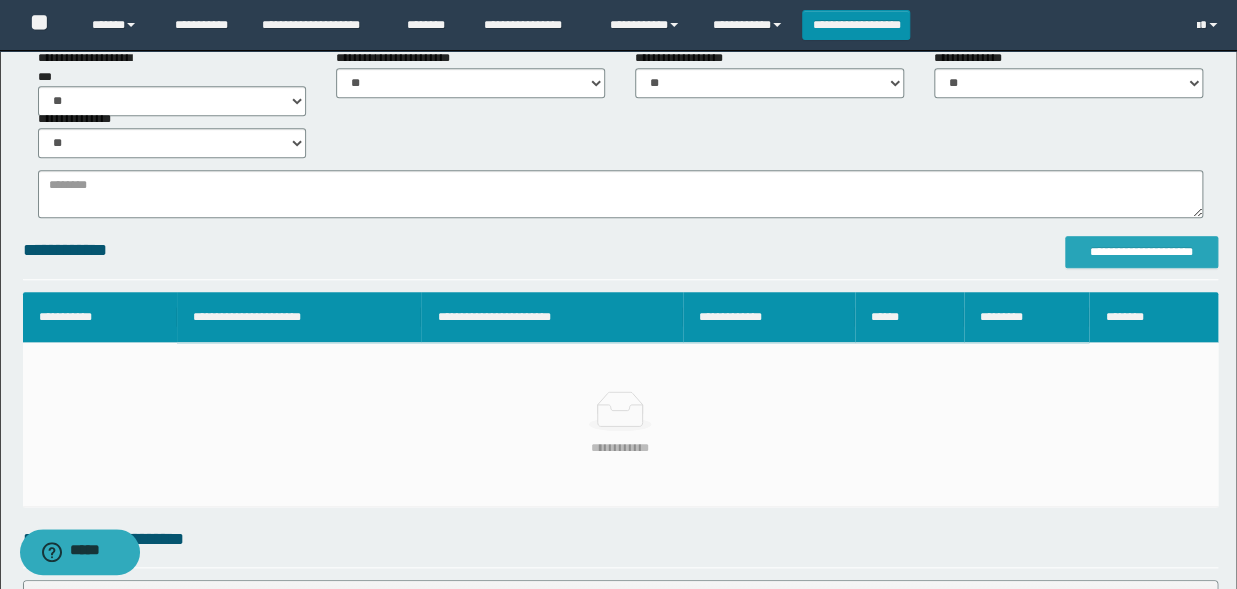 click on "**********" at bounding box center [1141, 252] 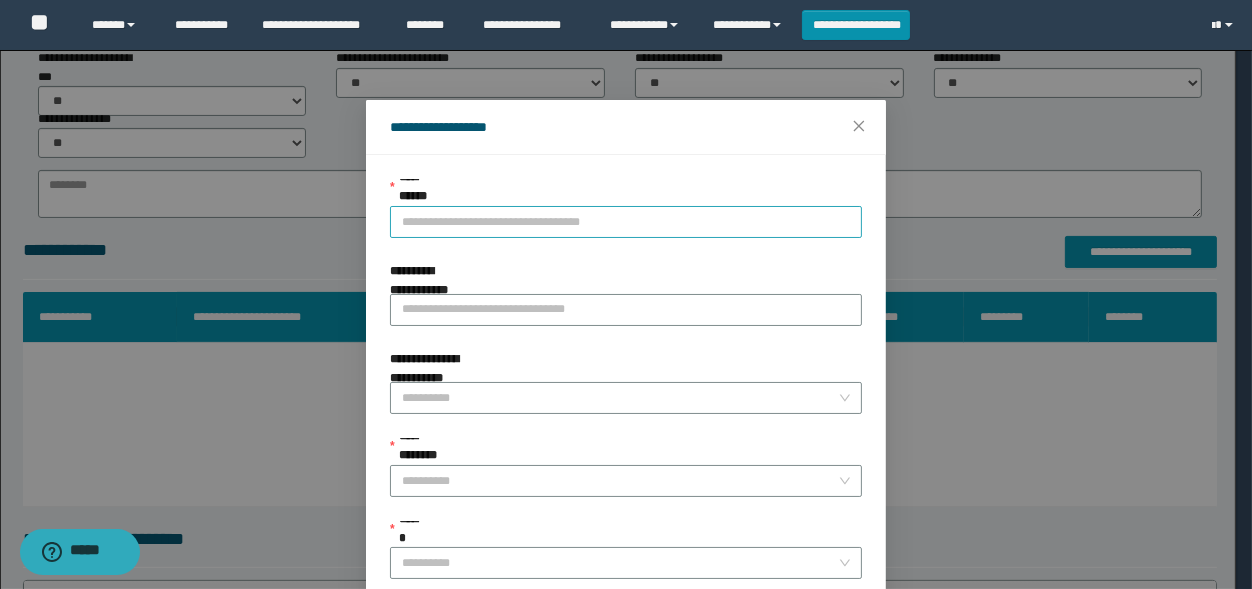 click on "**********" at bounding box center (626, 222) 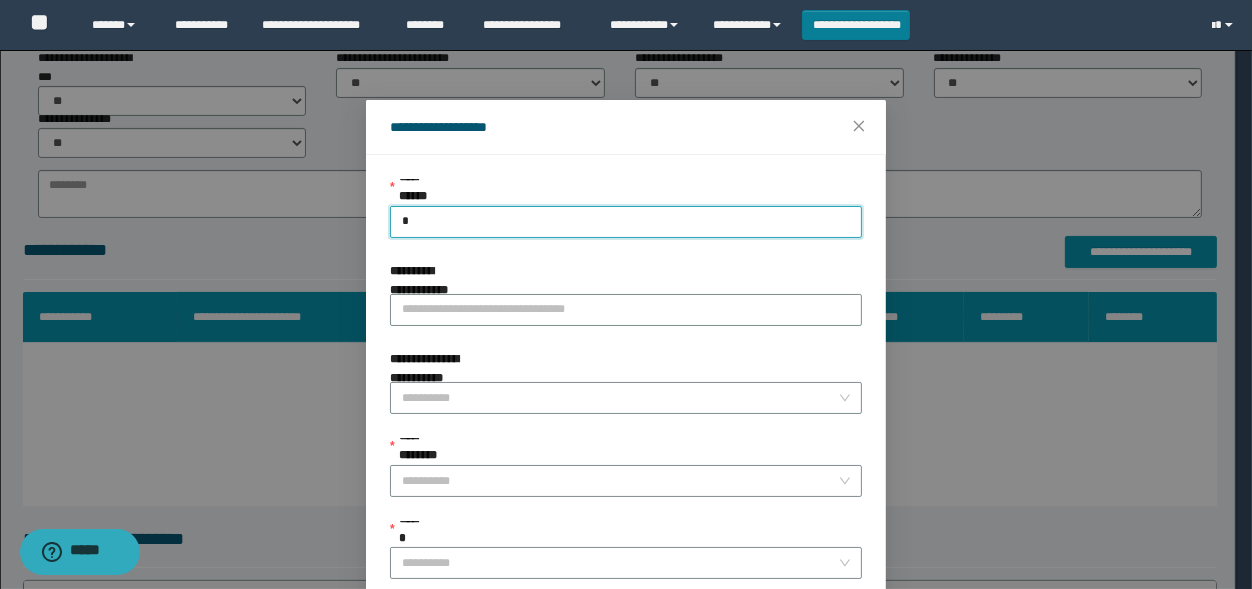 type on "**" 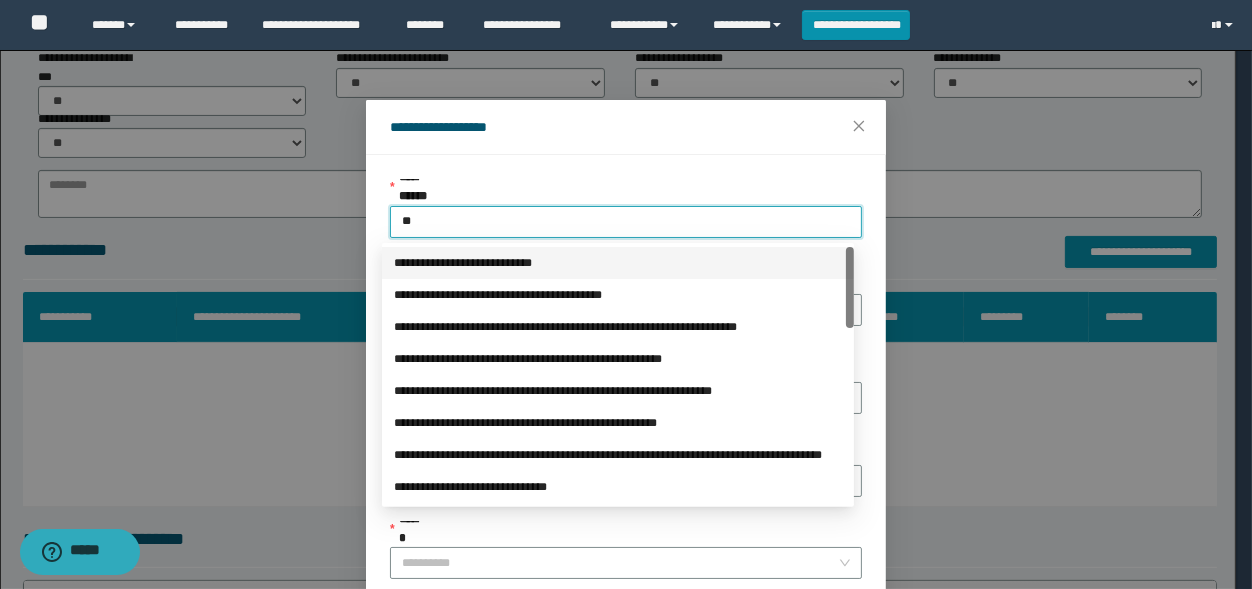 click on "**********" at bounding box center [618, 407] 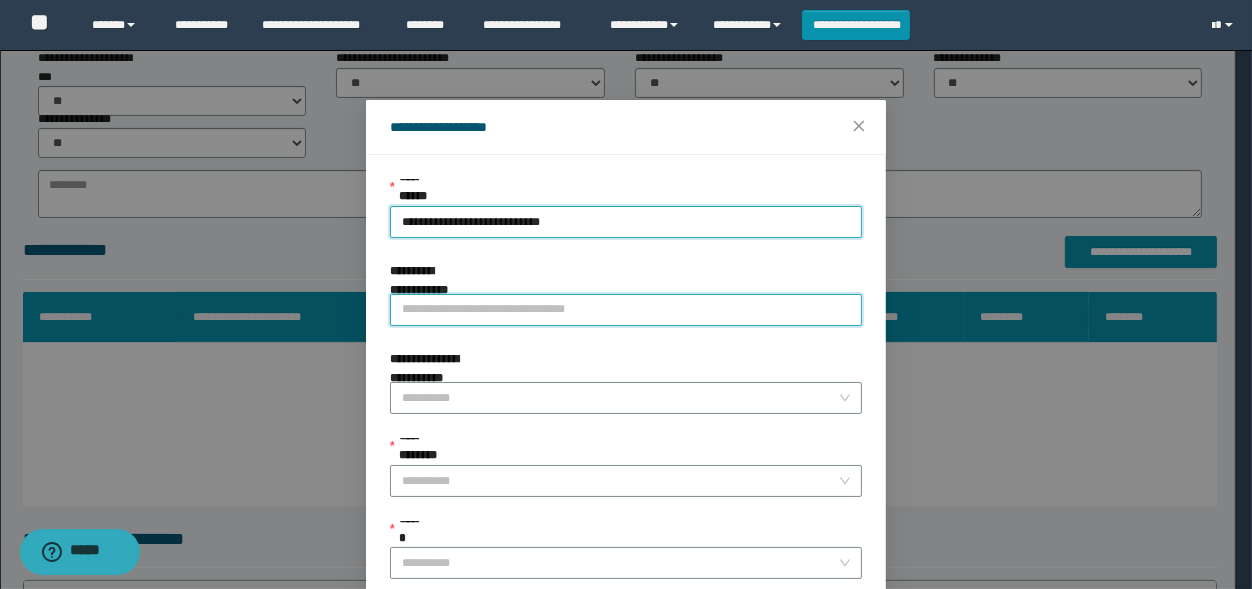click on "**********" at bounding box center (626, 310) 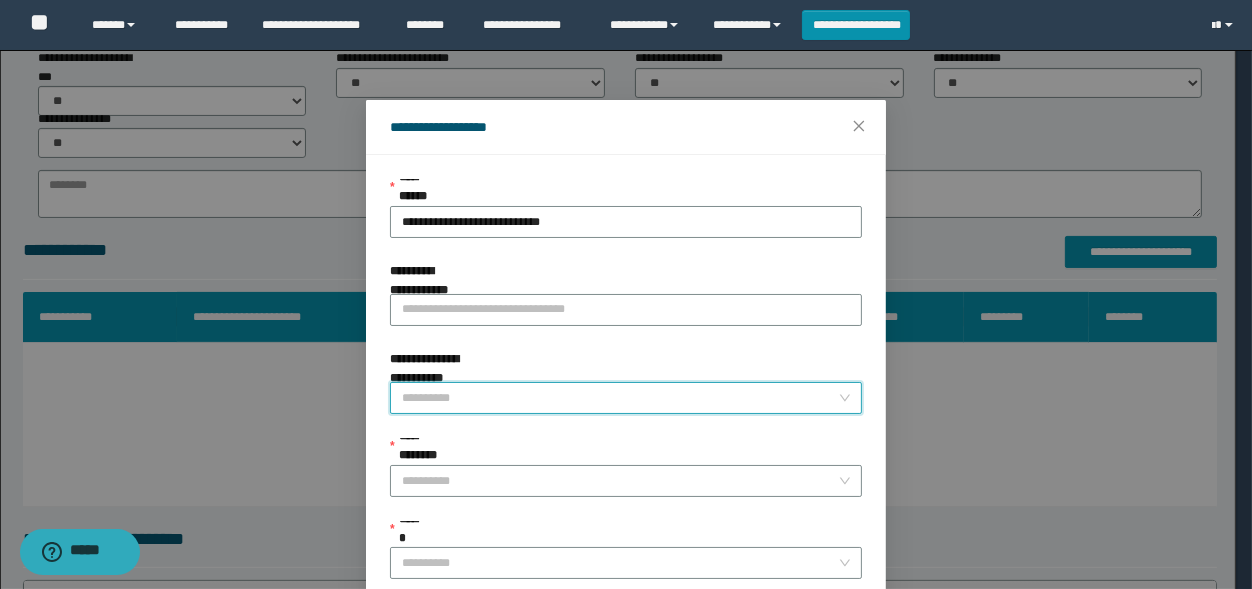 click on "**********" at bounding box center (620, 398) 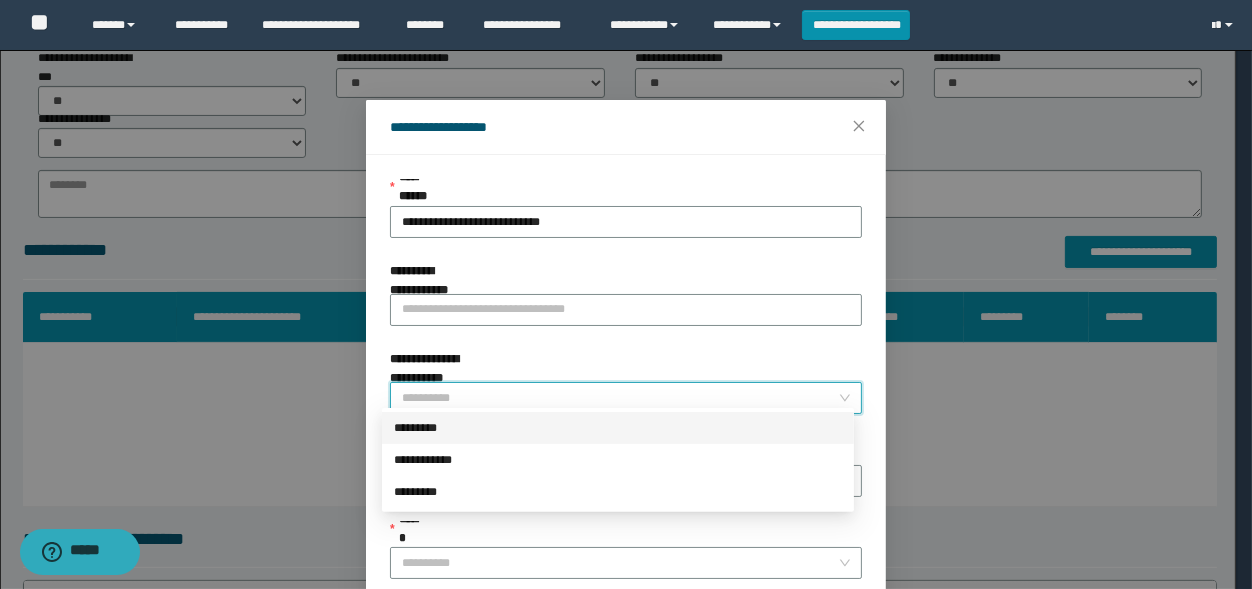 click on "*********" at bounding box center [618, 428] 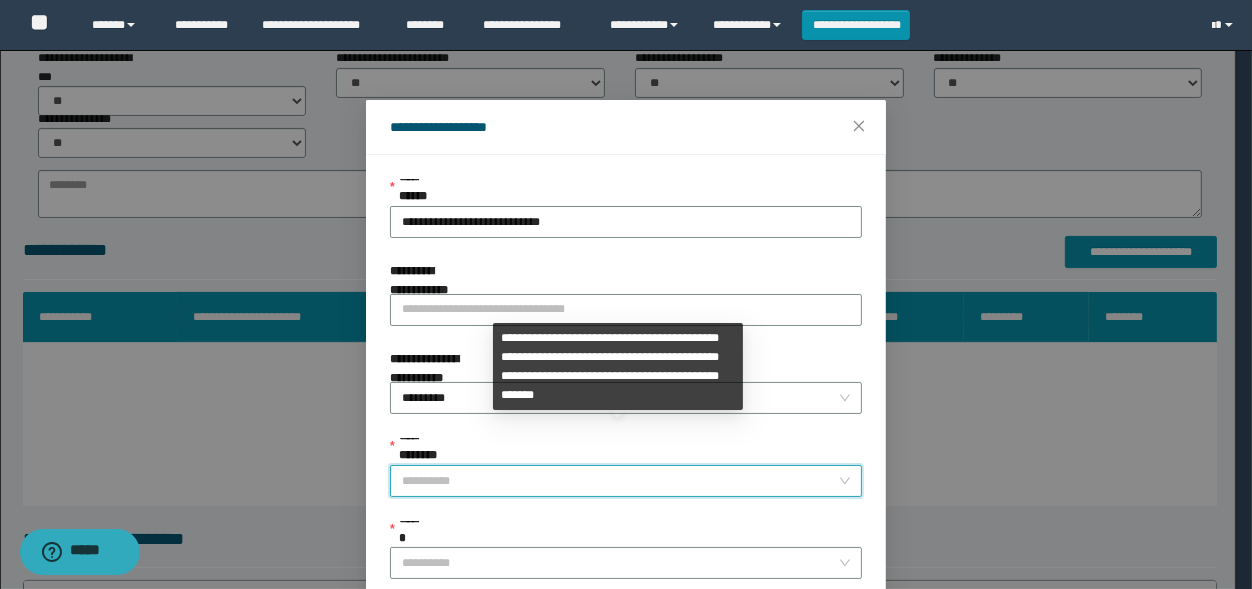 click on "**********" at bounding box center [620, 481] 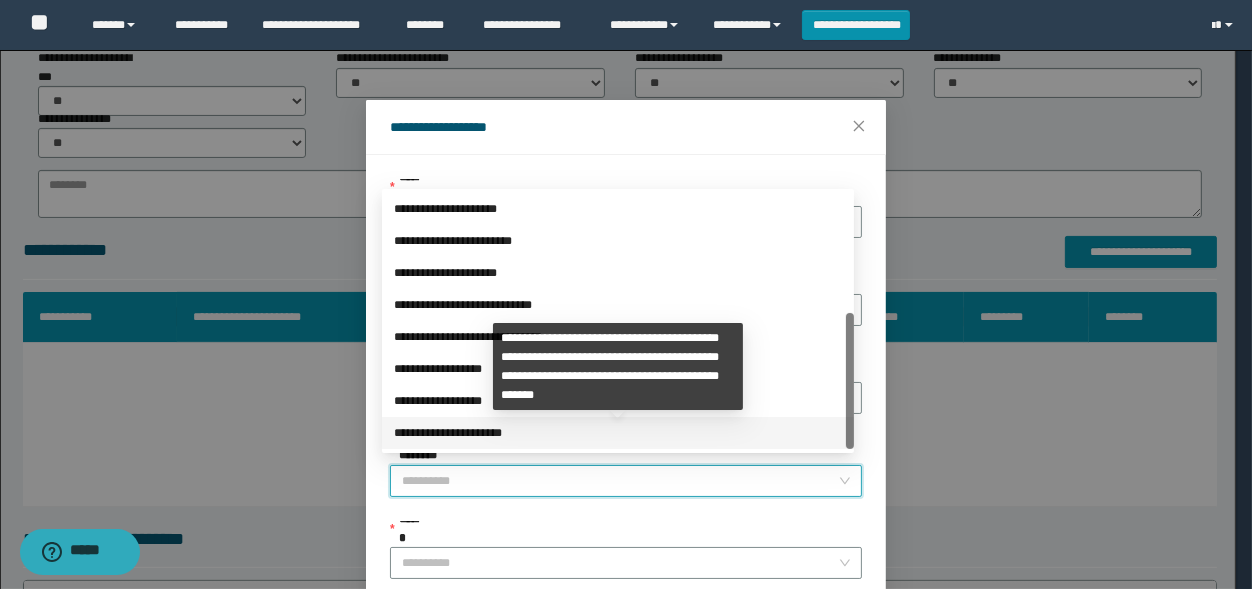 click on "**********" at bounding box center (618, 433) 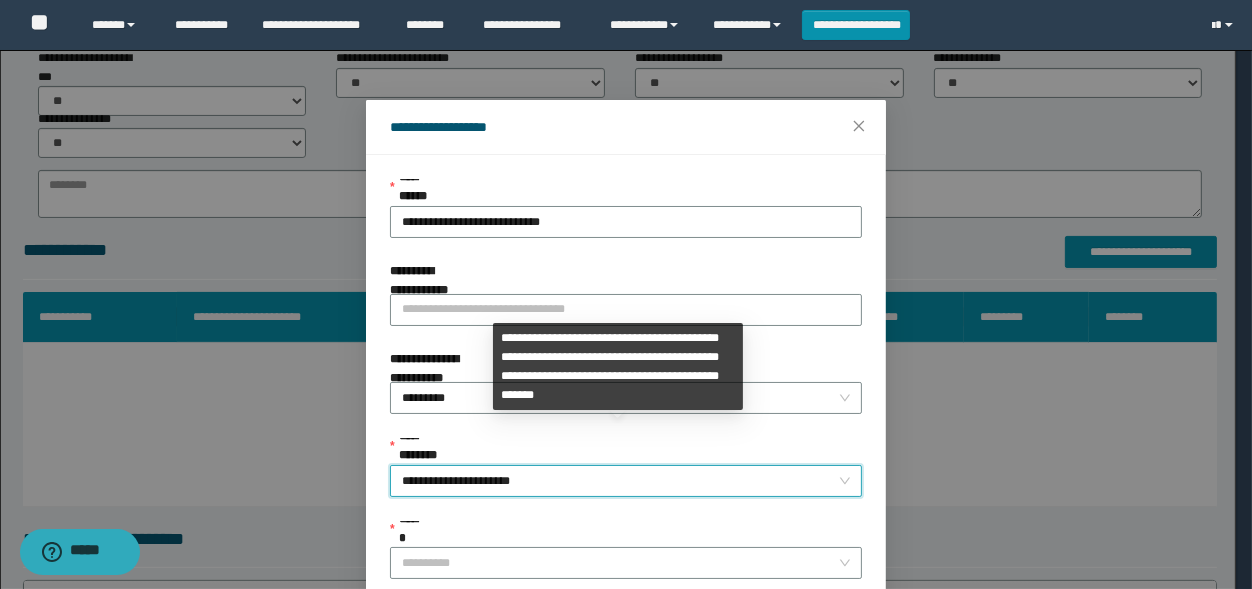 scroll, scrollTop: 224, scrollLeft: 0, axis: vertical 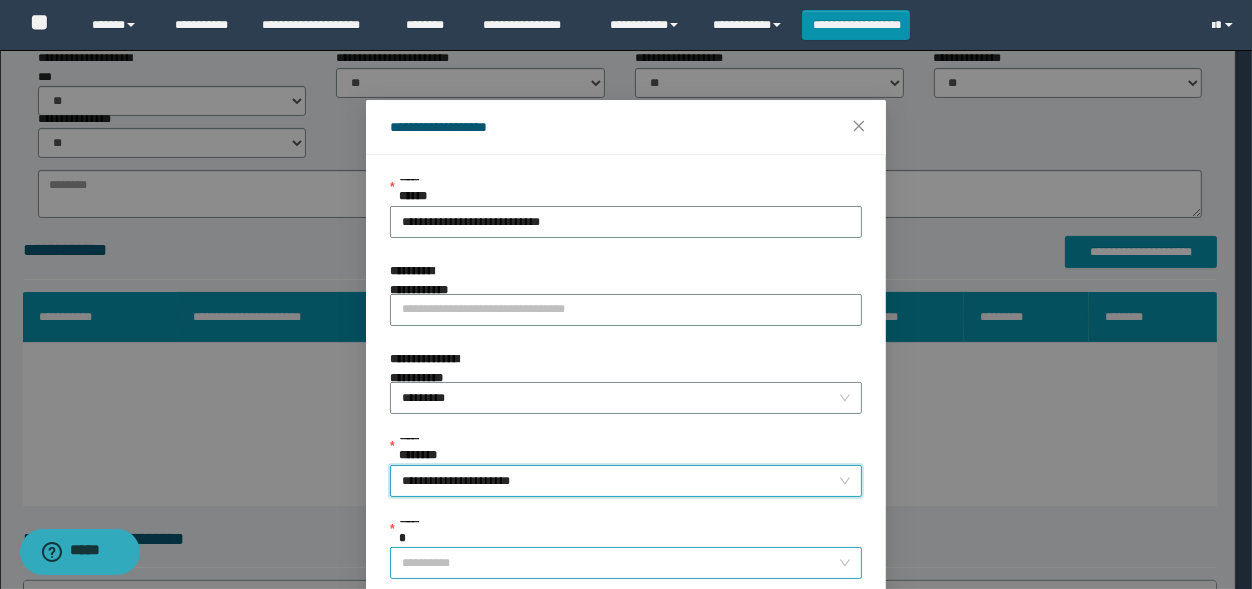 click on "******" at bounding box center [620, 563] 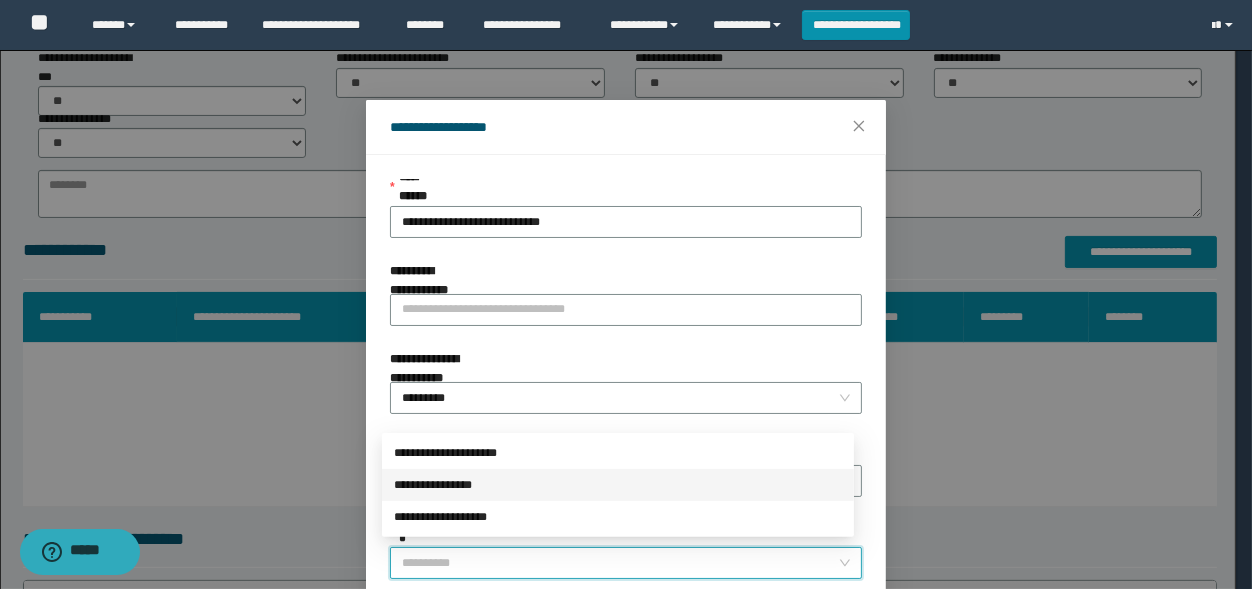 click on "**********" at bounding box center (618, 485) 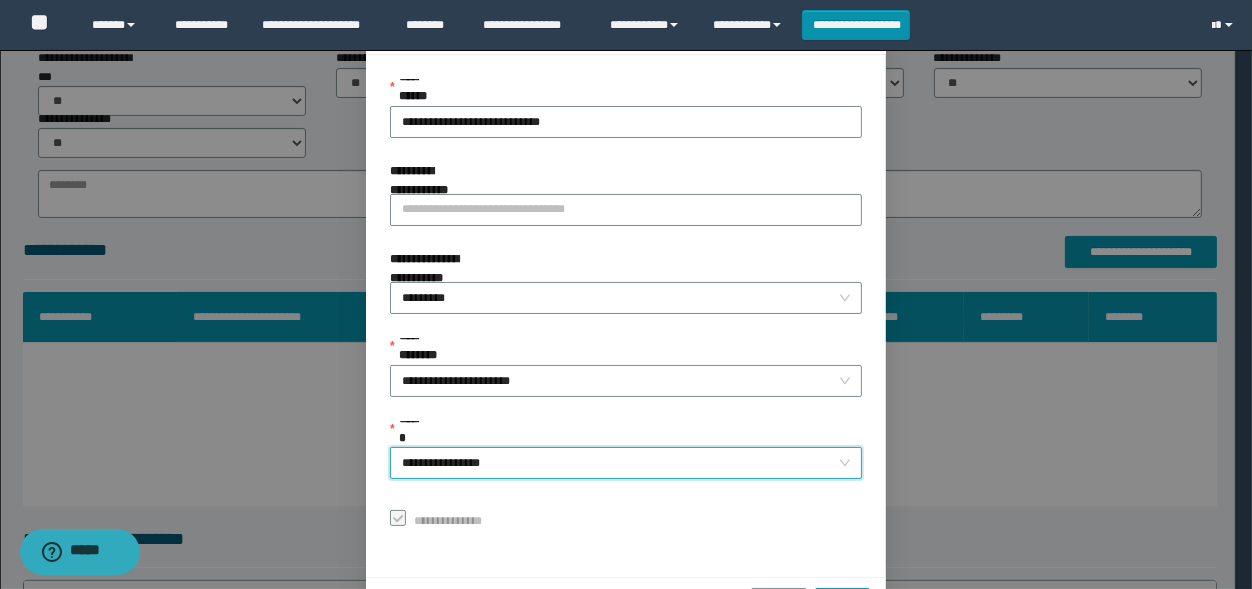 scroll, scrollTop: 165, scrollLeft: 0, axis: vertical 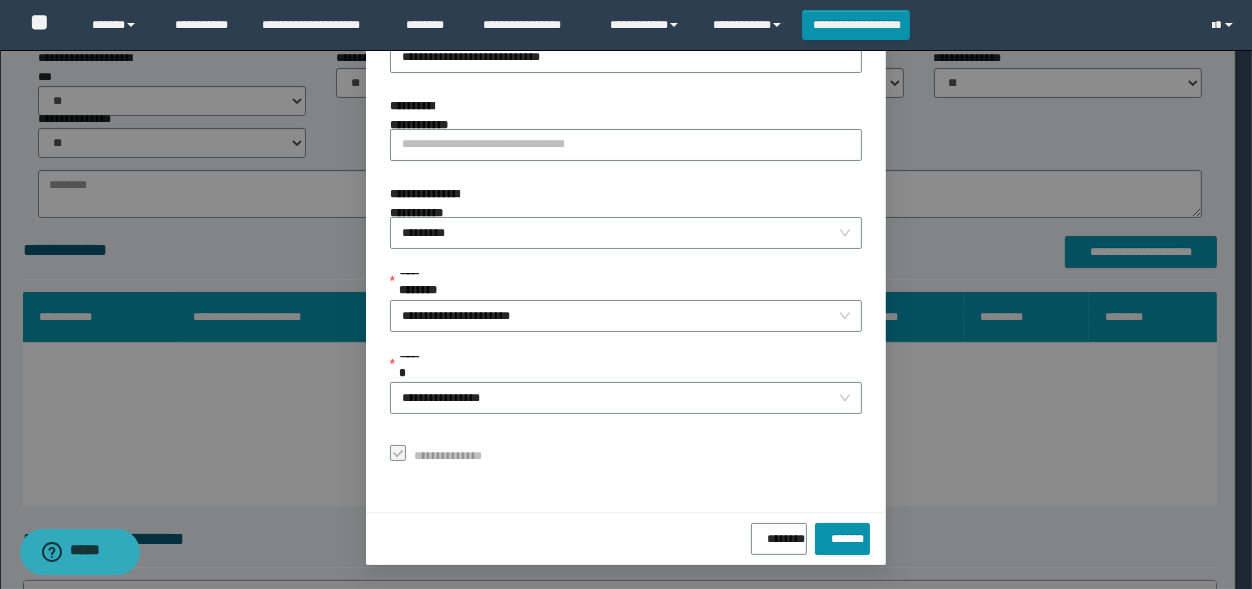 click on "******** *******" at bounding box center (626, 538) 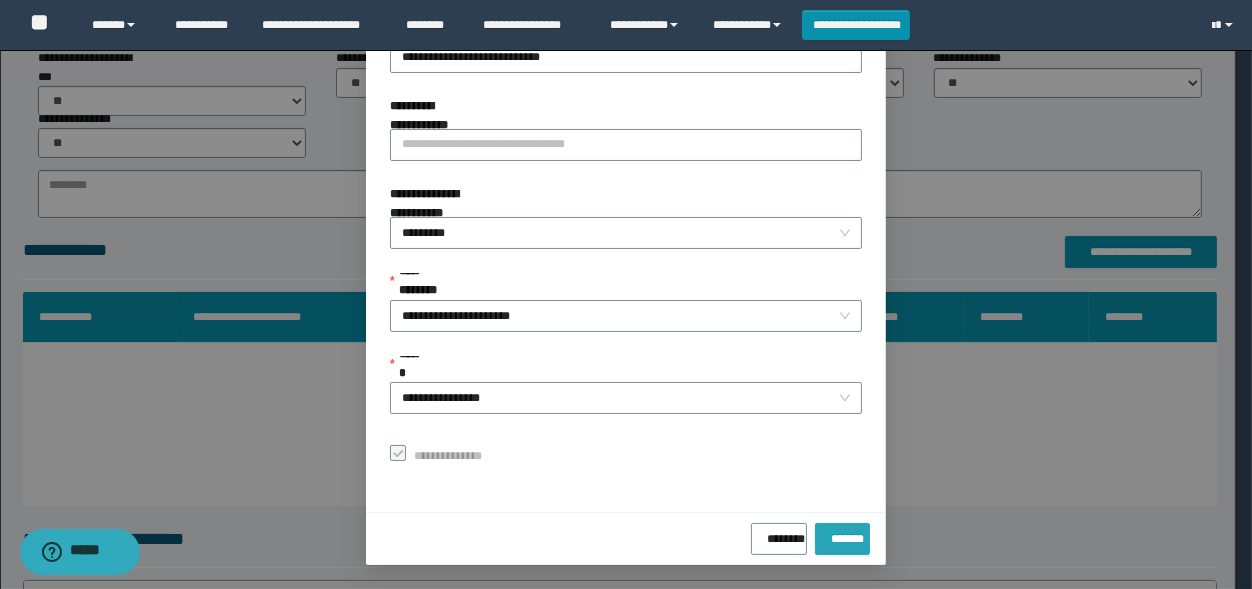 click on "*******" at bounding box center [842, 535] 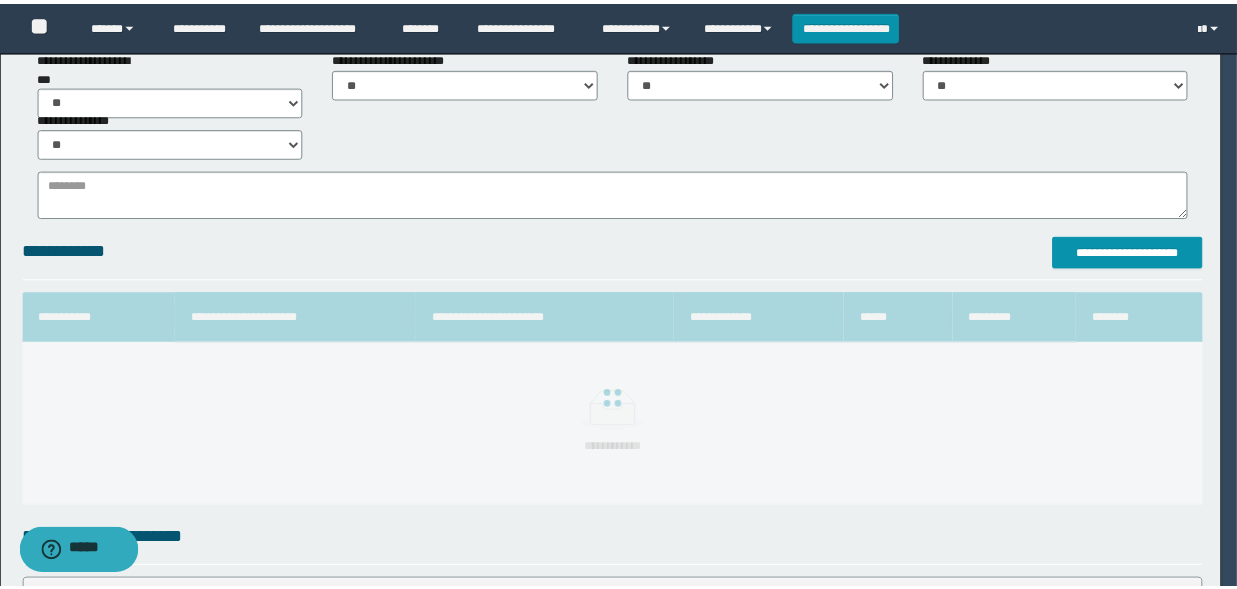 scroll, scrollTop: 117, scrollLeft: 0, axis: vertical 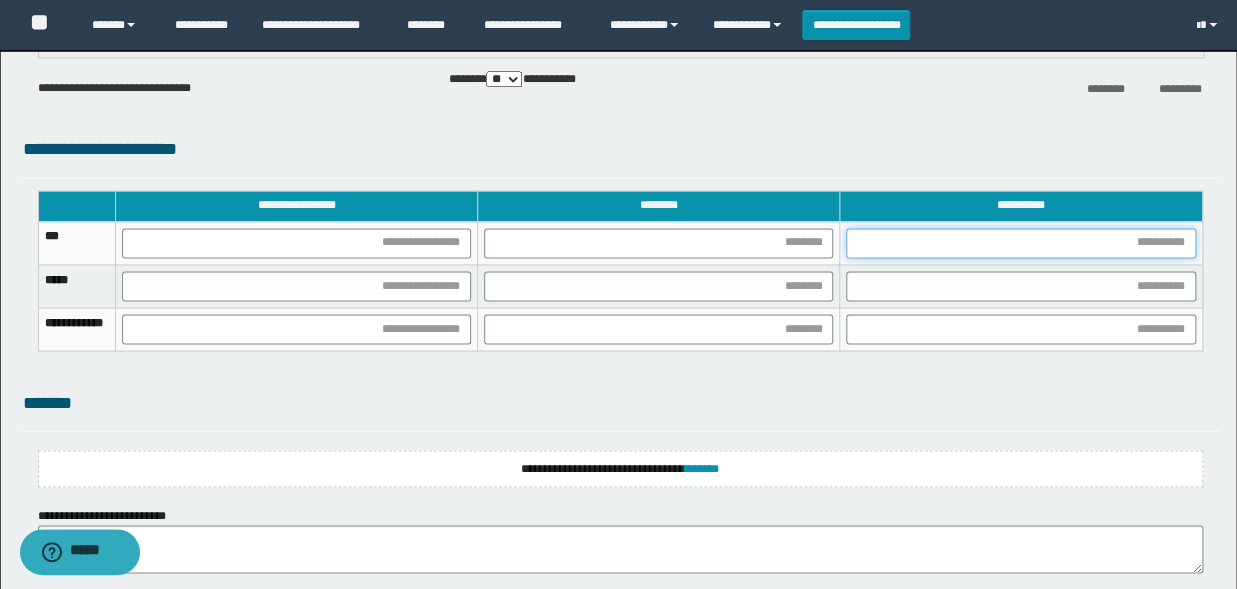 click at bounding box center [1020, 243] 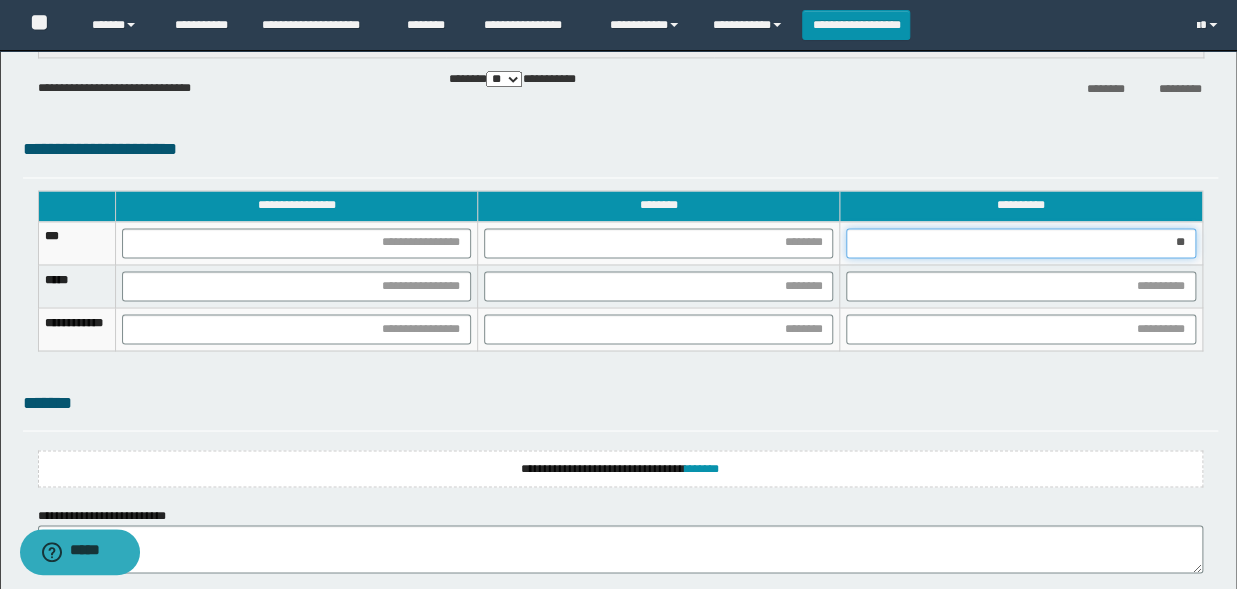 type on "***" 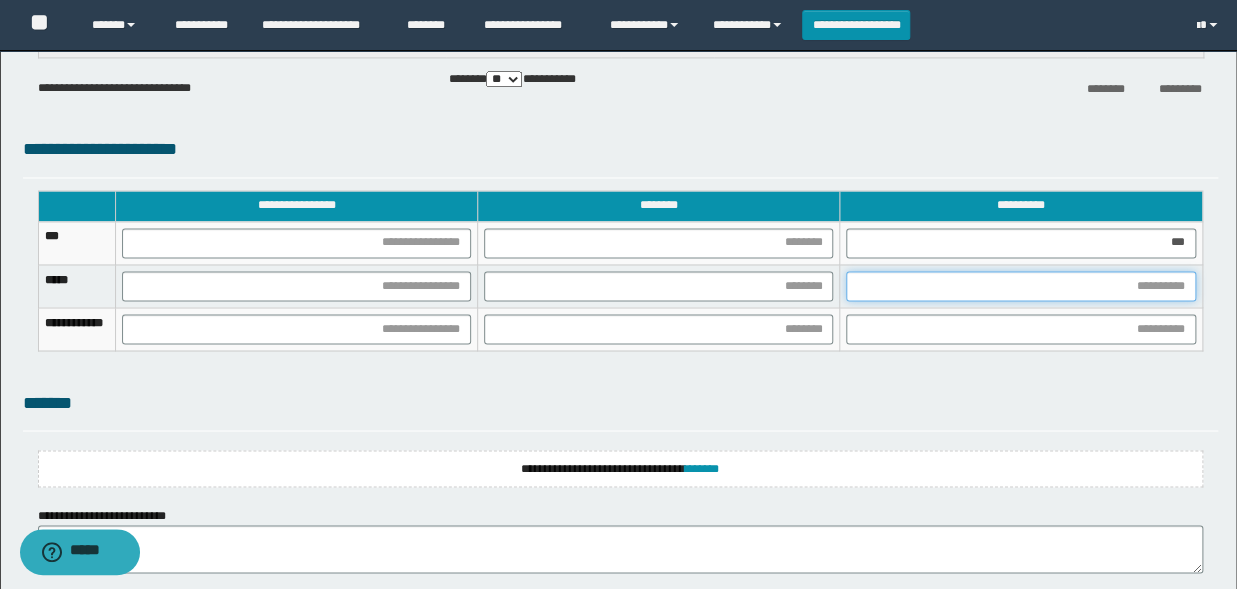 click at bounding box center (1020, 286) 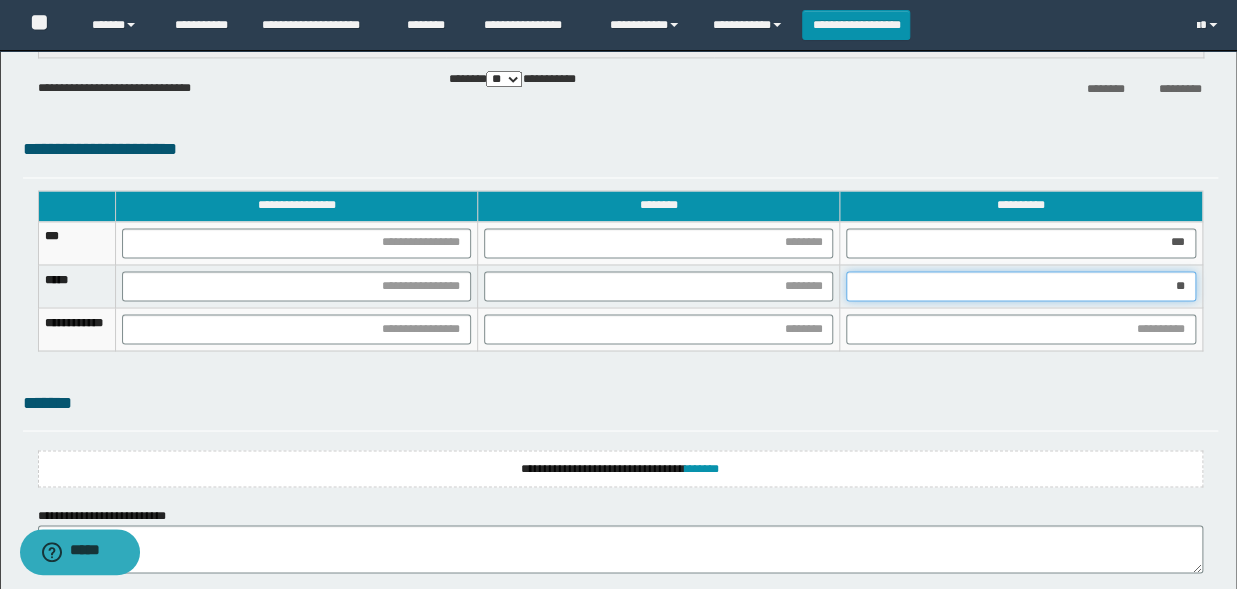 type on "***" 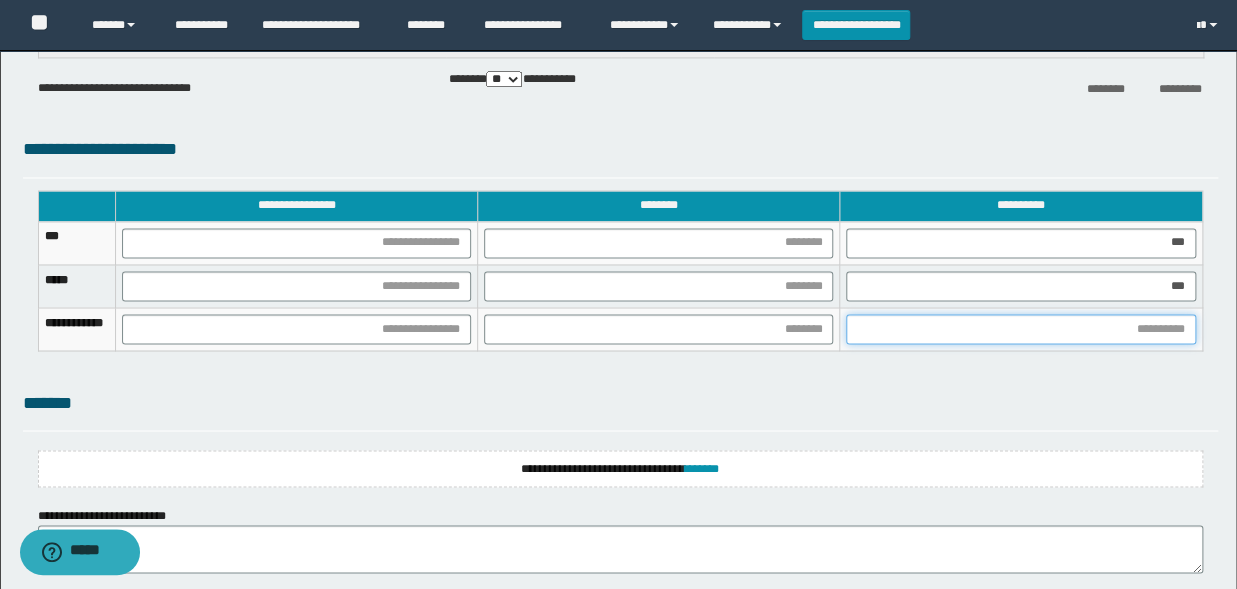 click at bounding box center [1020, 329] 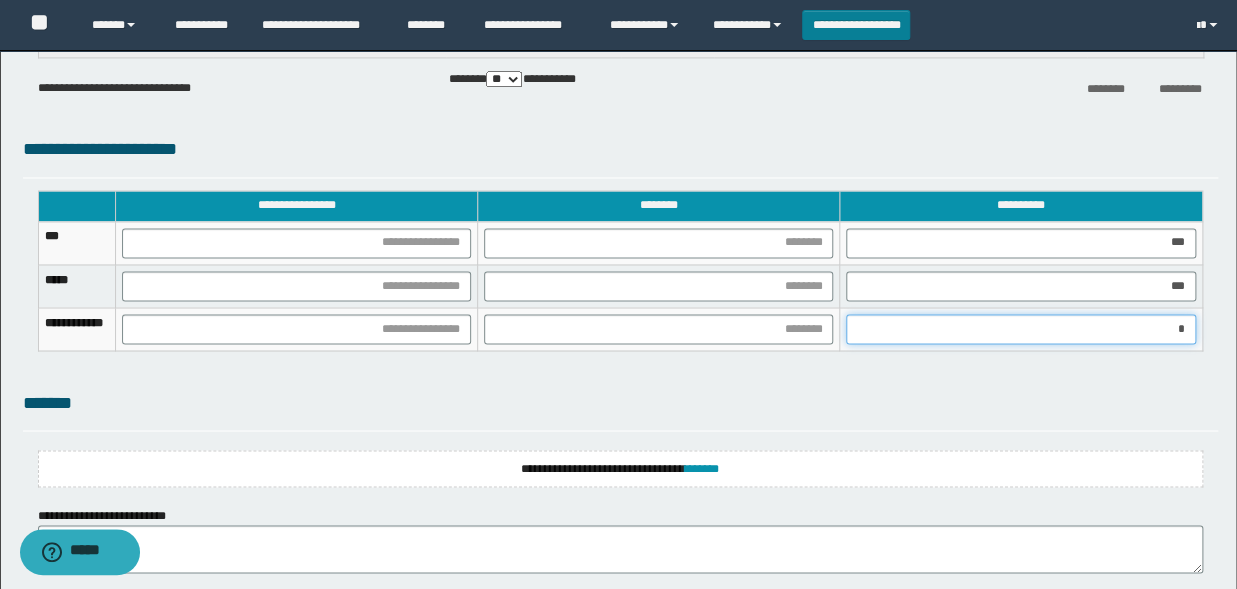 type on "**" 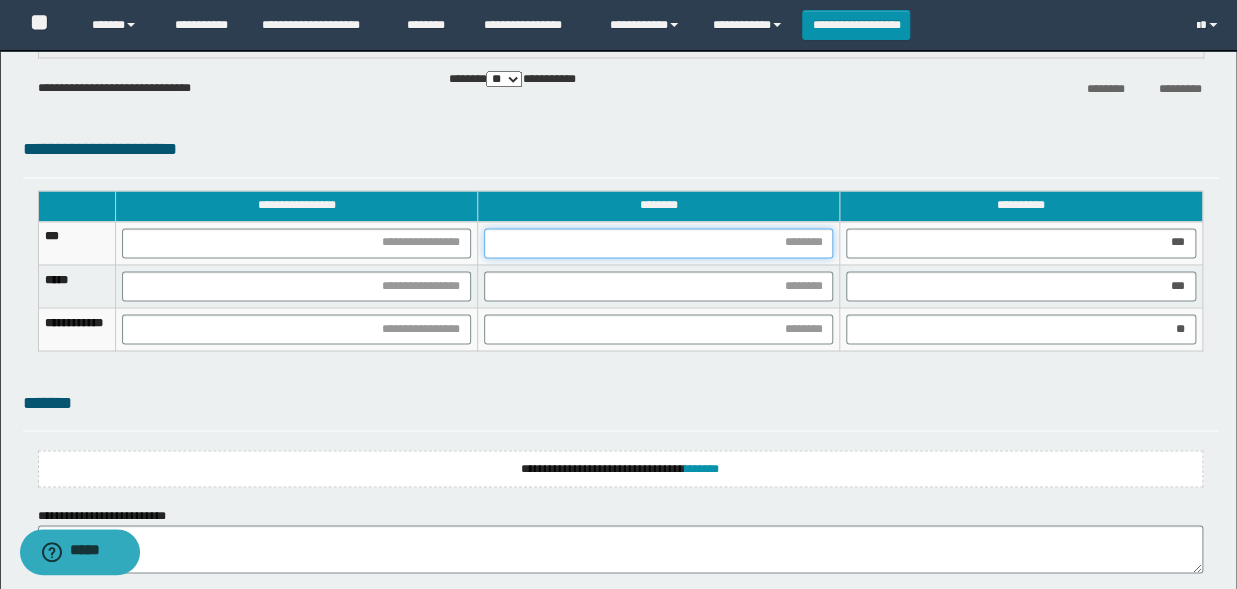 click at bounding box center [658, 243] 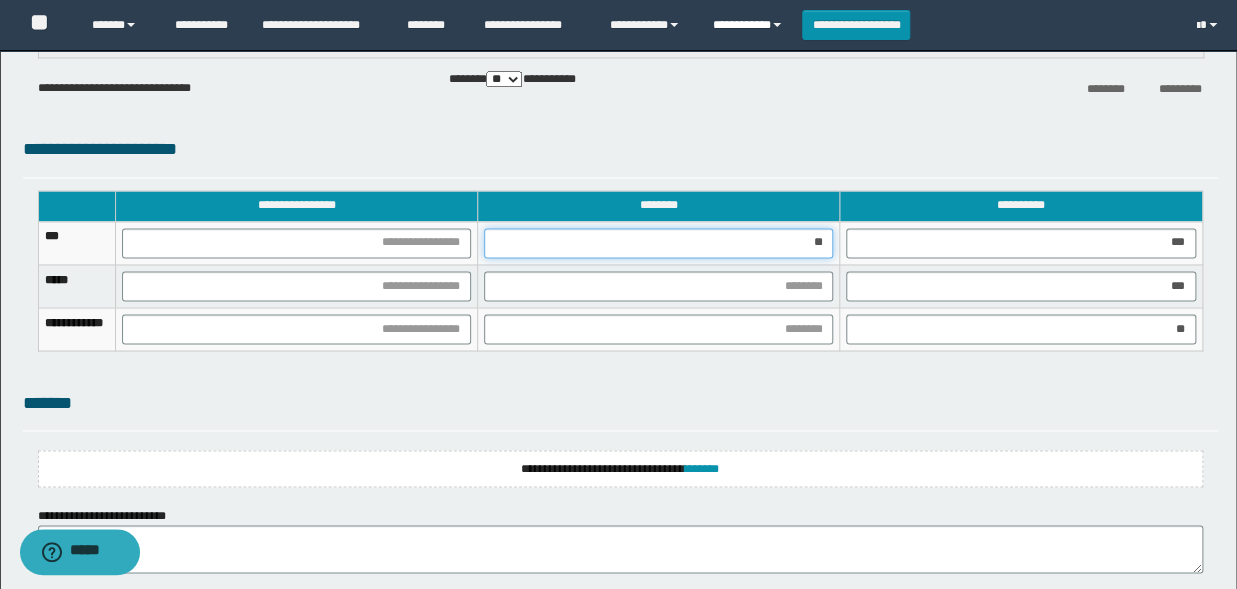 type on "***" 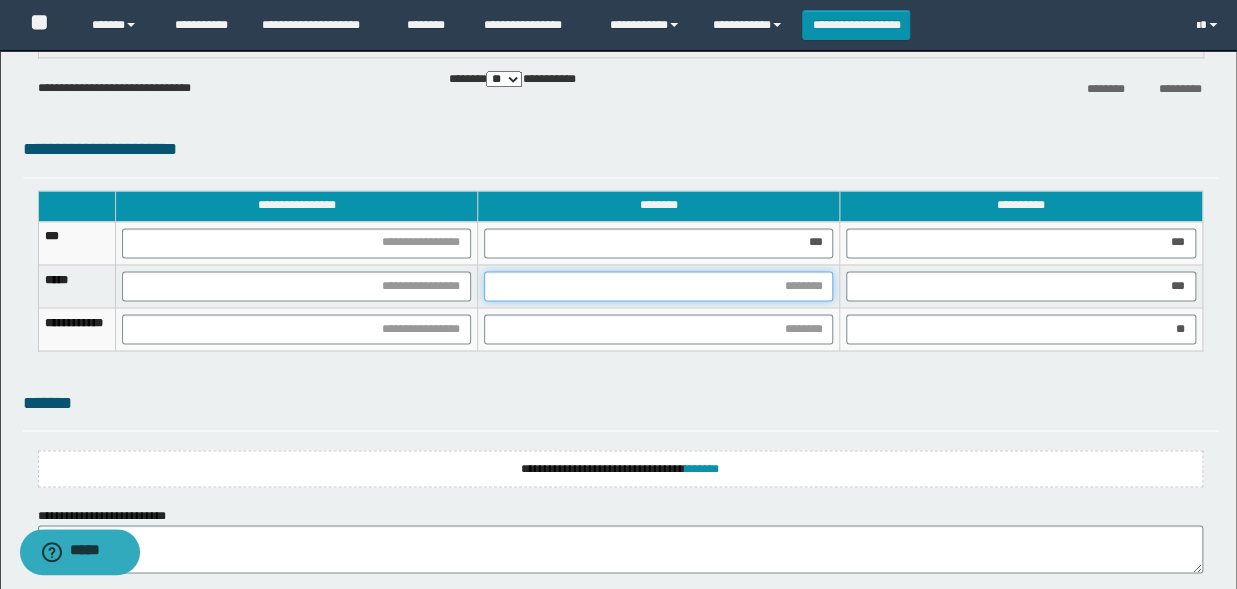 click at bounding box center (658, 286) 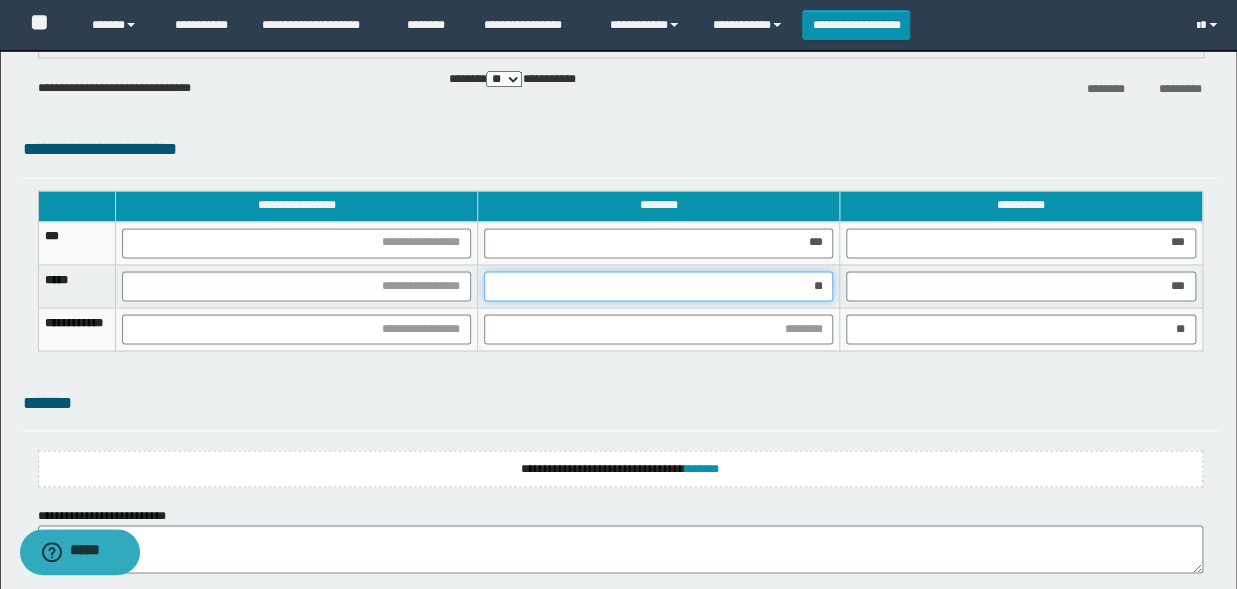 type on "***" 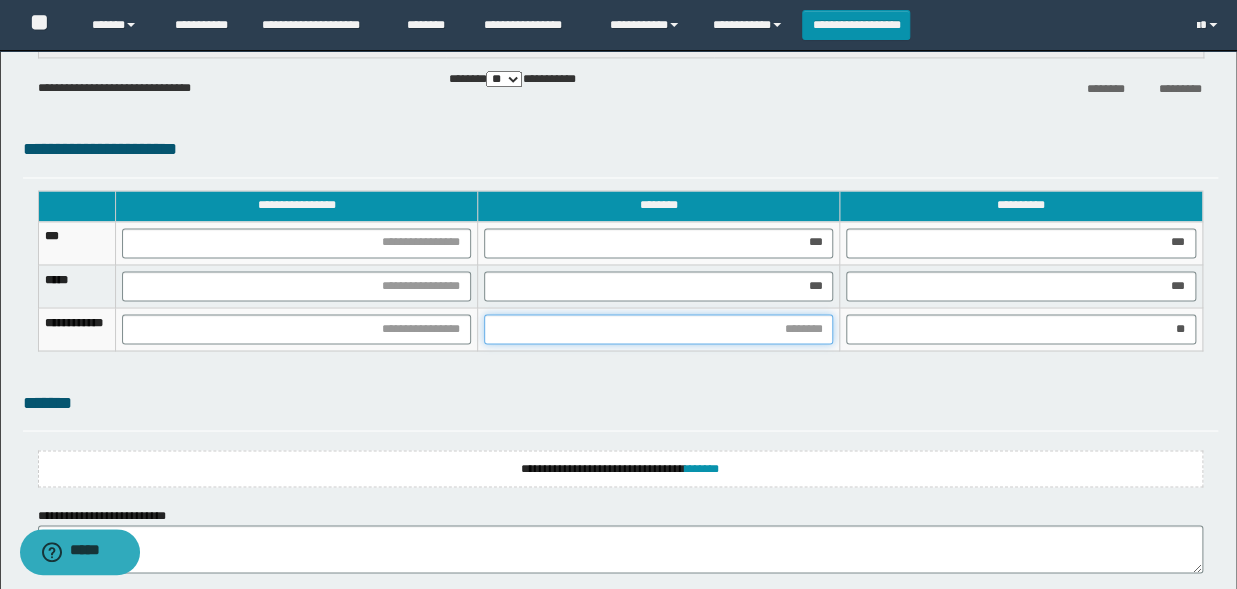 click at bounding box center [658, 329] 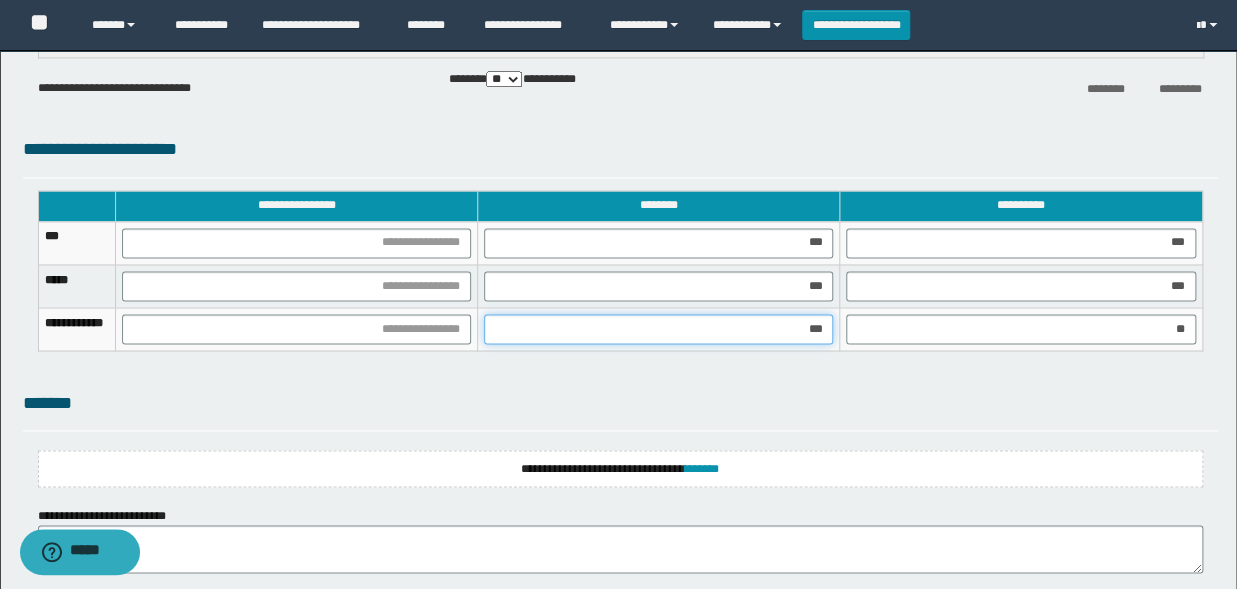 type on "****" 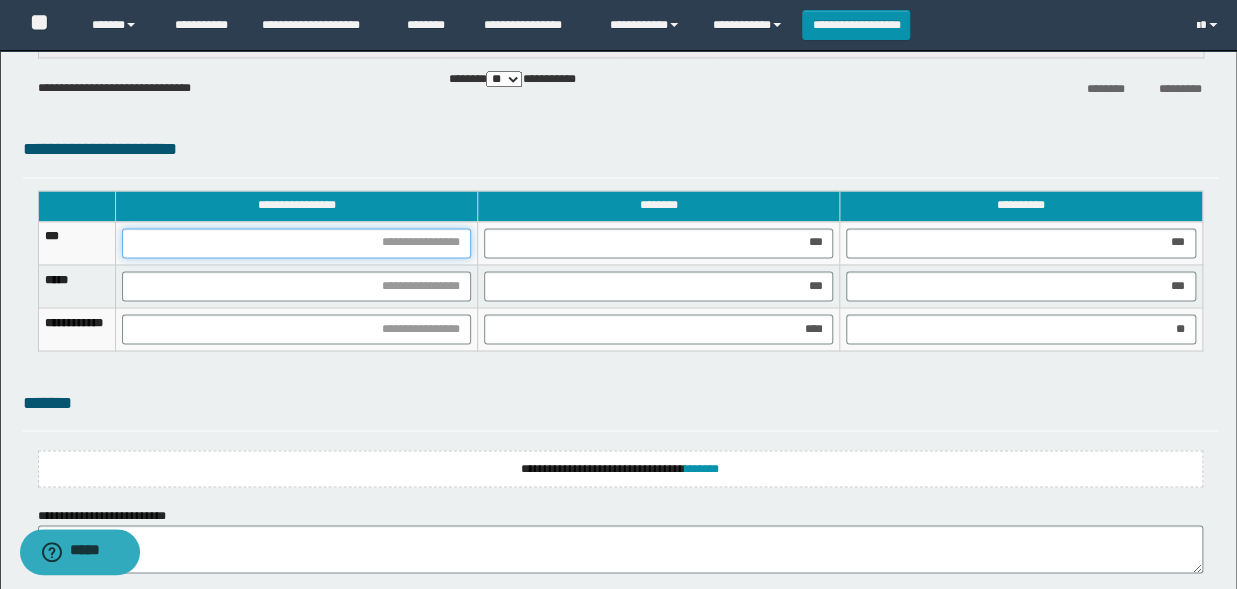 click at bounding box center (296, 243) 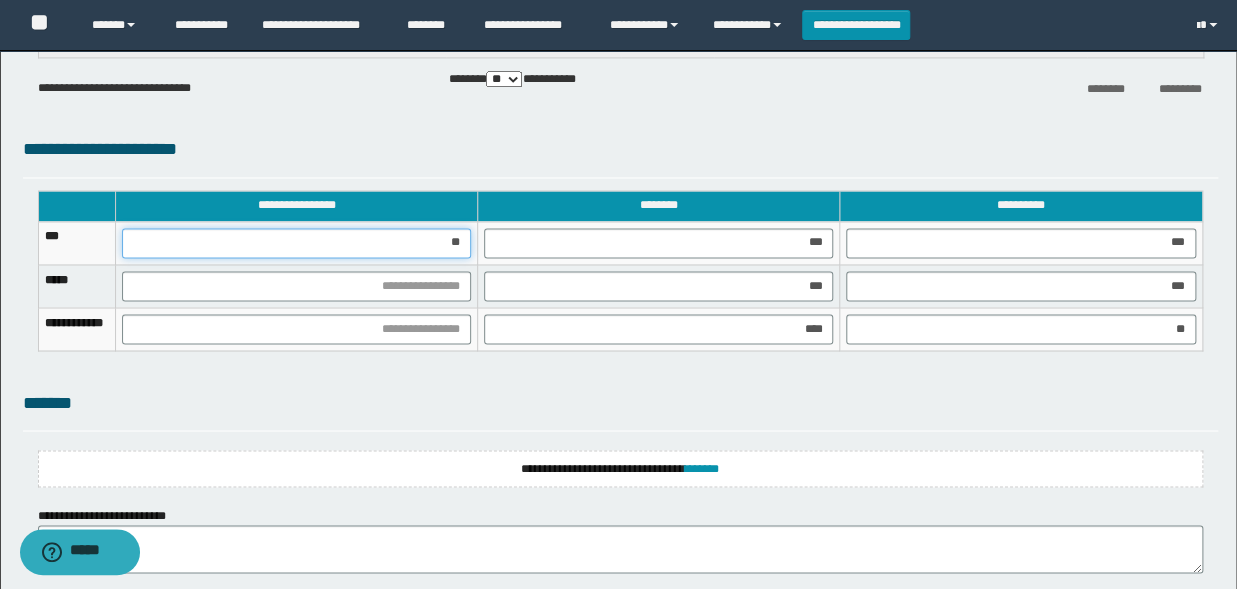 type on "***" 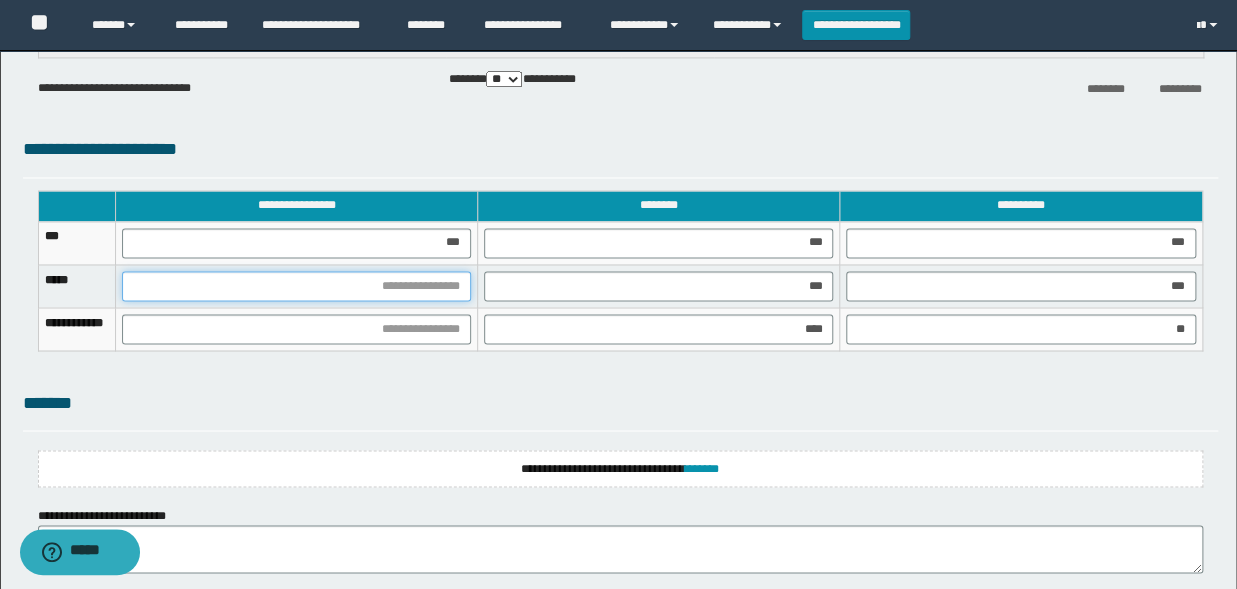 click at bounding box center [296, 286] 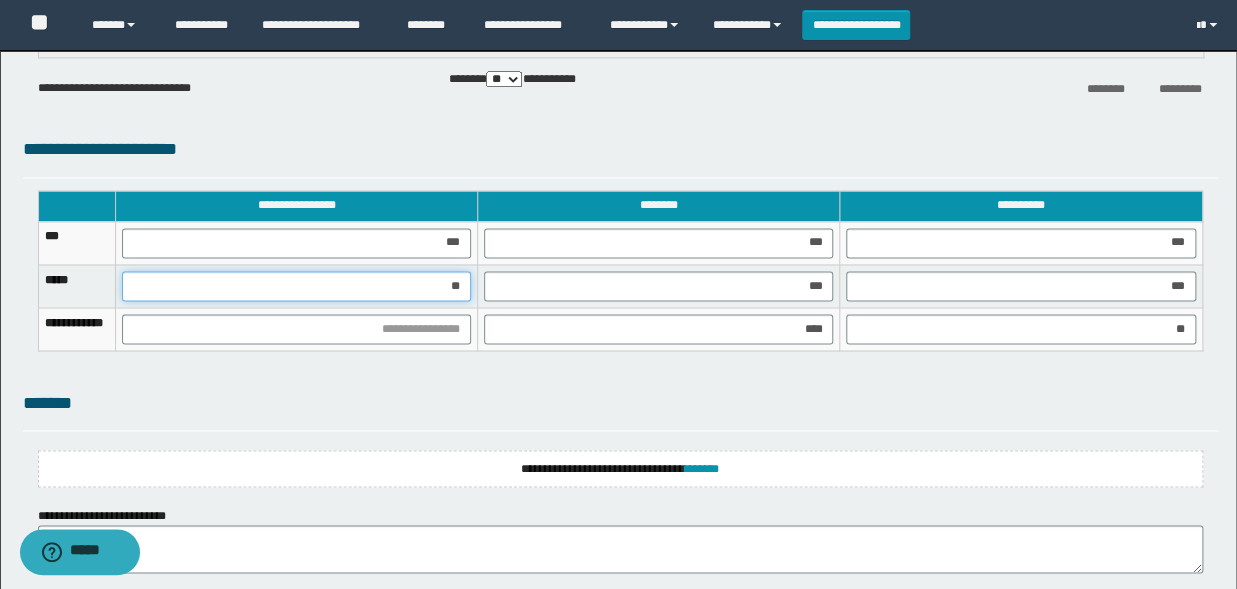 type on "***" 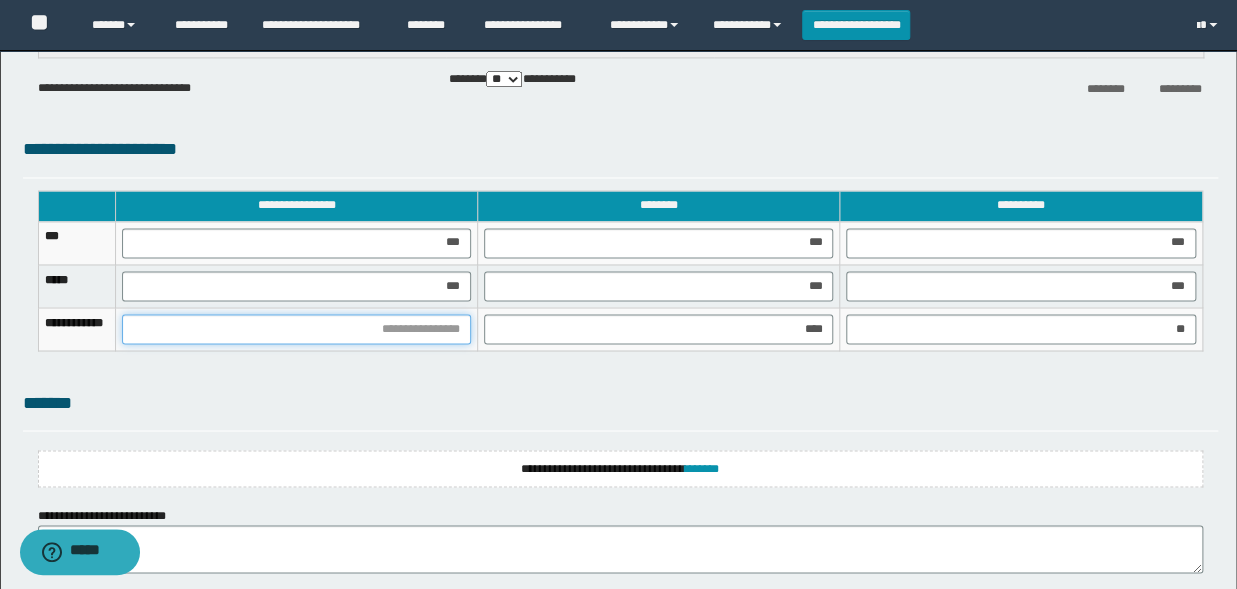 click at bounding box center (296, 329) 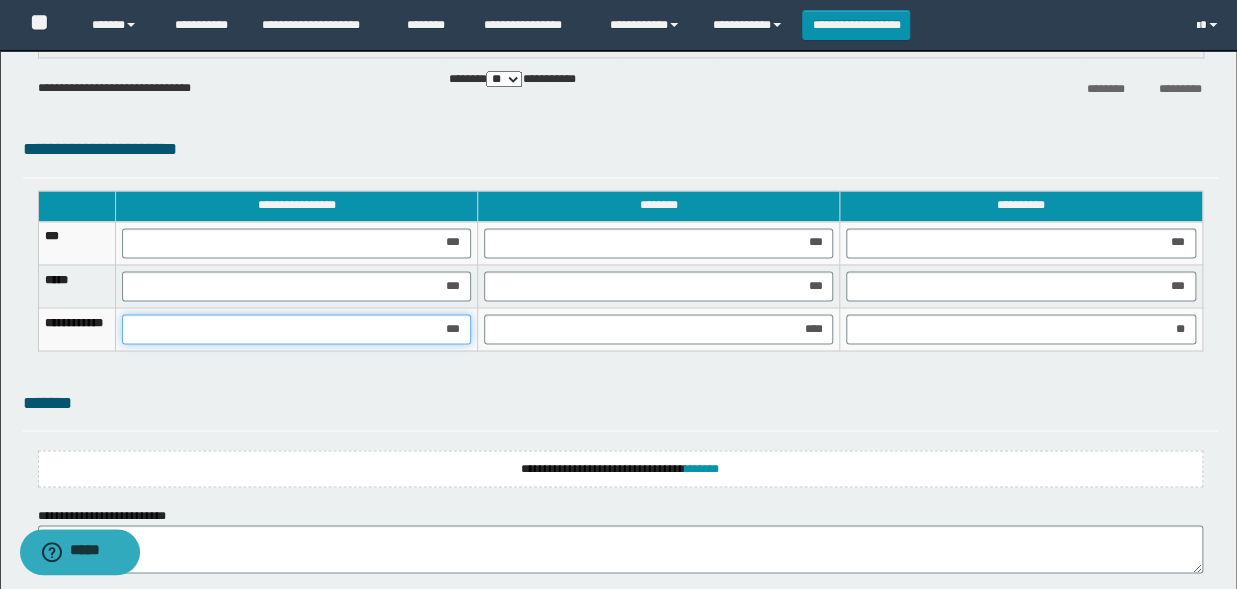 type on "****" 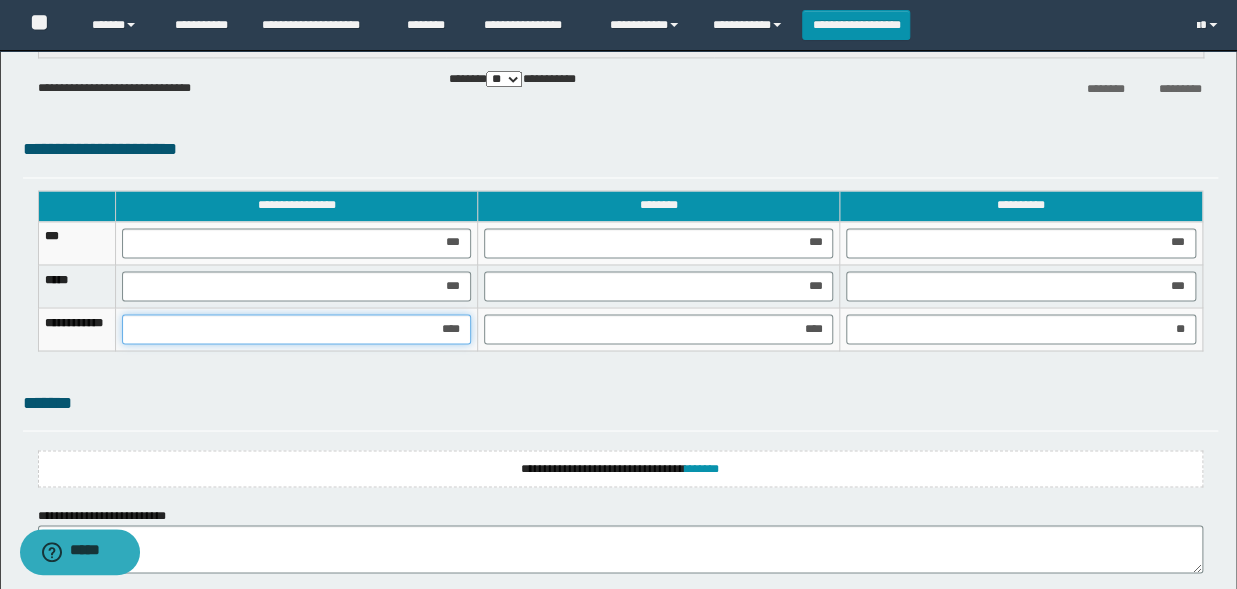 scroll, scrollTop: 1422, scrollLeft: 0, axis: vertical 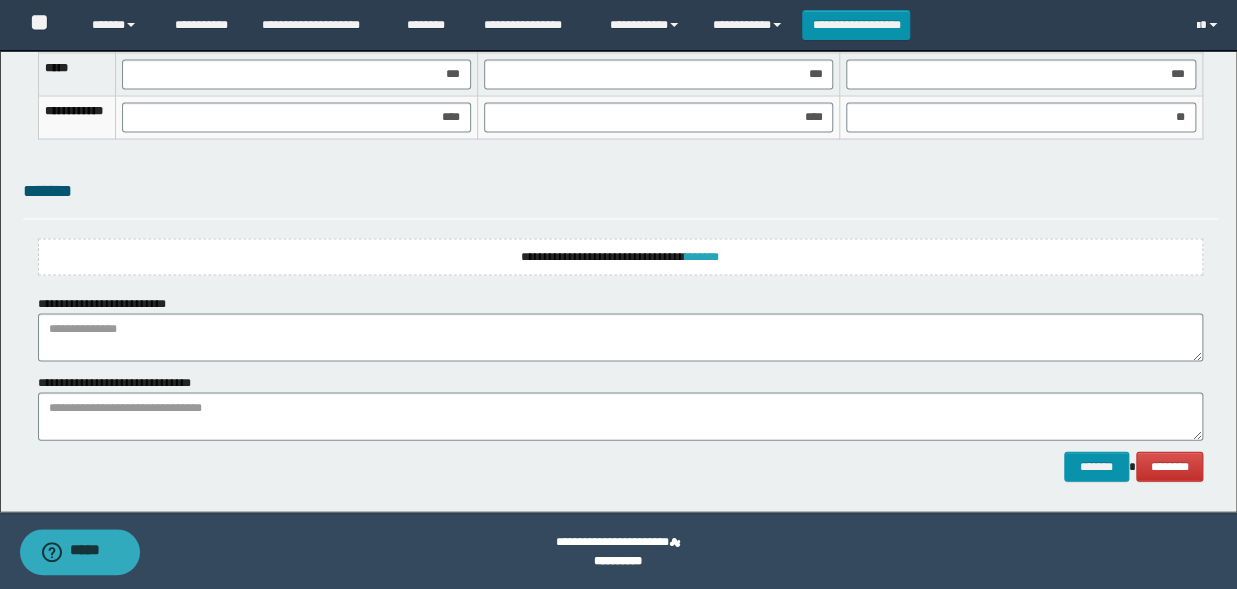 click on "*******" at bounding box center [702, 256] 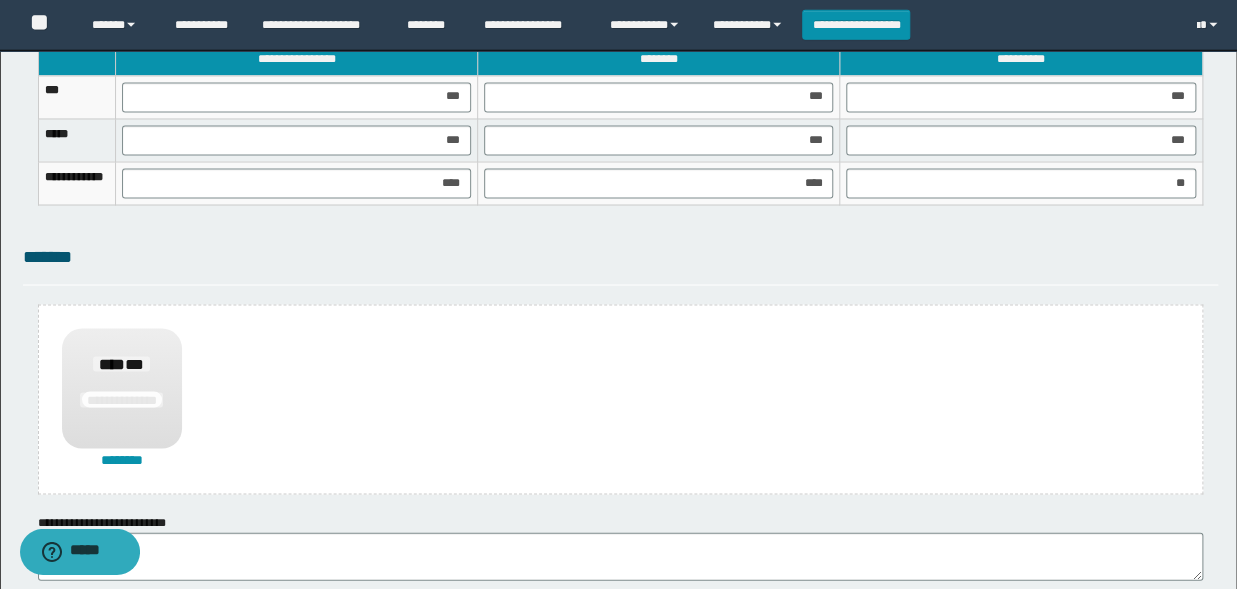 scroll, scrollTop: 1575, scrollLeft: 0, axis: vertical 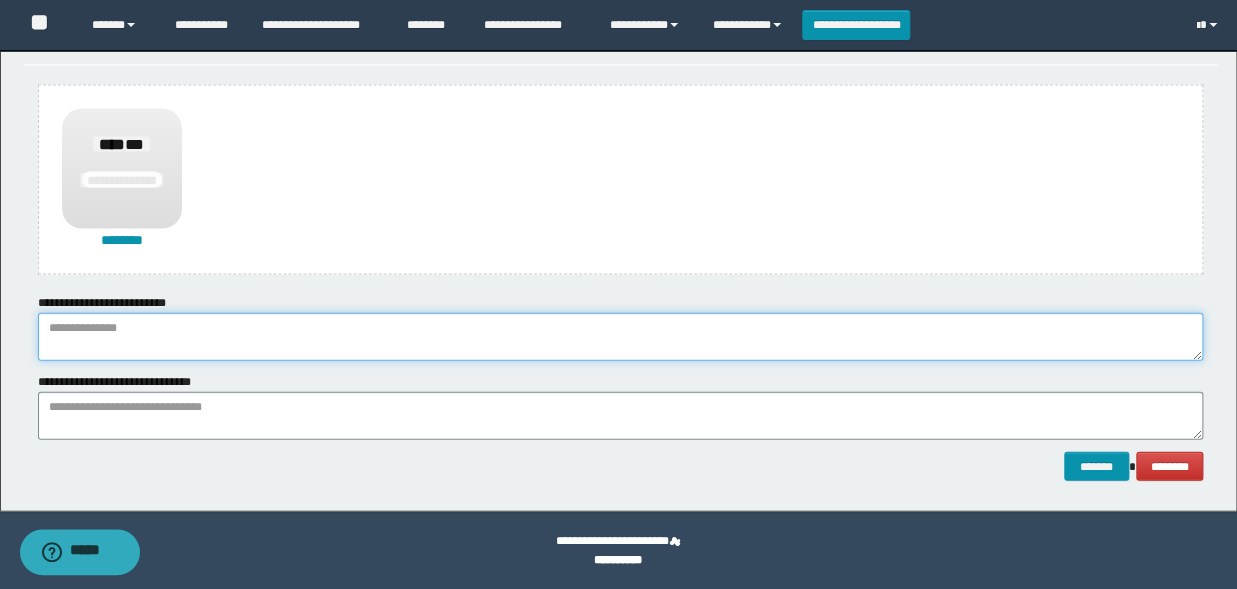 click at bounding box center (620, 337) 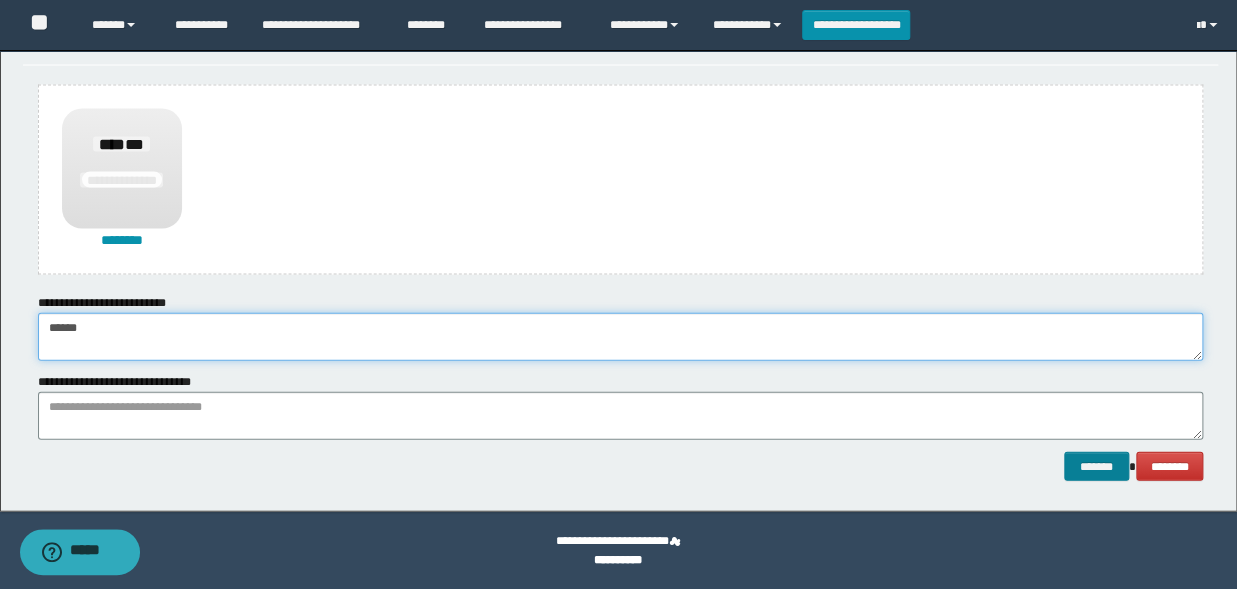 type on "******" 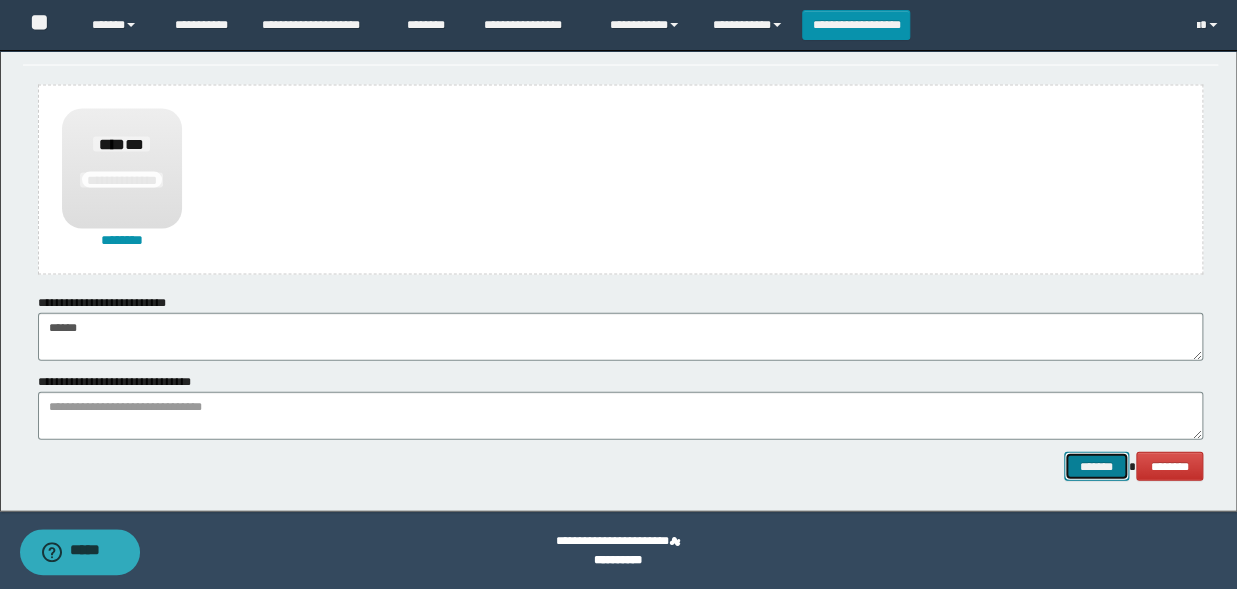 click on "*******" at bounding box center (1096, 467) 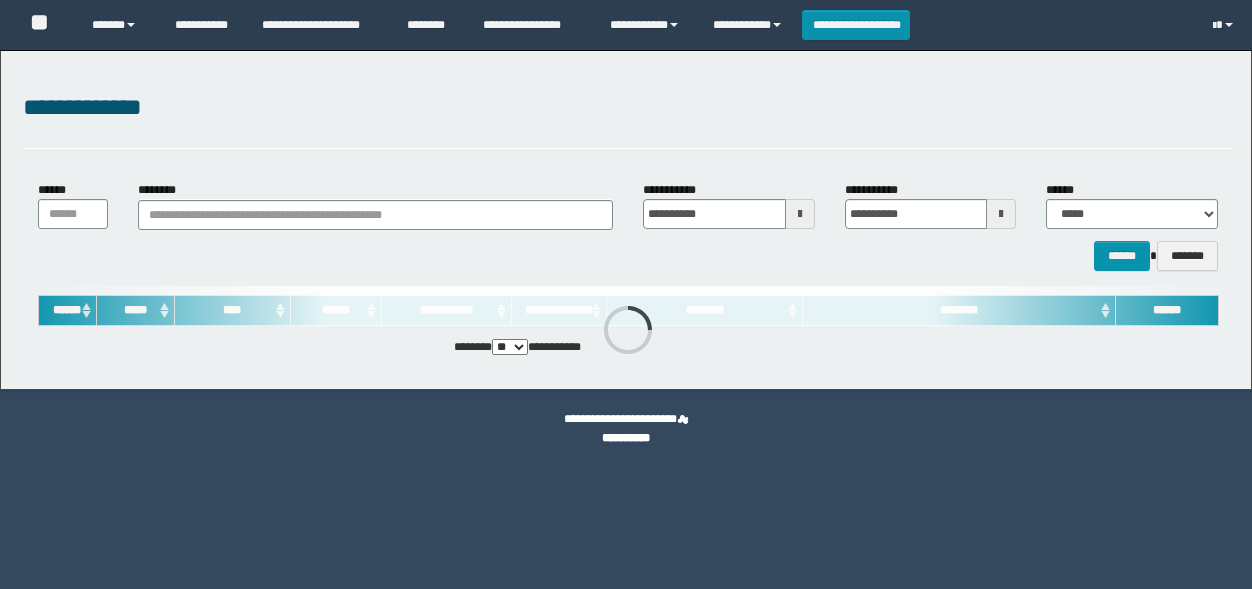 scroll, scrollTop: 0, scrollLeft: 0, axis: both 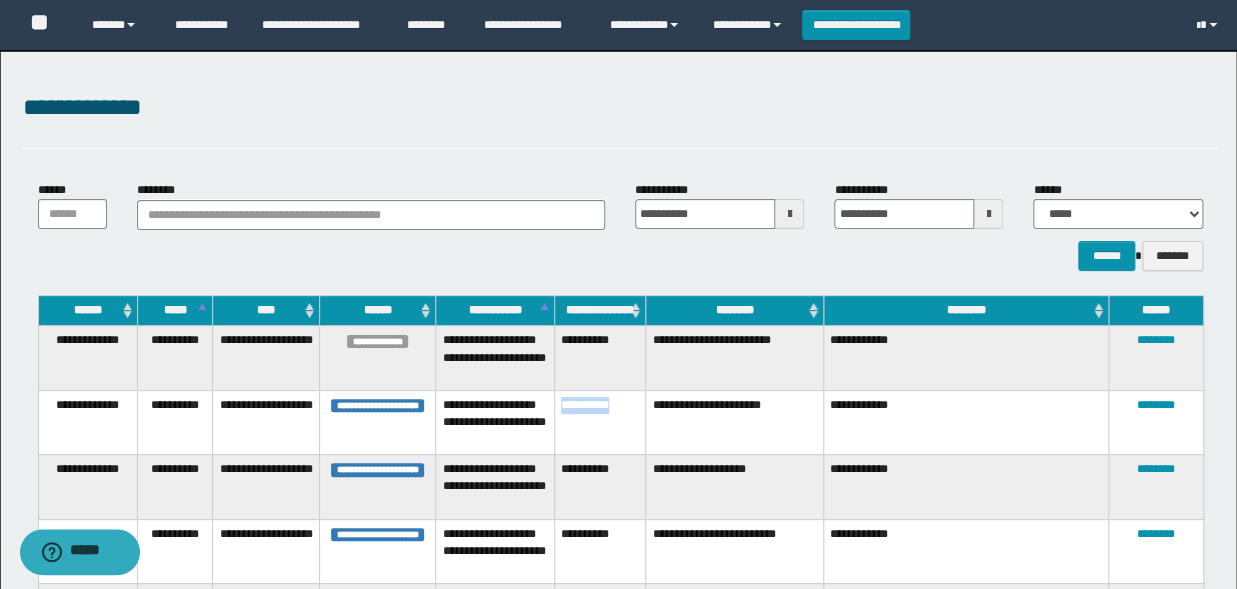 drag, startPoint x: 633, startPoint y: 405, endPoint x: 562, endPoint y: 413, distance: 71.44928 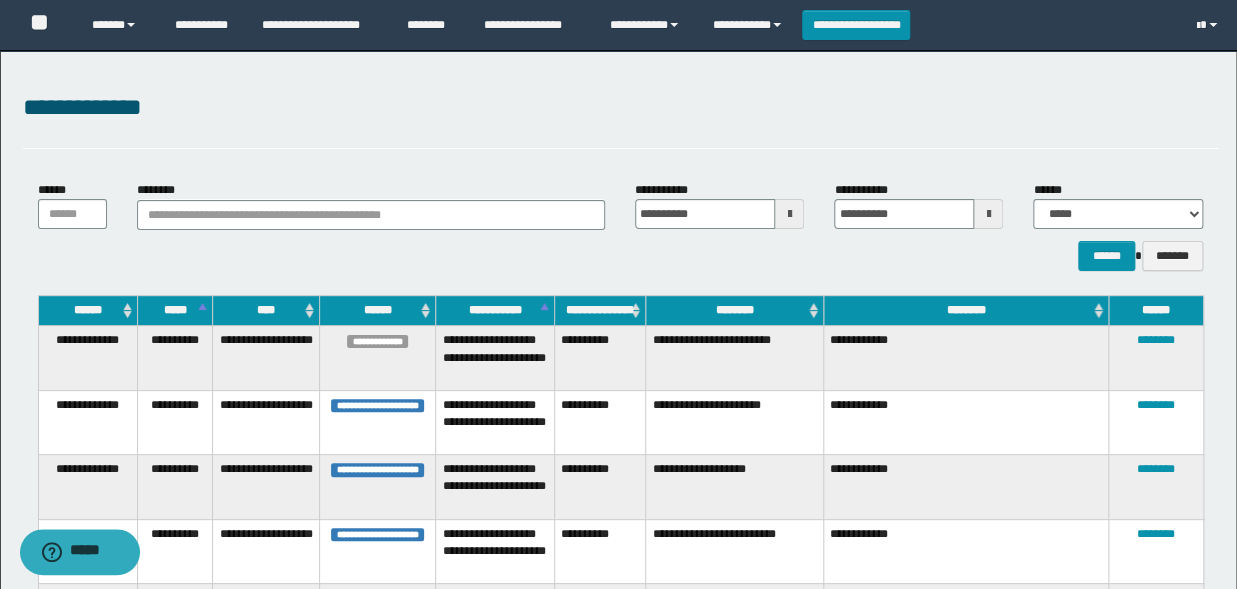 click on "********" at bounding box center [1156, 405] 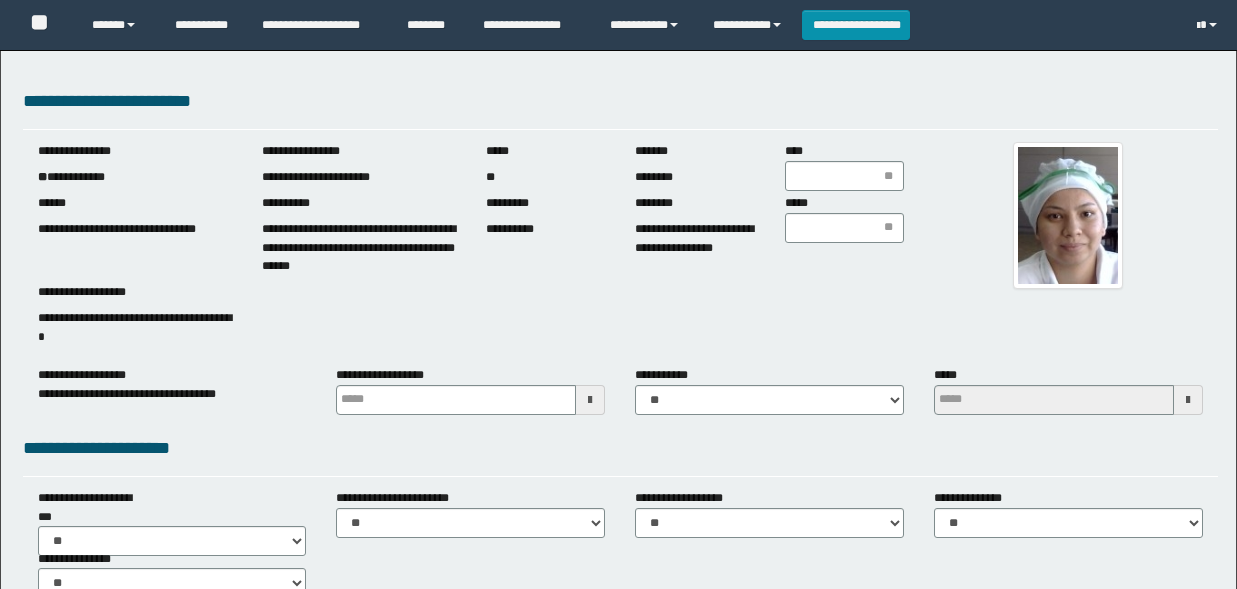 scroll, scrollTop: 0, scrollLeft: 0, axis: both 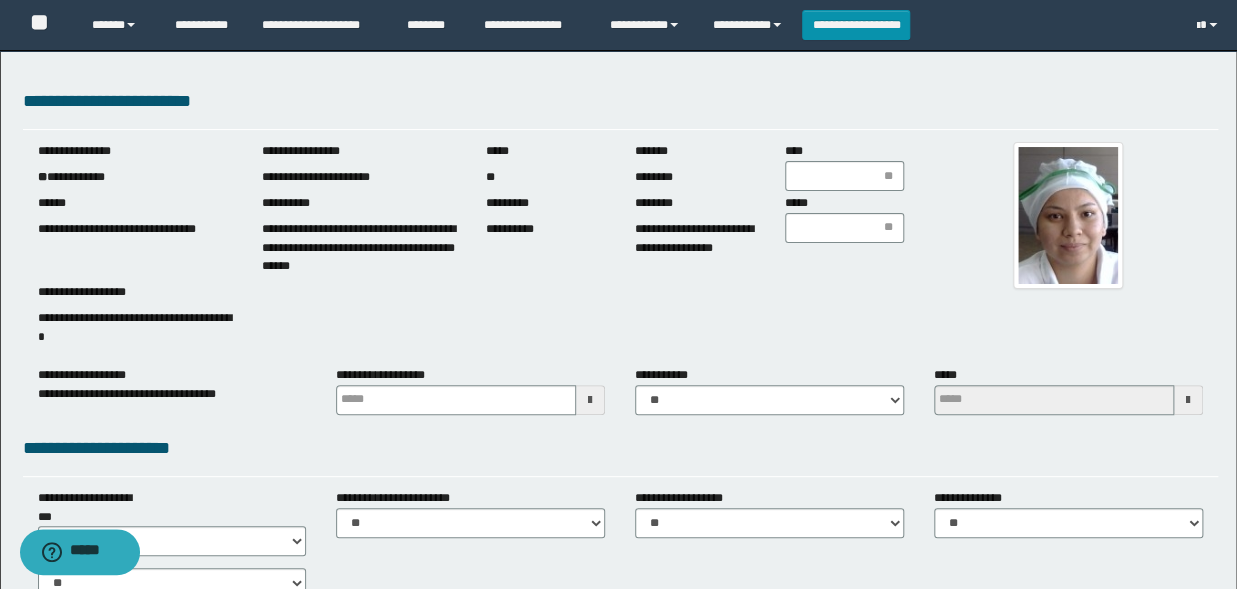 click at bounding box center [590, 400] 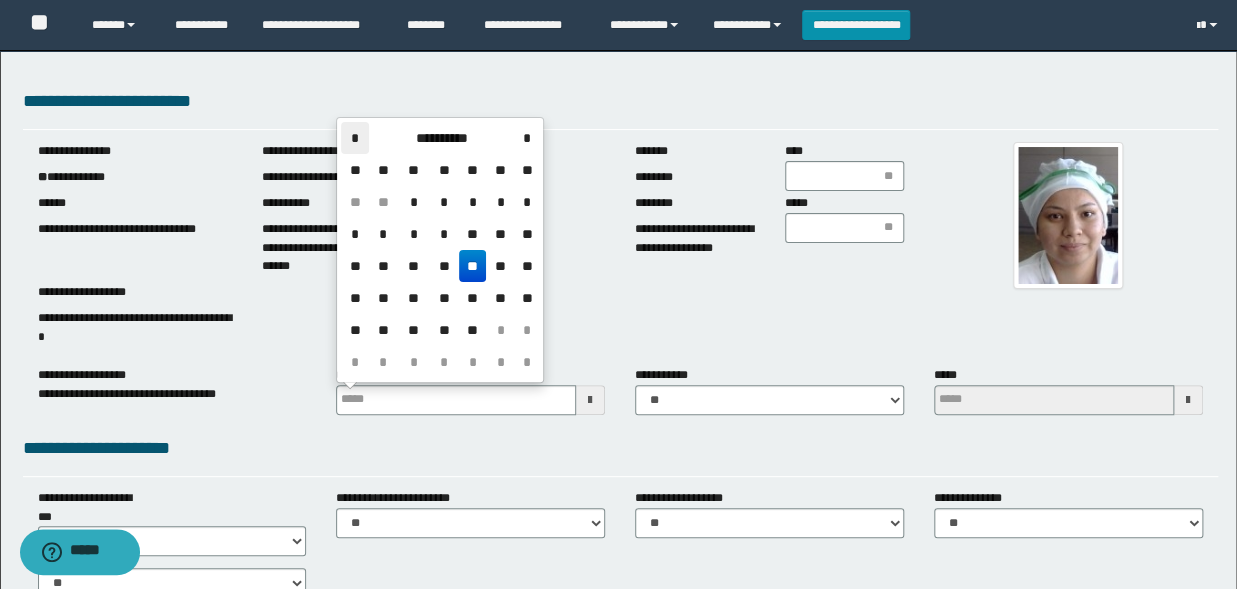 click on "*" at bounding box center (355, 138) 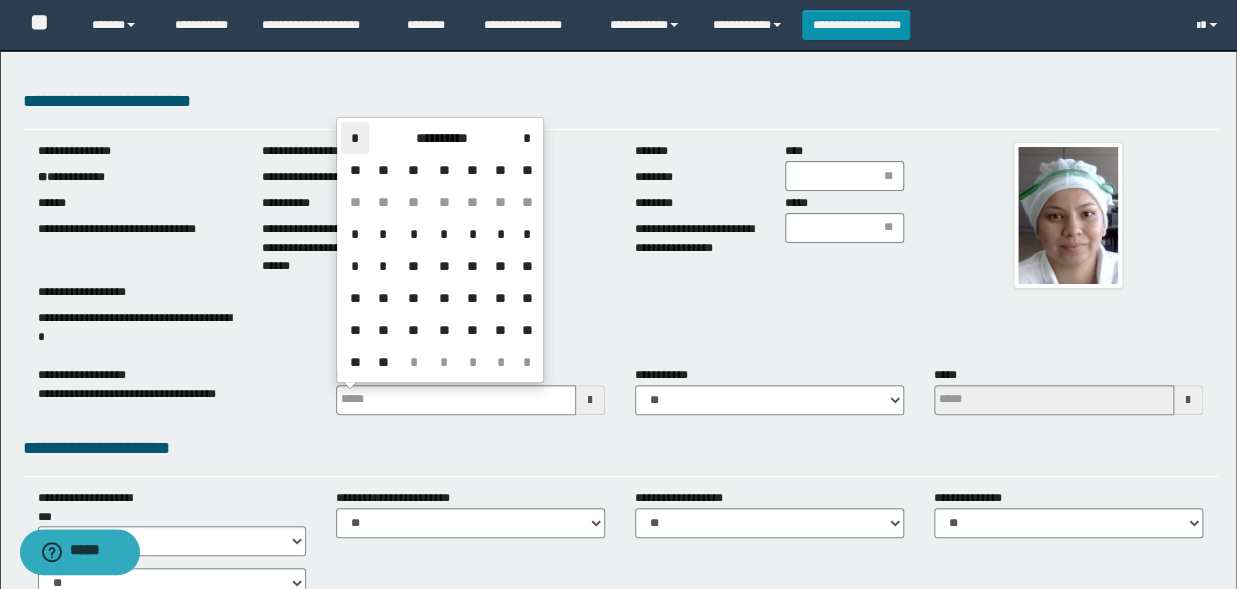 click on "*" at bounding box center (355, 138) 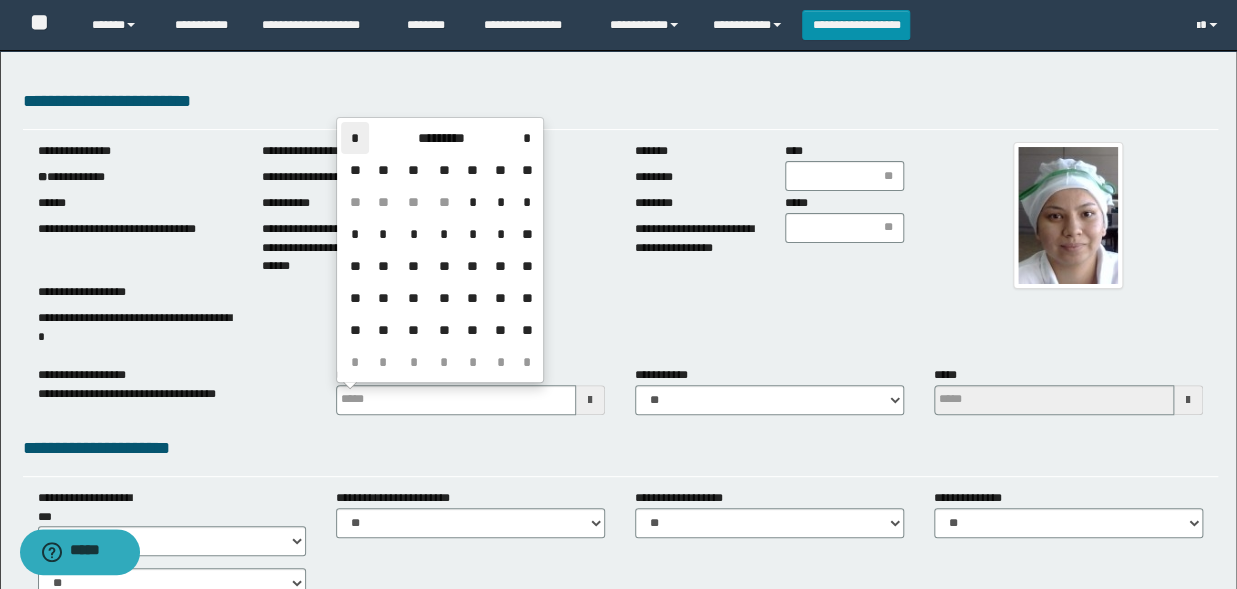 click on "*" at bounding box center (355, 138) 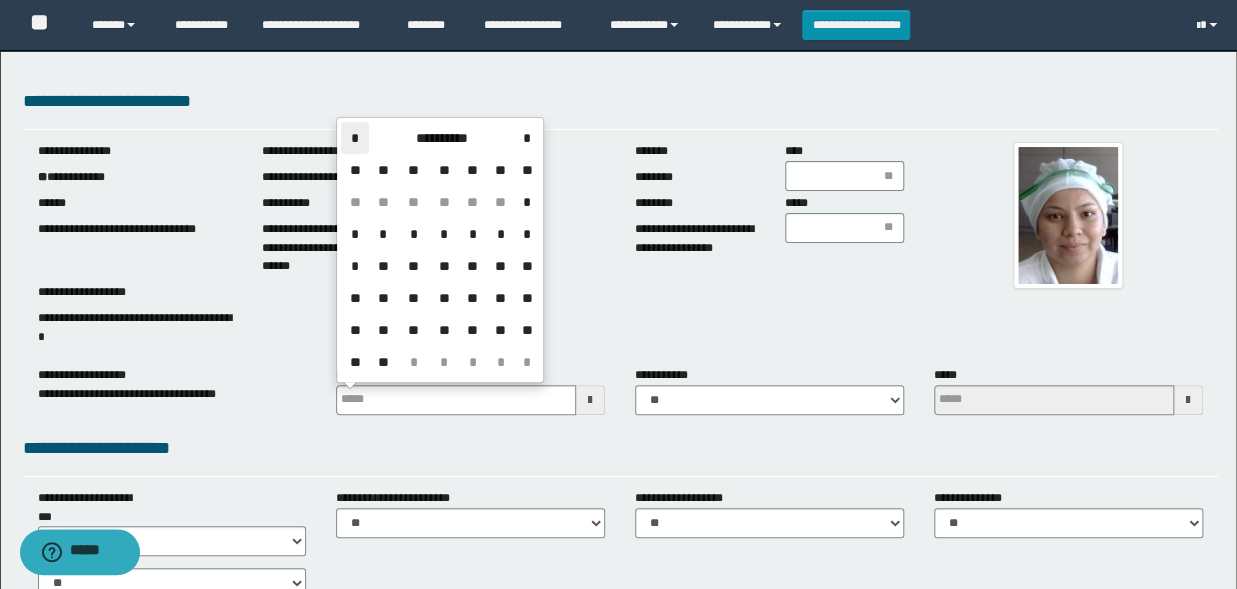 click on "*" at bounding box center [355, 138] 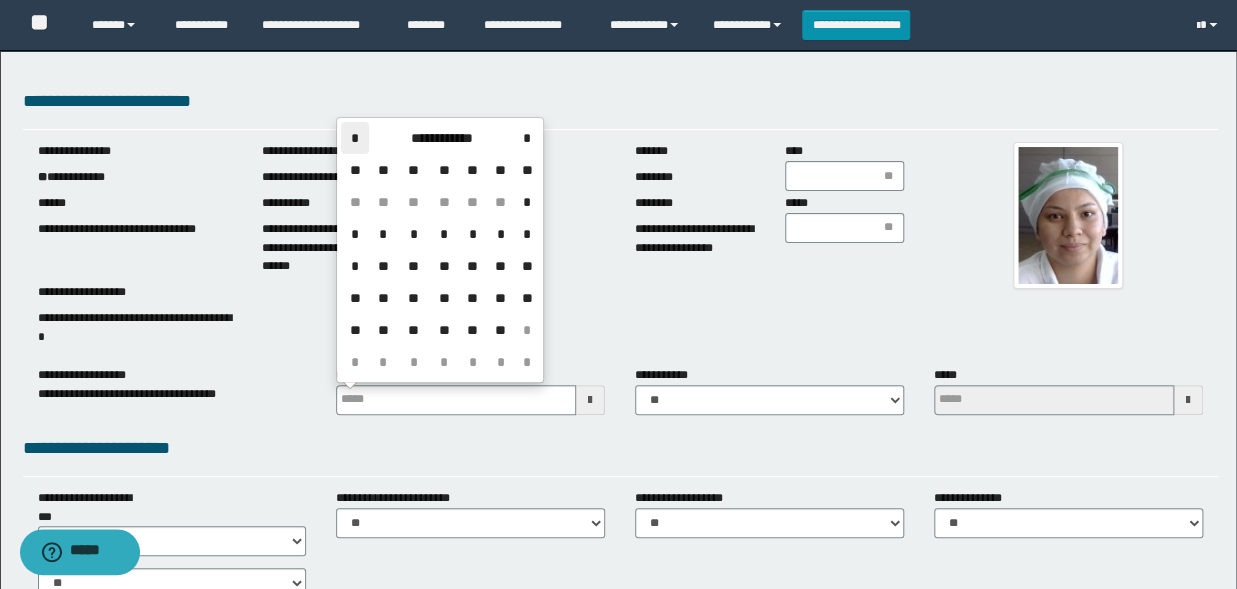 click on "*" at bounding box center (355, 138) 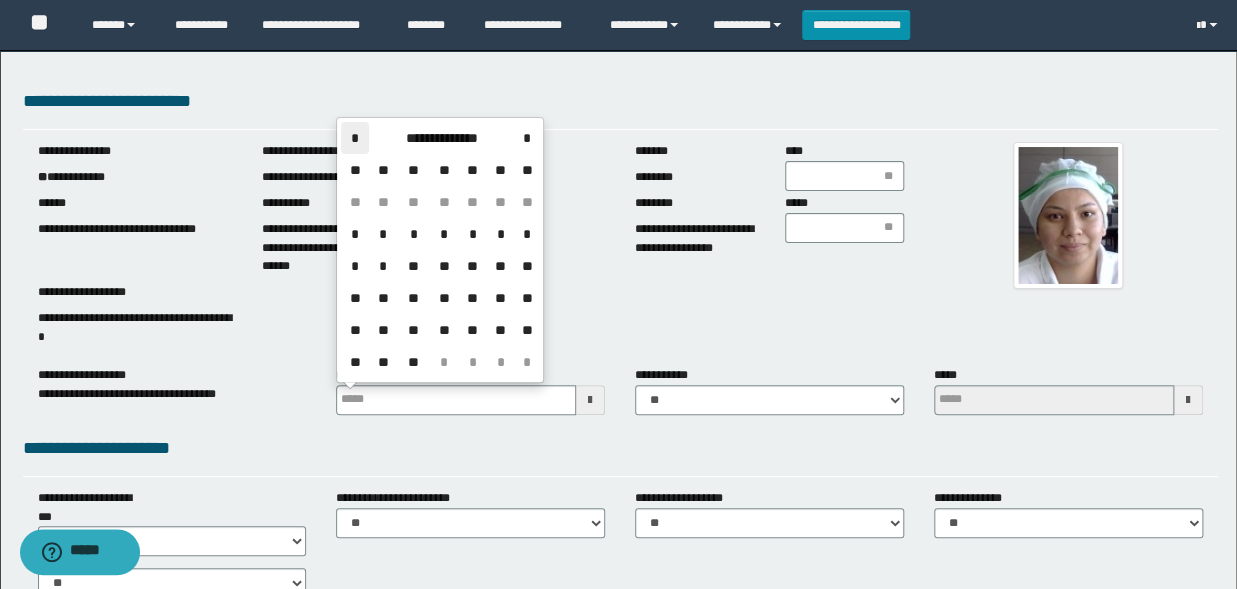 click on "*" at bounding box center [355, 138] 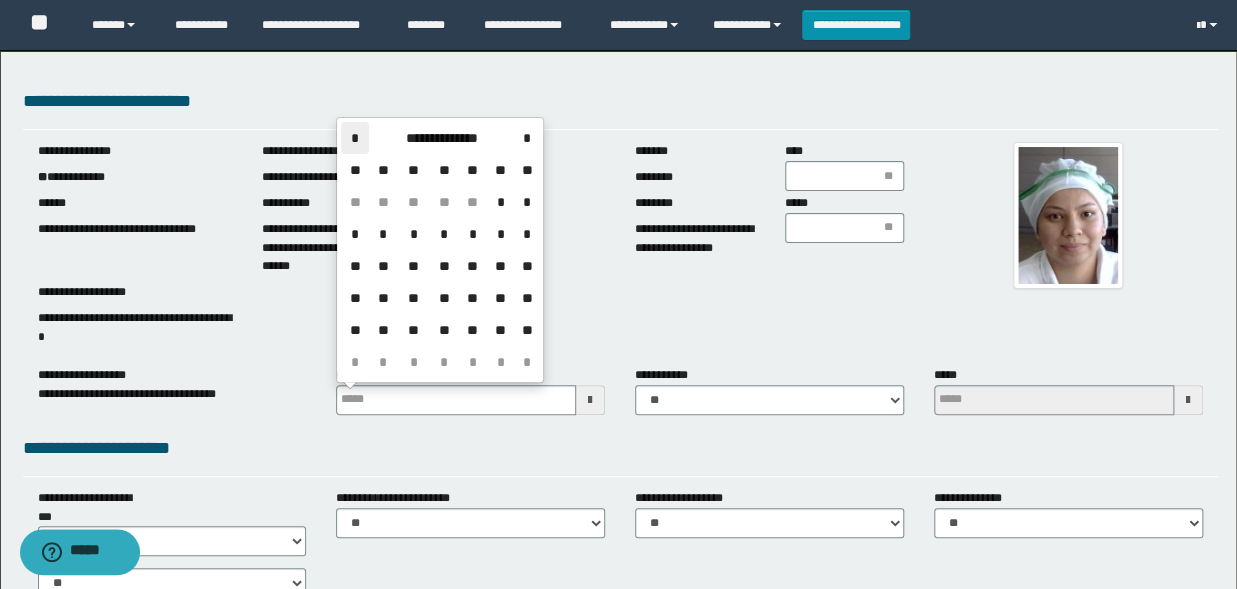 click on "*" at bounding box center [355, 138] 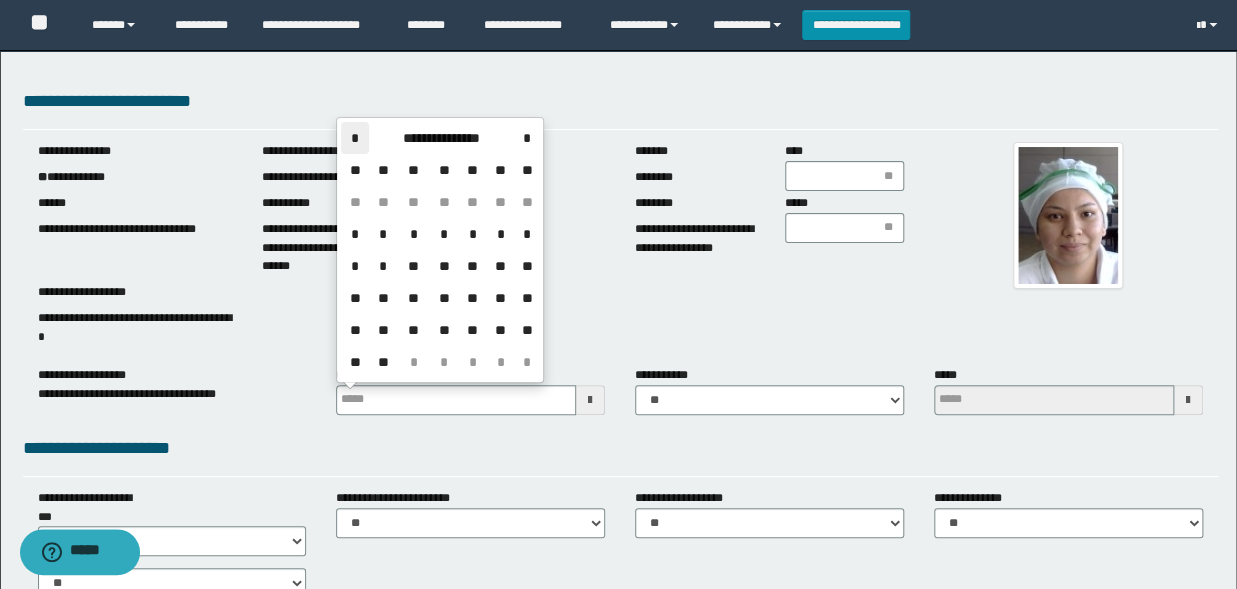click on "*" at bounding box center (355, 138) 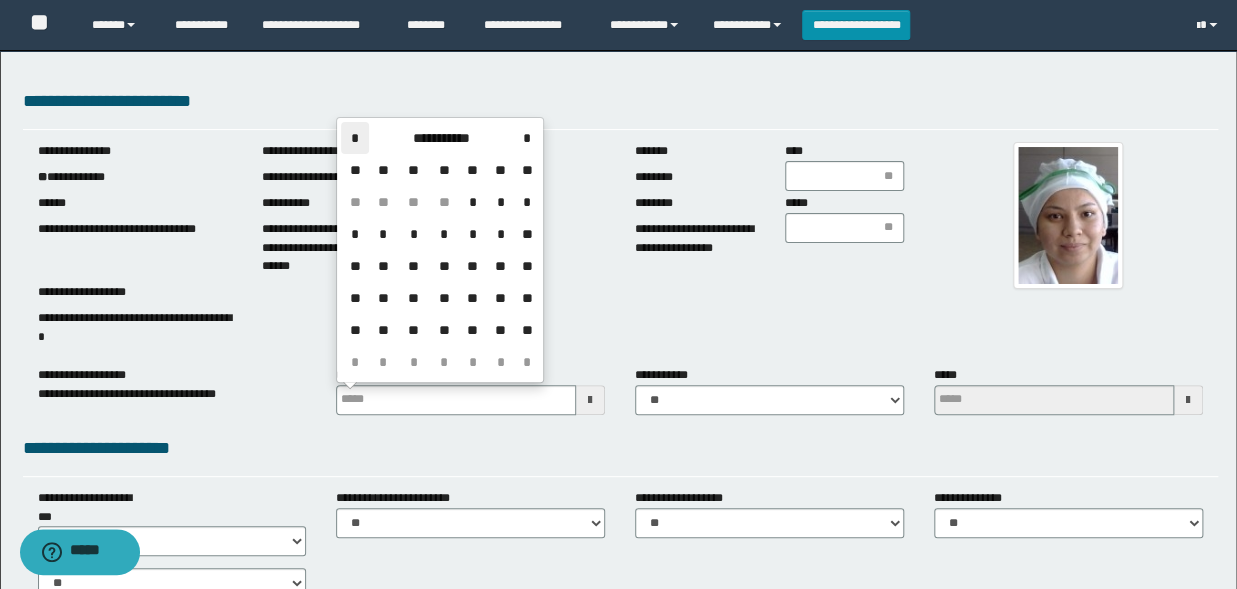 click on "*" at bounding box center [355, 138] 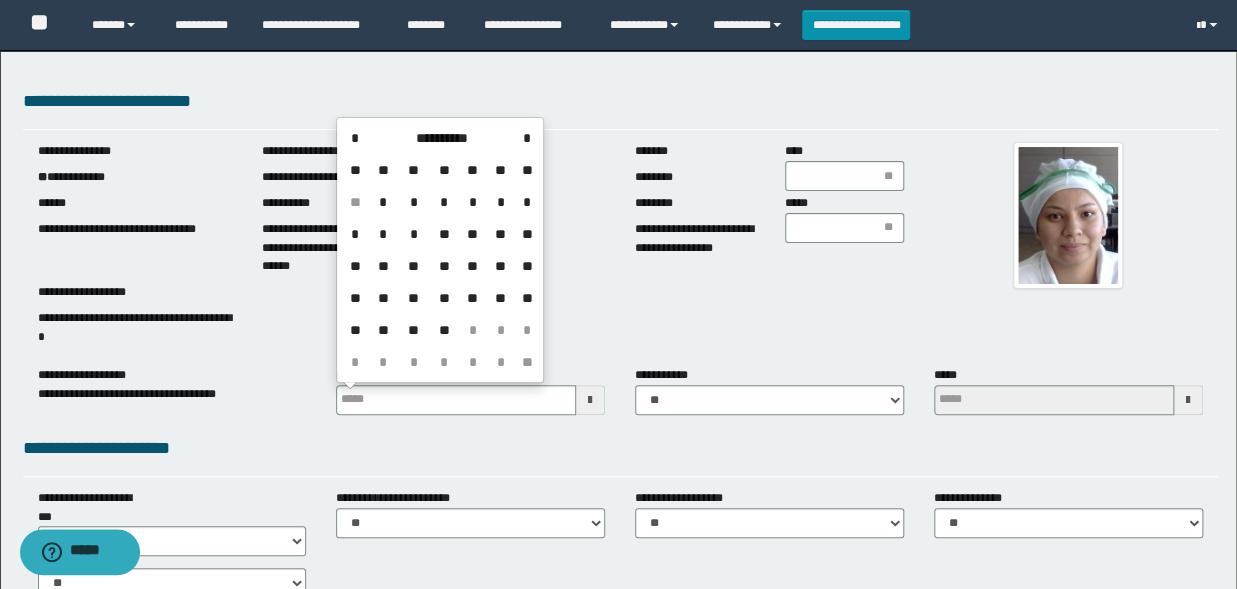 click on "**" at bounding box center (444, 330) 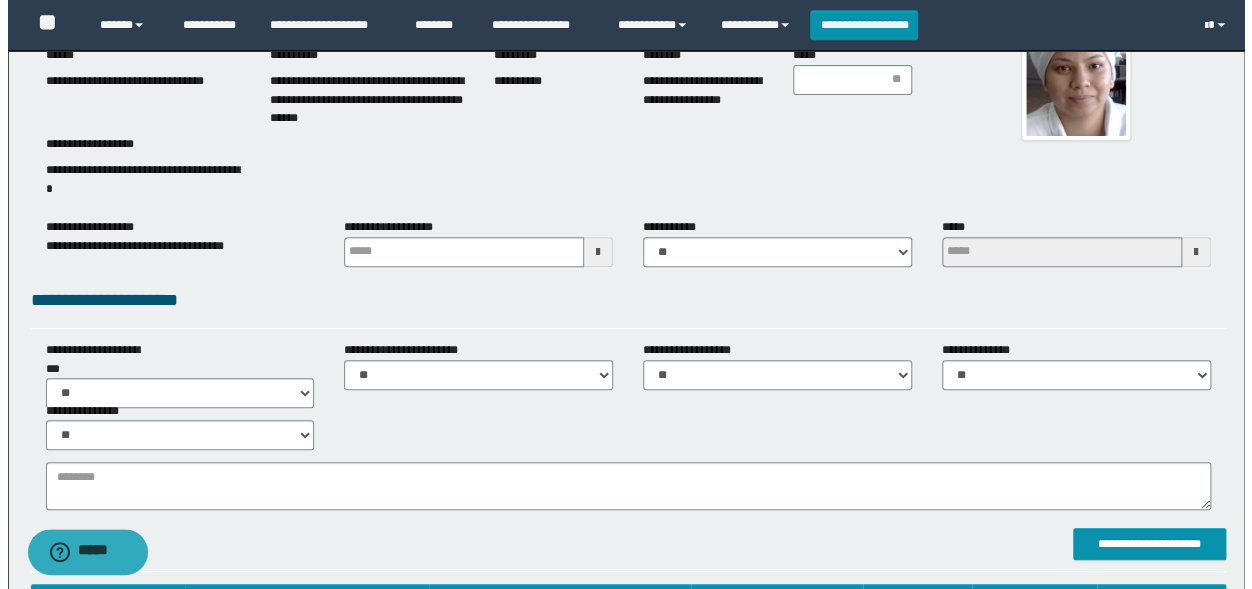 scroll, scrollTop: 220, scrollLeft: 0, axis: vertical 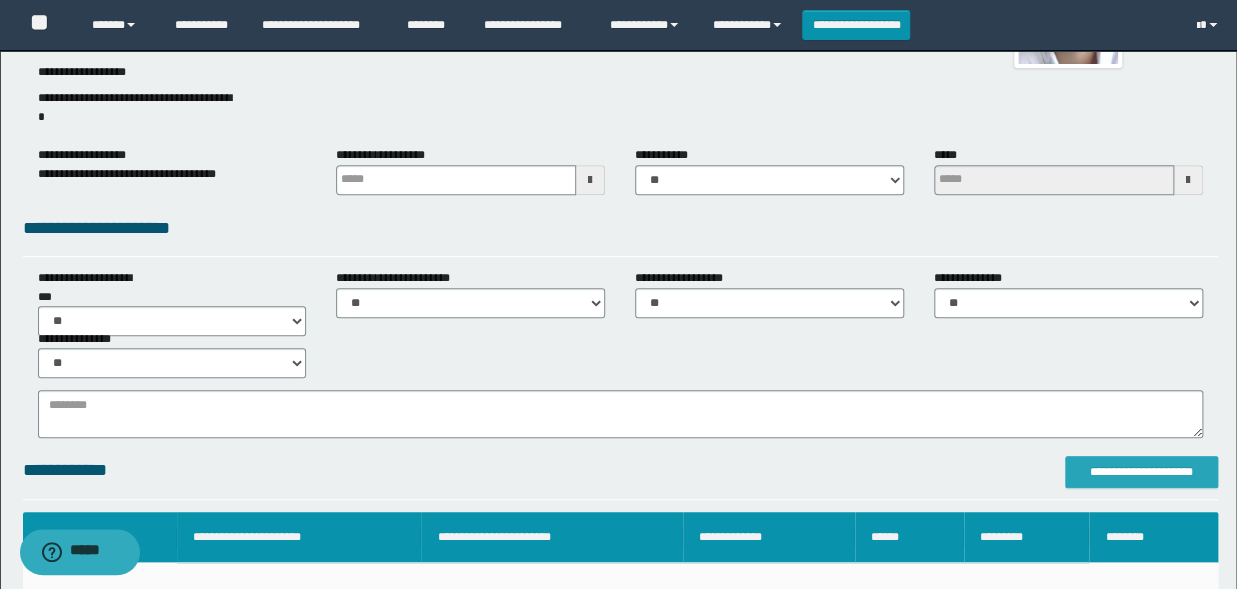 click on "**********" at bounding box center [1141, 472] 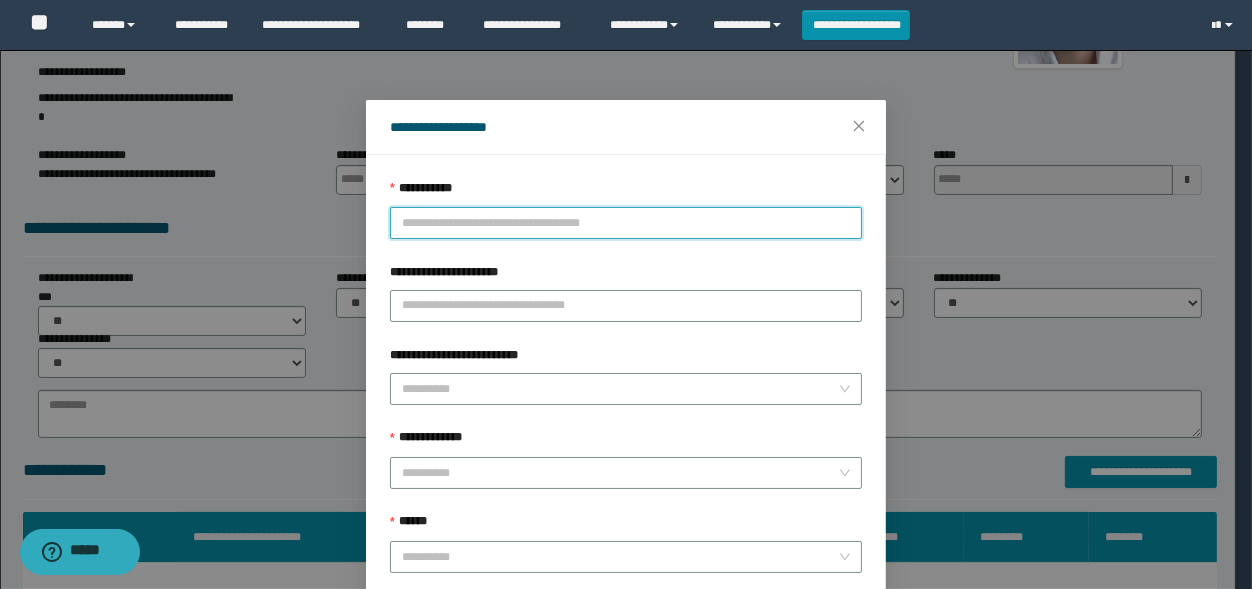 click on "**********" at bounding box center (626, 223) 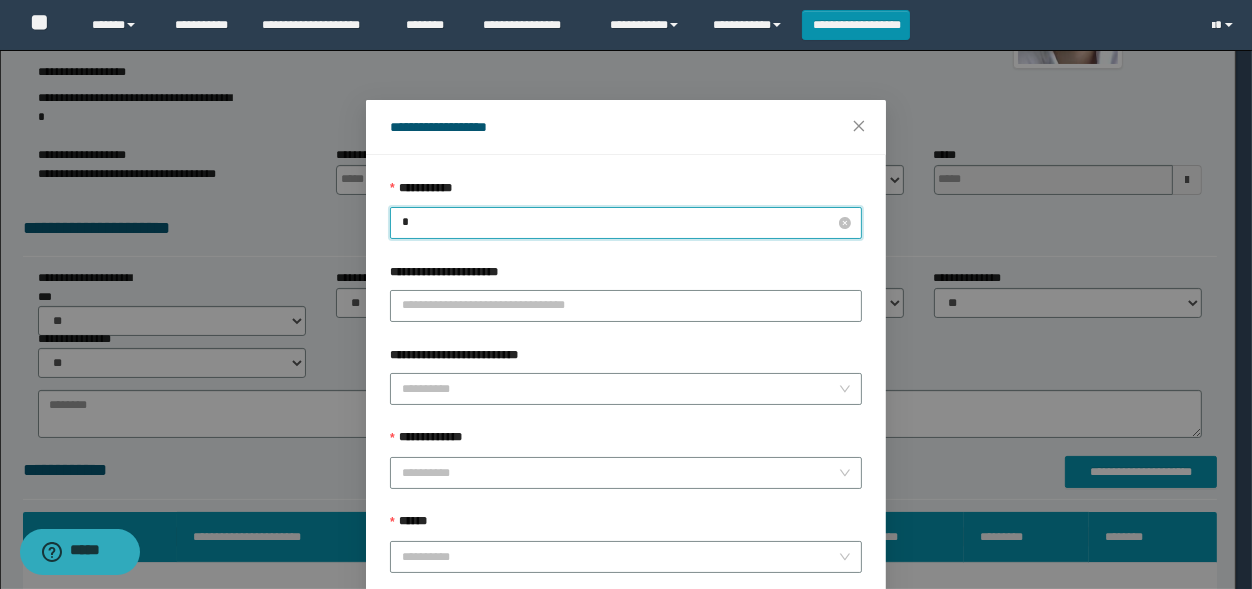 type on "**" 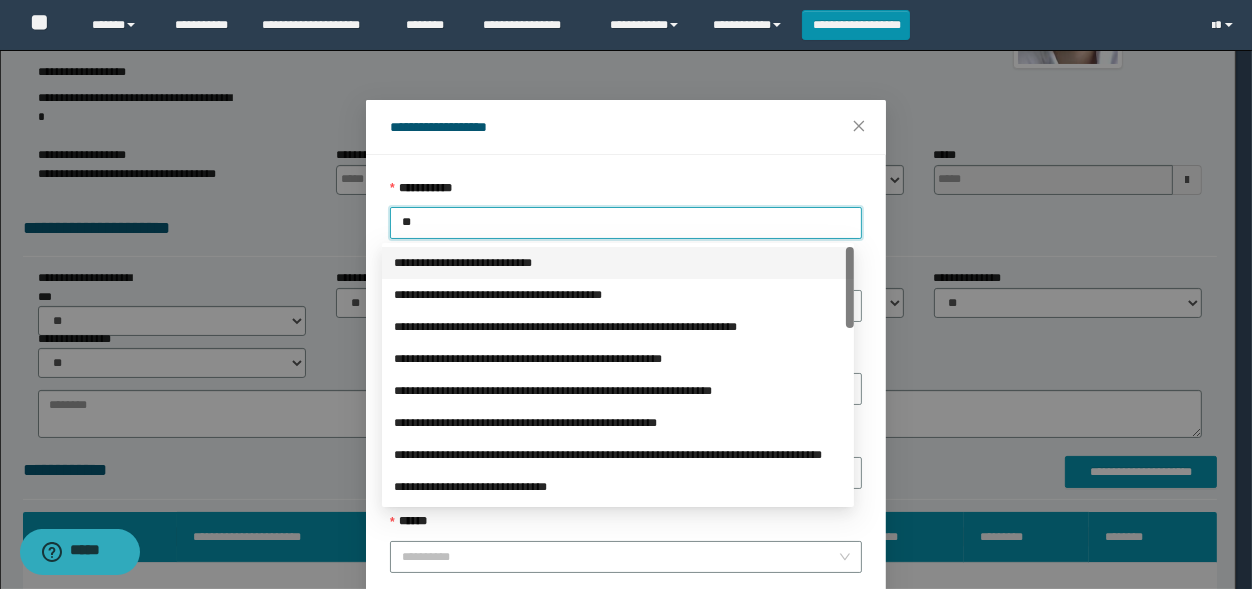click on "**********" at bounding box center (618, 263) 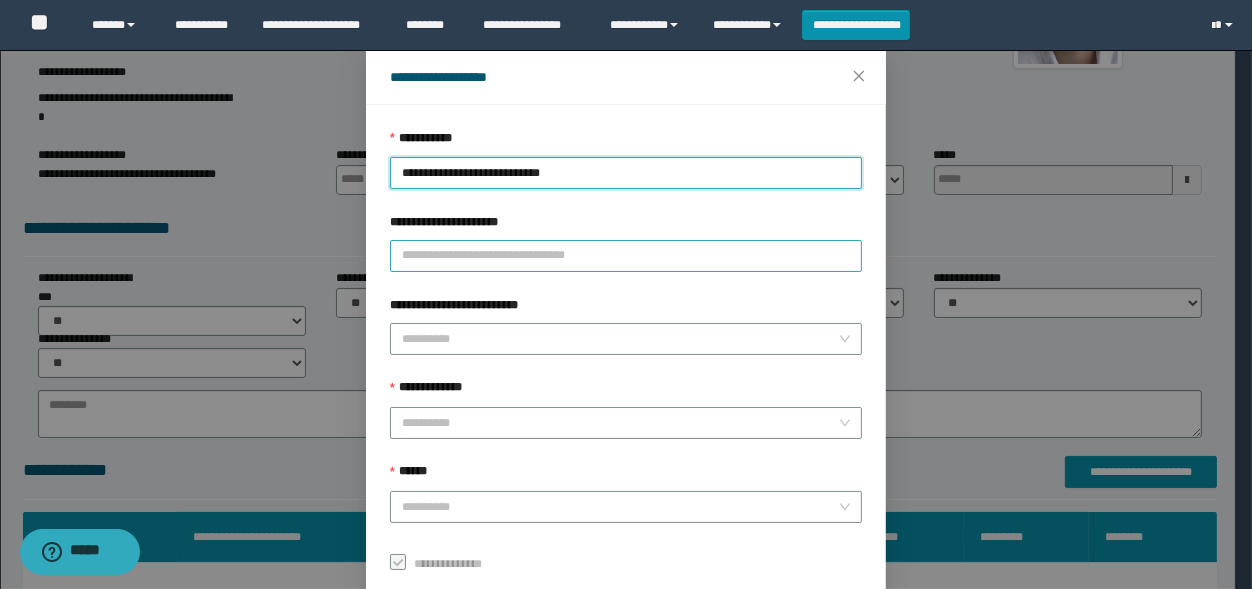 scroll, scrollTop: 94, scrollLeft: 0, axis: vertical 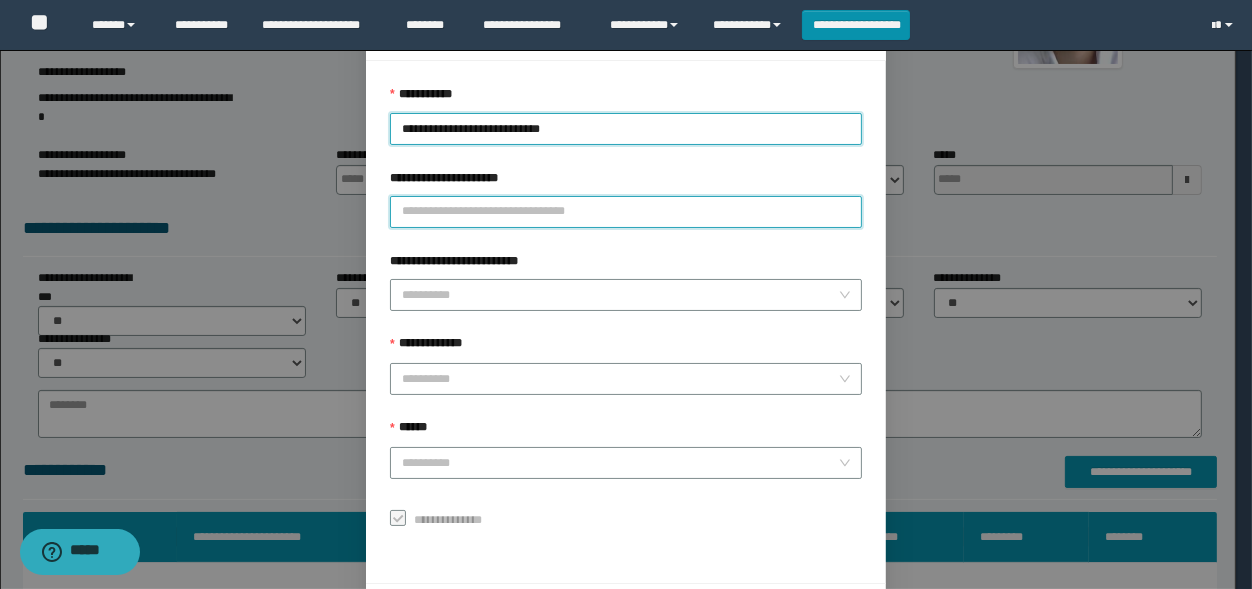 click on "**********" at bounding box center (626, 212) 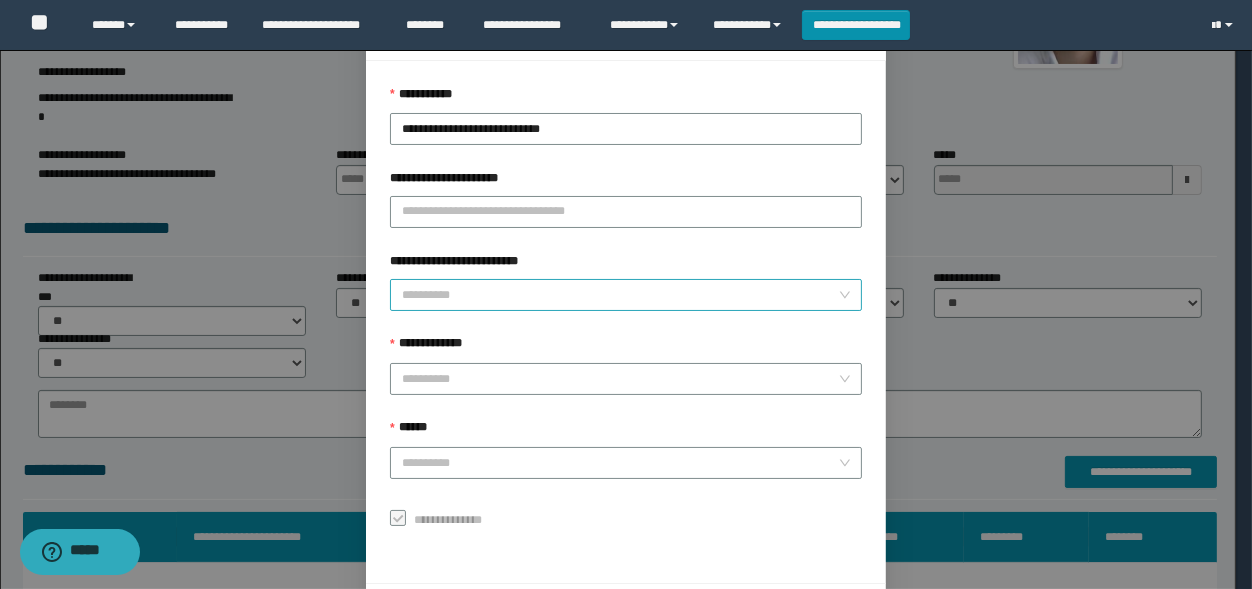 click on "**********" at bounding box center (620, 295) 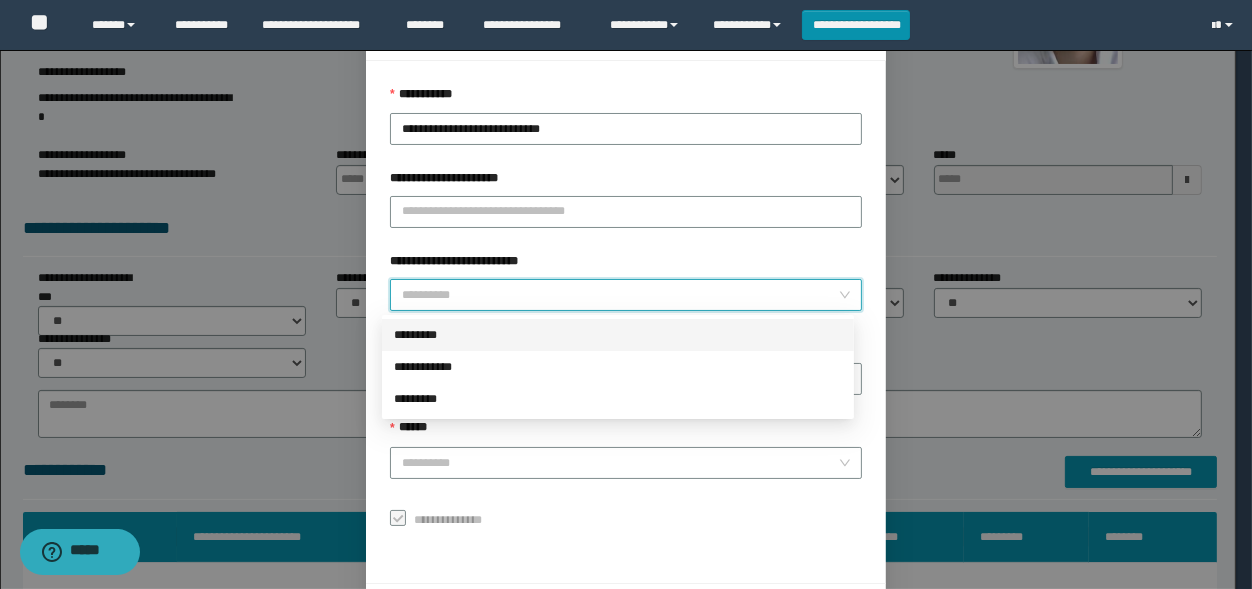 click on "*********" at bounding box center [618, 335] 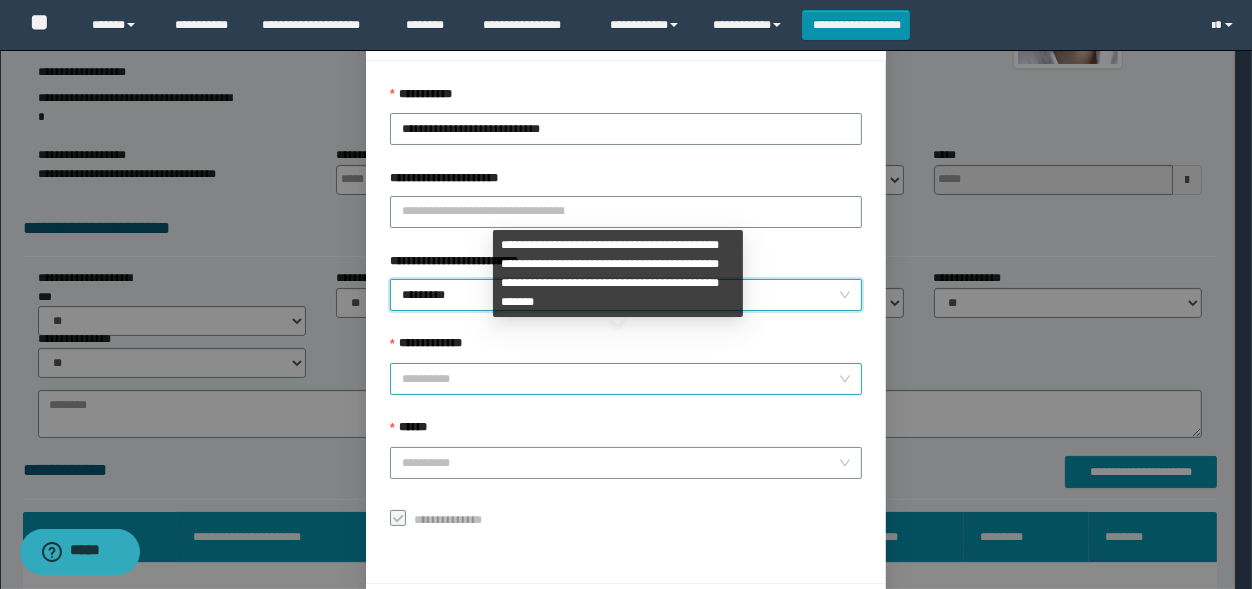 click on "**********" at bounding box center [620, 379] 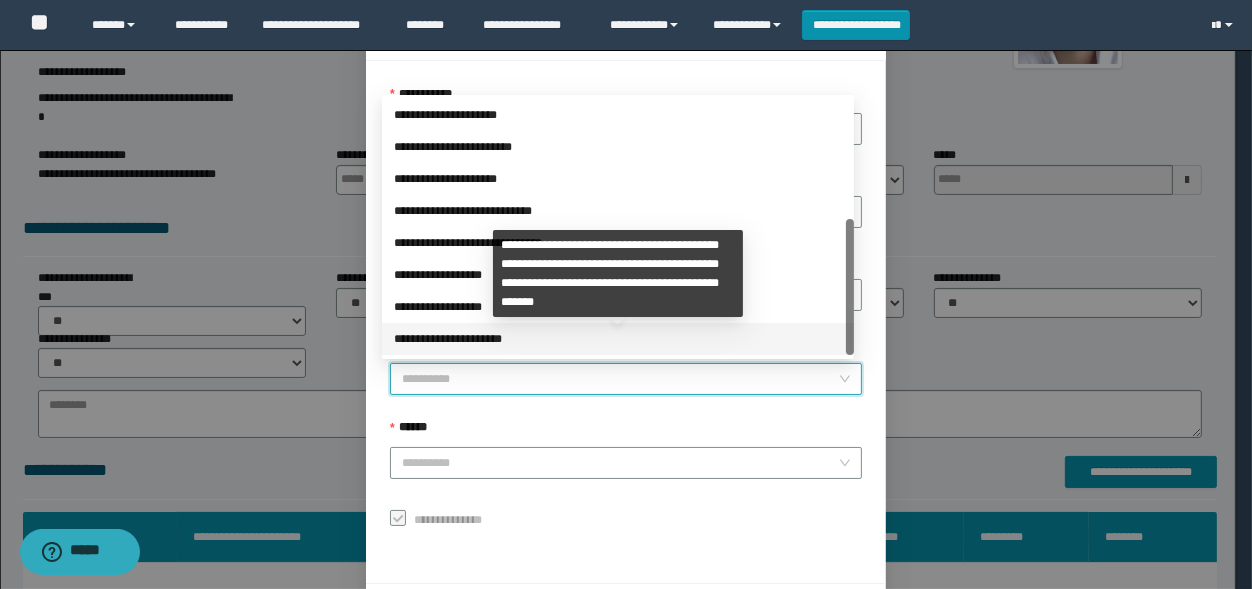 click on "**********" at bounding box center [618, 339] 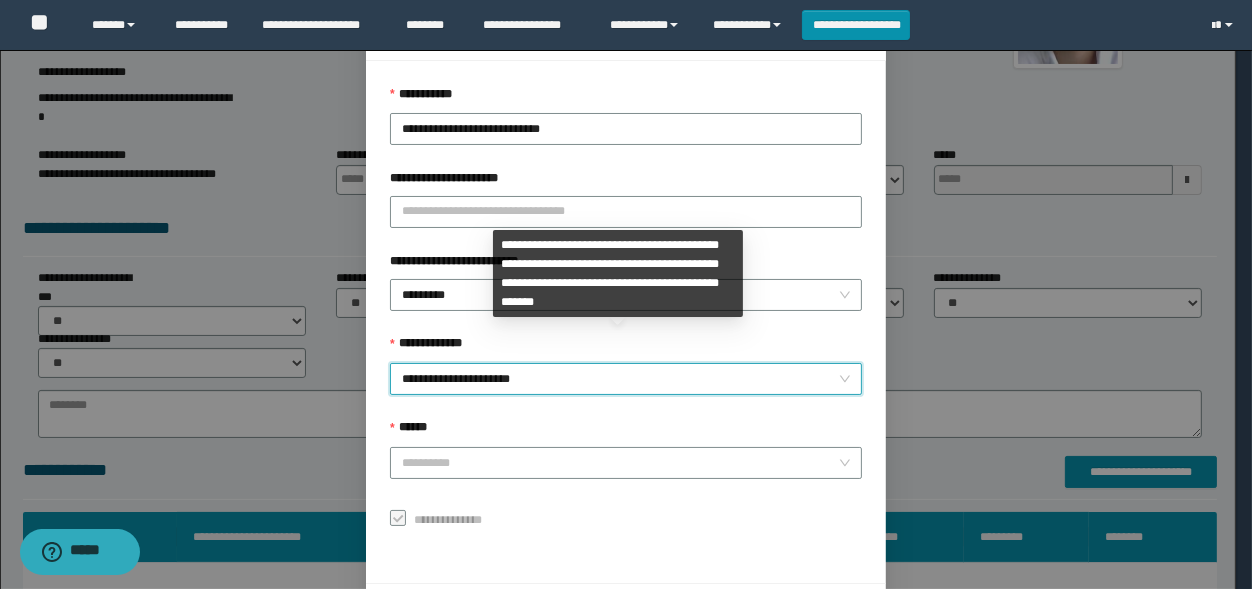 scroll, scrollTop: 224, scrollLeft: 0, axis: vertical 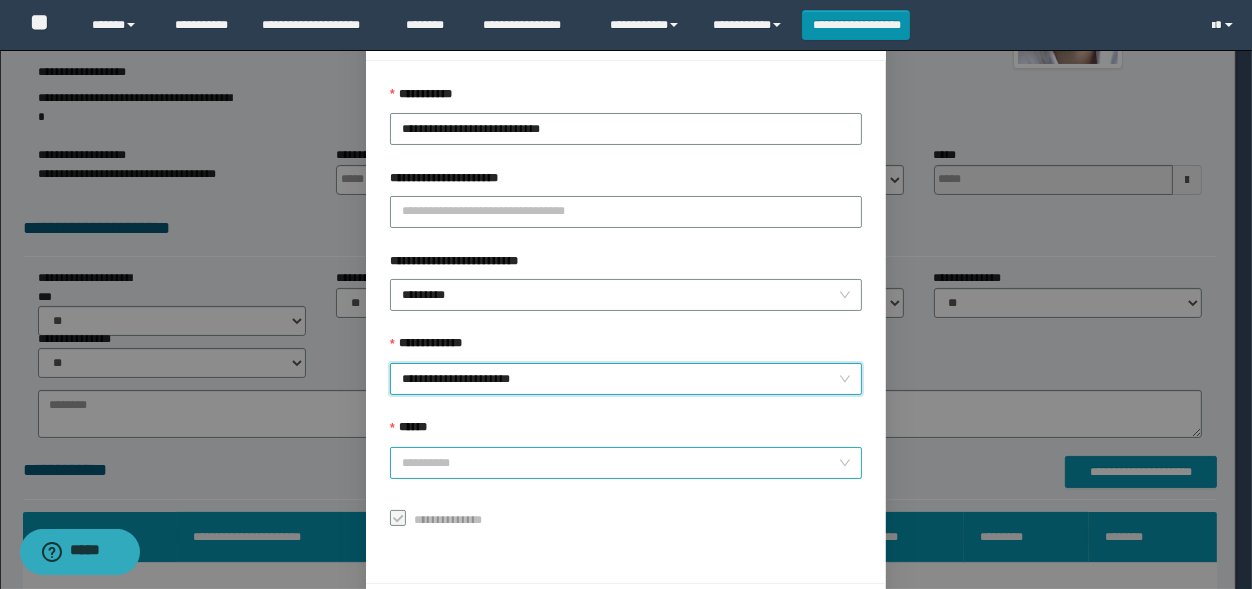 click on "******" at bounding box center [620, 463] 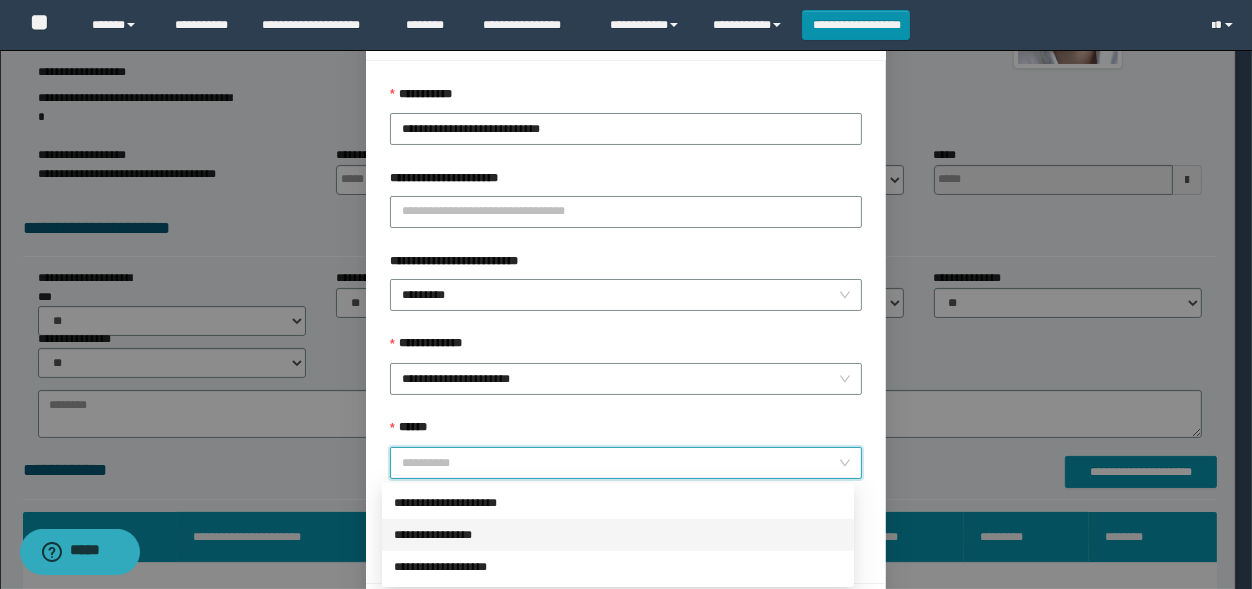 click on "**********" at bounding box center (618, 535) 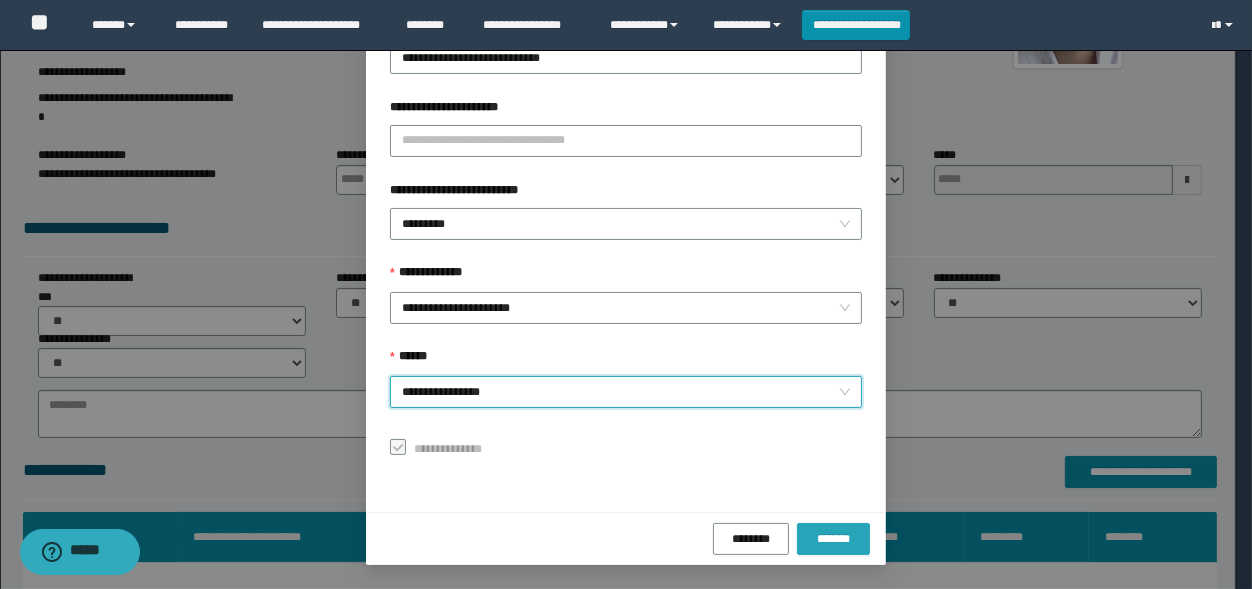 drag, startPoint x: 816, startPoint y: 555, endPoint x: 810, endPoint y: 539, distance: 17.088007 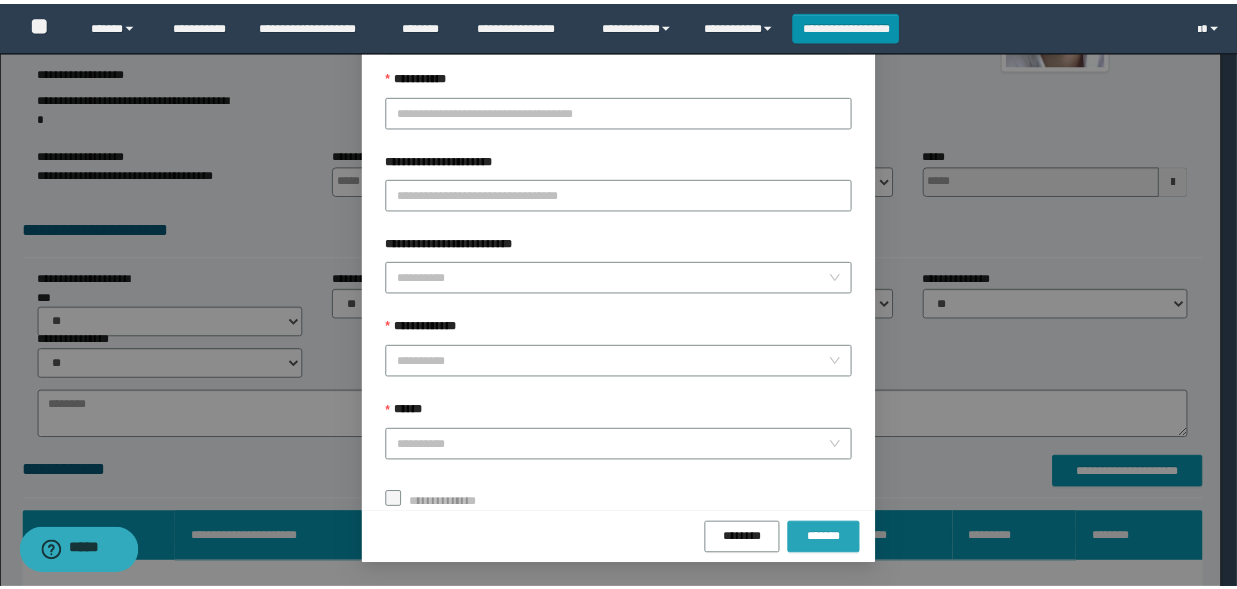 scroll, scrollTop: 117, scrollLeft: 0, axis: vertical 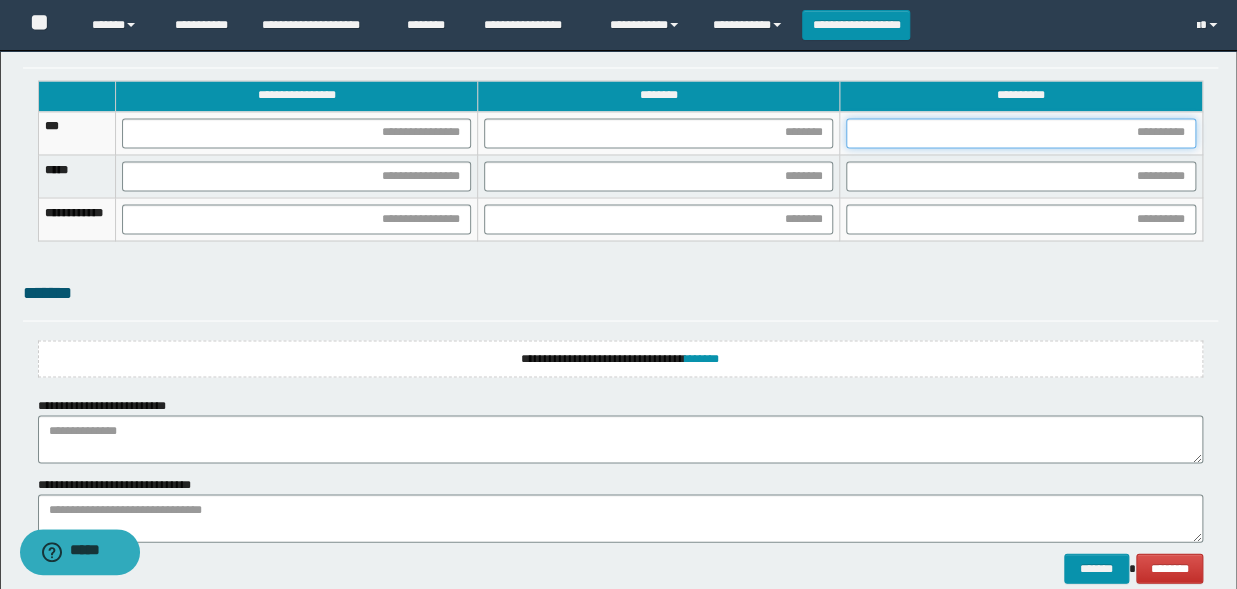 click at bounding box center (1020, 133) 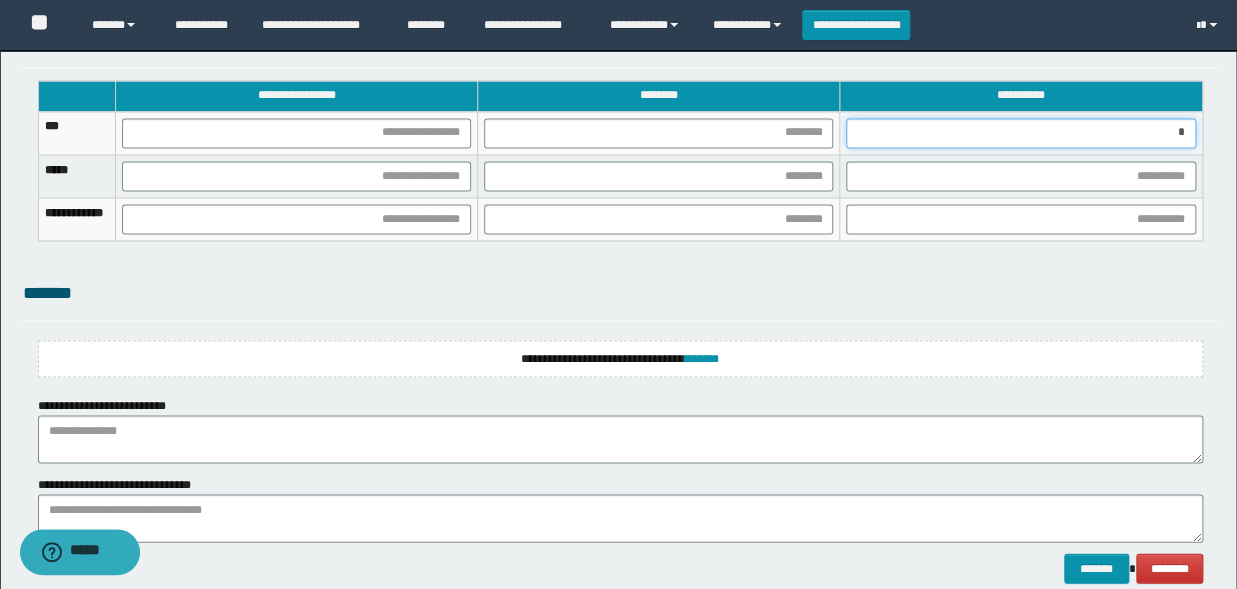 type on "**" 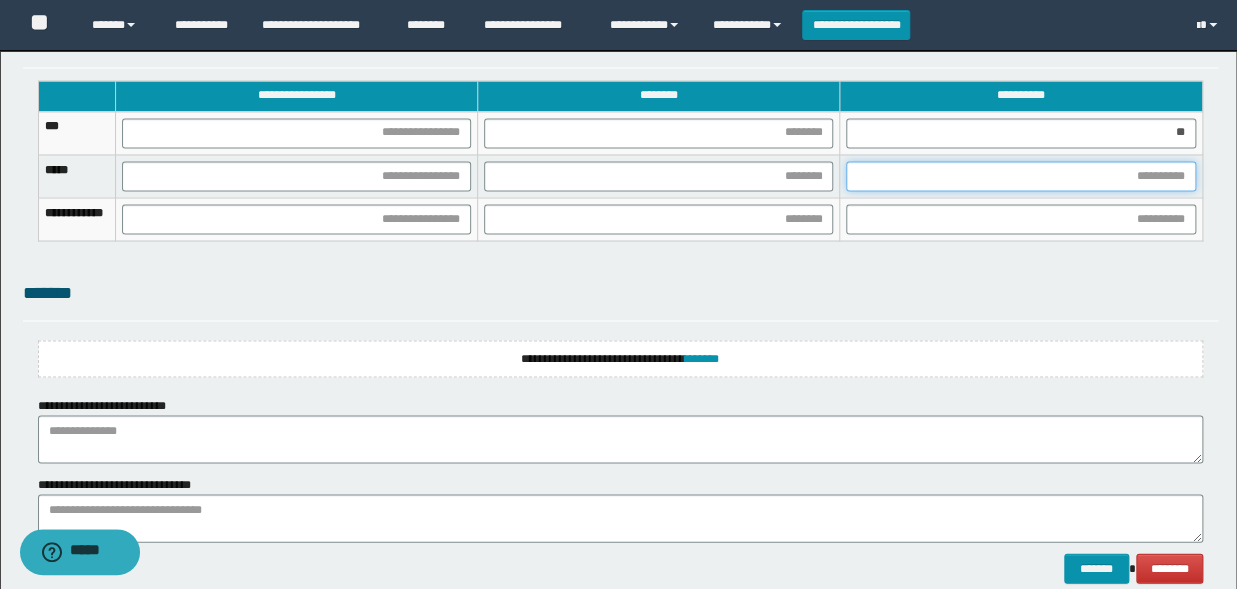 click at bounding box center (1020, 176) 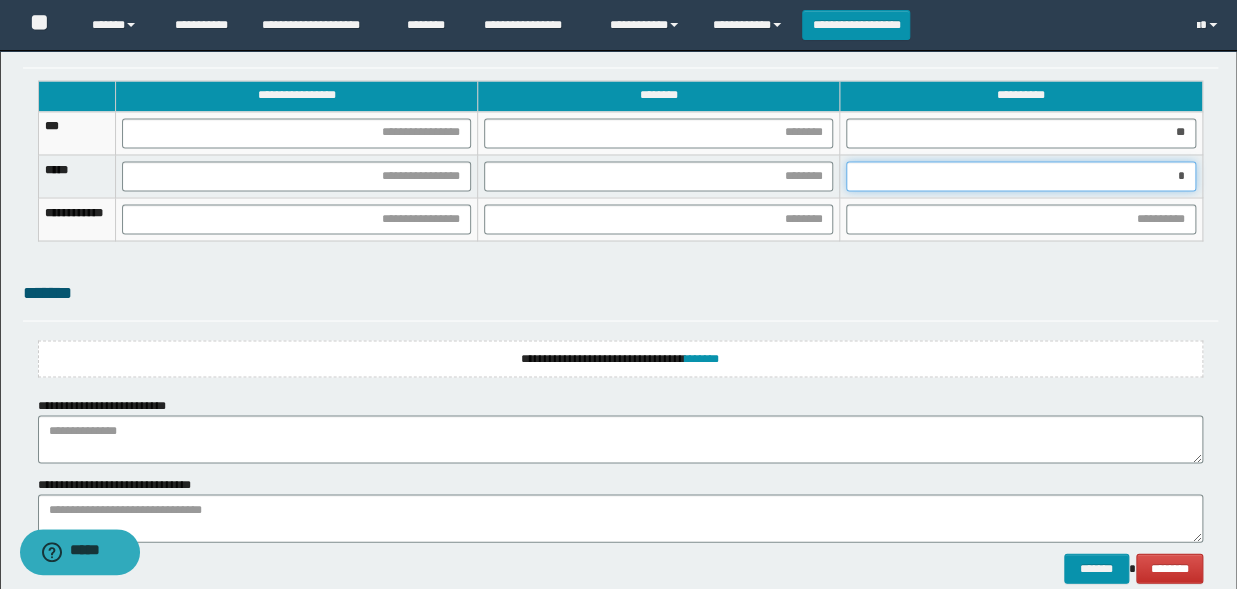 type on "**" 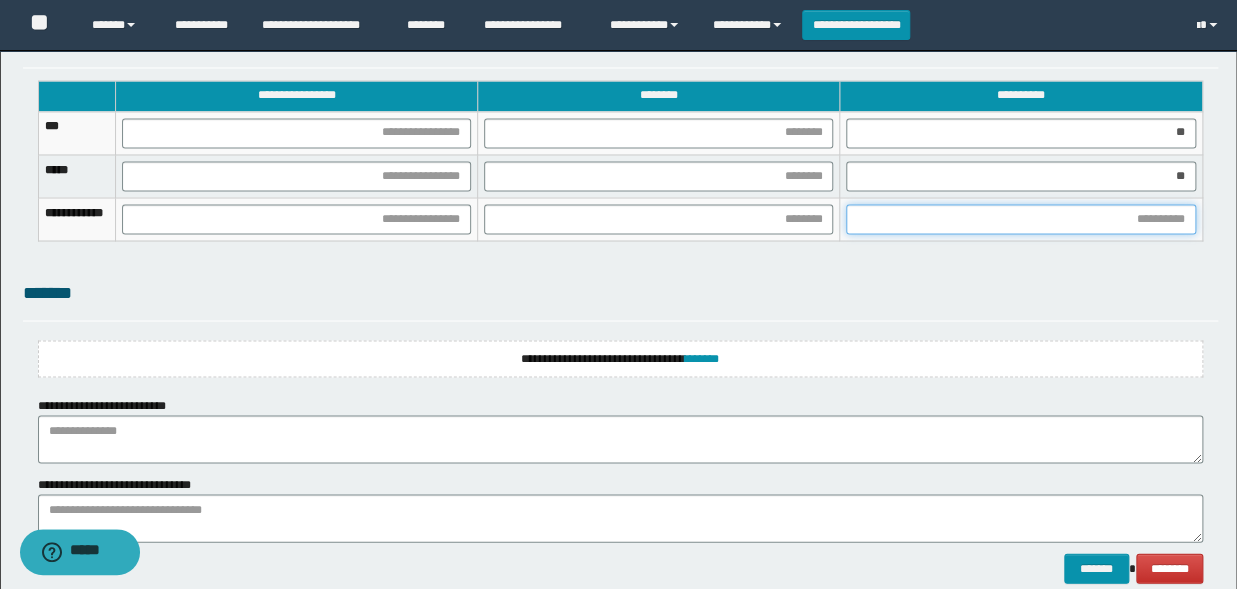 click at bounding box center (1020, 219) 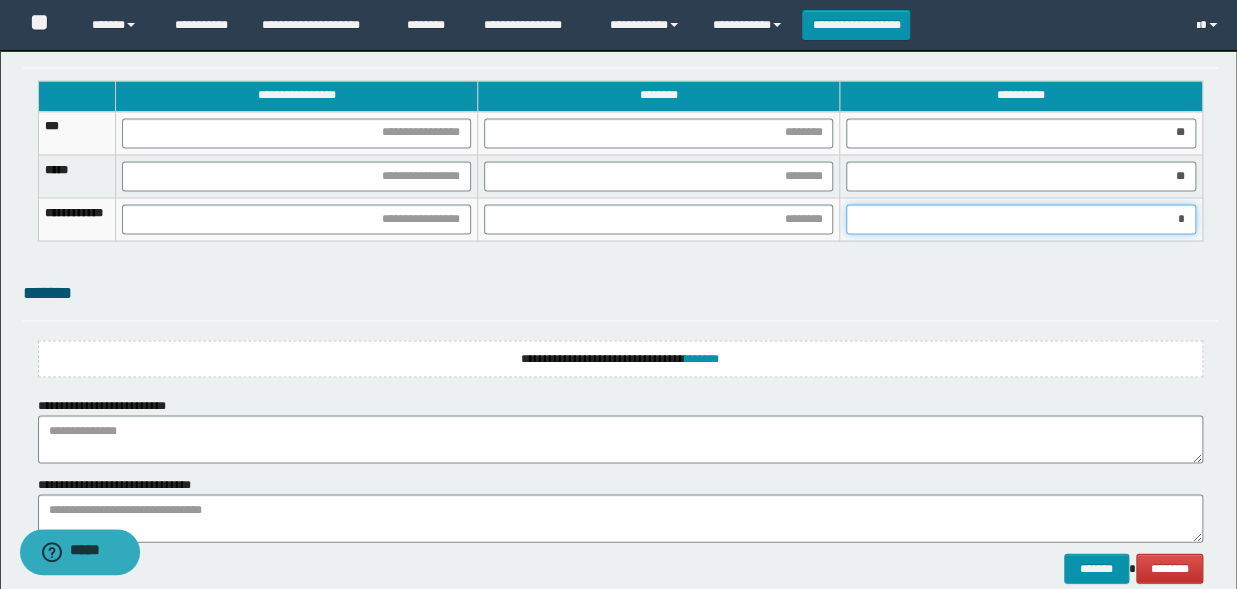 type on "**" 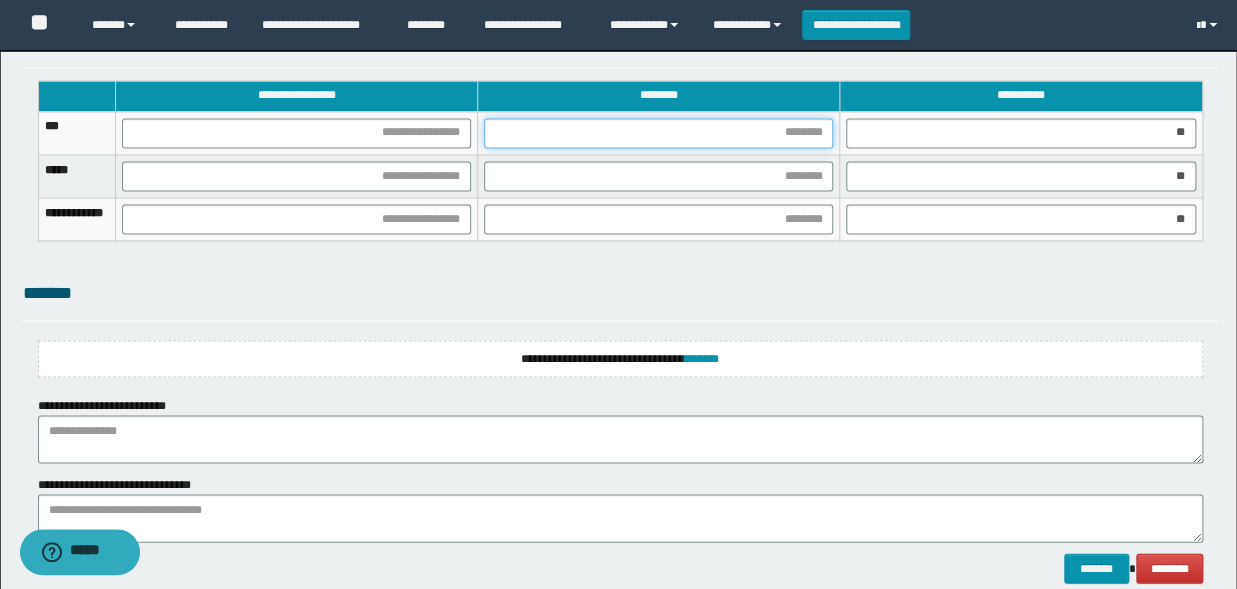 click at bounding box center (658, 133) 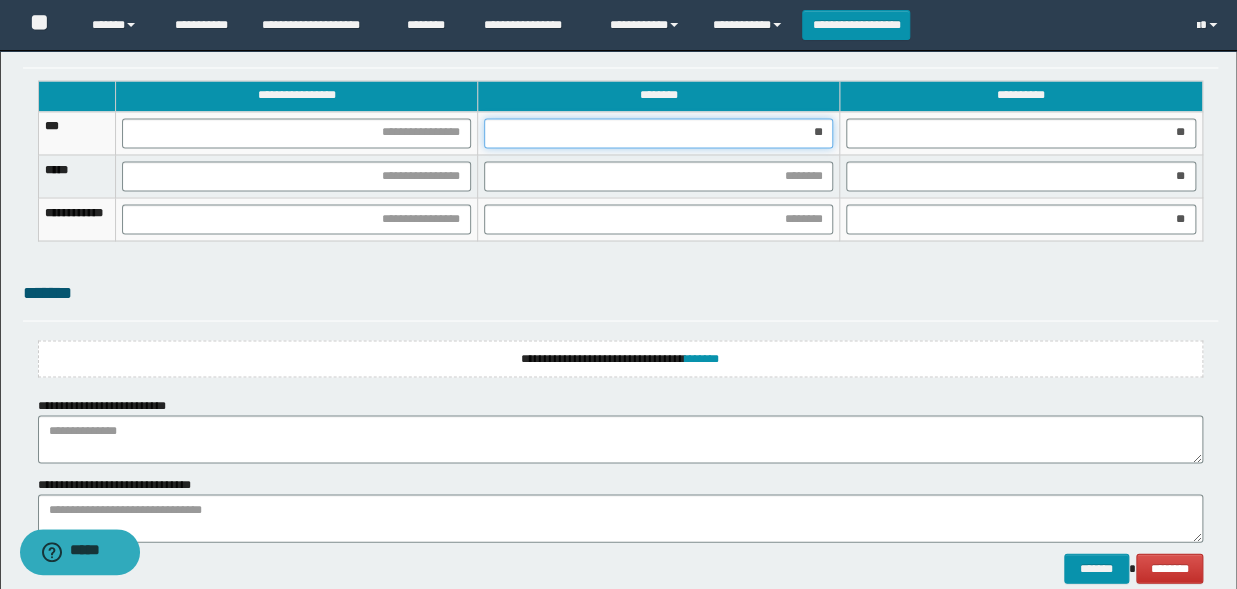 type on "***" 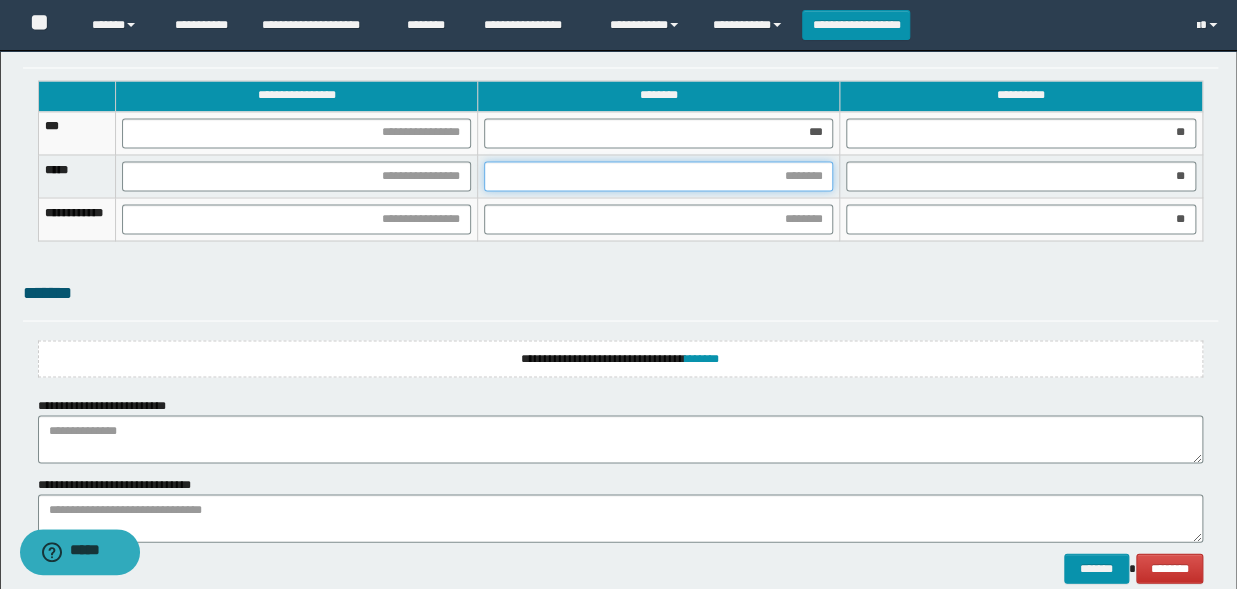 click at bounding box center (658, 176) 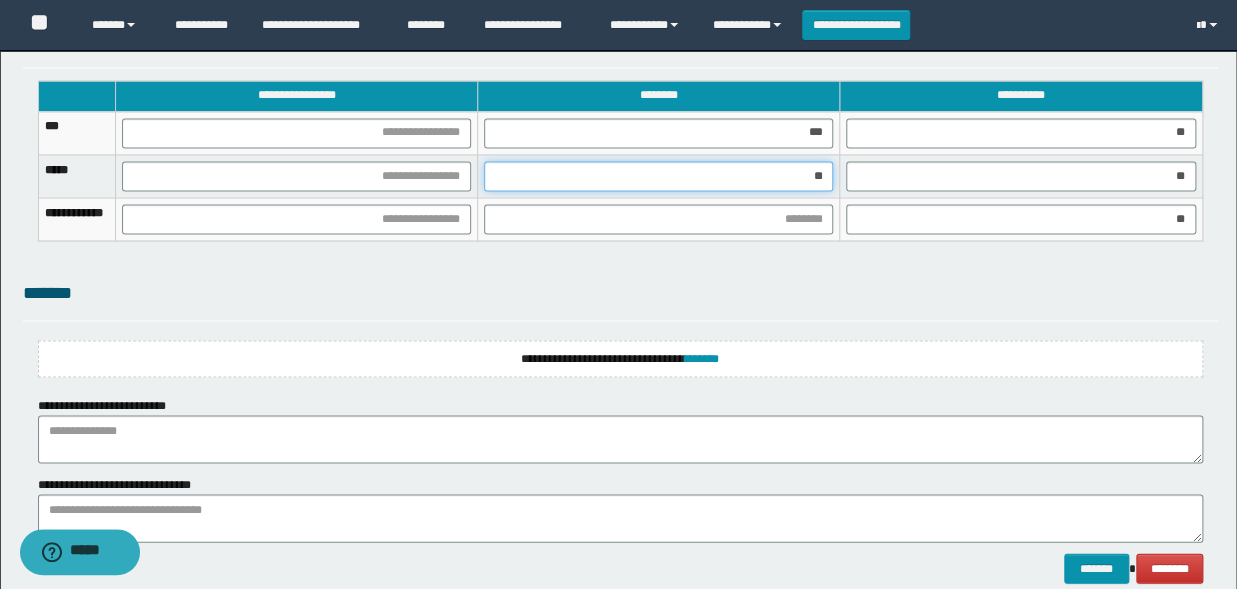 type on "***" 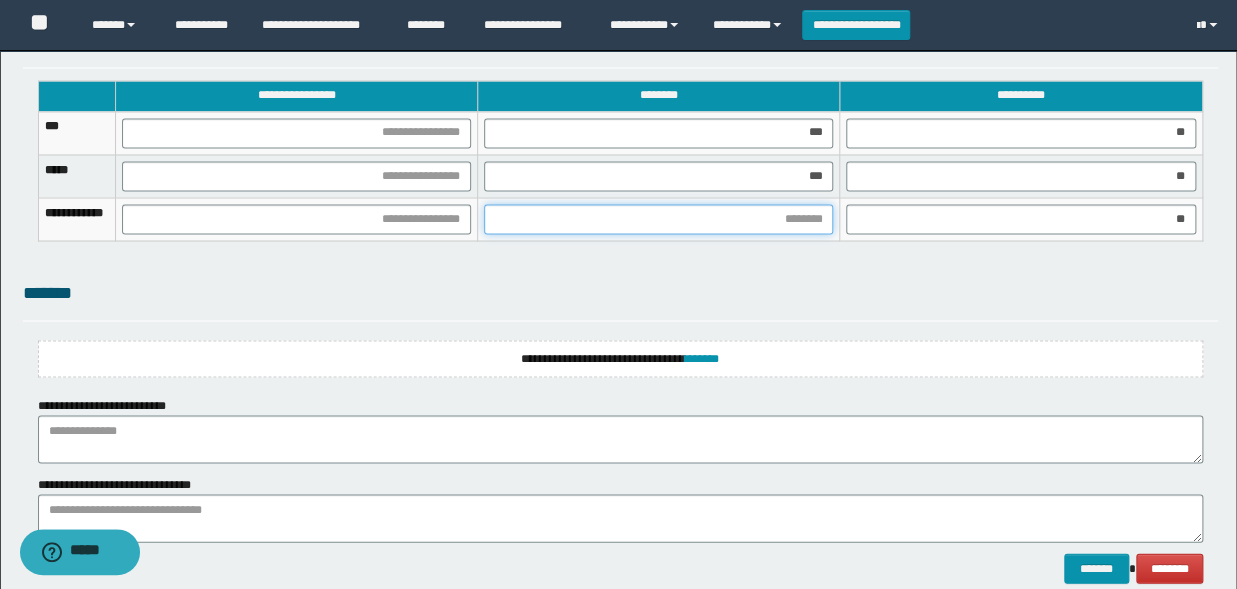 click at bounding box center [658, 219] 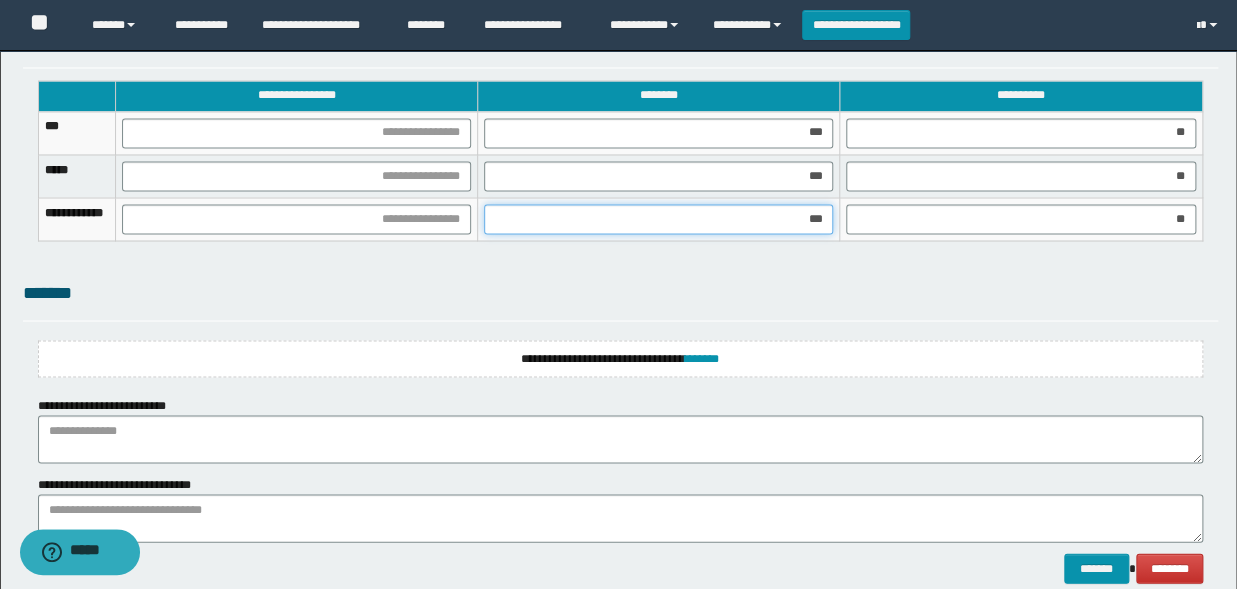 type on "****" 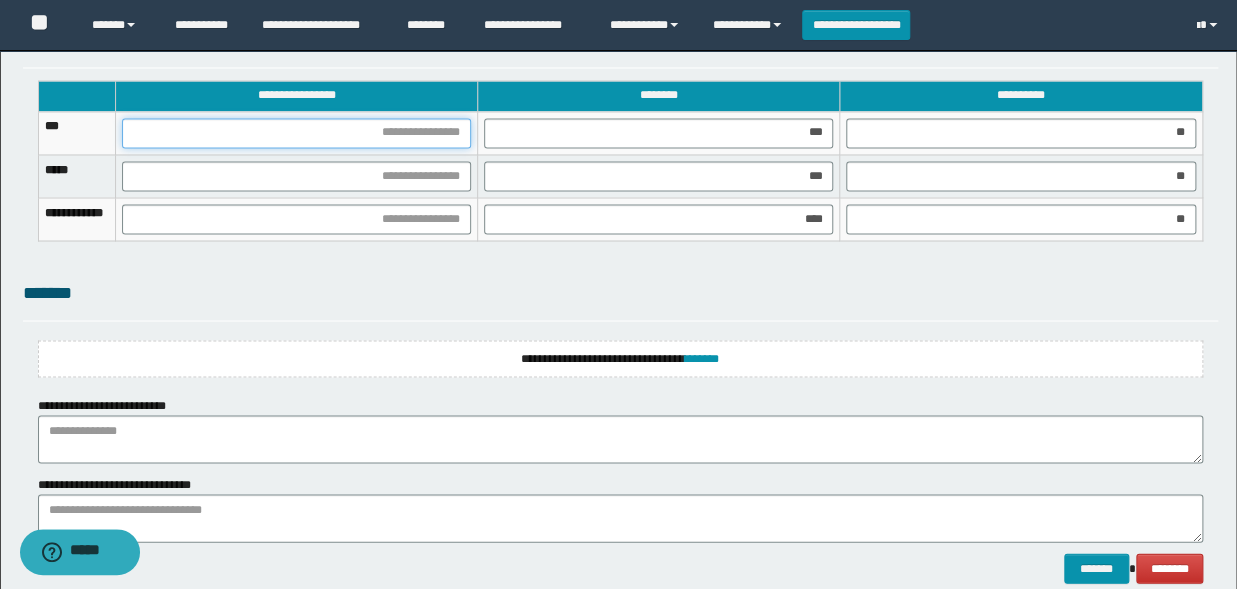 click at bounding box center [296, 133] 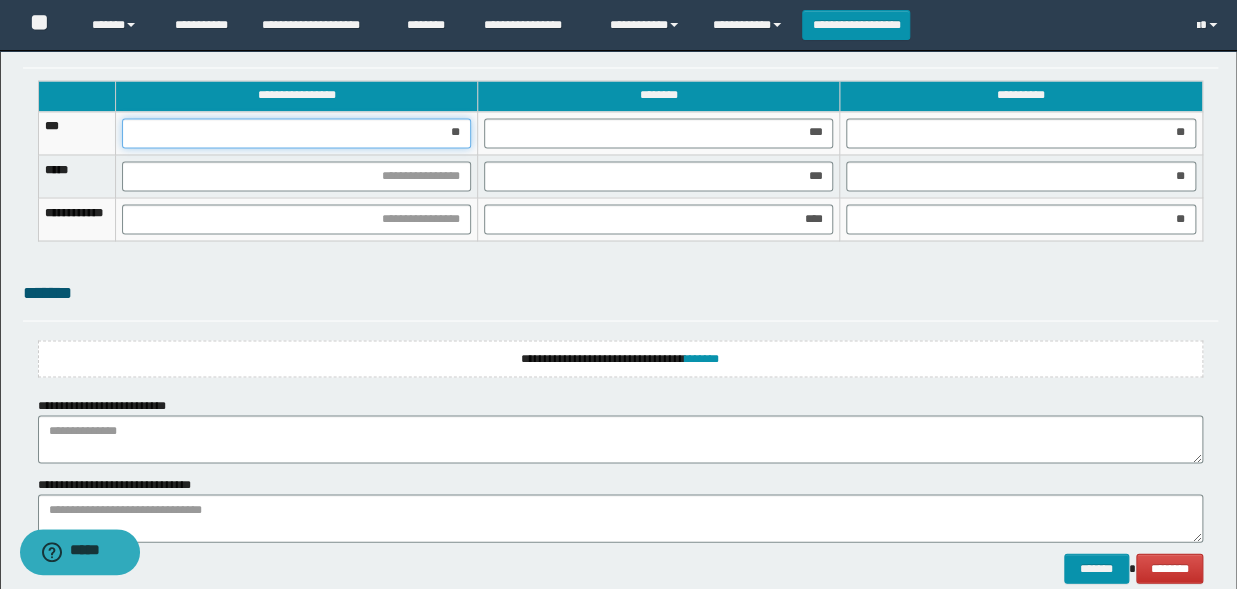 type on "***" 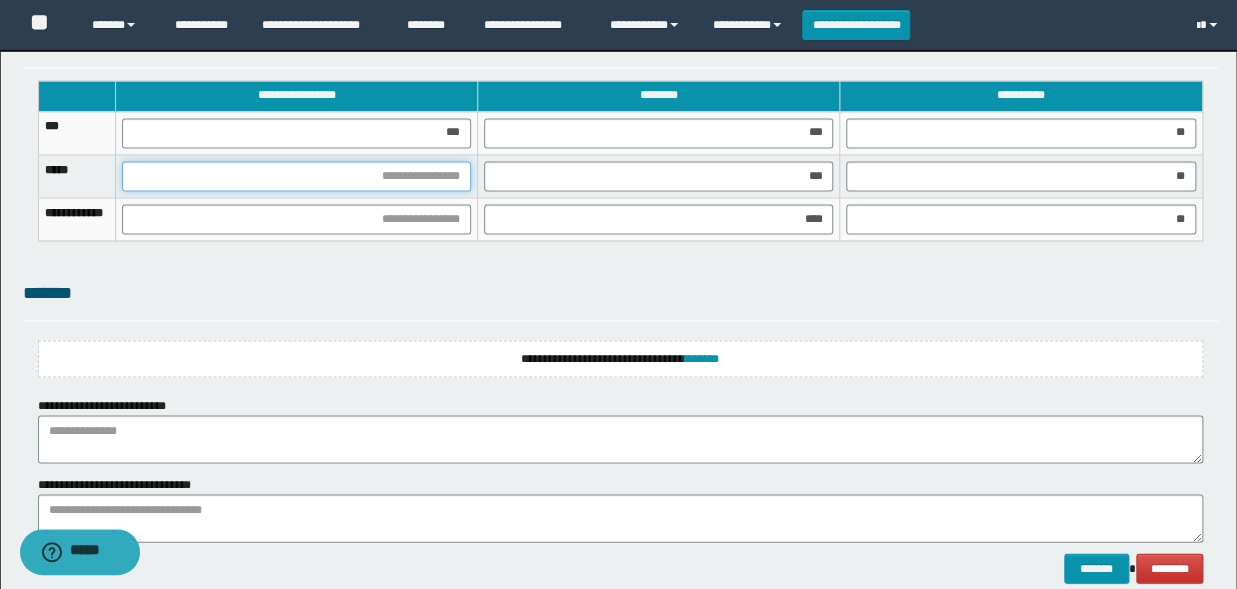 click at bounding box center [296, 176] 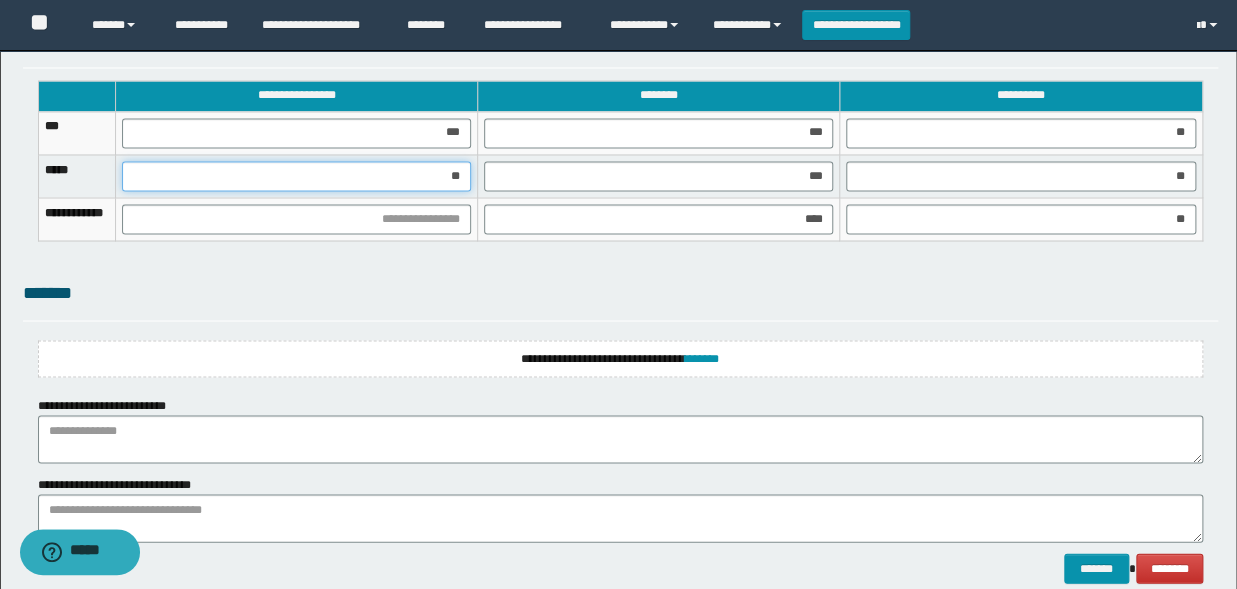 type on "***" 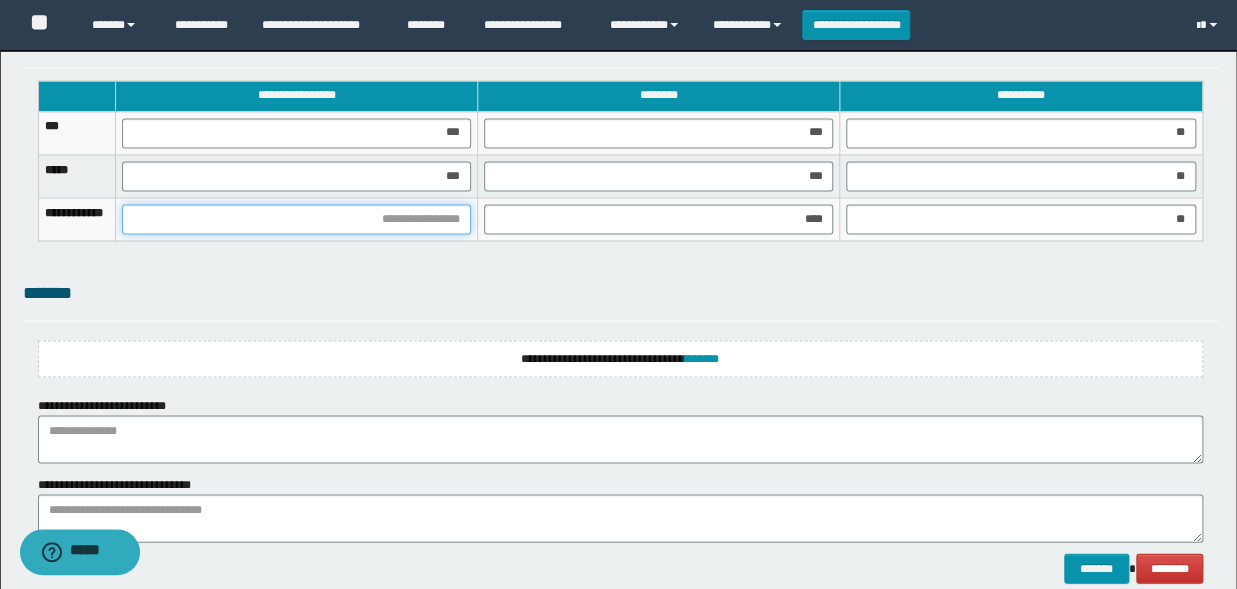 click at bounding box center [296, 219] 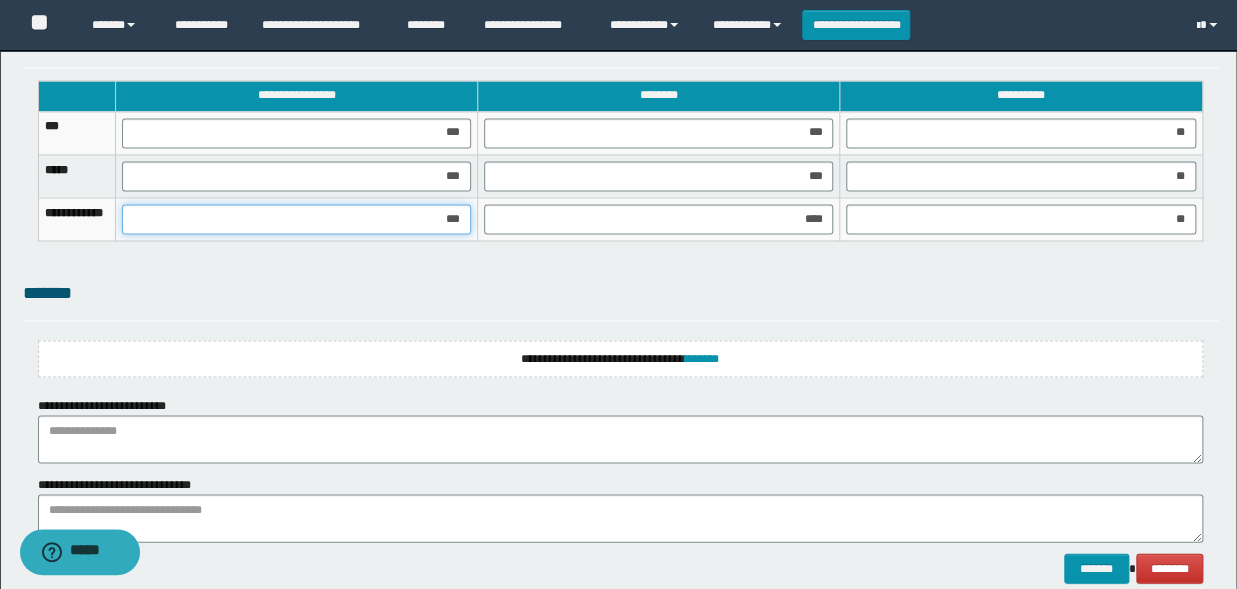 type on "****" 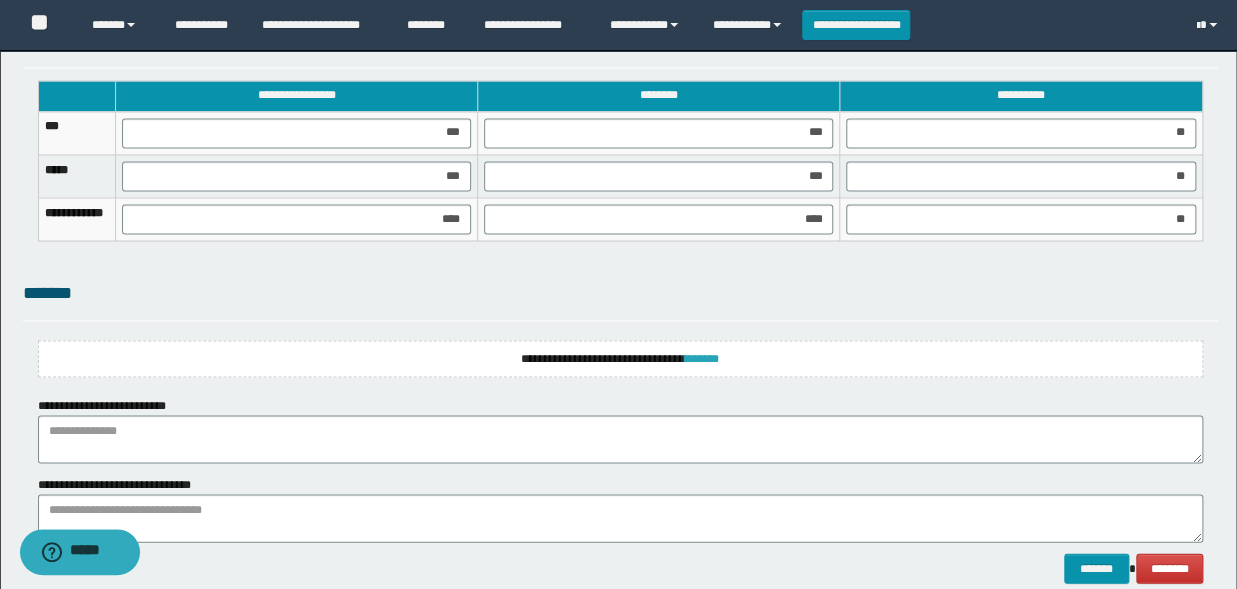 click on "*******" at bounding box center (702, 358) 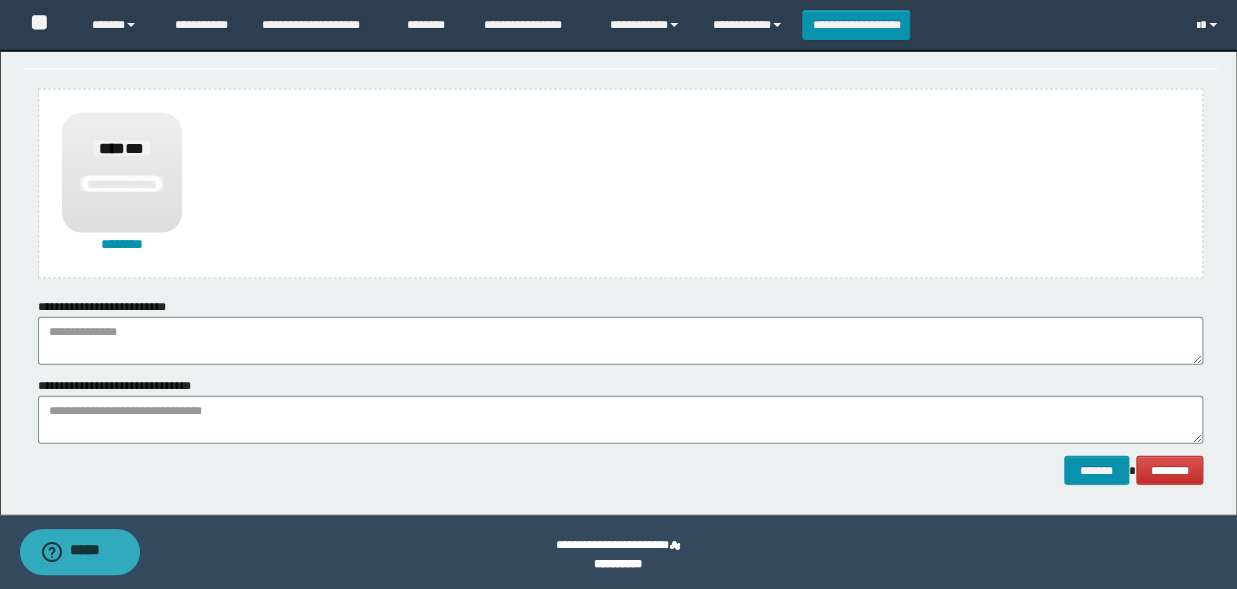 scroll, scrollTop: 1575, scrollLeft: 0, axis: vertical 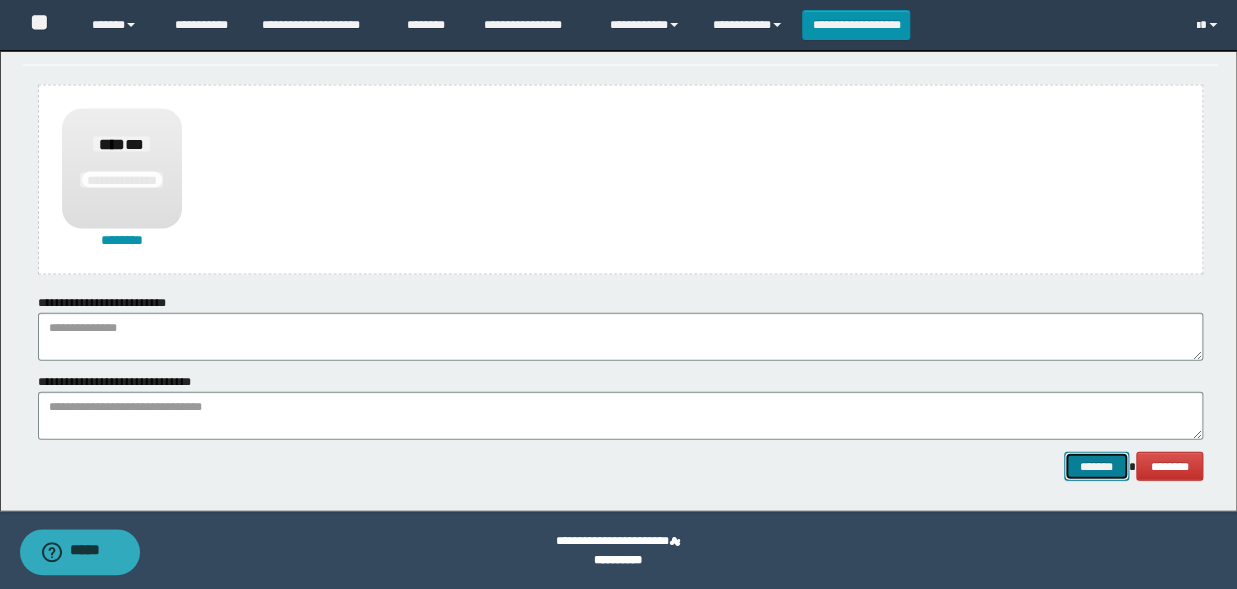 click on "*******" at bounding box center [1096, 467] 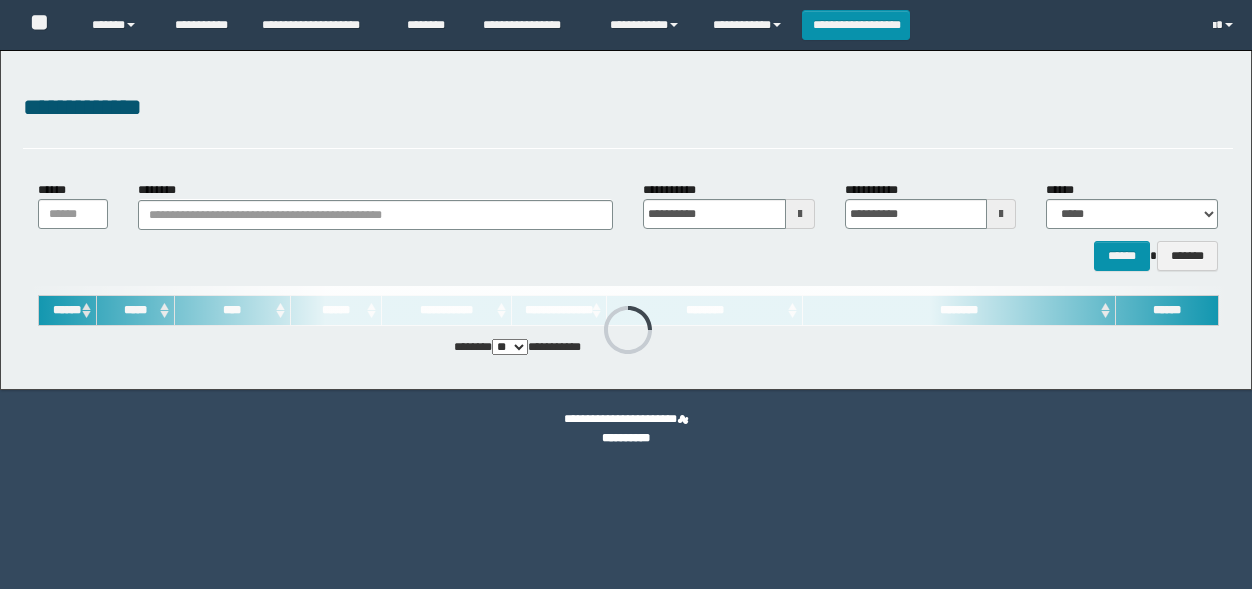 scroll, scrollTop: 0, scrollLeft: 0, axis: both 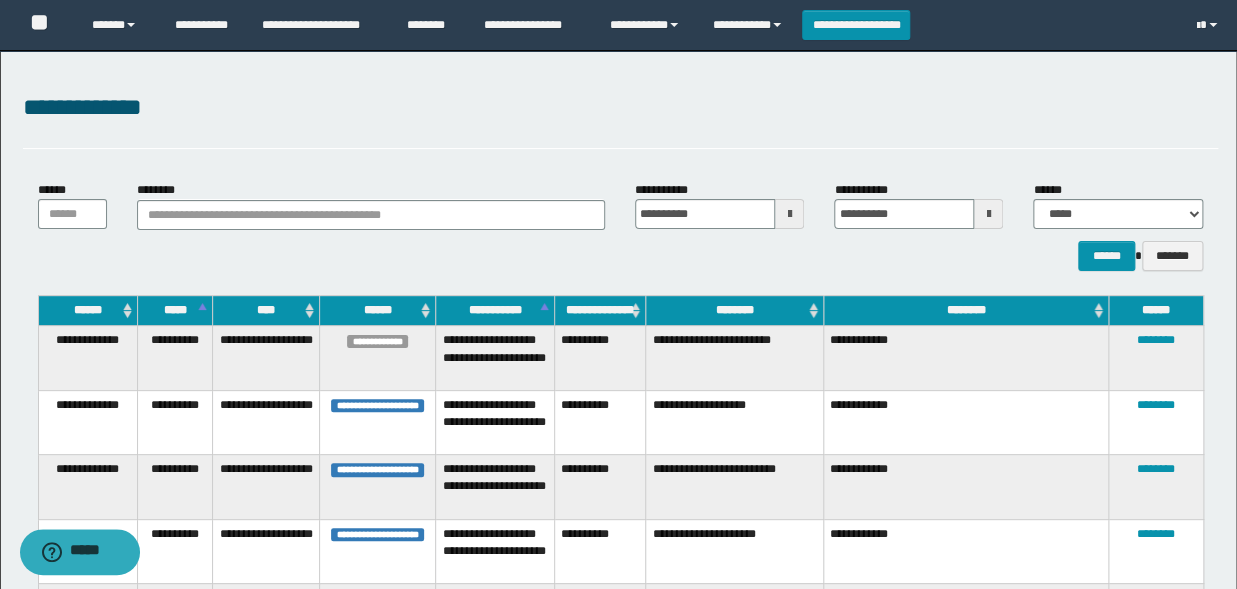 click on "**********" at bounding box center (618, 1579) 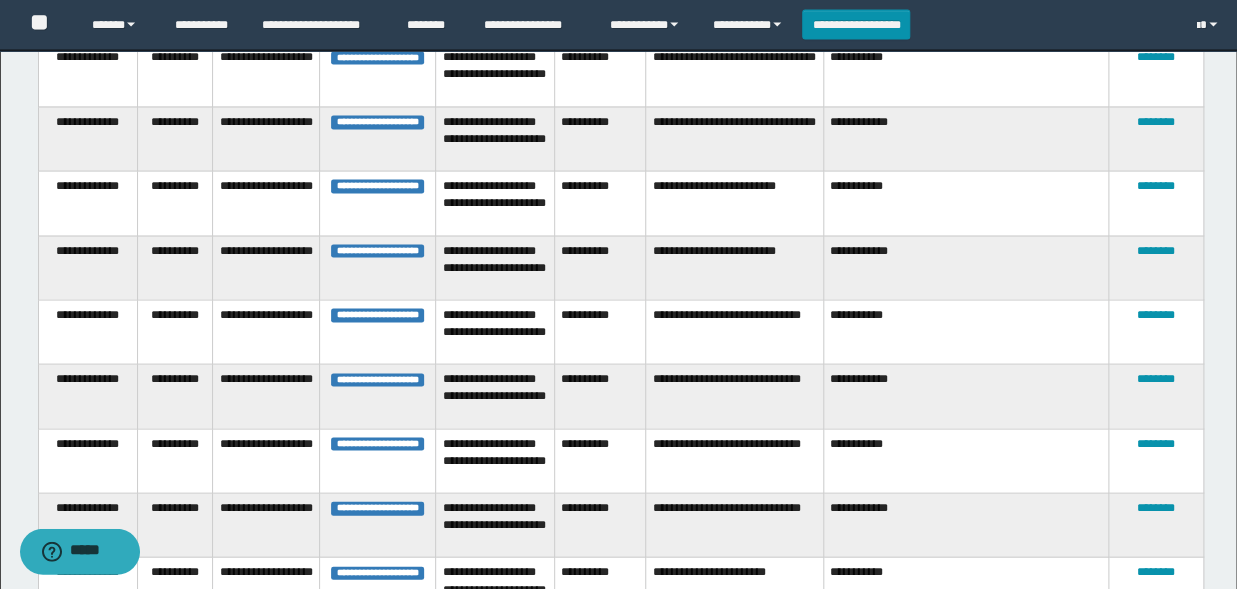 scroll, scrollTop: 1540, scrollLeft: 0, axis: vertical 